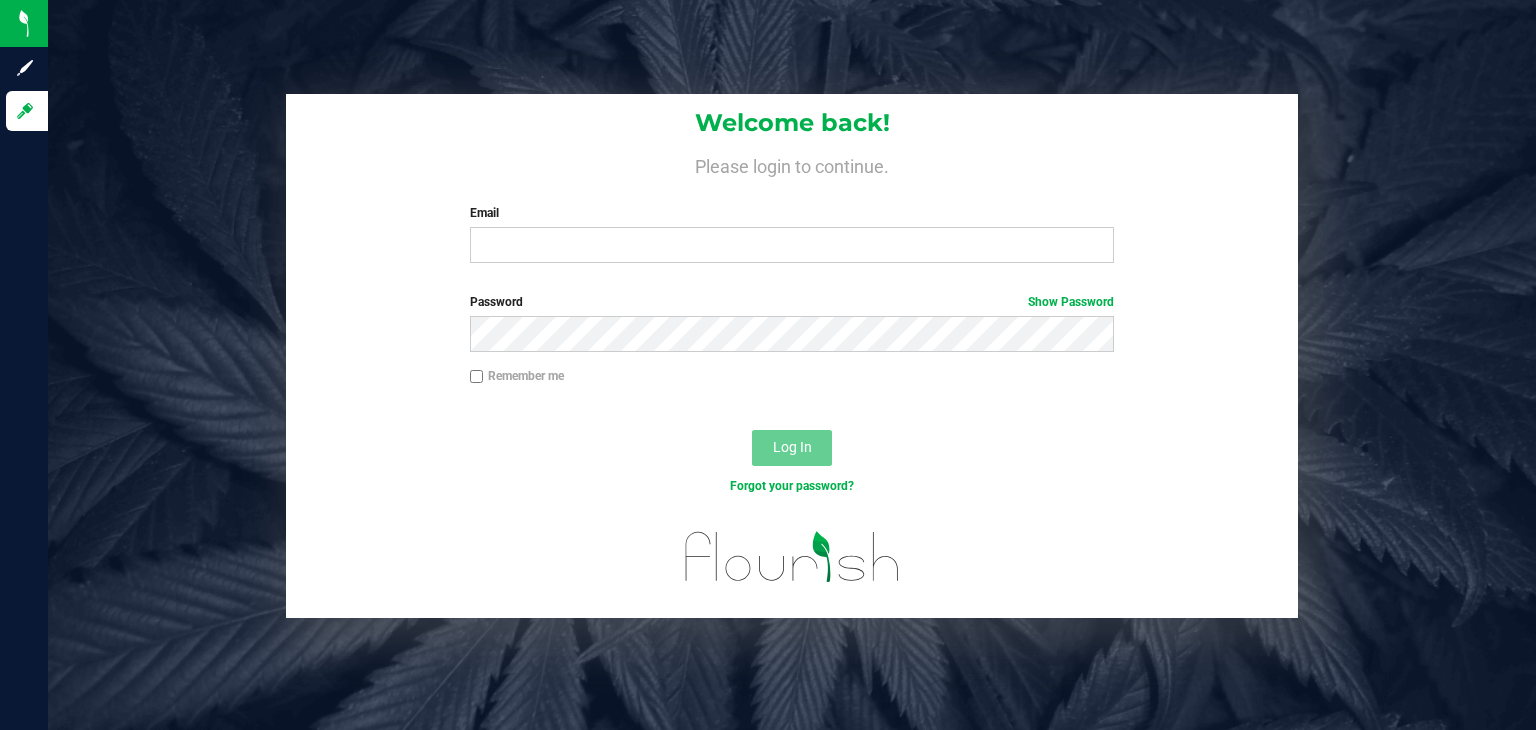 scroll, scrollTop: 0, scrollLeft: 0, axis: both 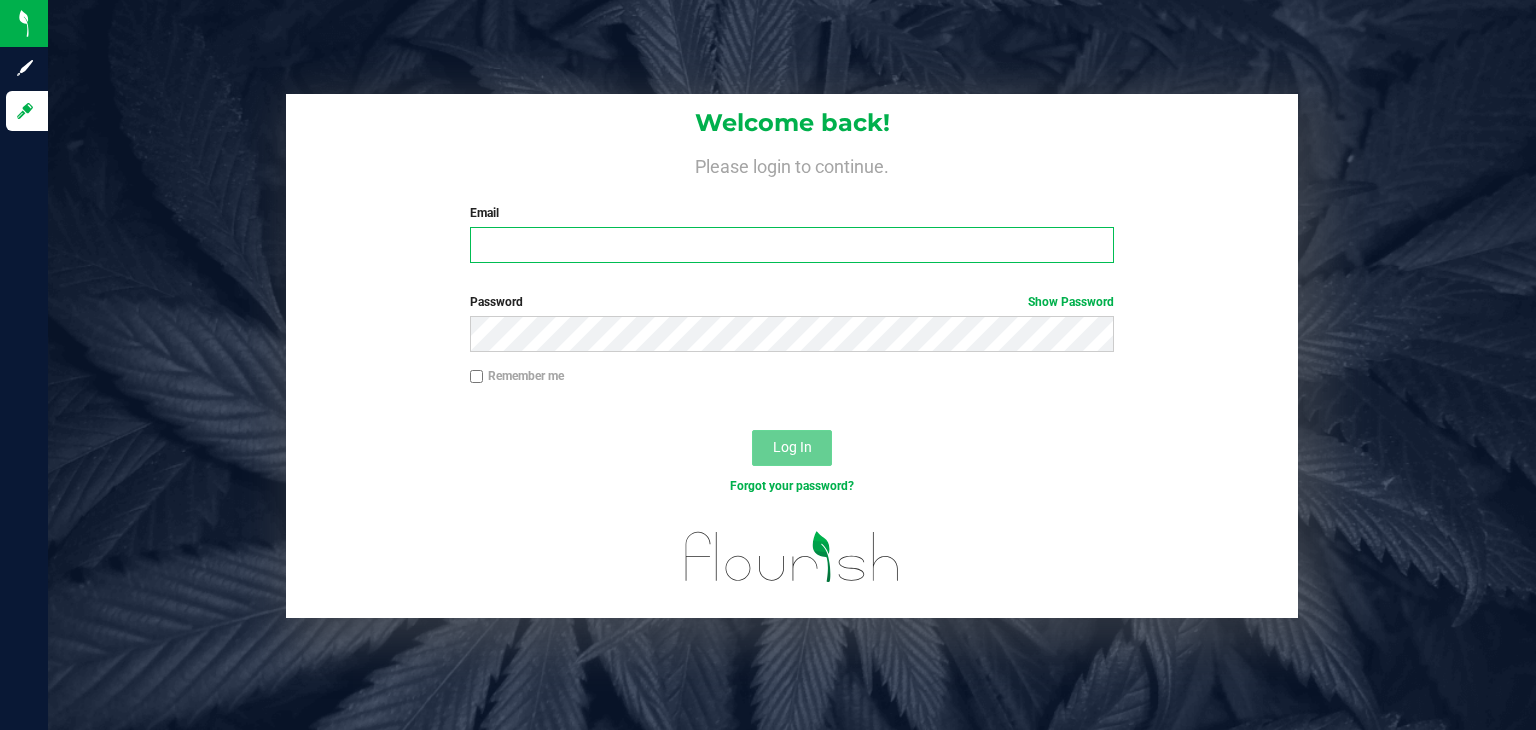 type on "[PERSON_NAME][EMAIL_ADDRESS][DOMAIN_NAME]" 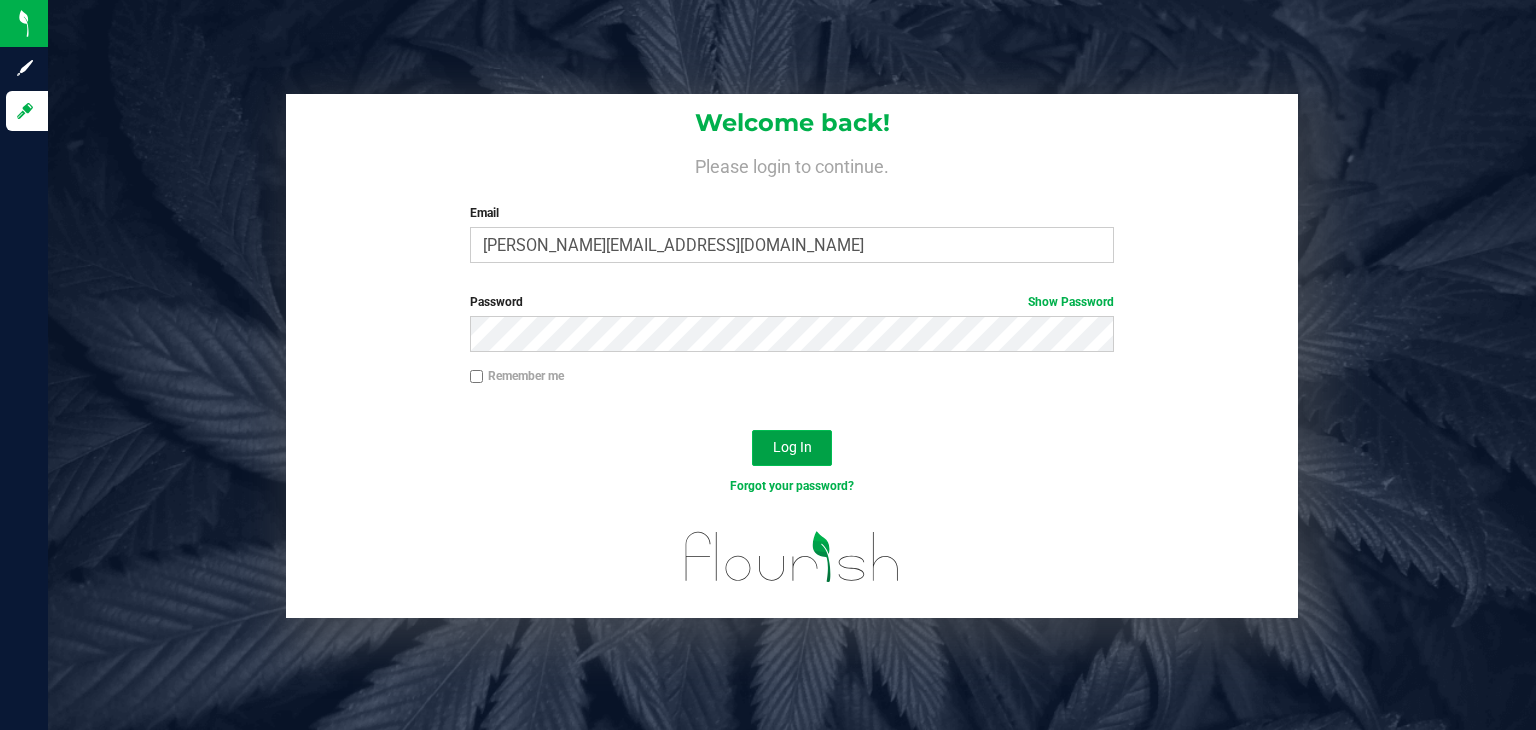 click on "Log In" at bounding box center (792, 448) 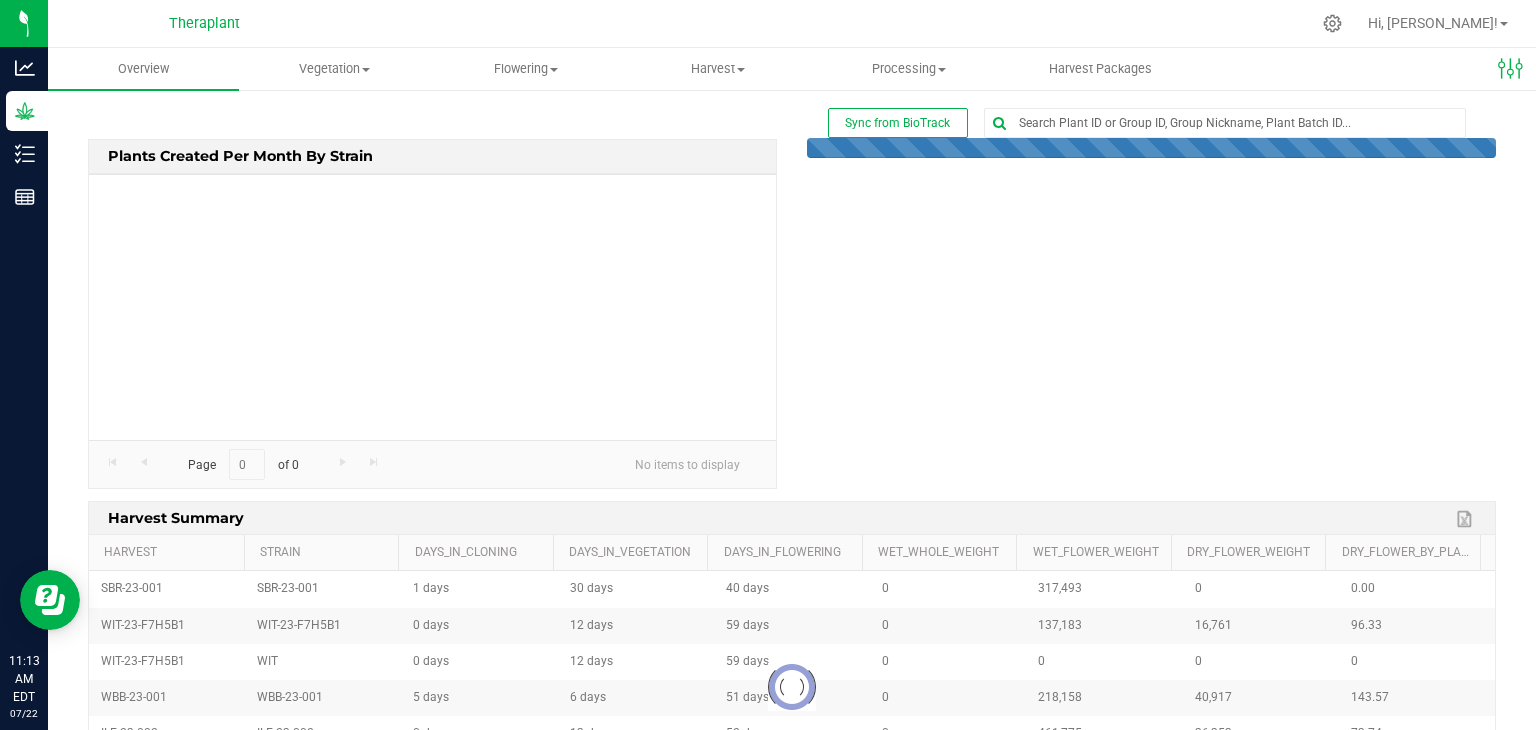 scroll, scrollTop: 0, scrollLeft: 0, axis: both 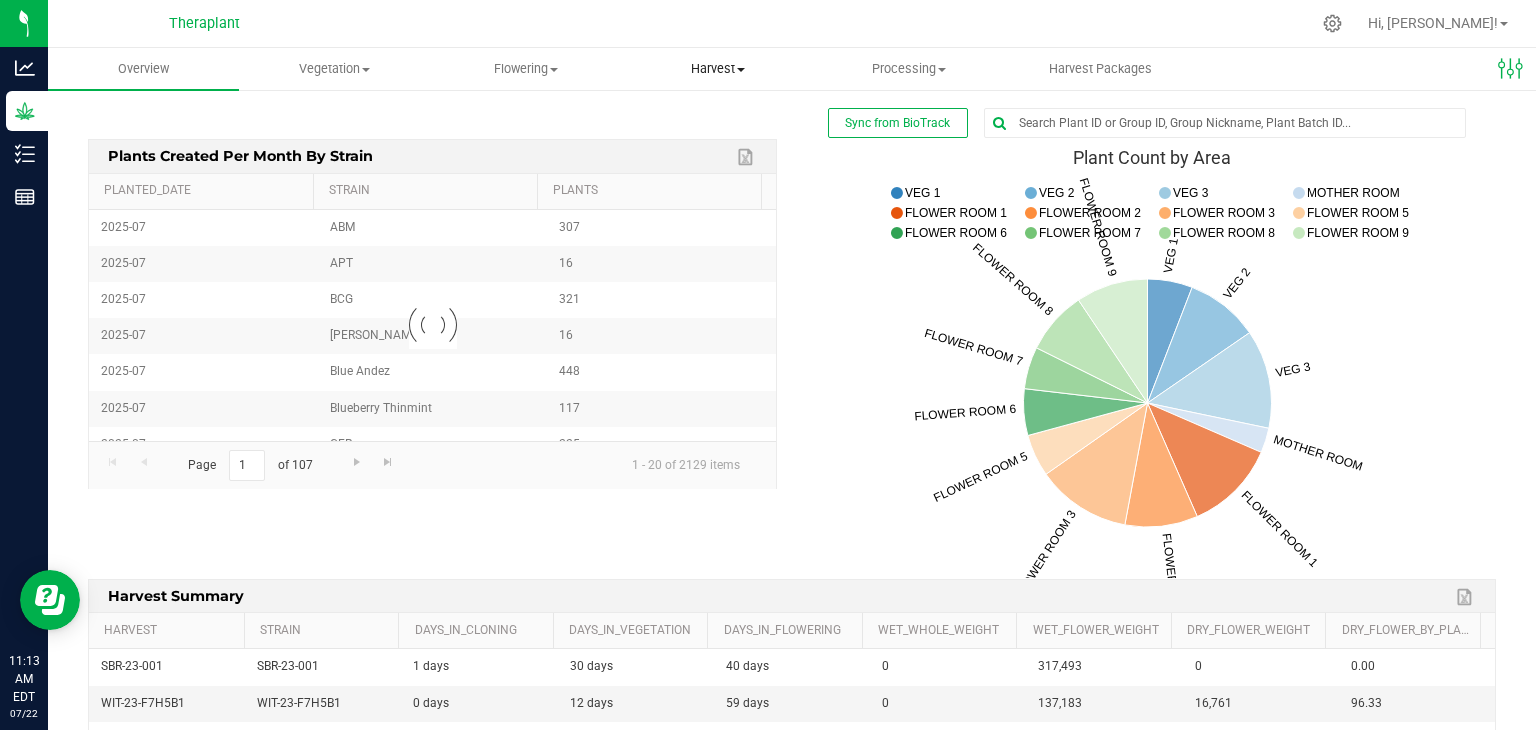 click on "Harvest" at bounding box center (717, 69) 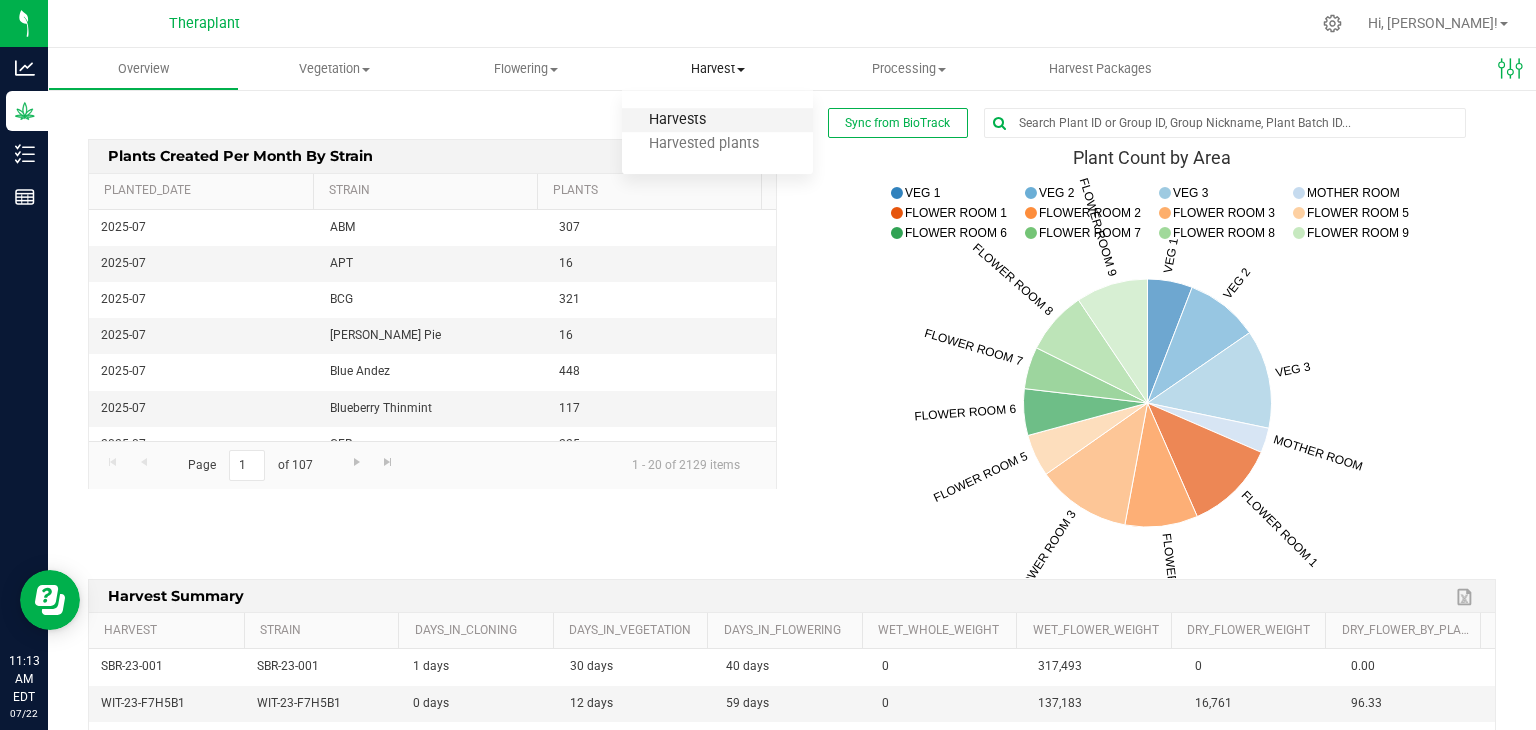 click on "Harvests" at bounding box center [677, 120] 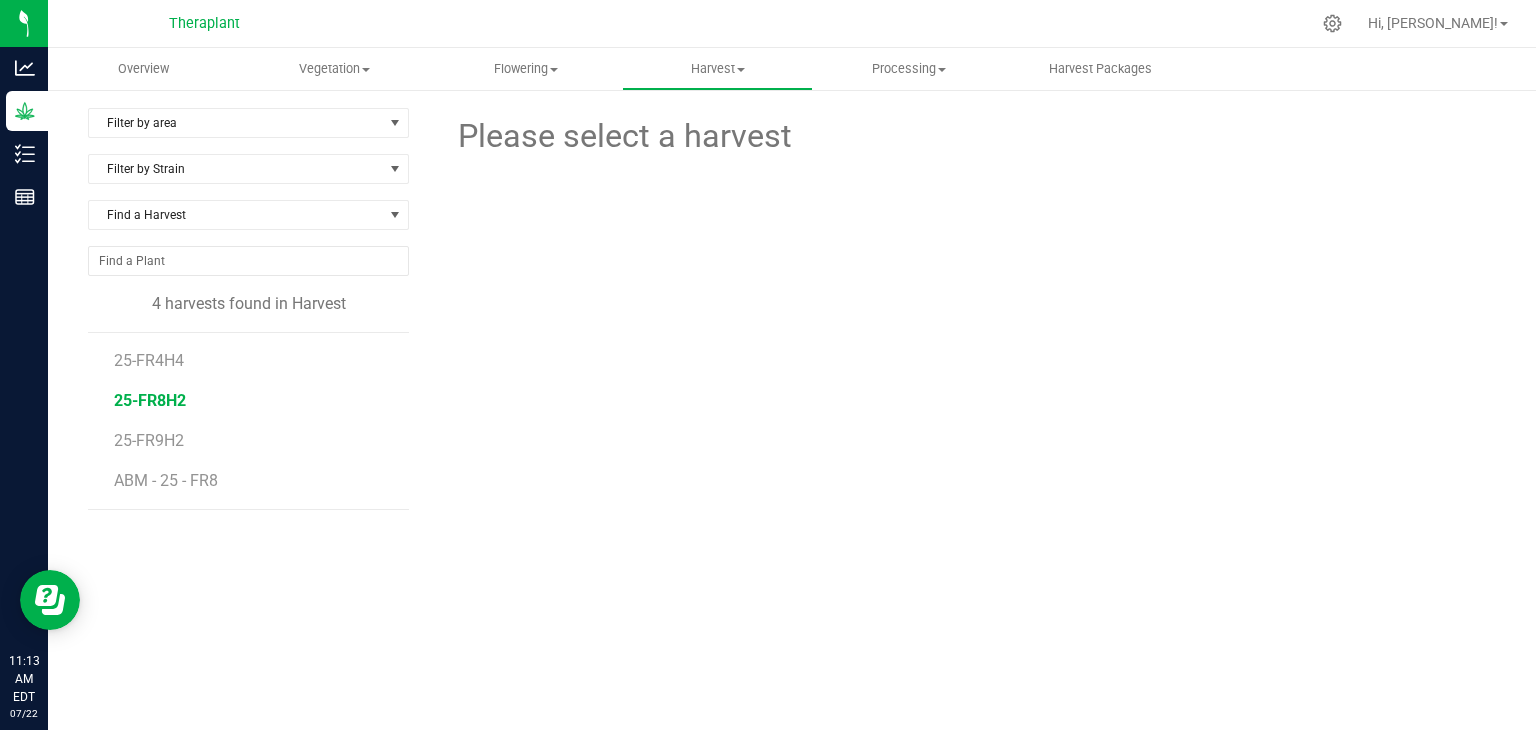 click on "25-FR8H2" at bounding box center (150, 400) 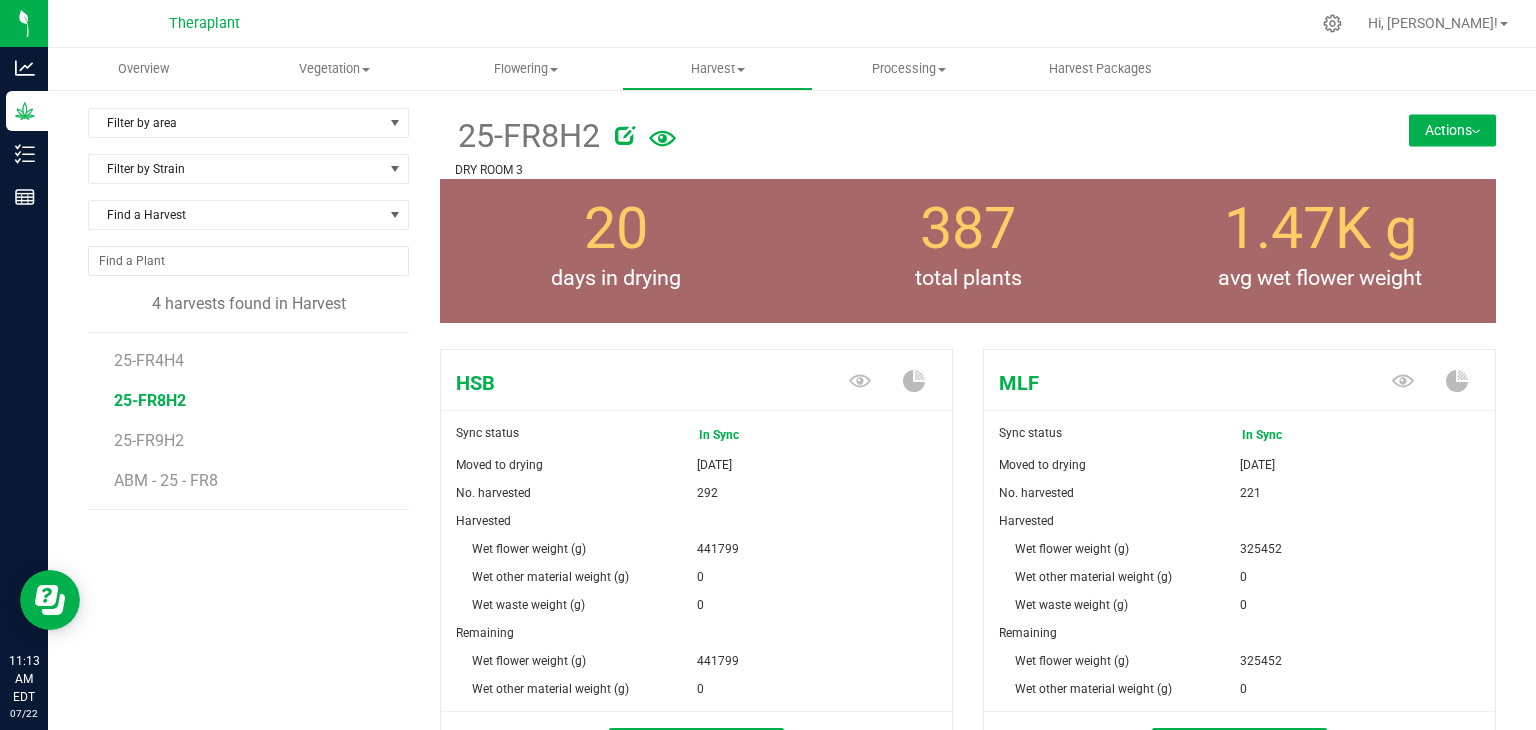 click on "Actions" at bounding box center [1452, 130] 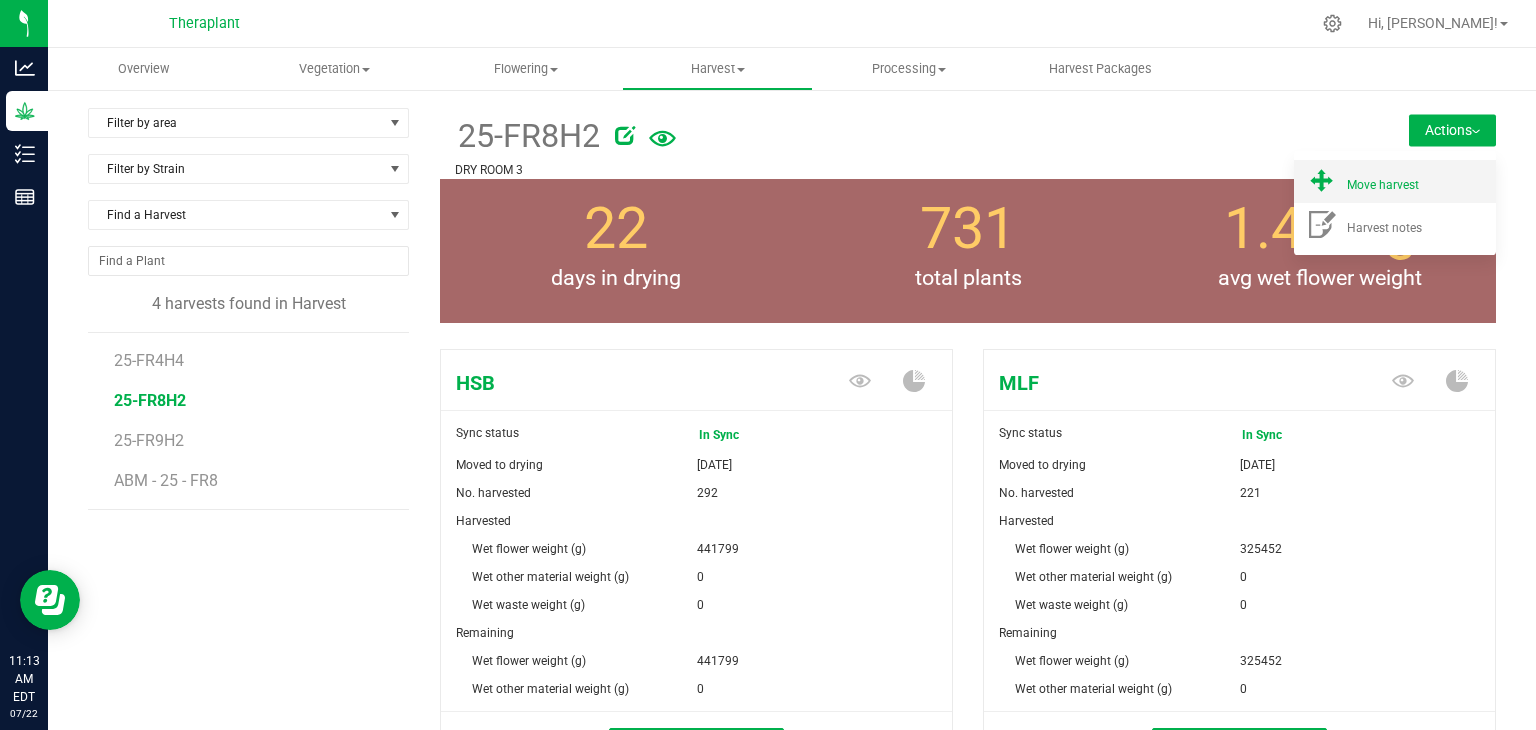 click on "Move harvest" at bounding box center (1395, 181) 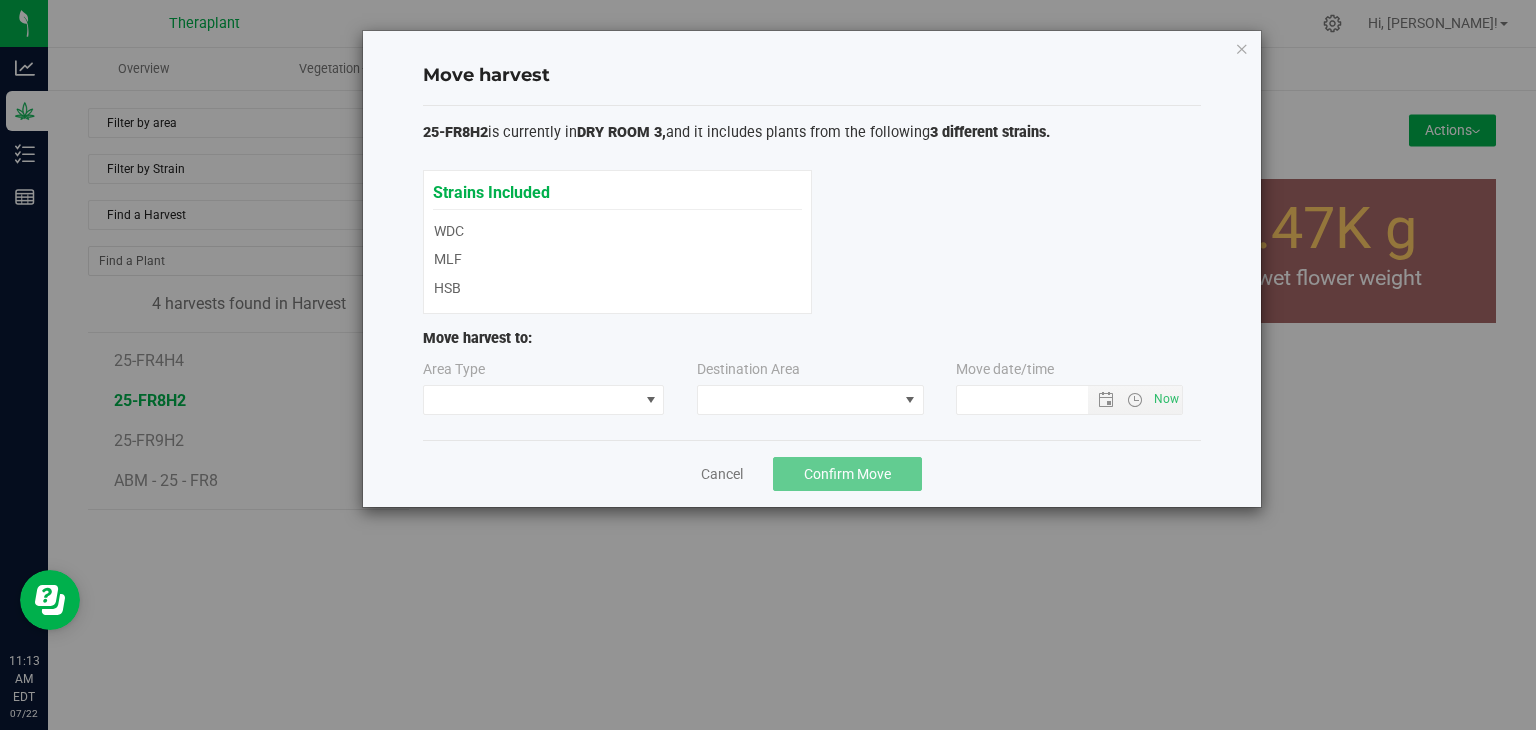 type on "[DATE] 11:13 AM" 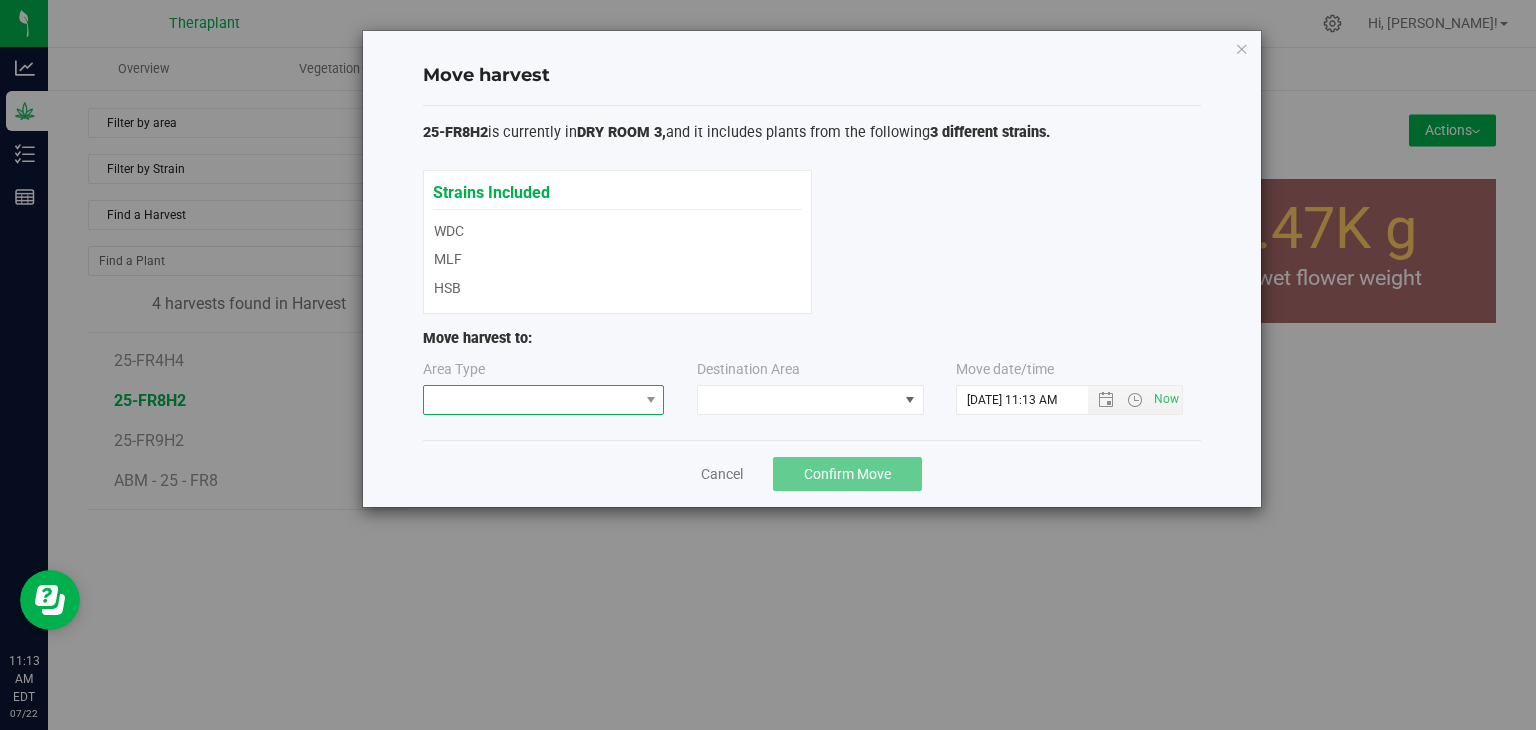 click at bounding box center [531, 400] 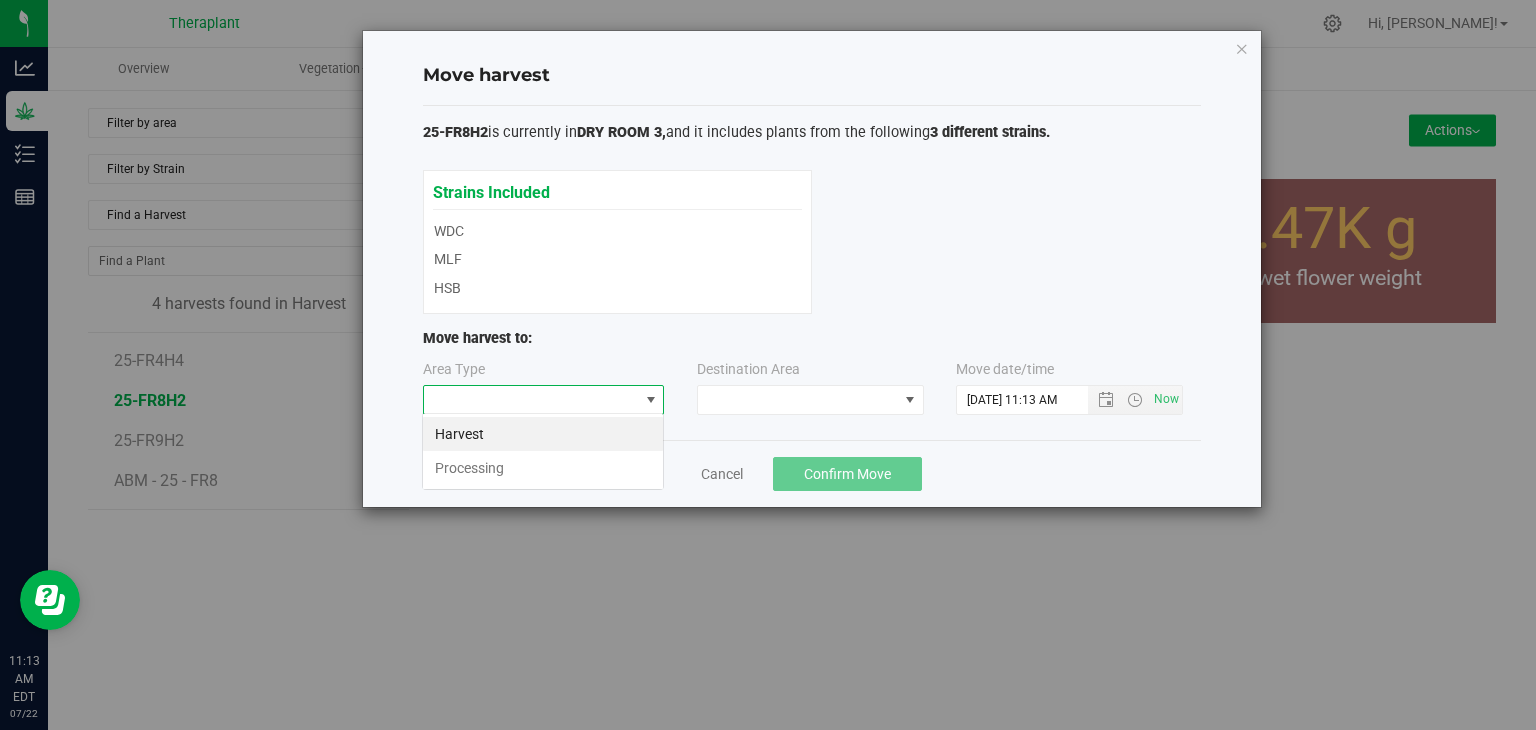 scroll, scrollTop: 99970, scrollLeft: 99757, axis: both 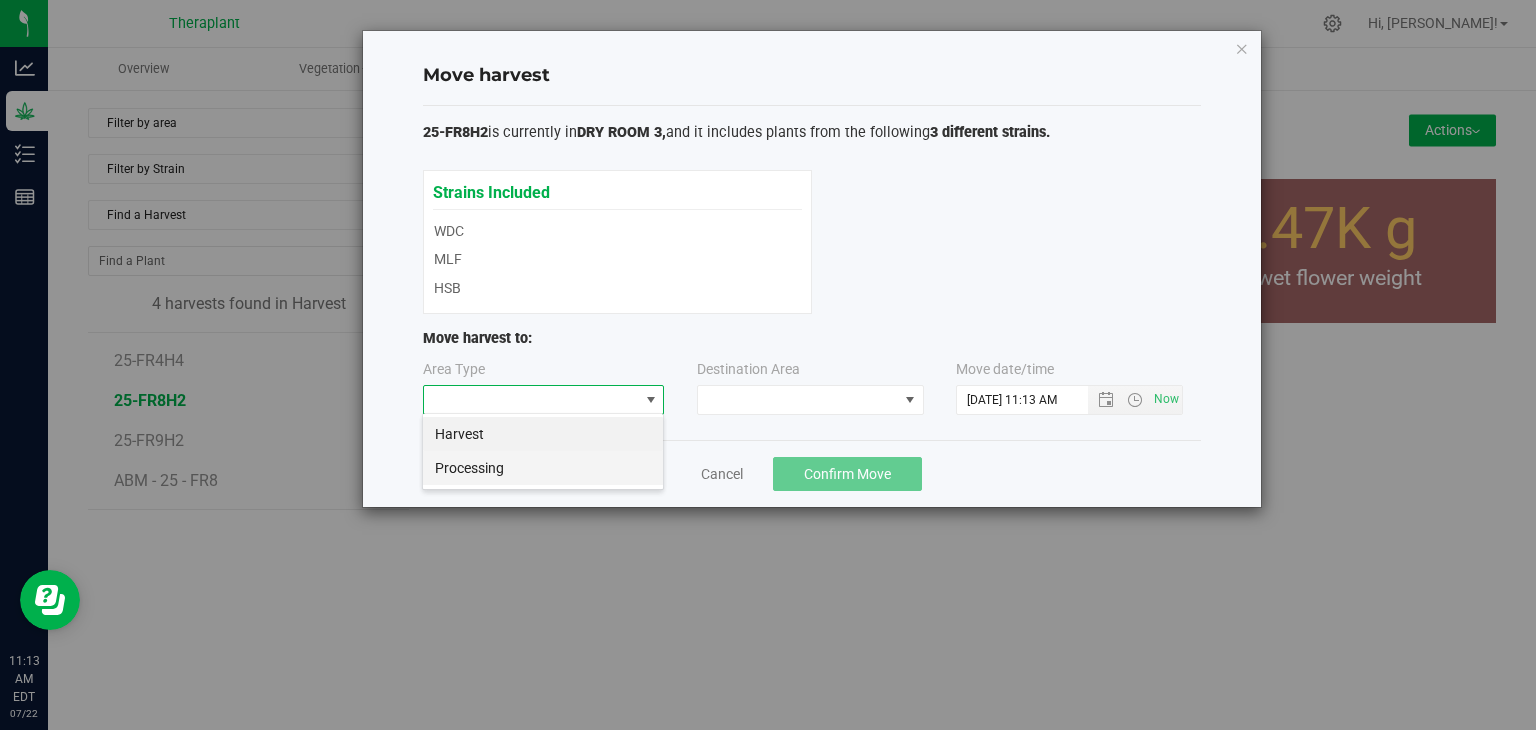click on "Processing" at bounding box center (543, 468) 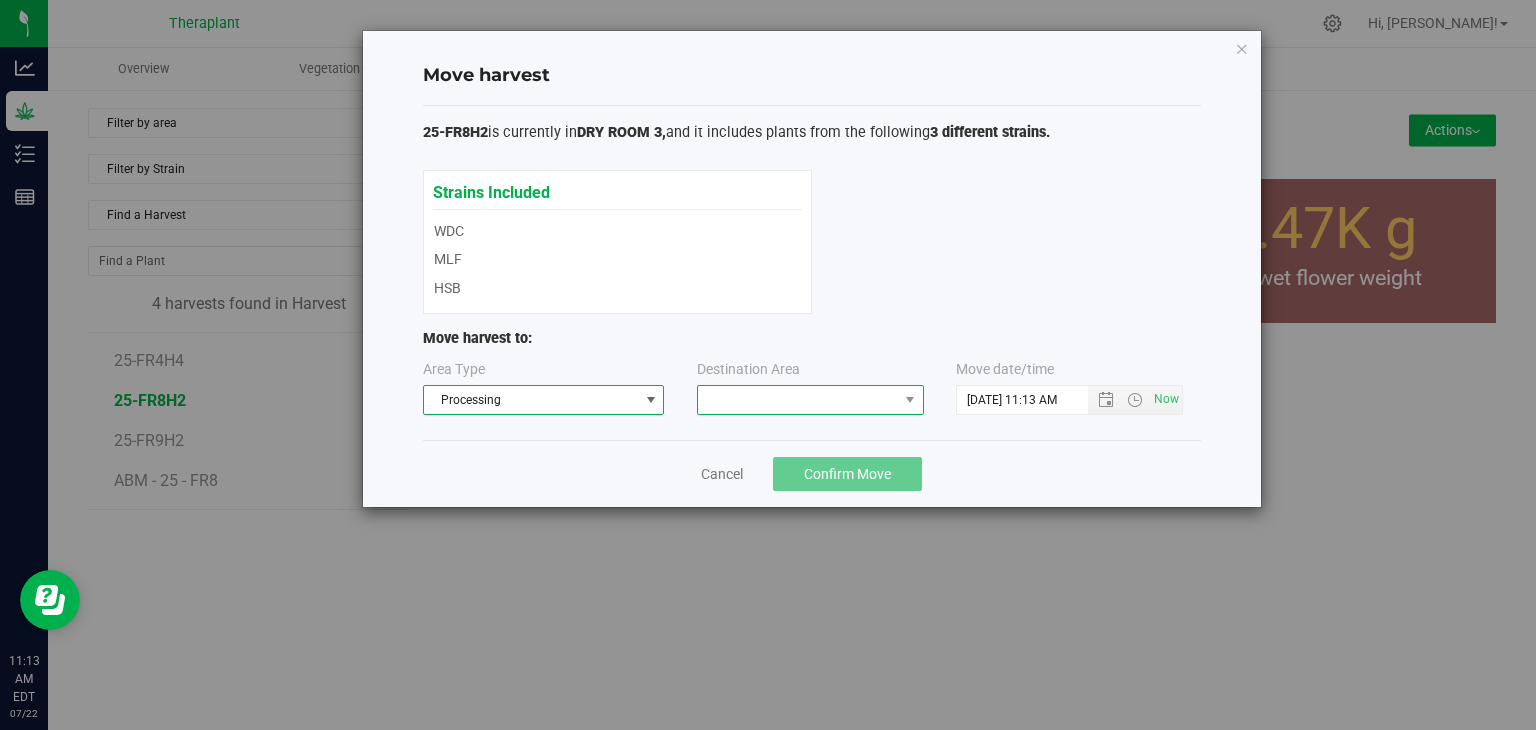 click at bounding box center [798, 400] 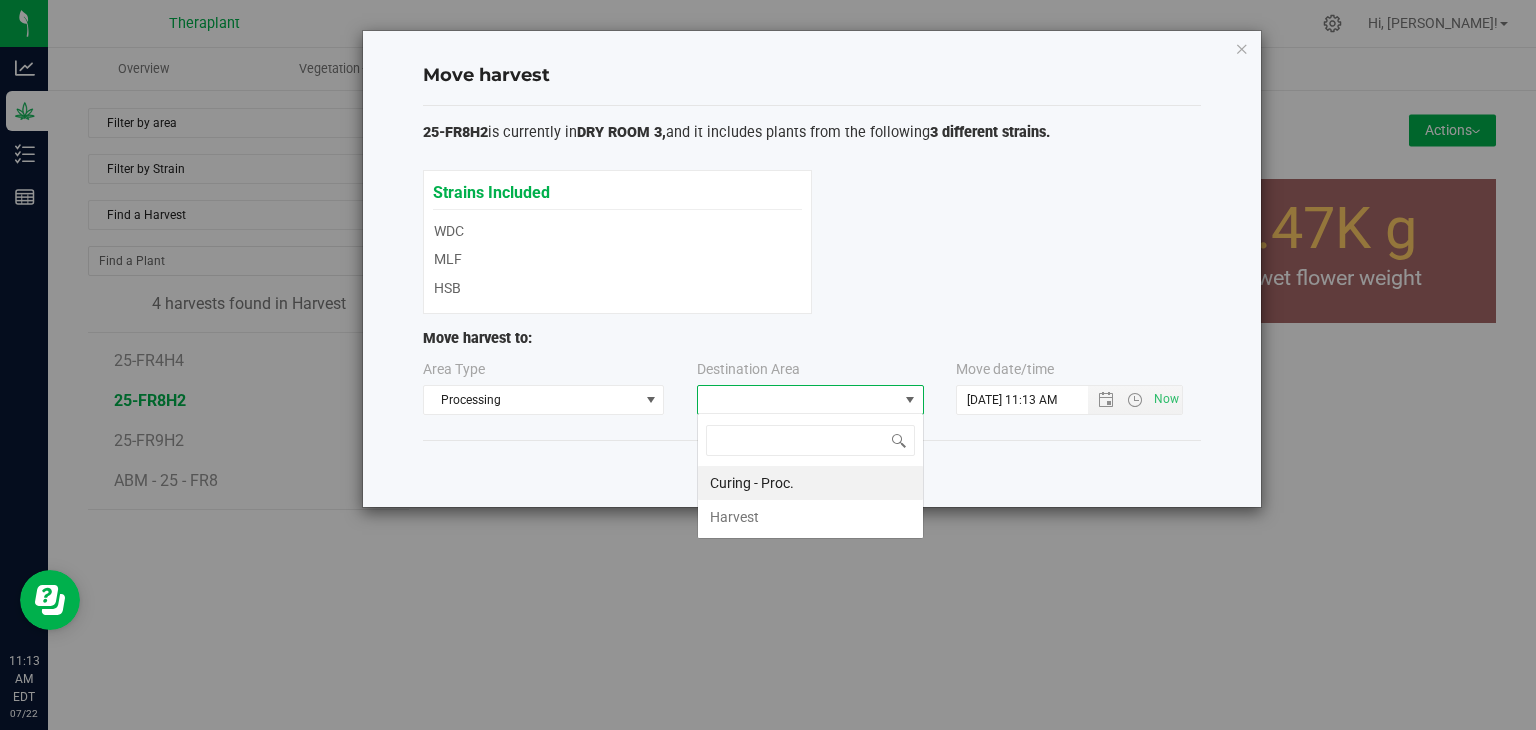 scroll, scrollTop: 99970, scrollLeft: 99772, axis: both 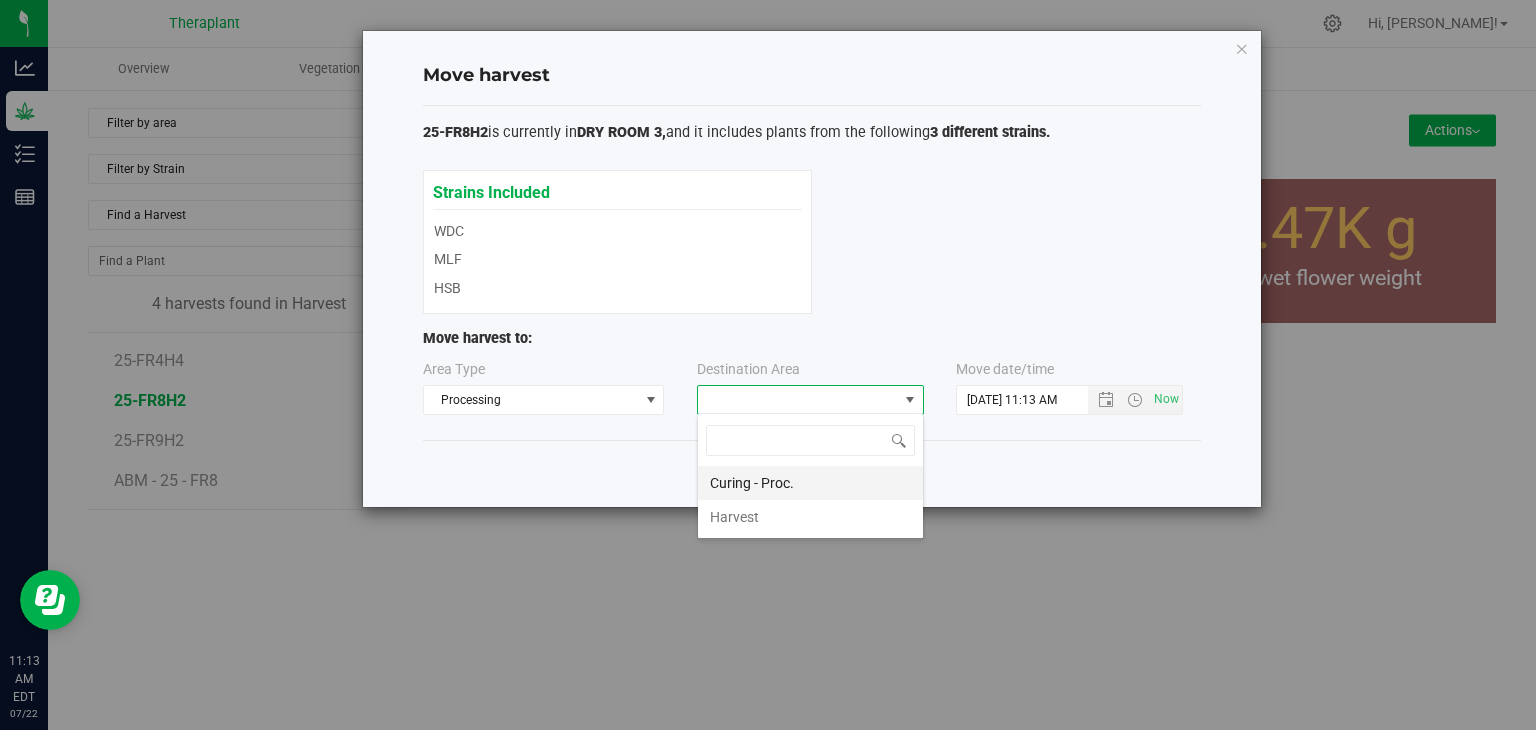 click on "Curing - Proc." at bounding box center (810, 483) 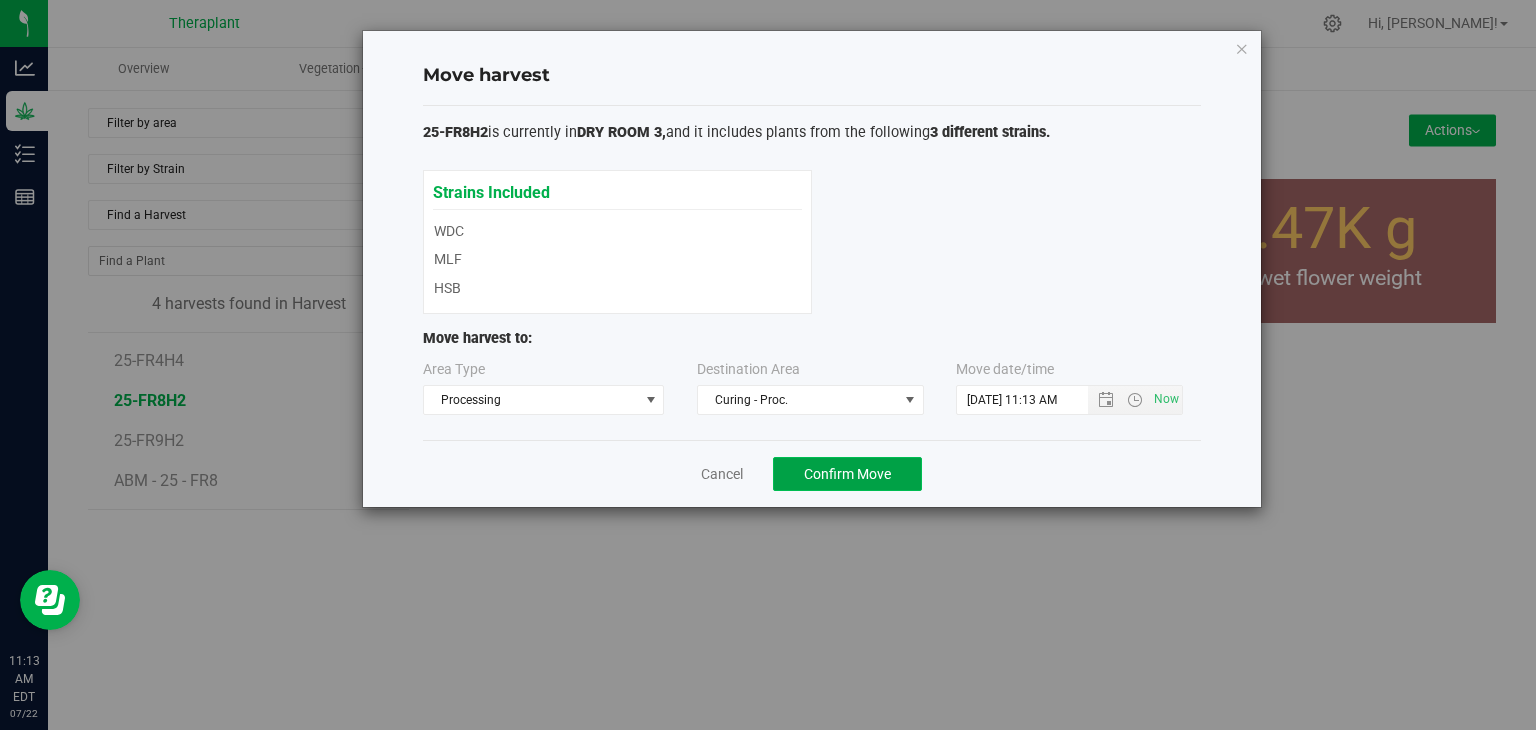 click on "Confirm Move" 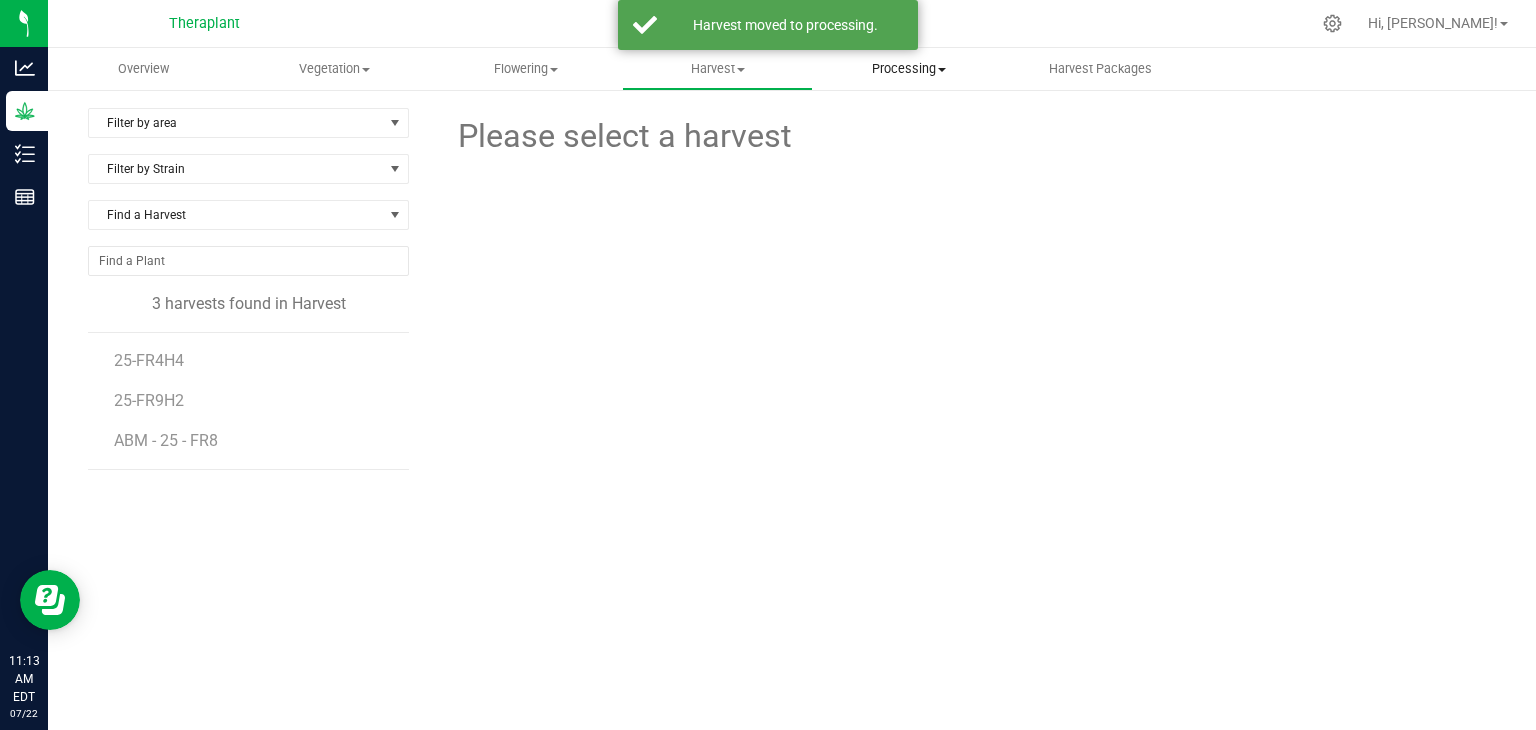 click on "Processing" at bounding box center [908, 69] 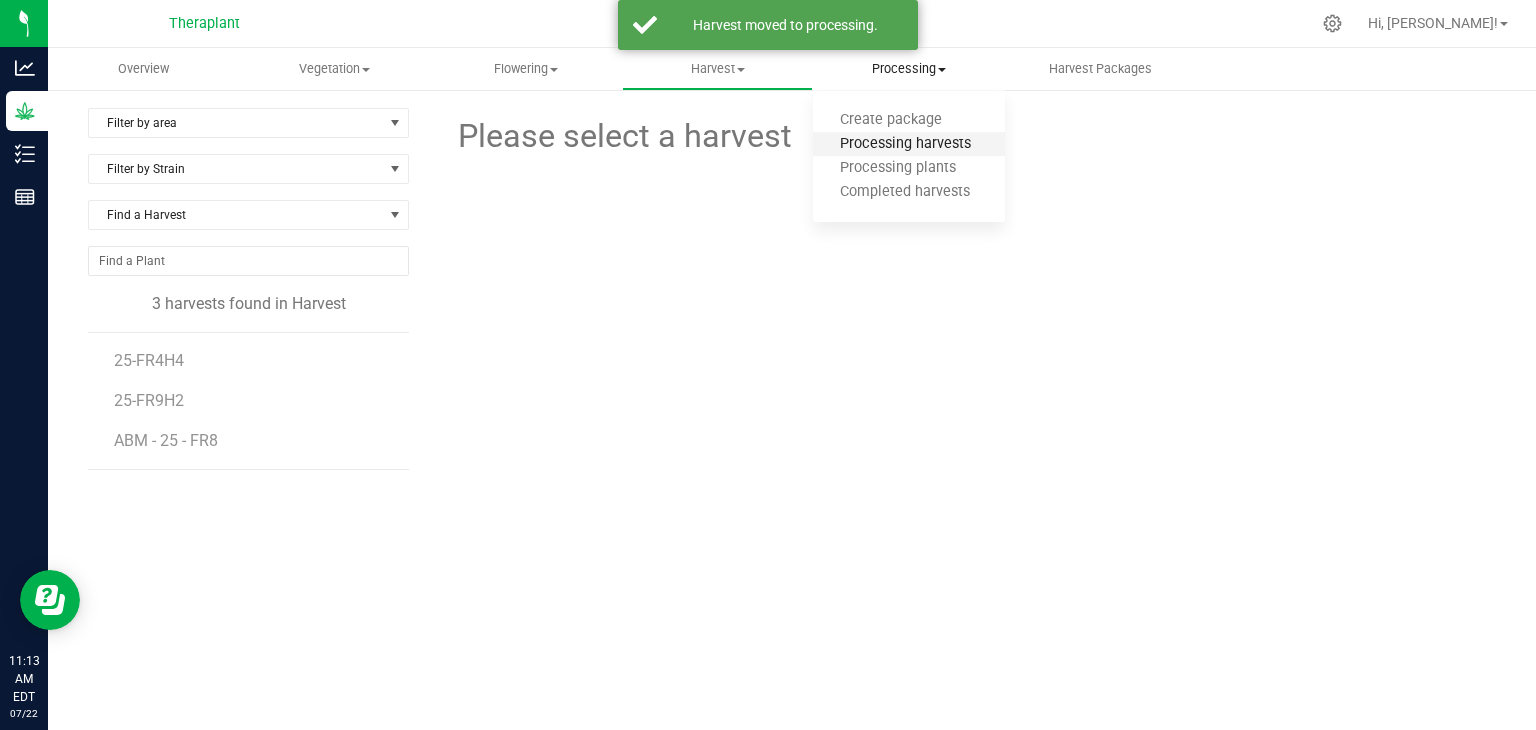 click on "Processing harvests" at bounding box center (905, 144) 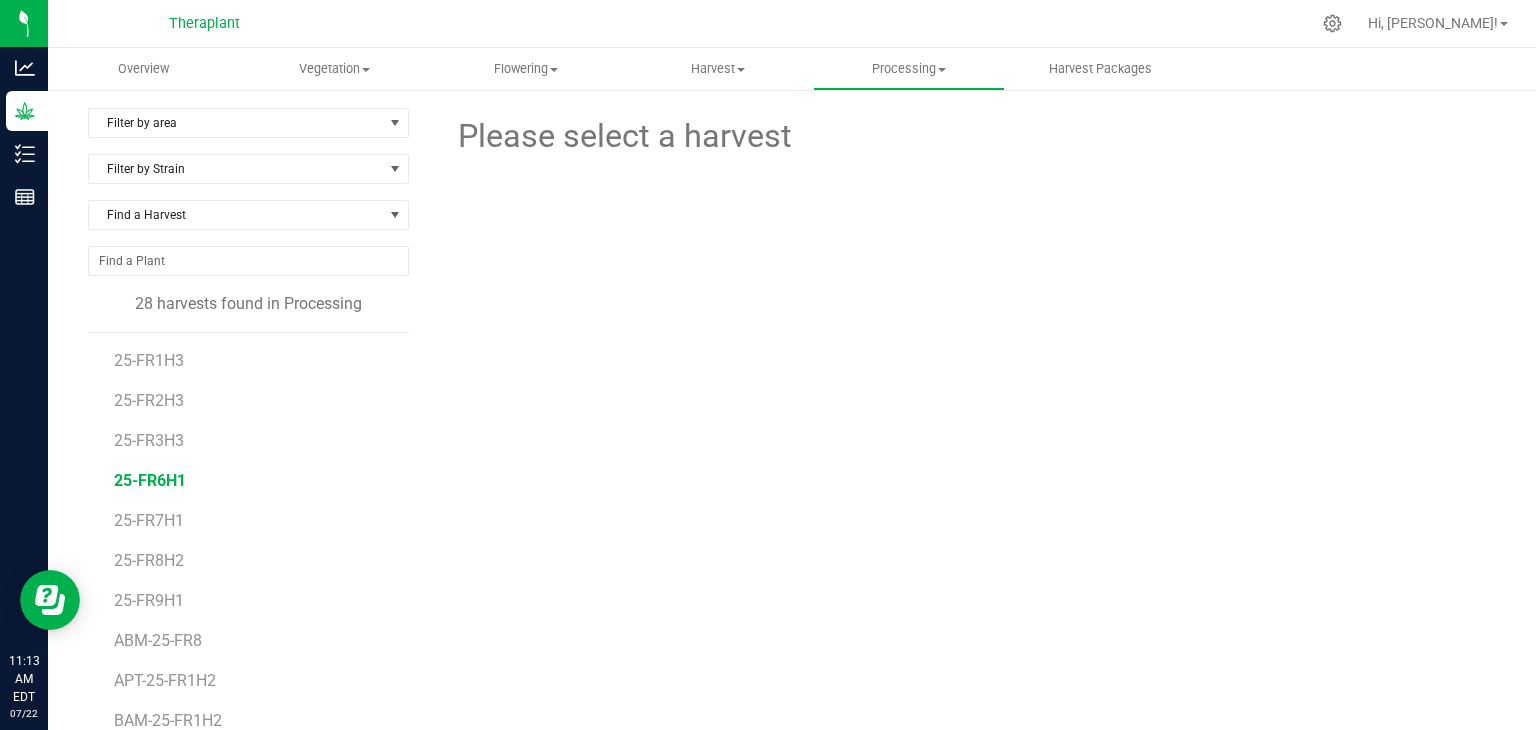 click on "25-FR6H1" at bounding box center (150, 480) 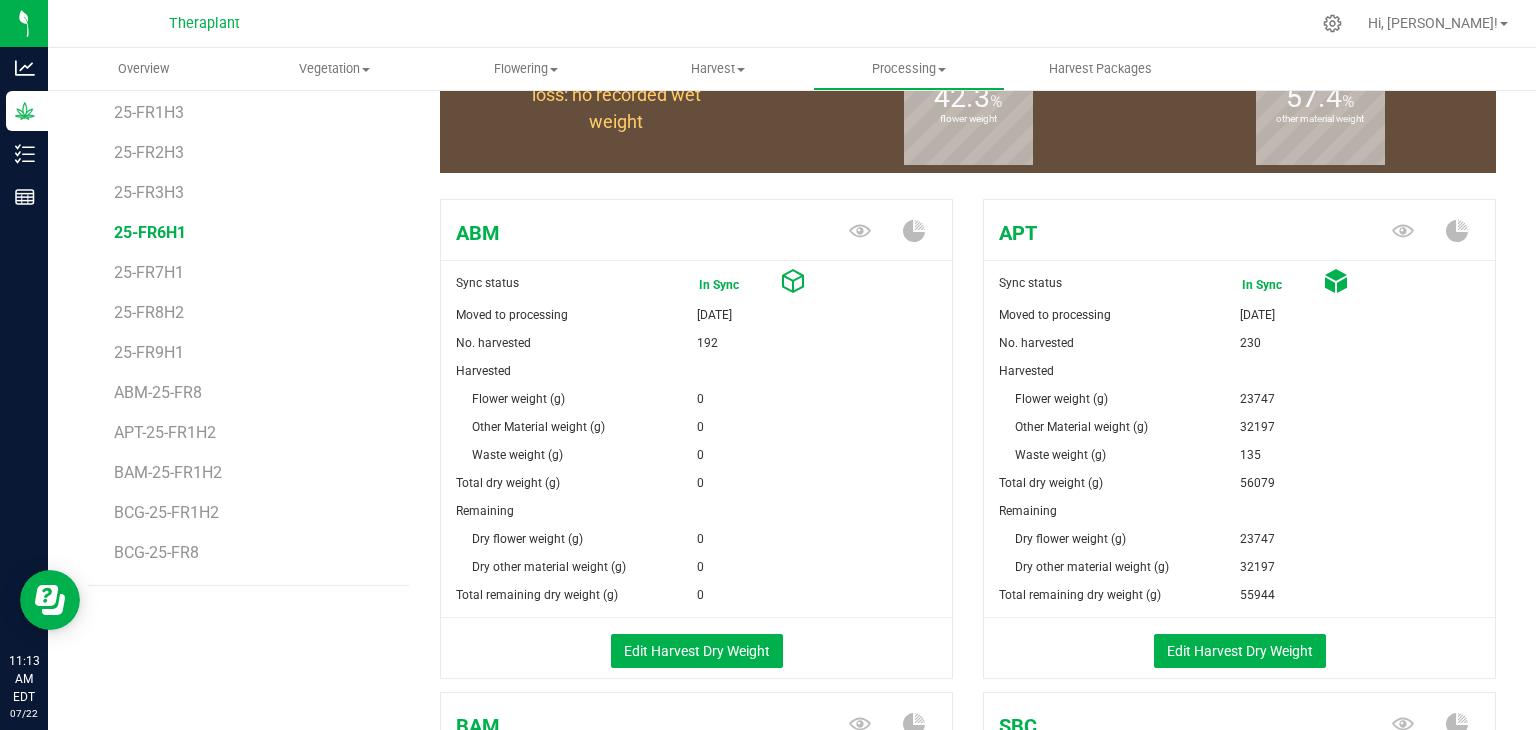 scroll, scrollTop: 255, scrollLeft: 0, axis: vertical 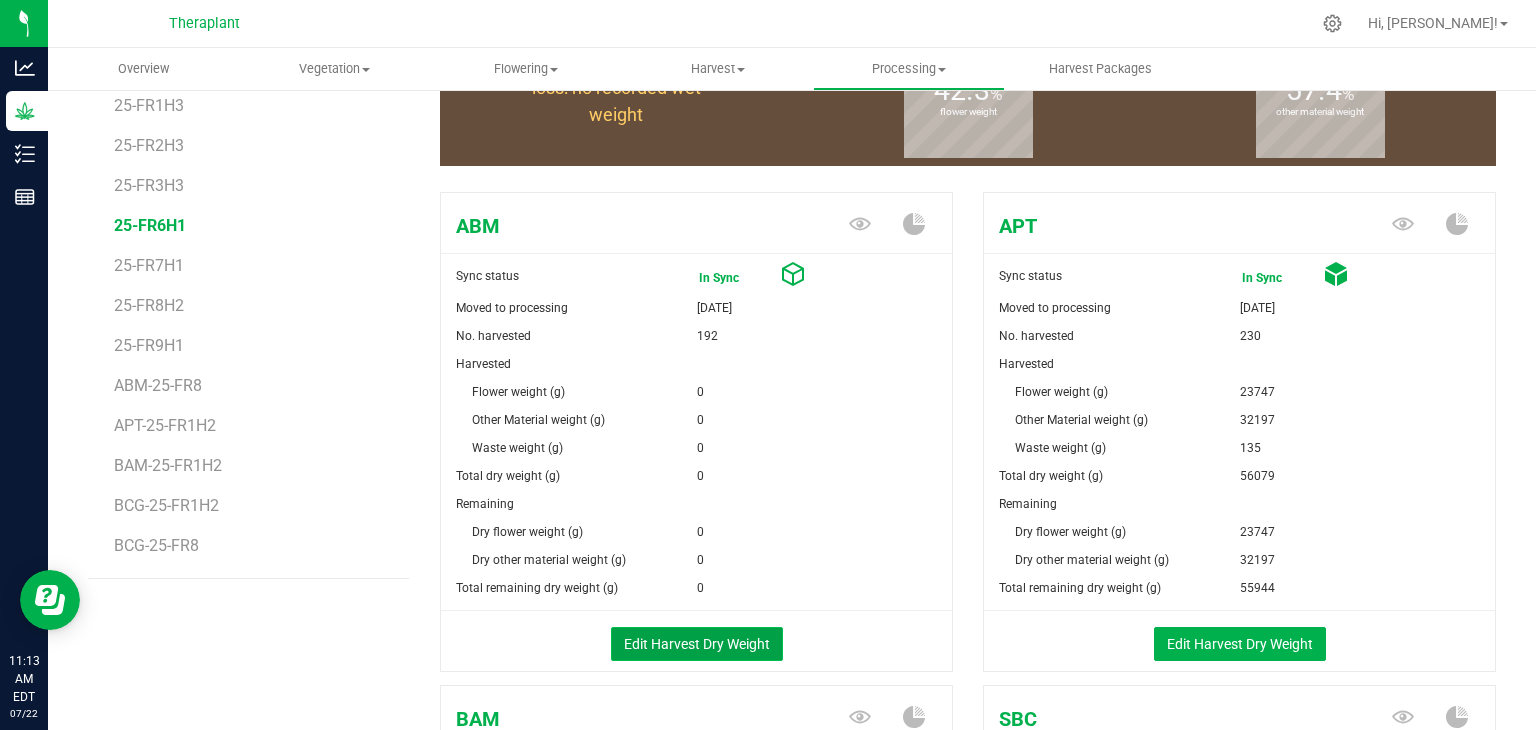 click on "Edit Harvest Dry Weight" at bounding box center [697, 644] 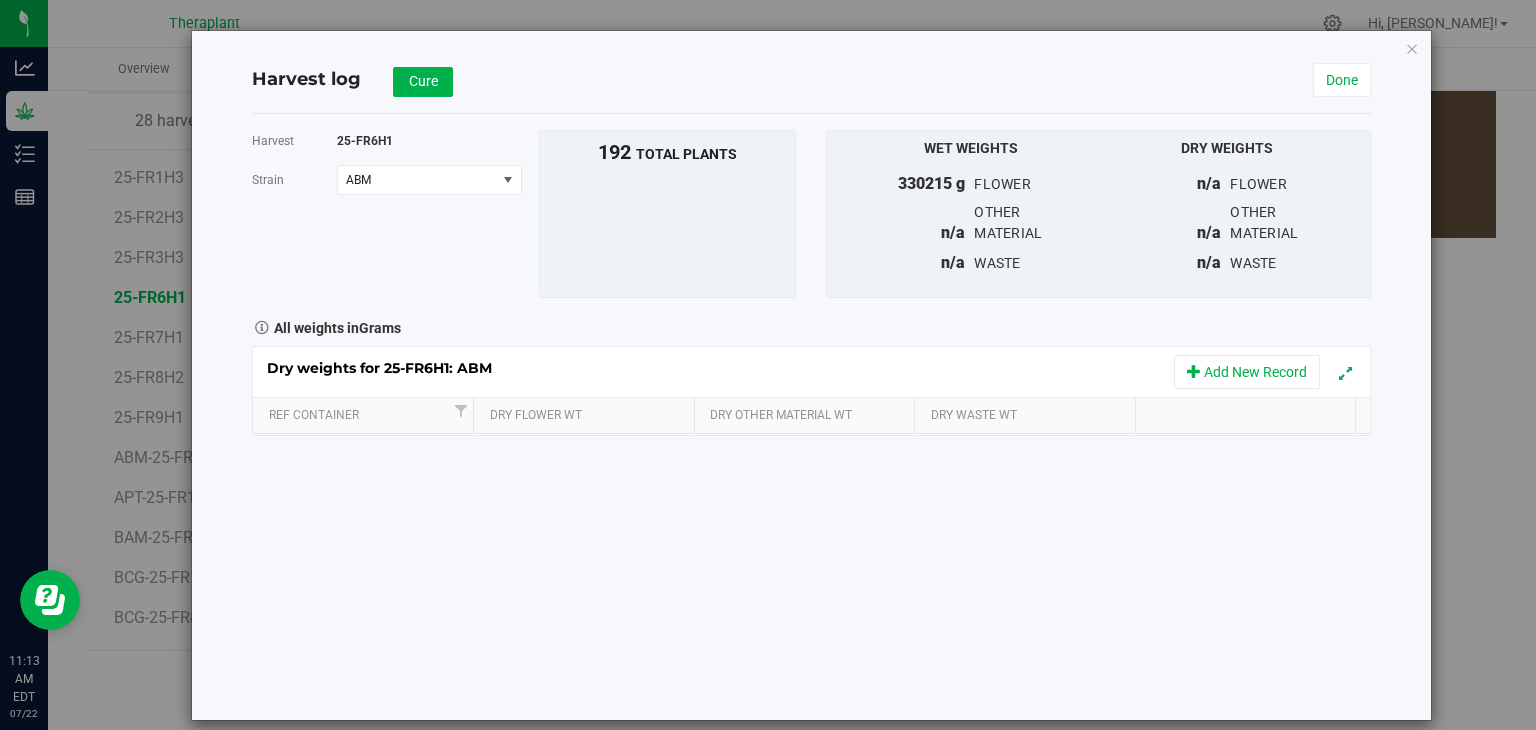 scroll, scrollTop: 255, scrollLeft: 0, axis: vertical 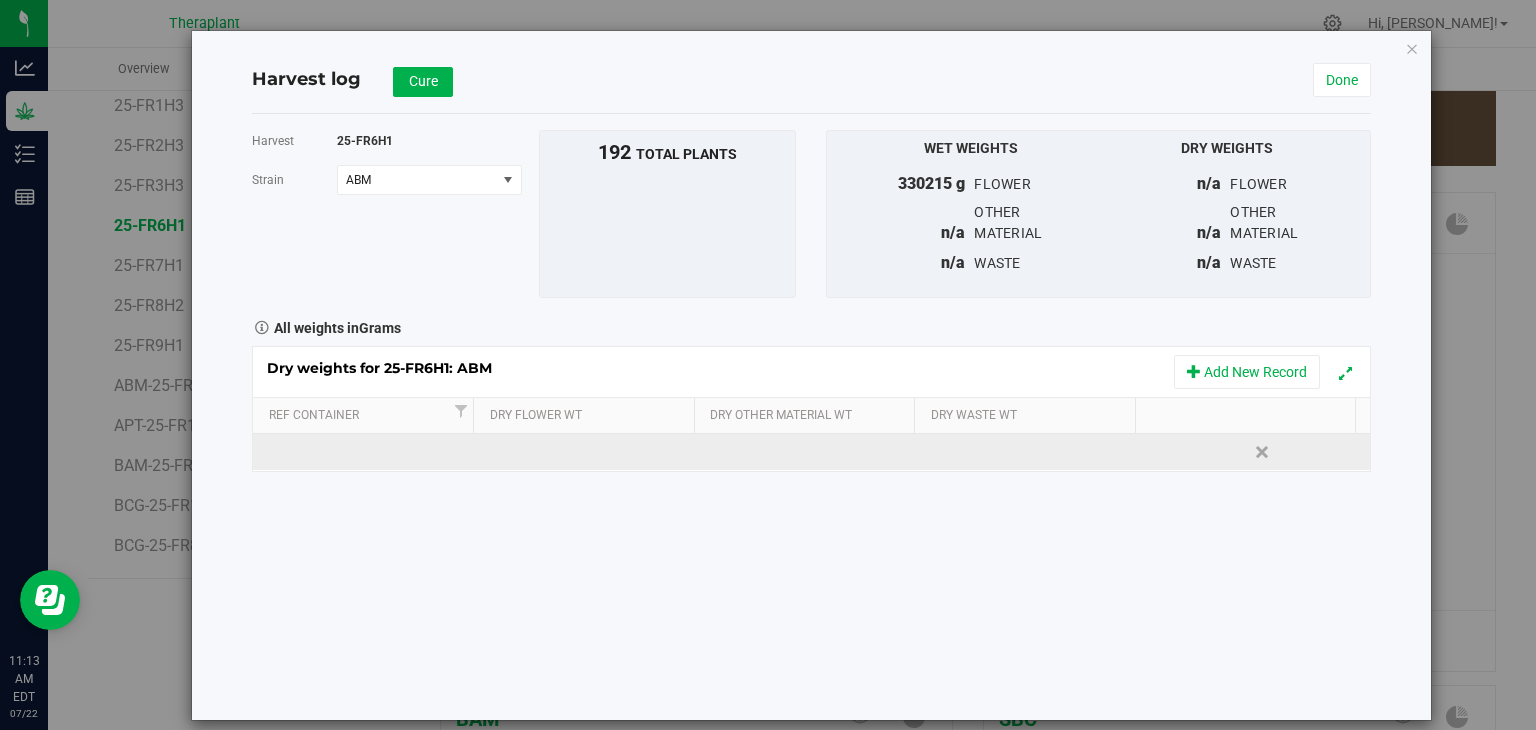 click at bounding box center [587, 452] 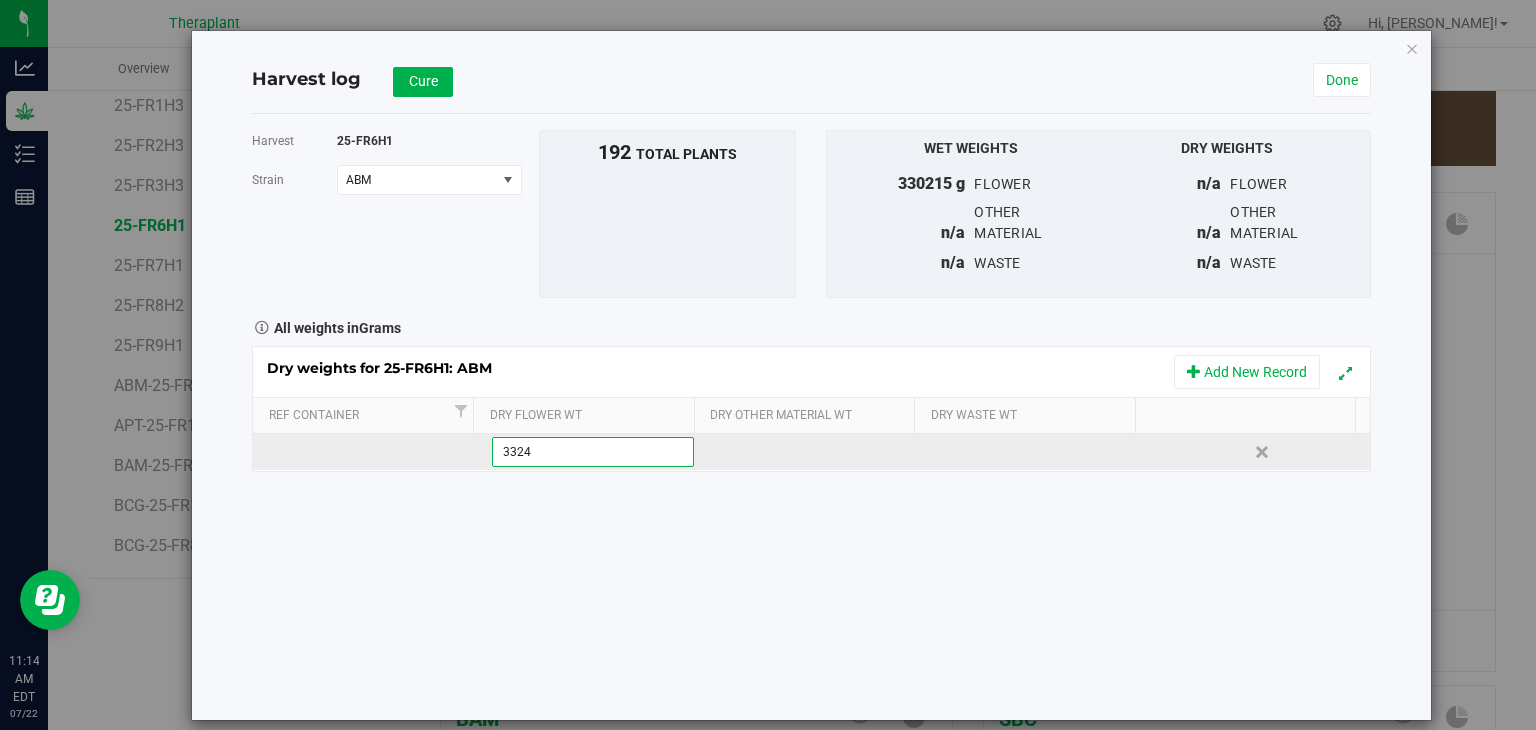 type on "33240" 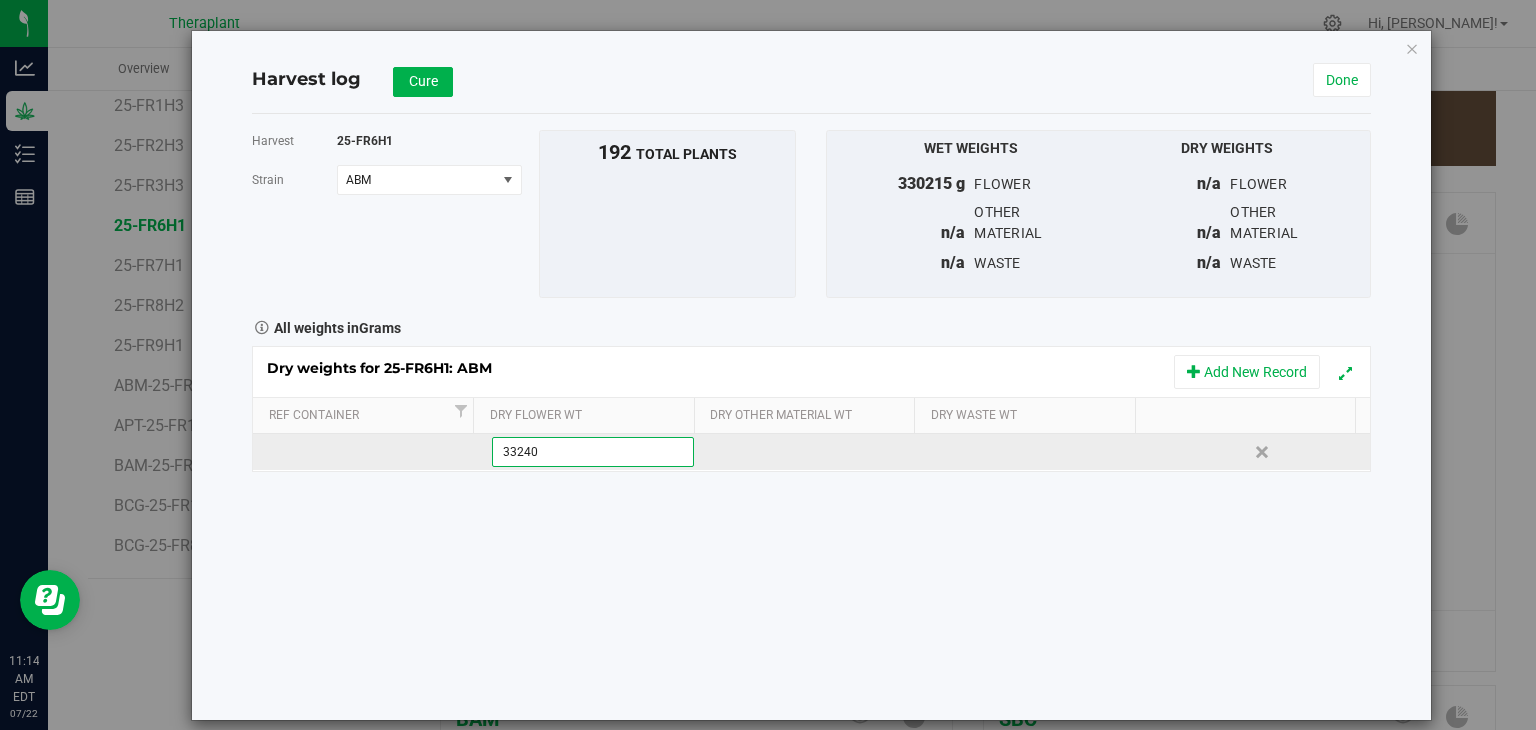 click on "Dry weights for 25-FR6H1: ABM
Add New Record
Ref Container Dry Flower Wt Dry Other Material Wt Dry Waste Wt   33240.0000 g 33240 Delete" at bounding box center [811, 409] 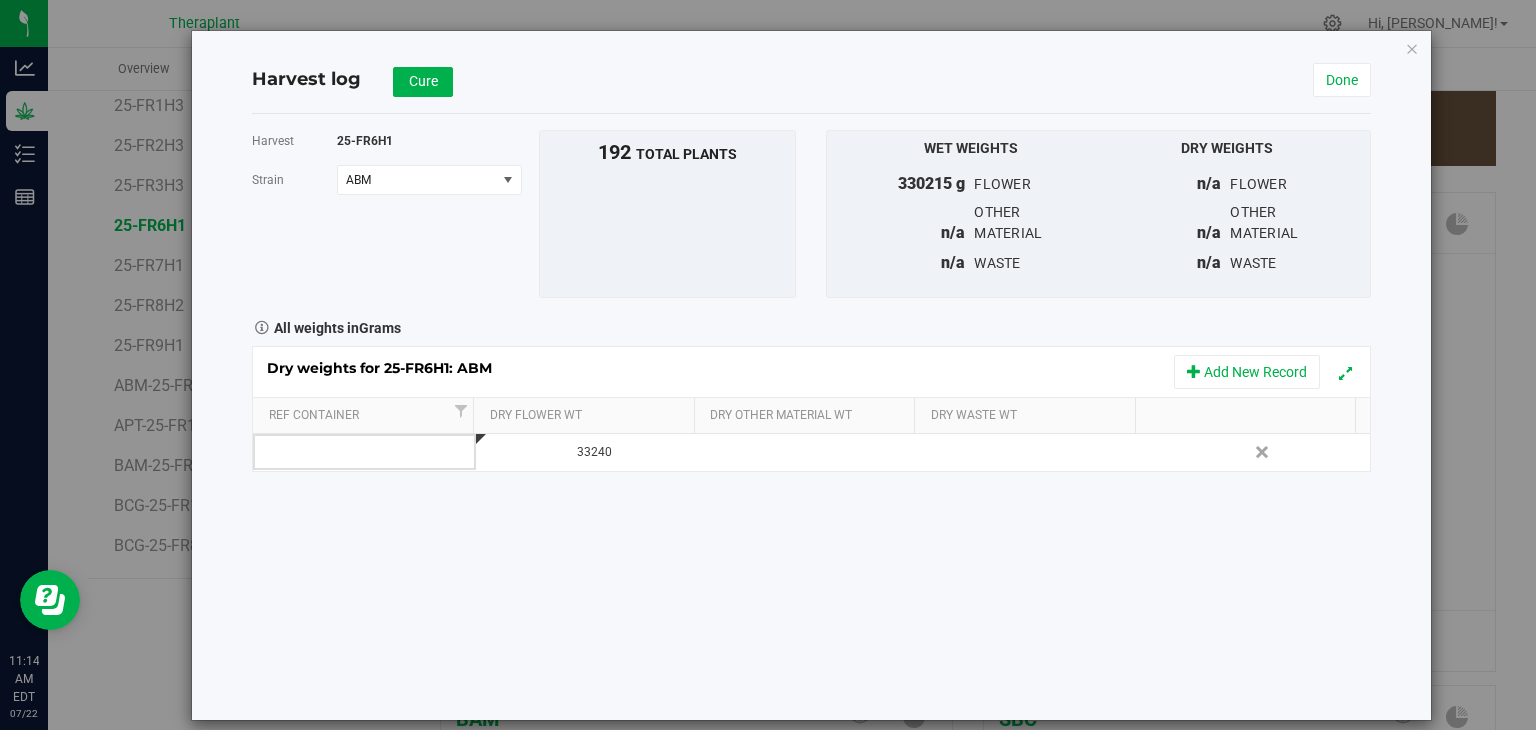 click at bounding box center (811, 452) 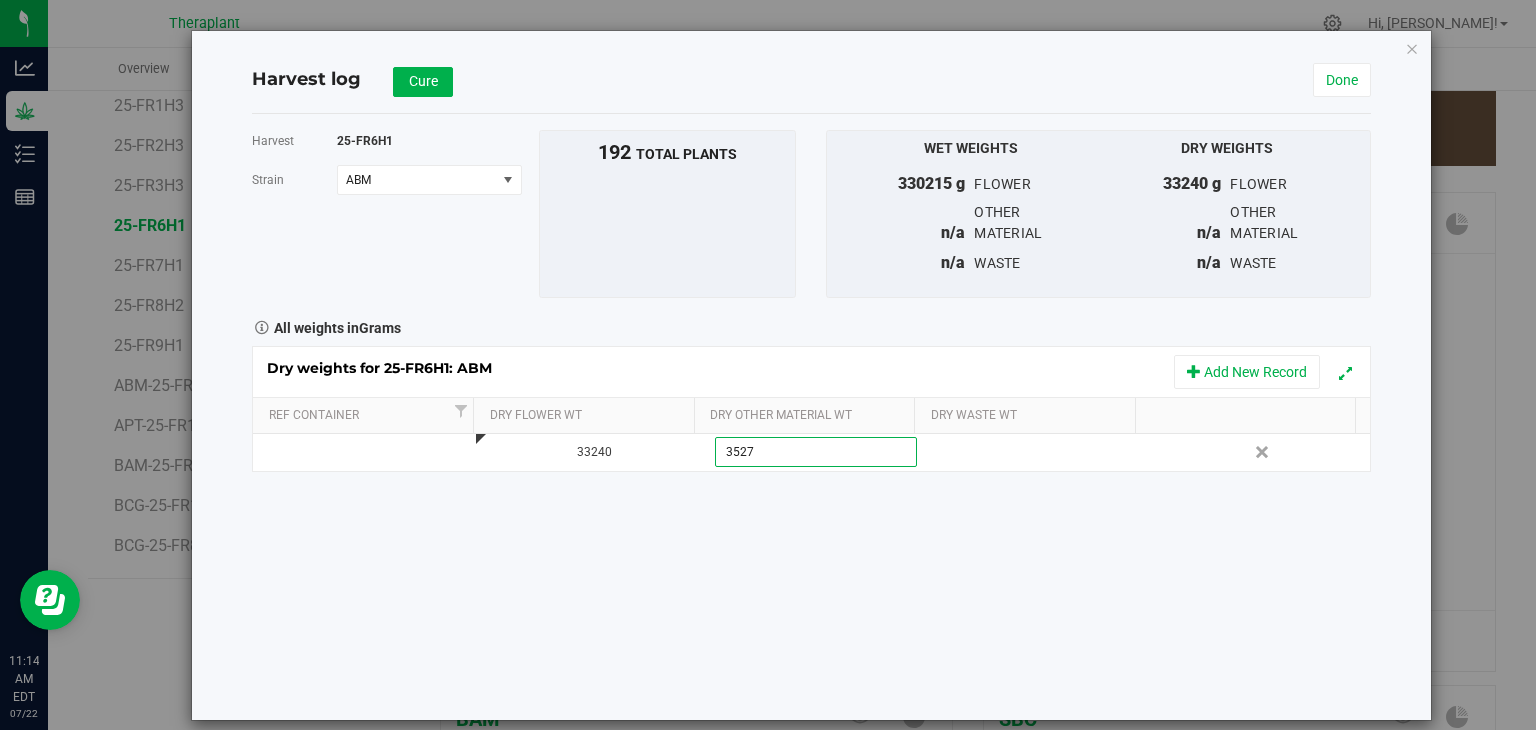 type on "35276" 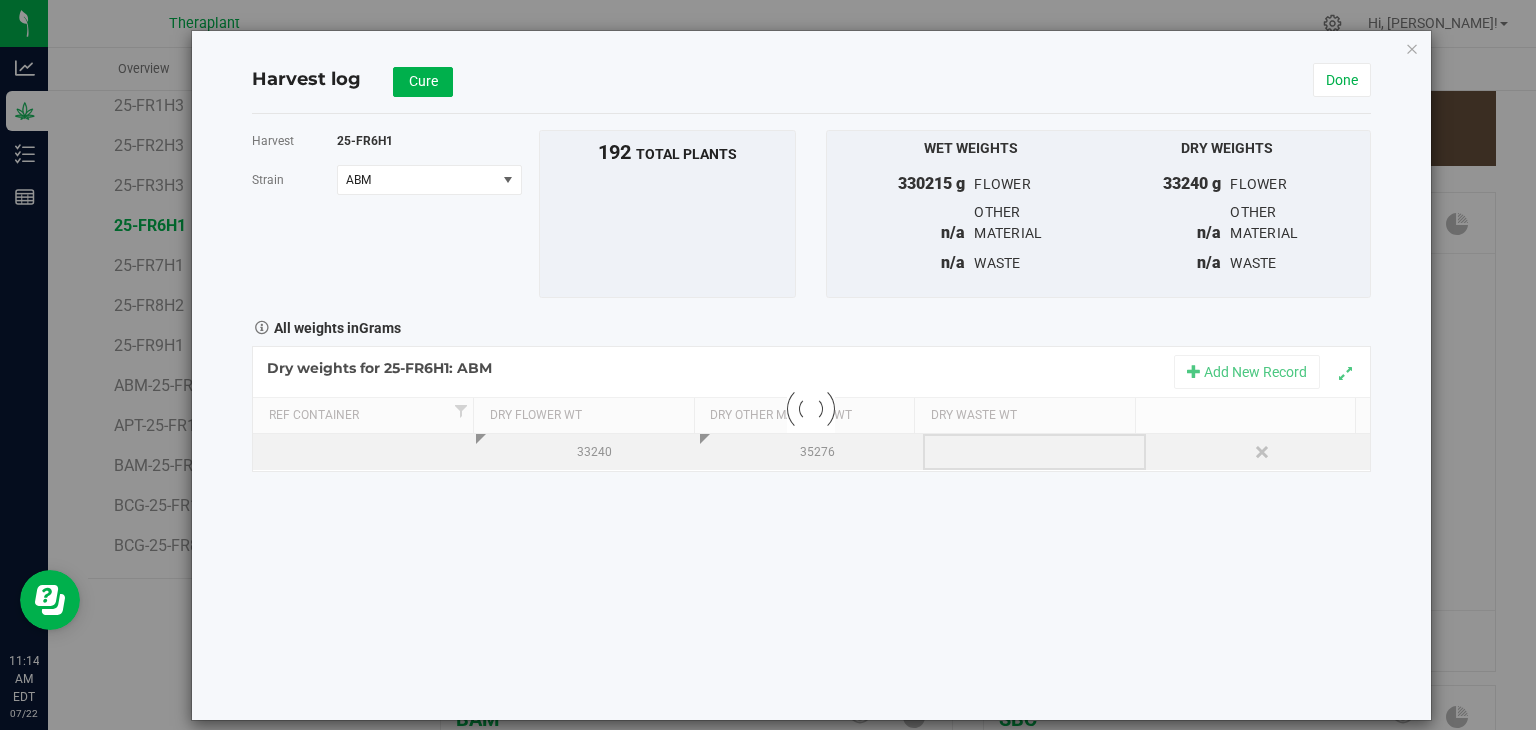 click on "Loading...
Dry weights for 25-FR6H1: ABM
Add New Record
Ref Container Dry Flower Wt Dry Other Material Wt Dry Waste Wt   33240 35276 Delete" at bounding box center (811, 409) 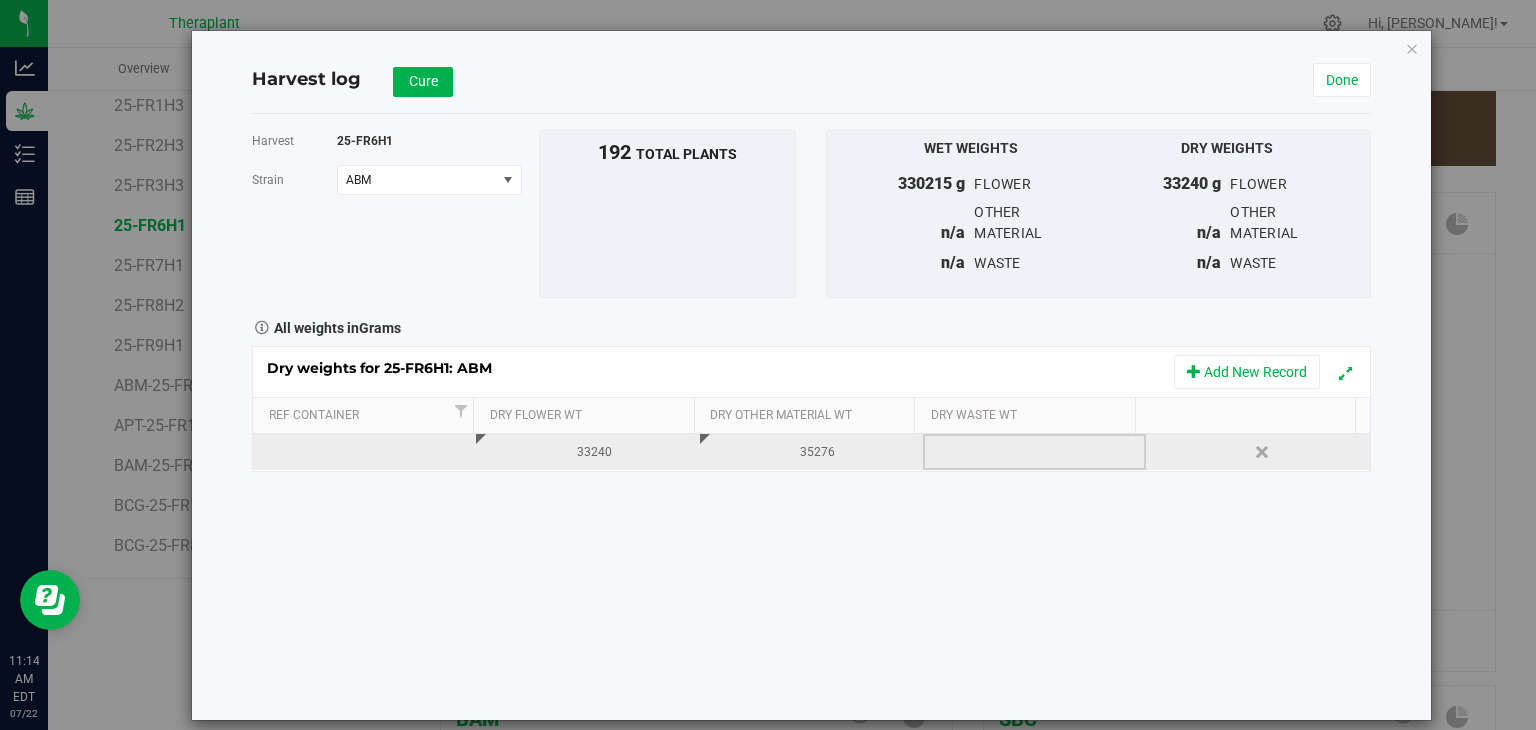 click at bounding box center (1041, 452) 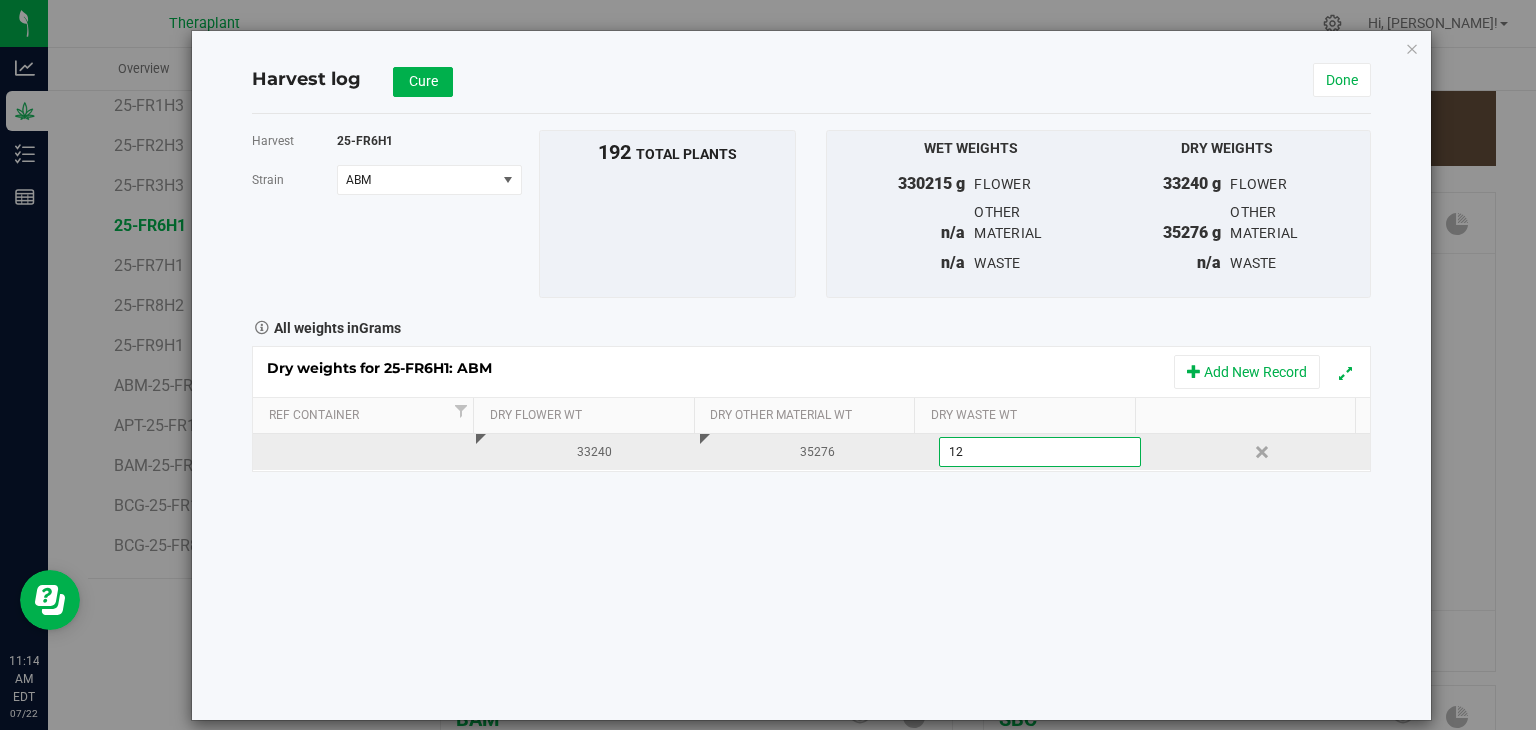 type on "126" 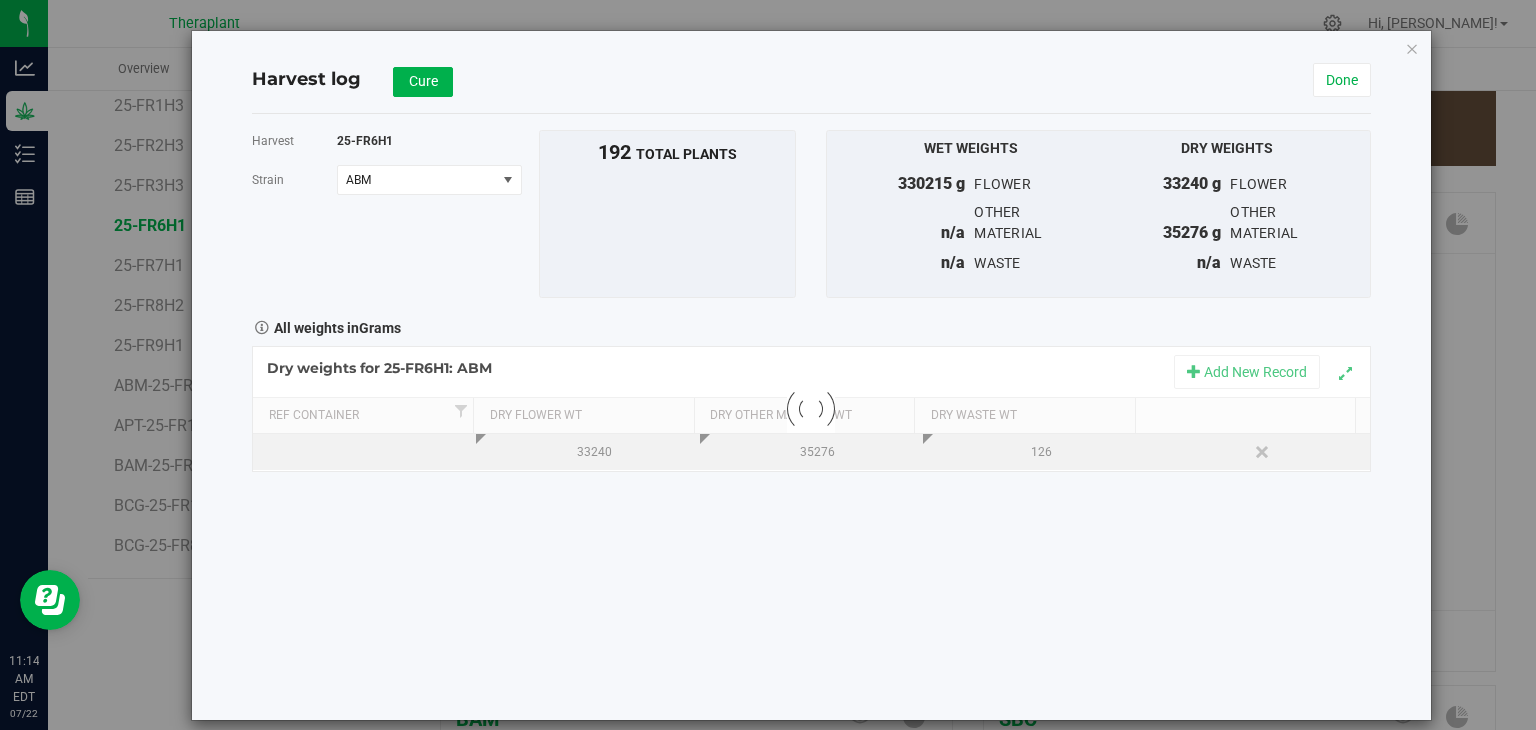 click on "Harvest
25-FR6H1
[GEOGRAPHIC_DATA]
ABM Select strain ABM APT BAM SBC
To bulk upload trim weights:
Export to CSV
Upload the CSV file  with weights entered
192
total plants" at bounding box center (811, 417) 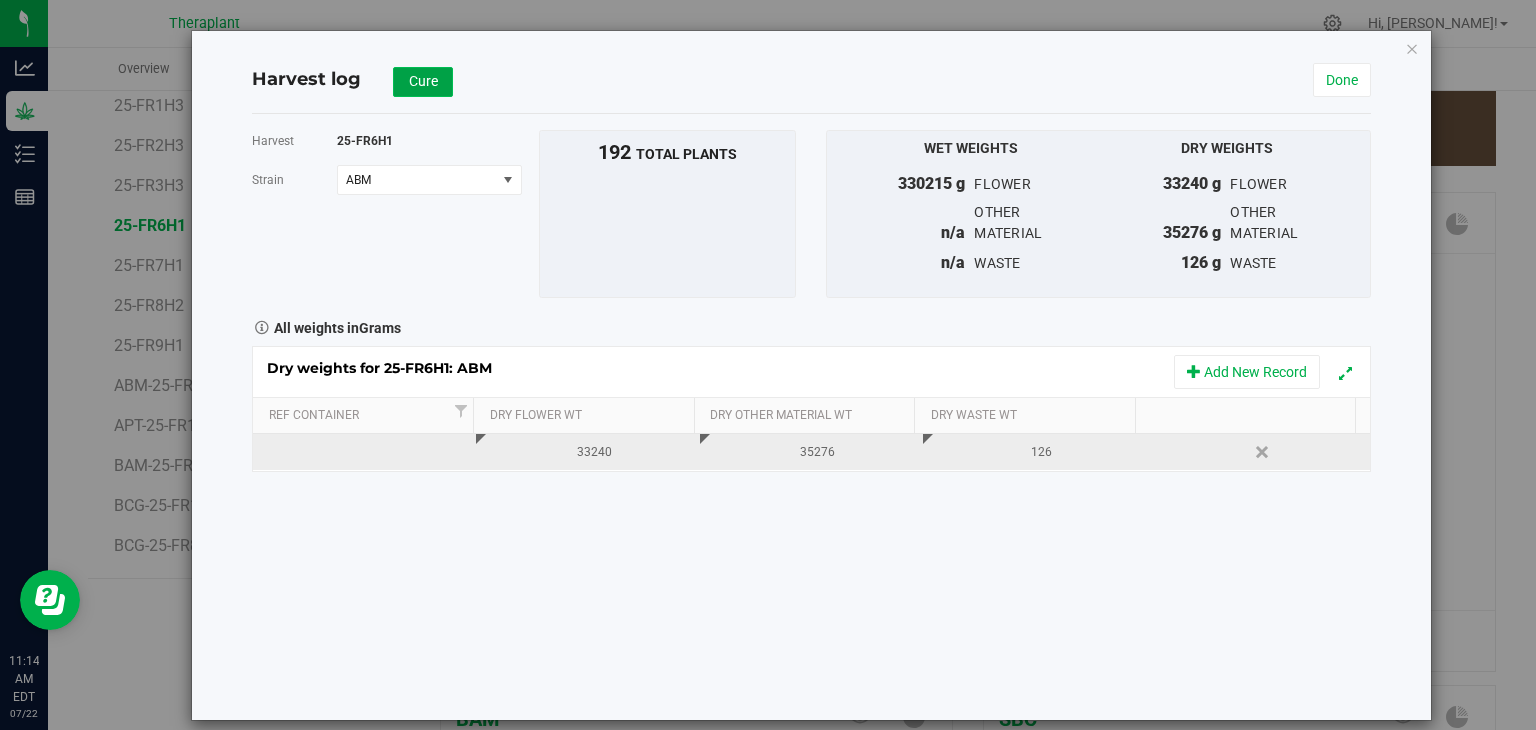 click on "Cure" at bounding box center (423, 81) 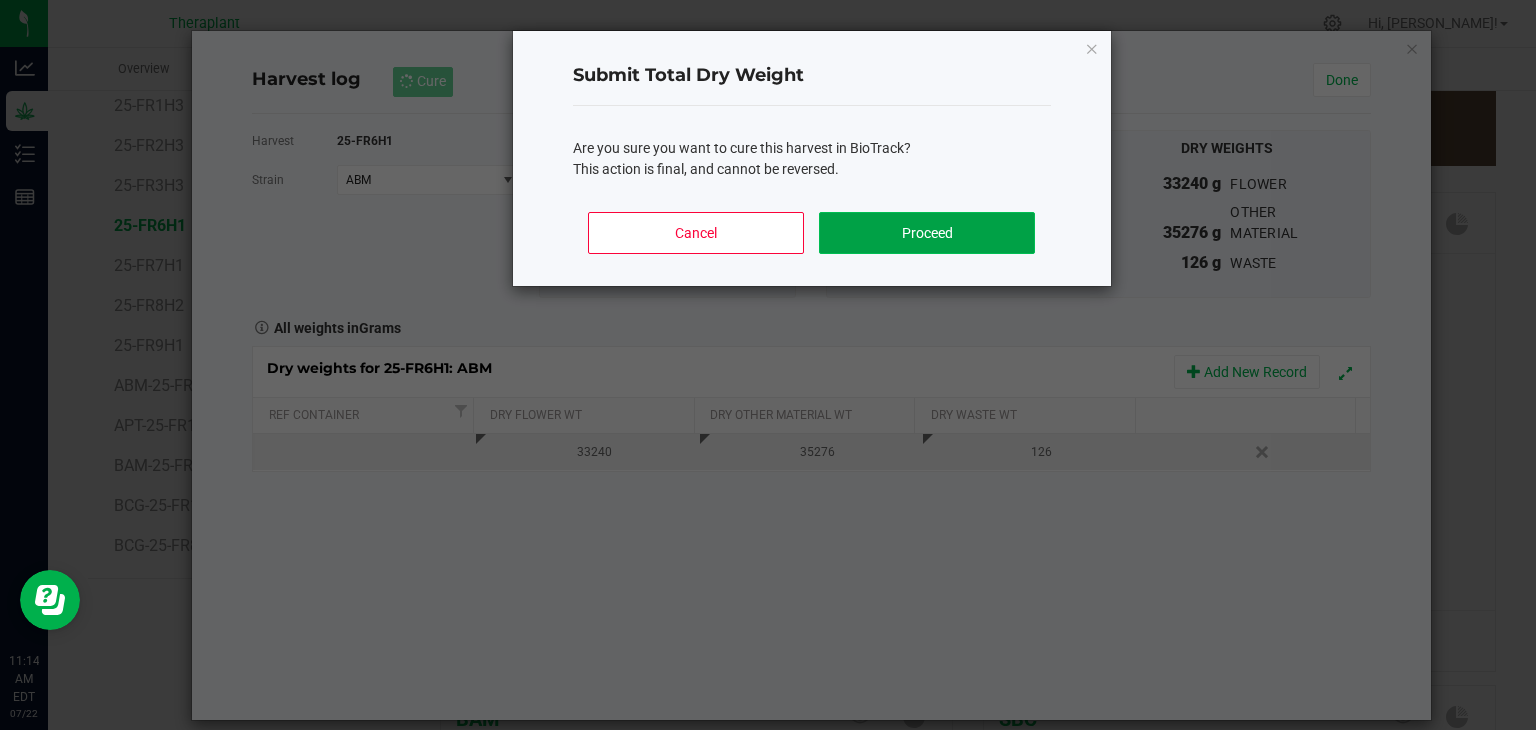 click on "Proceed" 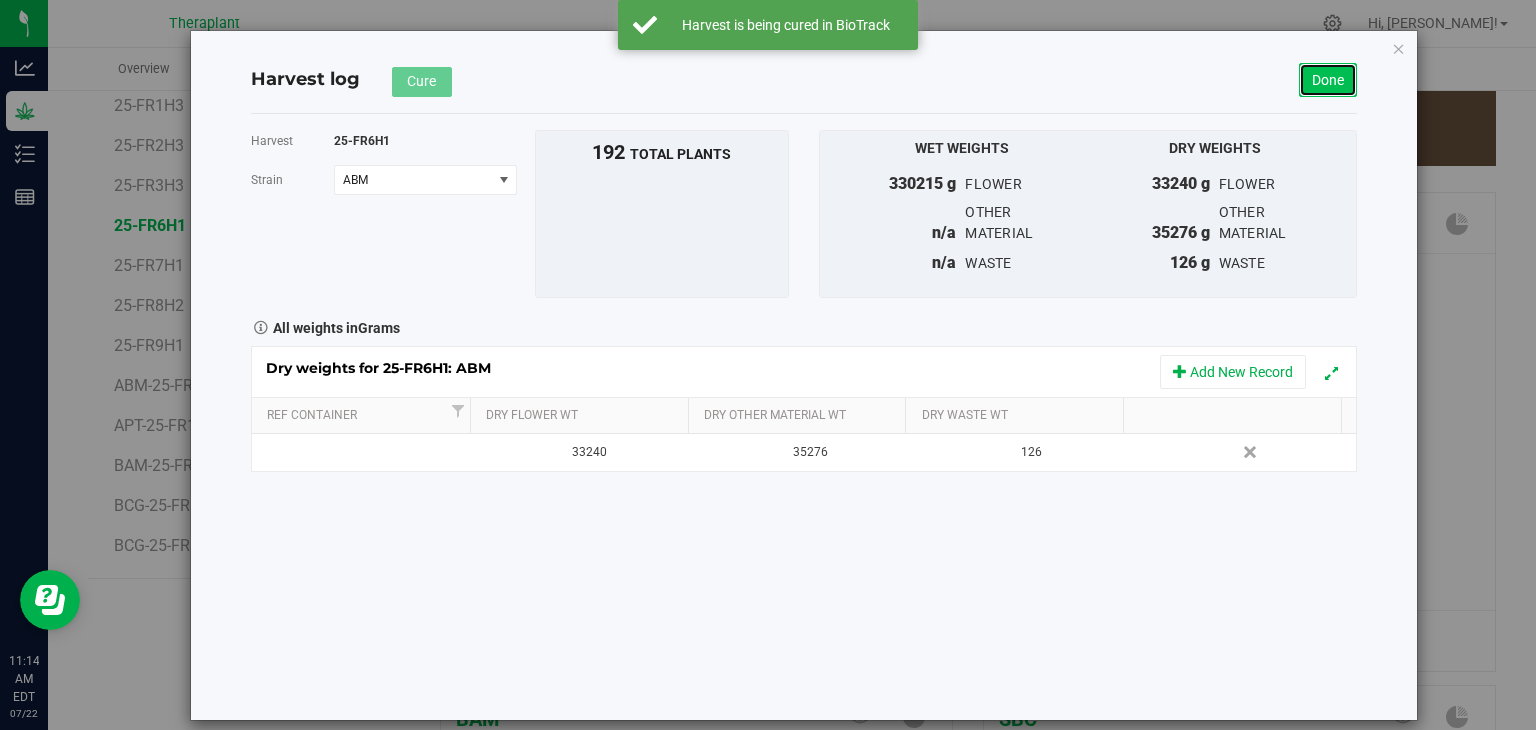 click on "Done" at bounding box center [1328, 80] 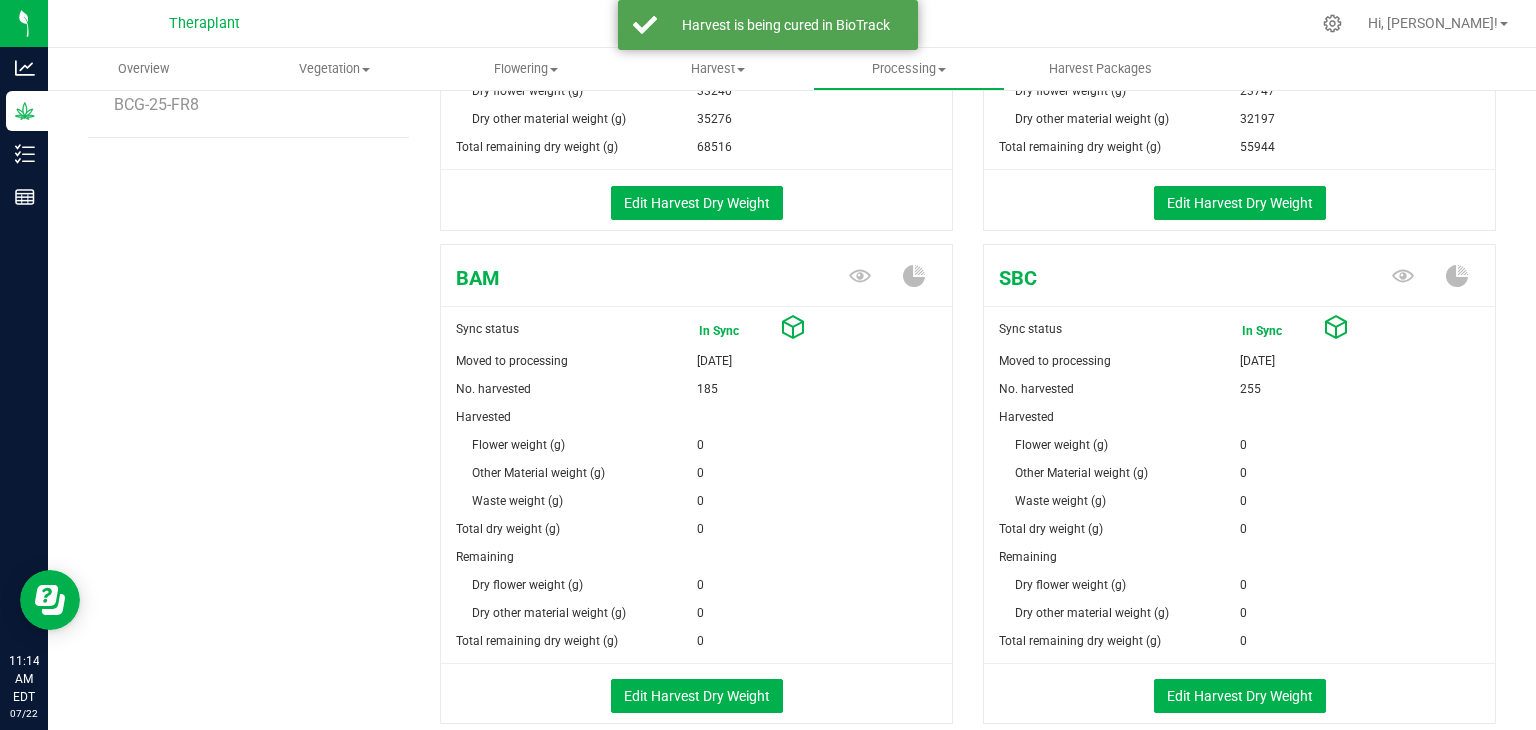 scroll, scrollTop: 802, scrollLeft: 0, axis: vertical 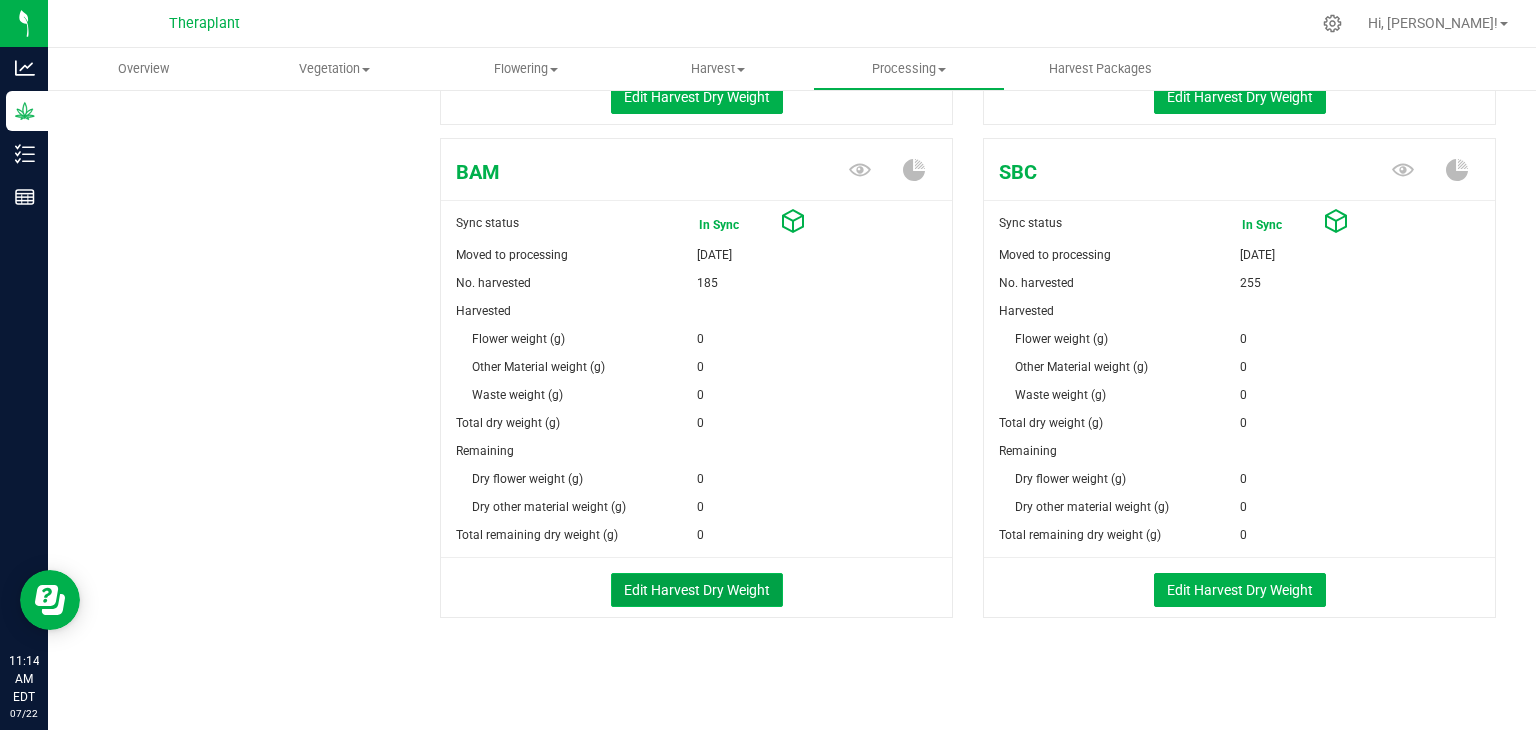 click on "Edit Harvest Dry Weight" at bounding box center (697, 590) 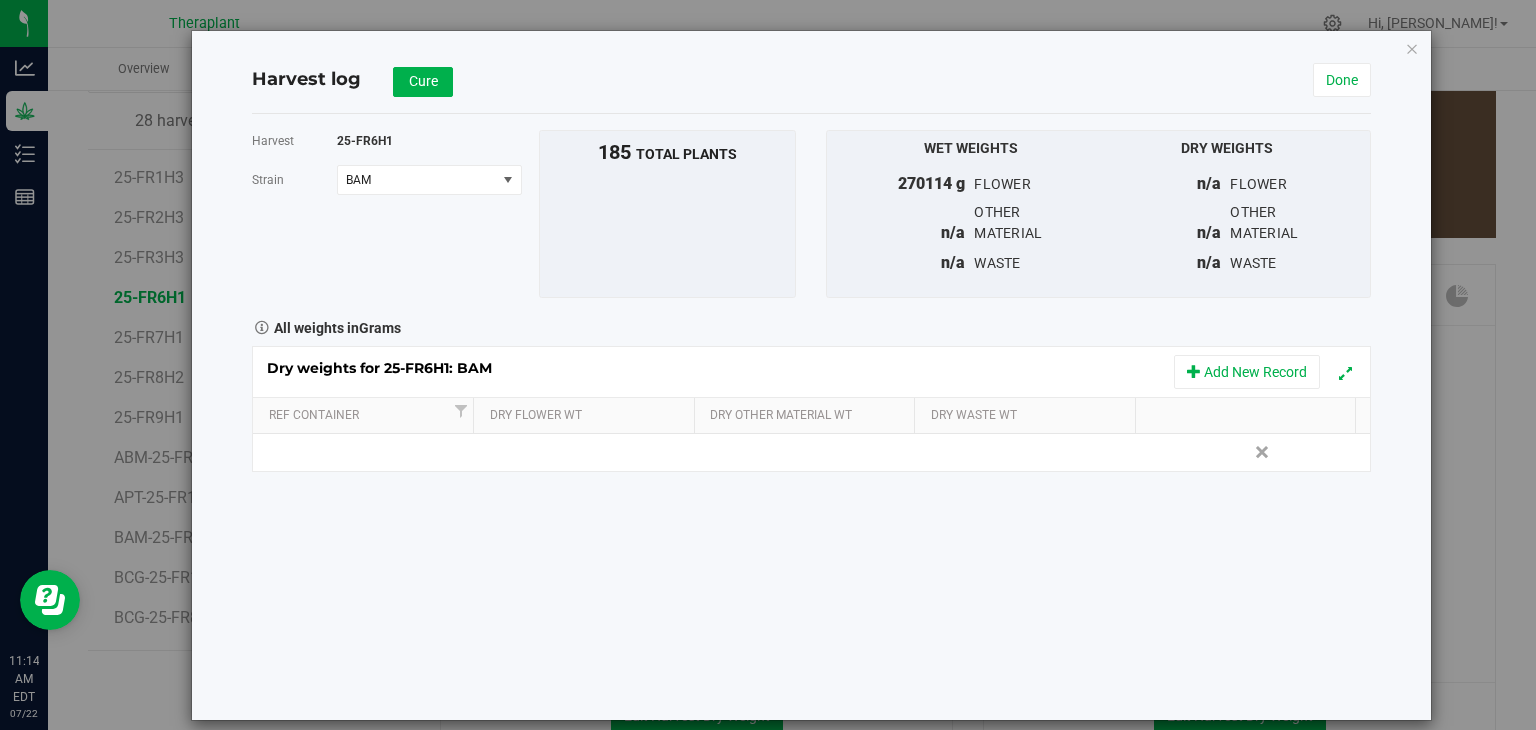 scroll, scrollTop: 802, scrollLeft: 0, axis: vertical 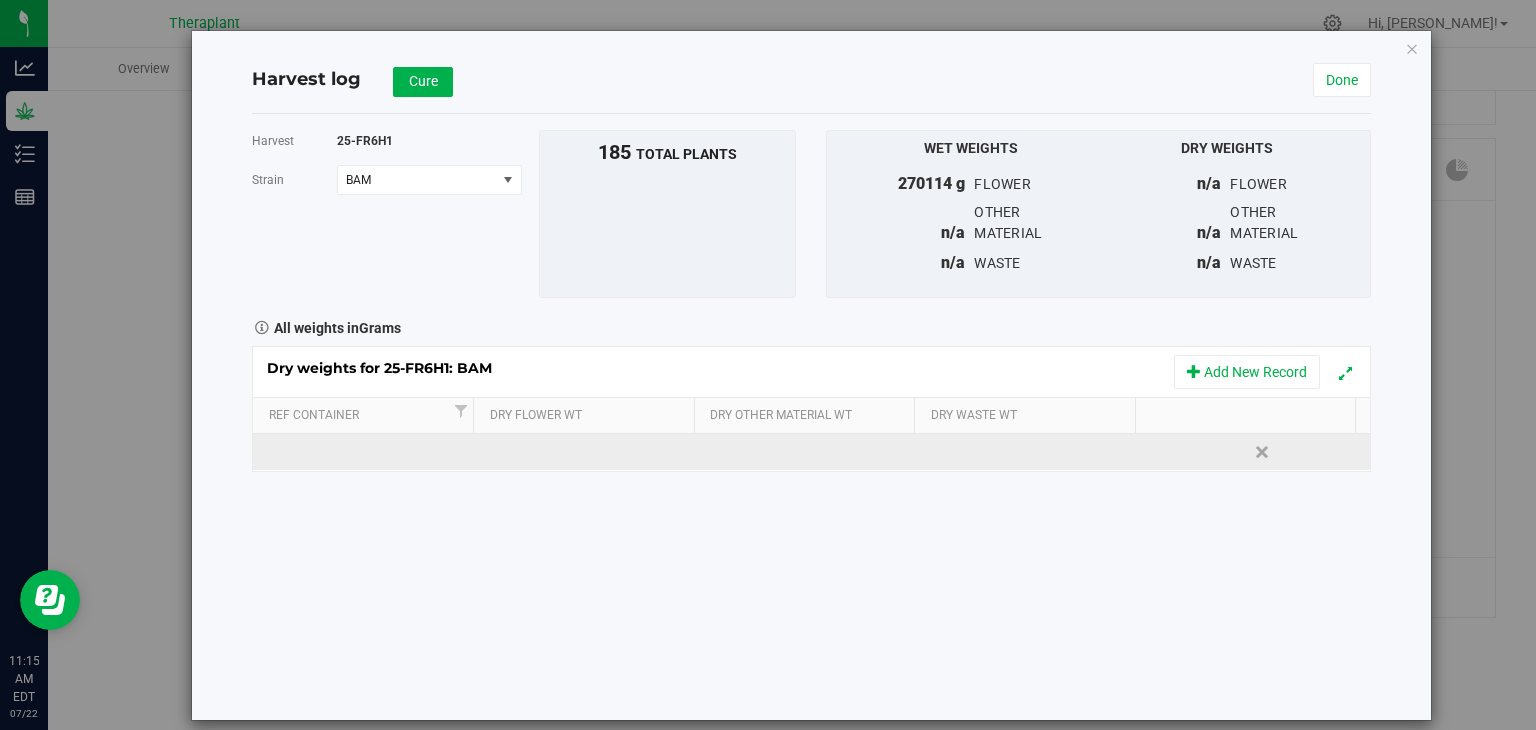 click at bounding box center [587, 452] 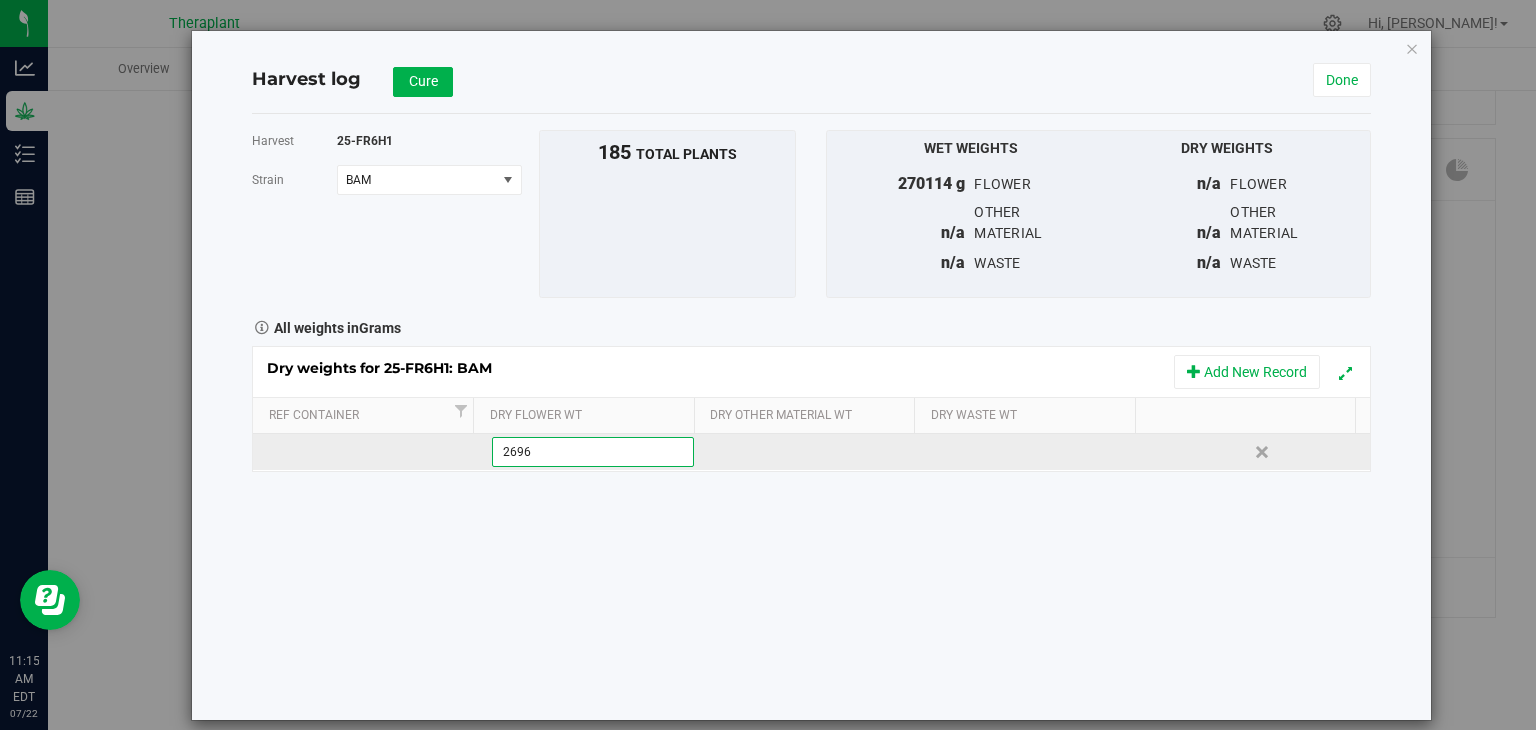 type on "26961" 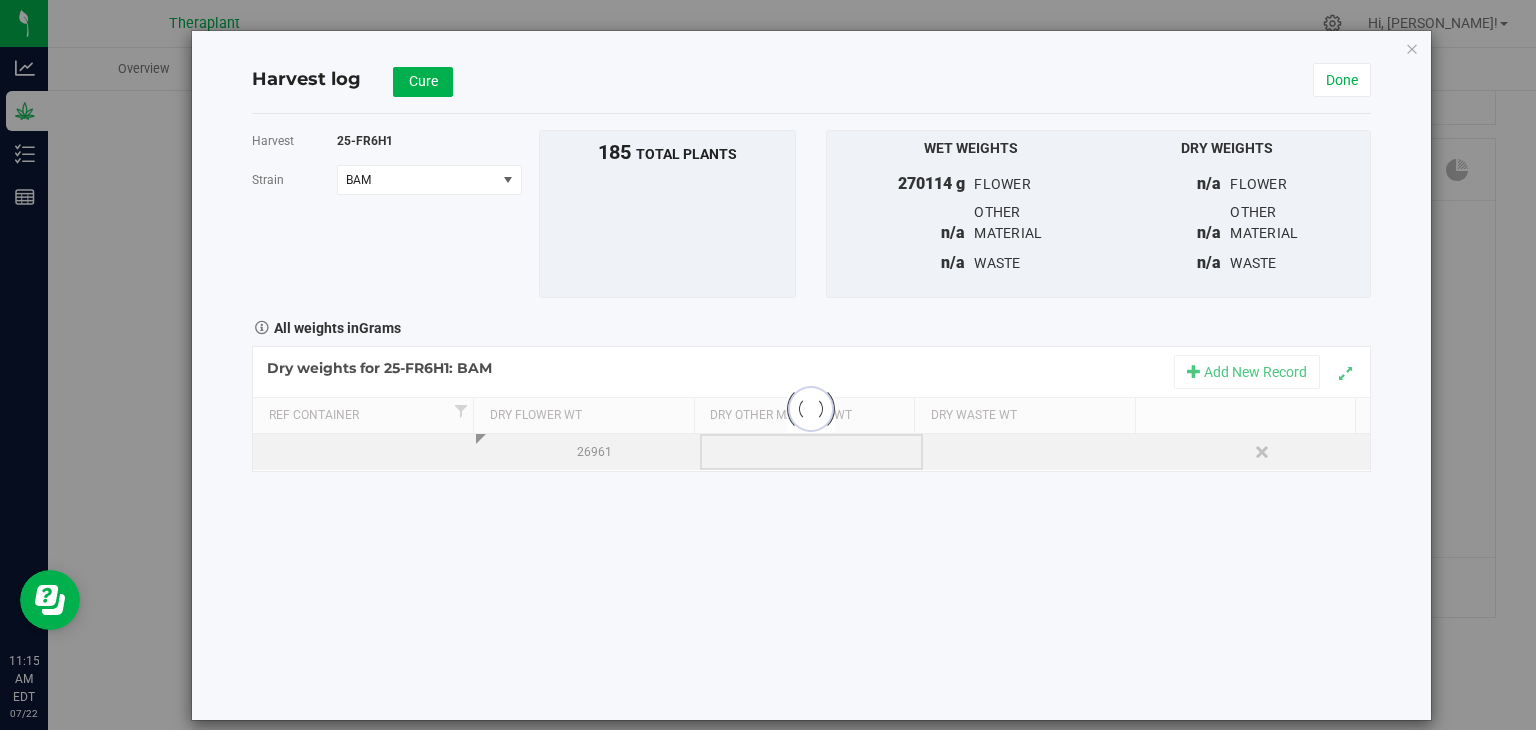 click on "Loading...
Dry weights for 25-FR6H1: BAM
Add New Record
Ref Container Dry Flower Wt Dry Other Material Wt Dry Waste Wt   26961 Delete" at bounding box center (811, 409) 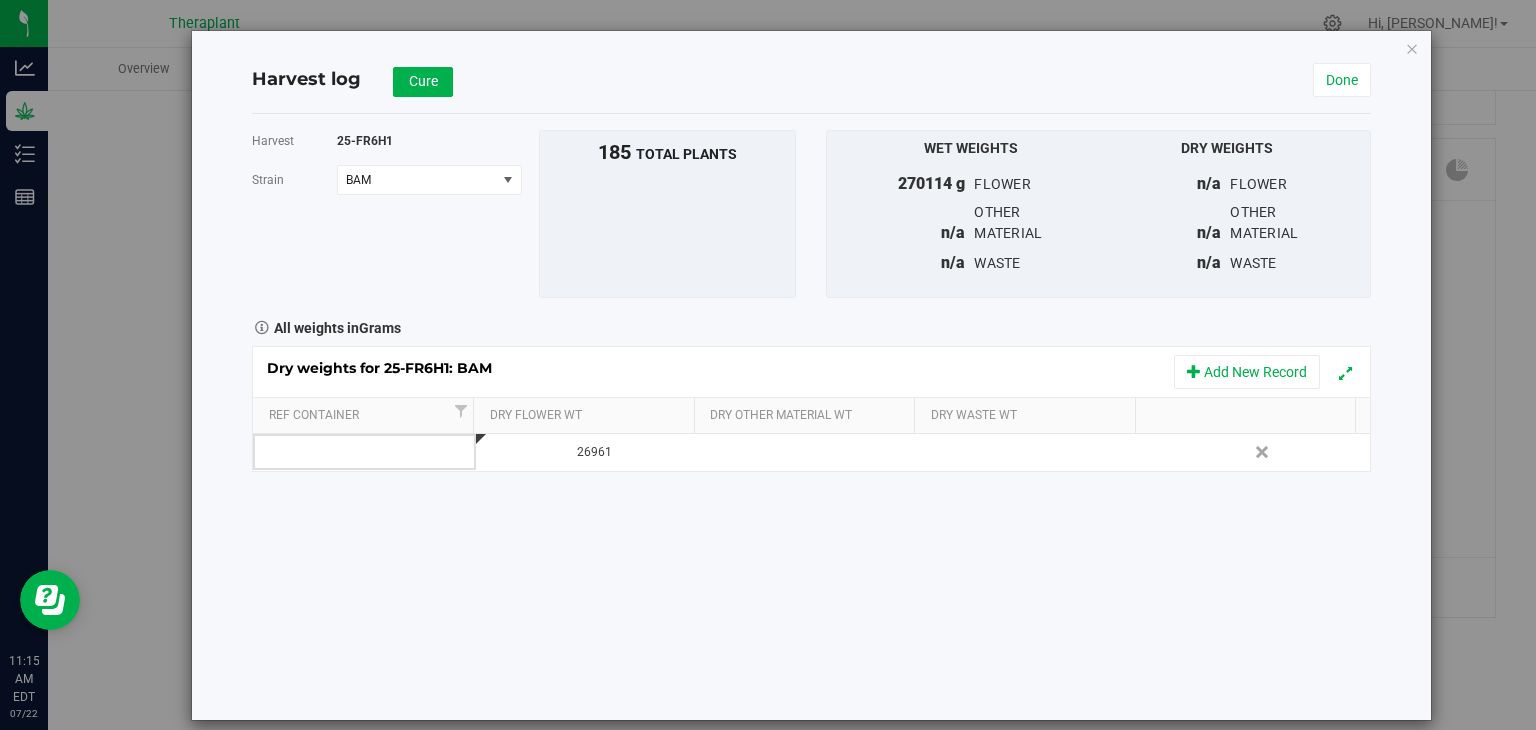 click at bounding box center [811, 452] 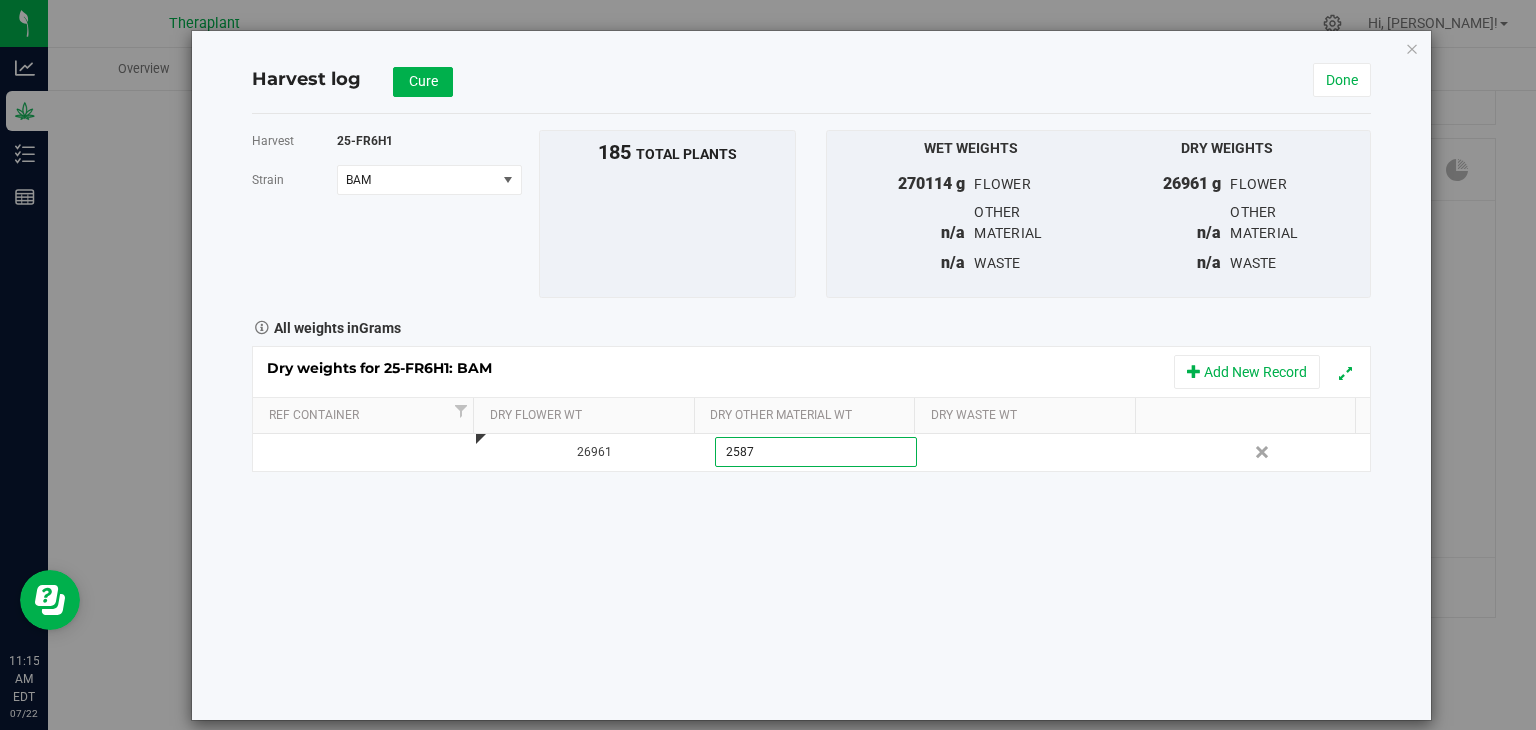 type on "25875" 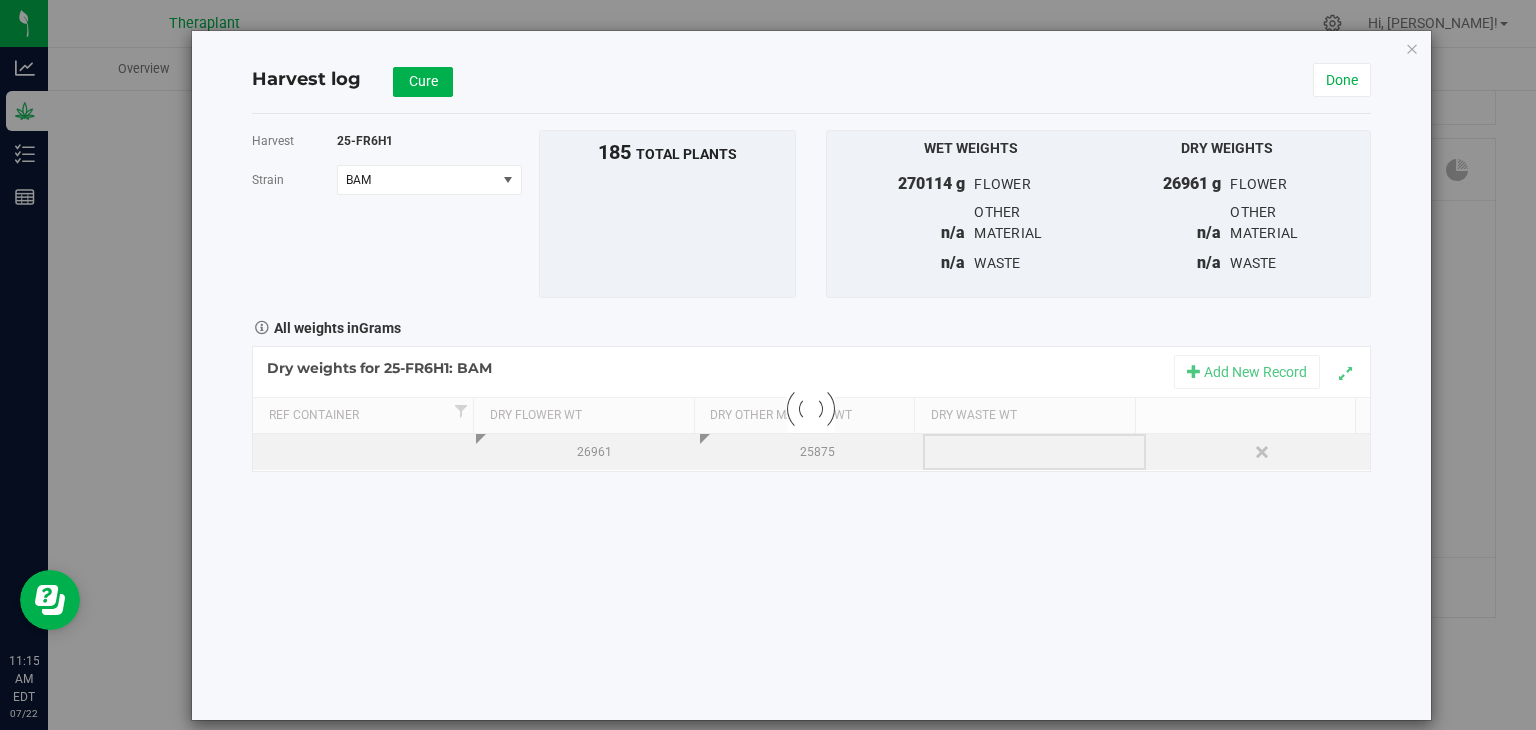 click on "Loading...
Dry weights for 25-FR6H1: BAM
Add New Record
Ref Container Dry Flower Wt Dry Other Material Wt Dry Waste Wt   26961 25875 Delete" at bounding box center [811, 409] 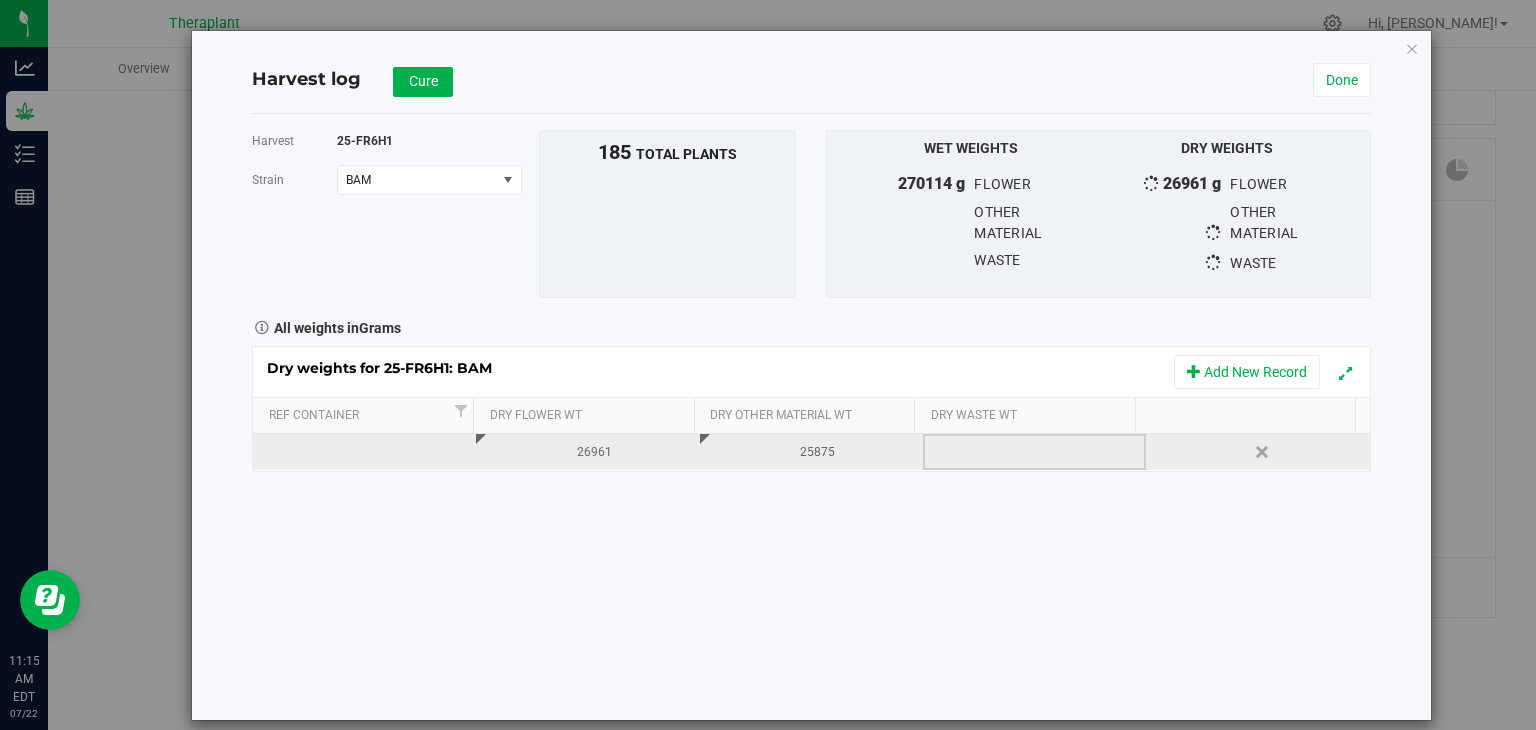 click at bounding box center (1041, 452) 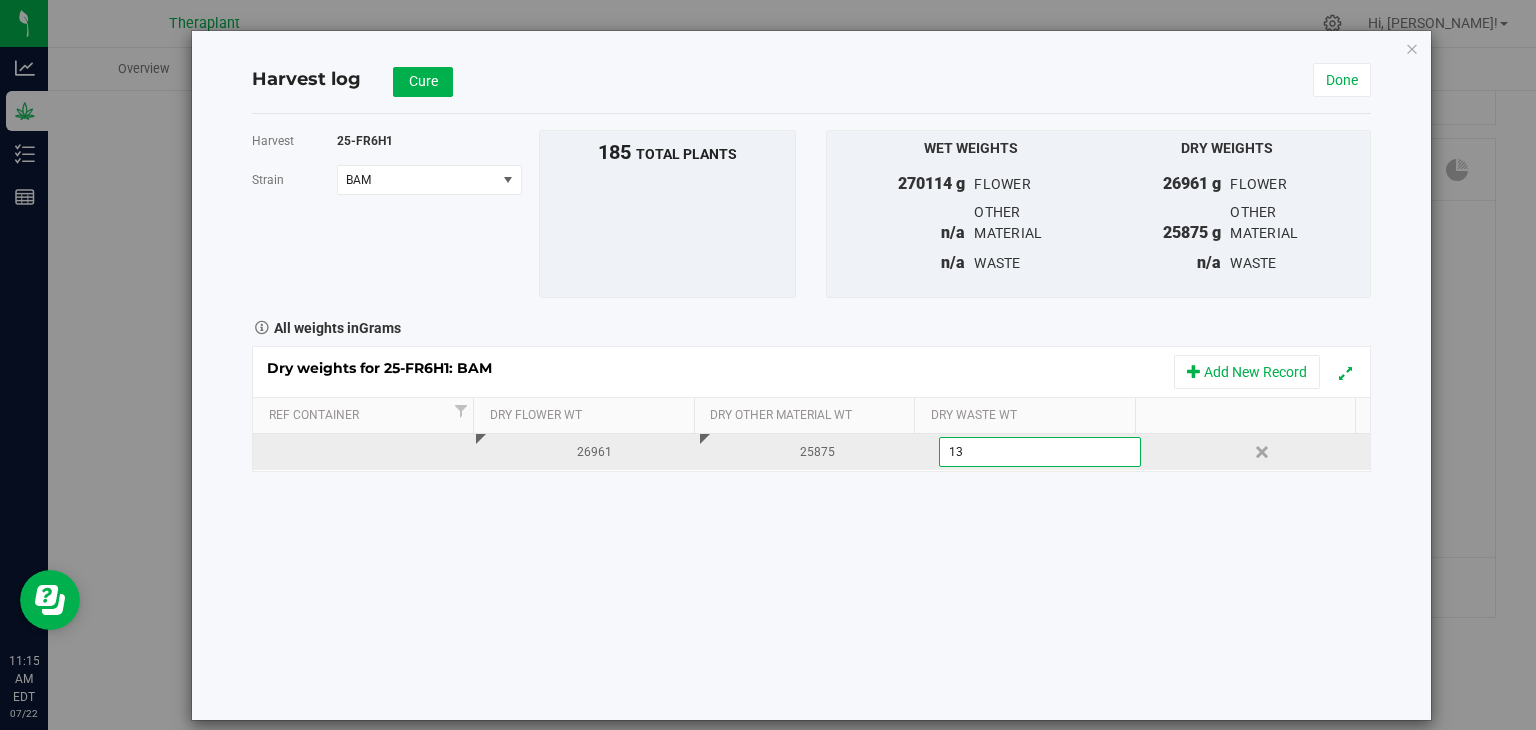 type on "134" 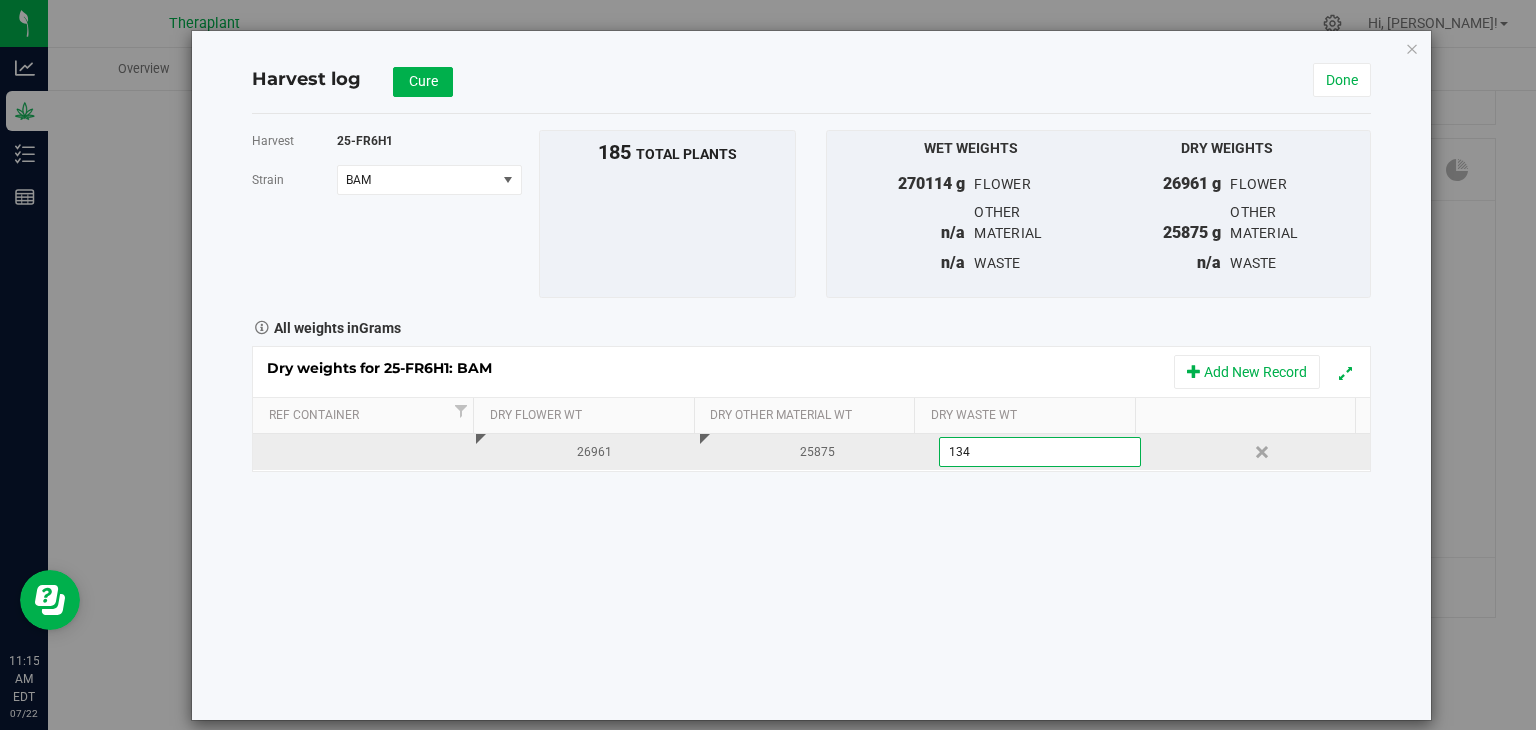 click on "Harvest
25-FR6H1
[GEOGRAPHIC_DATA]
BAM Select strain ABM APT BAM SBC
To bulk upload trim weights:
Export to CSV
Upload the CSV file  with weights entered
185
total plants" at bounding box center [811, 417] 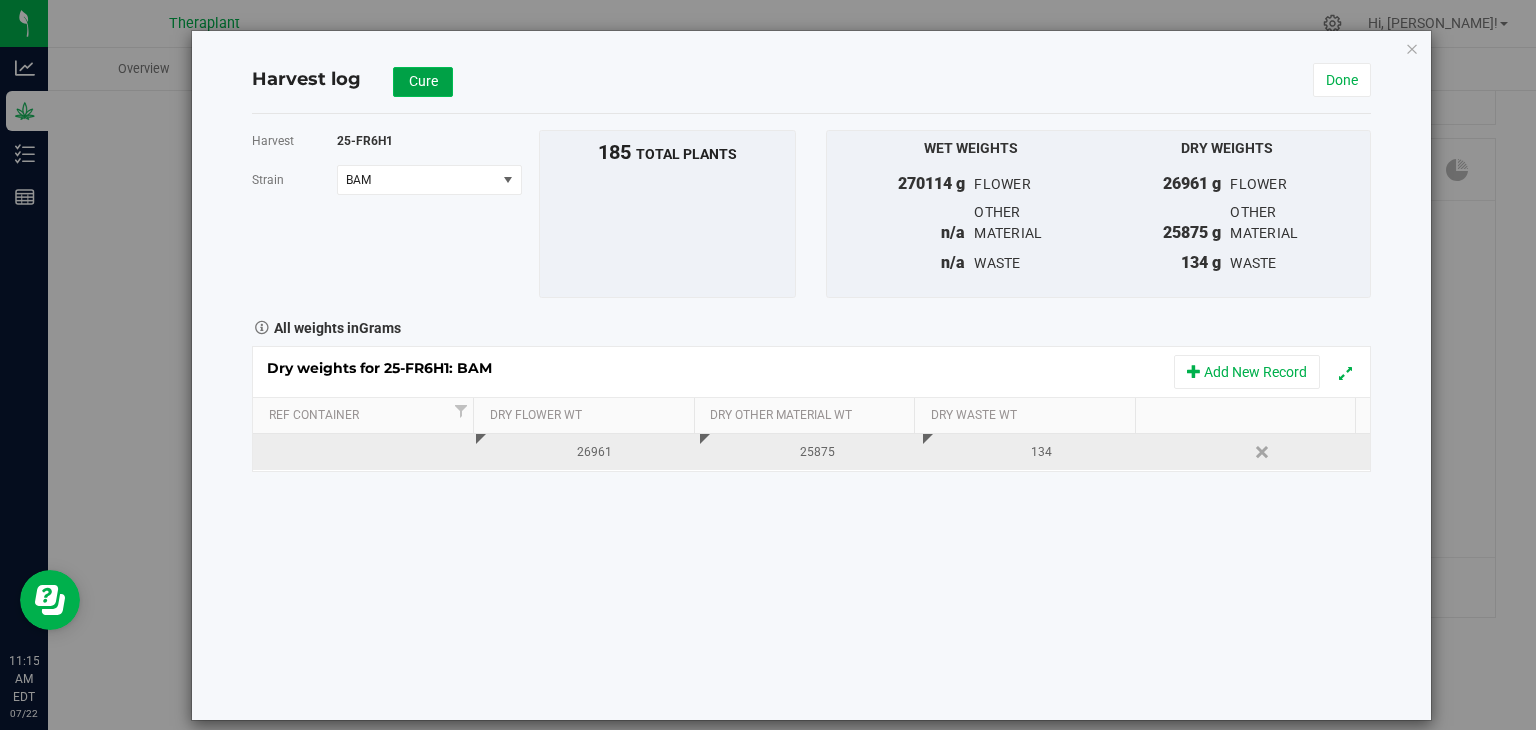 click on "Cure" at bounding box center [423, 81] 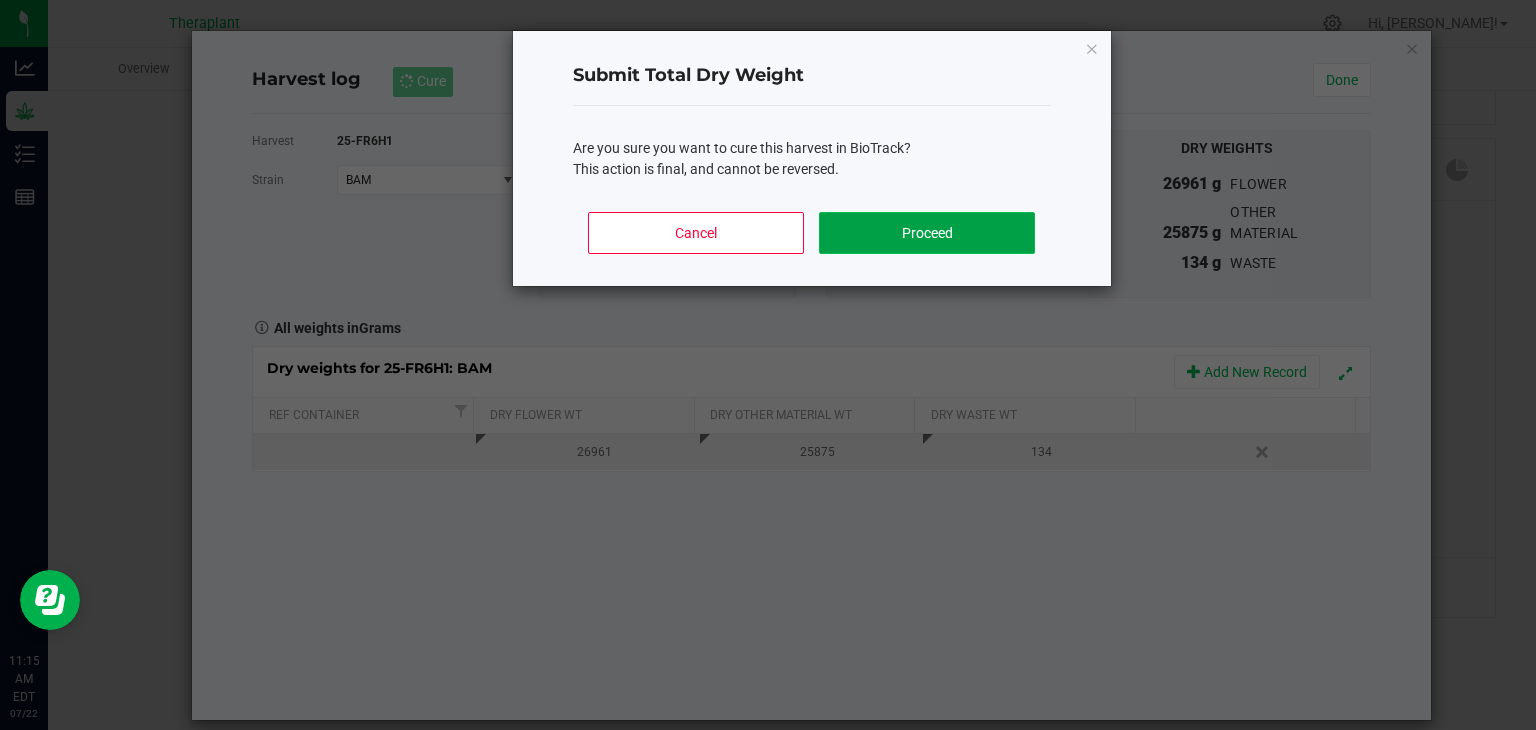 click on "Proceed" 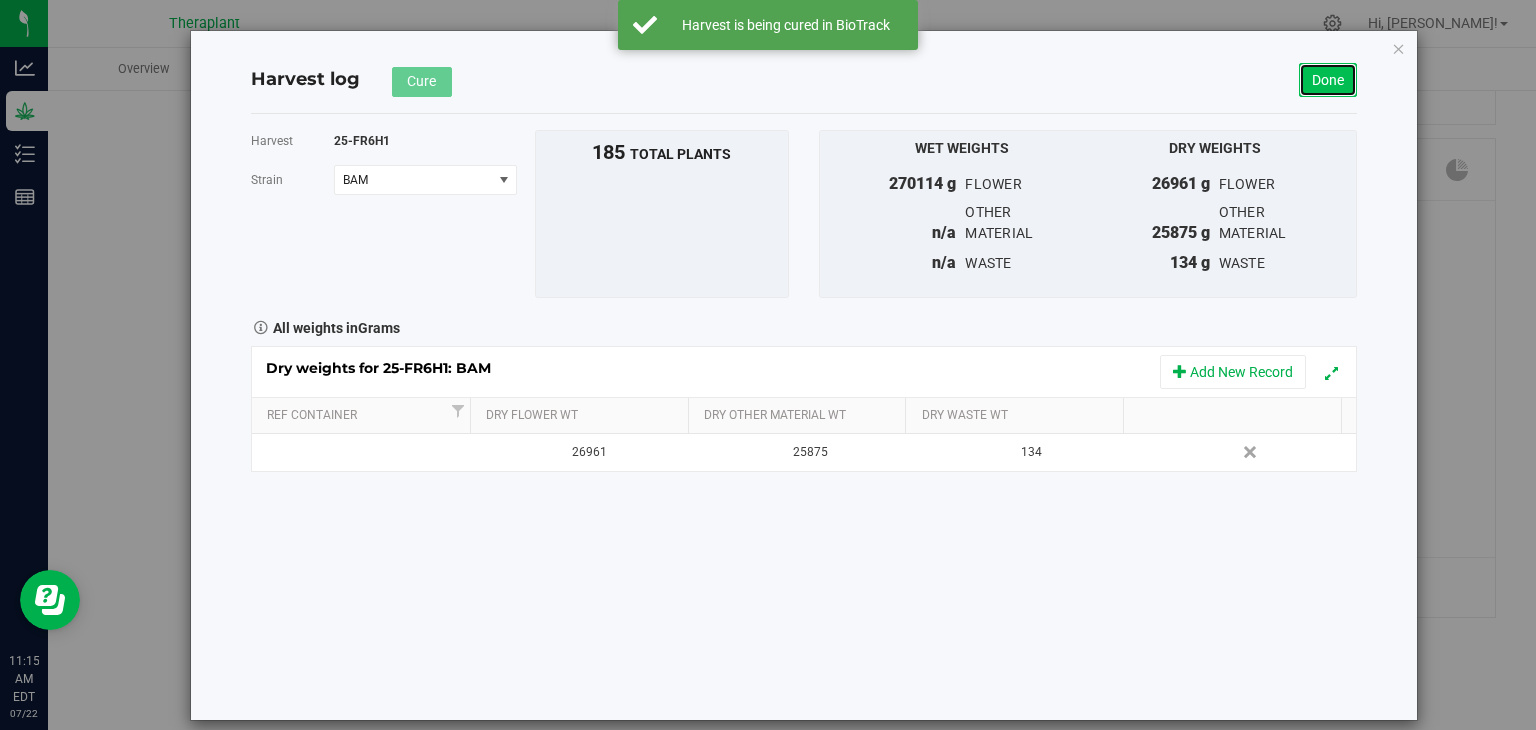 click on "Done" at bounding box center (1328, 80) 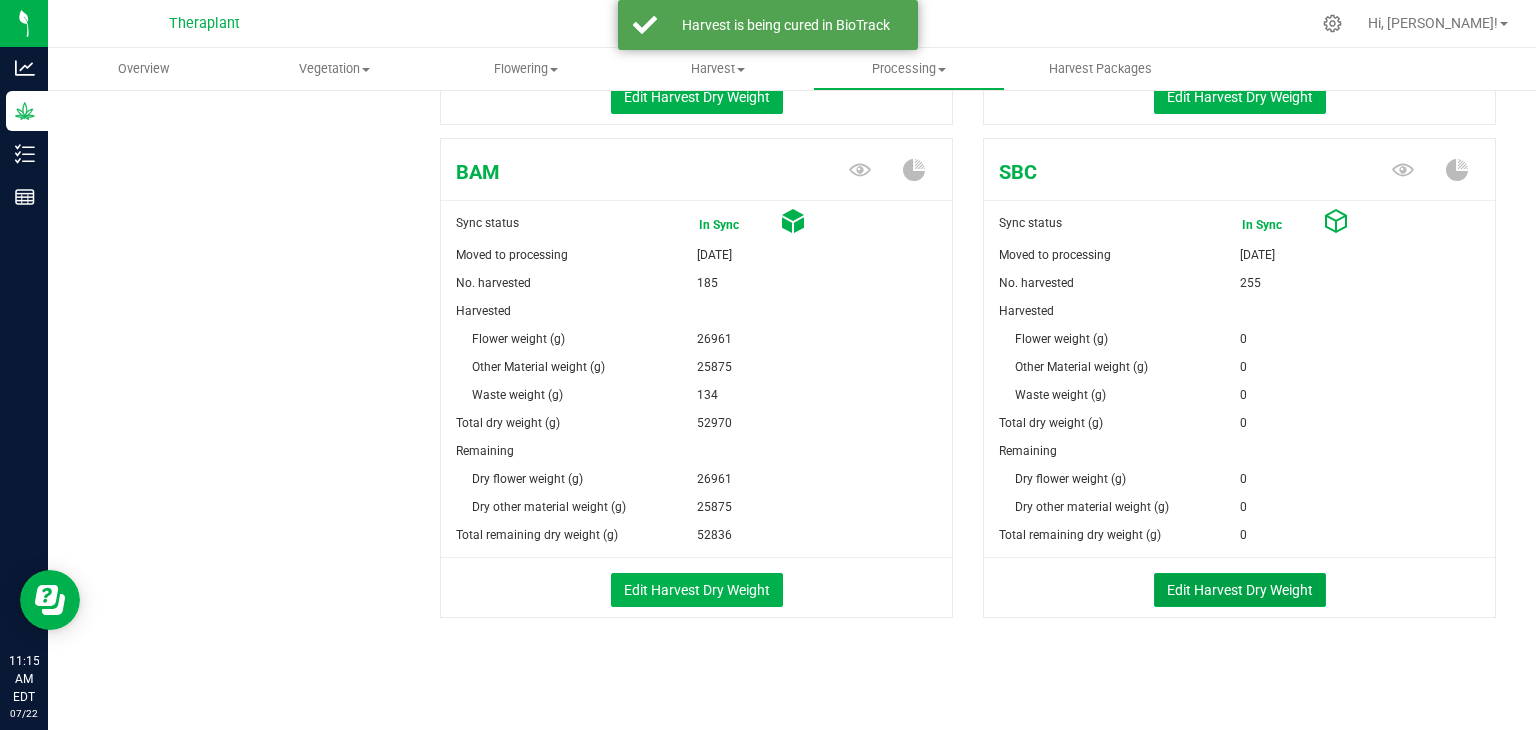 click on "Edit Harvest Dry Weight" at bounding box center [1240, 590] 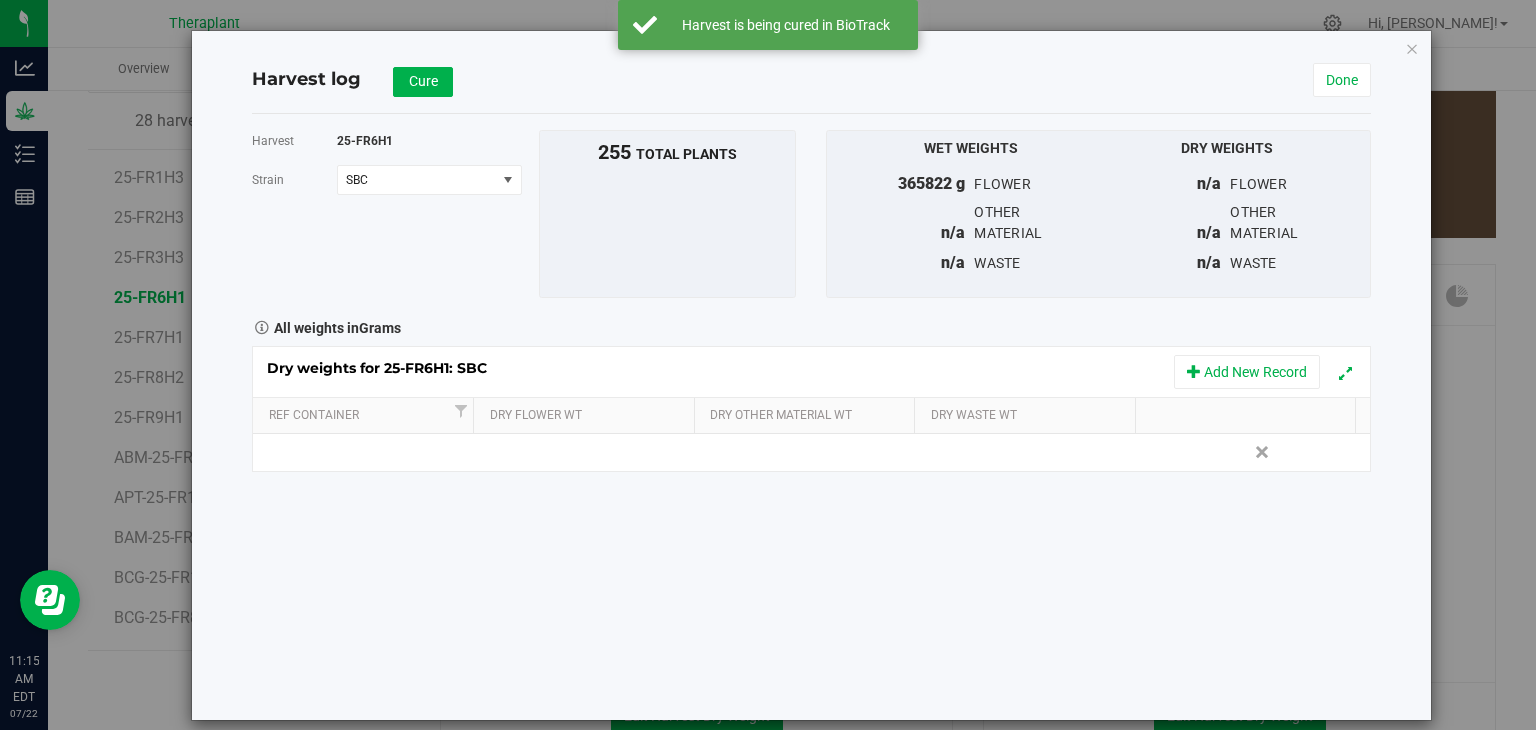 scroll, scrollTop: 802, scrollLeft: 0, axis: vertical 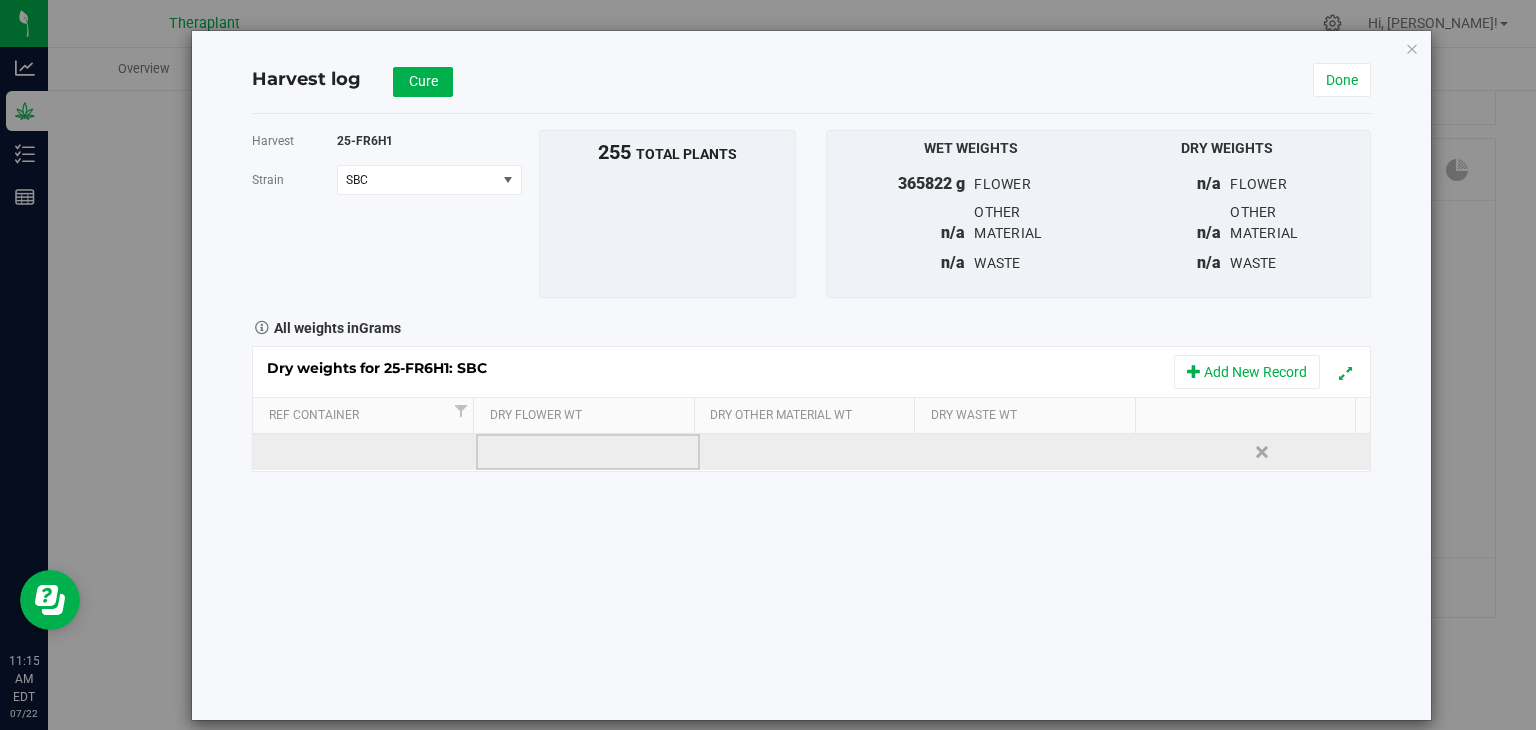 click at bounding box center [587, 452] 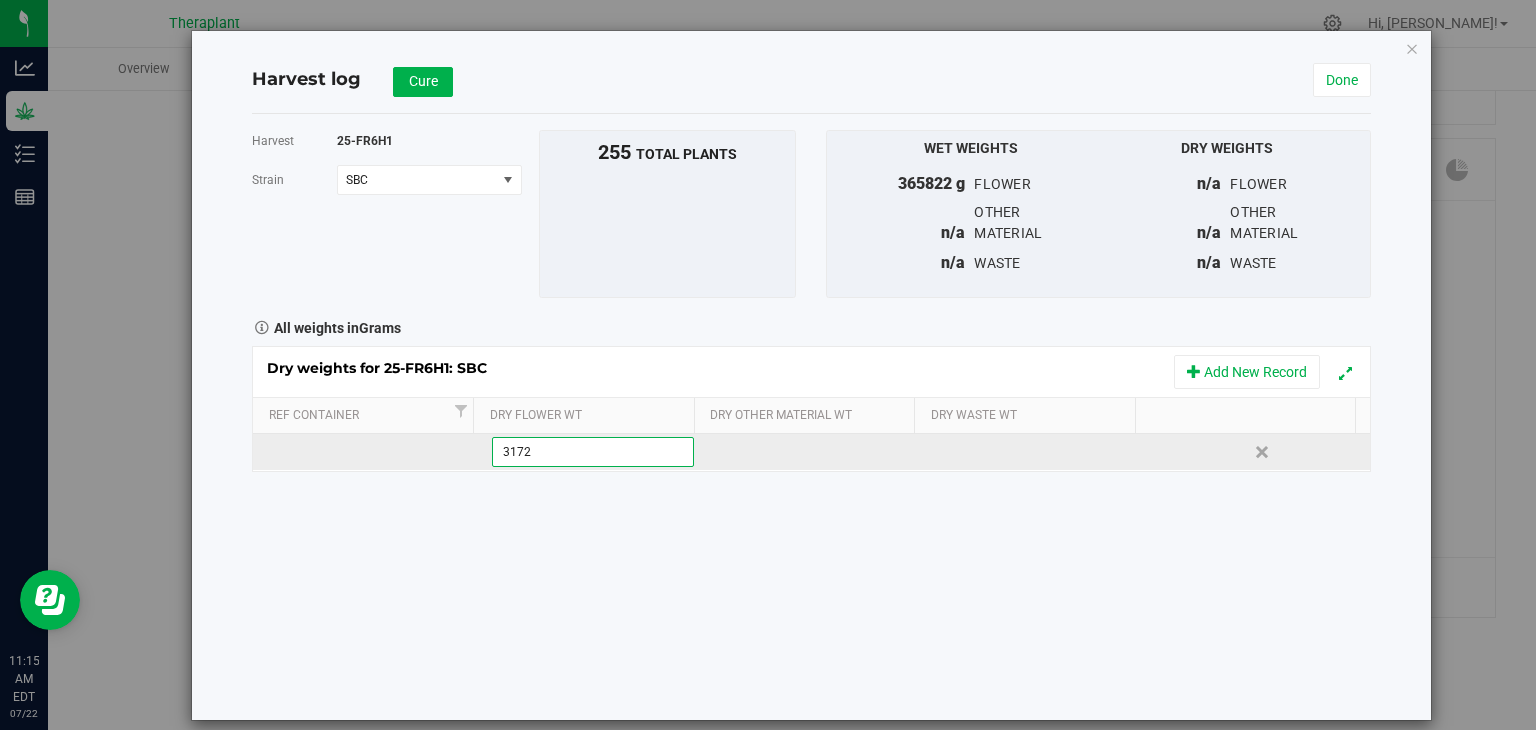 type on "31724" 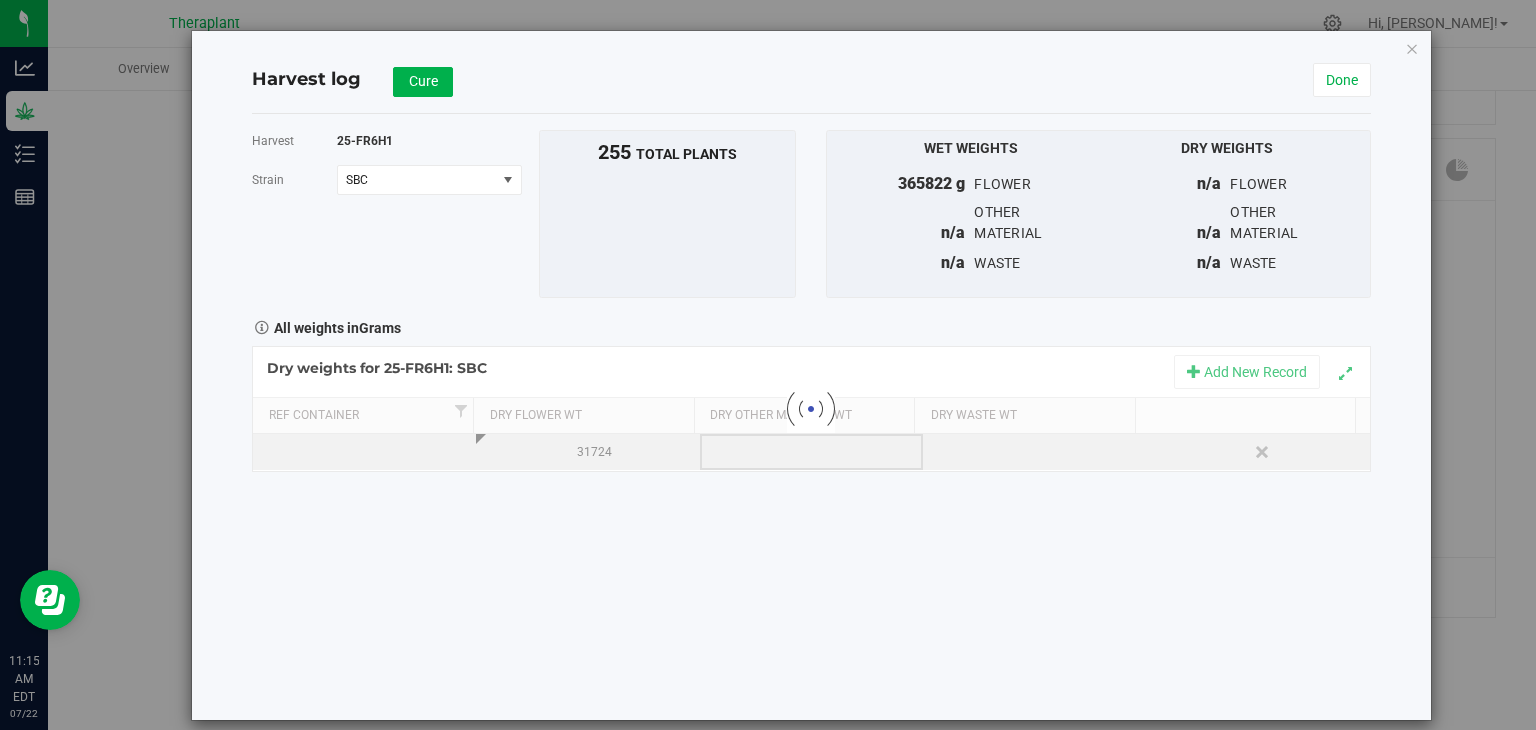 click on "Loading...
Dry weights for 25-FR6H1: SBC
Add New Record
Ref Container Dry Flower Wt Dry Other Material Wt Dry Waste Wt   31724 Delete" at bounding box center [811, 409] 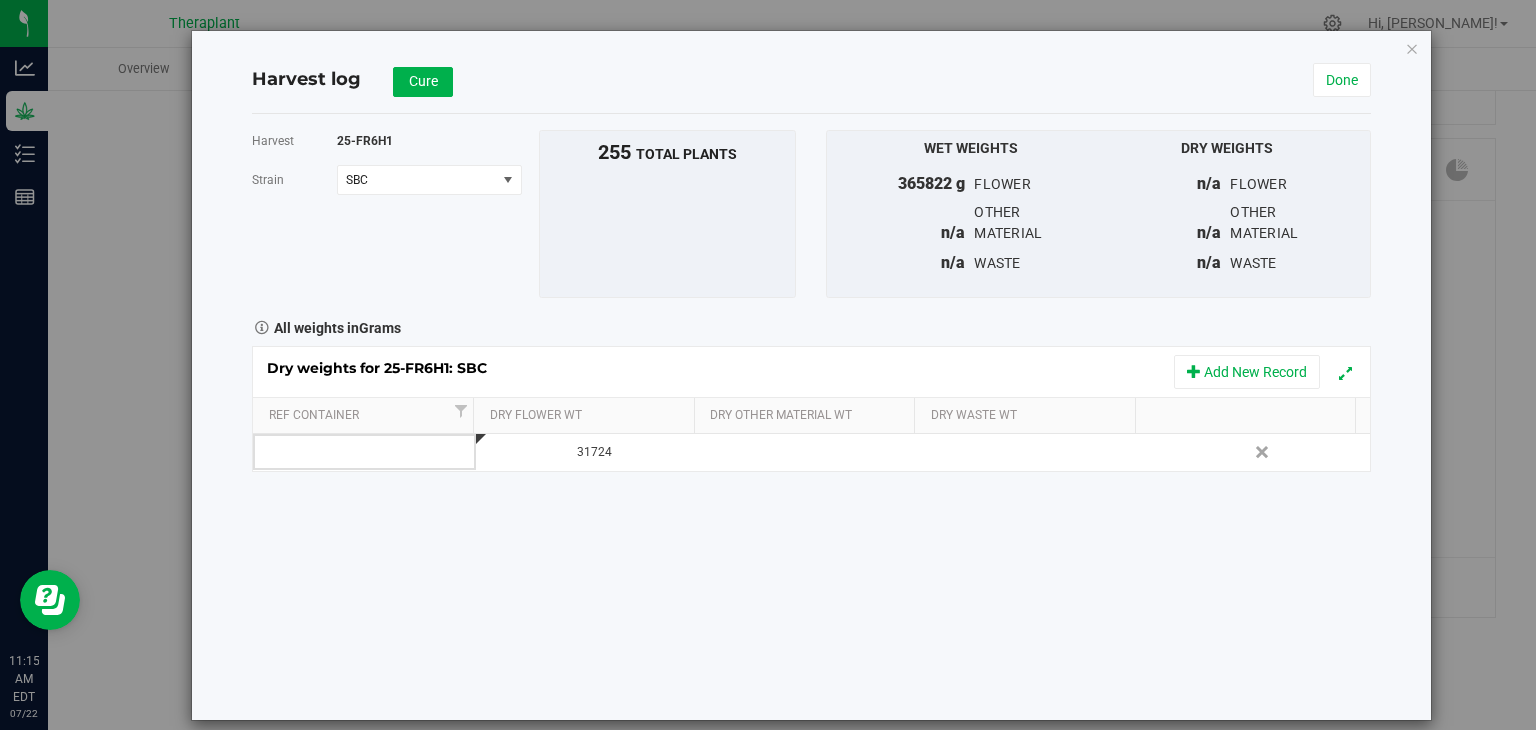 click at bounding box center [811, 452] 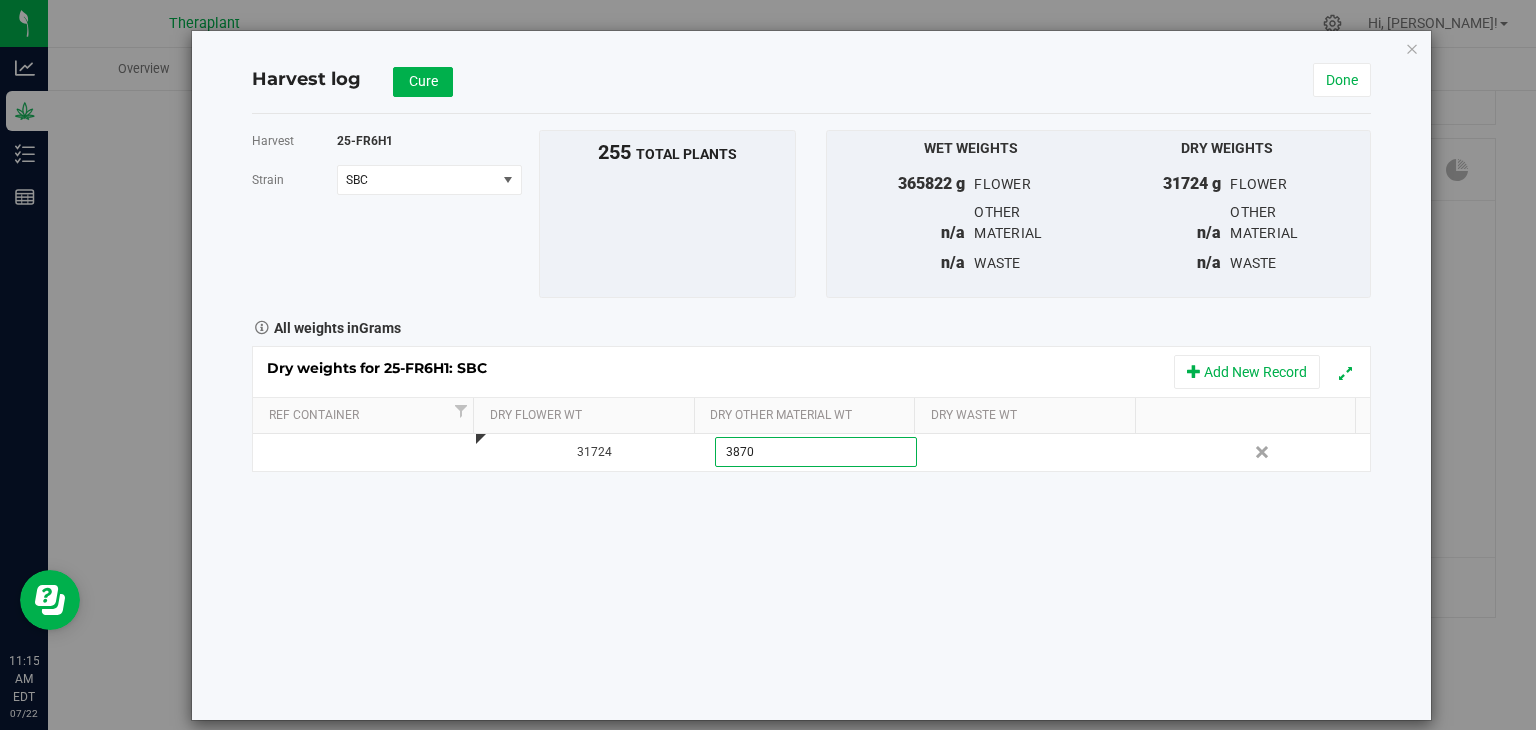 type on "38700" 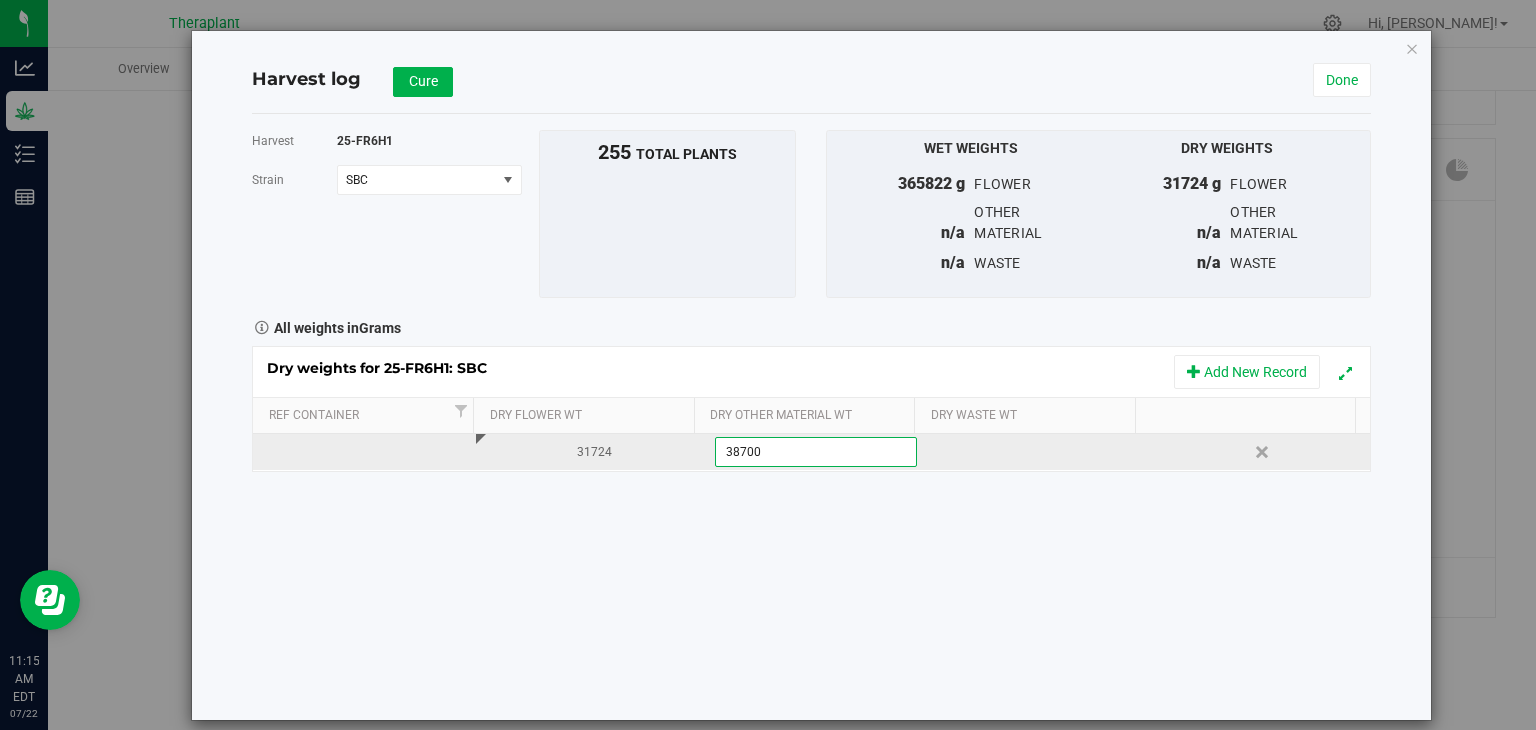 click on "Dry weights for 25-FR6H1: SBC
Add New Record
Ref Container Dry Flower Wt Dry Other Material Wt Dry Waste Wt   31724 38700.0000 g 38700 Delete" at bounding box center [811, 409] 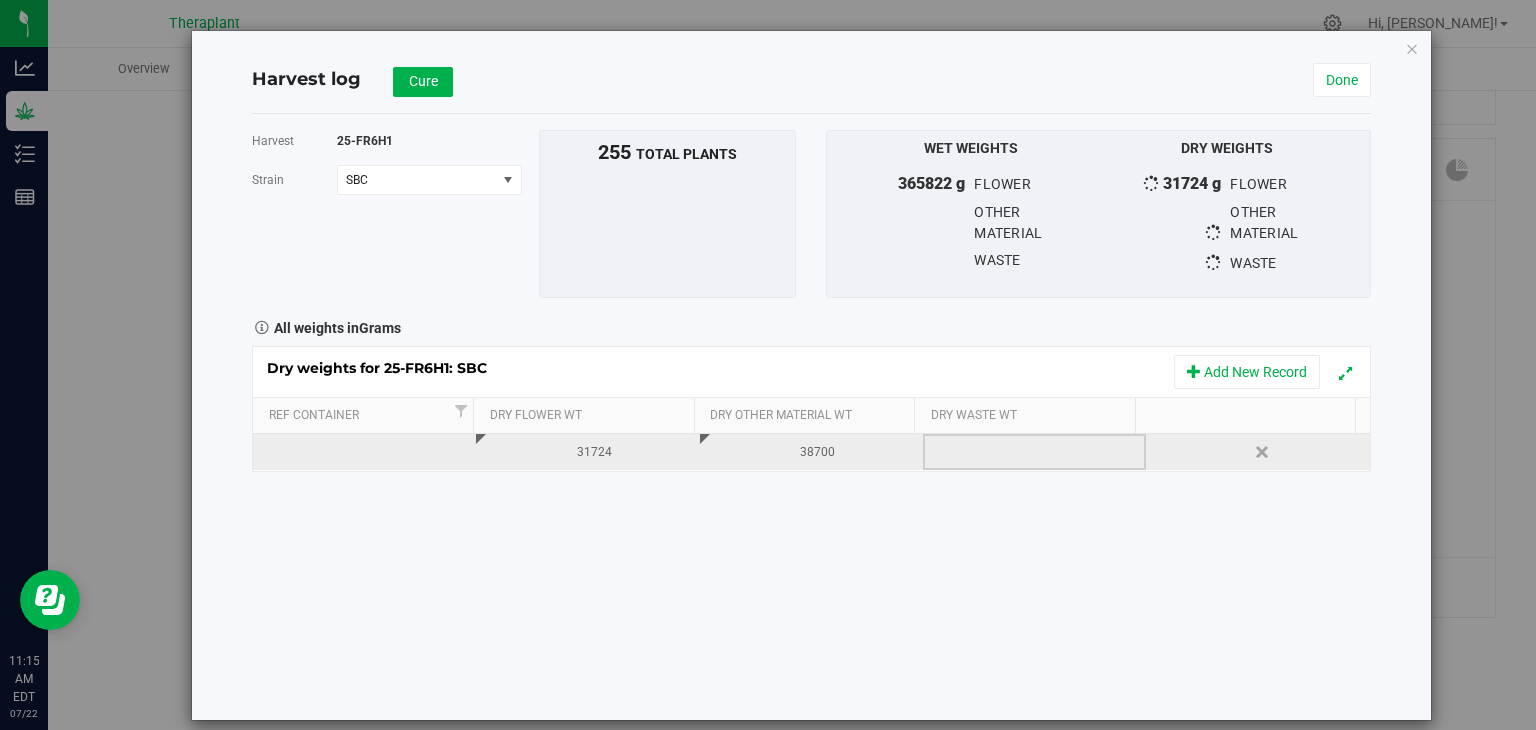 click at bounding box center (1041, 452) 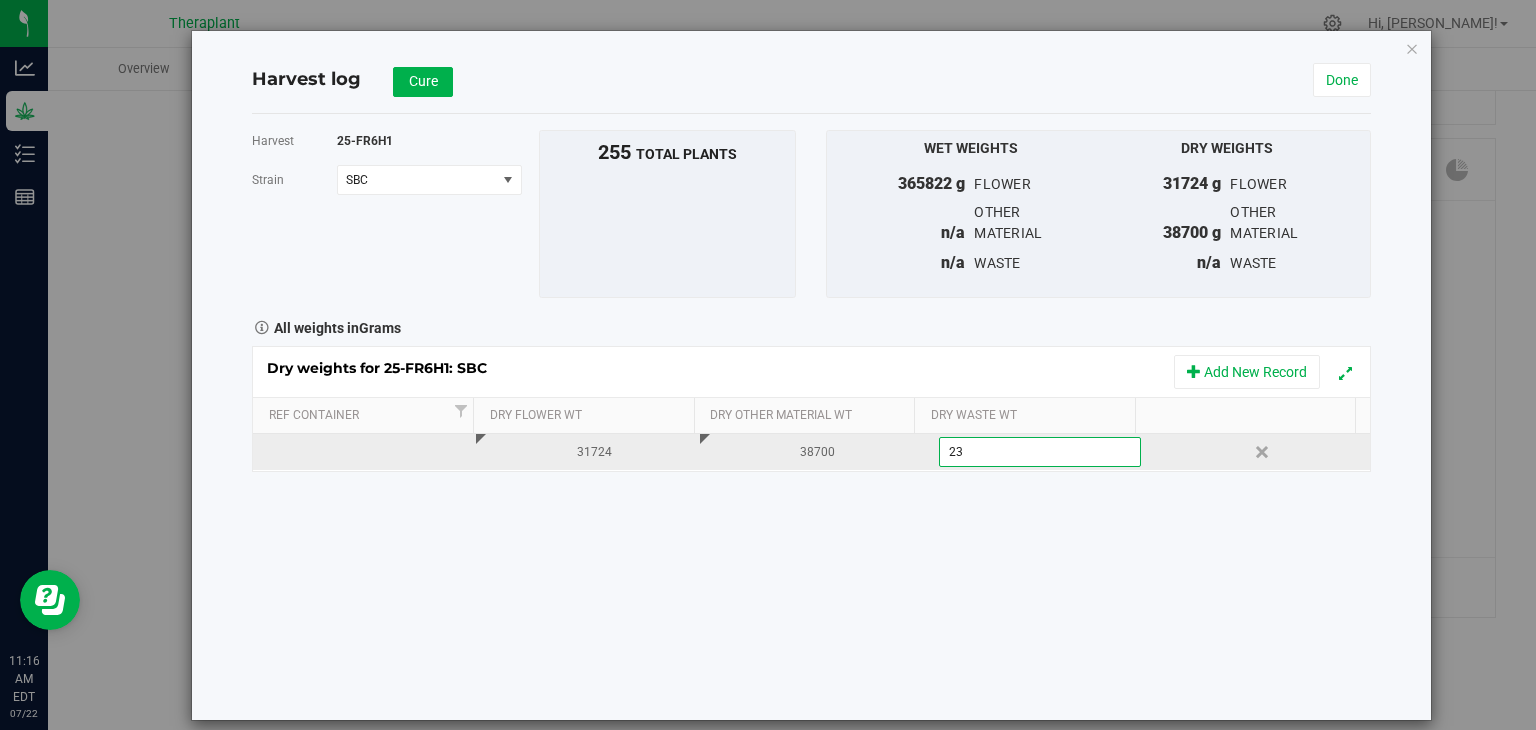 type on "236" 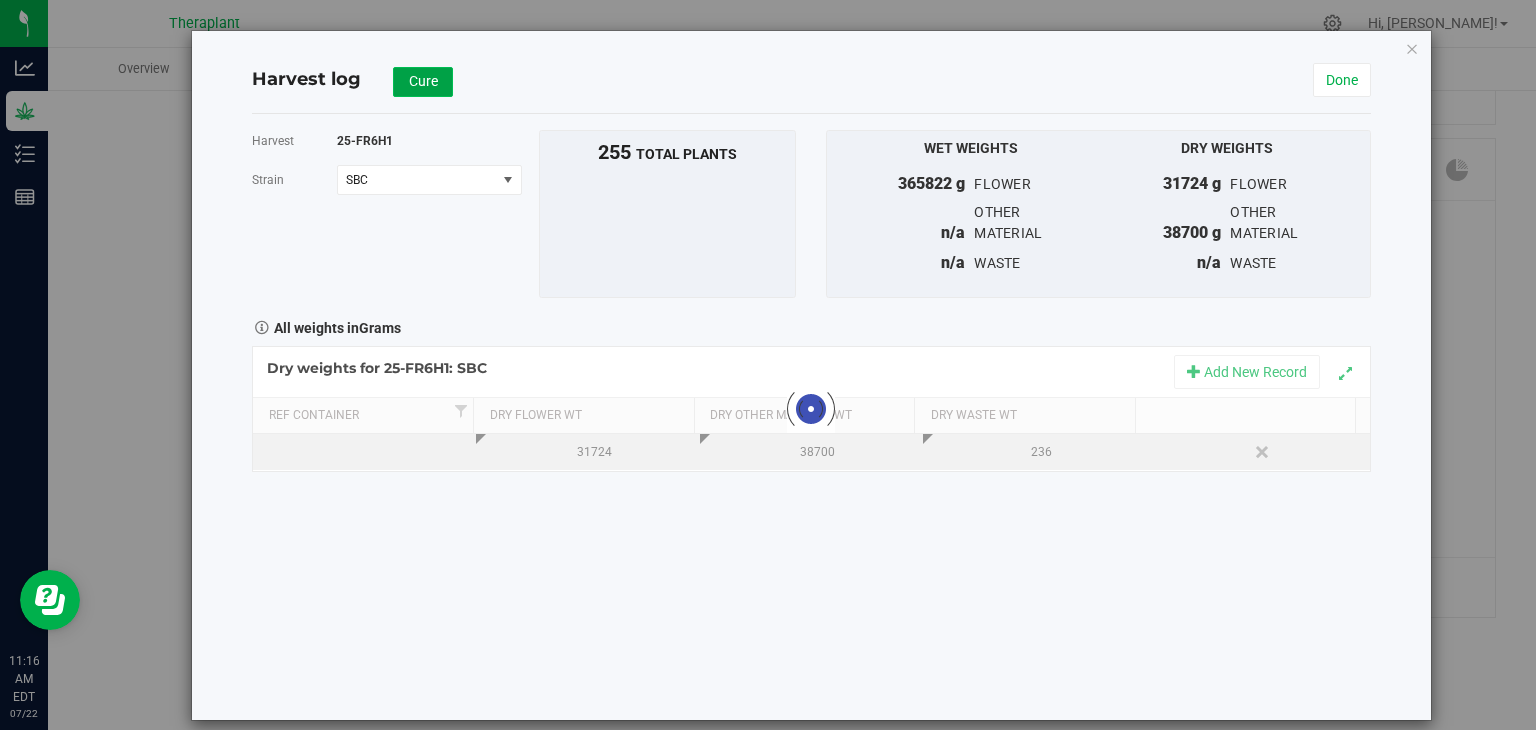 click on "Cure" at bounding box center (423, 82) 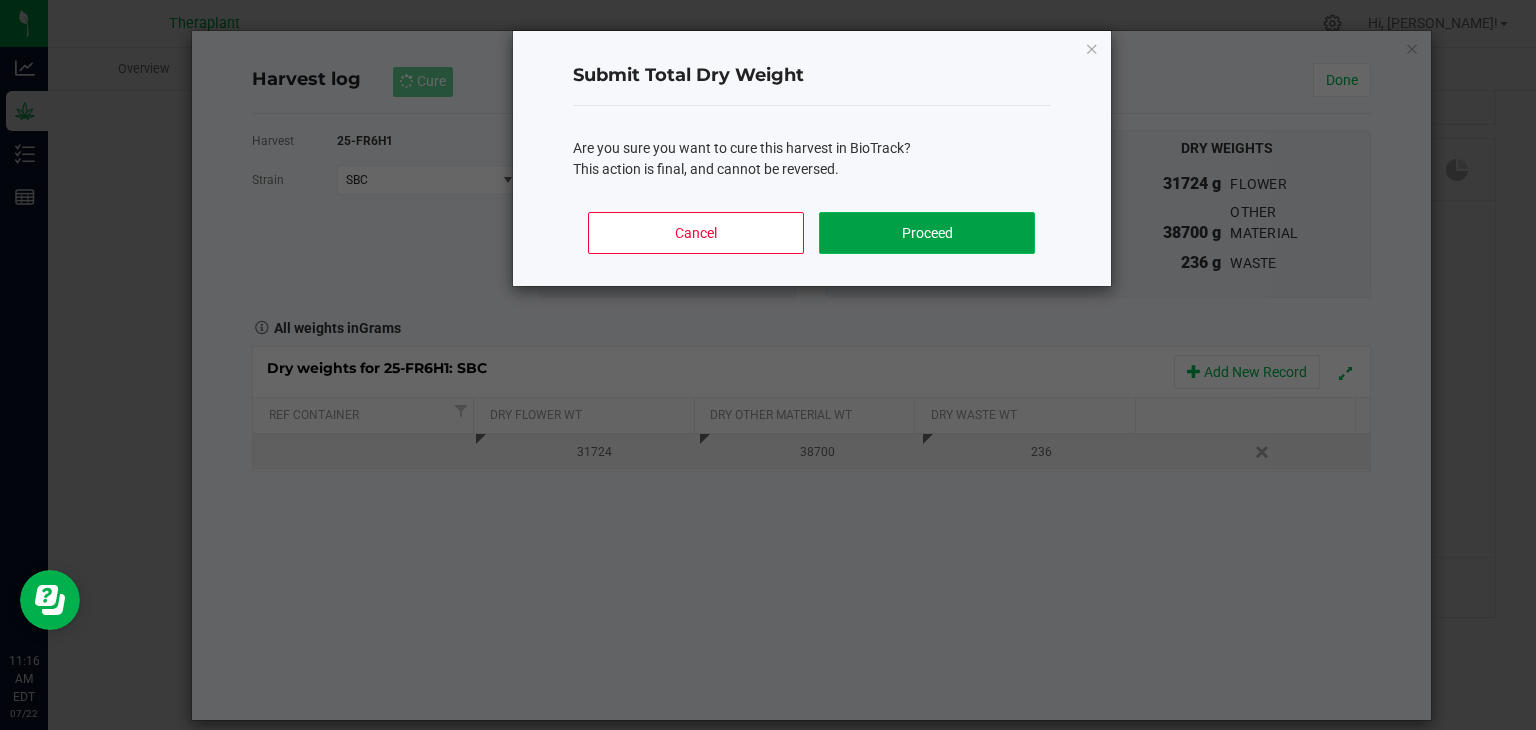 click on "Proceed" 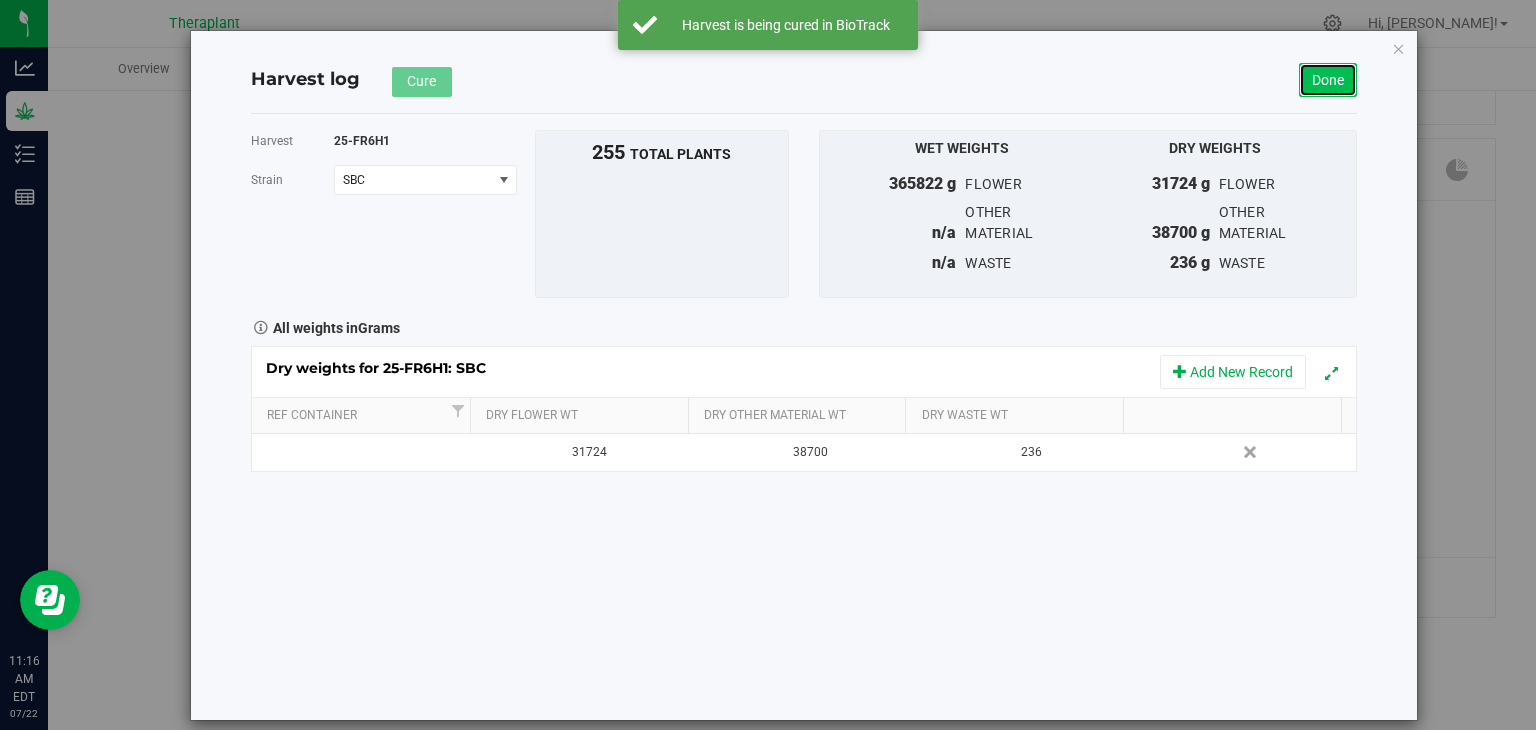 click on "Done" at bounding box center (1328, 80) 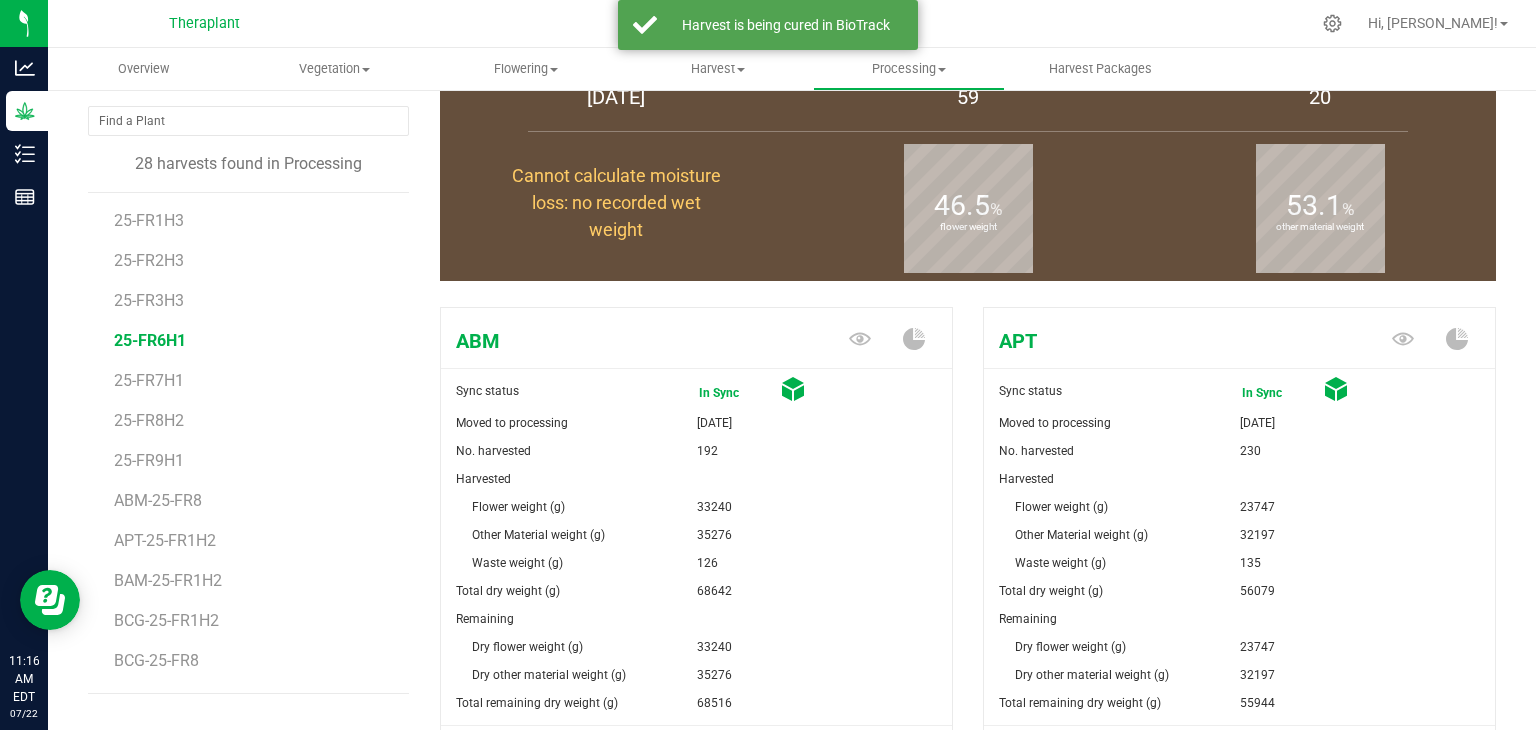 scroll, scrollTop: 0, scrollLeft: 0, axis: both 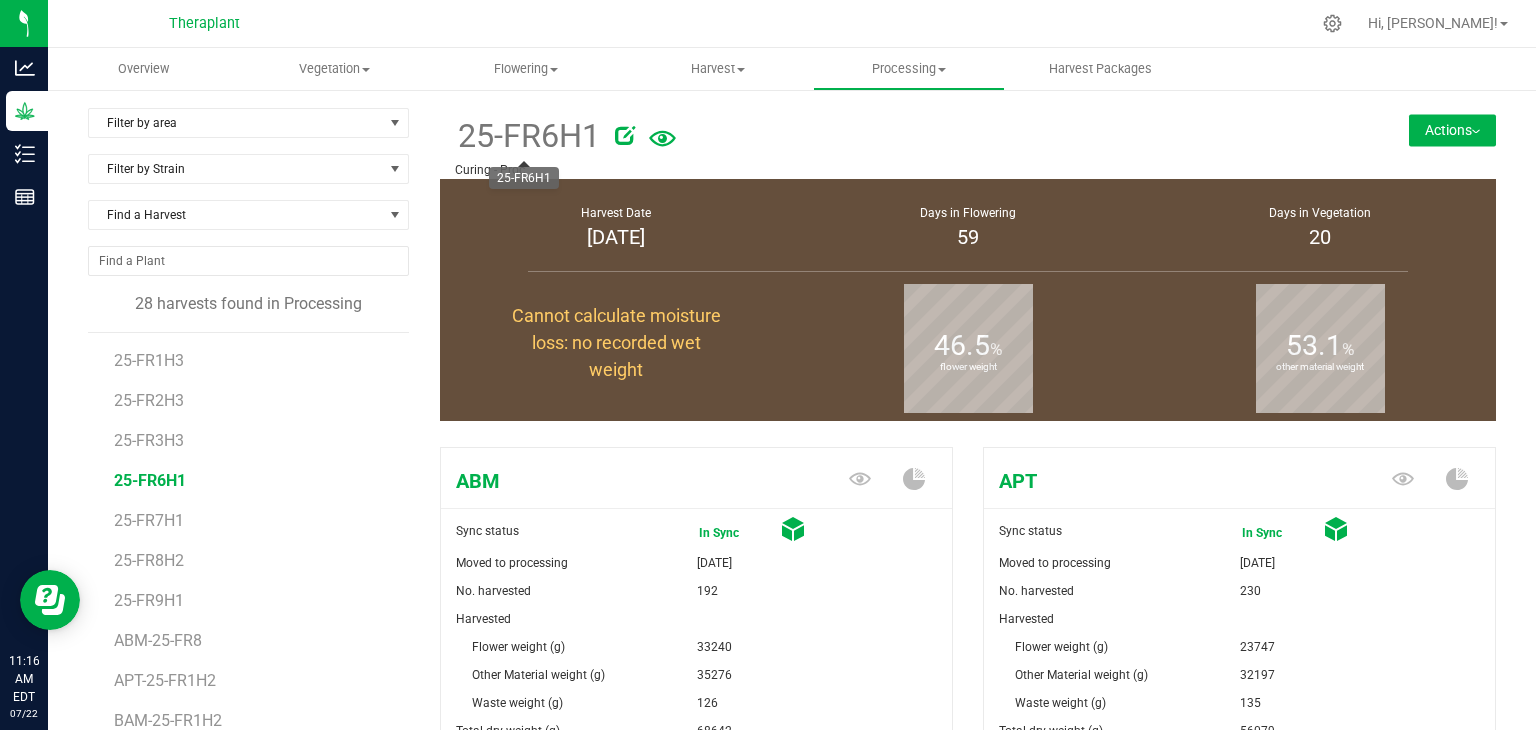 drag, startPoint x: 597, startPoint y: 142, endPoint x: 455, endPoint y: 145, distance: 142.0317 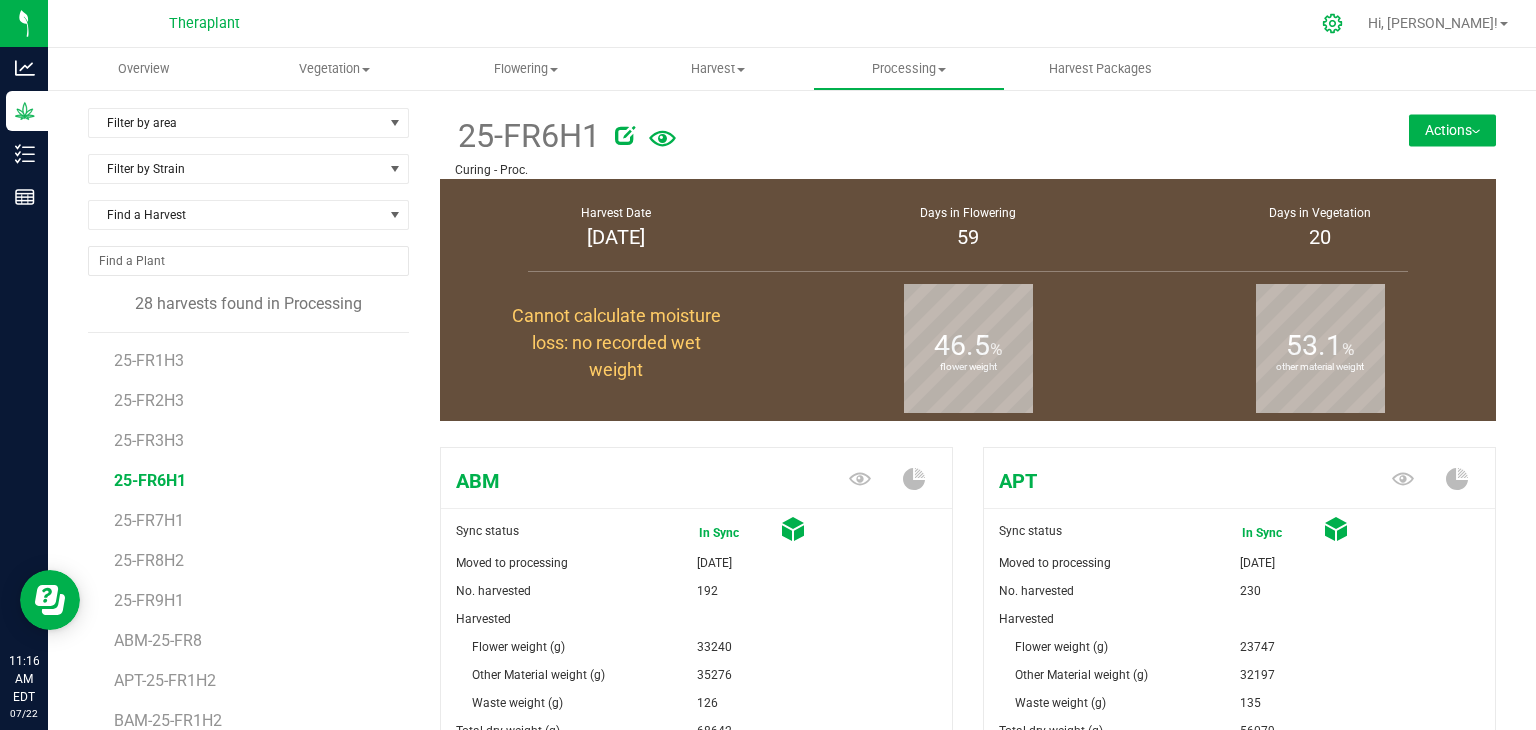 click 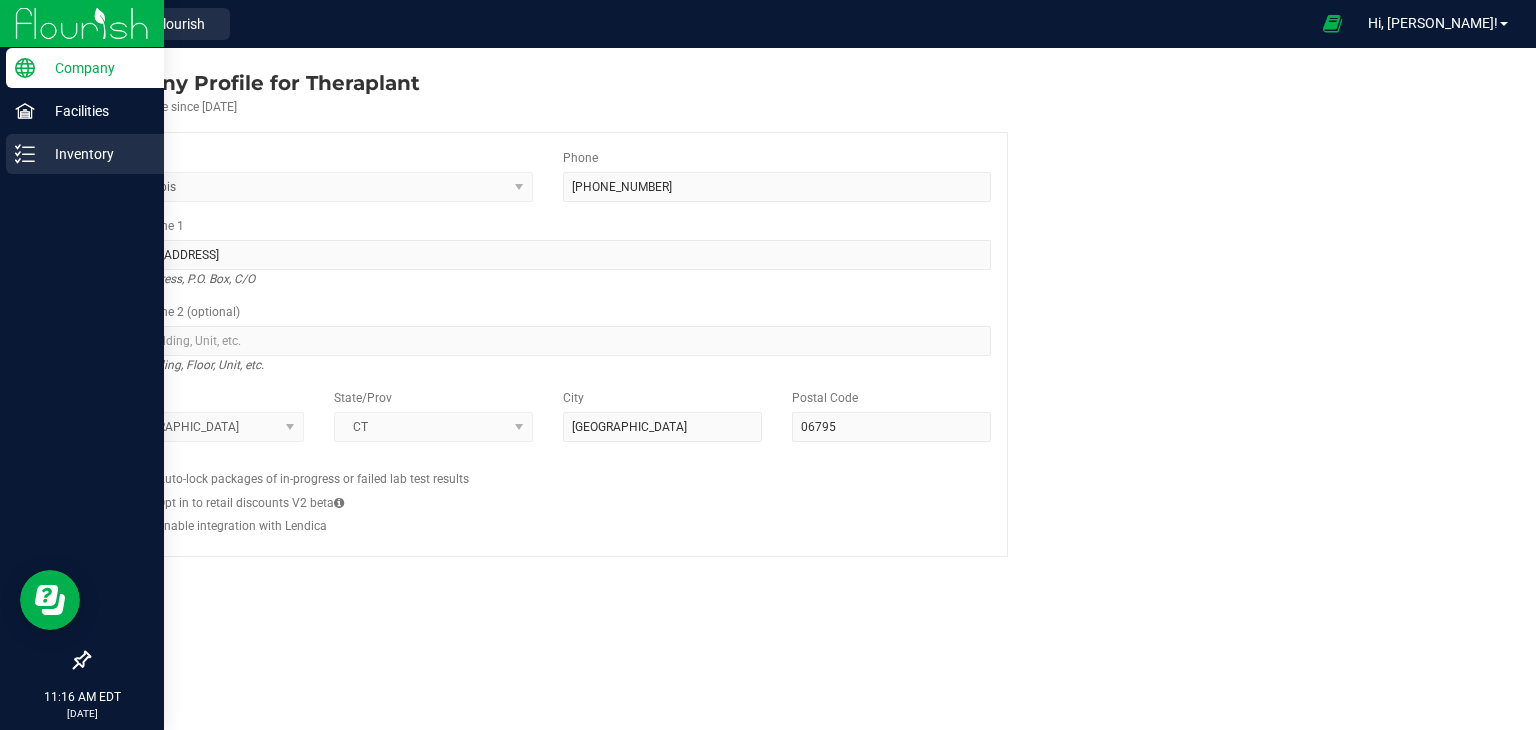 click on "Inventory" at bounding box center (95, 154) 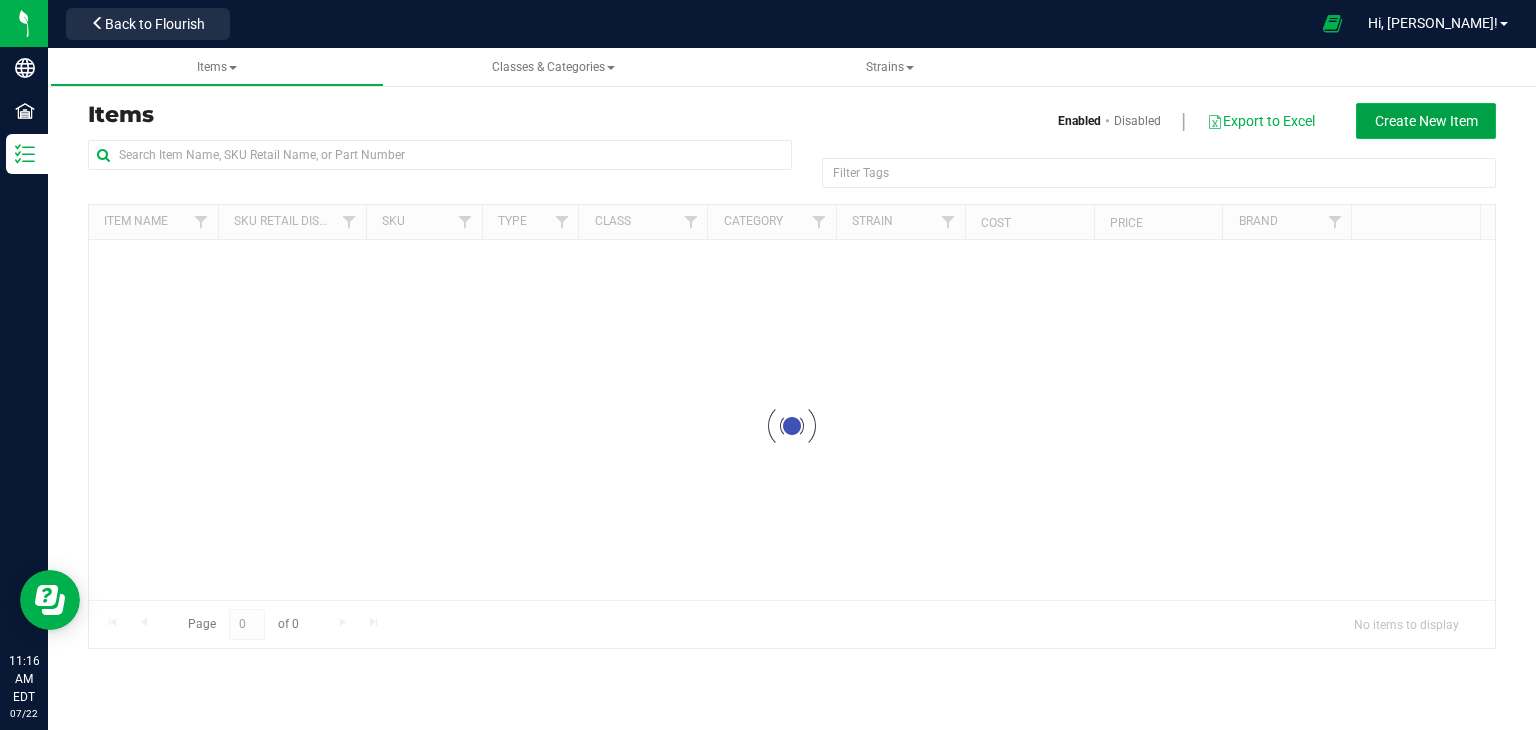 click on "Create New Item" at bounding box center (1426, 121) 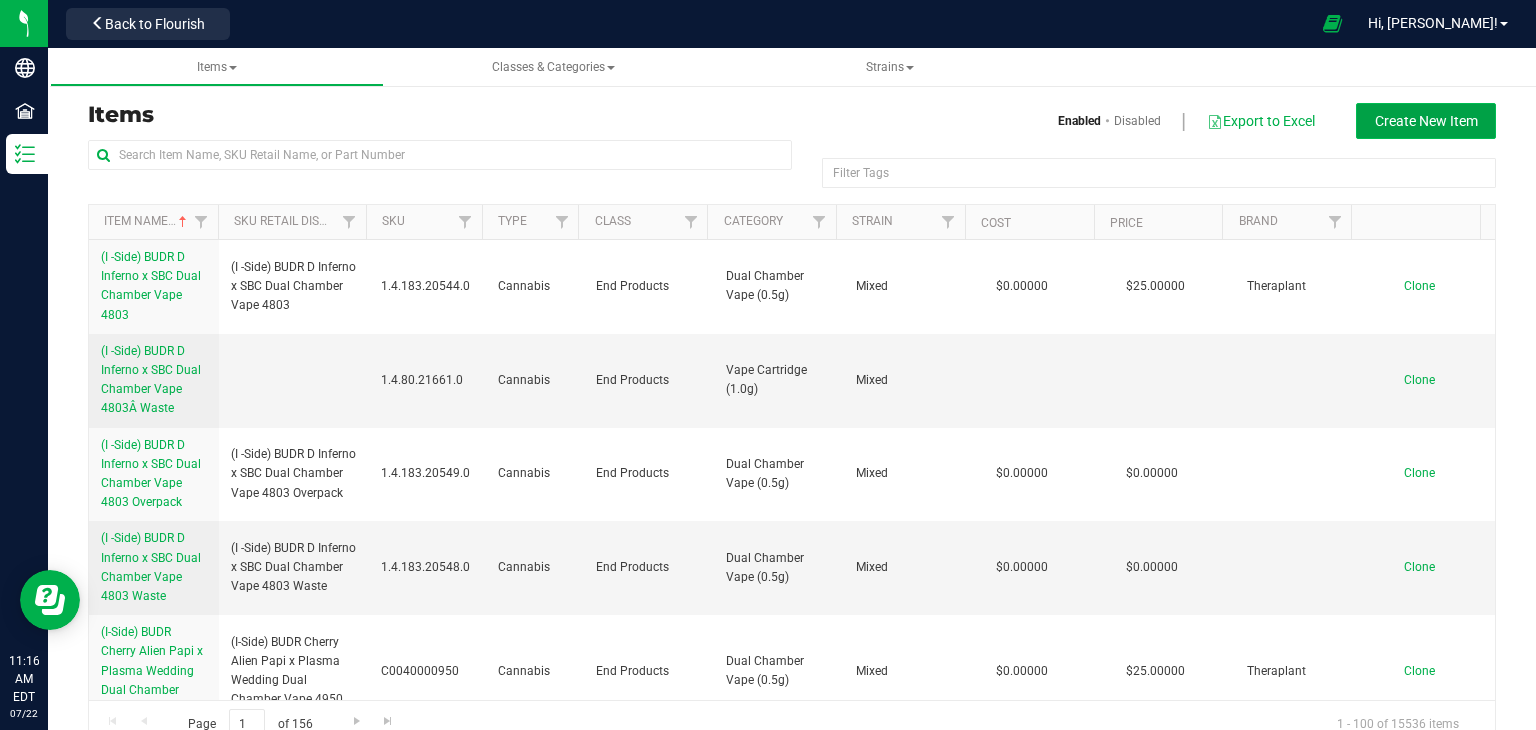 click on "Create New Item" at bounding box center (1426, 121) 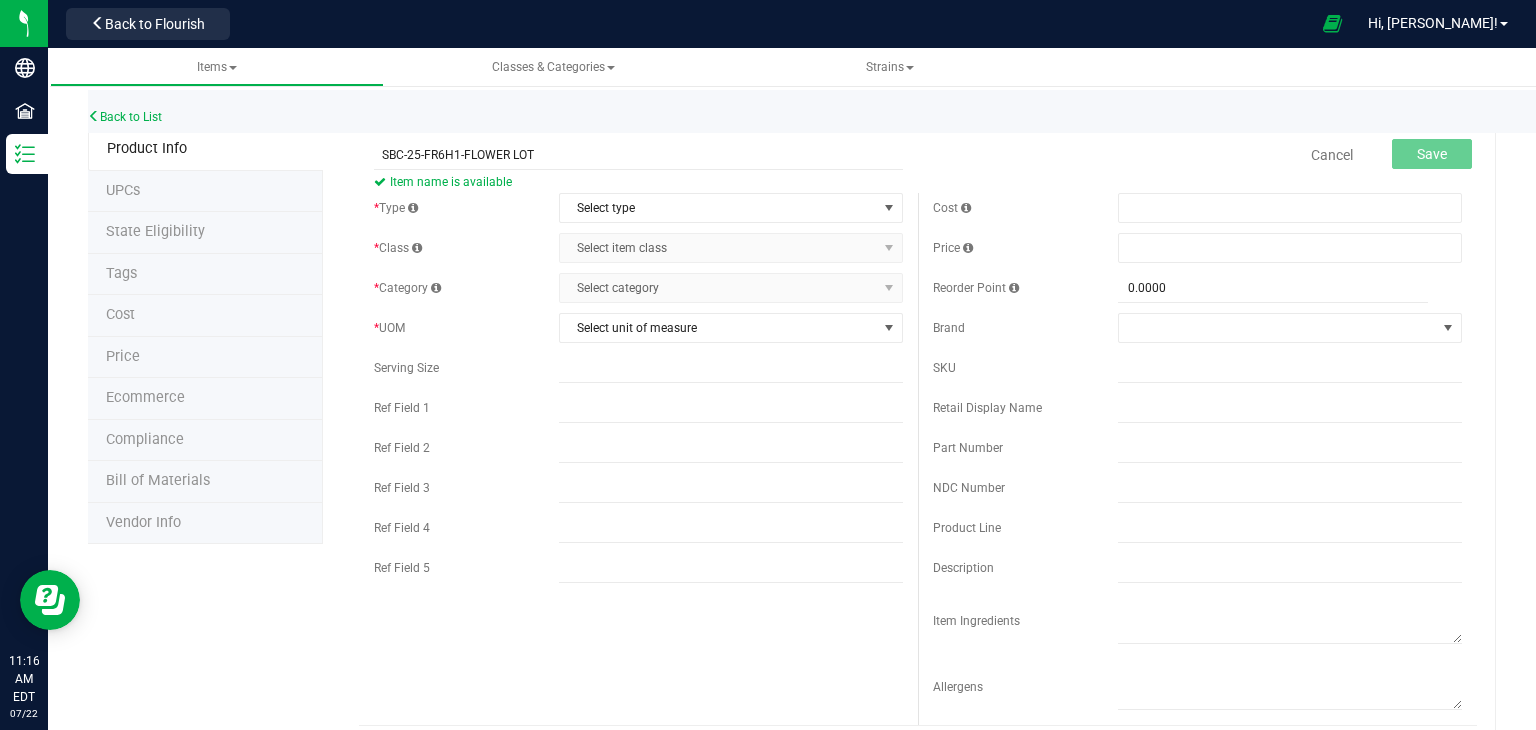 drag, startPoint x: 548, startPoint y: 151, endPoint x: 366, endPoint y: 193, distance: 186.7833 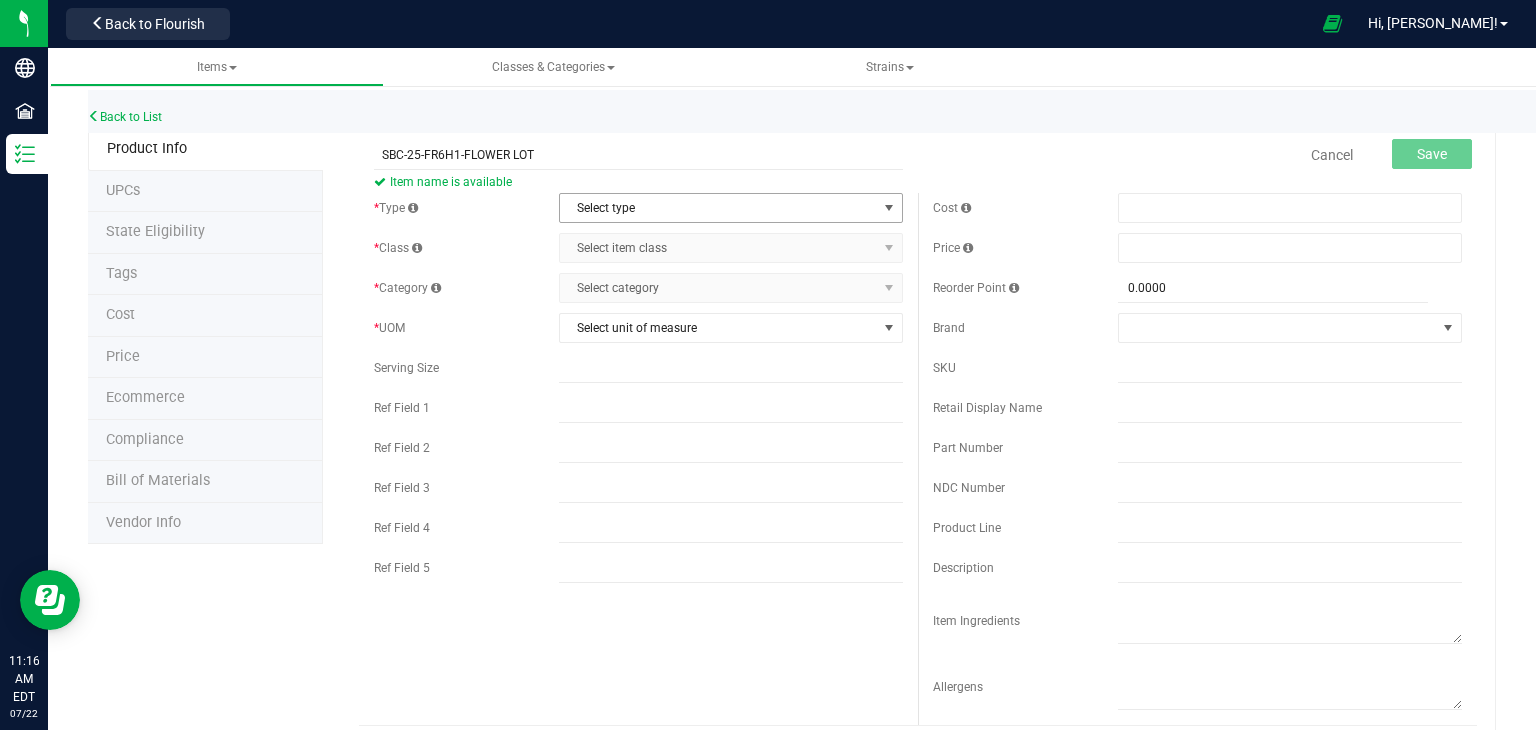 type on "SBC-25-FR6H1-FLOWER LOT" 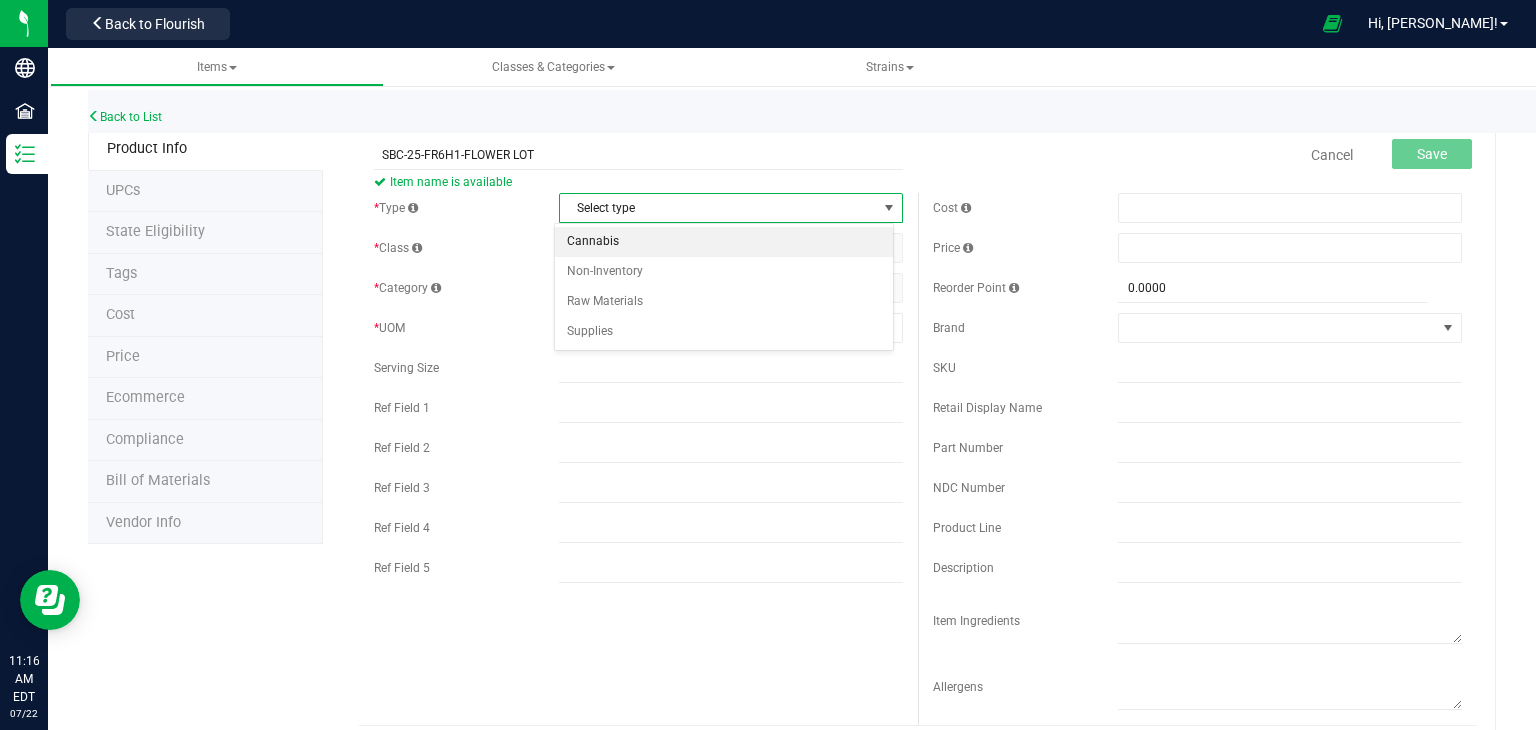 click on "Cannabis" at bounding box center (724, 242) 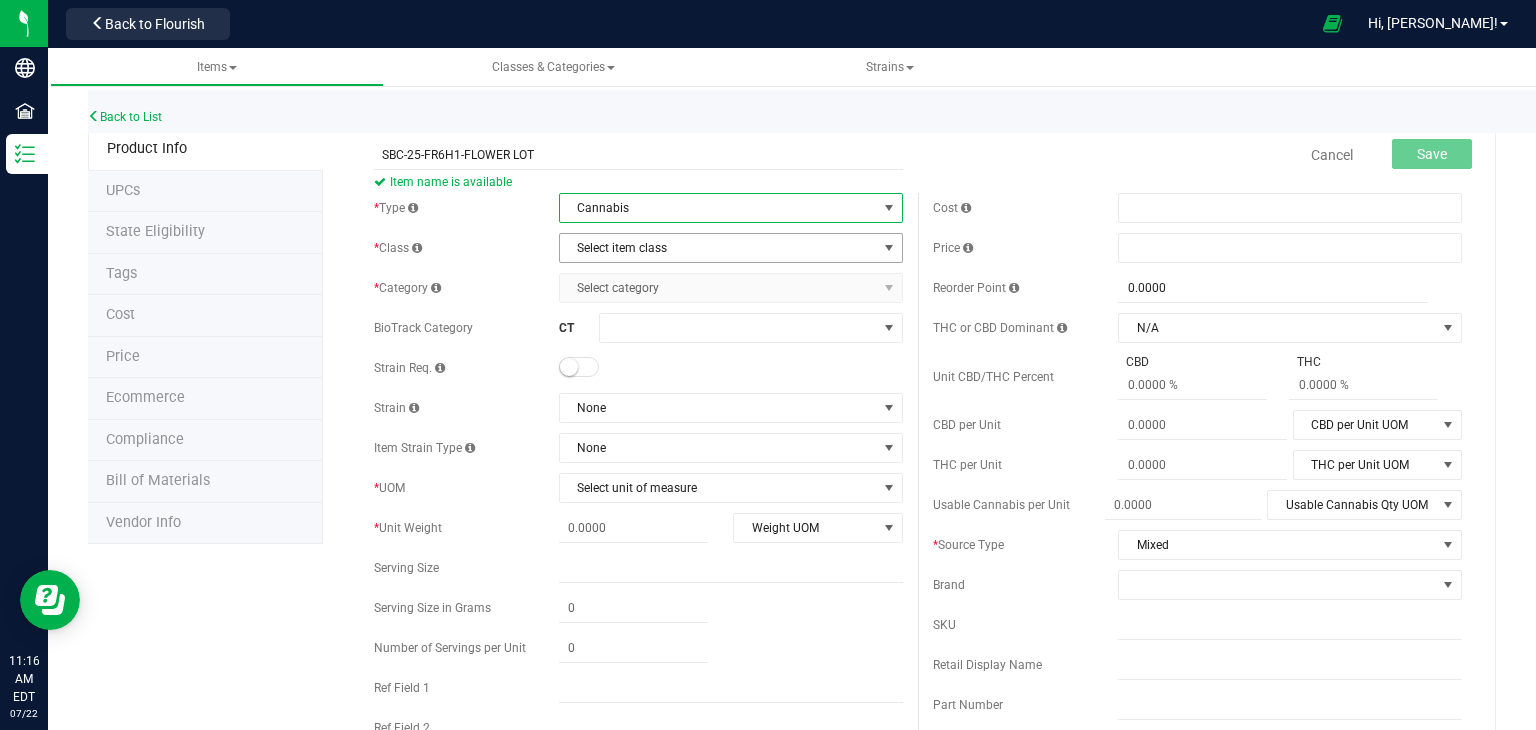 click on "Select item class" at bounding box center [718, 248] 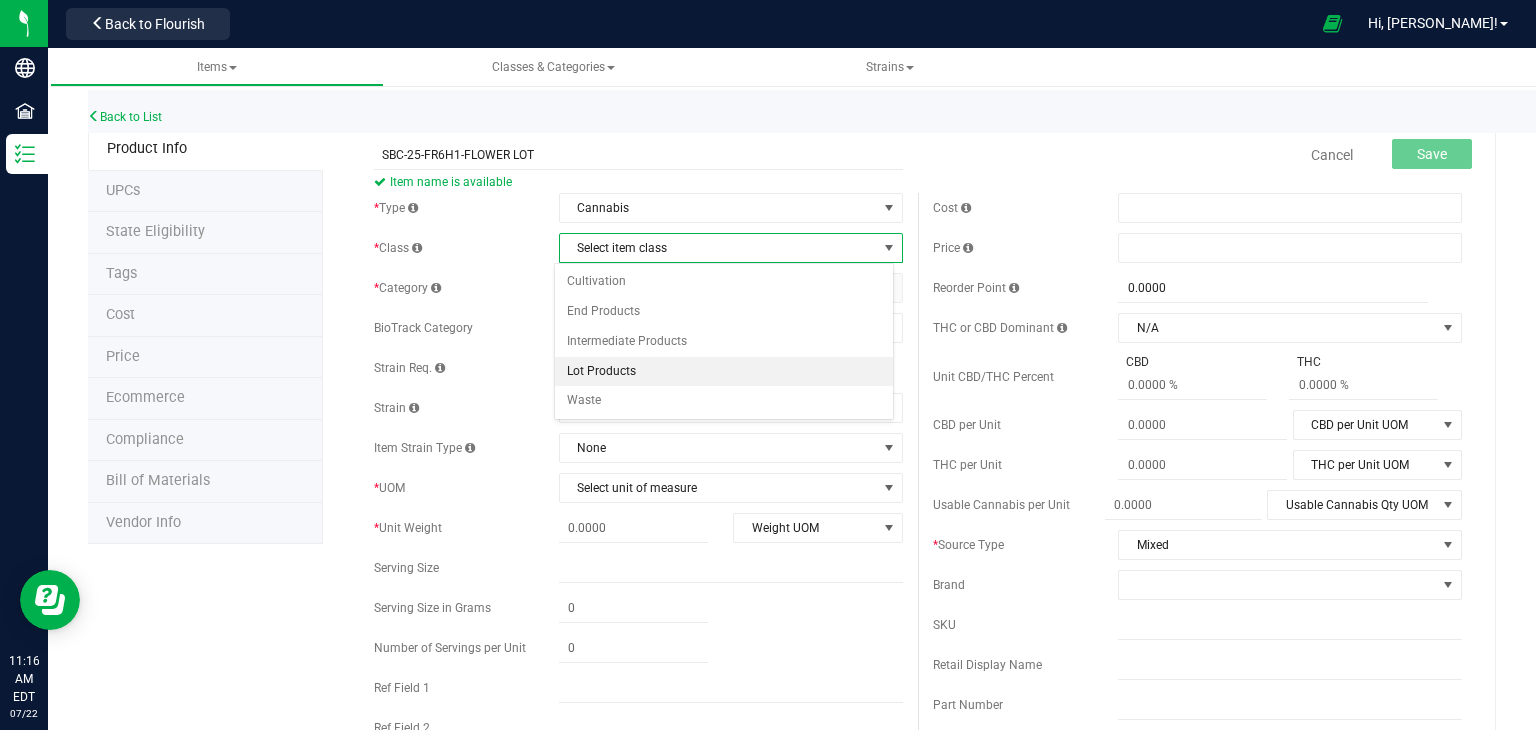 click on "Lot Products" at bounding box center (724, 372) 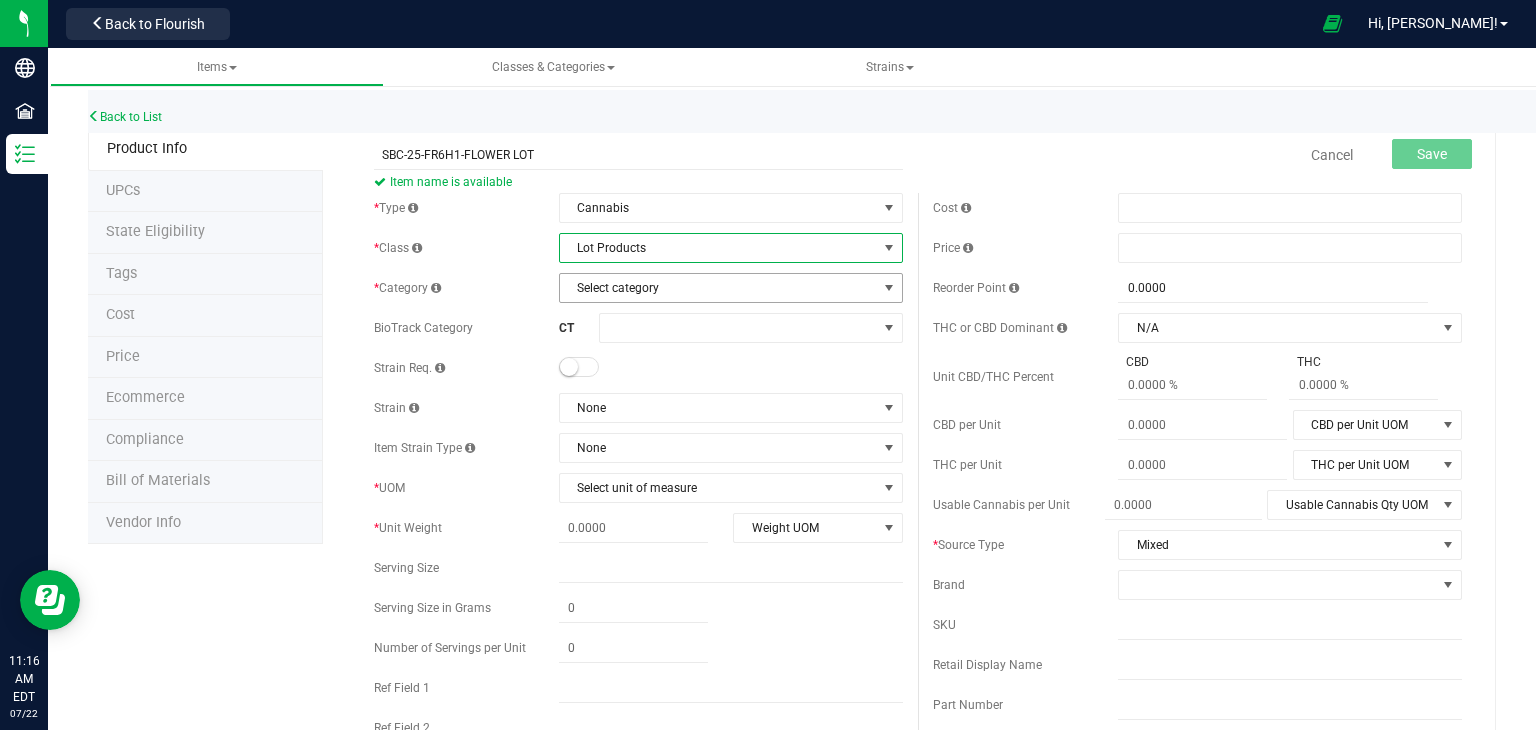 click on "Select category" at bounding box center (718, 288) 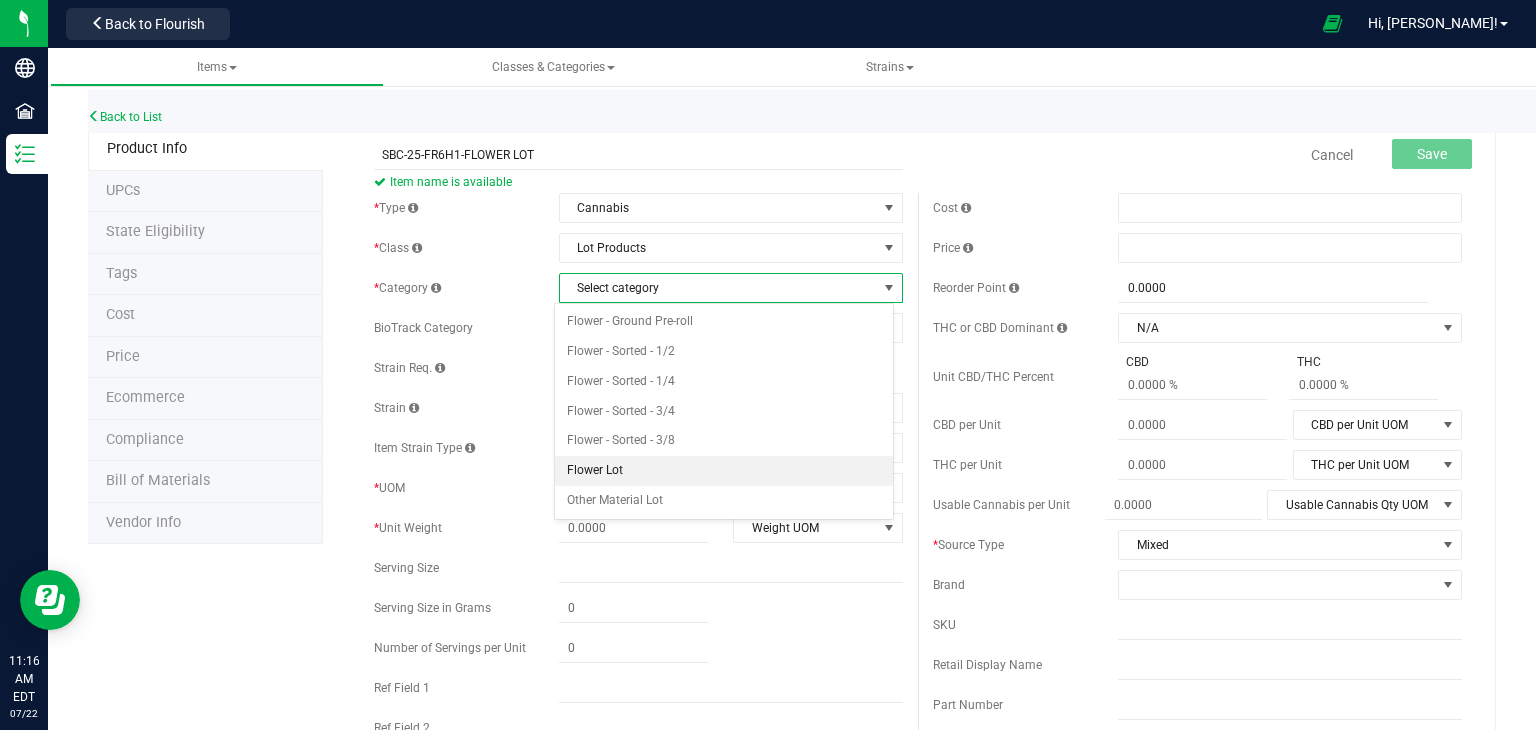 click on "Flower Lot" at bounding box center (724, 471) 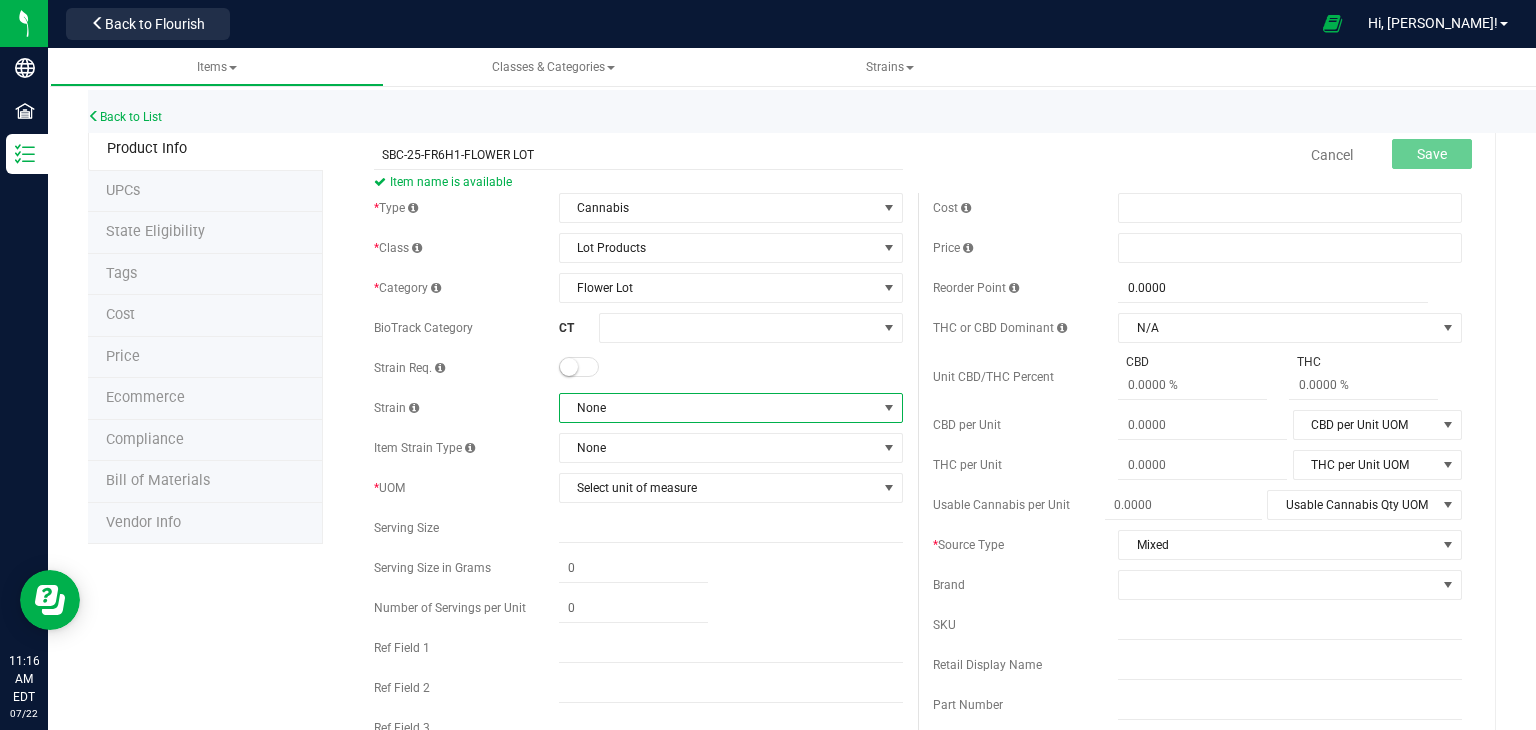 click on "None" at bounding box center (718, 408) 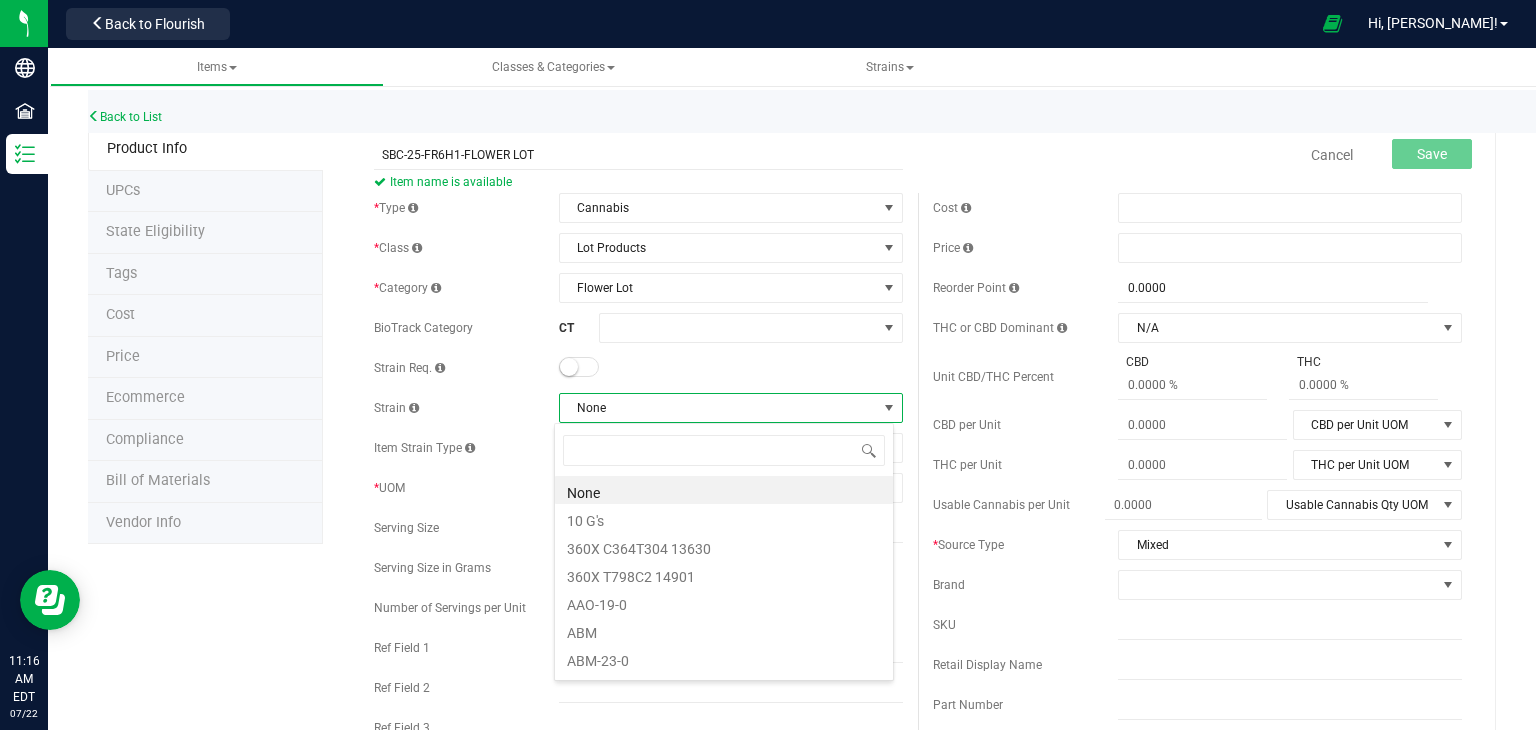 scroll, scrollTop: 99970, scrollLeft: 99660, axis: both 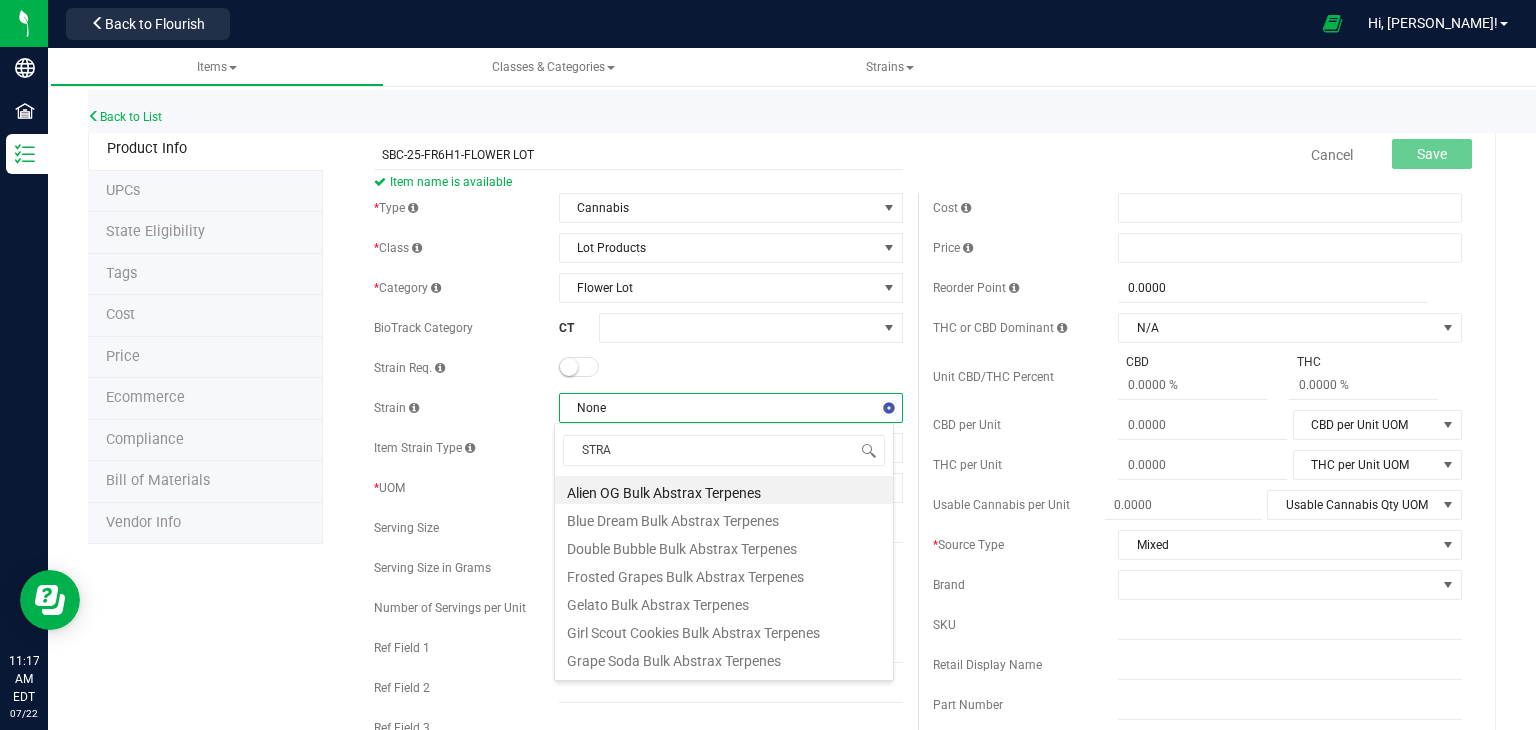 type on "STRAW" 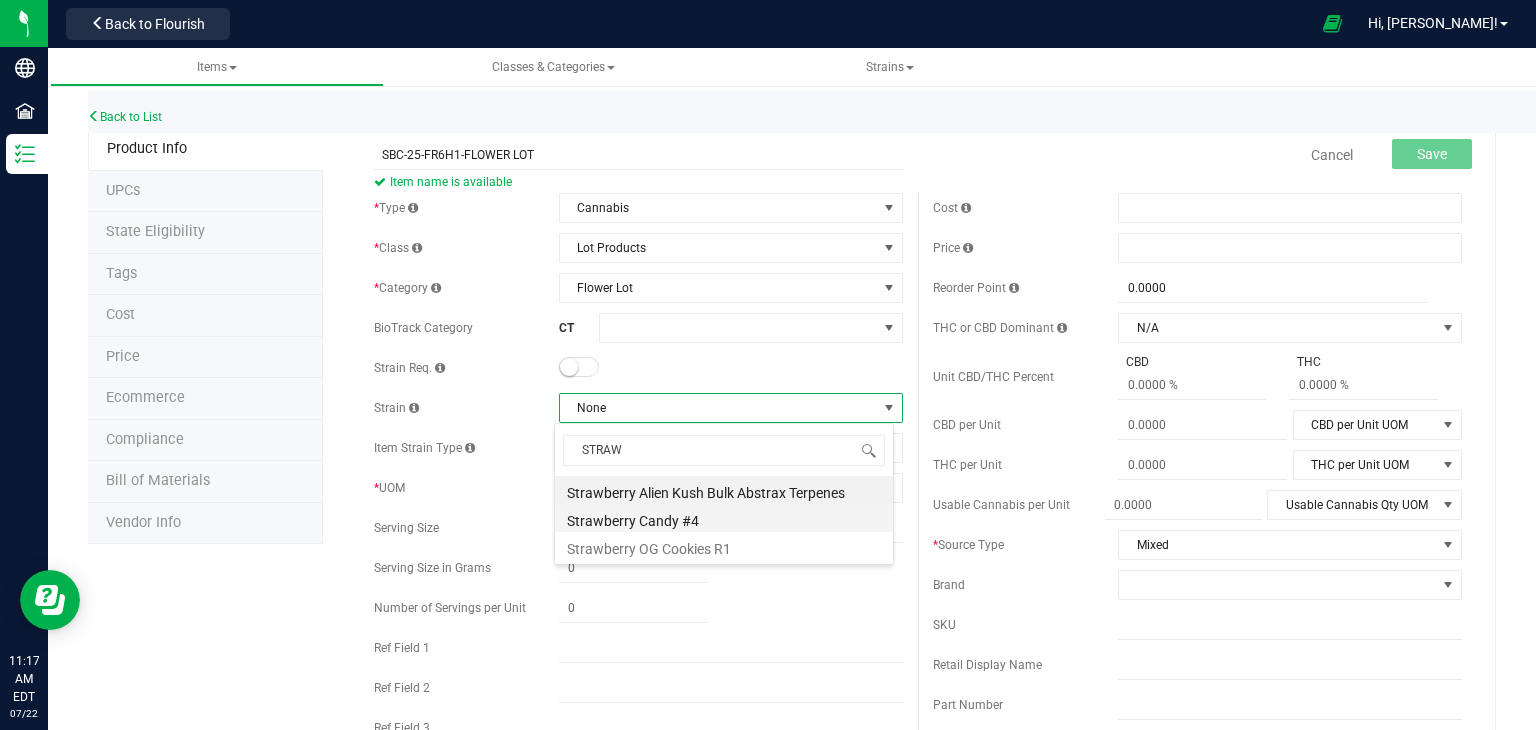 click on "Strawberry Candy #4" at bounding box center [724, 518] 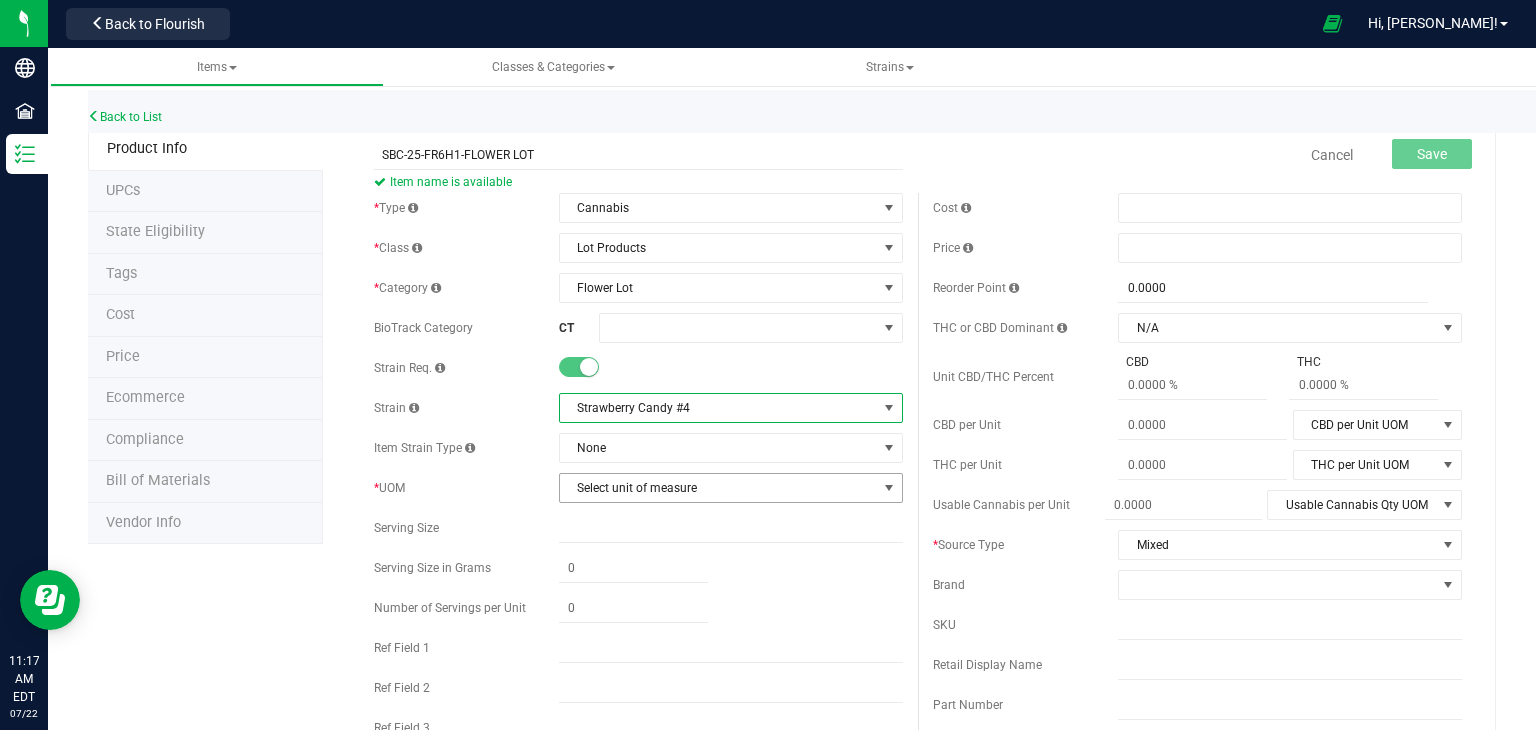 click on "Select unit of measure" at bounding box center [718, 488] 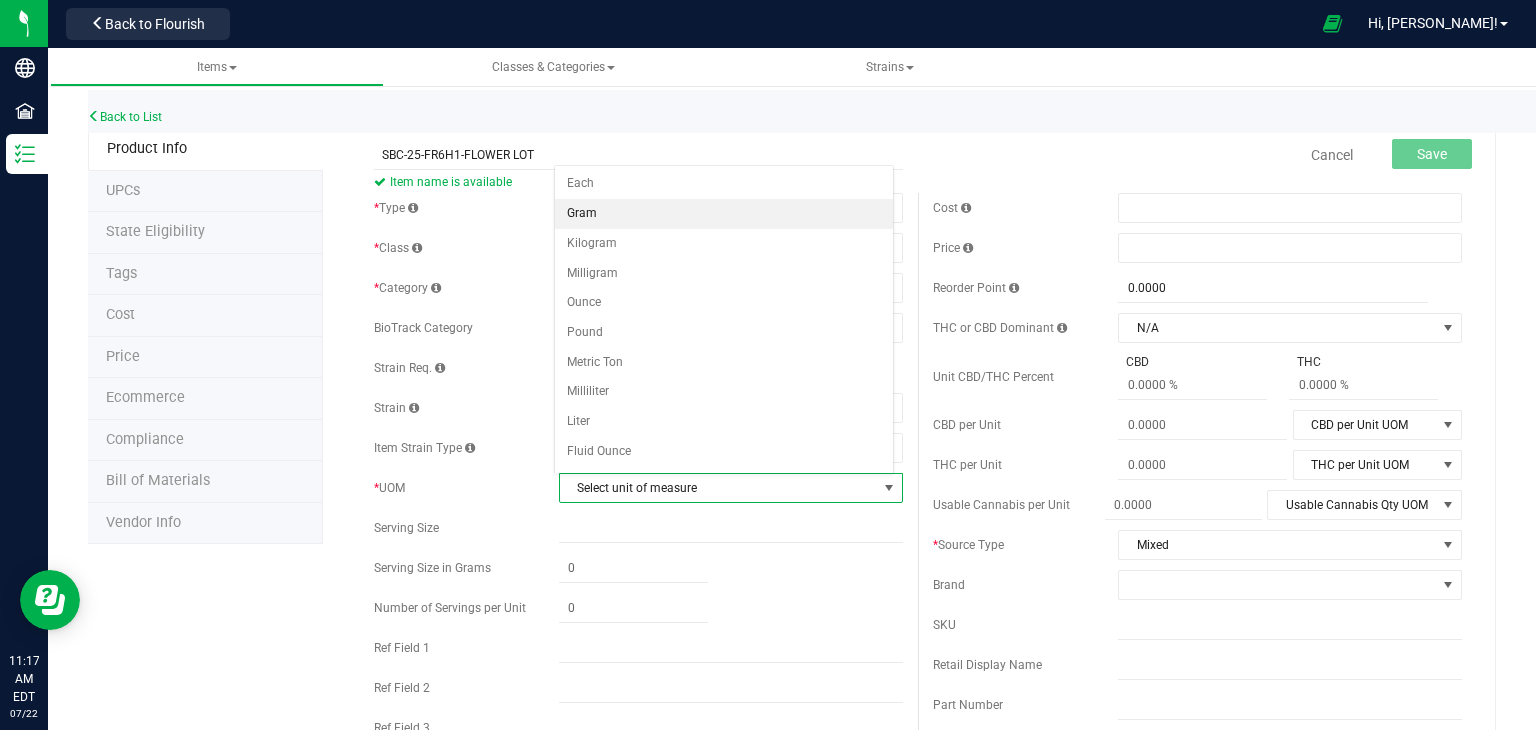 click on "Gram" at bounding box center (724, 214) 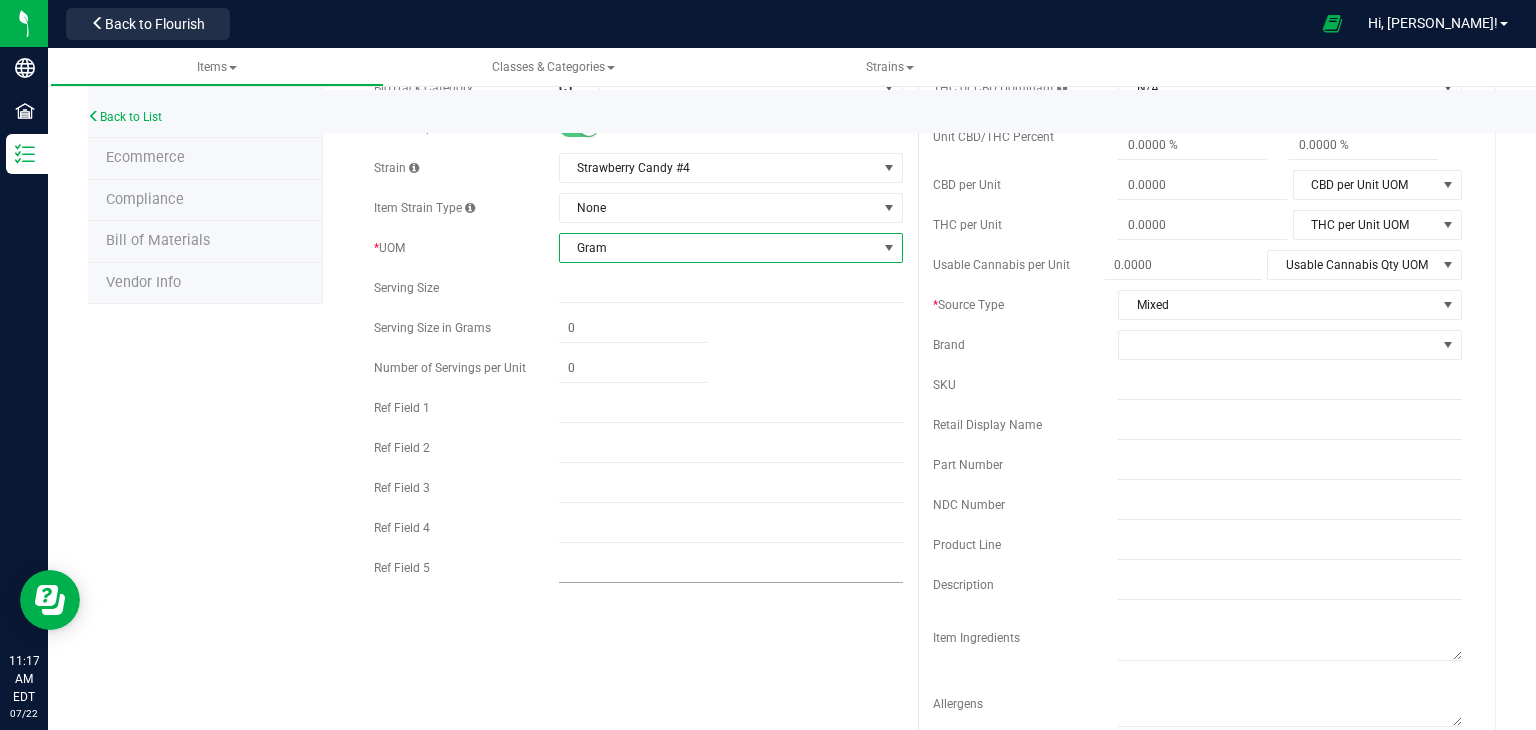 scroll, scrollTop: 240, scrollLeft: 0, axis: vertical 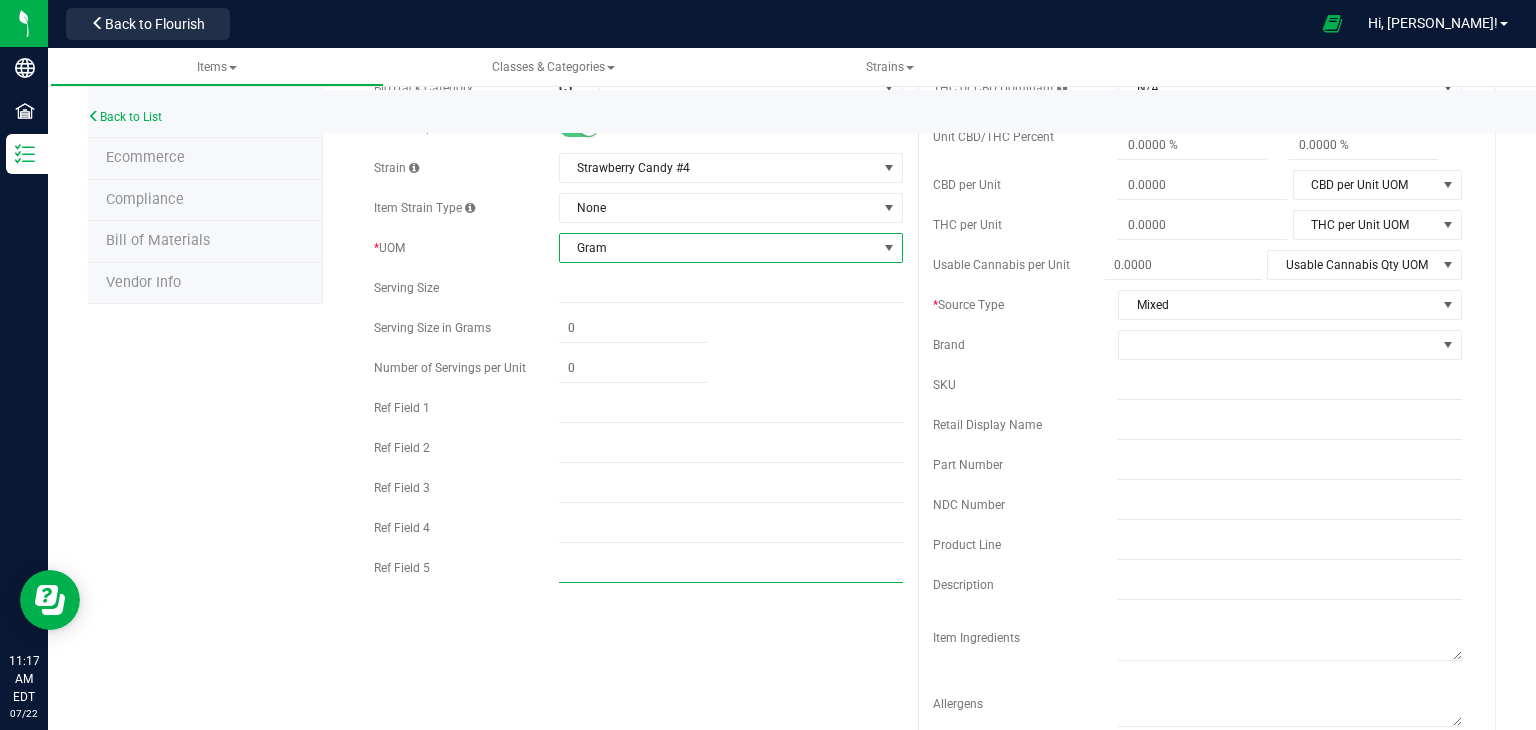 click at bounding box center [731, 568] 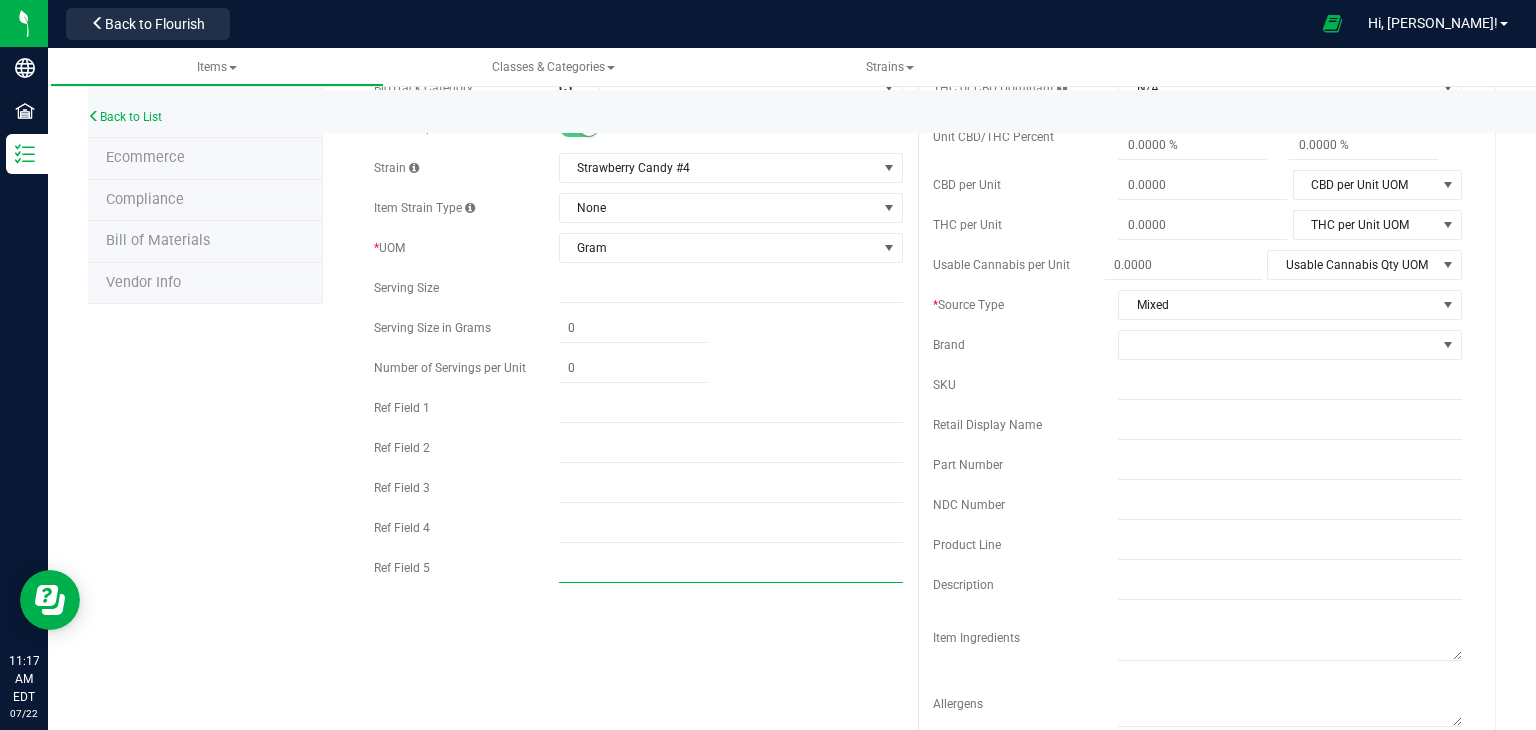 type on "SATIVA" 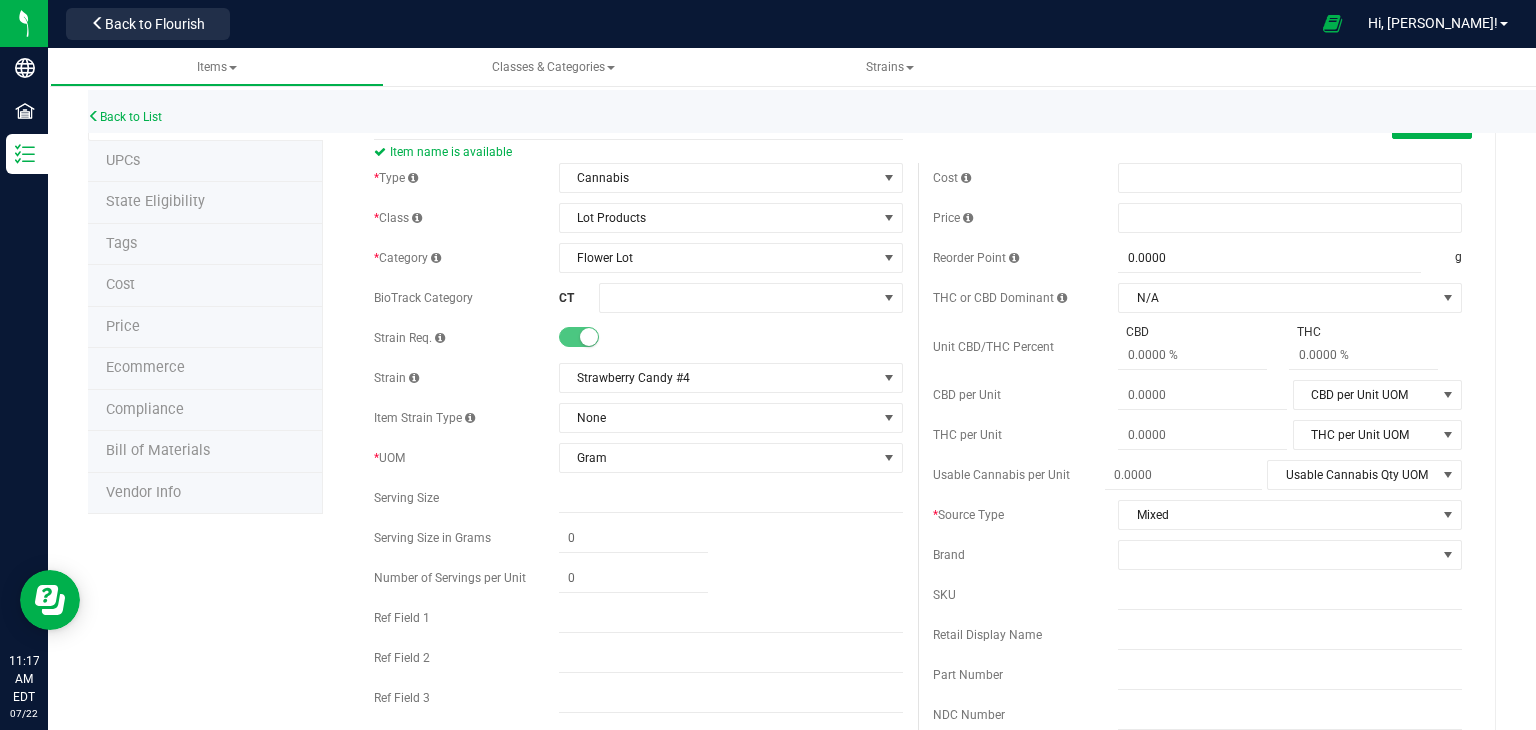 scroll, scrollTop: 0, scrollLeft: 0, axis: both 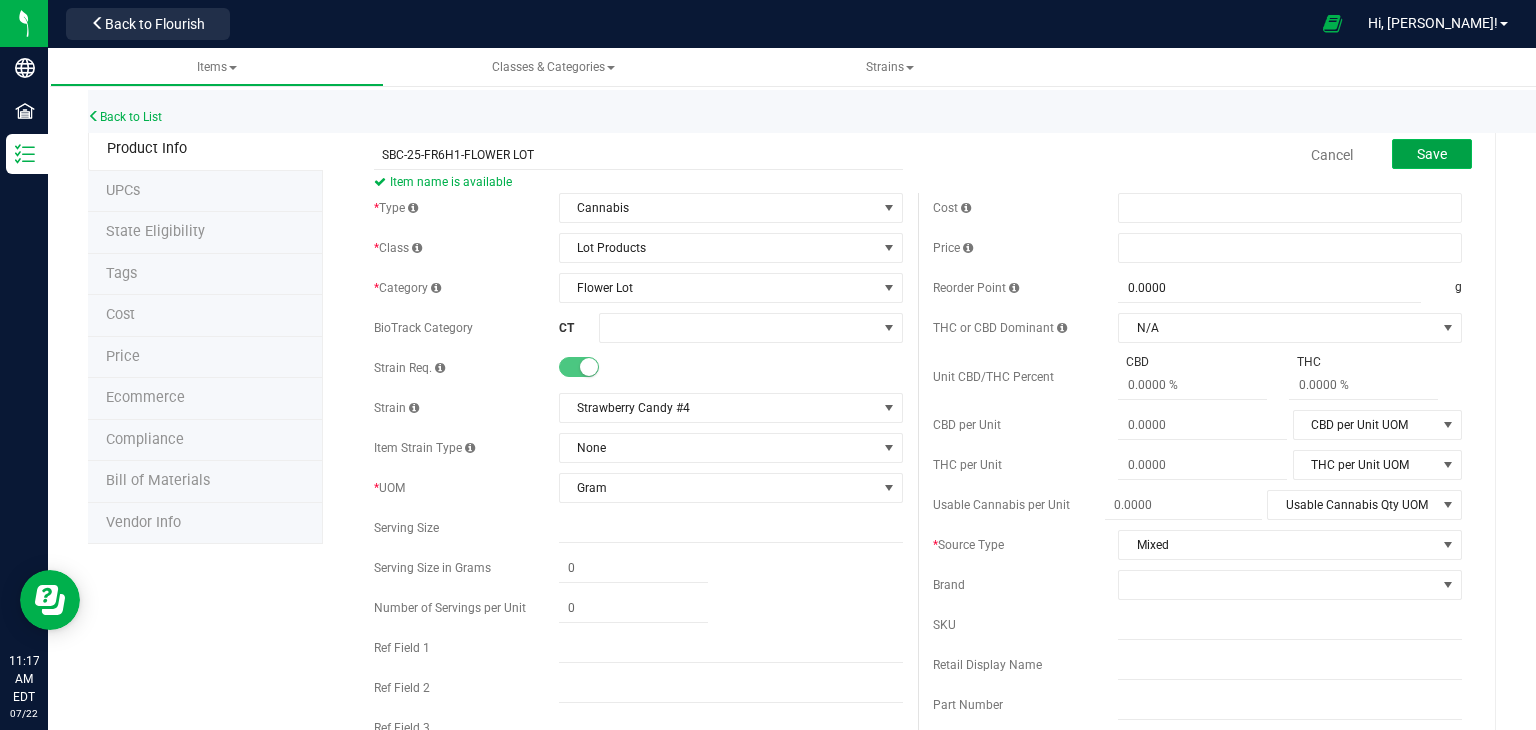 click on "Save" at bounding box center (1432, 154) 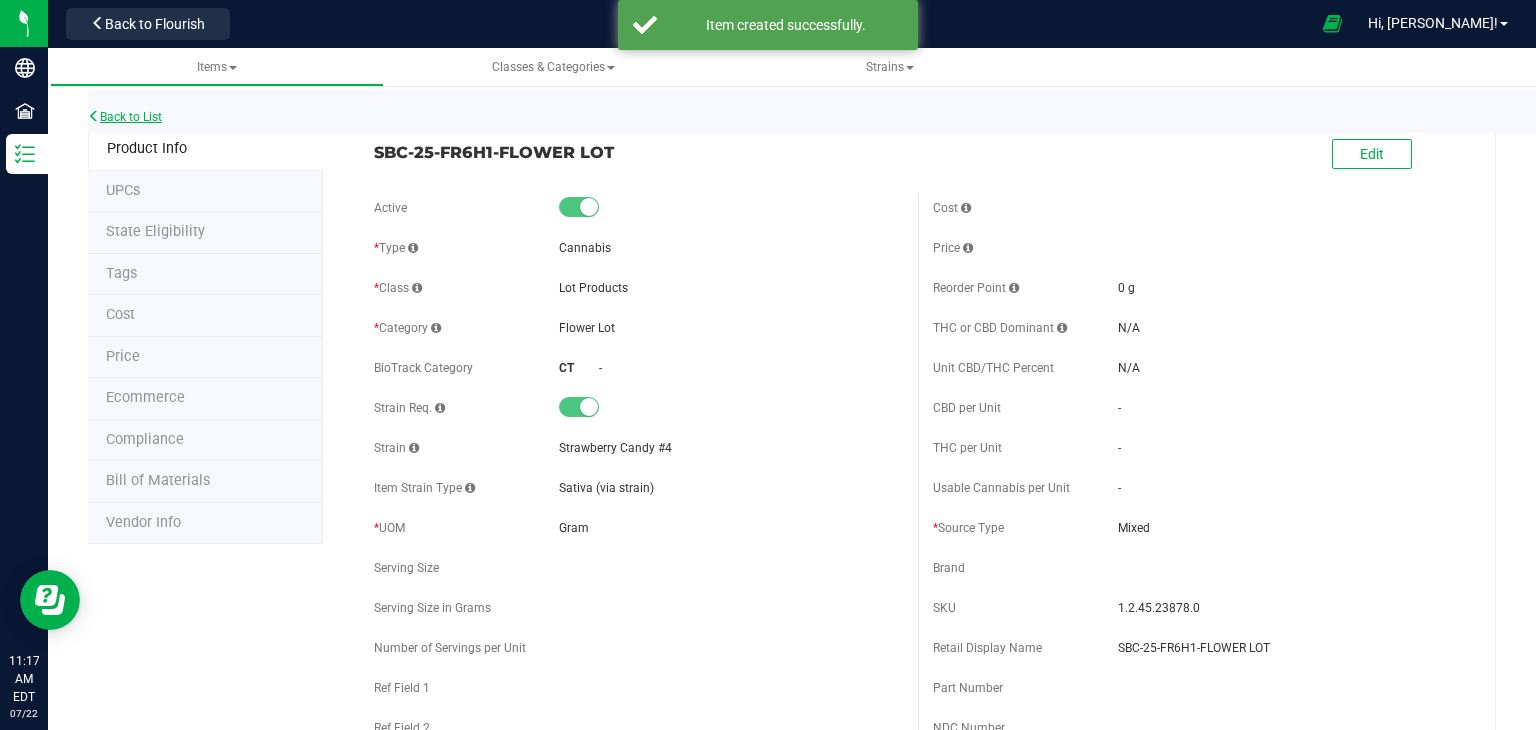click on "Back to List" at bounding box center (125, 117) 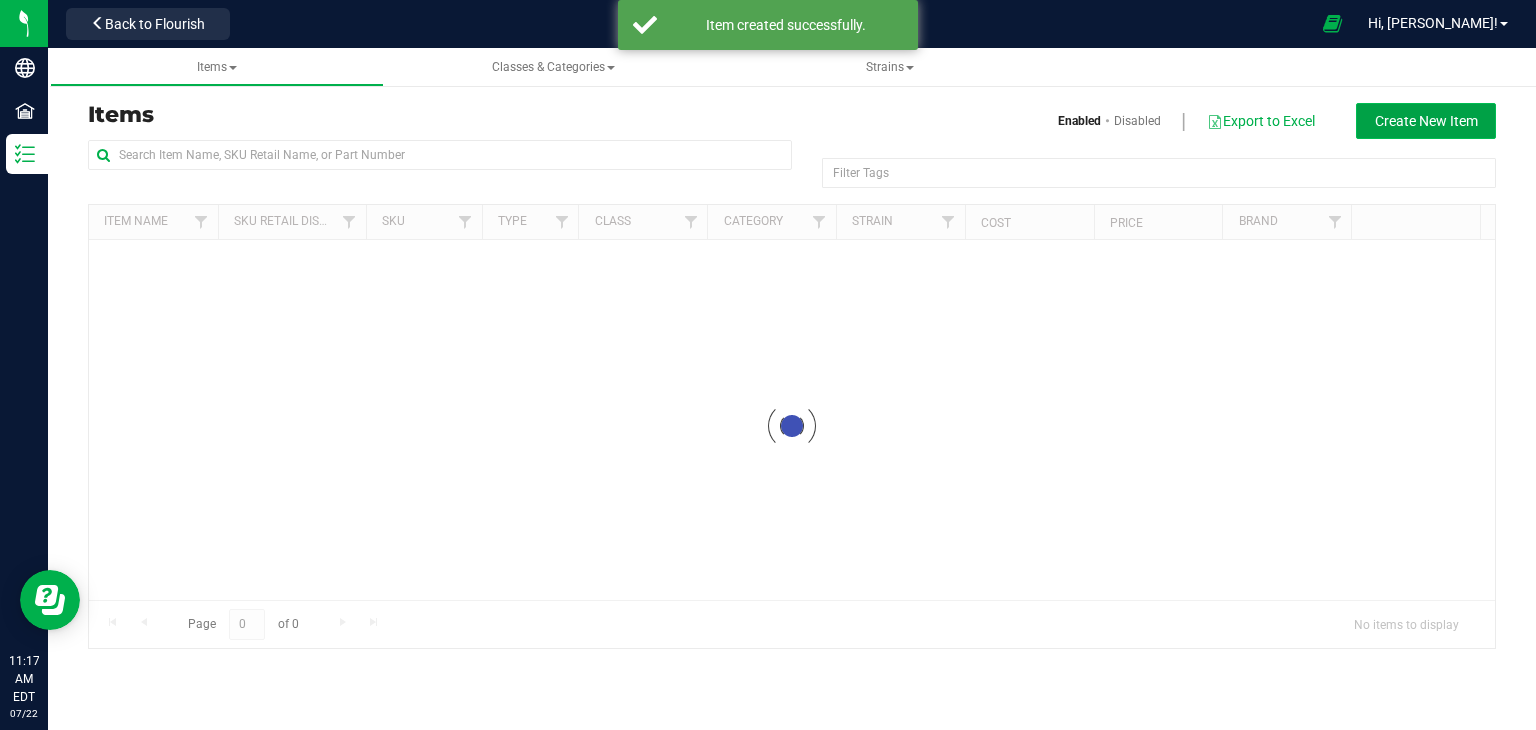 click on "Create New Item" at bounding box center (1426, 121) 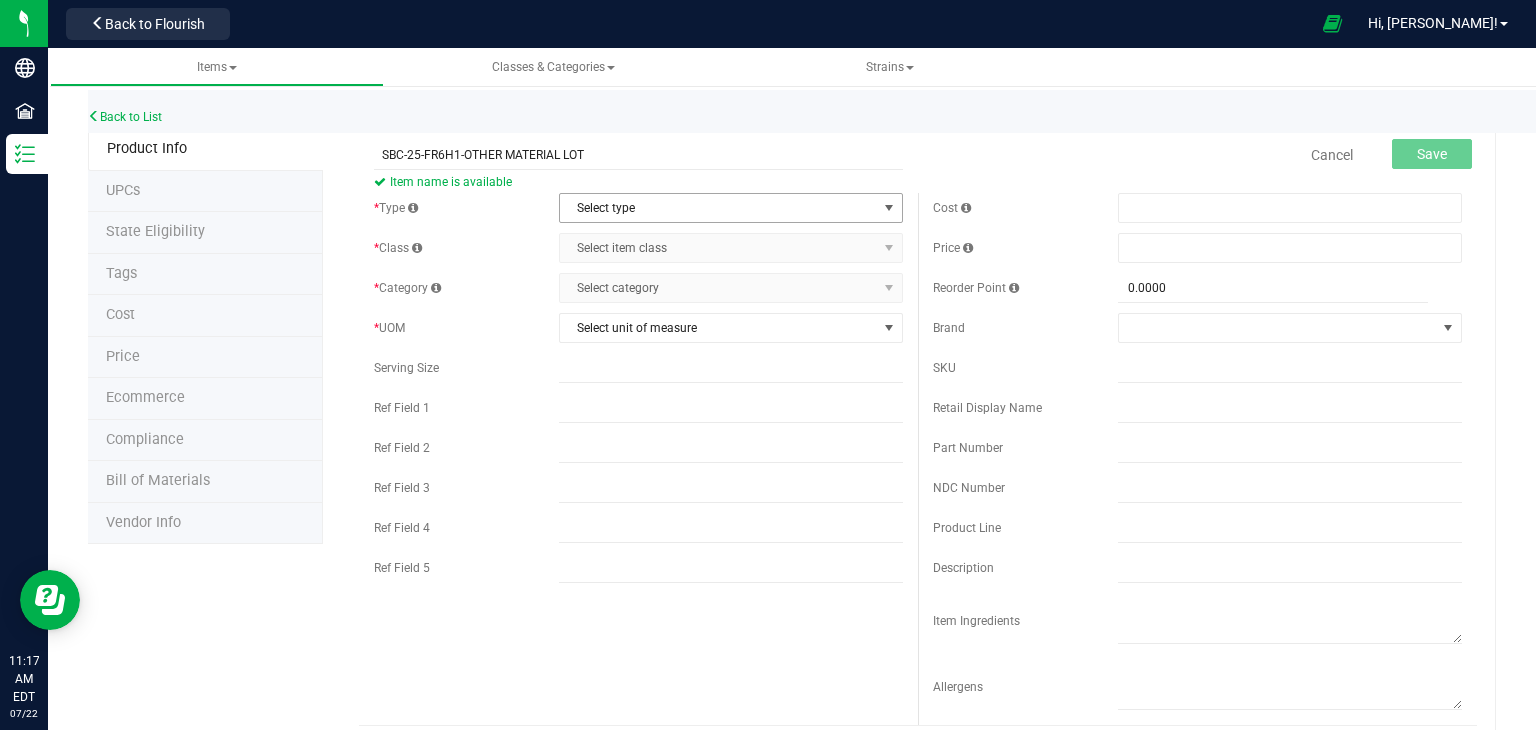 type on "SBC-25-FR6H1-OTHER MATERIAL LOT" 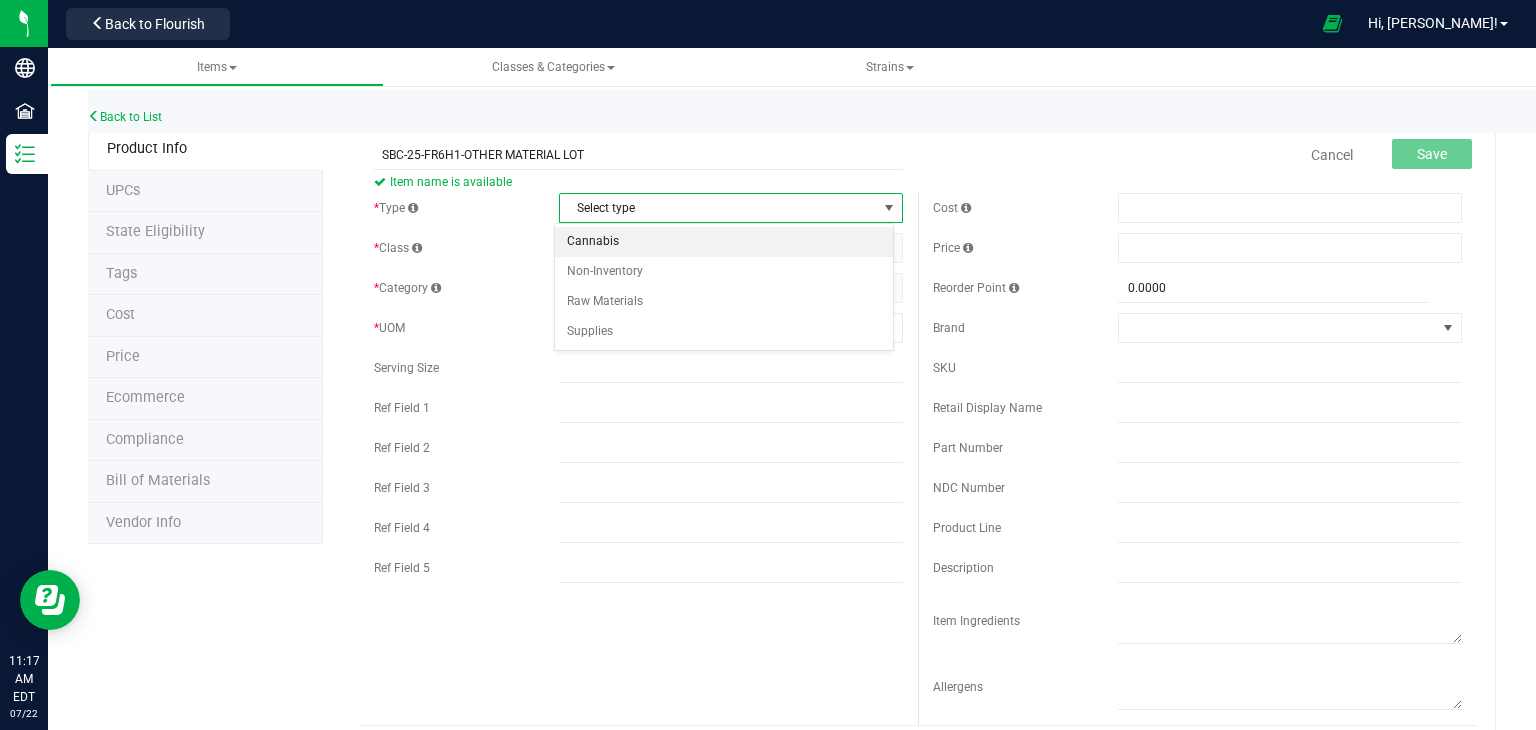 click on "Cannabis" at bounding box center [724, 242] 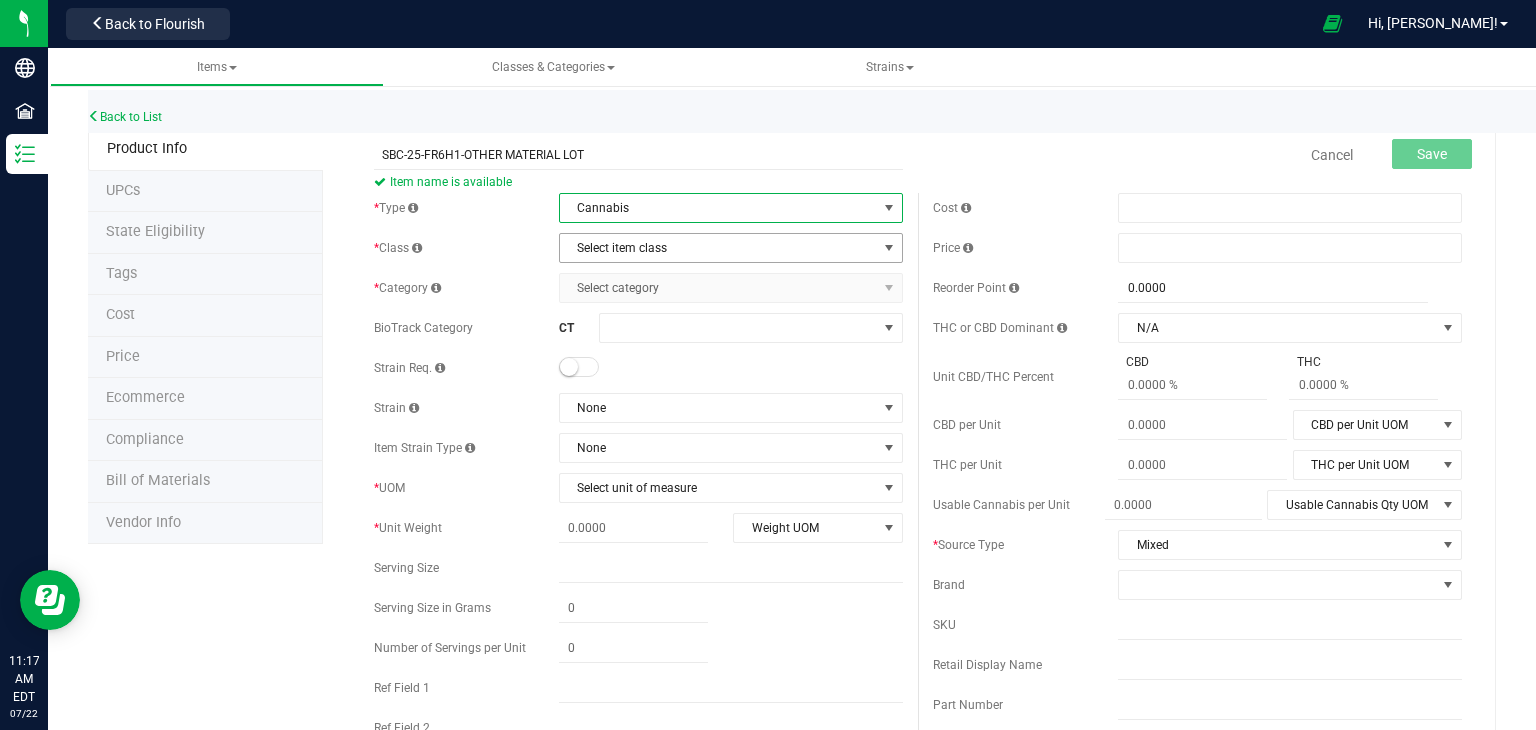 click on "Select item class" at bounding box center (718, 248) 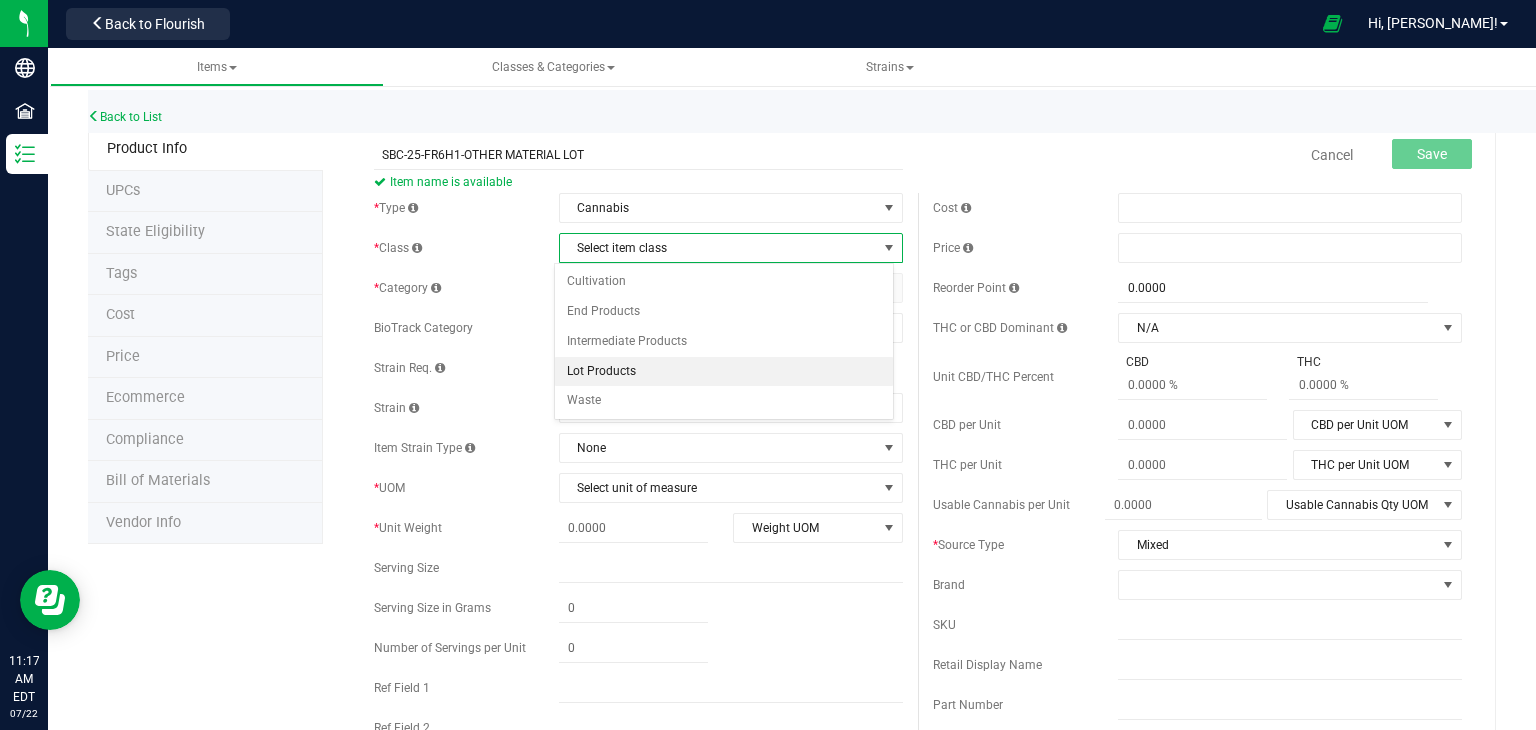 click on "Lot Products" at bounding box center [724, 372] 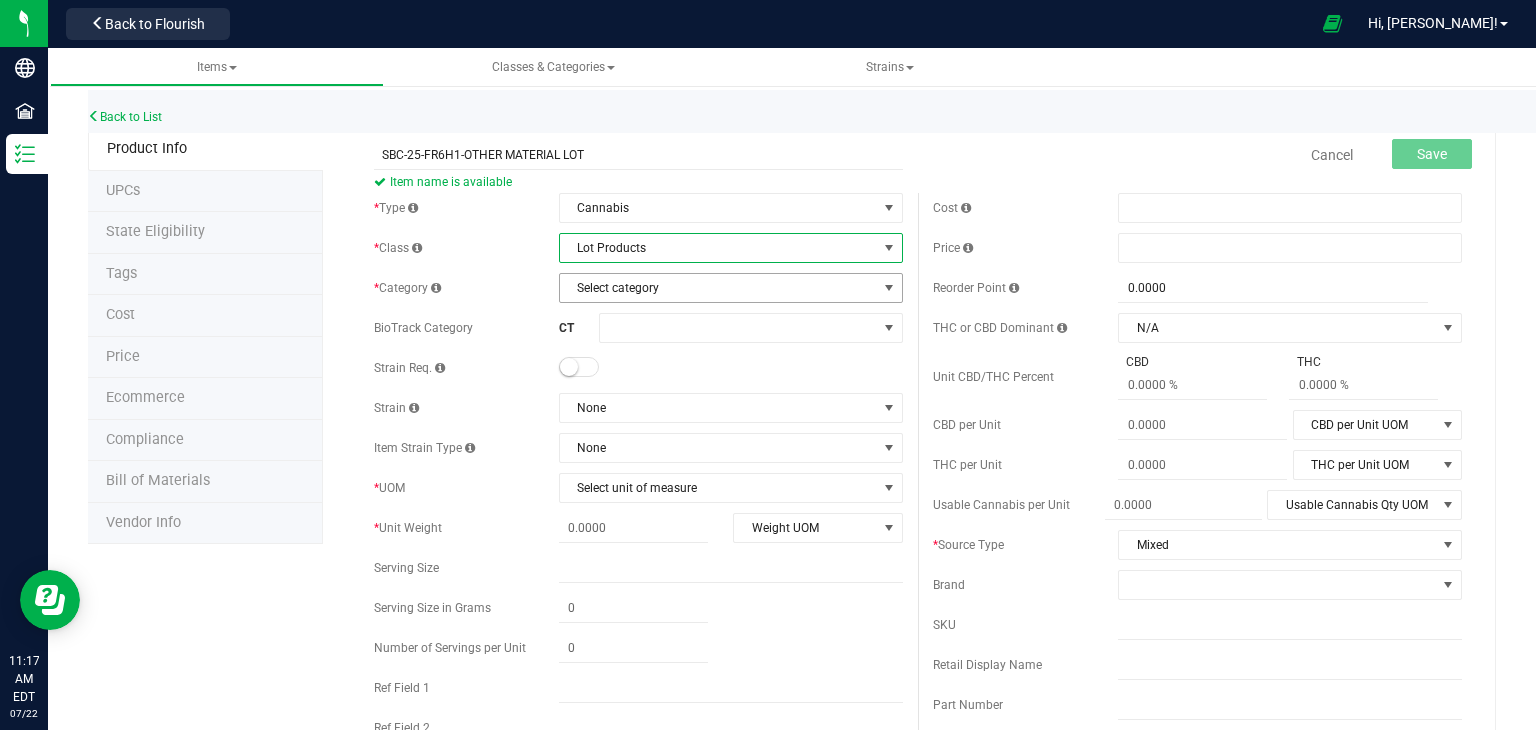 click on "Select category" at bounding box center (718, 288) 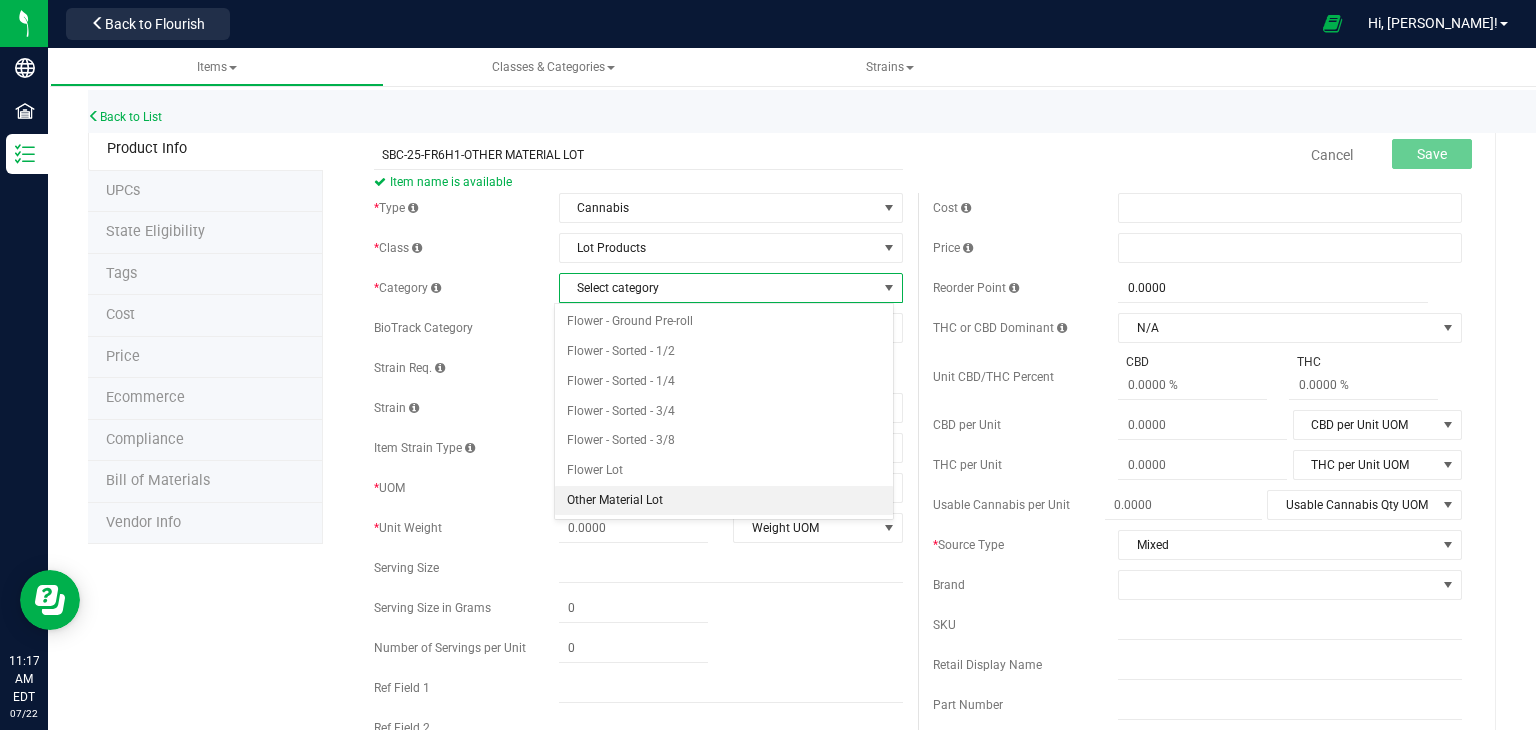 click on "Other Material Lot" at bounding box center (724, 501) 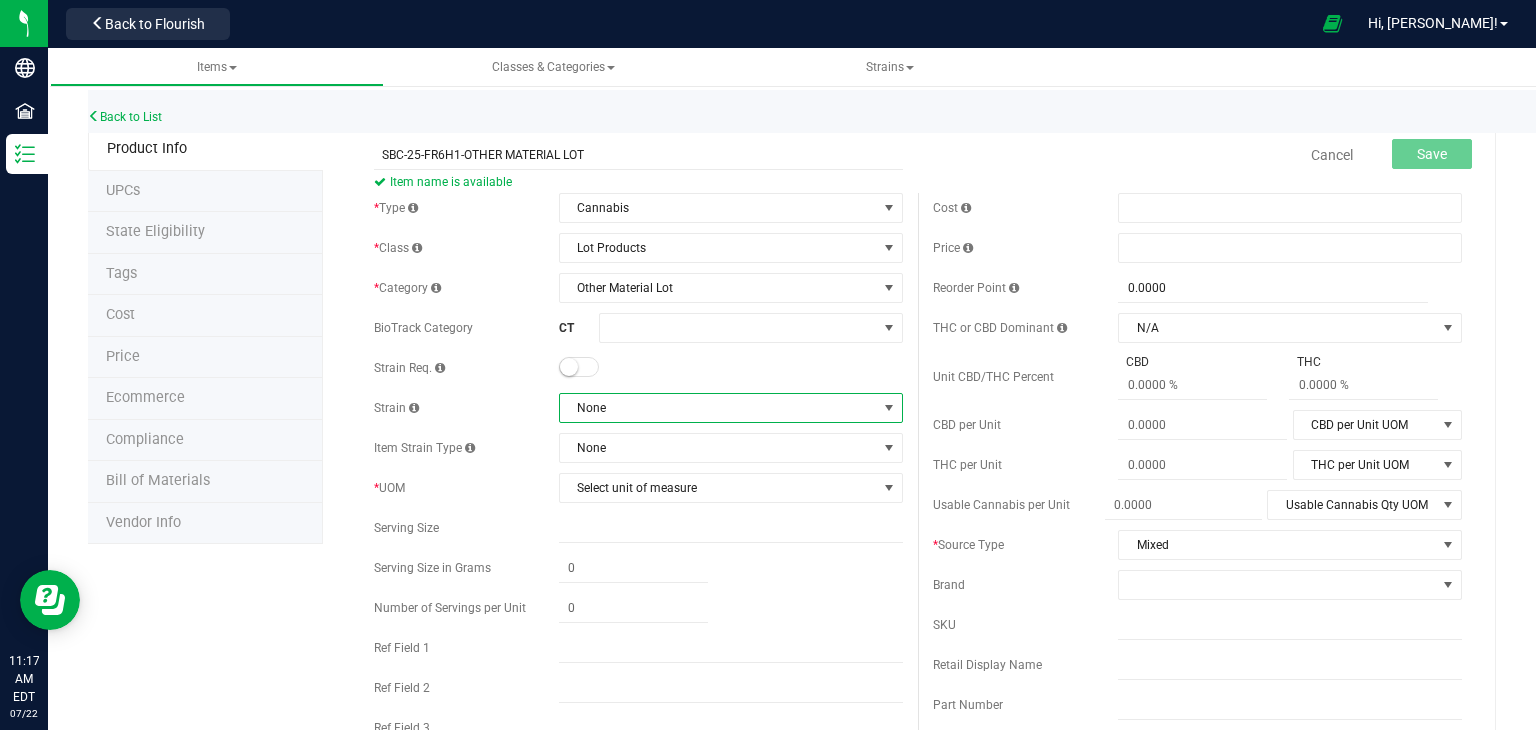 click on "None" at bounding box center (718, 408) 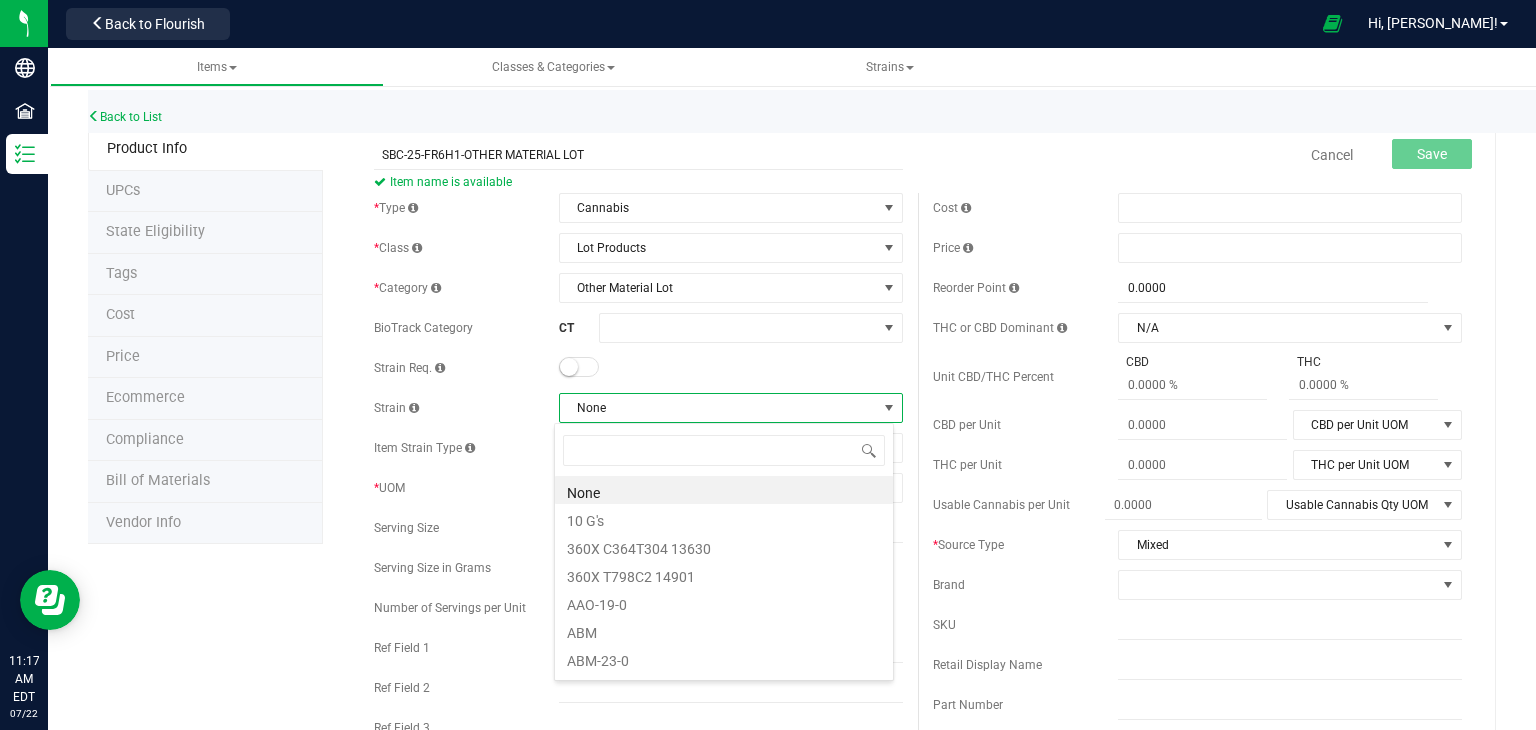 scroll, scrollTop: 99970, scrollLeft: 99660, axis: both 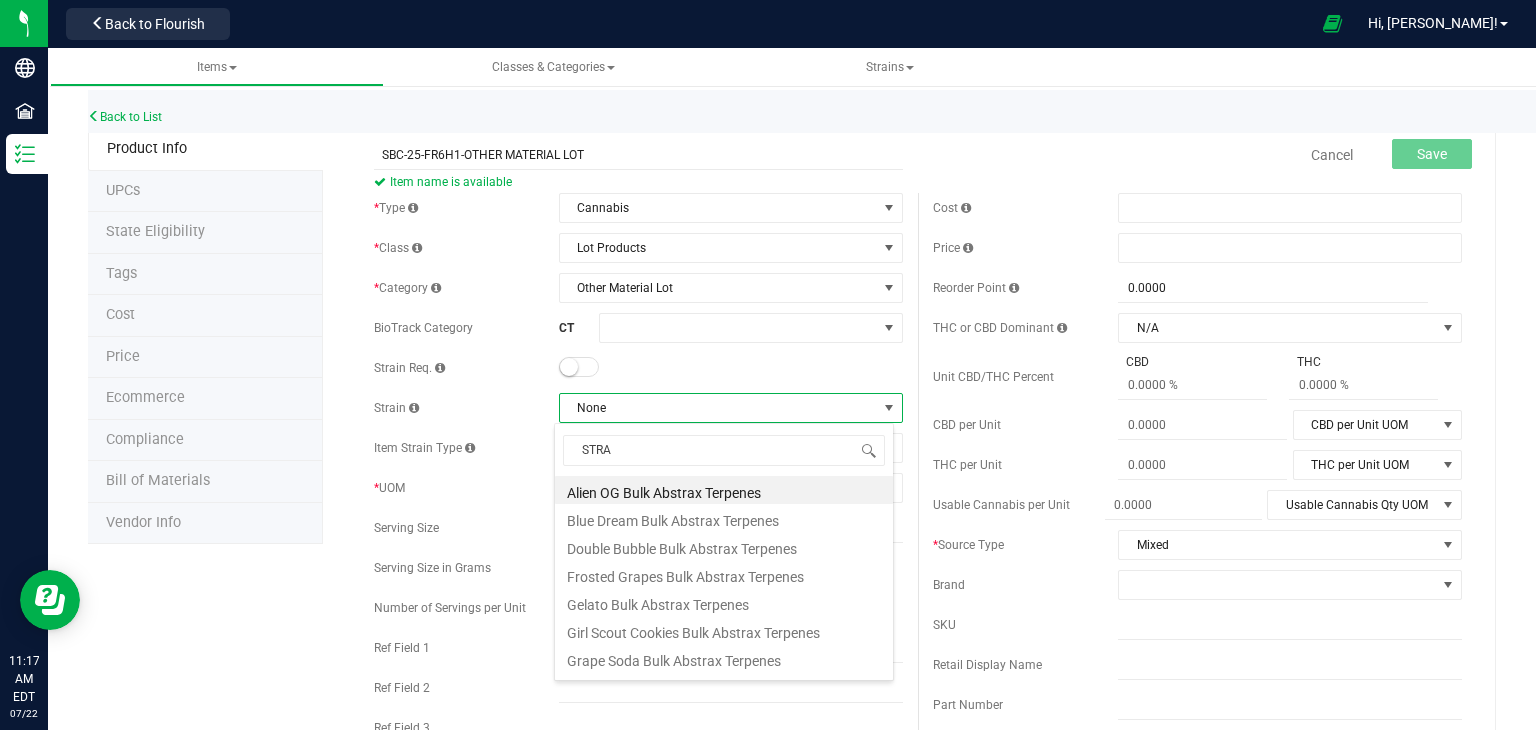 type on "STRAW" 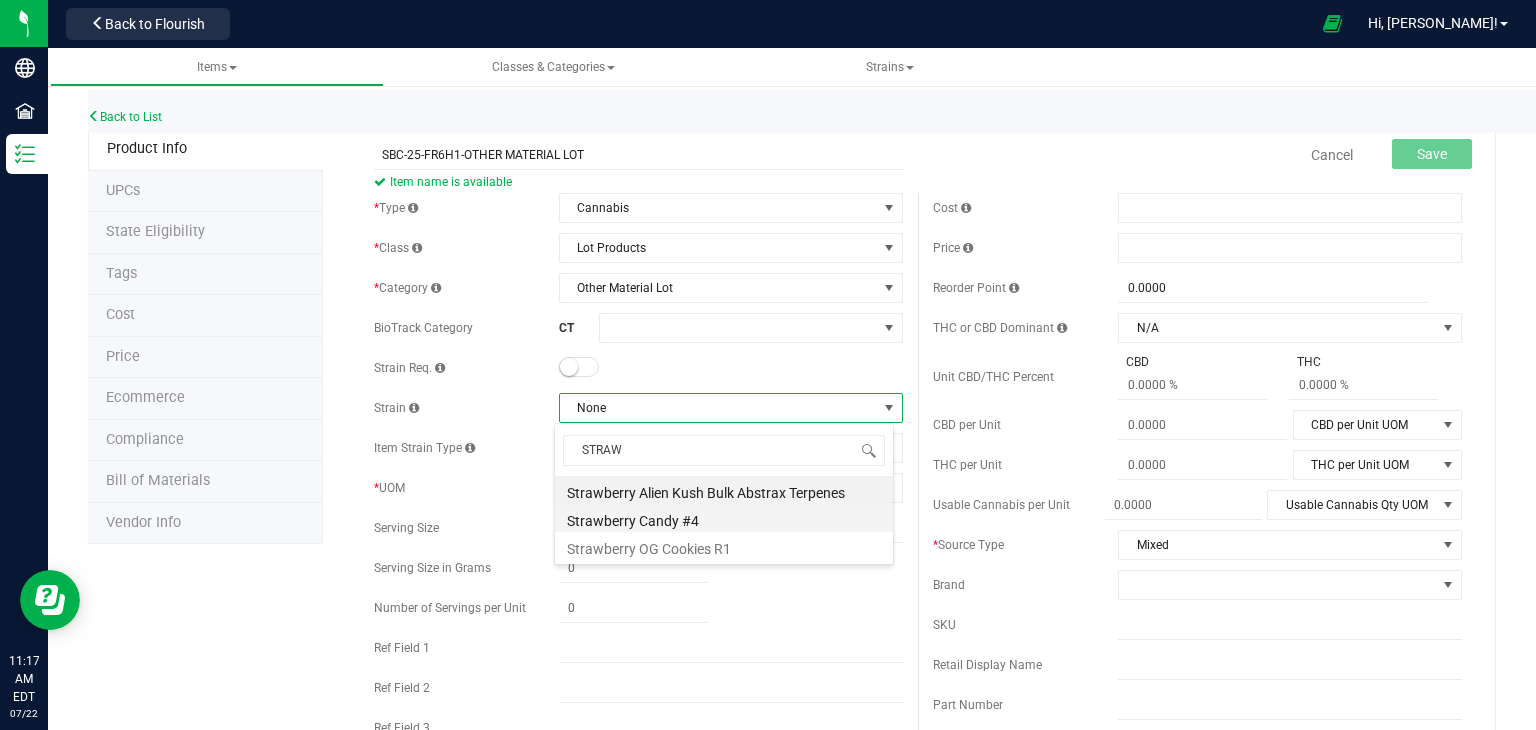 click on "Strawberry Candy #4" at bounding box center [724, 518] 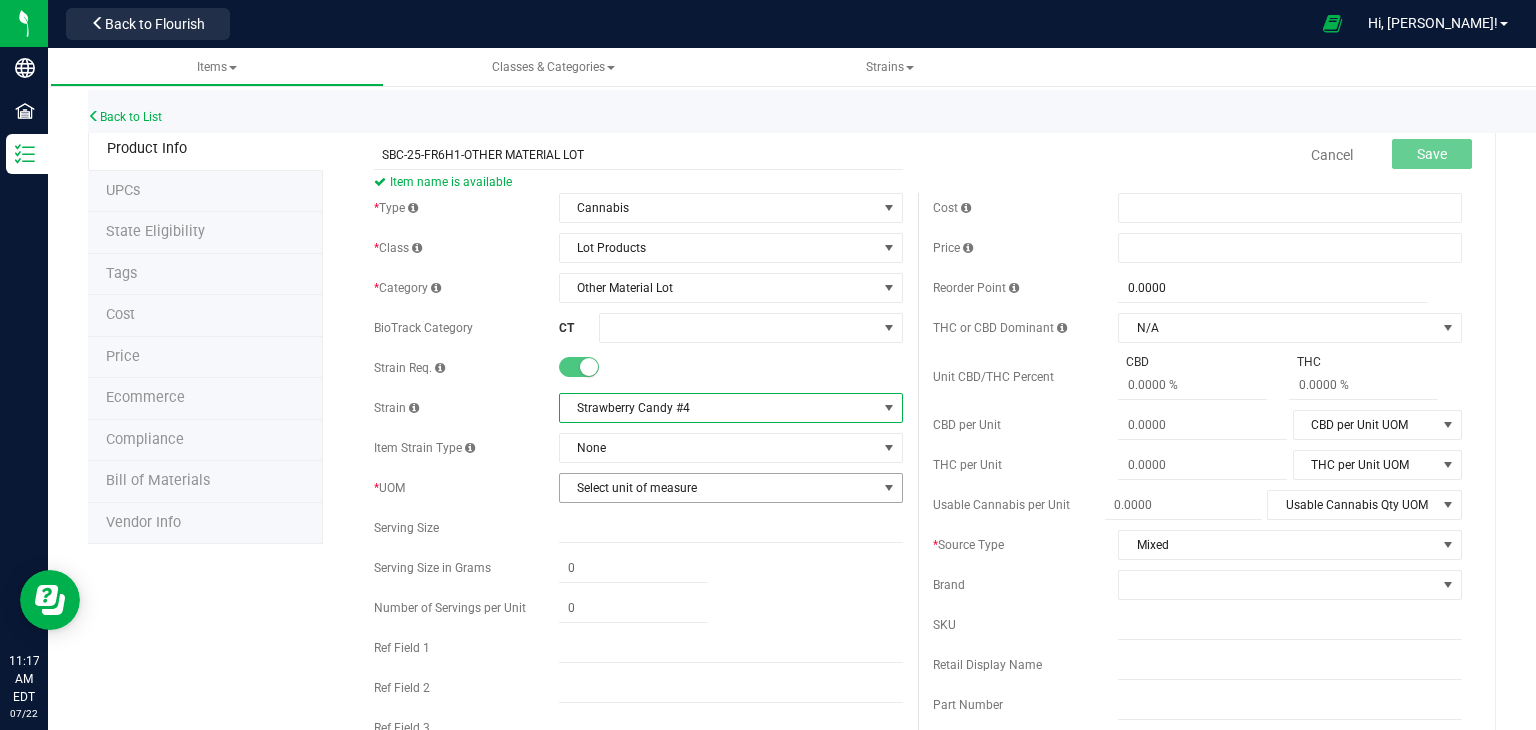 click on "Select unit of measure" at bounding box center (718, 488) 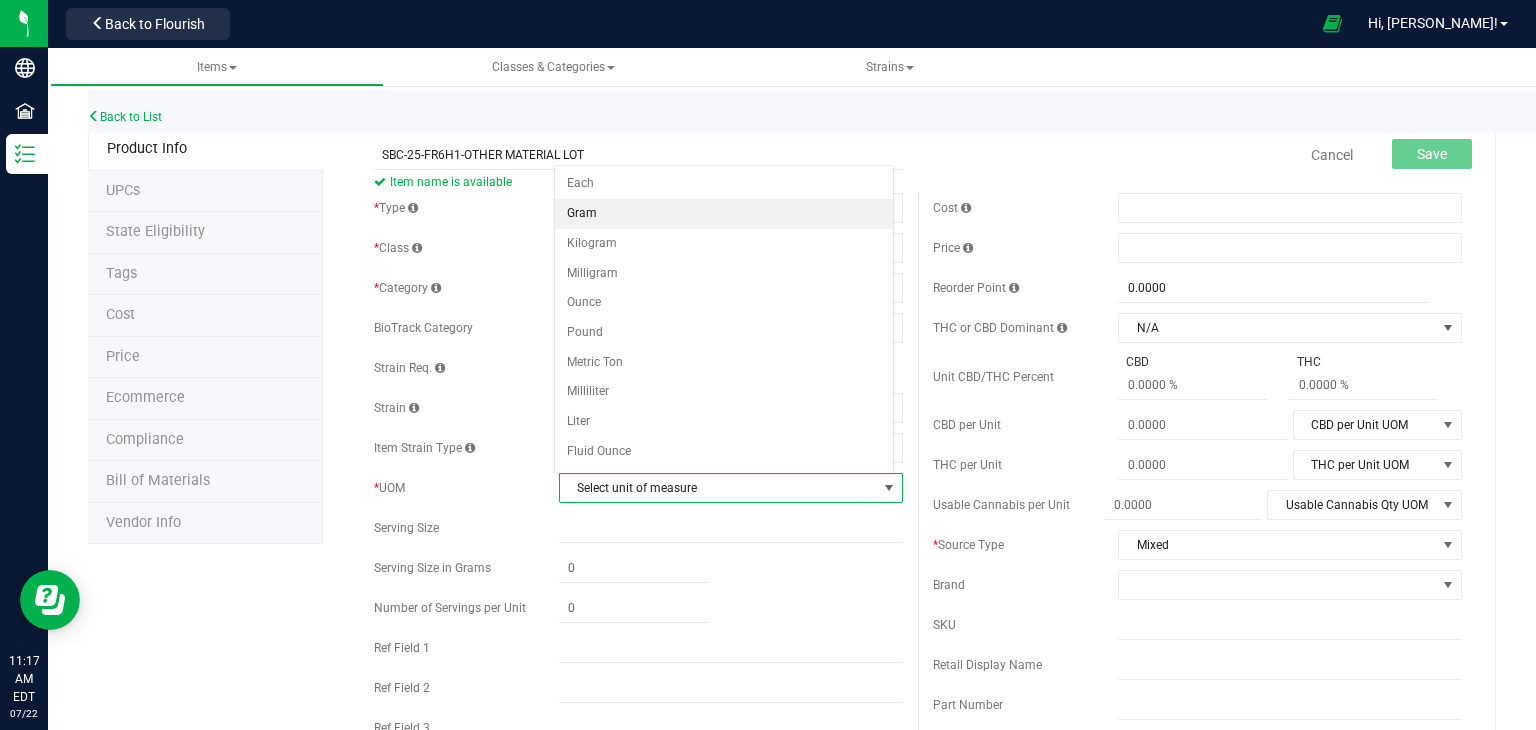 click on "Gram" at bounding box center [724, 214] 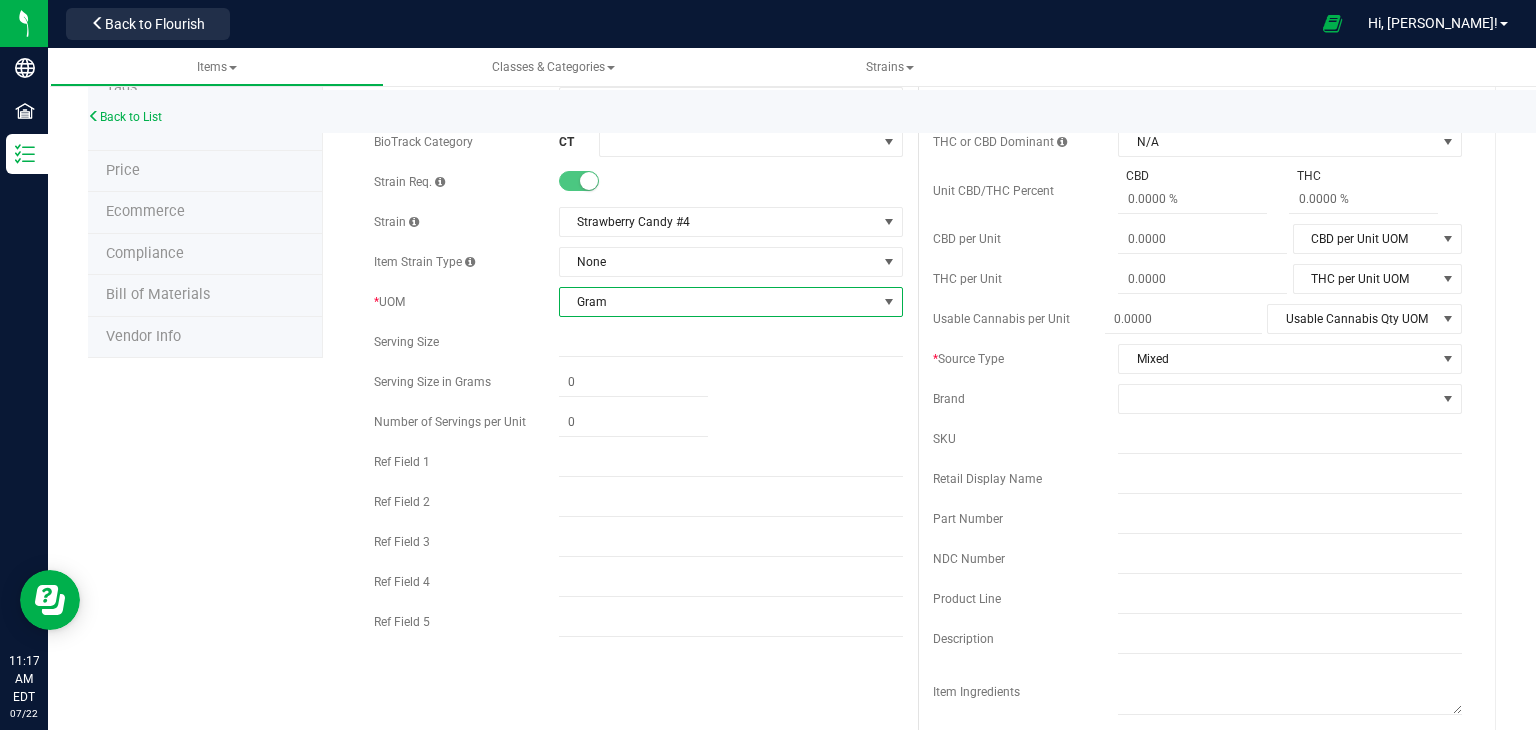 scroll, scrollTop: 187, scrollLeft: 0, axis: vertical 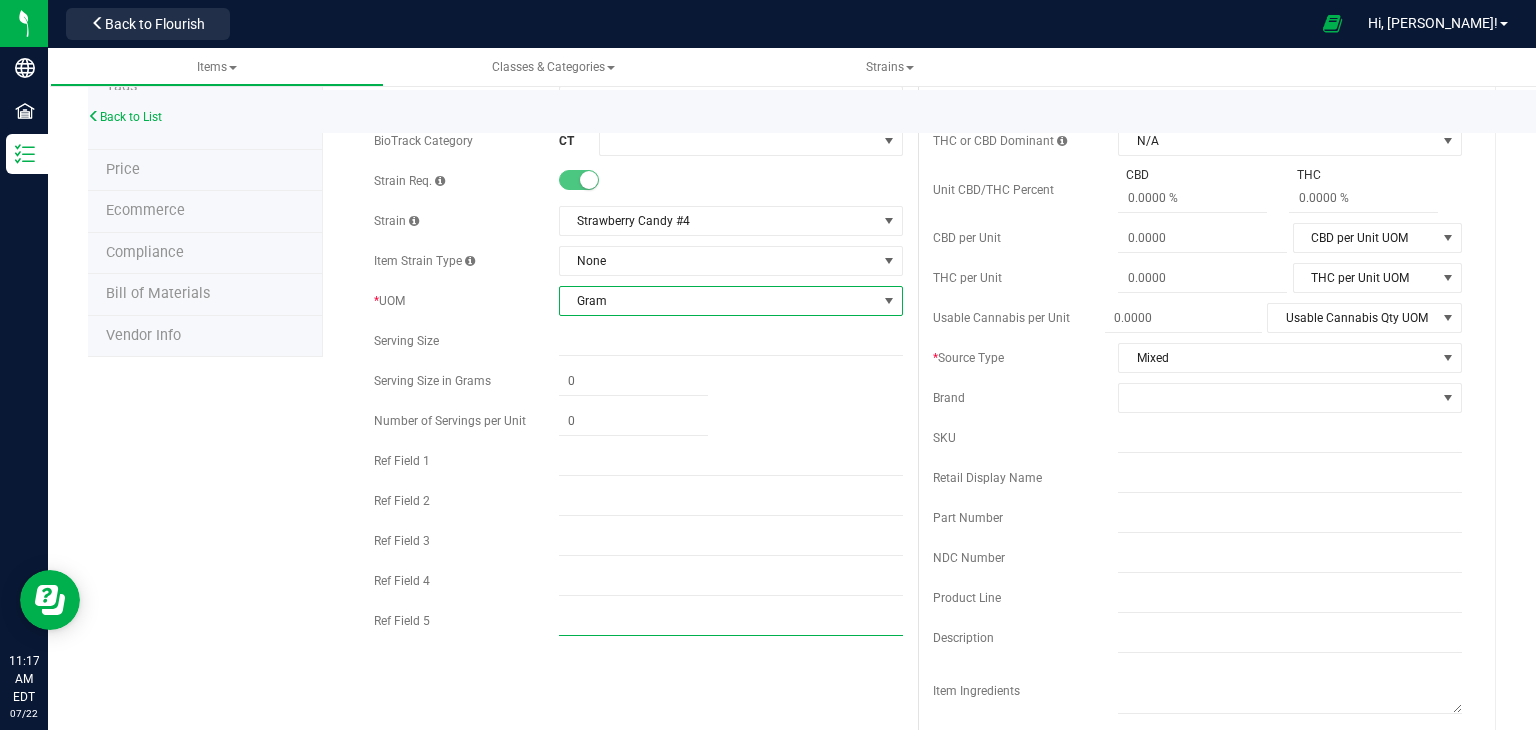 click at bounding box center (731, 621) 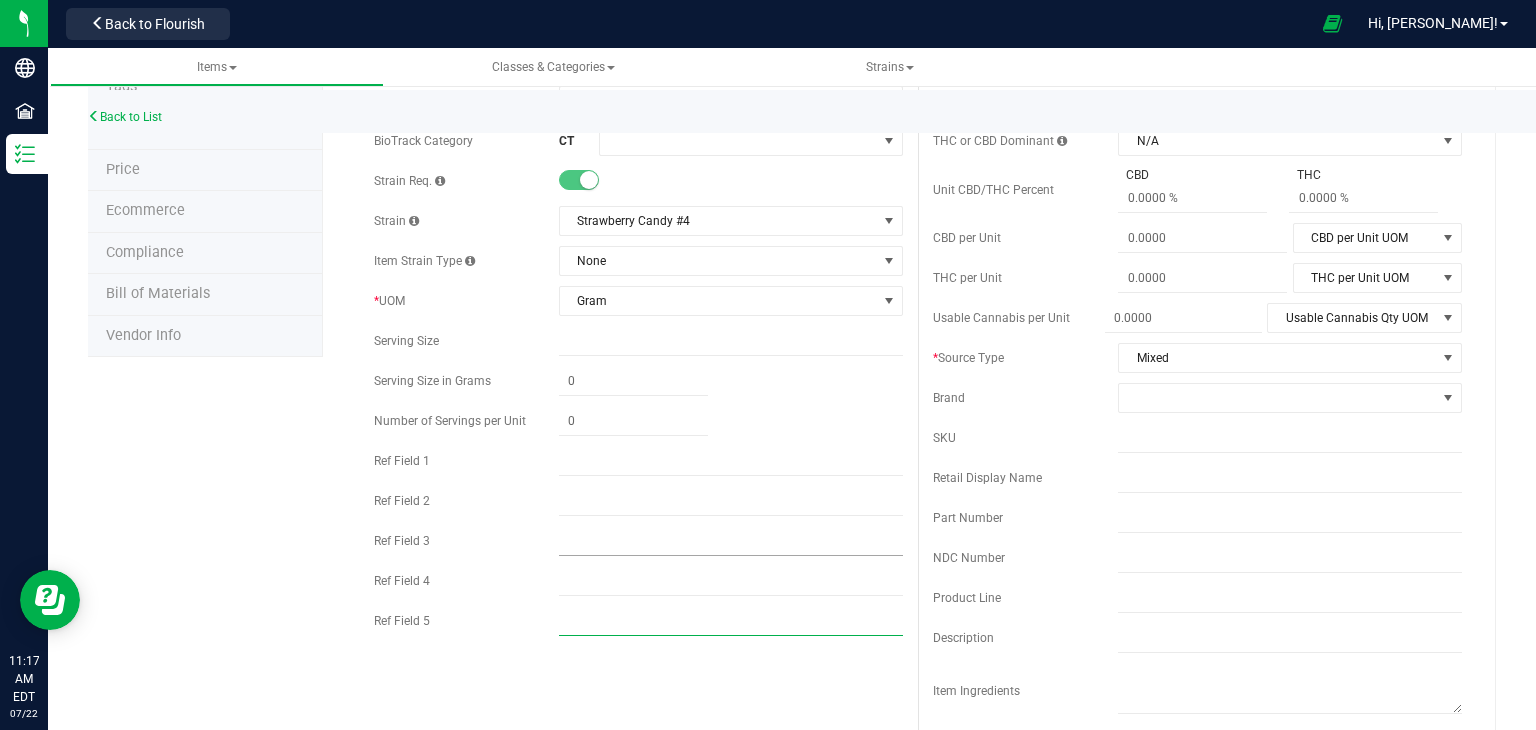 type on "SATIVA" 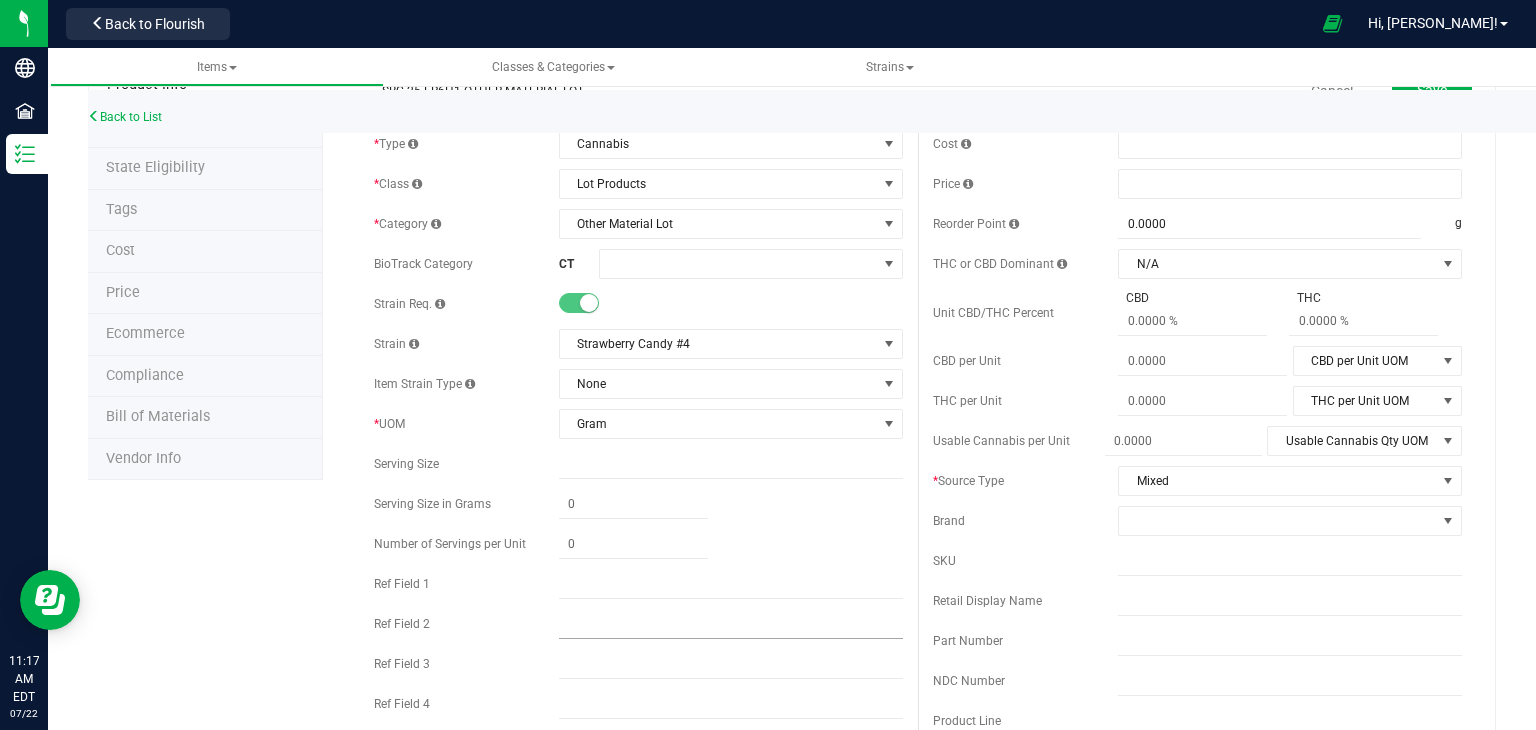 scroll, scrollTop: 0, scrollLeft: 0, axis: both 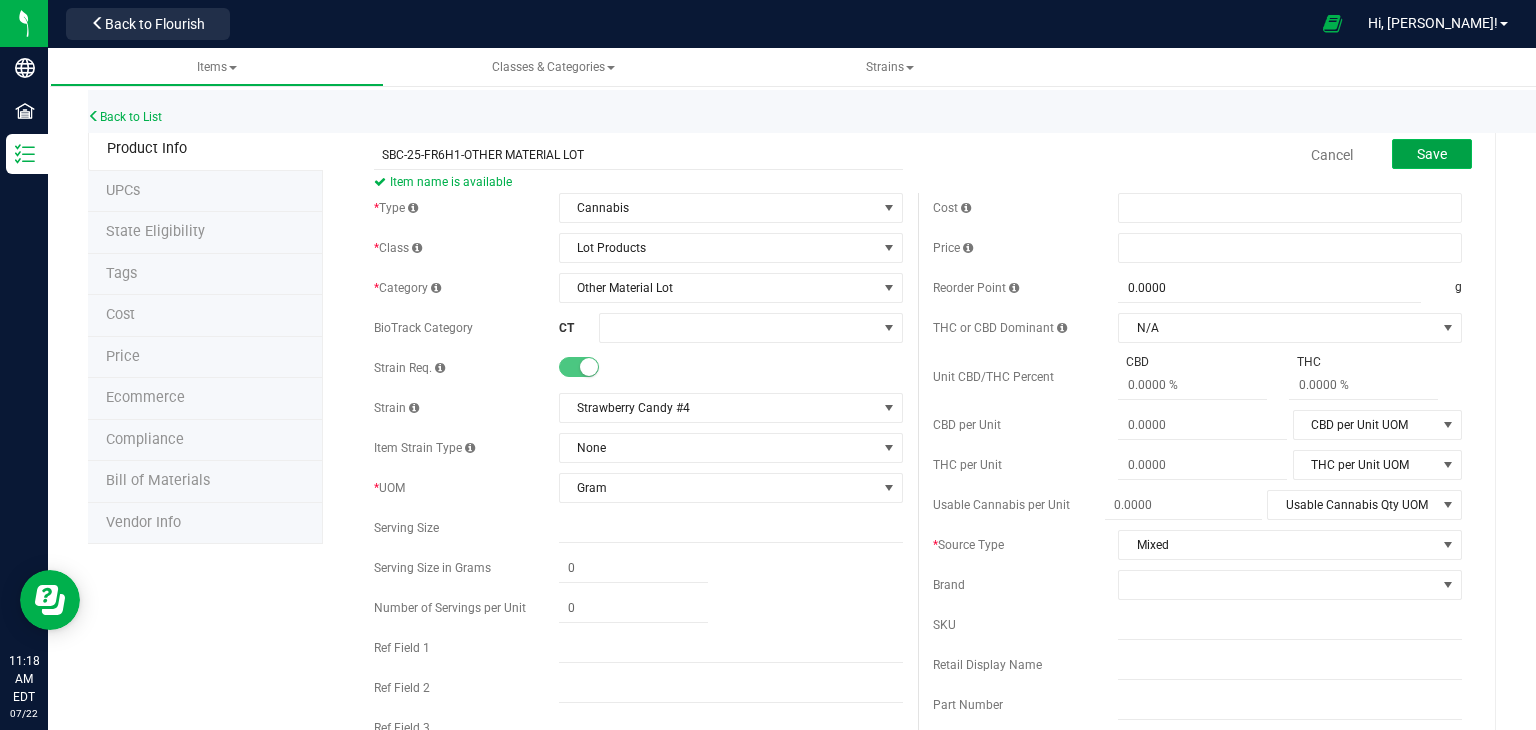 click on "Save" at bounding box center [1432, 154] 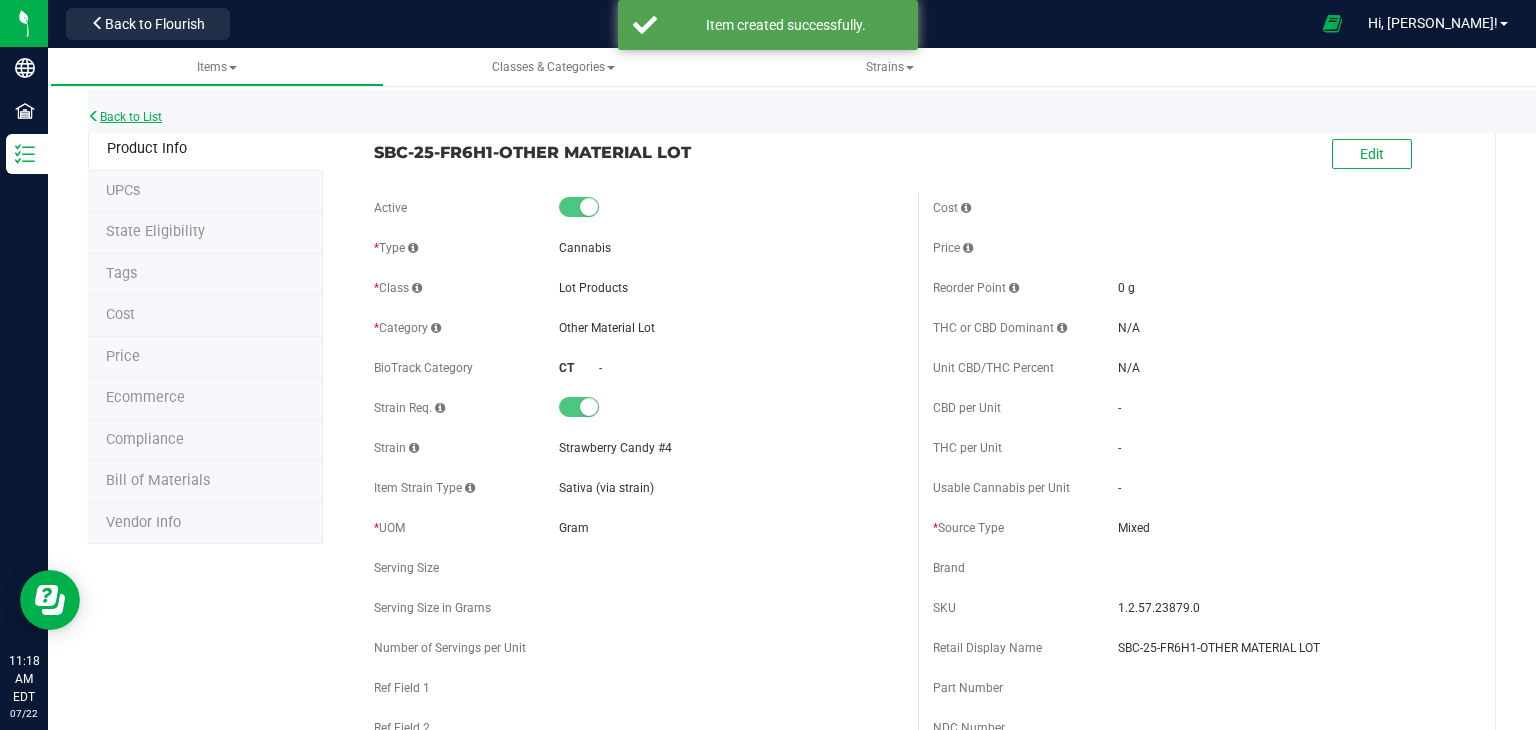 click on "Back to List" at bounding box center [125, 117] 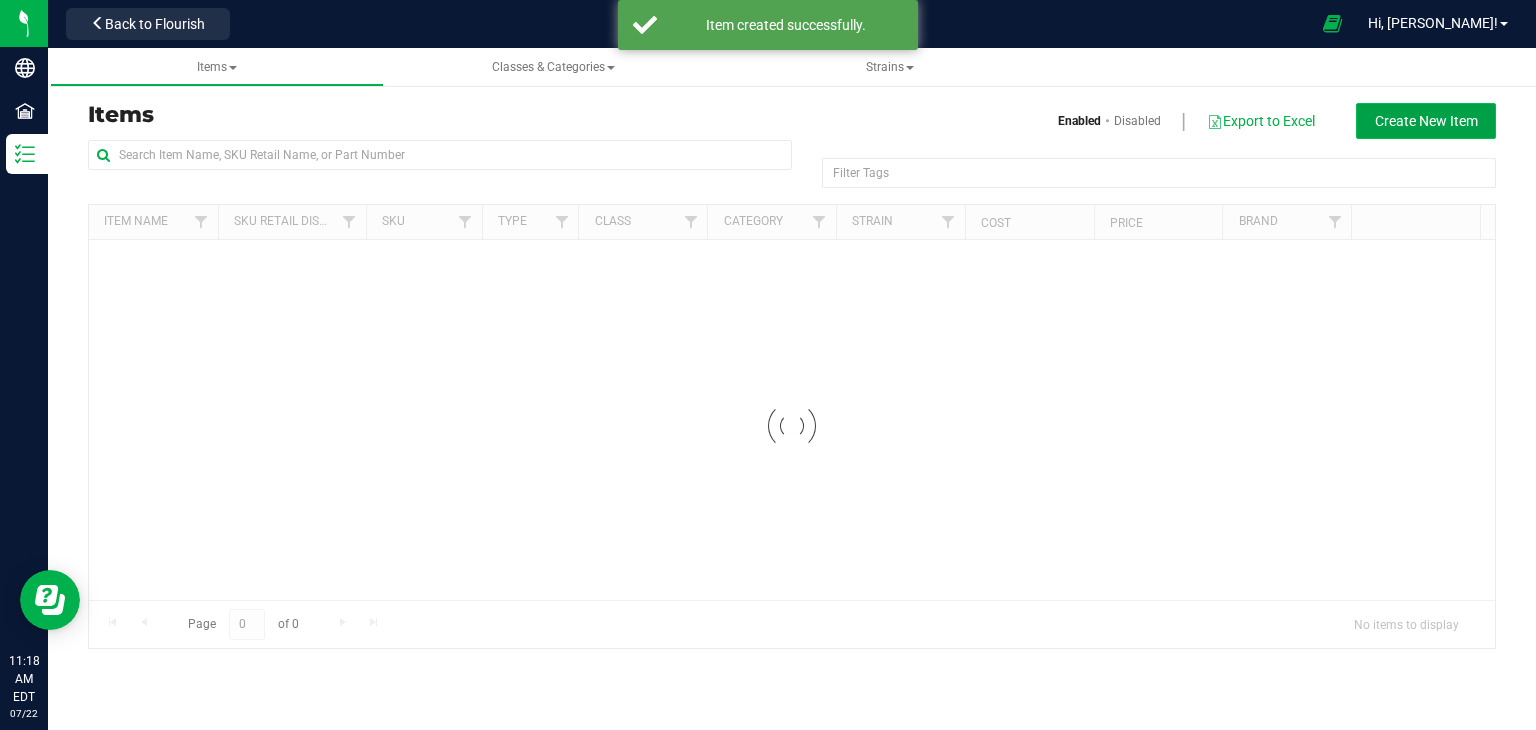click on "Create New Item" at bounding box center (1426, 121) 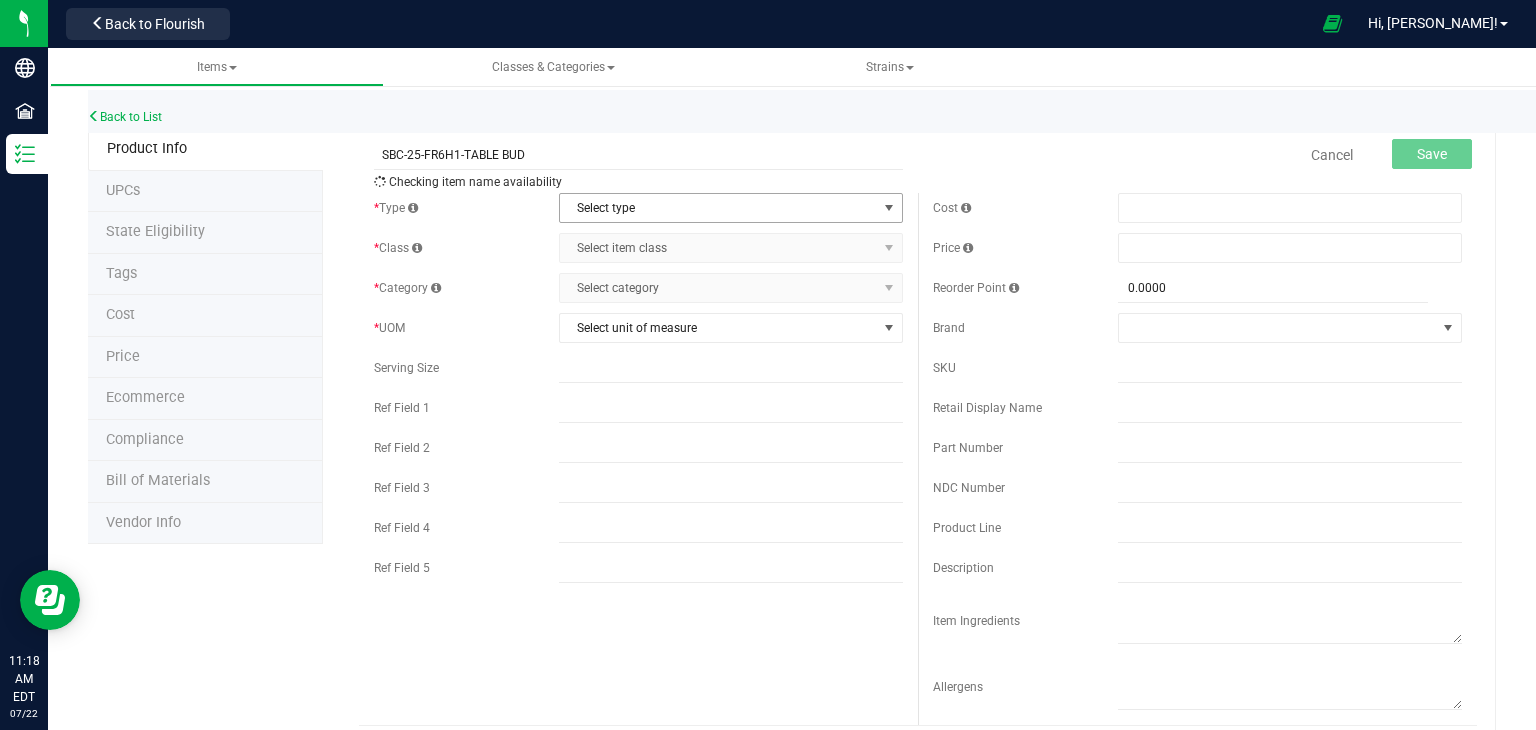 type on "SBC-25-FR6H1-TABLE BUD" 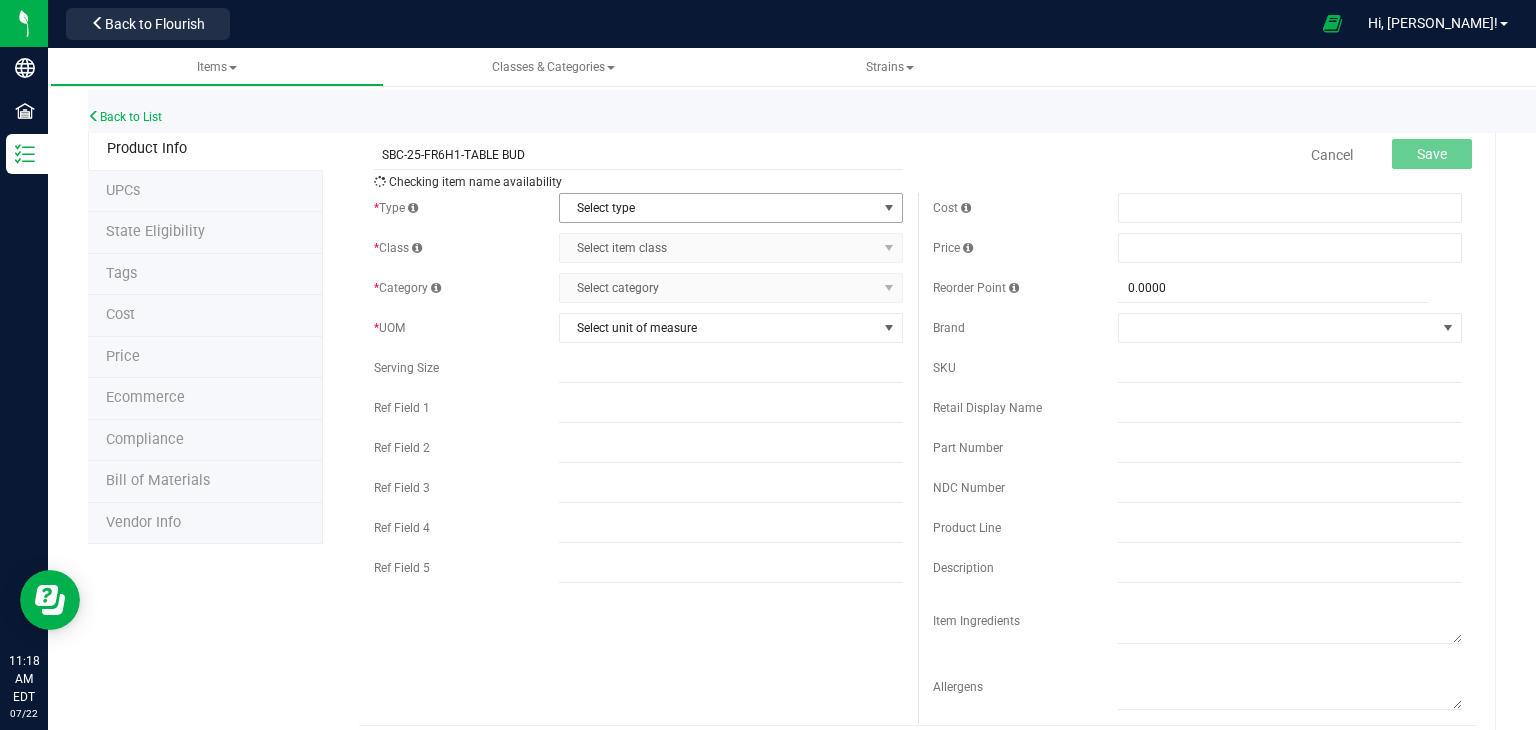 click on "Select type" at bounding box center (718, 208) 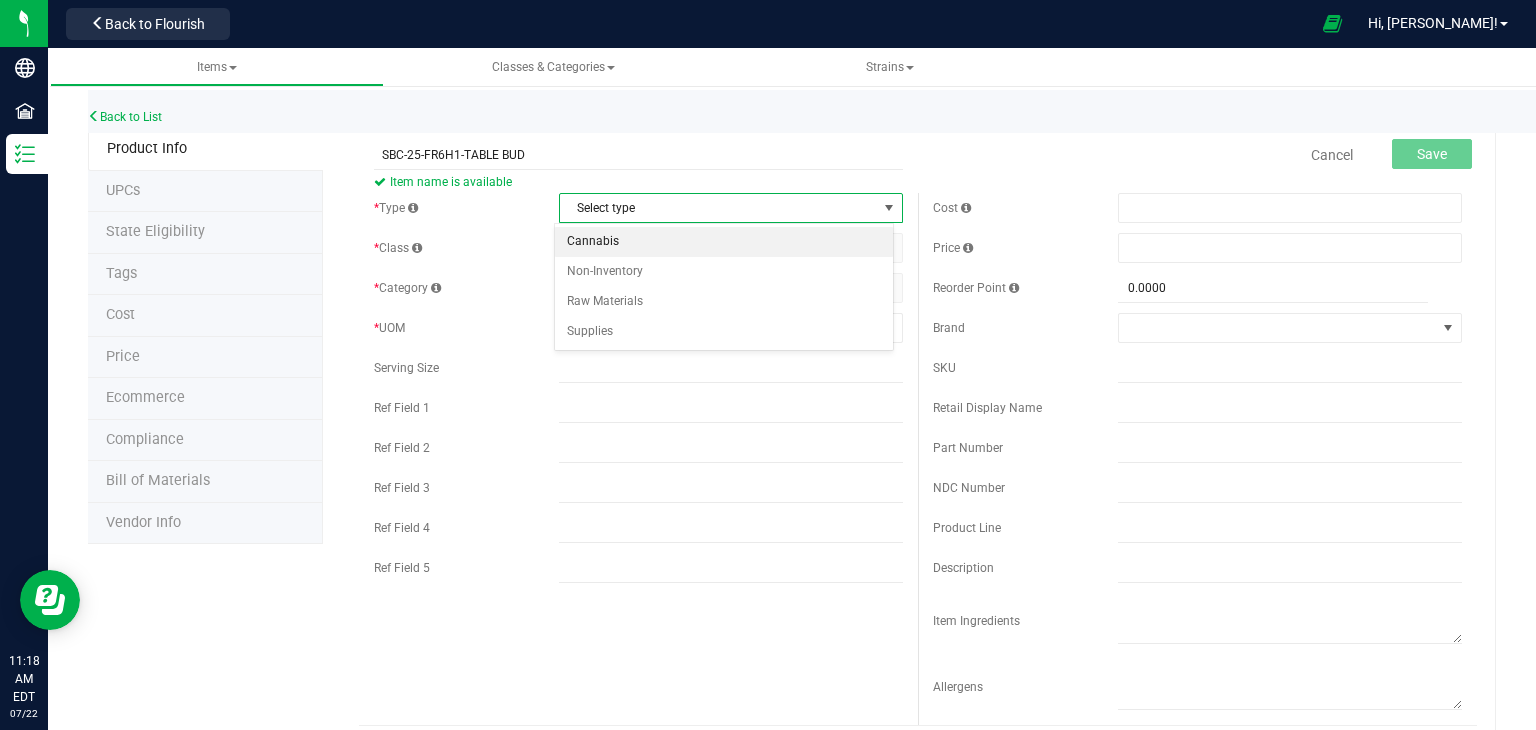 click on "Cannabis" at bounding box center (724, 242) 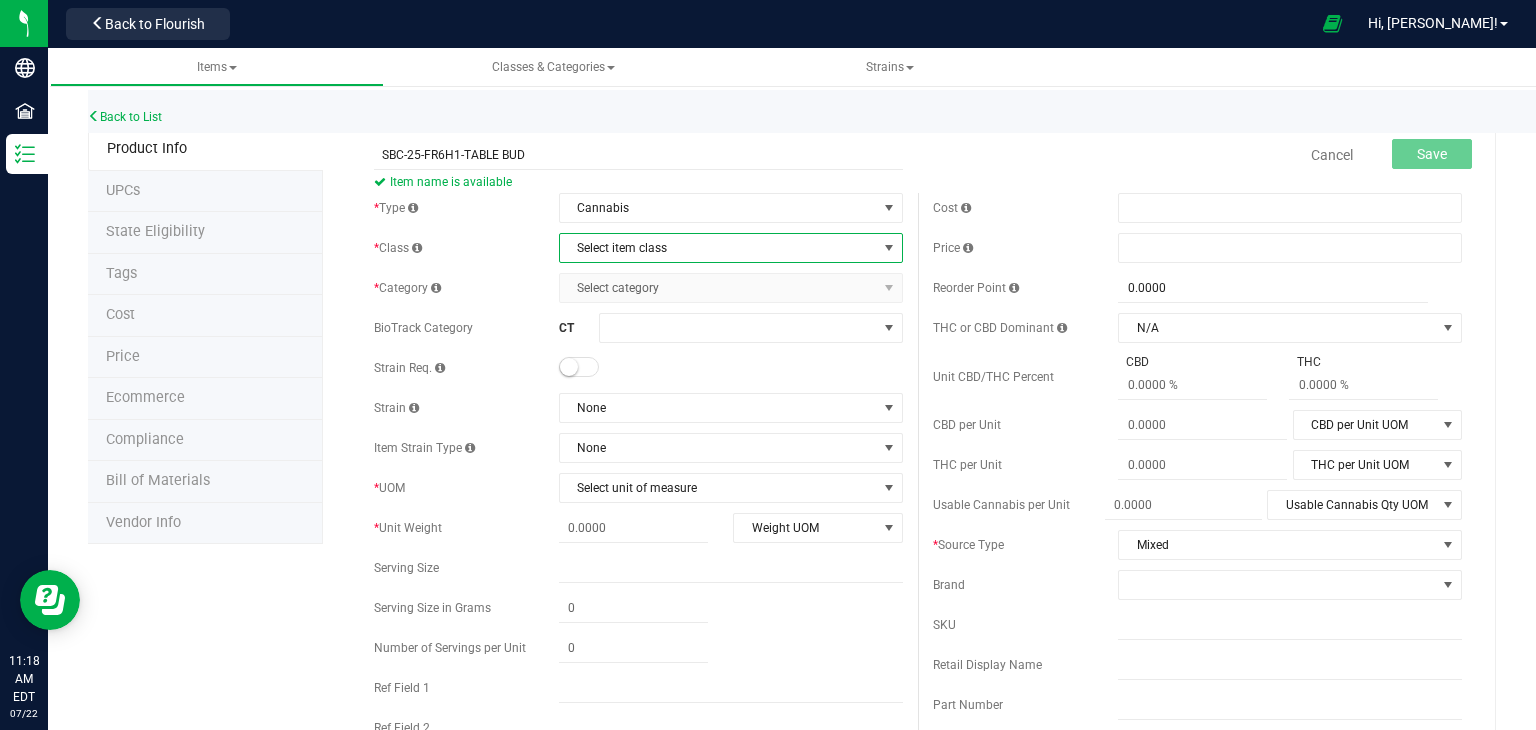 click on "Select item class" at bounding box center [718, 248] 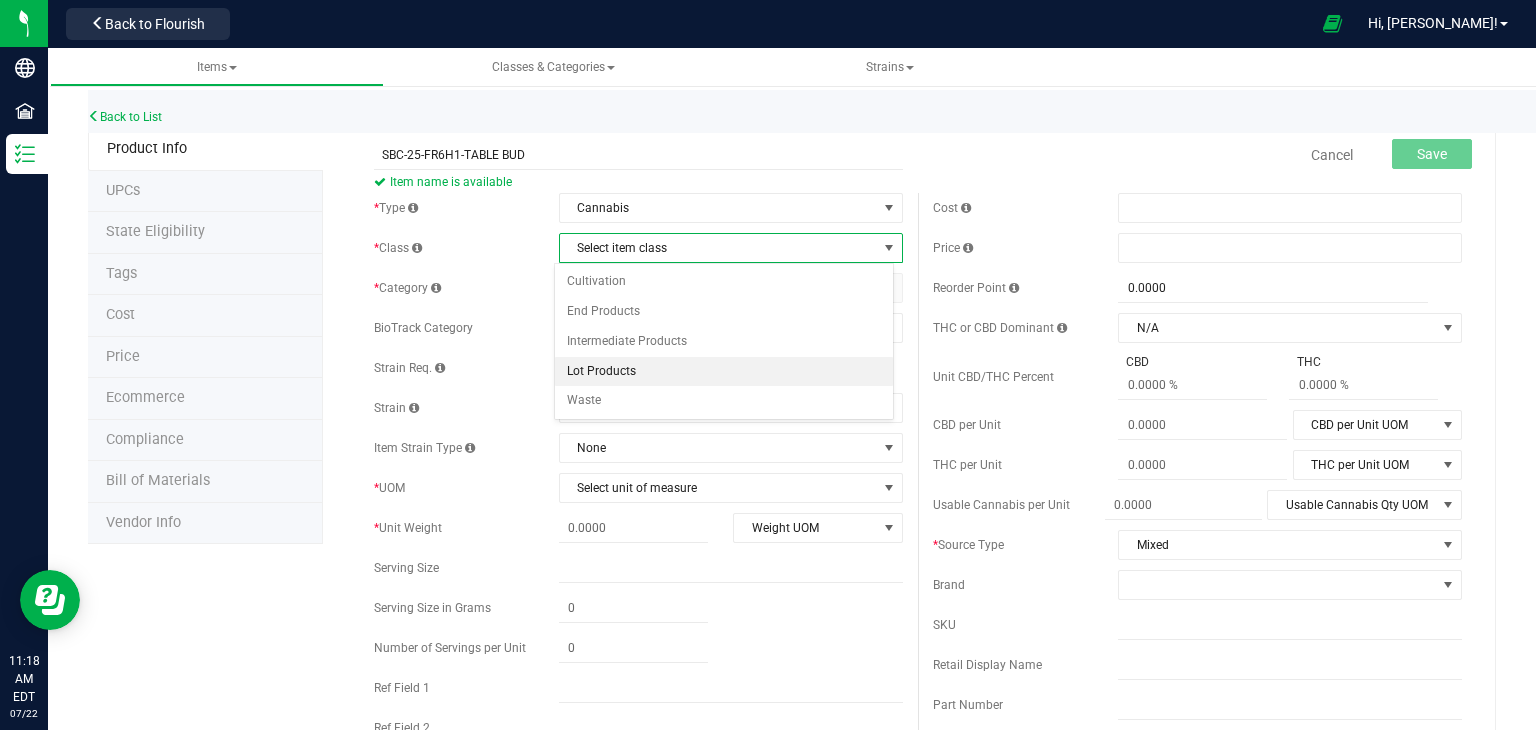 click on "Lot Products" at bounding box center [724, 372] 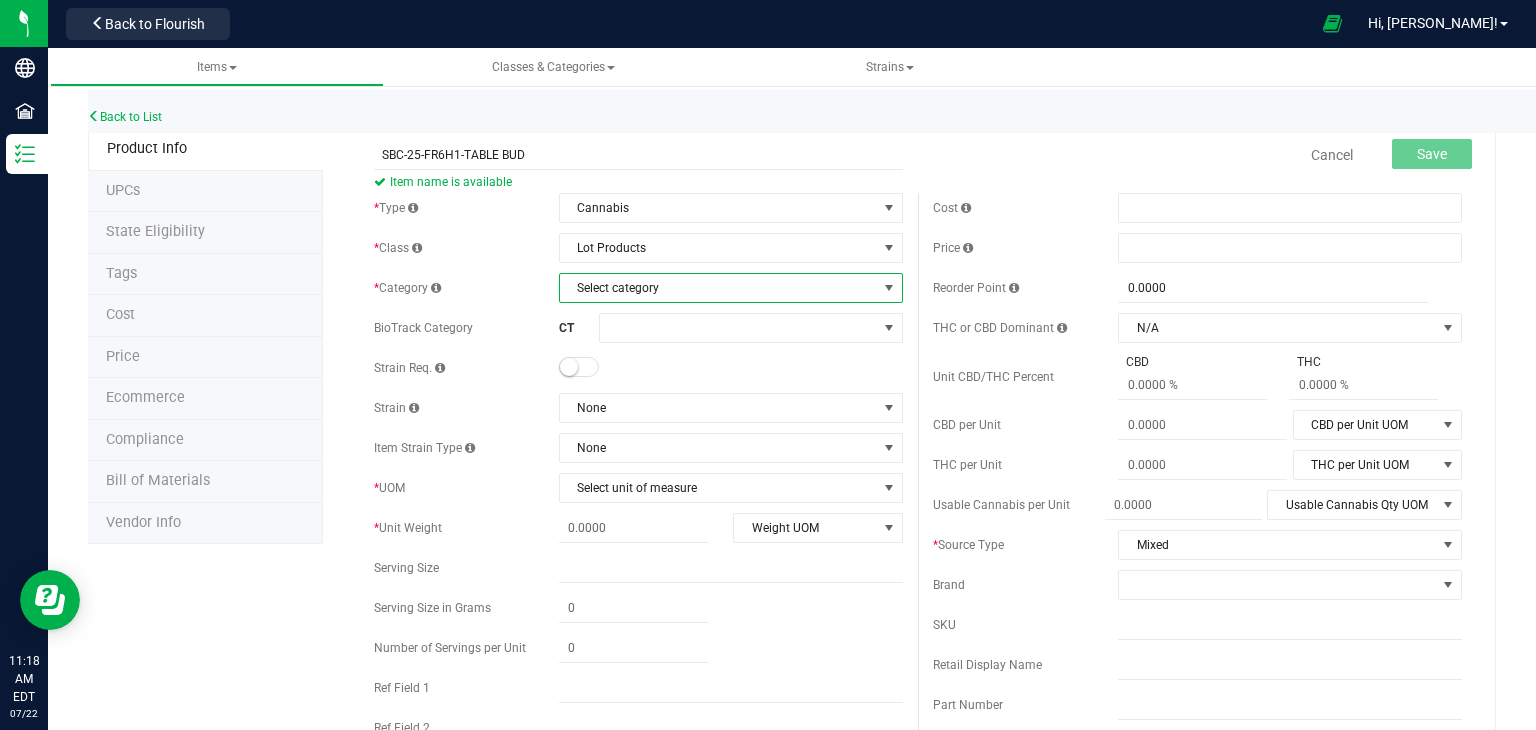 click on "Select category" at bounding box center [718, 288] 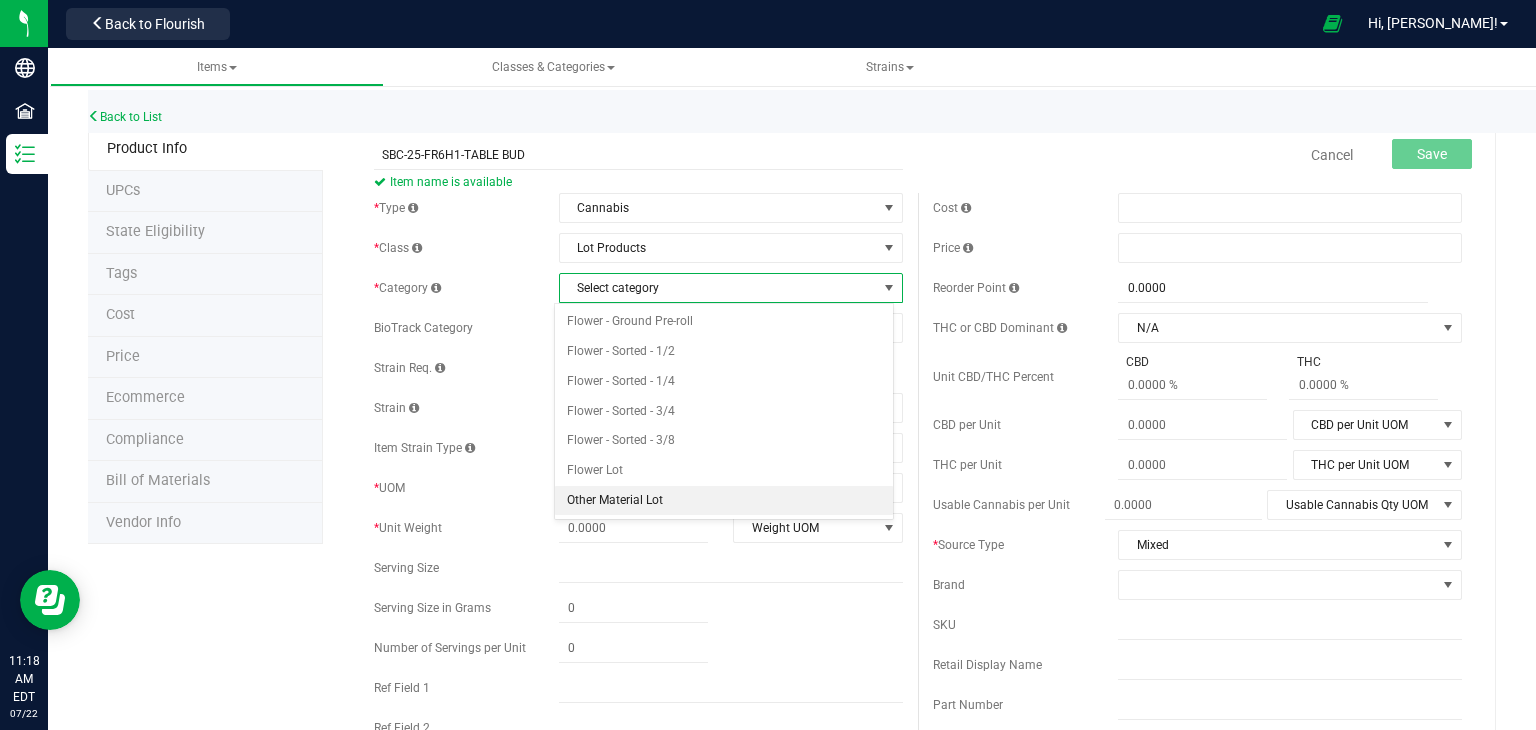 click on "Other Material Lot" at bounding box center (724, 501) 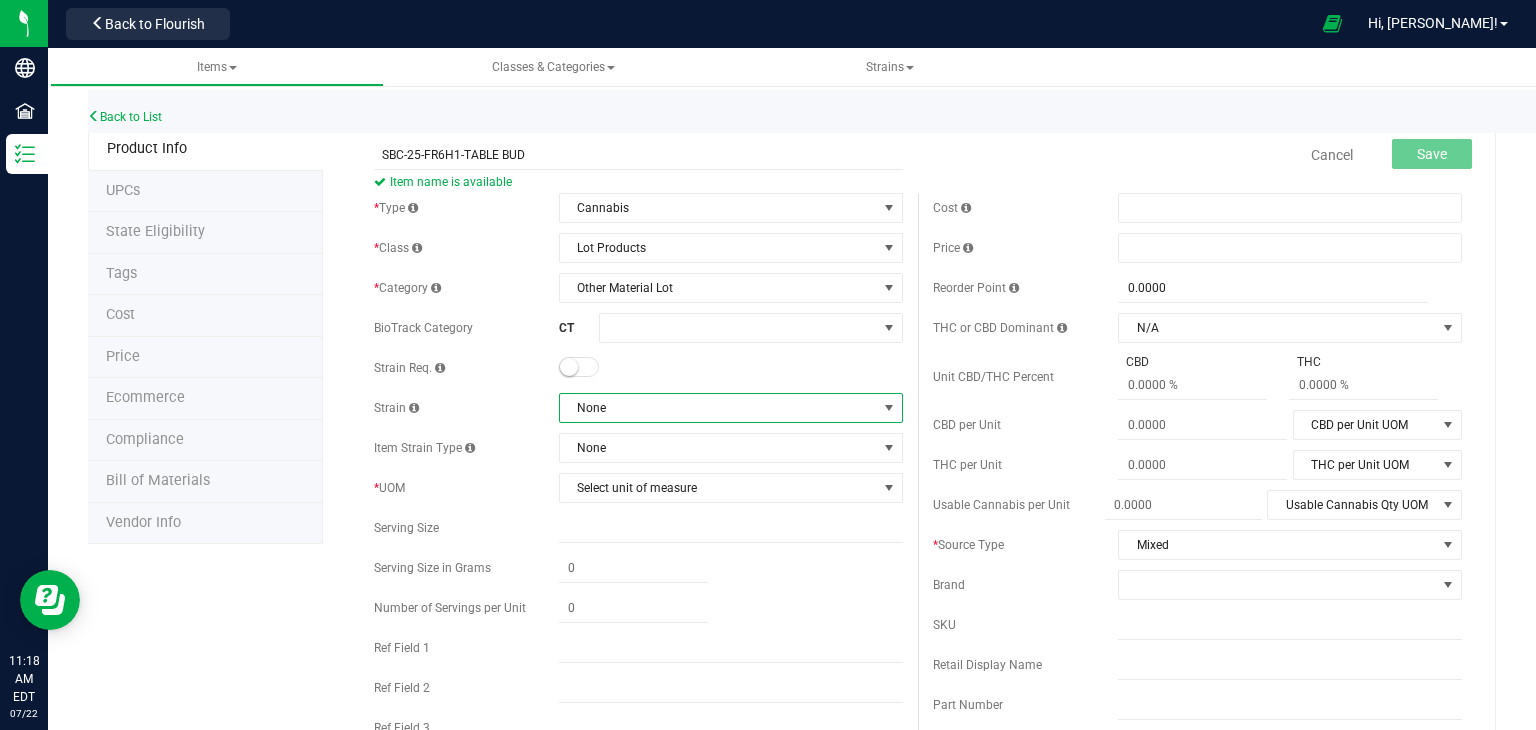 click on "None" at bounding box center [718, 408] 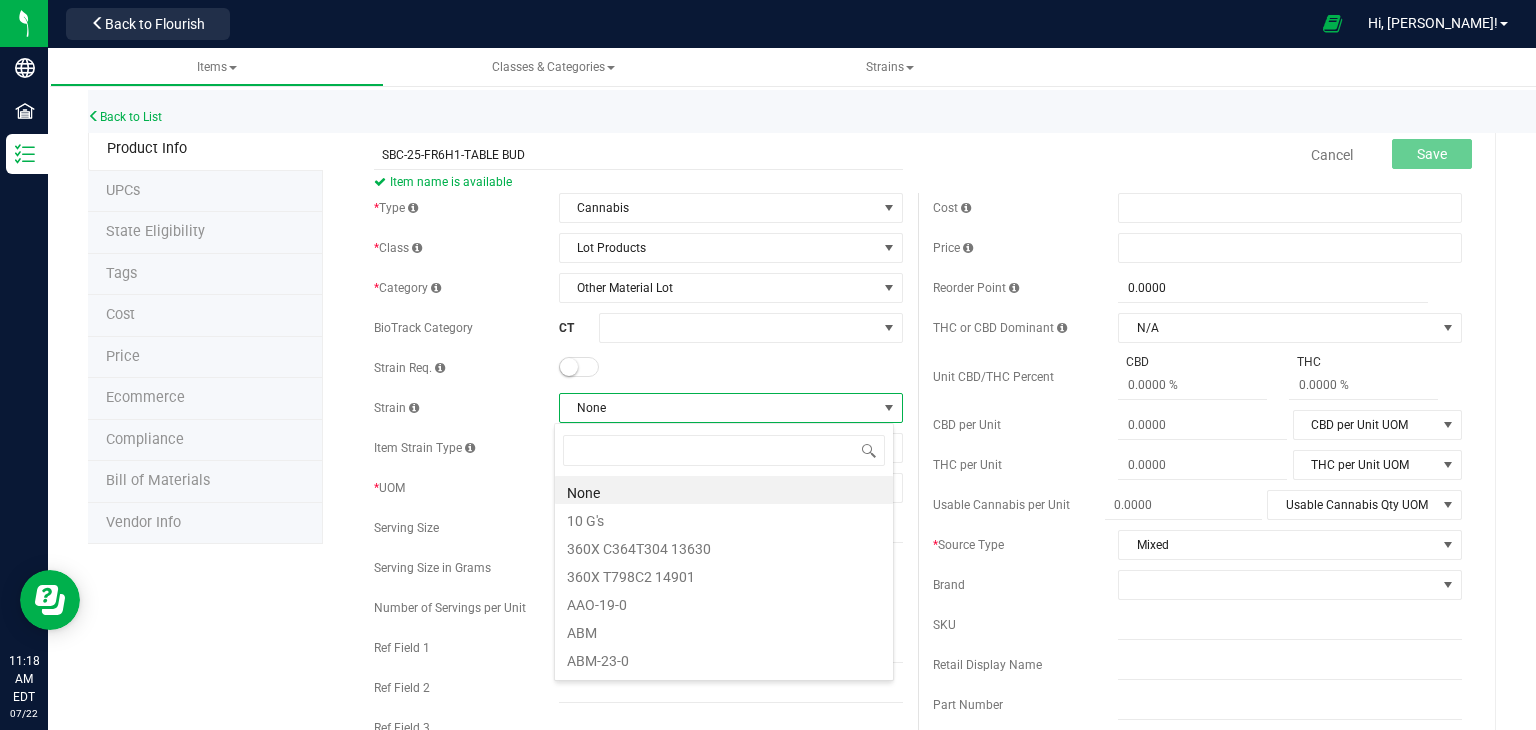 scroll, scrollTop: 99970, scrollLeft: 99660, axis: both 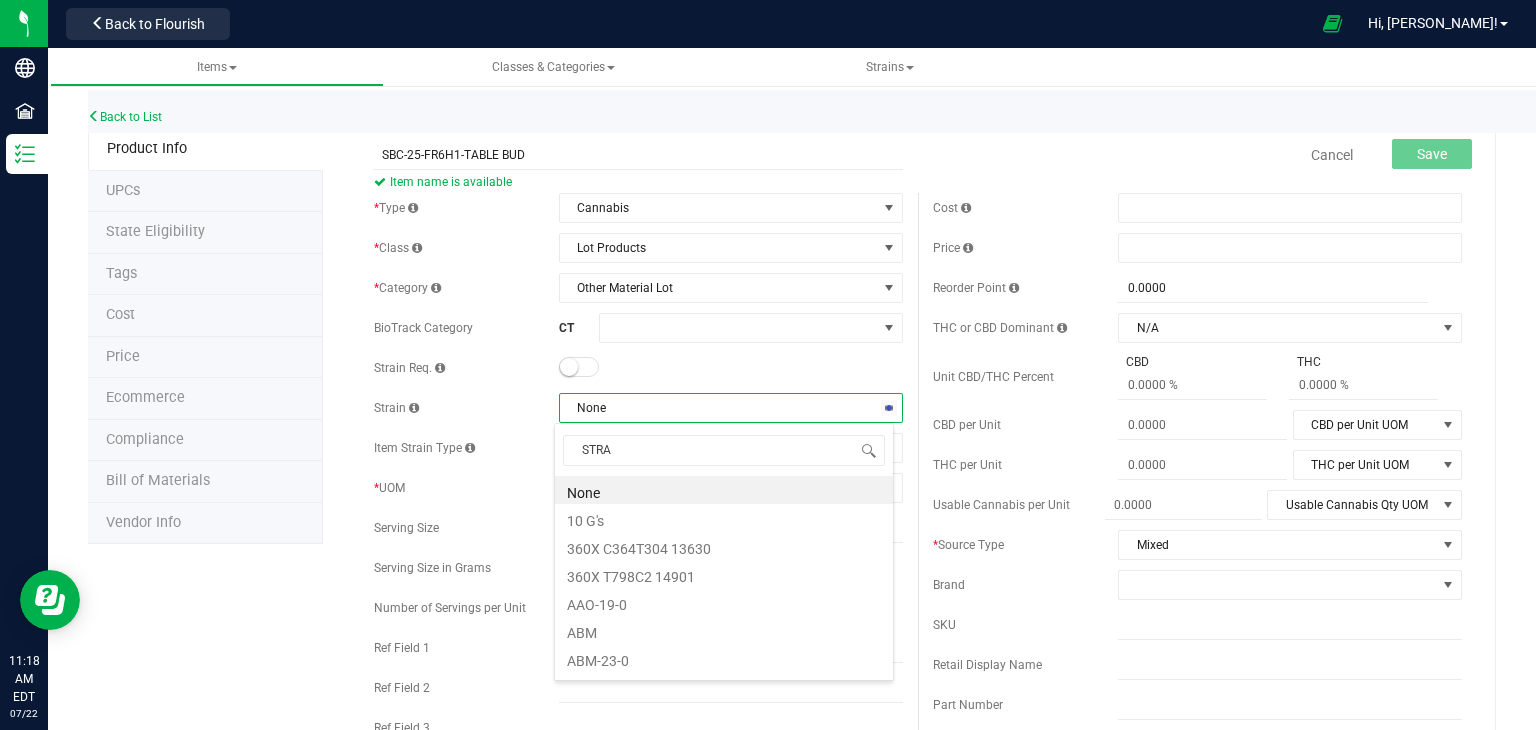 type on "STRAW" 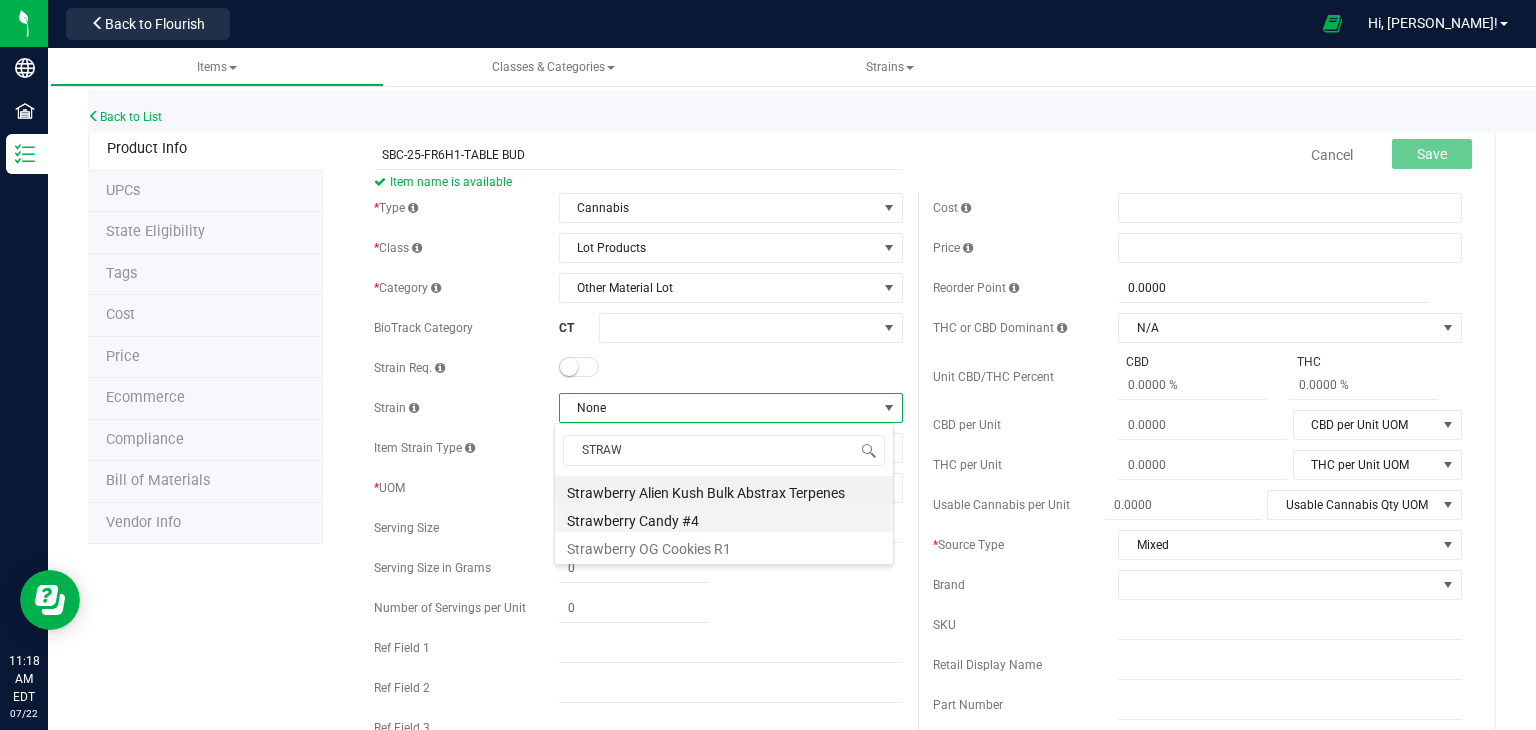 click on "Strawberry Candy #4" at bounding box center [724, 518] 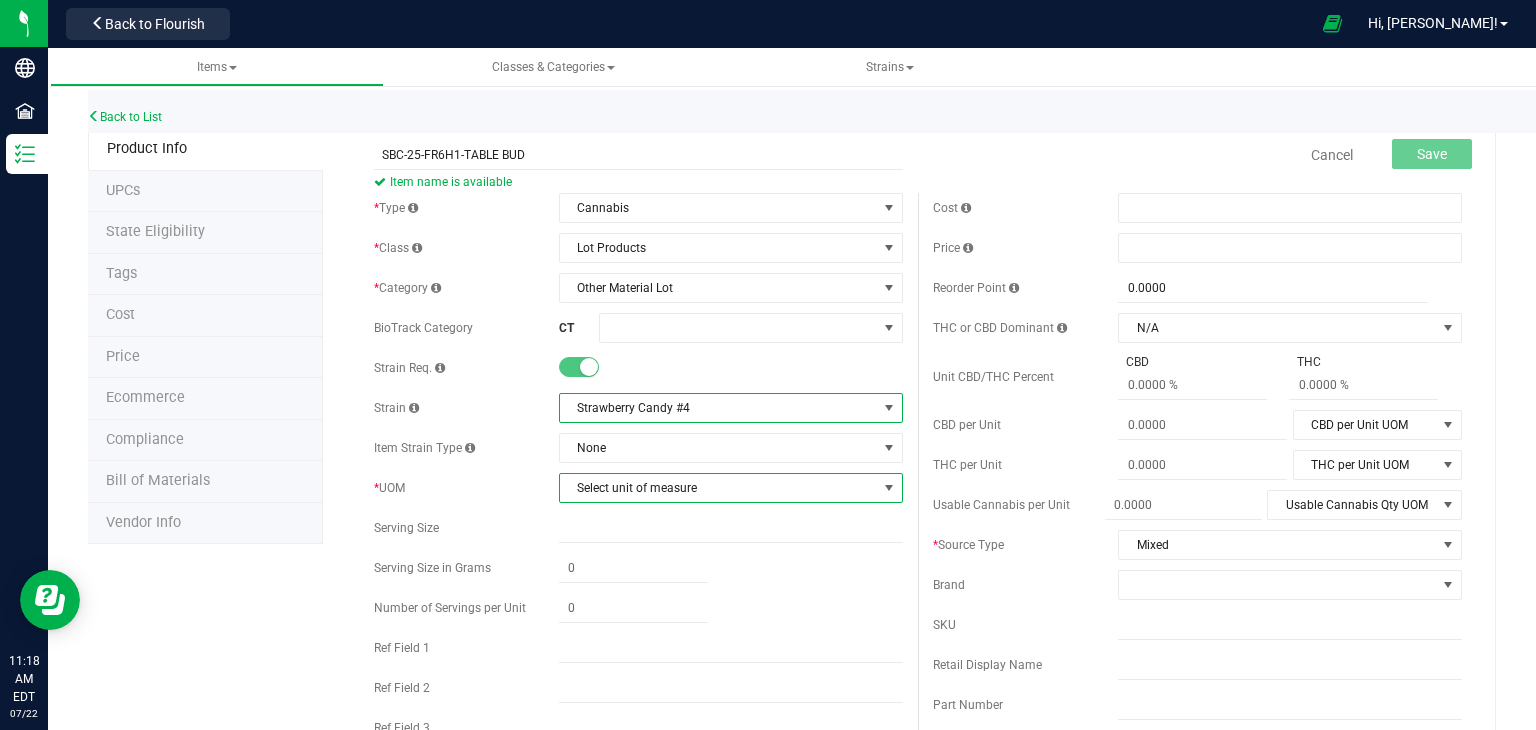click on "Select unit of measure" at bounding box center (718, 488) 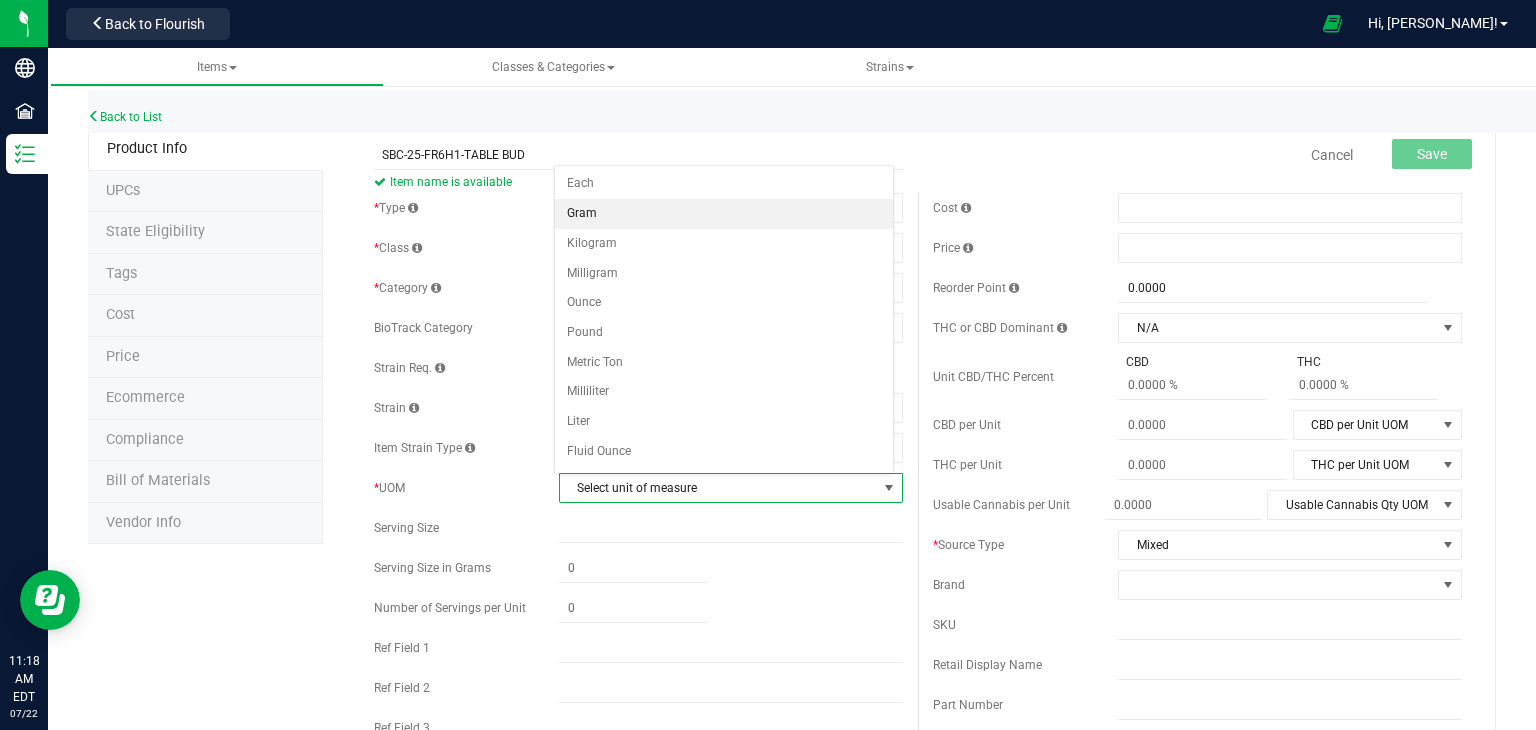 click on "Gram" at bounding box center (724, 214) 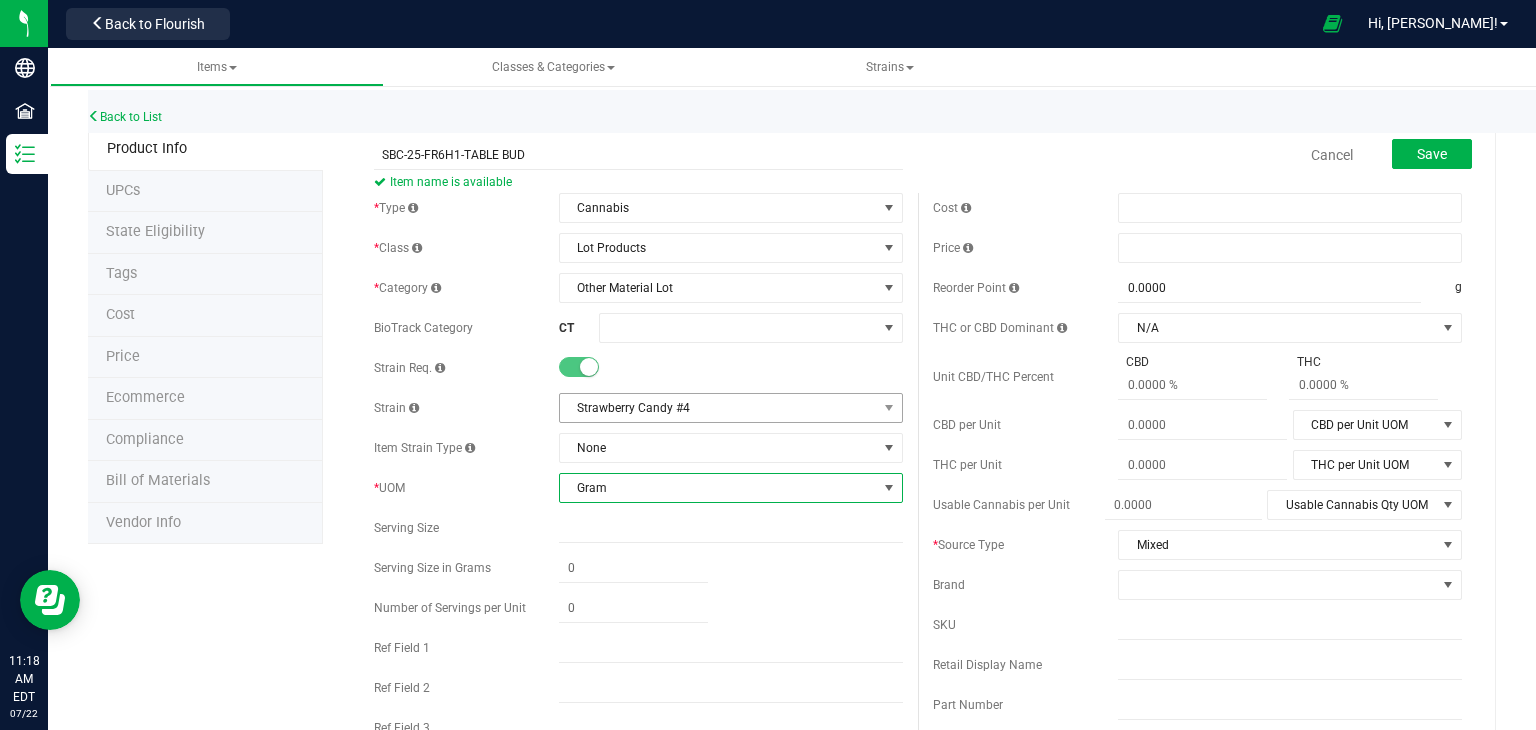 scroll, scrollTop: 158, scrollLeft: 0, axis: vertical 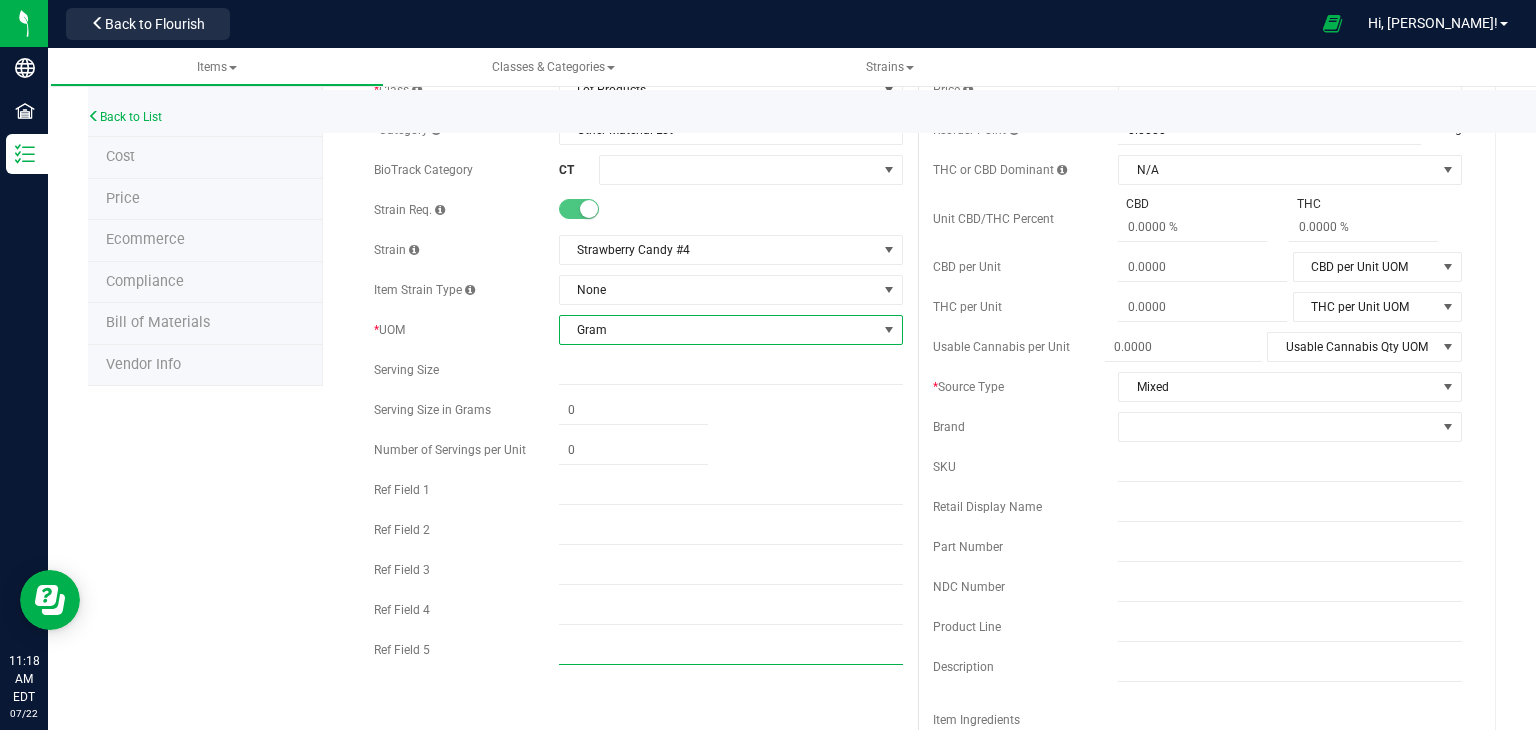 click at bounding box center (731, 650) 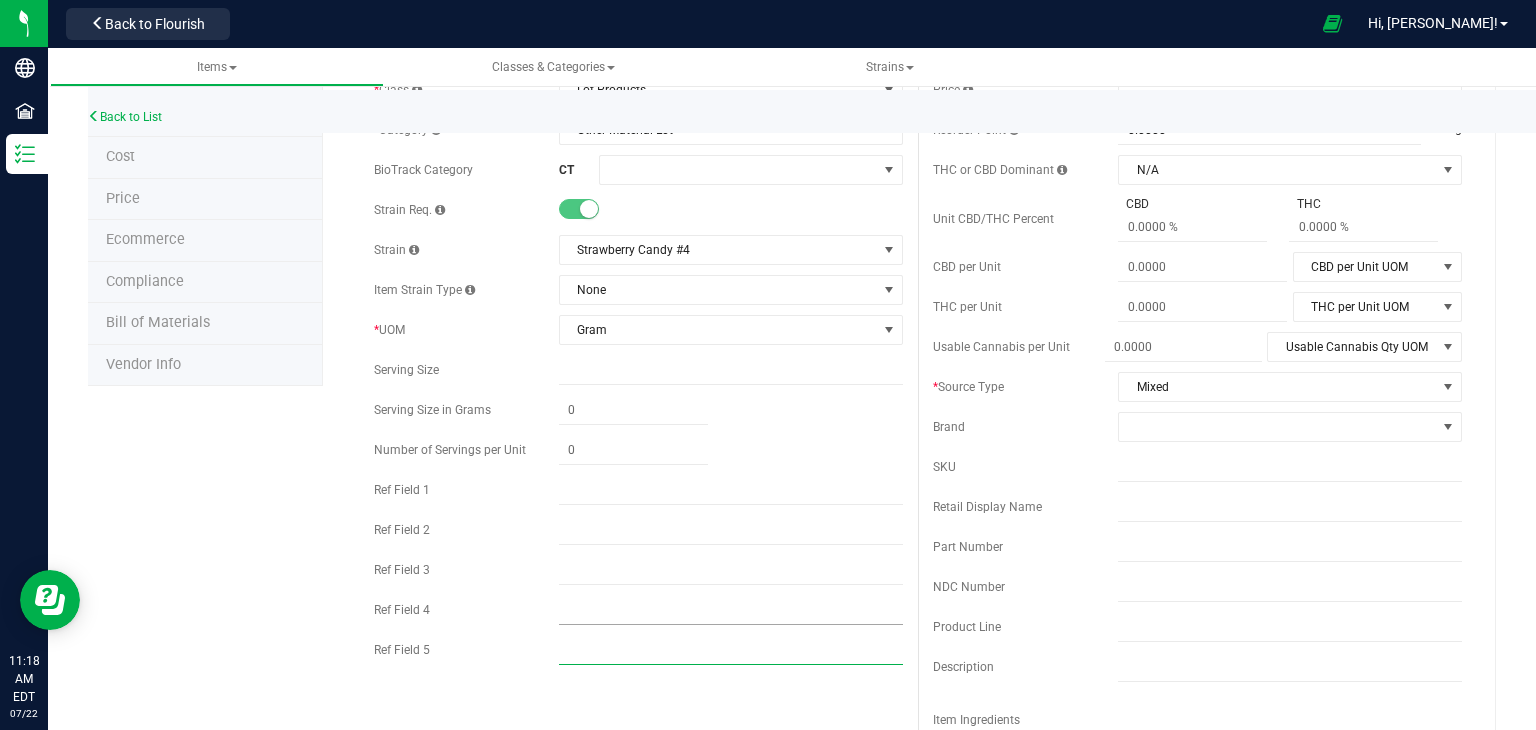 type on "SATIVA" 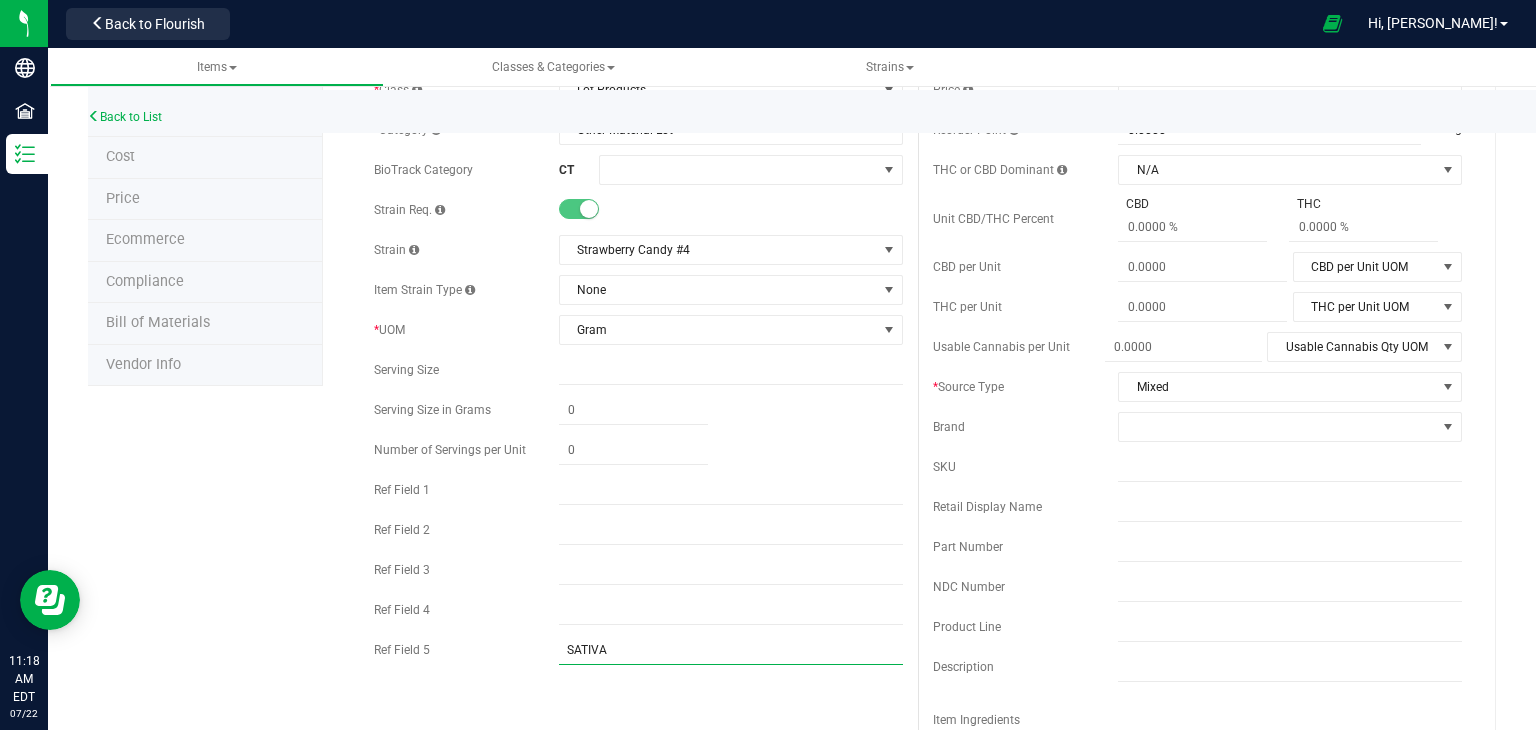 scroll, scrollTop: 0, scrollLeft: 0, axis: both 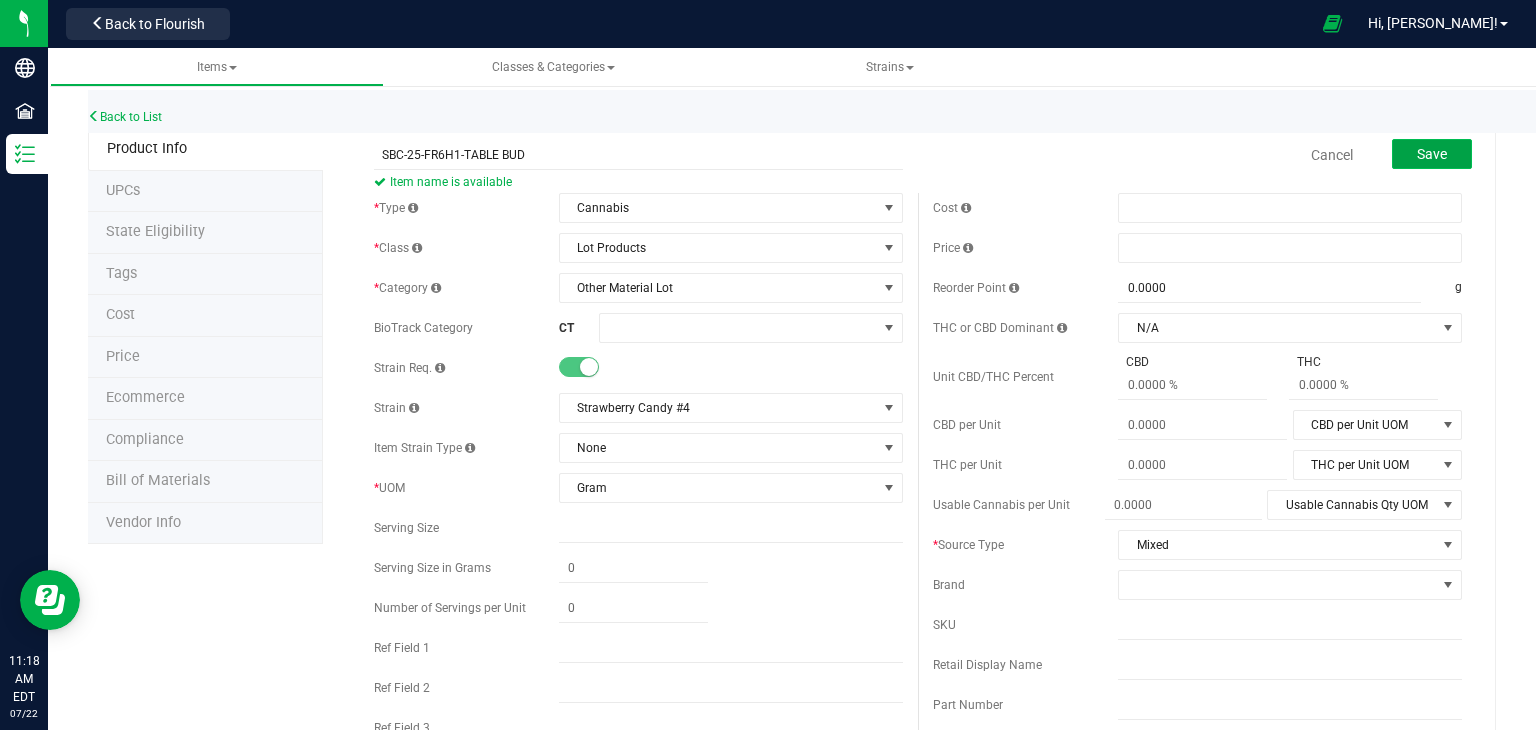 click on "Save" at bounding box center (1432, 154) 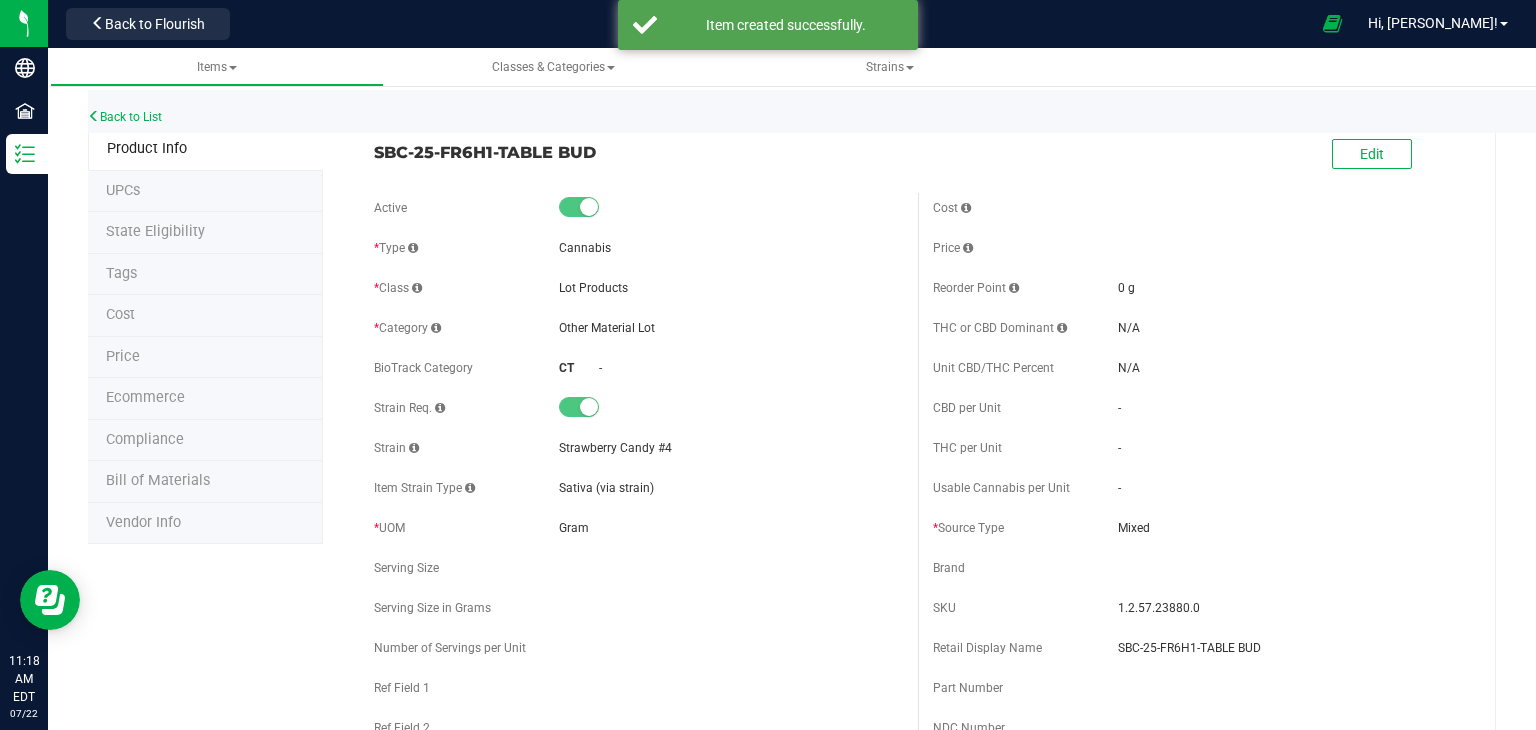 click on "Back to List" at bounding box center (856, 111) 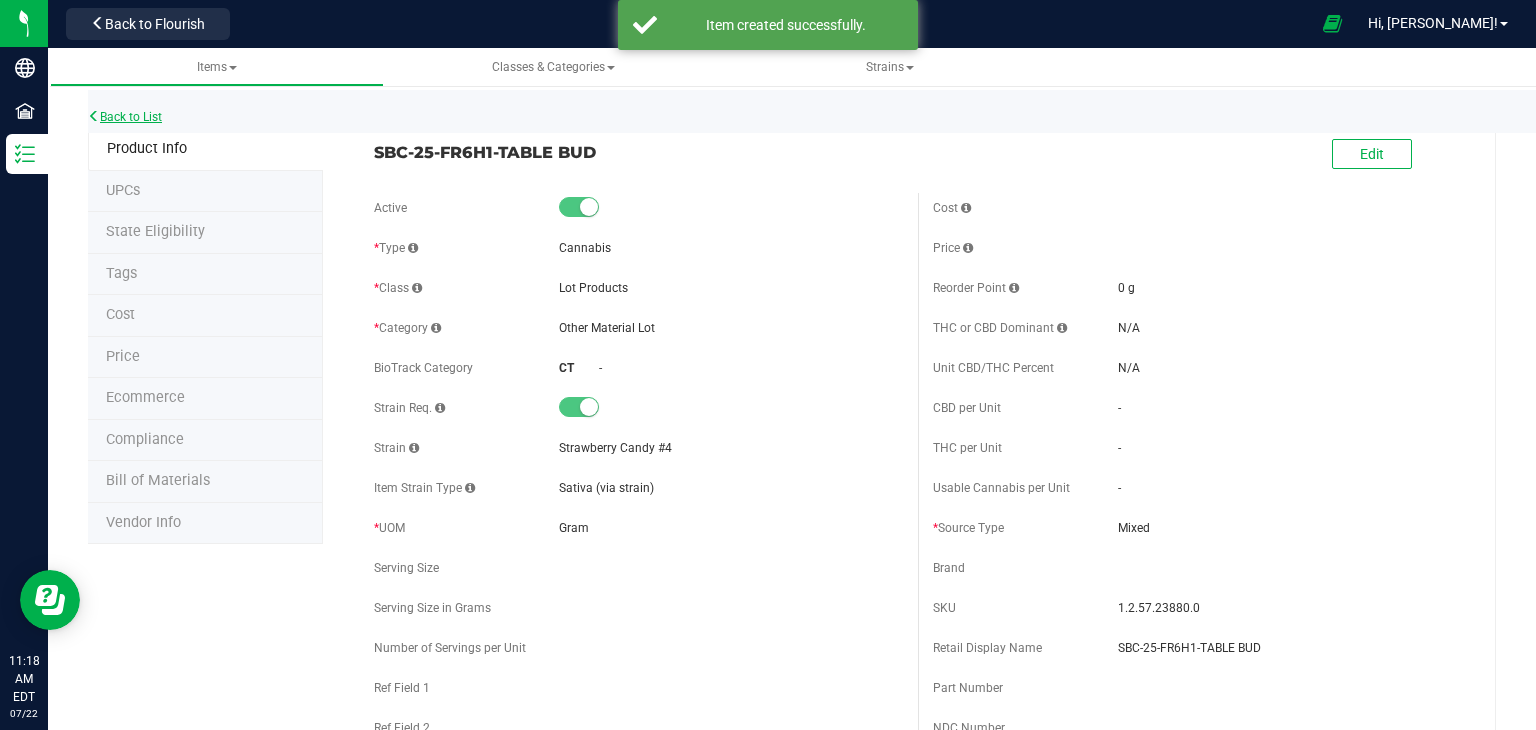 click on "Back to List" at bounding box center (125, 117) 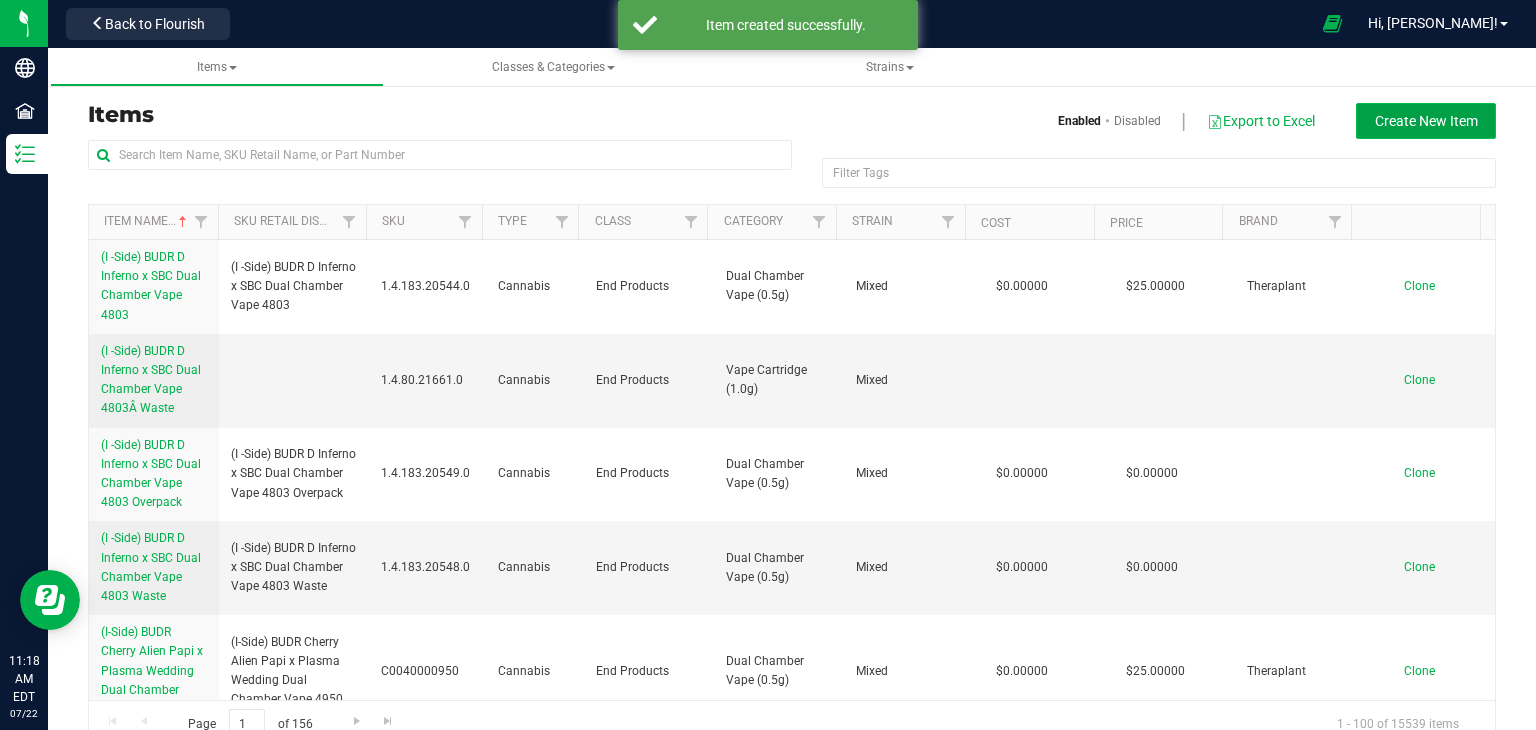 click on "Create New Item" at bounding box center (1426, 121) 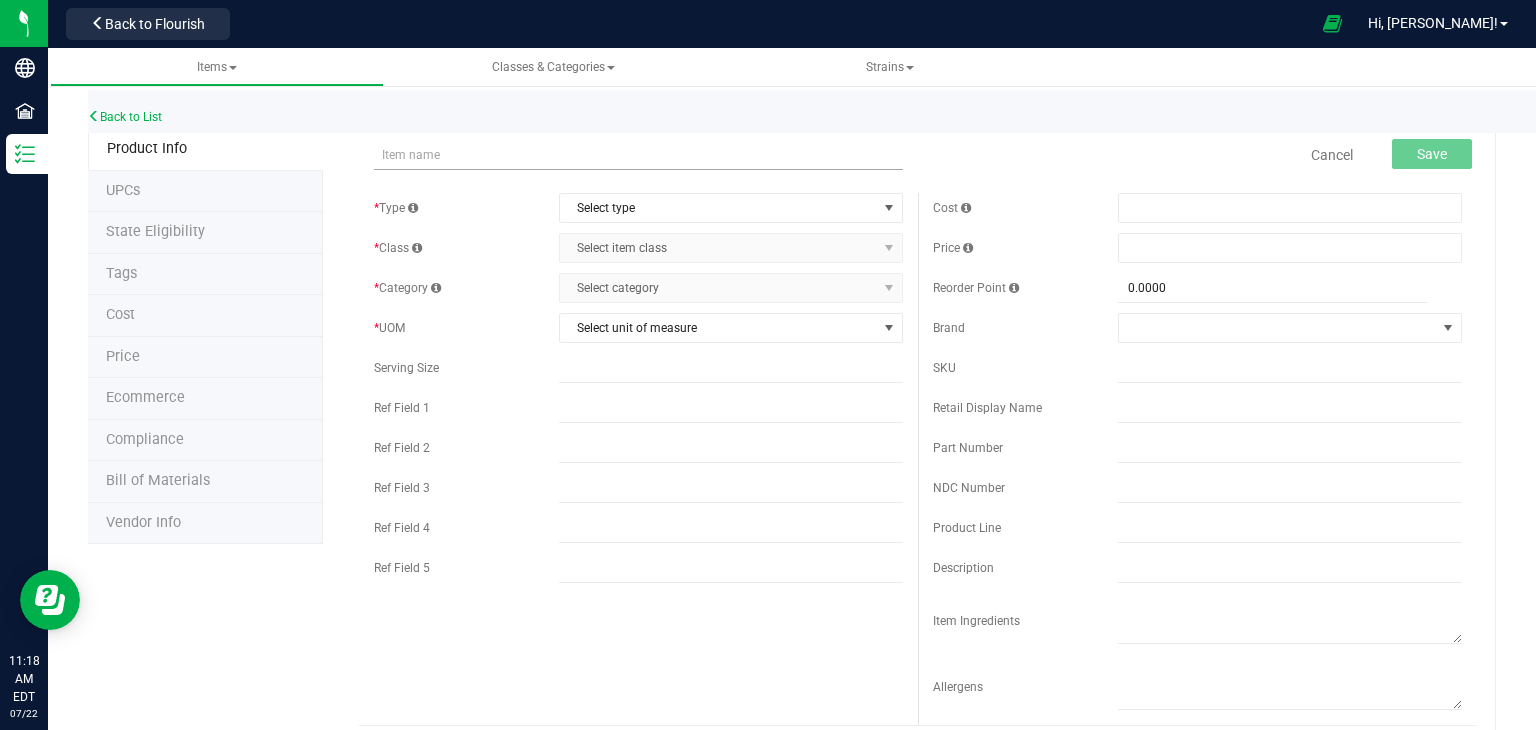 type on "v" 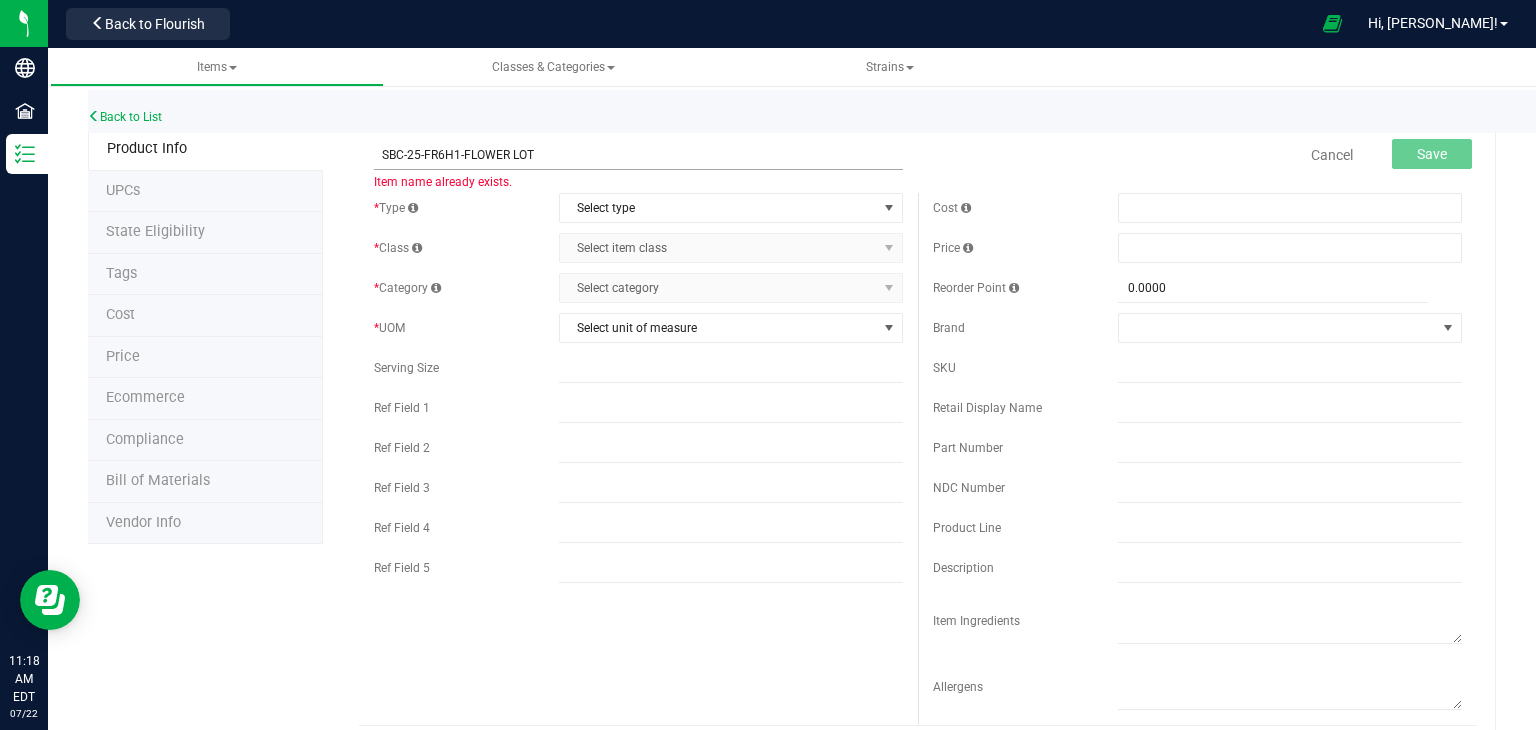 click on "SBC-25-FR6H1-FLOWER LOT" at bounding box center [638, 155] 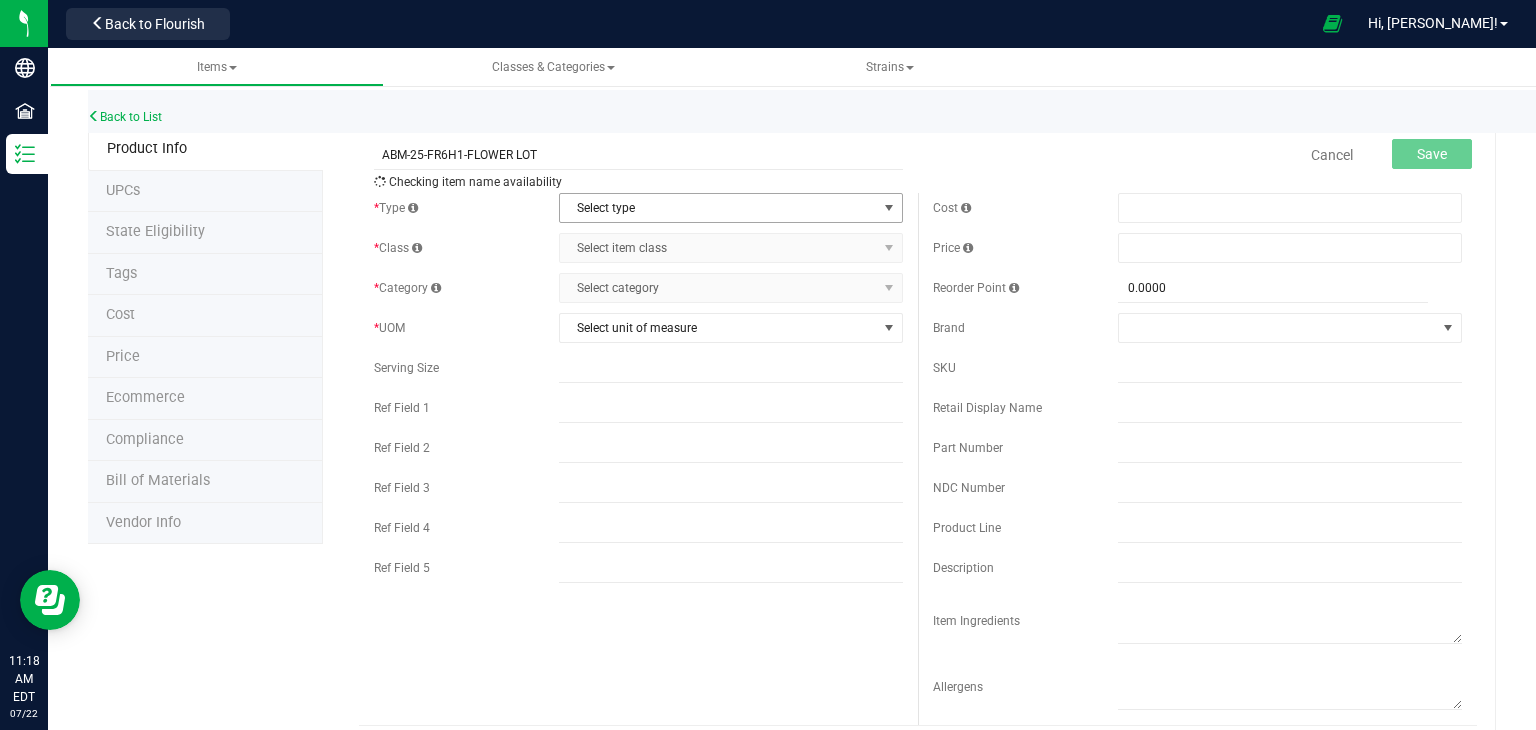 type on "ABM-25-FR6H1-FLOWER LOT" 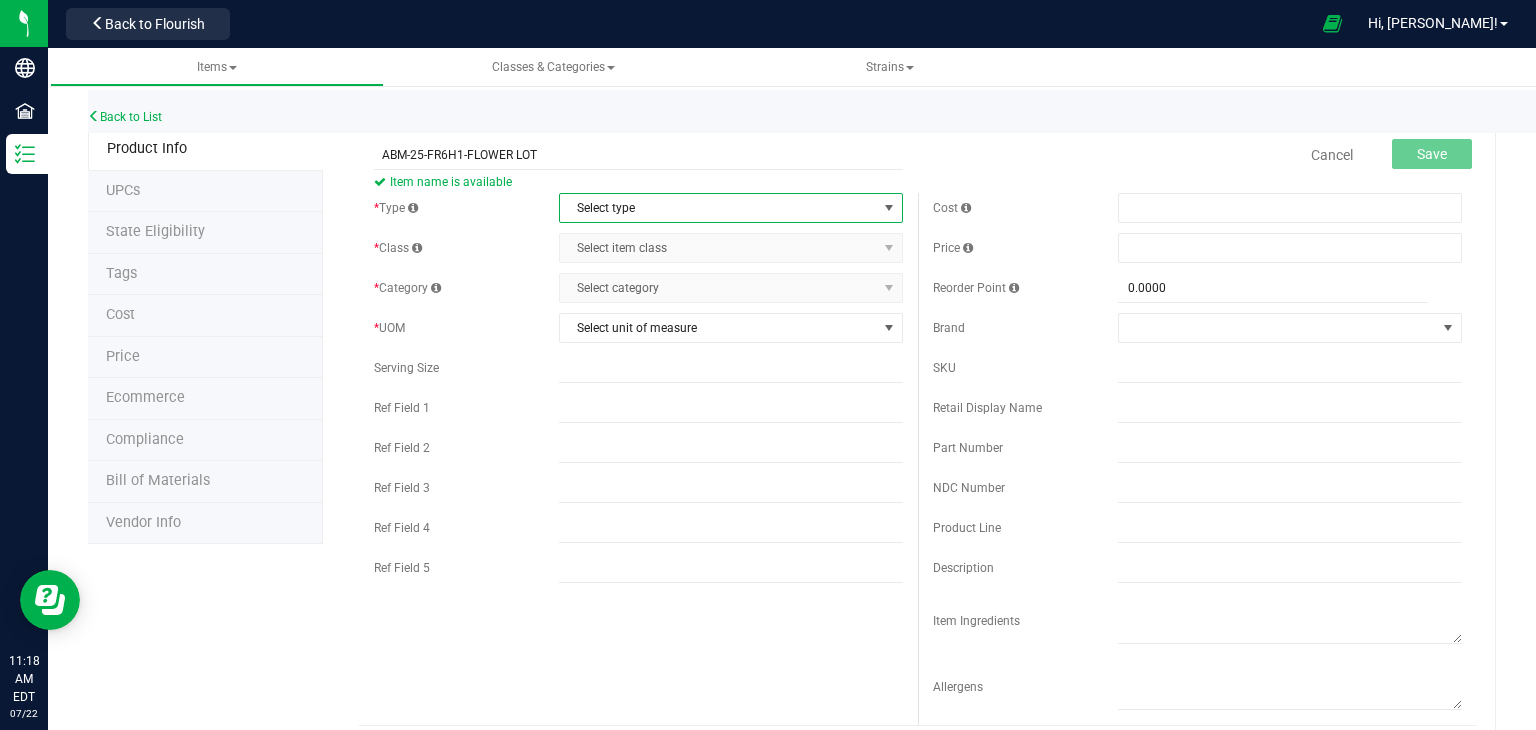 click on "Select type" at bounding box center (718, 208) 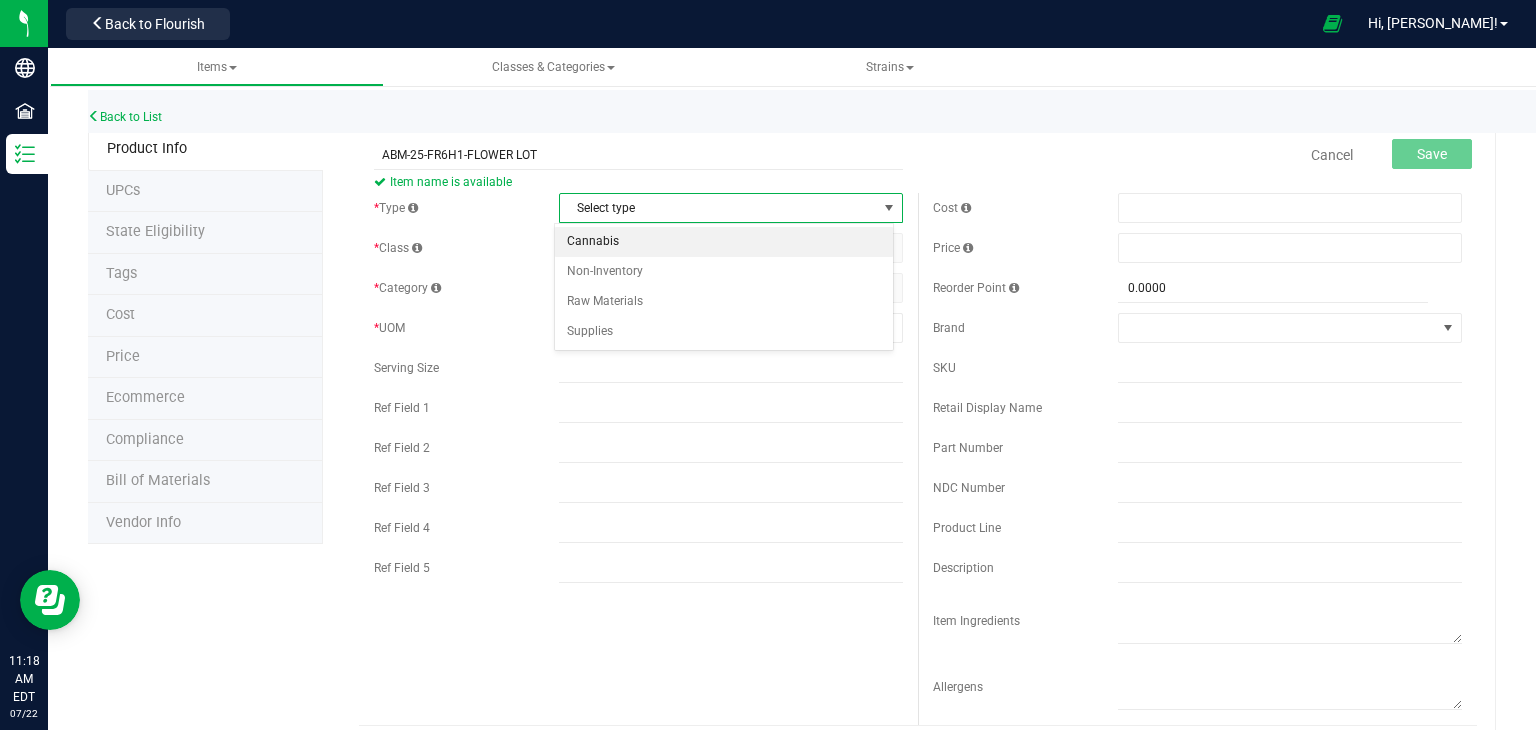 click on "Cannabis" at bounding box center (724, 242) 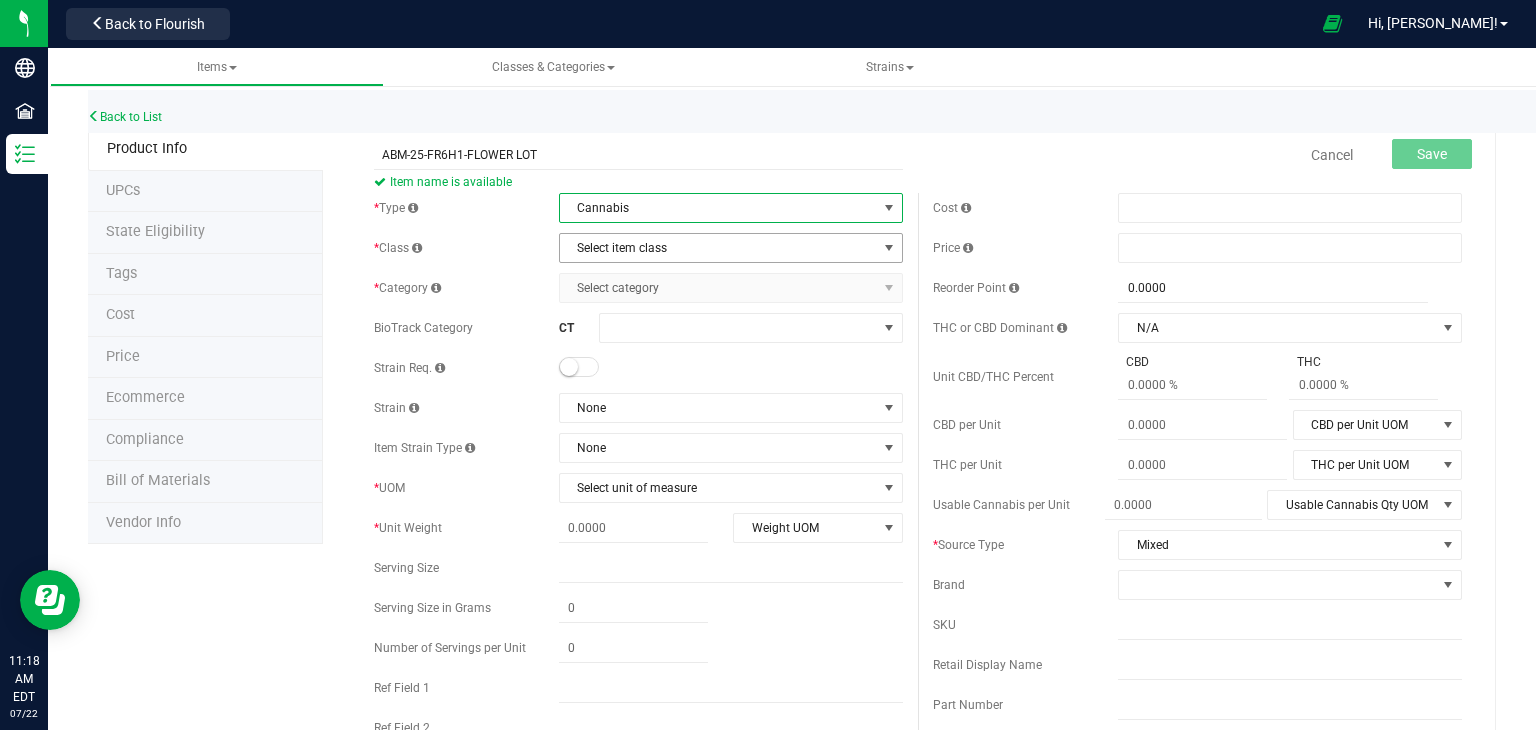 click on "Select item class" at bounding box center (718, 248) 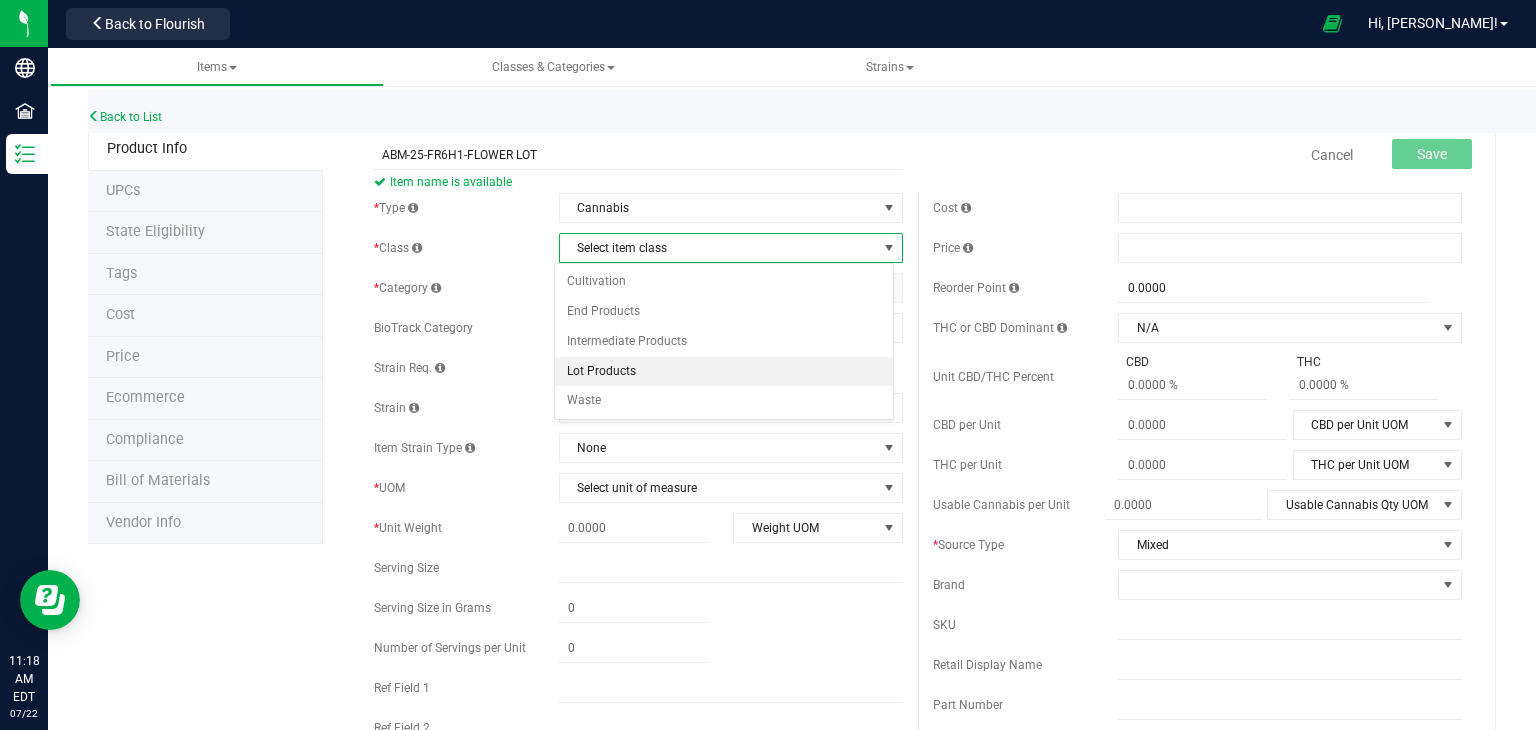 click on "Lot Products" at bounding box center (724, 372) 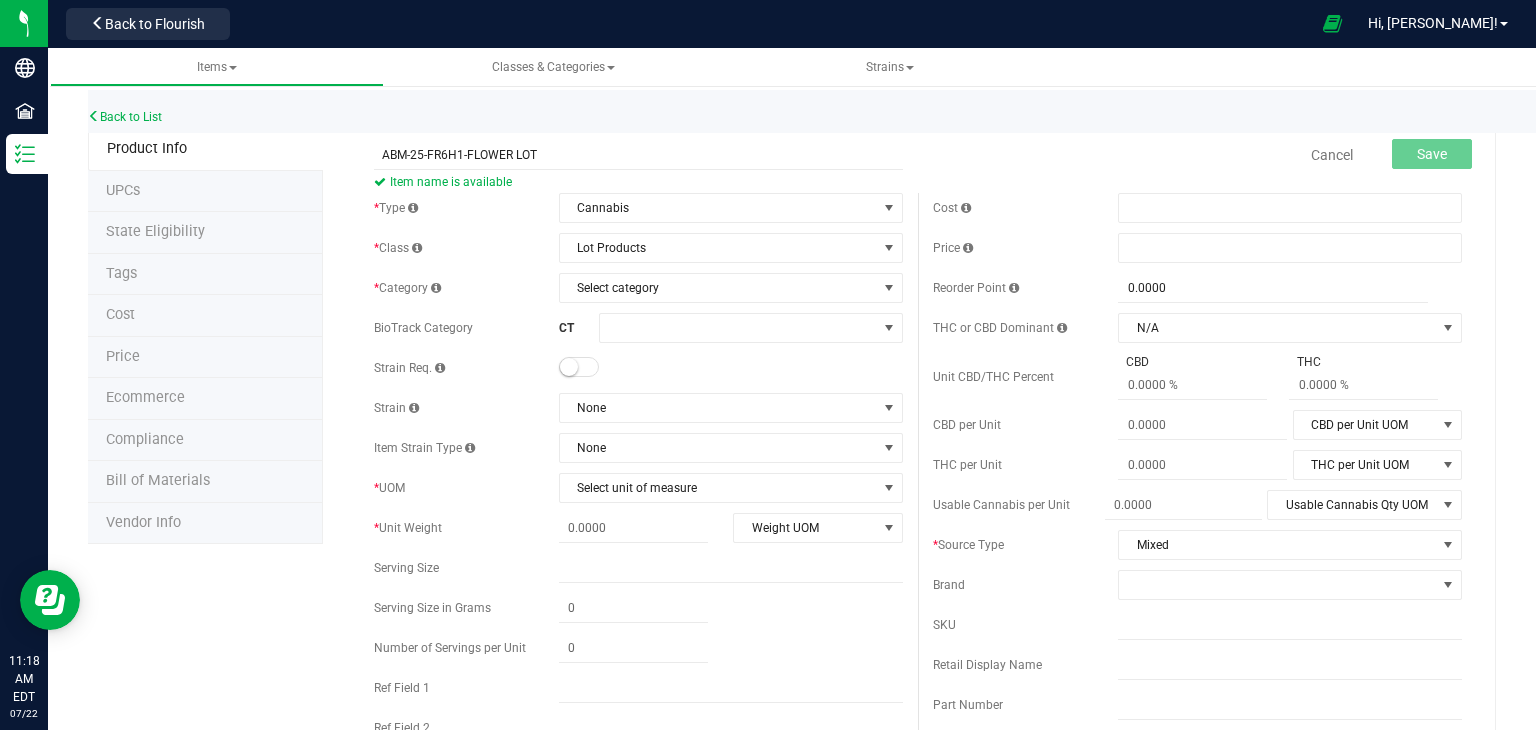 click on "*
Category
Select category Select category Flower - Ground Pre-roll Flower - Sorted - 1/2 Flower - Sorted - 1/4 Flower - Sorted - 3/4 Flower - Sorted - 3/8 Flower Lot Other Material Lot" at bounding box center [638, 288] 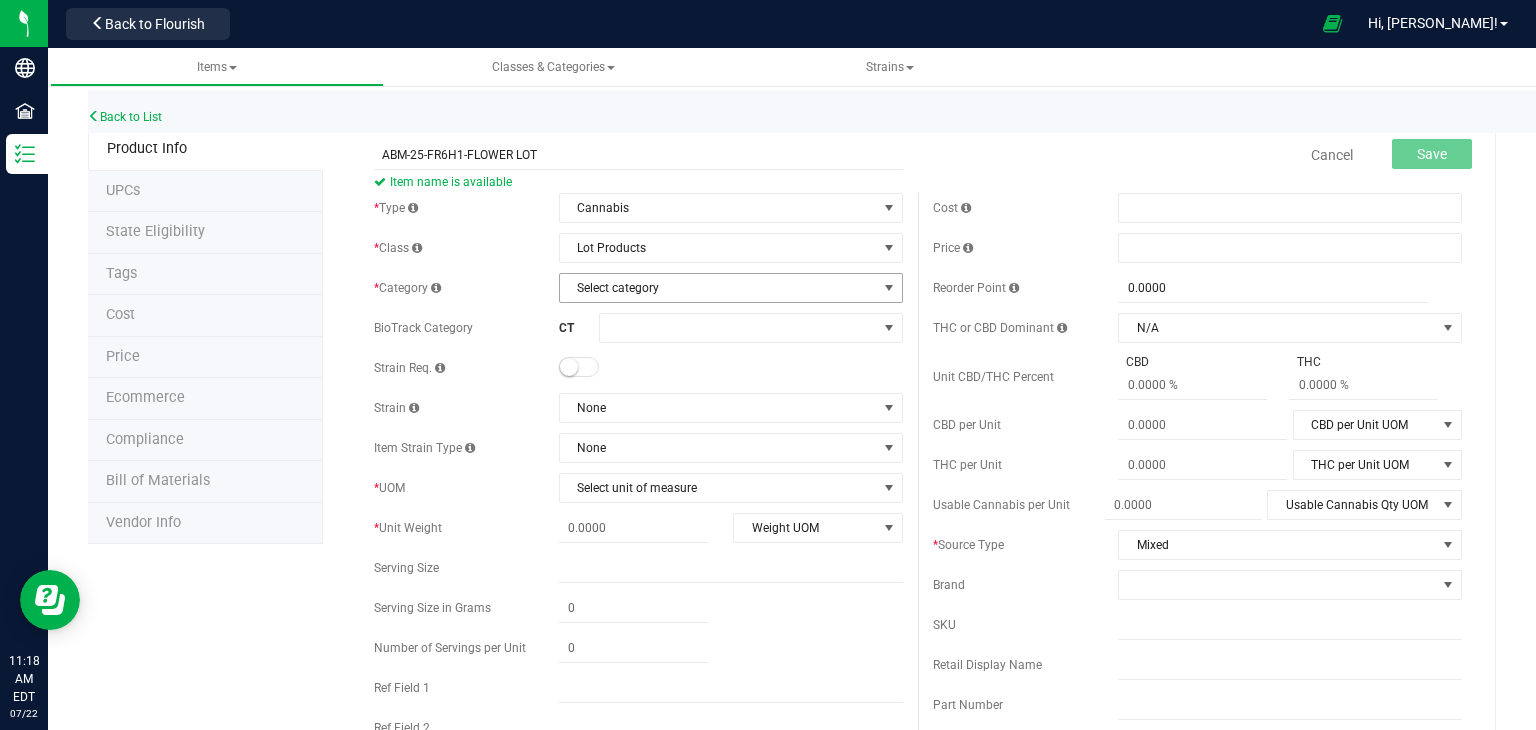 click on "Select category" at bounding box center [718, 288] 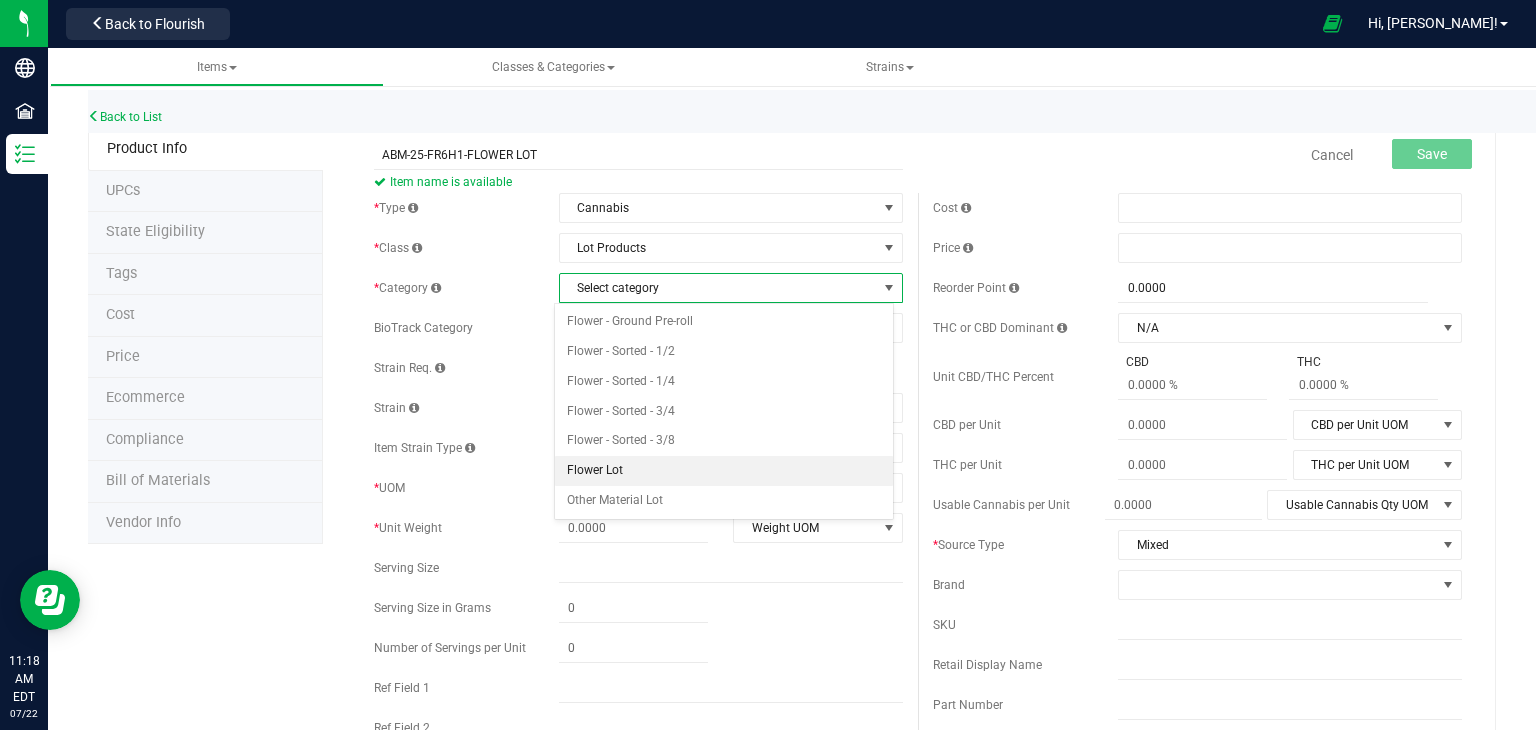 click on "Flower Lot" at bounding box center [724, 471] 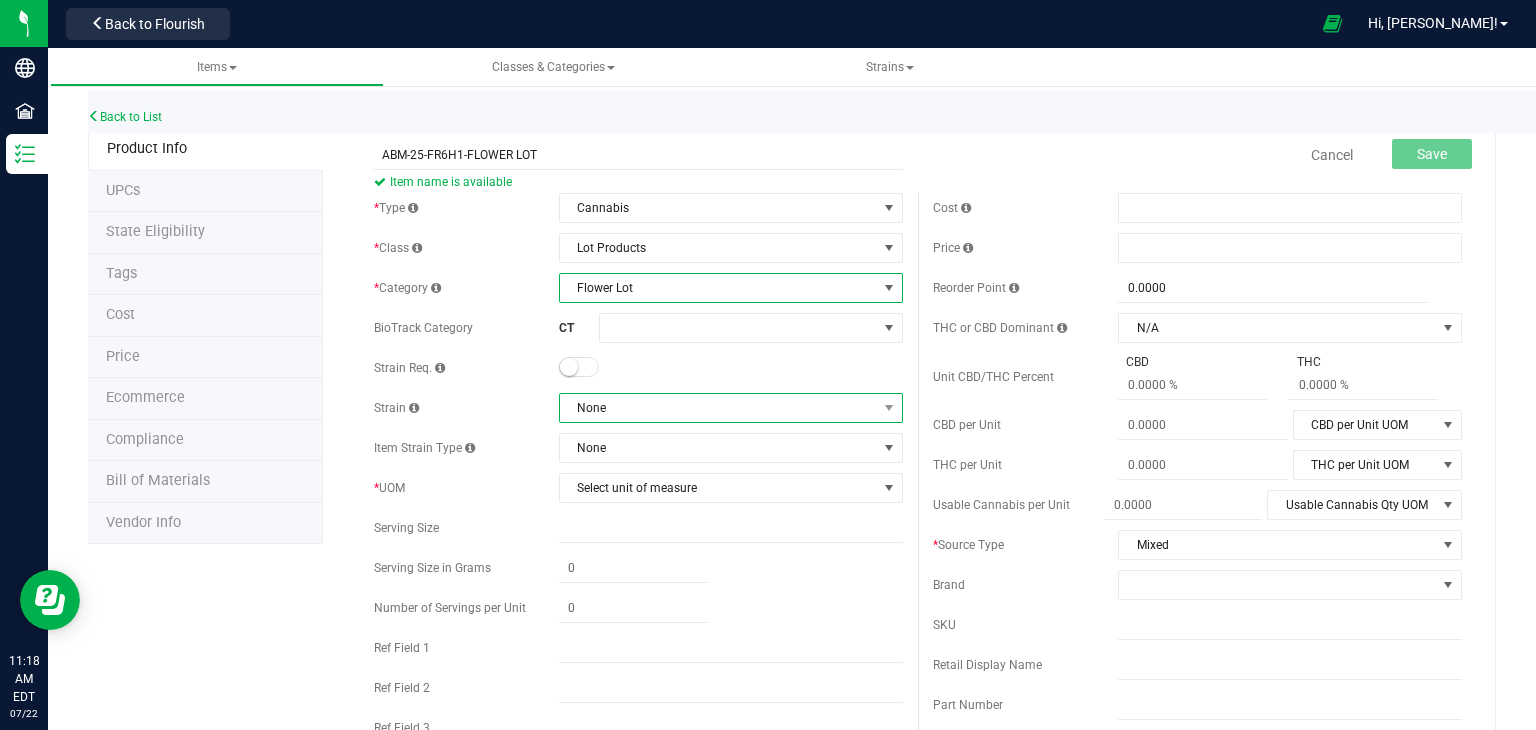 click on "None" at bounding box center [718, 408] 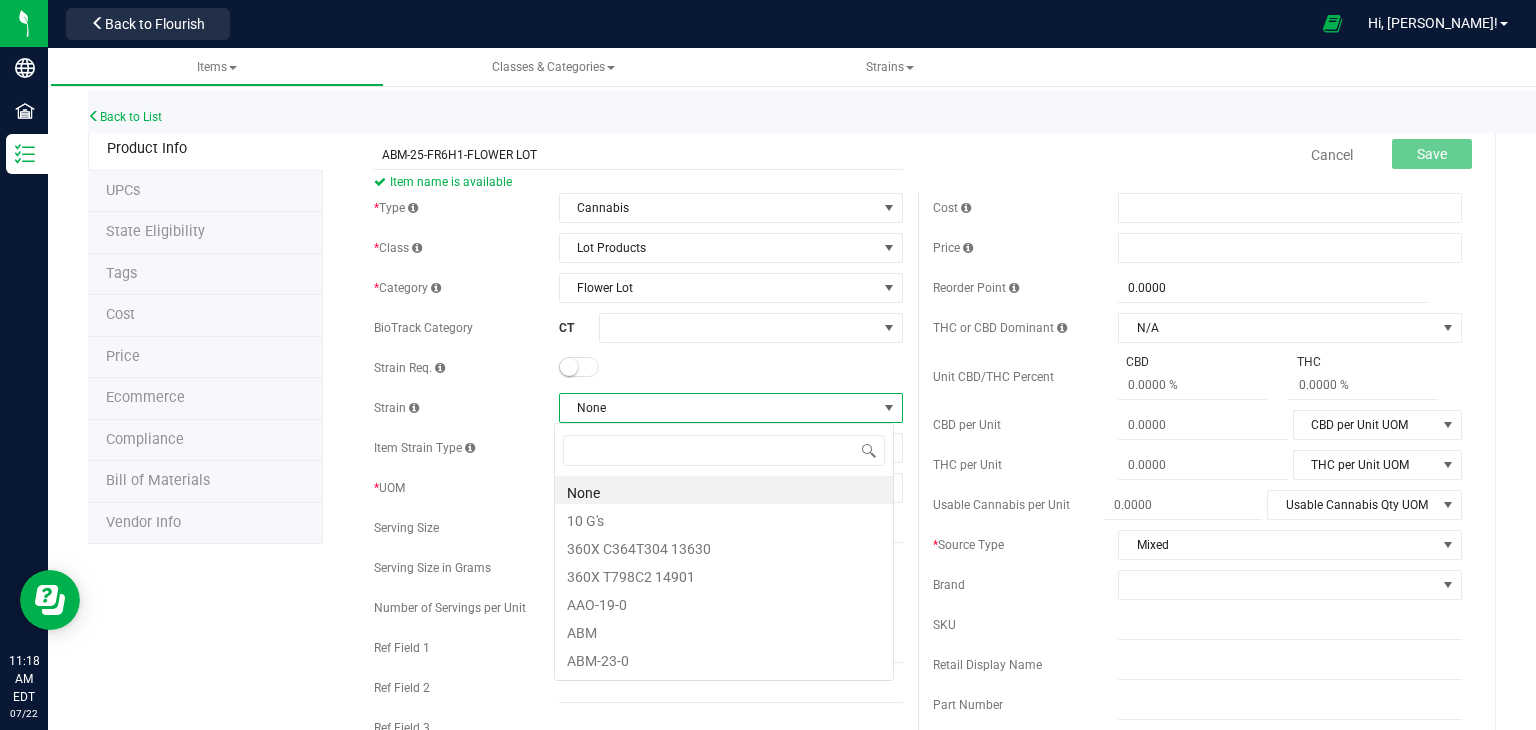scroll, scrollTop: 99970, scrollLeft: 99660, axis: both 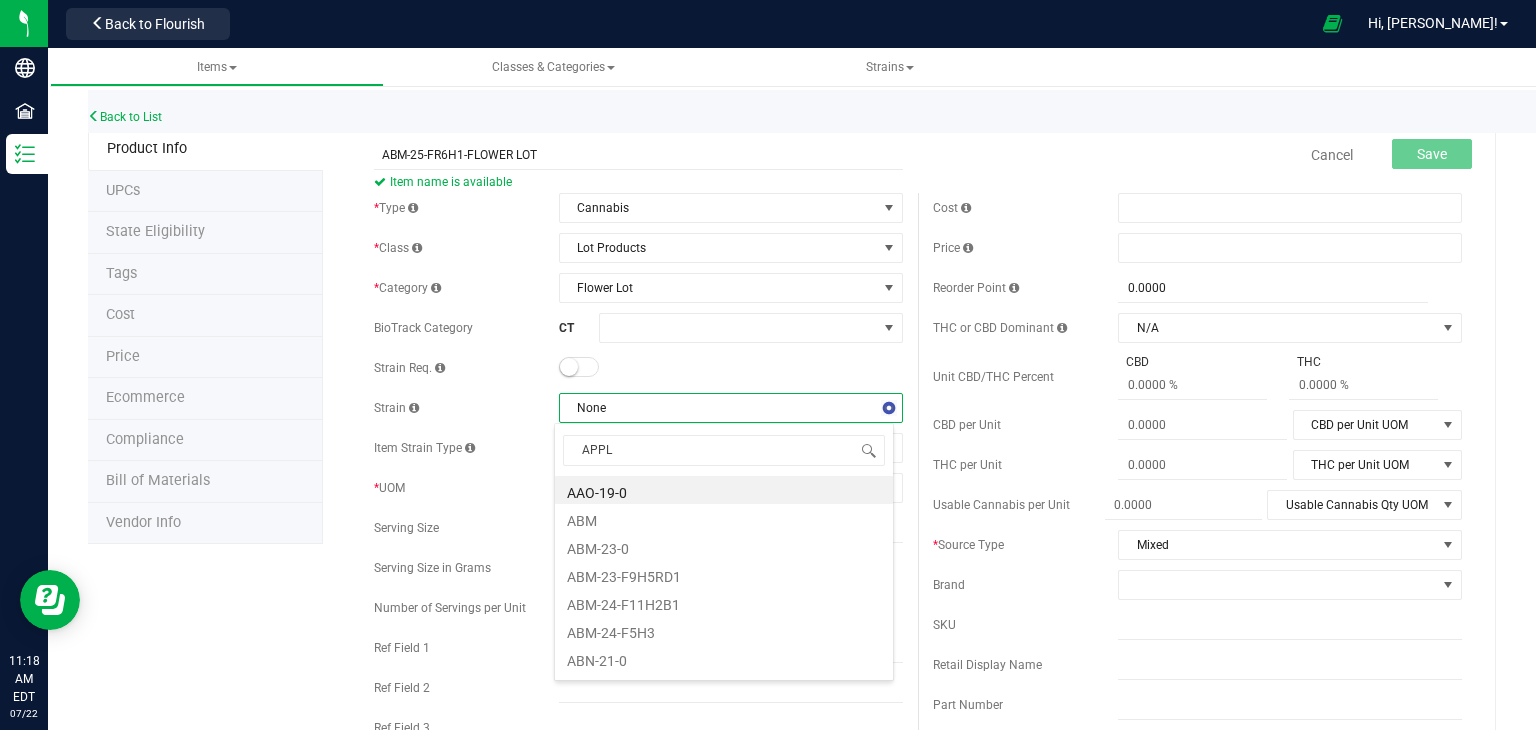 type on "APPLE" 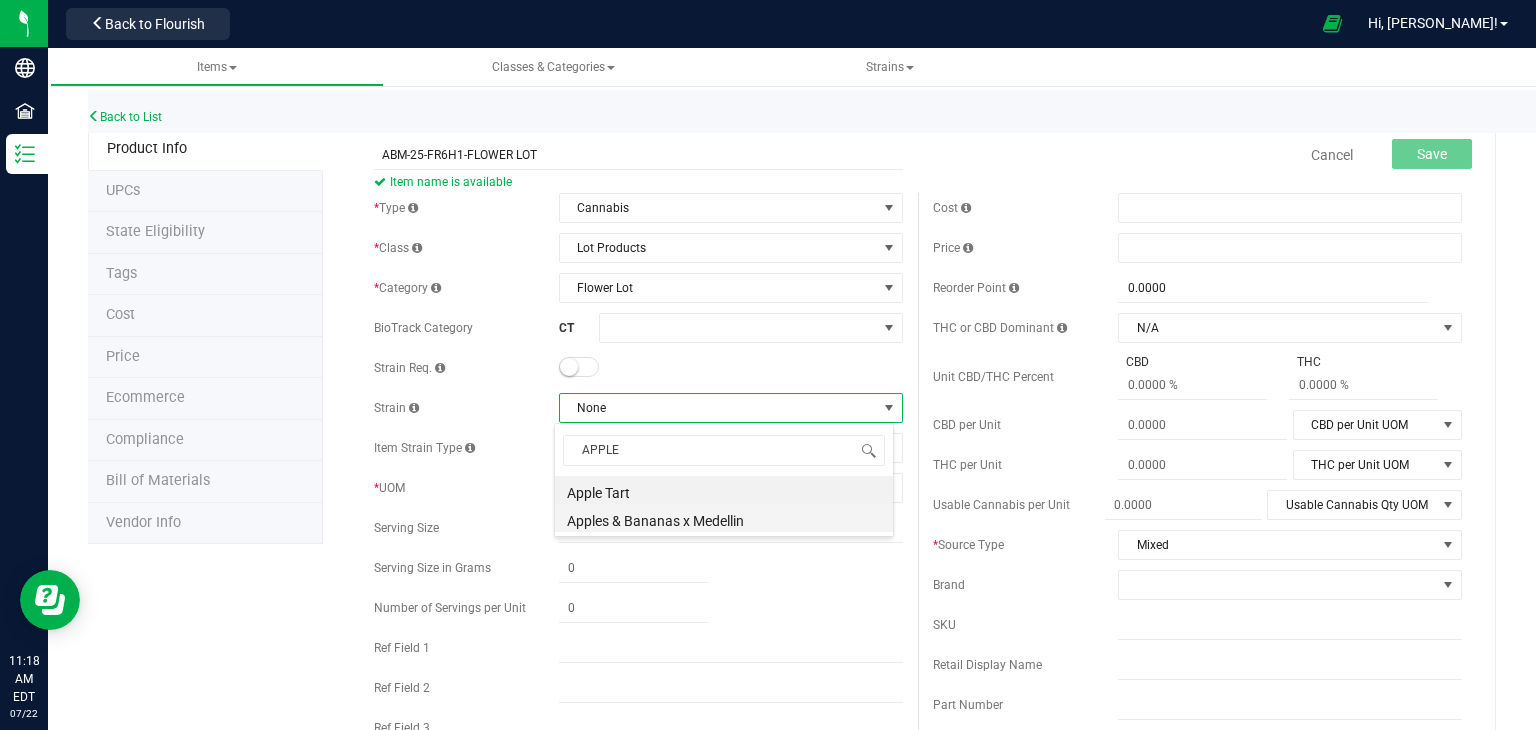 click on "Apples & Bananas x Medellin" at bounding box center (724, 518) 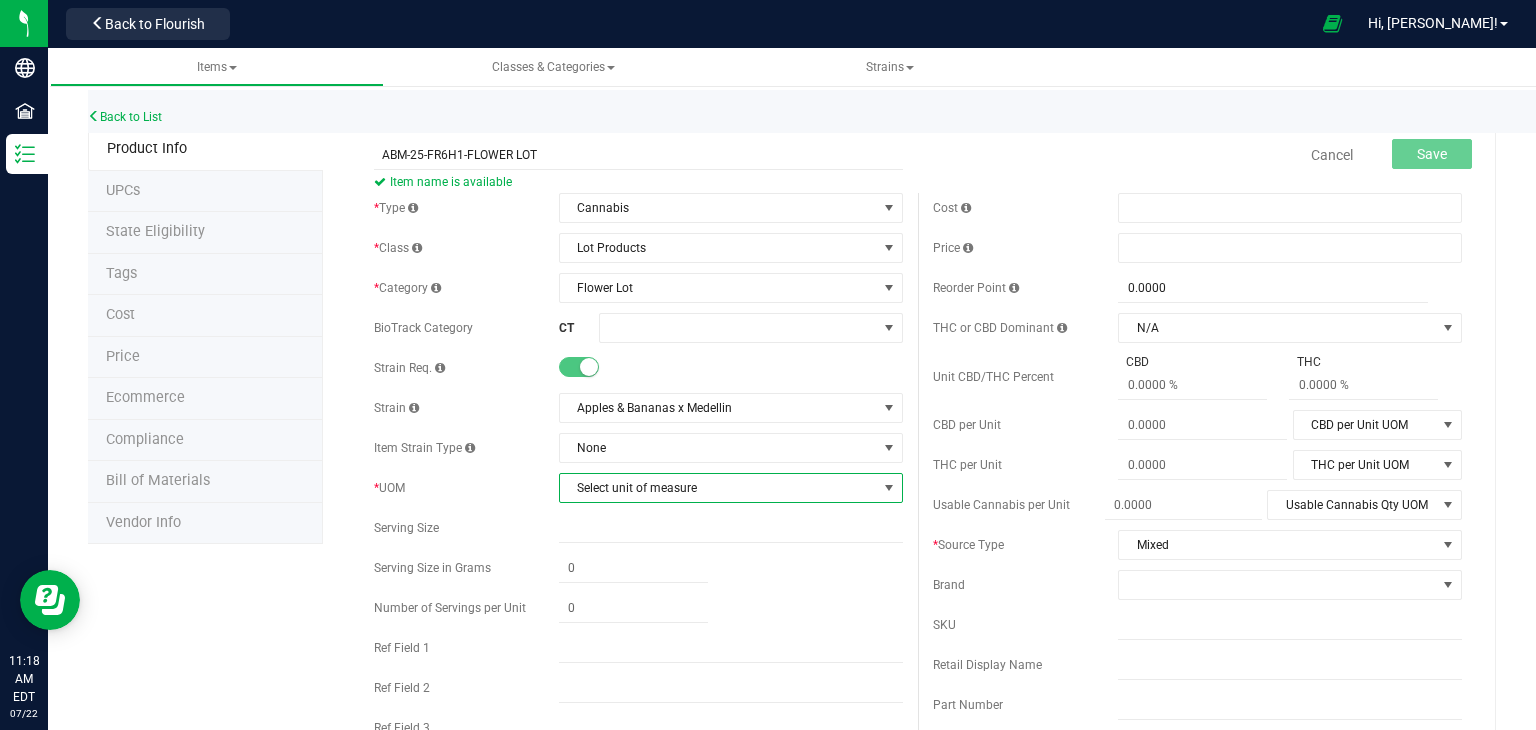 click on "Select unit of measure" at bounding box center (718, 488) 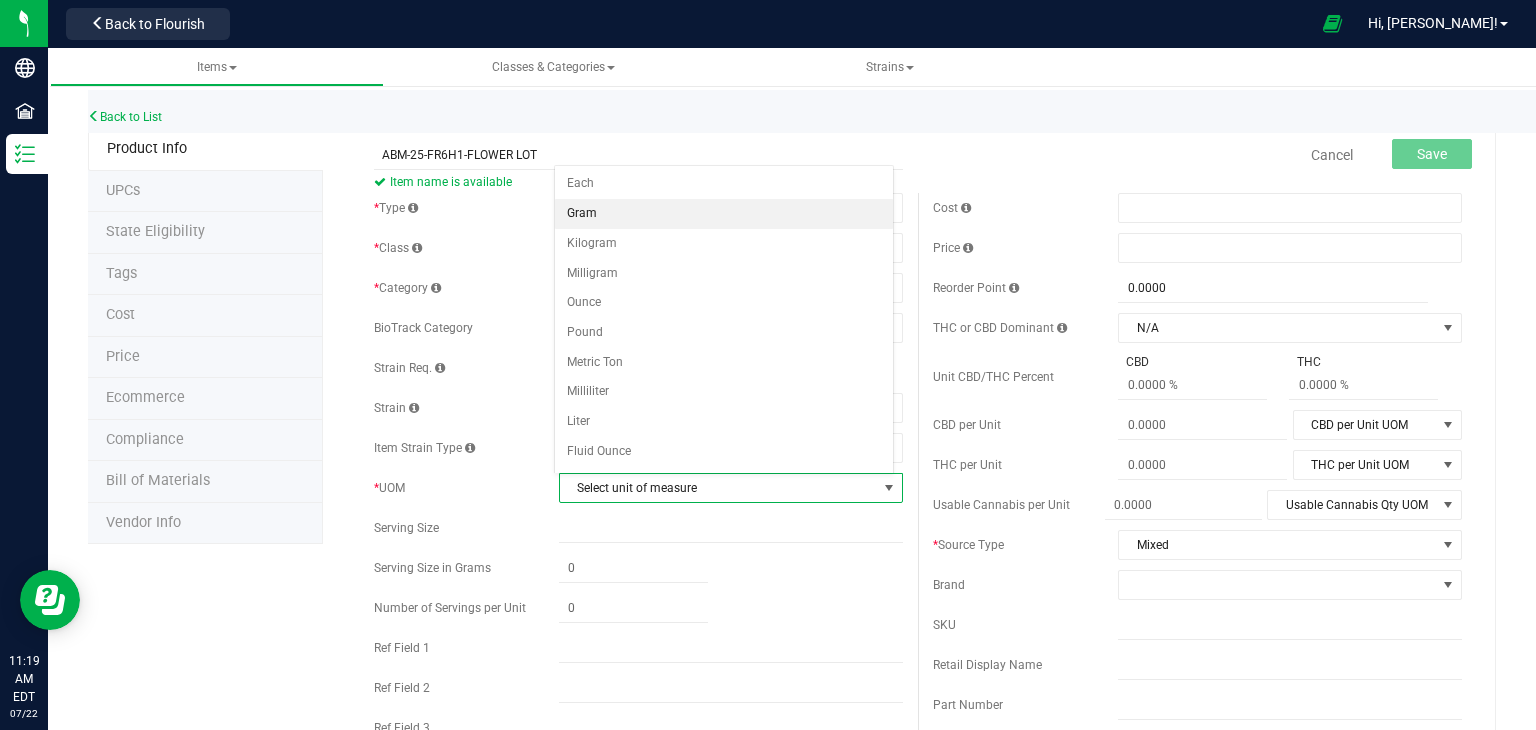 click on "Gram" at bounding box center [724, 214] 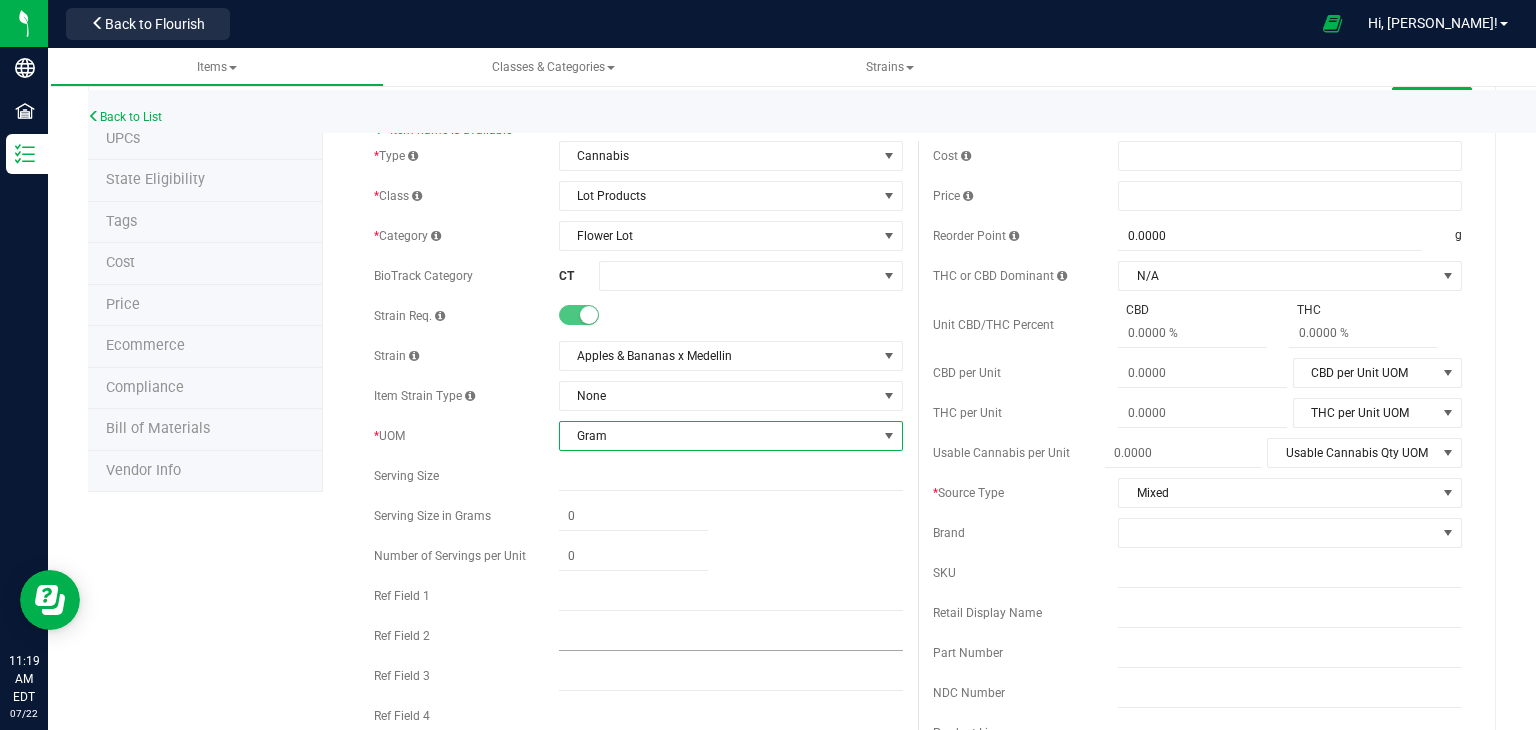 scroll, scrollTop: 116, scrollLeft: 0, axis: vertical 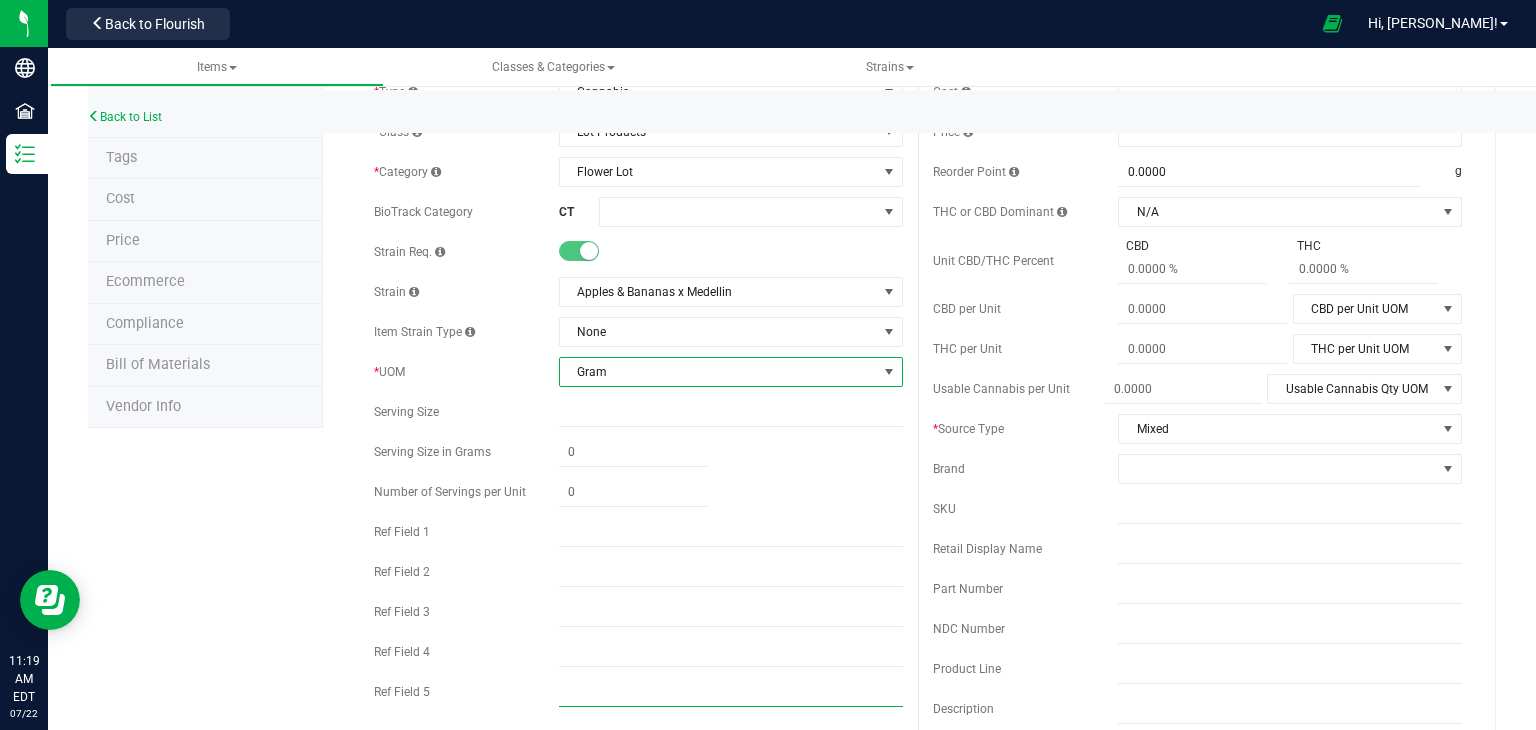 click at bounding box center [731, 692] 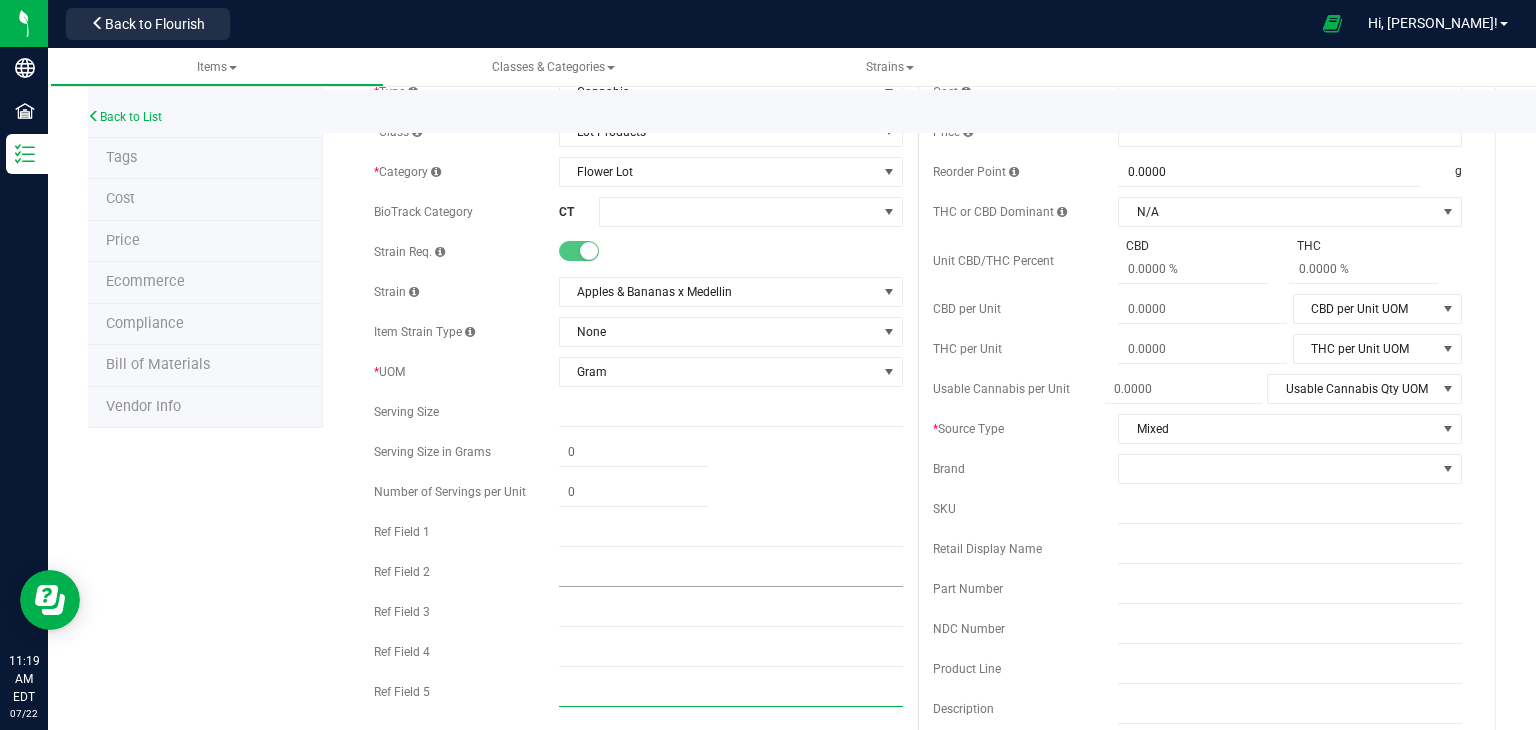 type on "HYBRID" 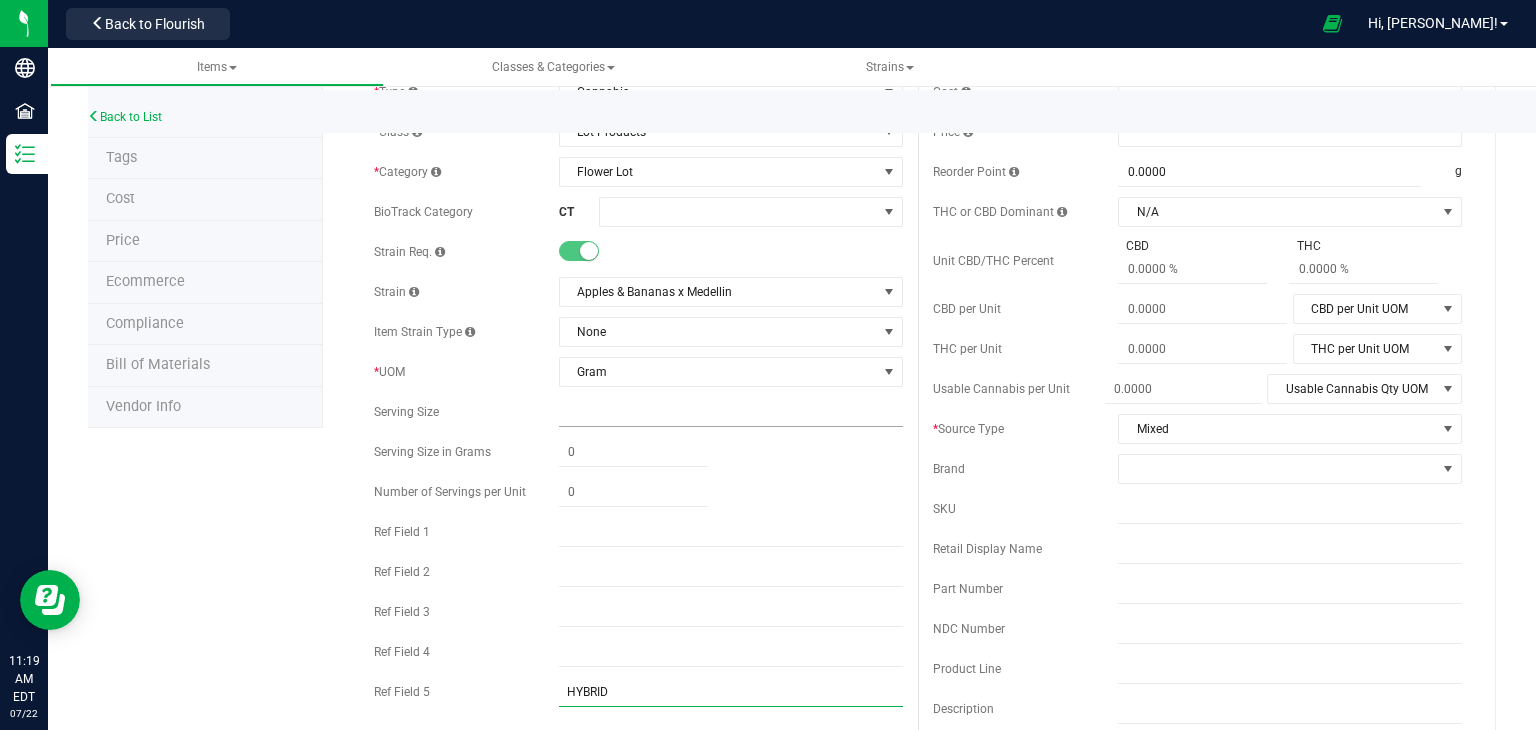 scroll, scrollTop: 0, scrollLeft: 0, axis: both 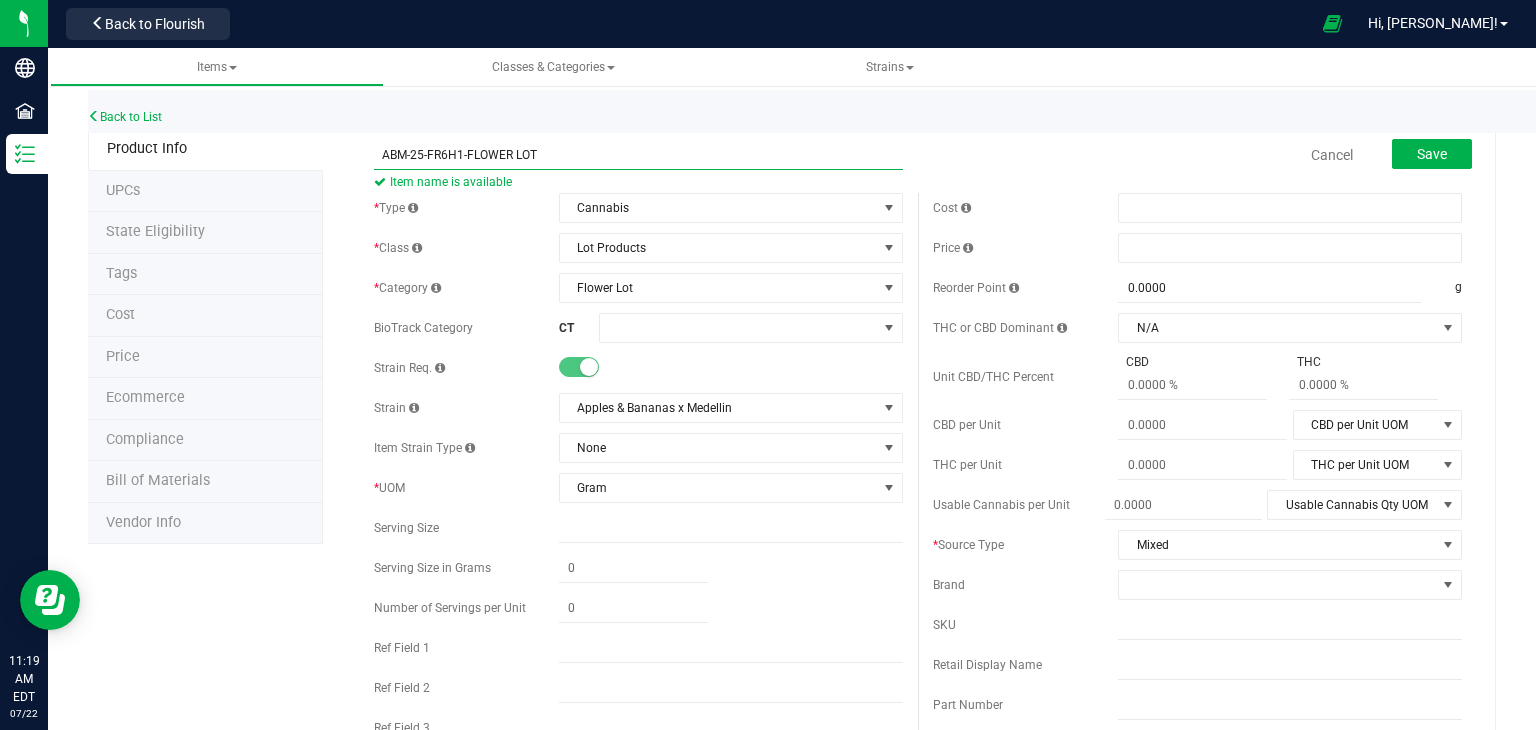 drag, startPoint x: 556, startPoint y: 157, endPoint x: 381, endPoint y: 178, distance: 176.2555 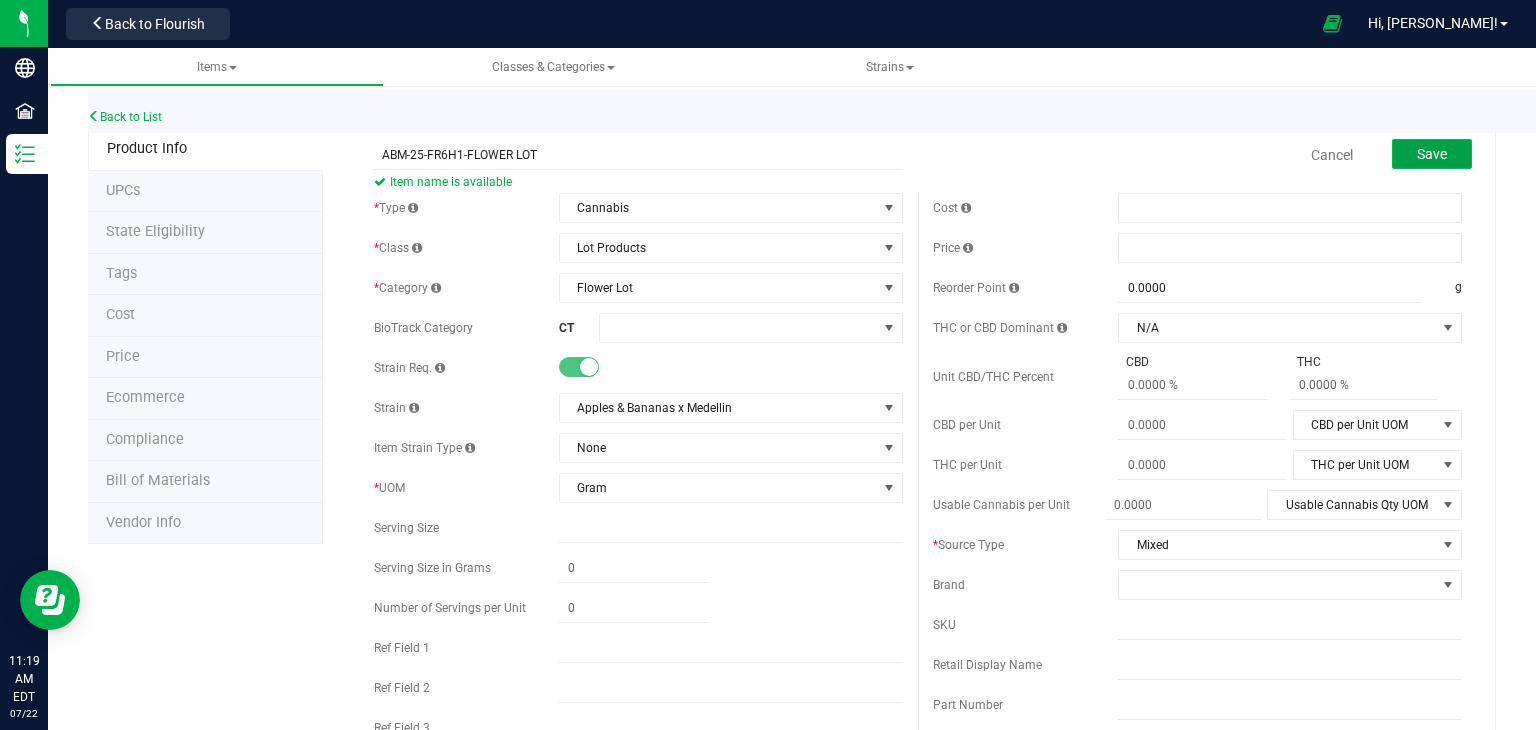 click on "Save" at bounding box center [1432, 154] 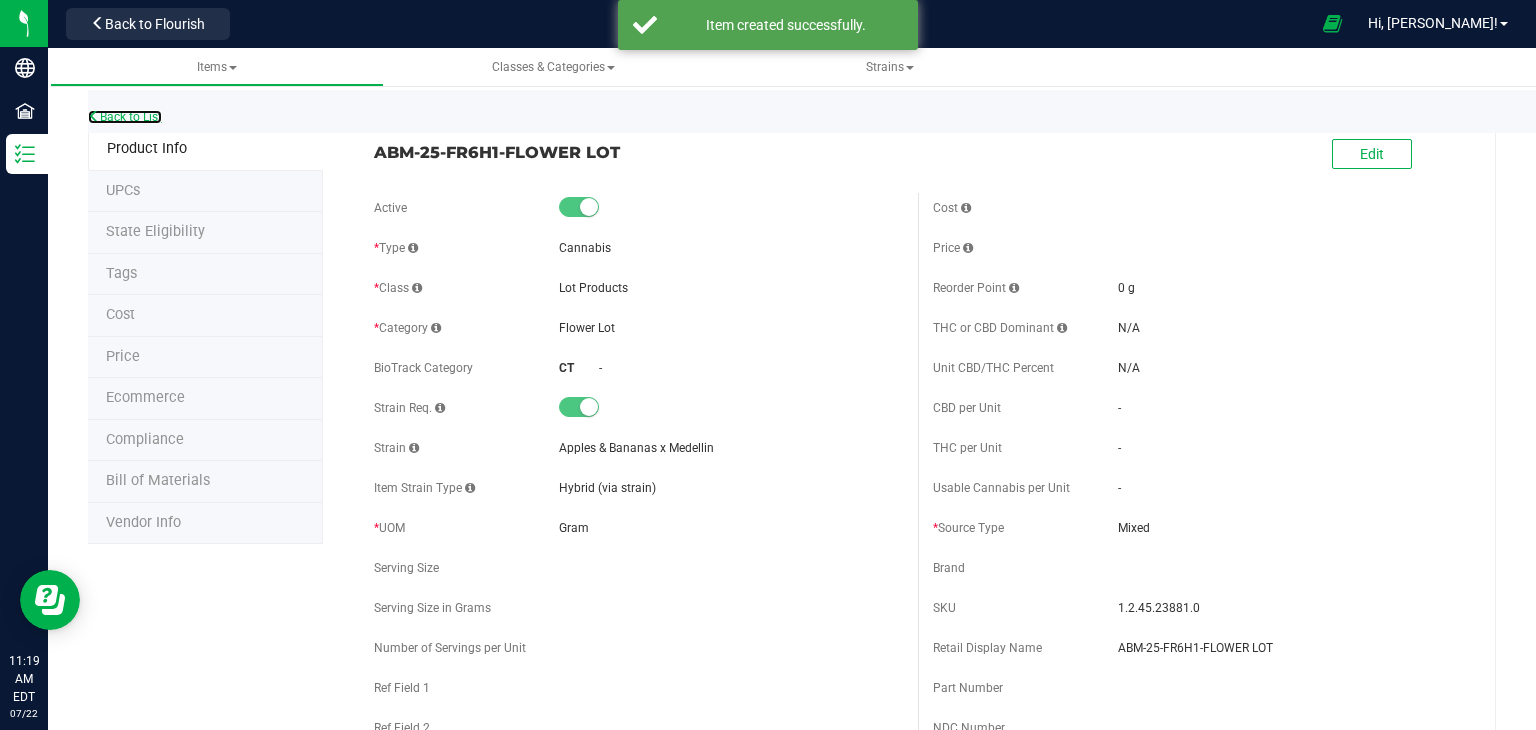 click on "Back to List" at bounding box center (125, 117) 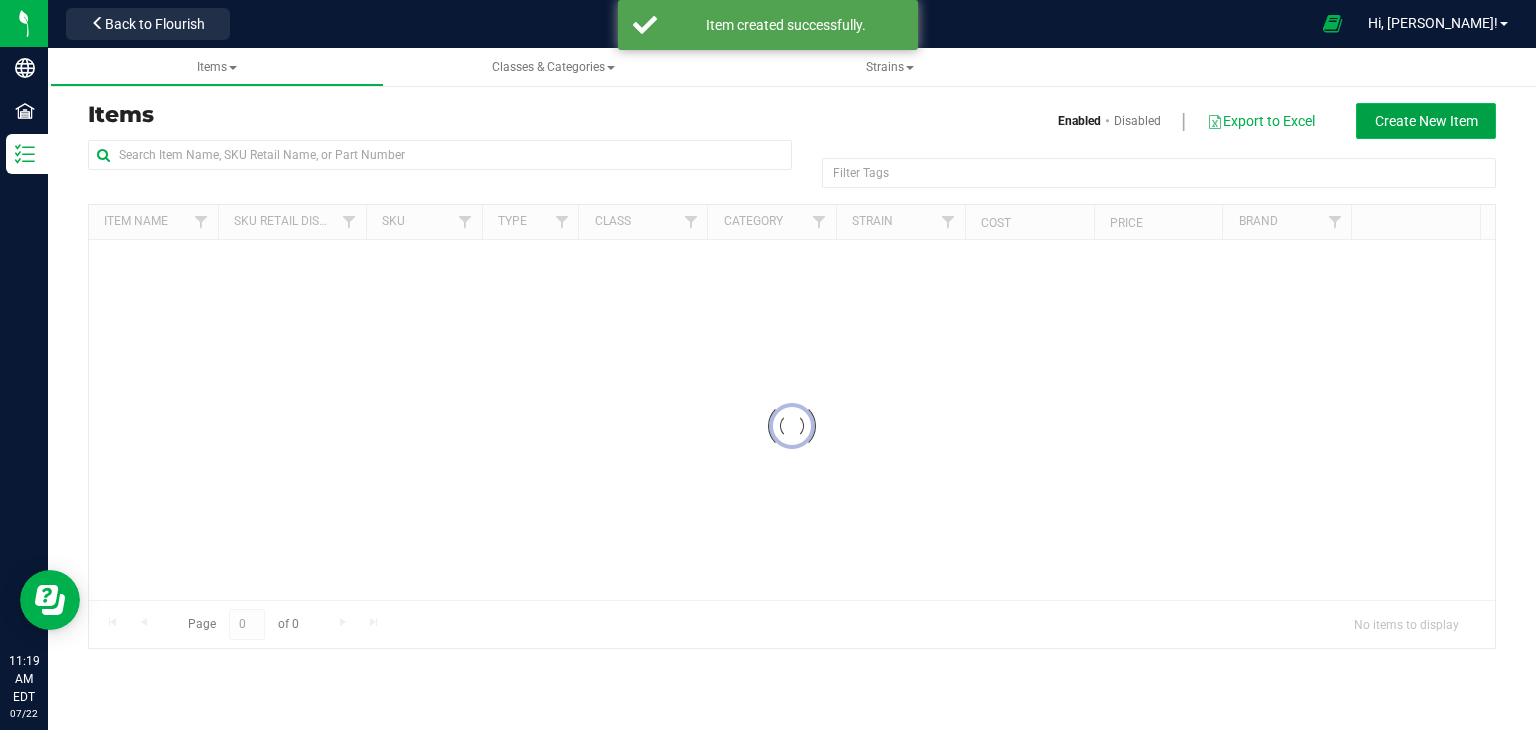 click on "Create New Item" at bounding box center [1426, 121] 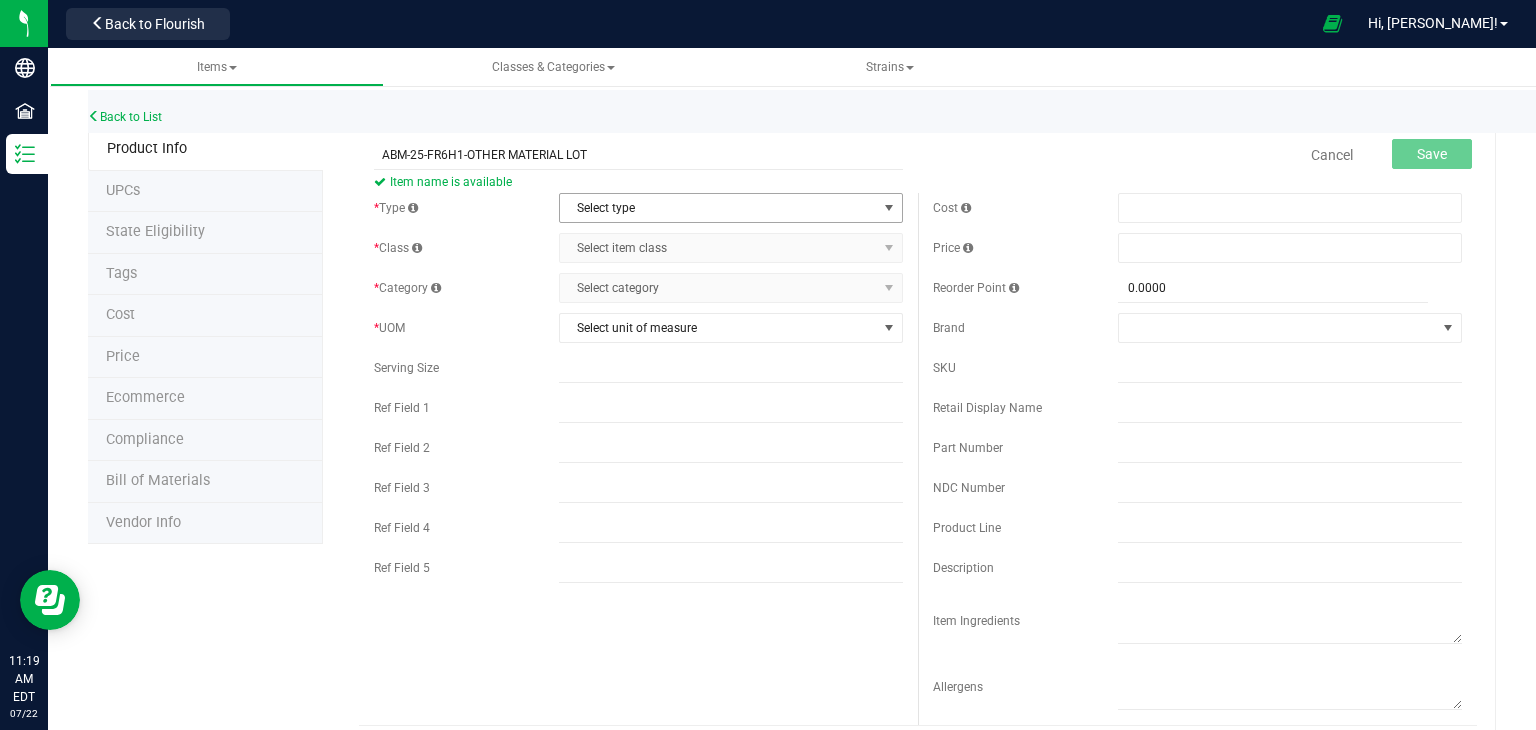 type on "ABM-25-FR6H1-OTHER MATERIAL LOT" 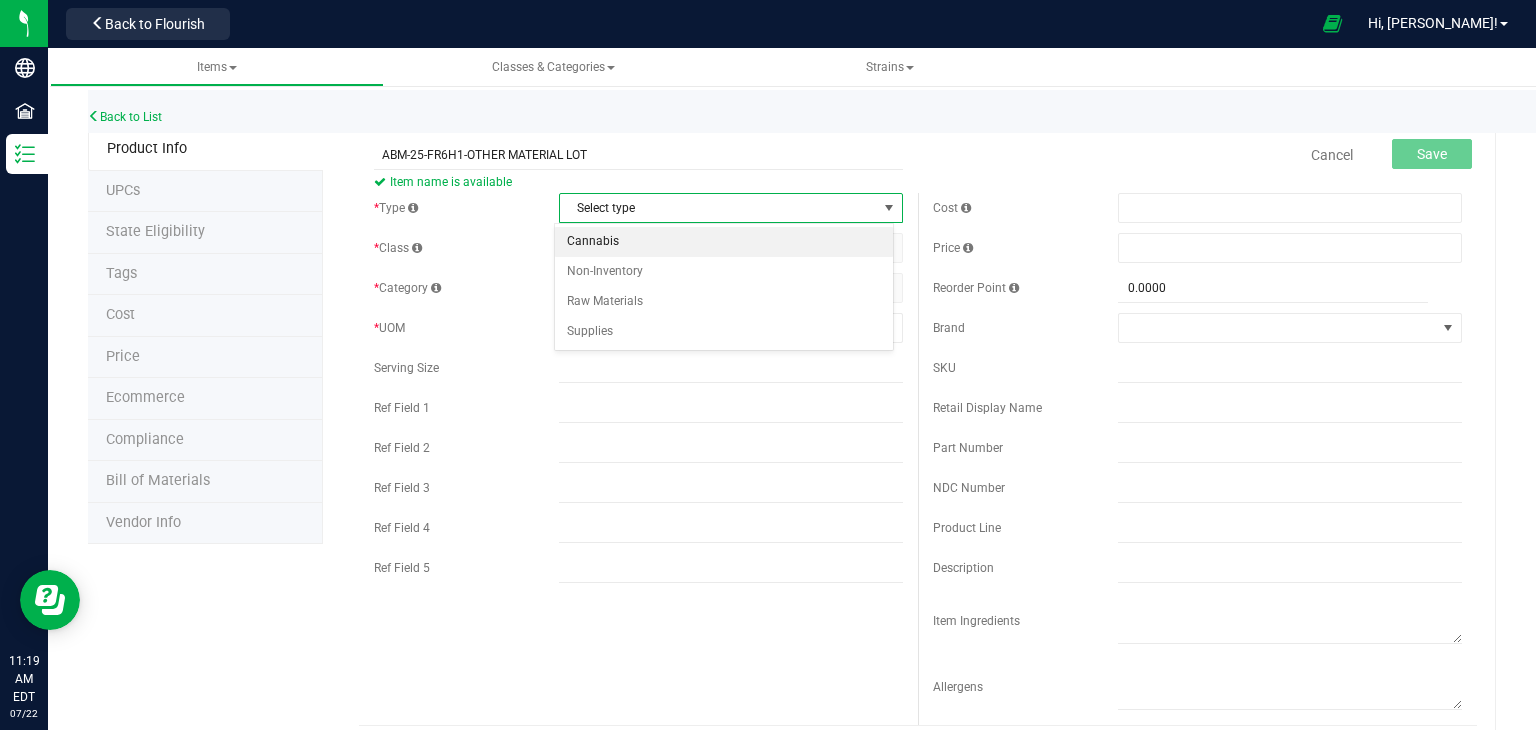 click on "Cannabis" at bounding box center (724, 242) 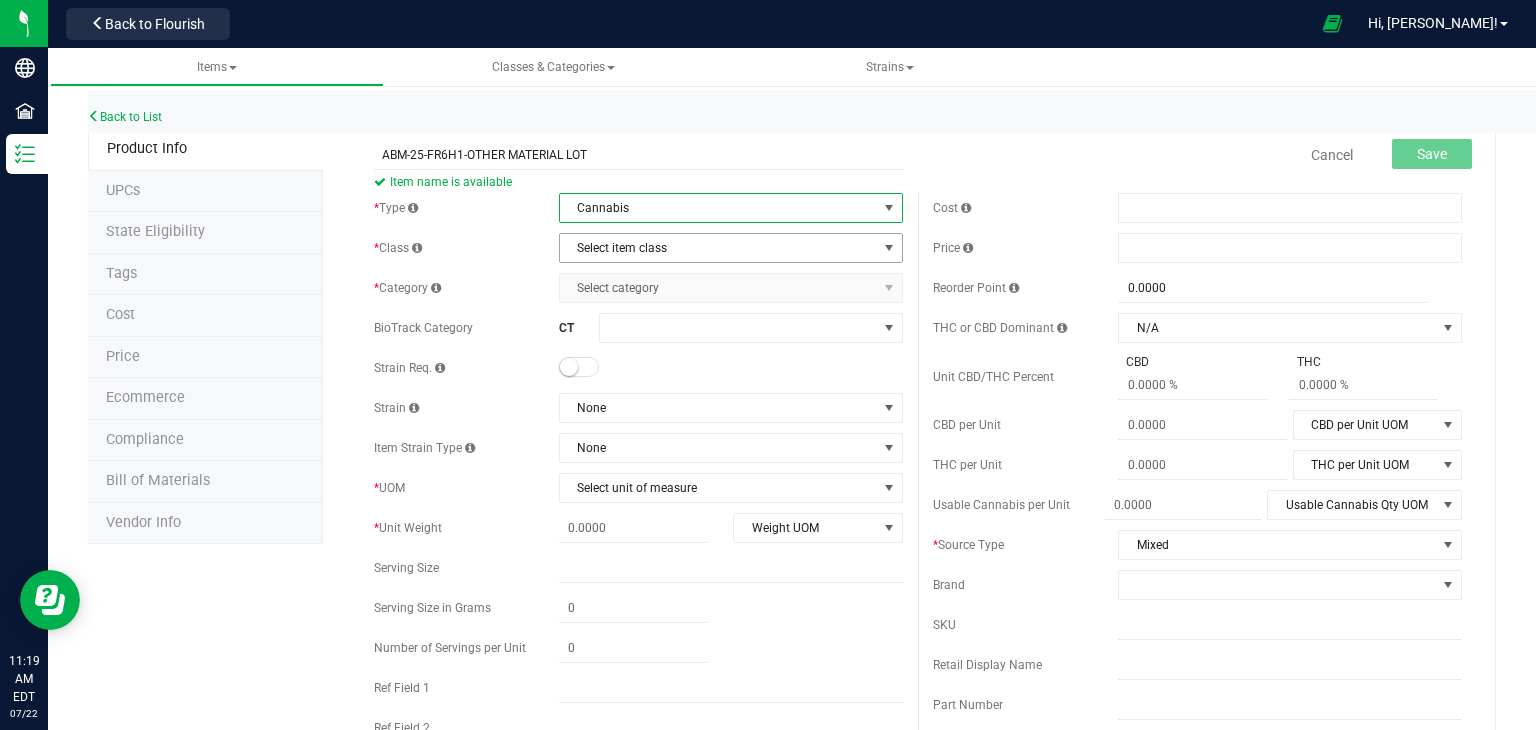 click on "Select item class" at bounding box center [718, 248] 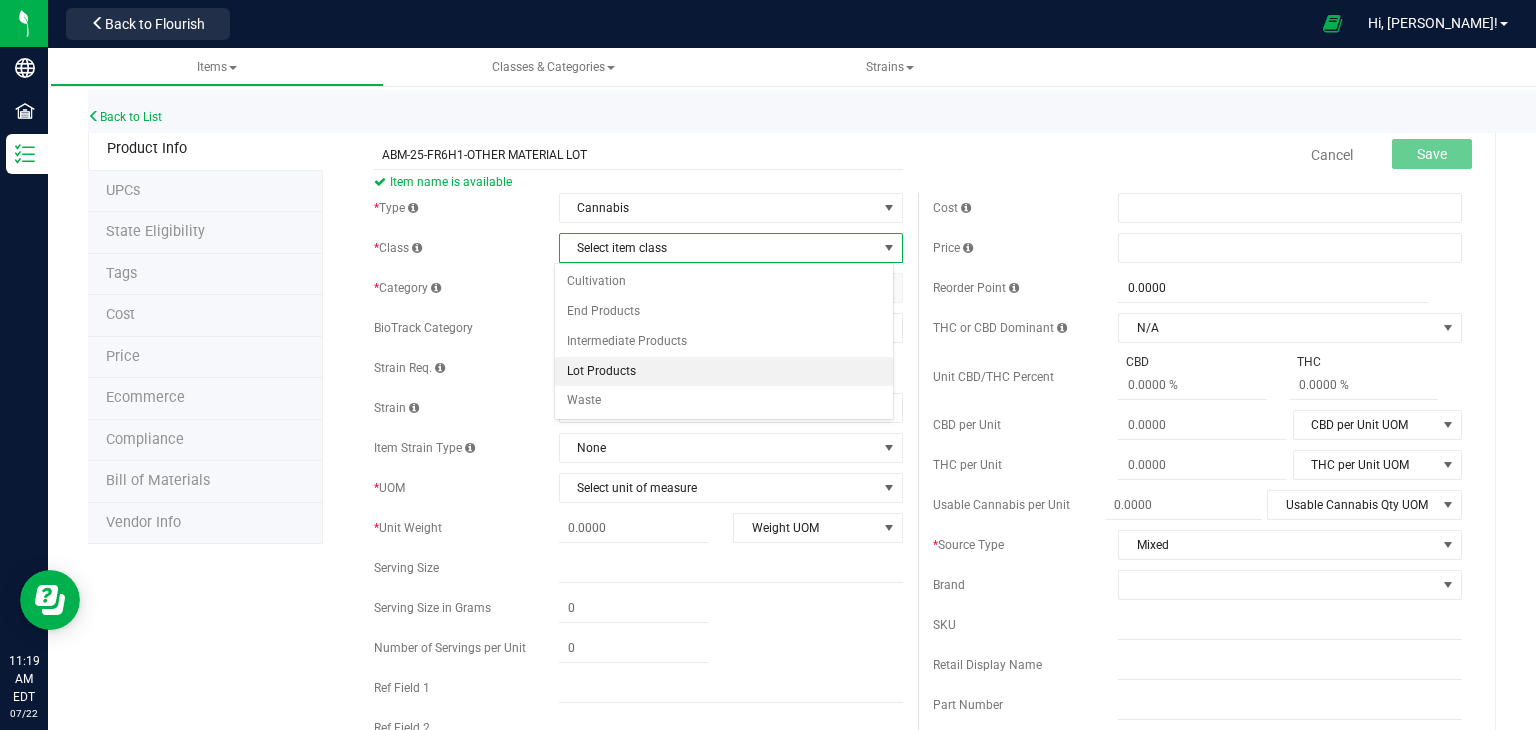 click on "Lot Products" at bounding box center [724, 372] 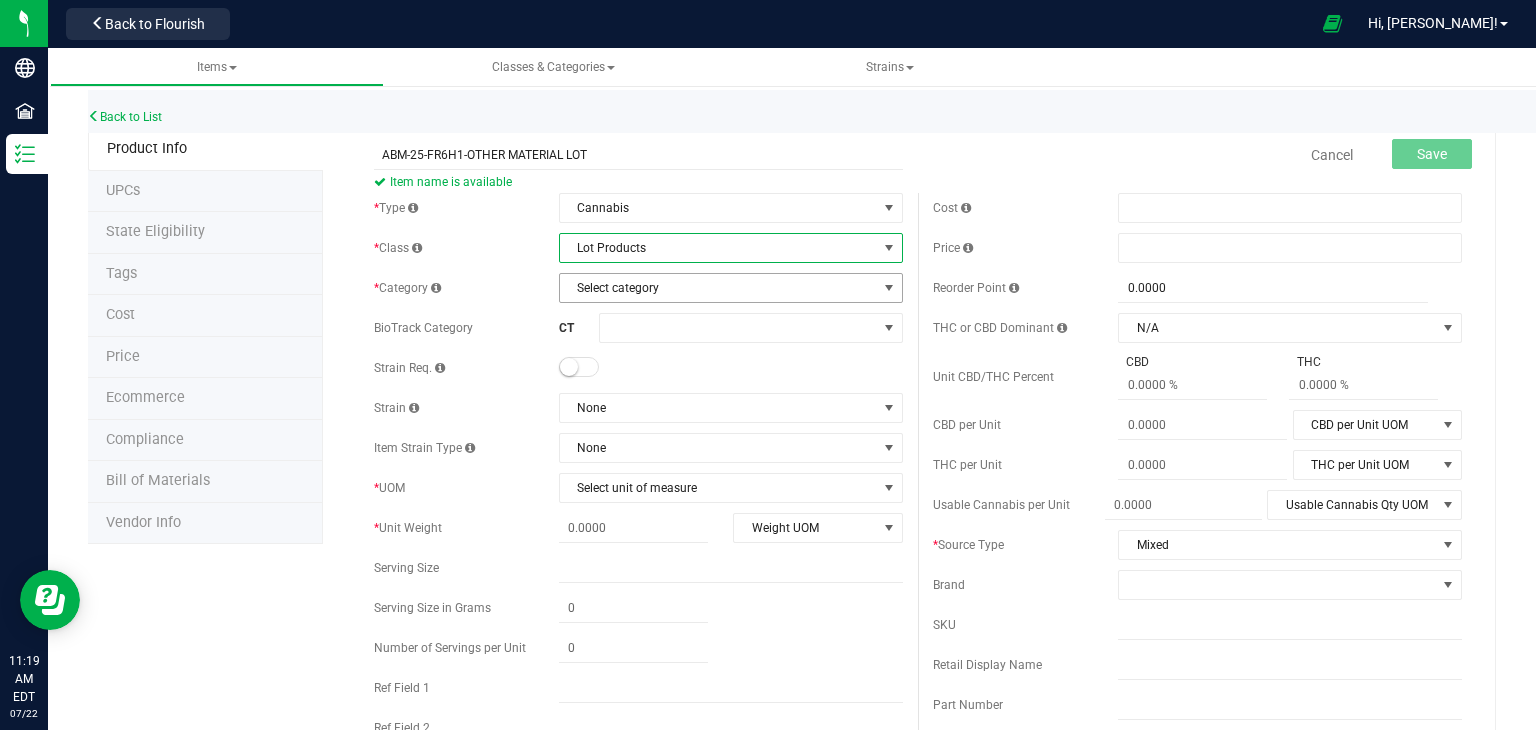 click on "Select category" at bounding box center (718, 288) 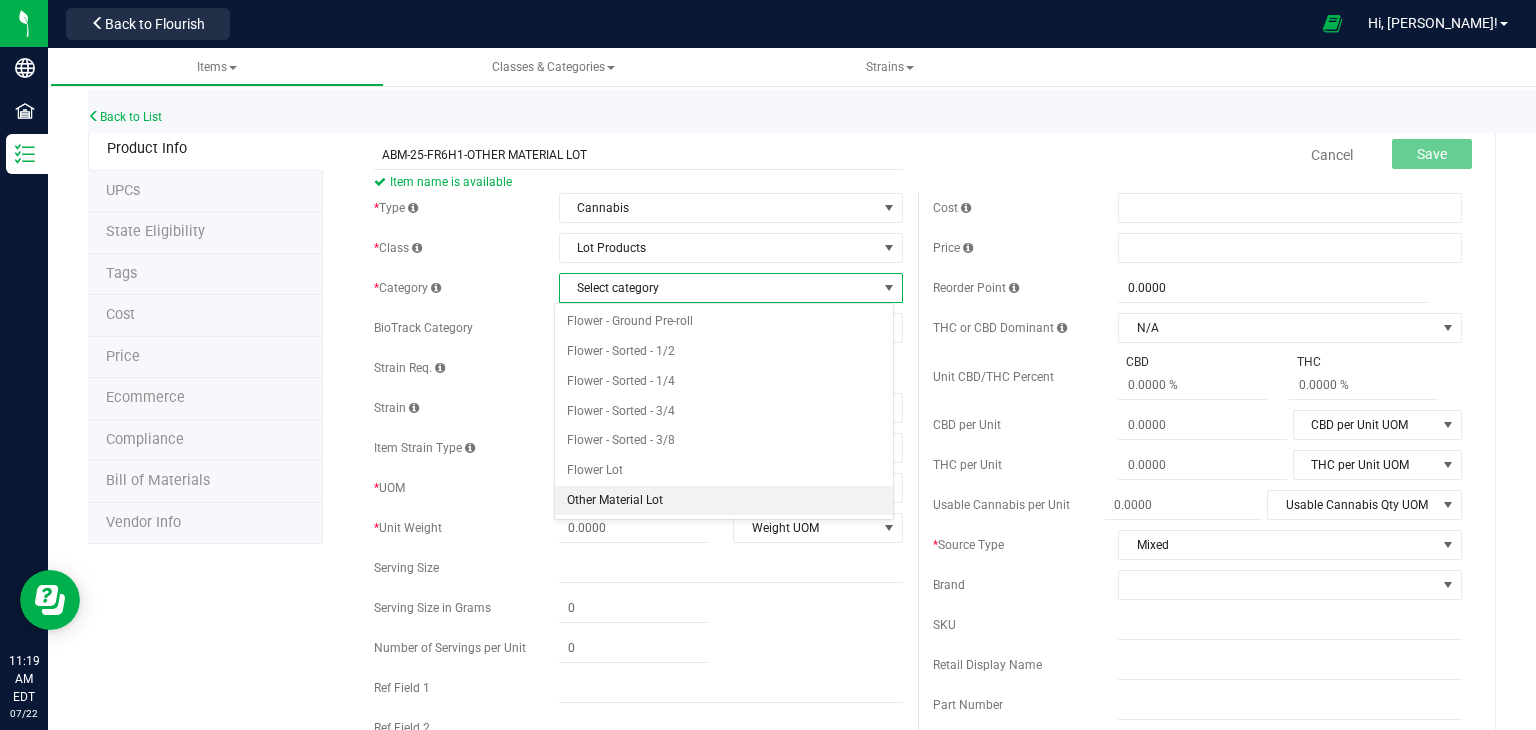 click on "Other Material Lot" at bounding box center (724, 501) 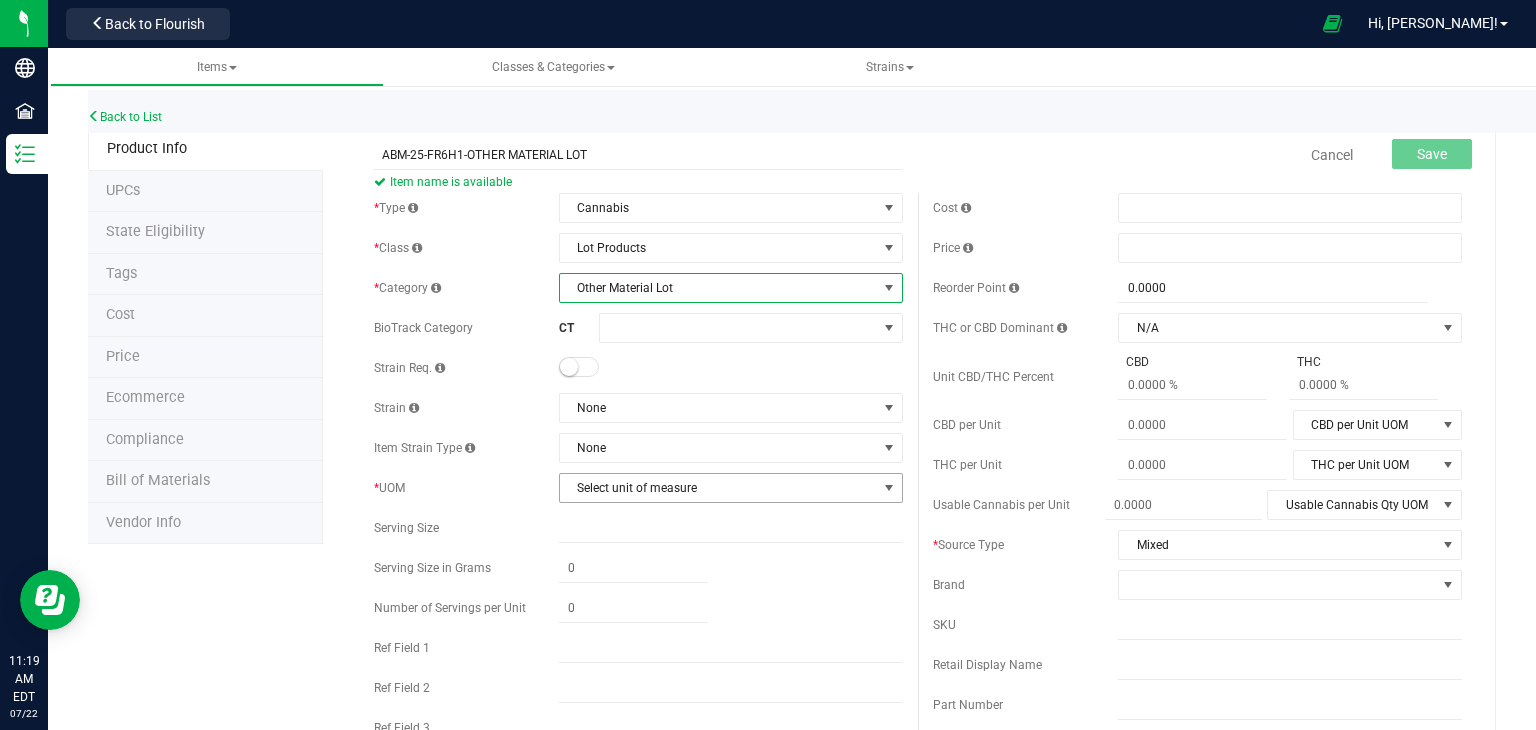 scroll, scrollTop: 106, scrollLeft: 0, axis: vertical 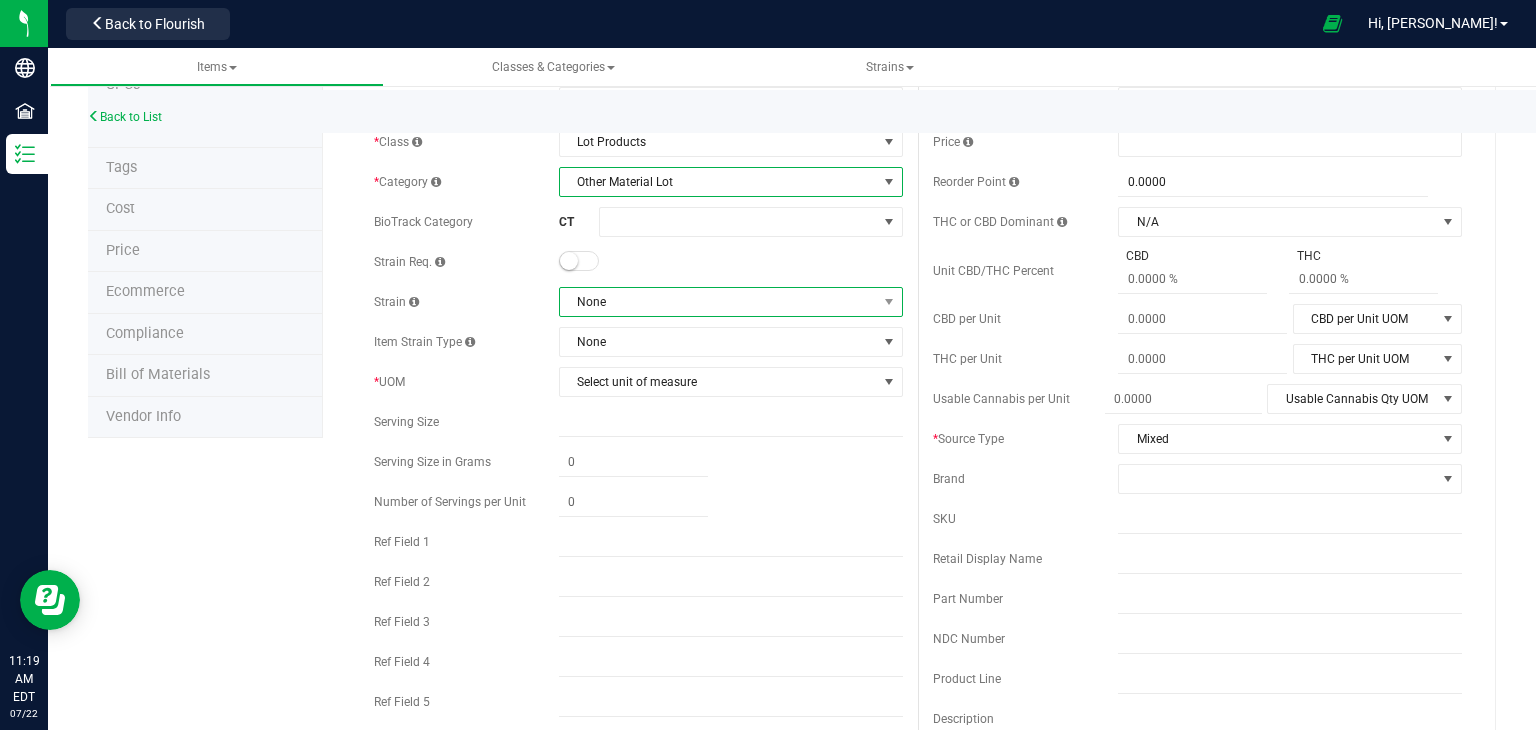 click on "None" at bounding box center [718, 302] 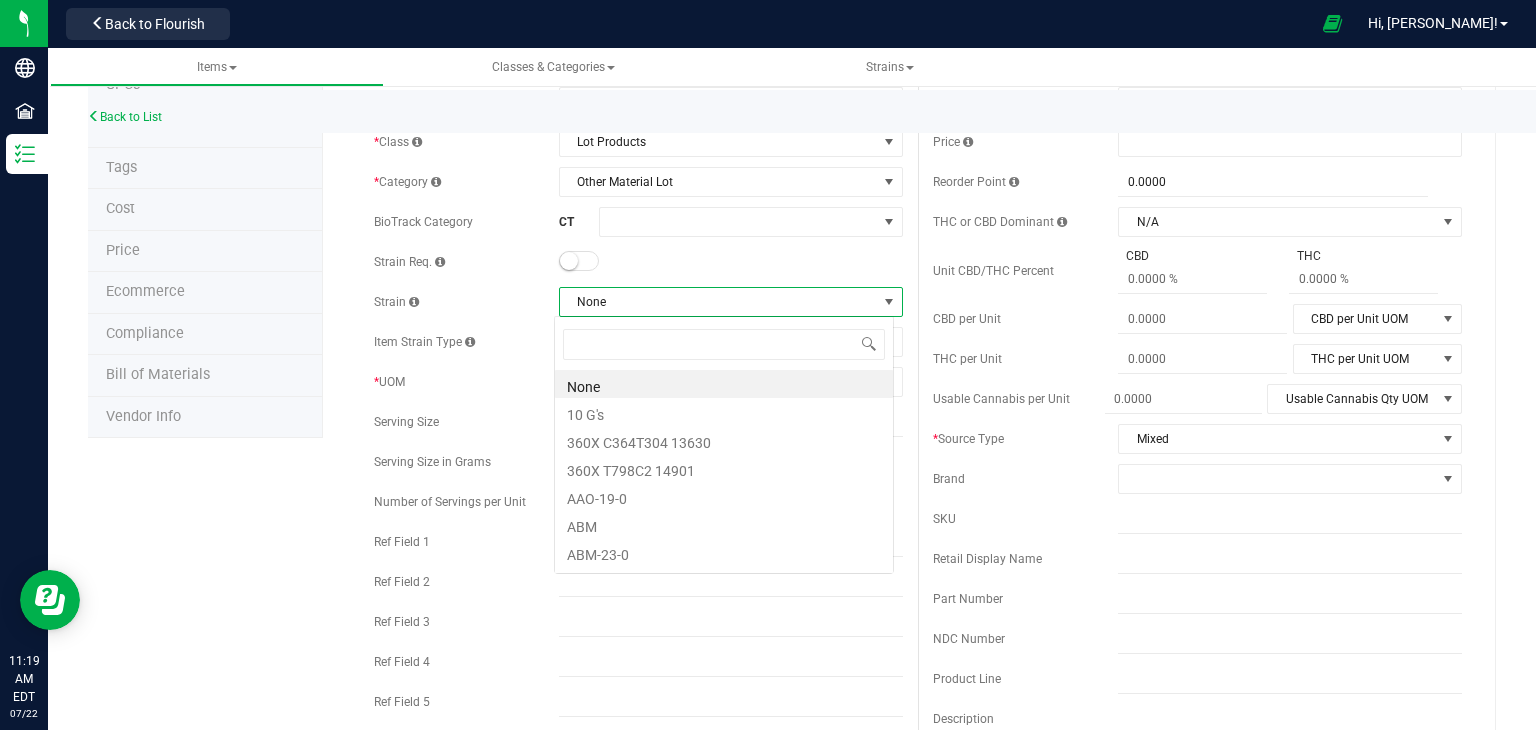 scroll, scrollTop: 99970, scrollLeft: 99660, axis: both 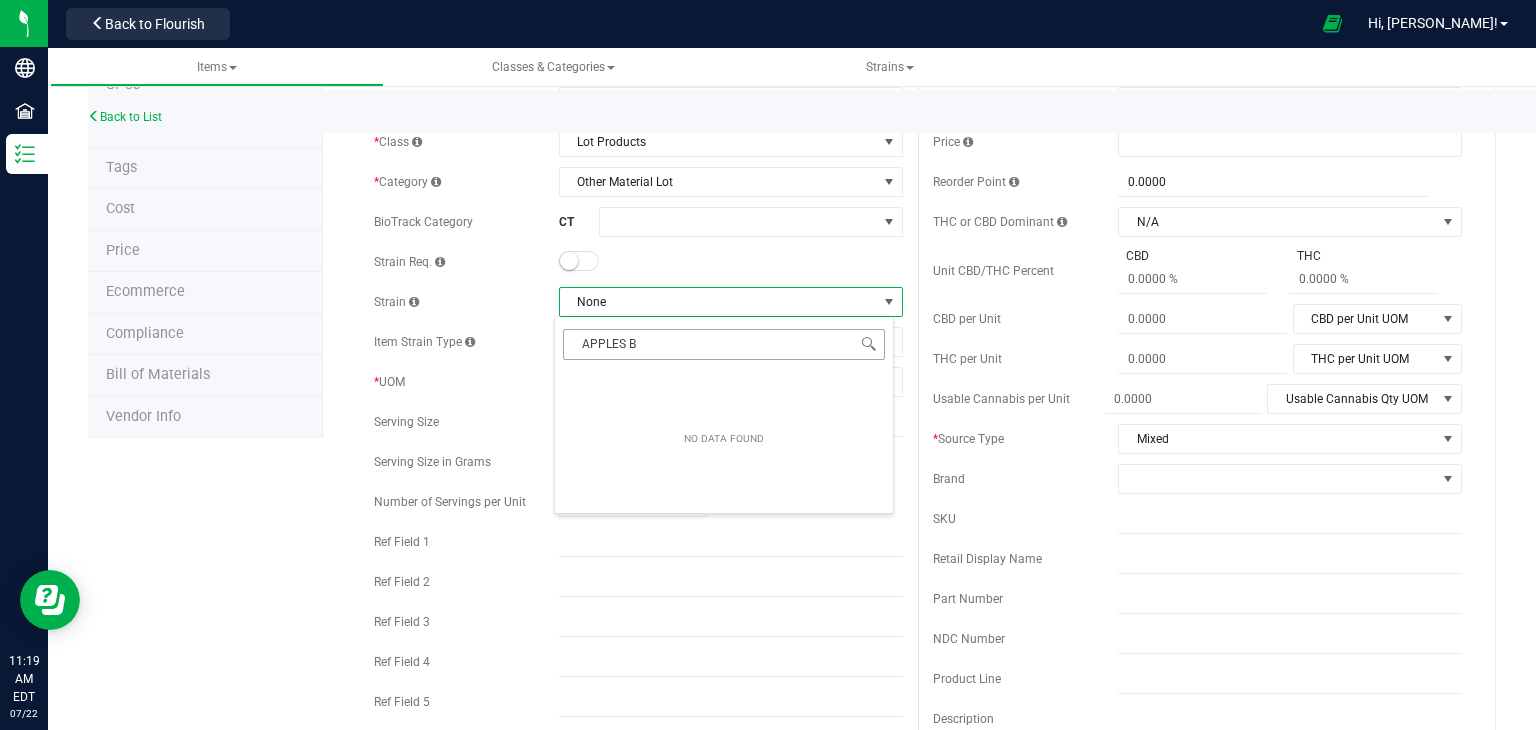 type on "APPLES" 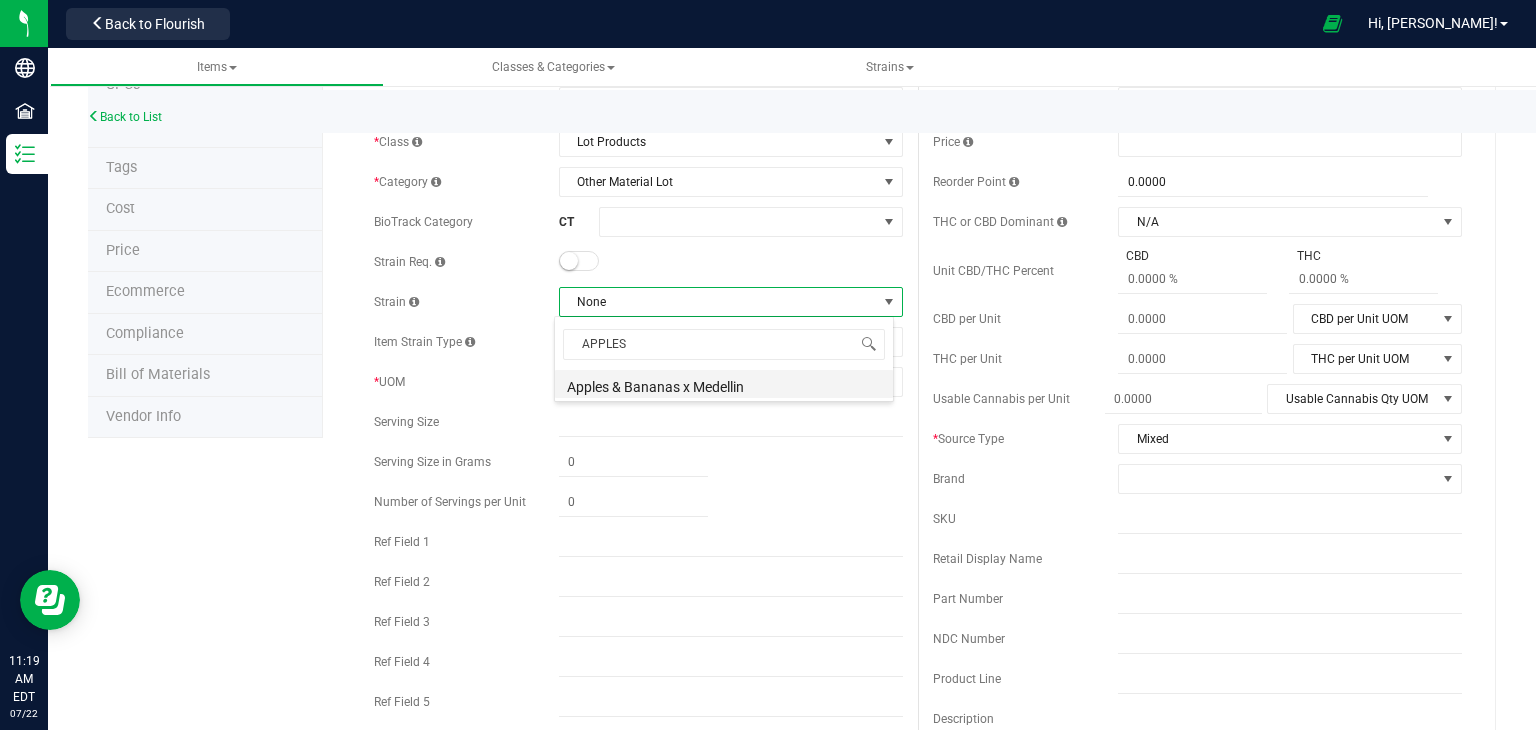 click on "Apples & Bananas x Medellin" at bounding box center [724, 384] 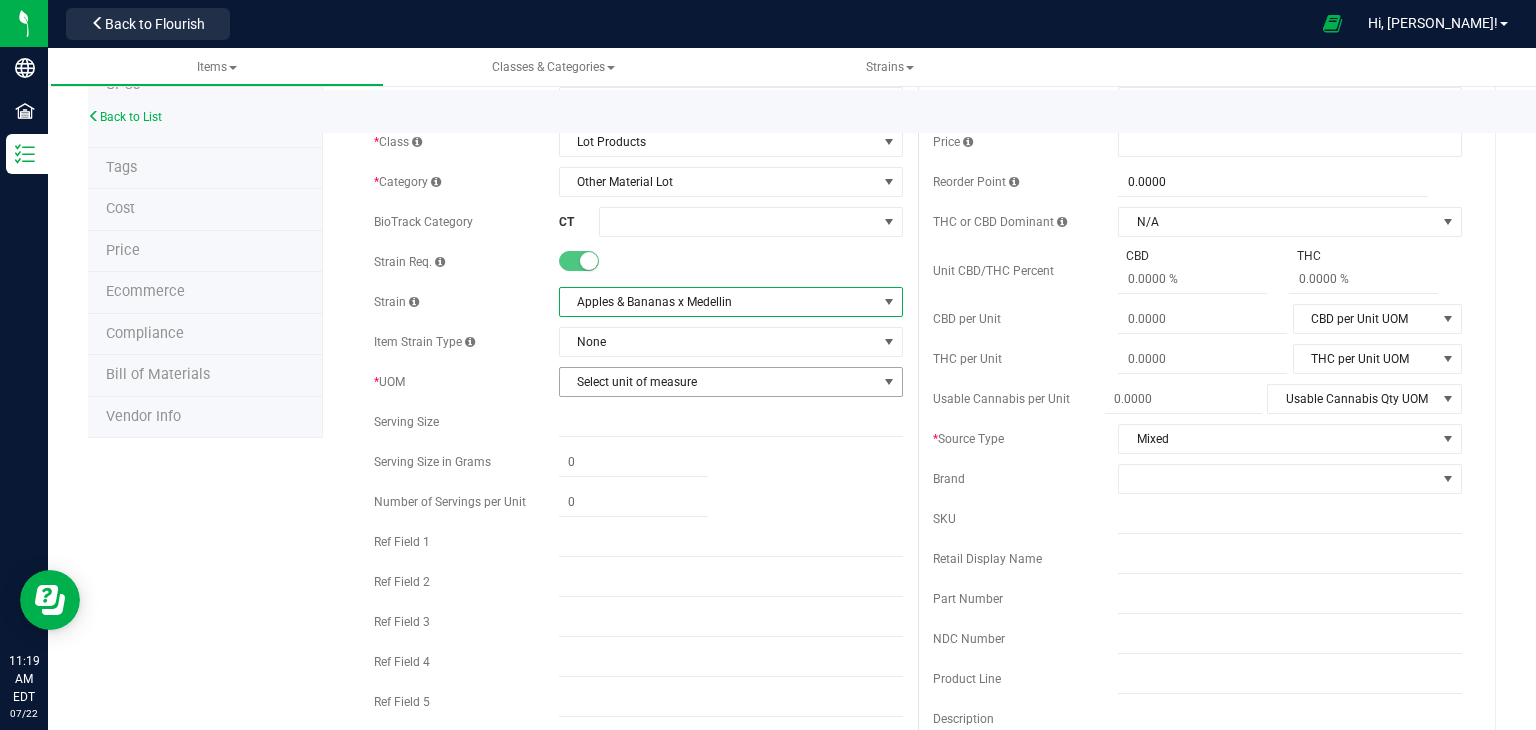 click on "Select unit of measure" at bounding box center [718, 382] 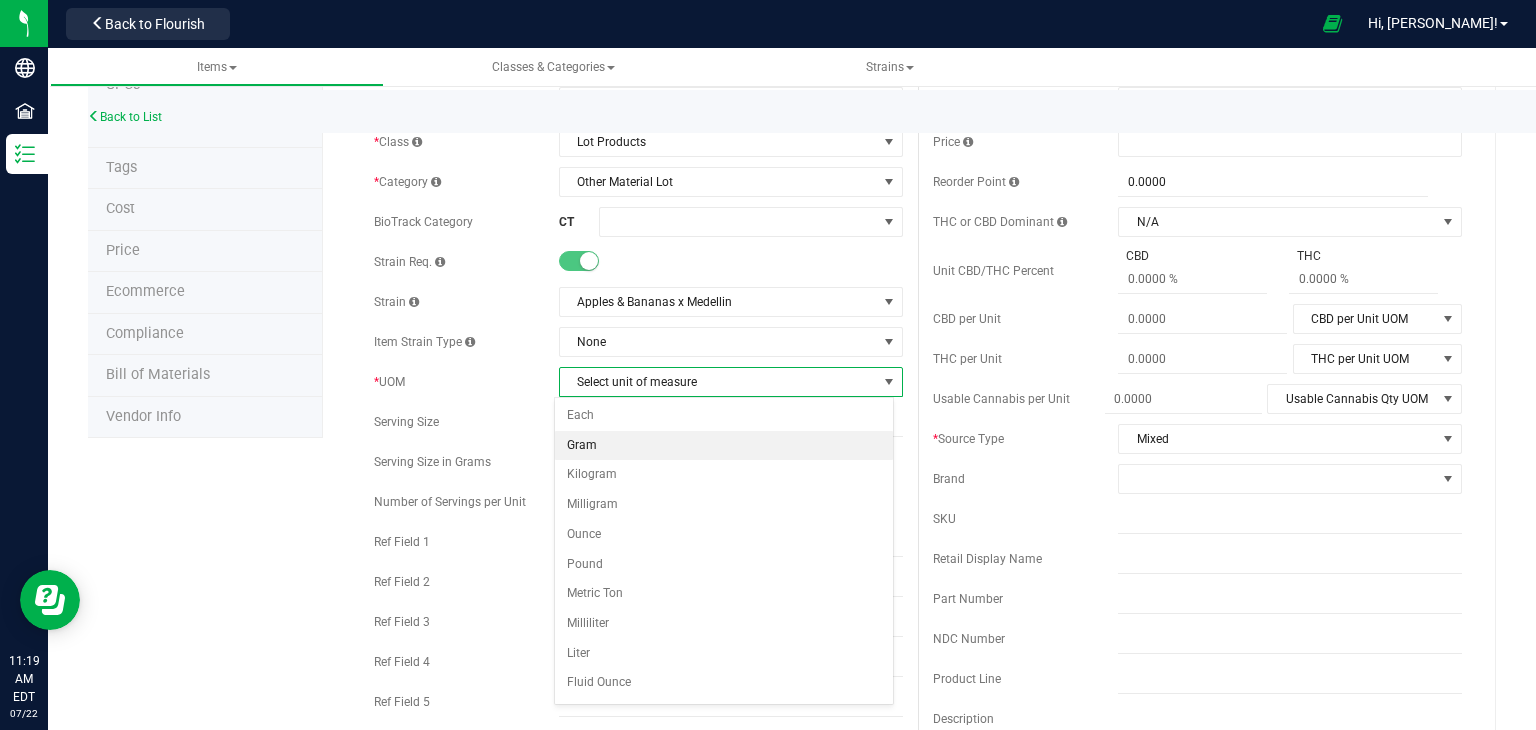 click on "Gram" at bounding box center (724, 446) 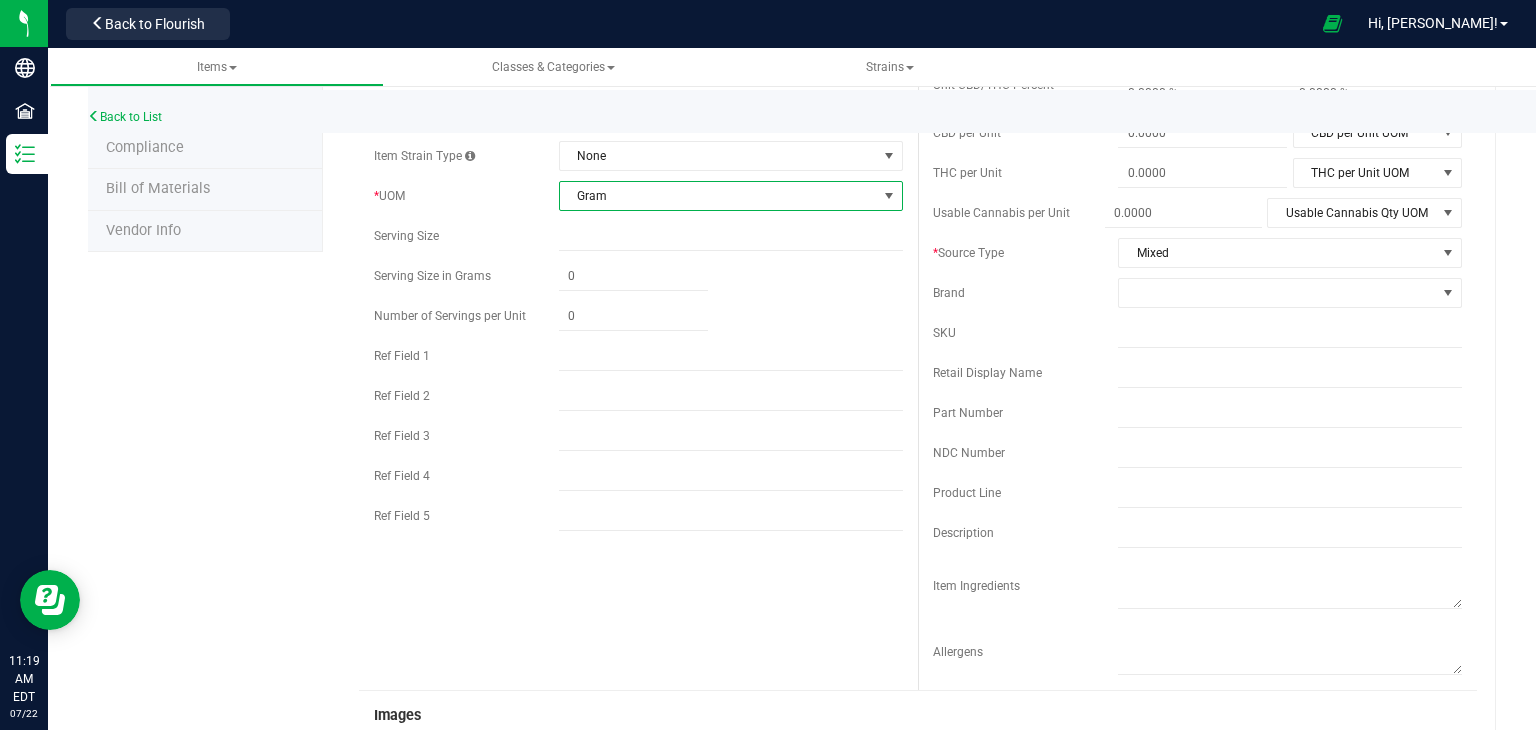 scroll, scrollTop: 294, scrollLeft: 0, axis: vertical 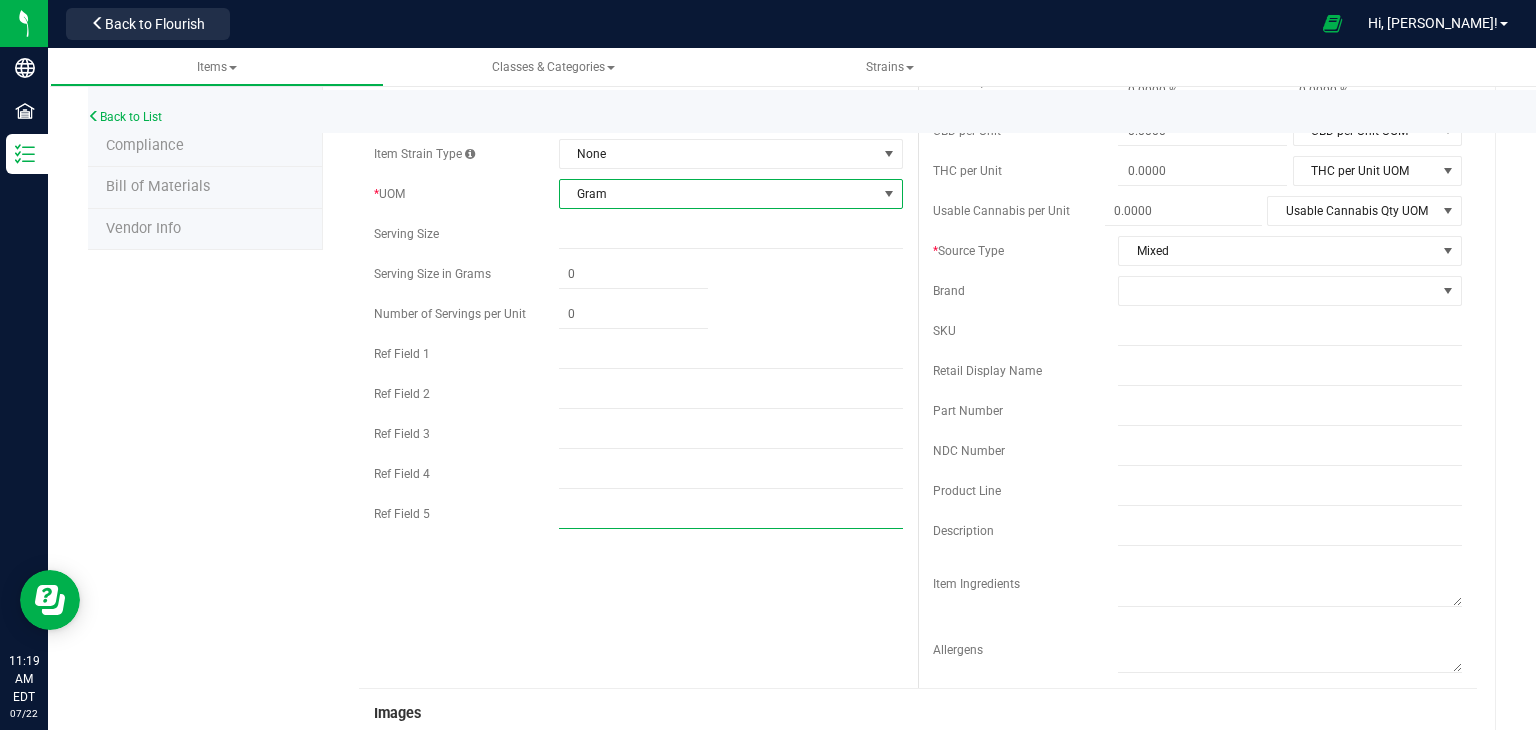 click at bounding box center (731, 514) 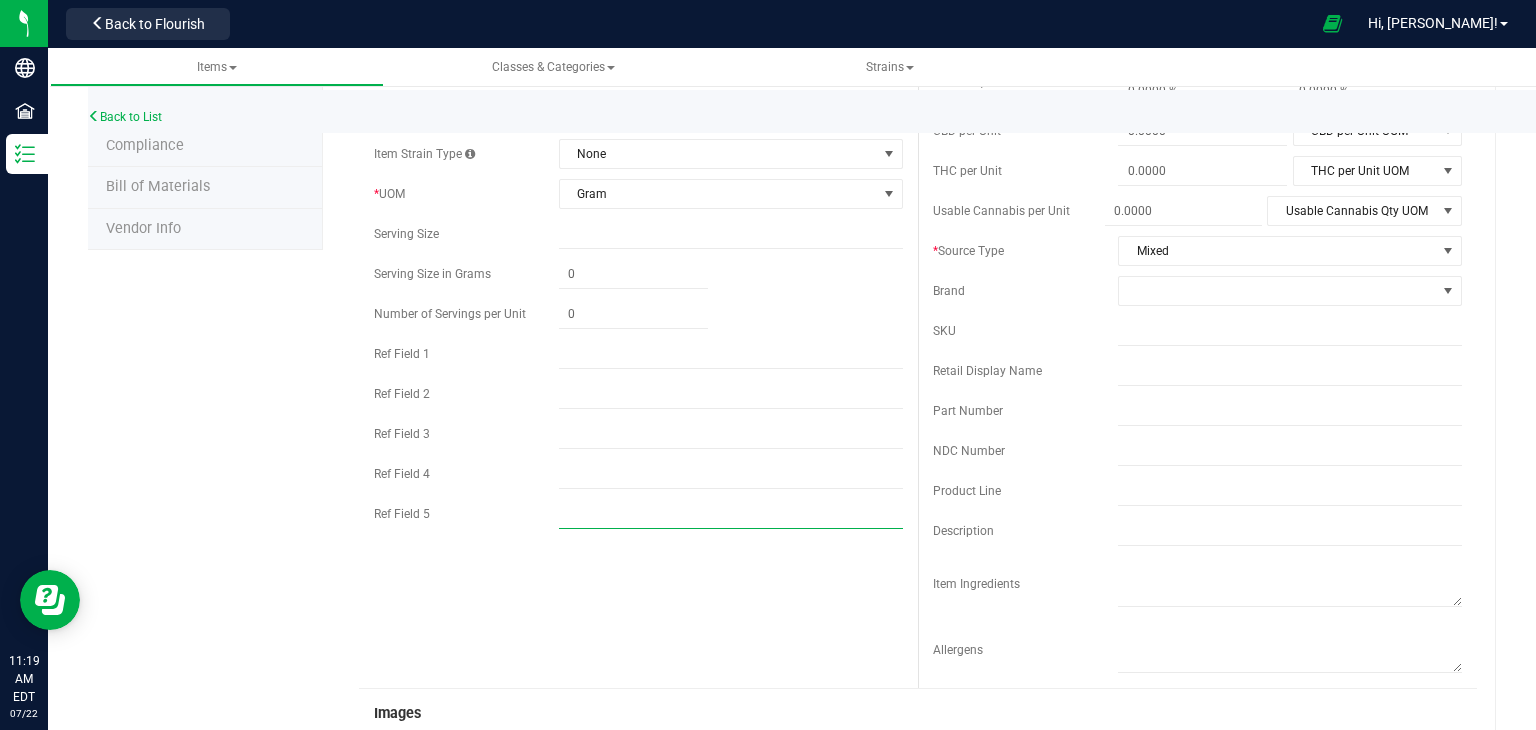 type on "HYBRID" 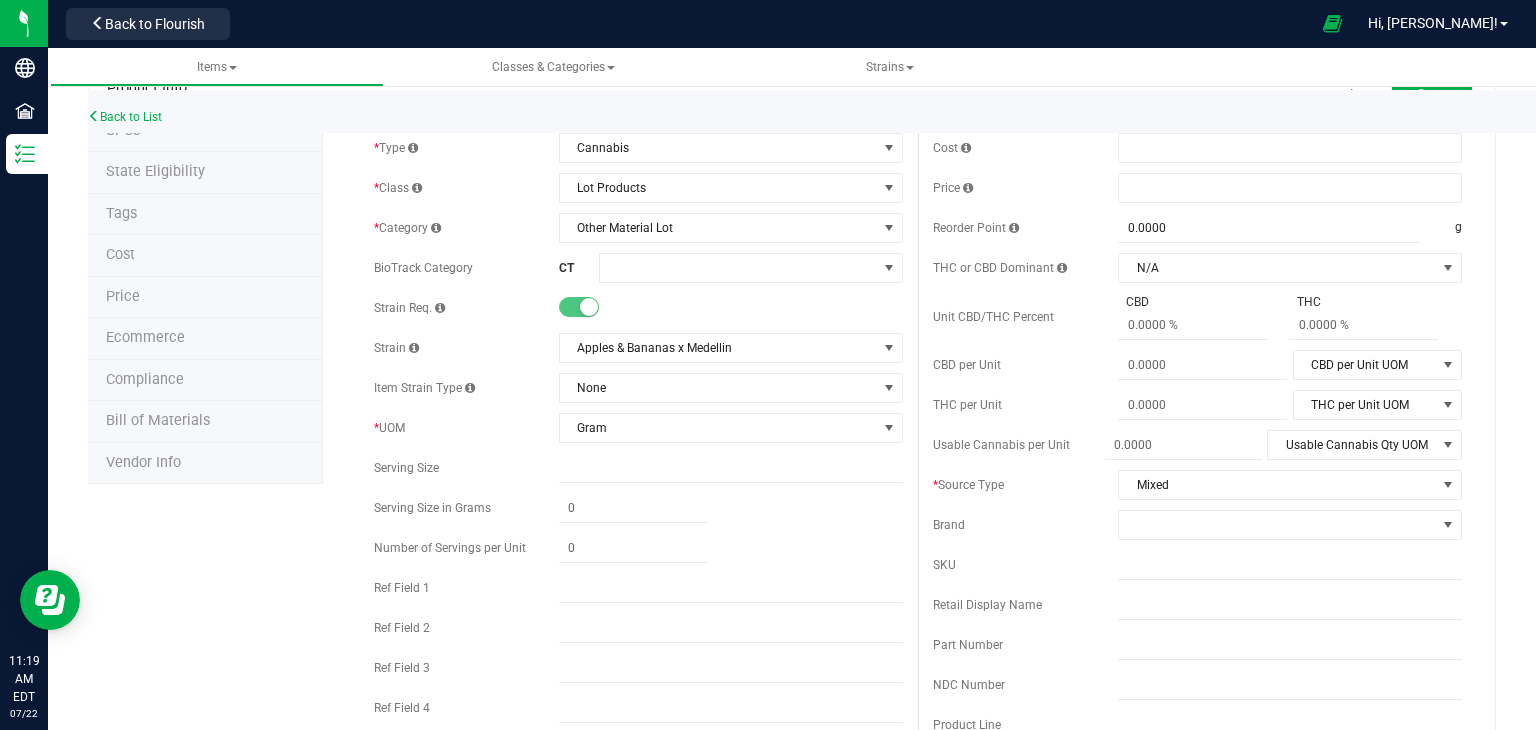 scroll, scrollTop: 0, scrollLeft: 0, axis: both 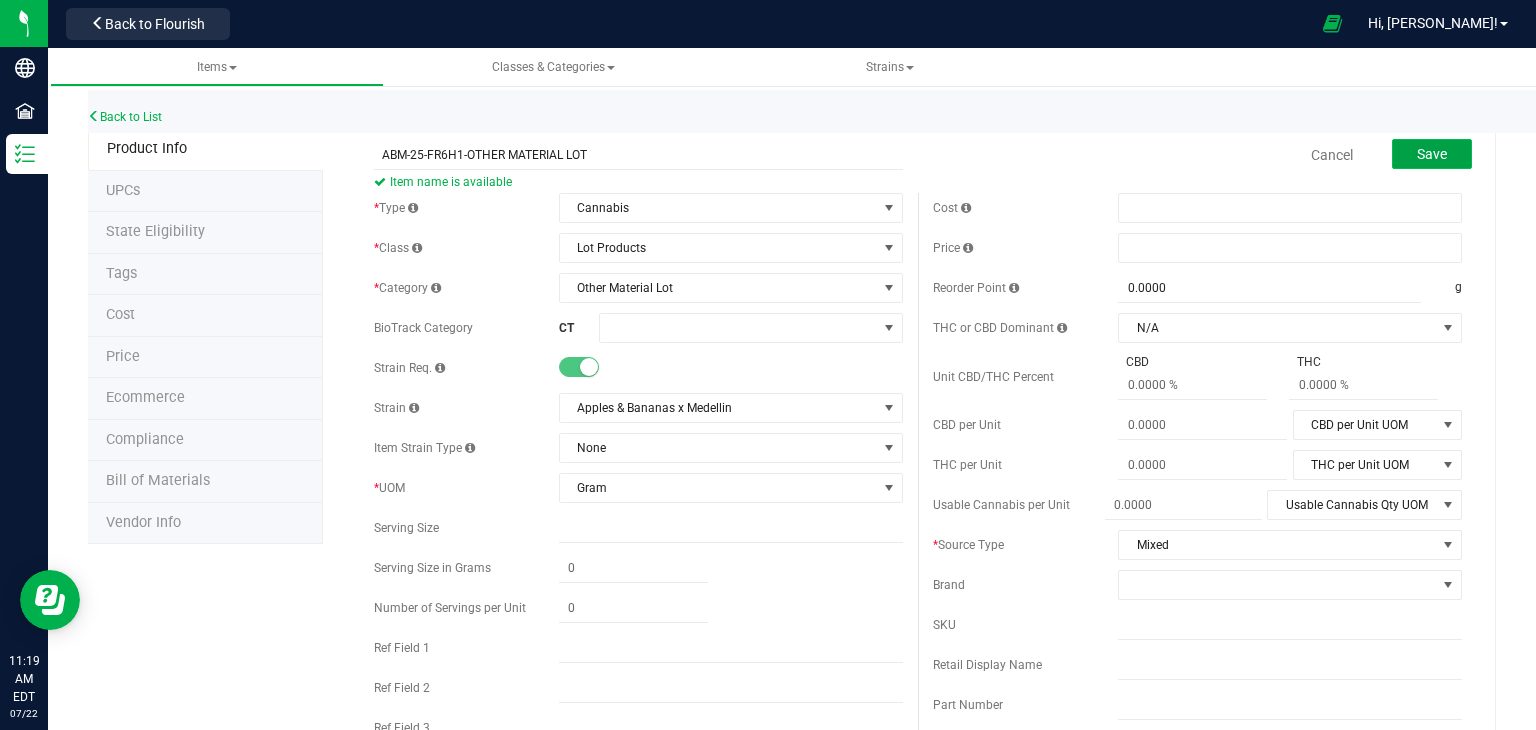 click on "Save" at bounding box center [1432, 154] 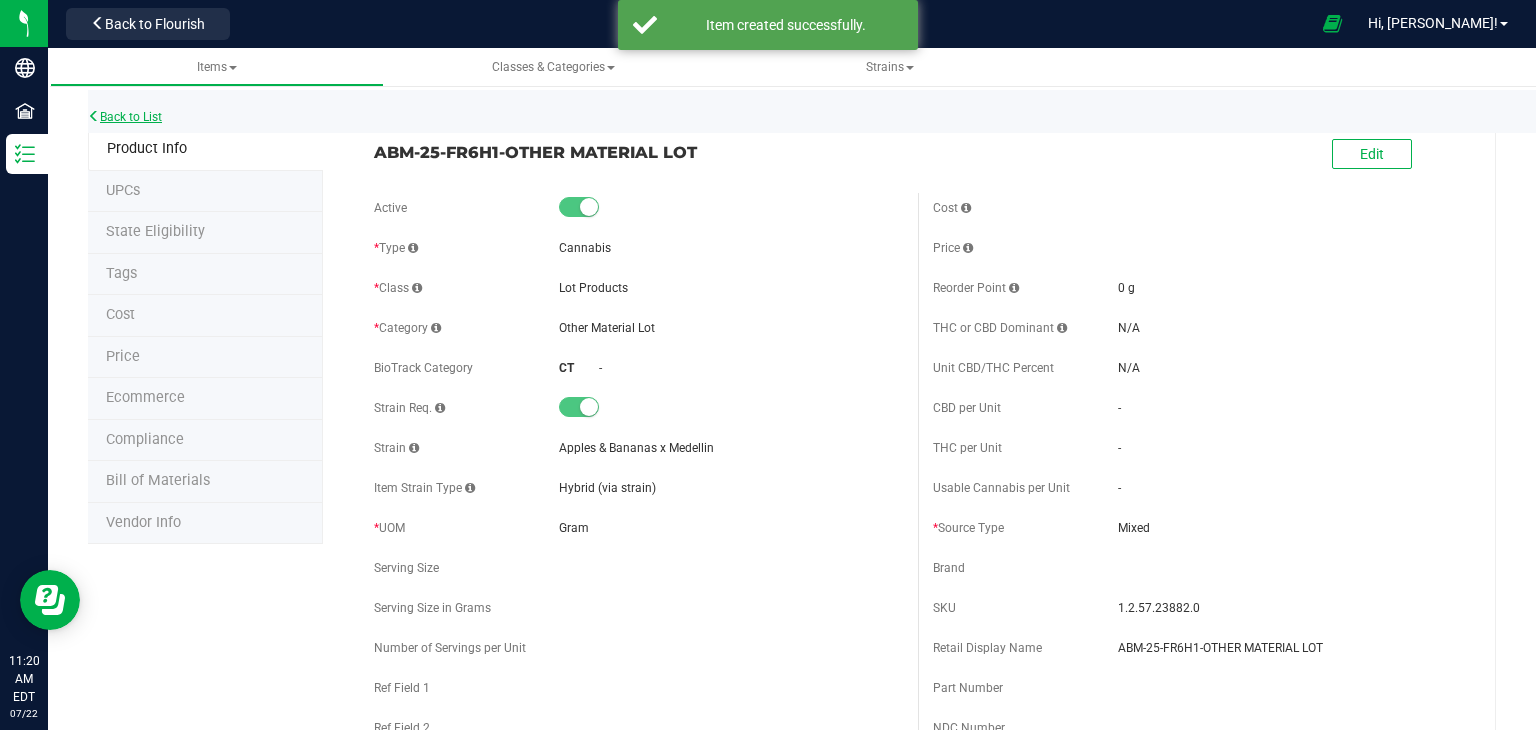 click on "Back to List" at bounding box center [125, 117] 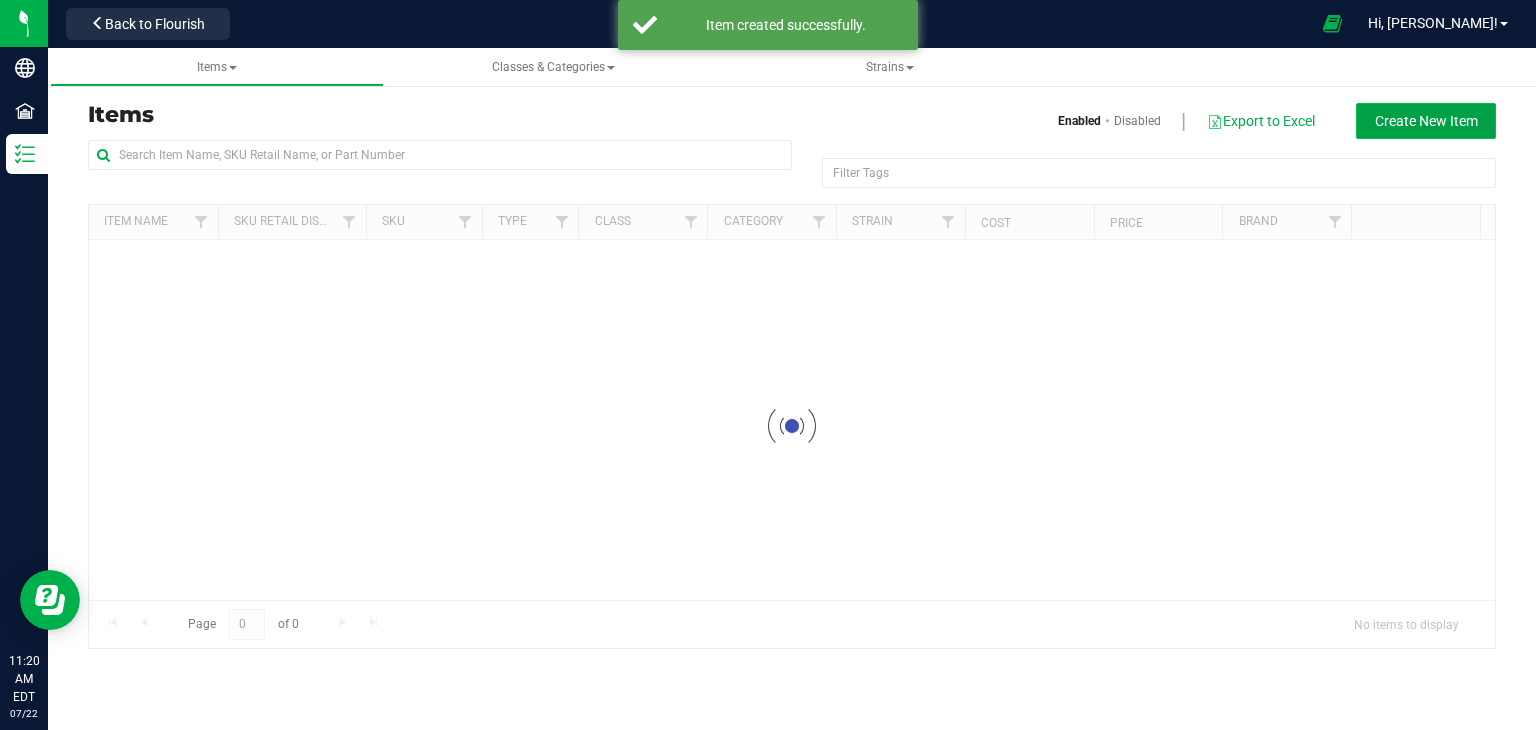 click on "Create New Item" at bounding box center (1426, 121) 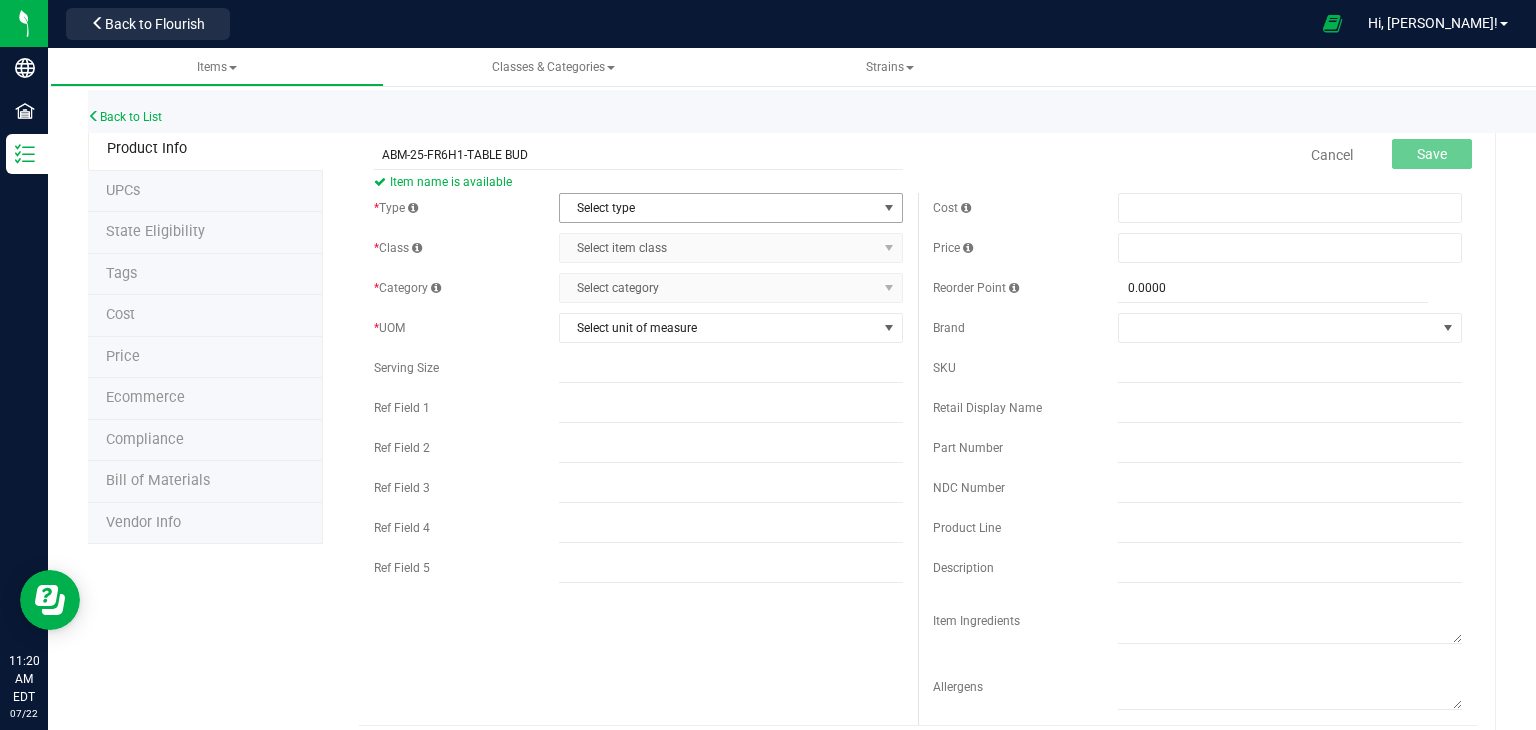 type on "ABM-25-FR6H1-TABLE BUD" 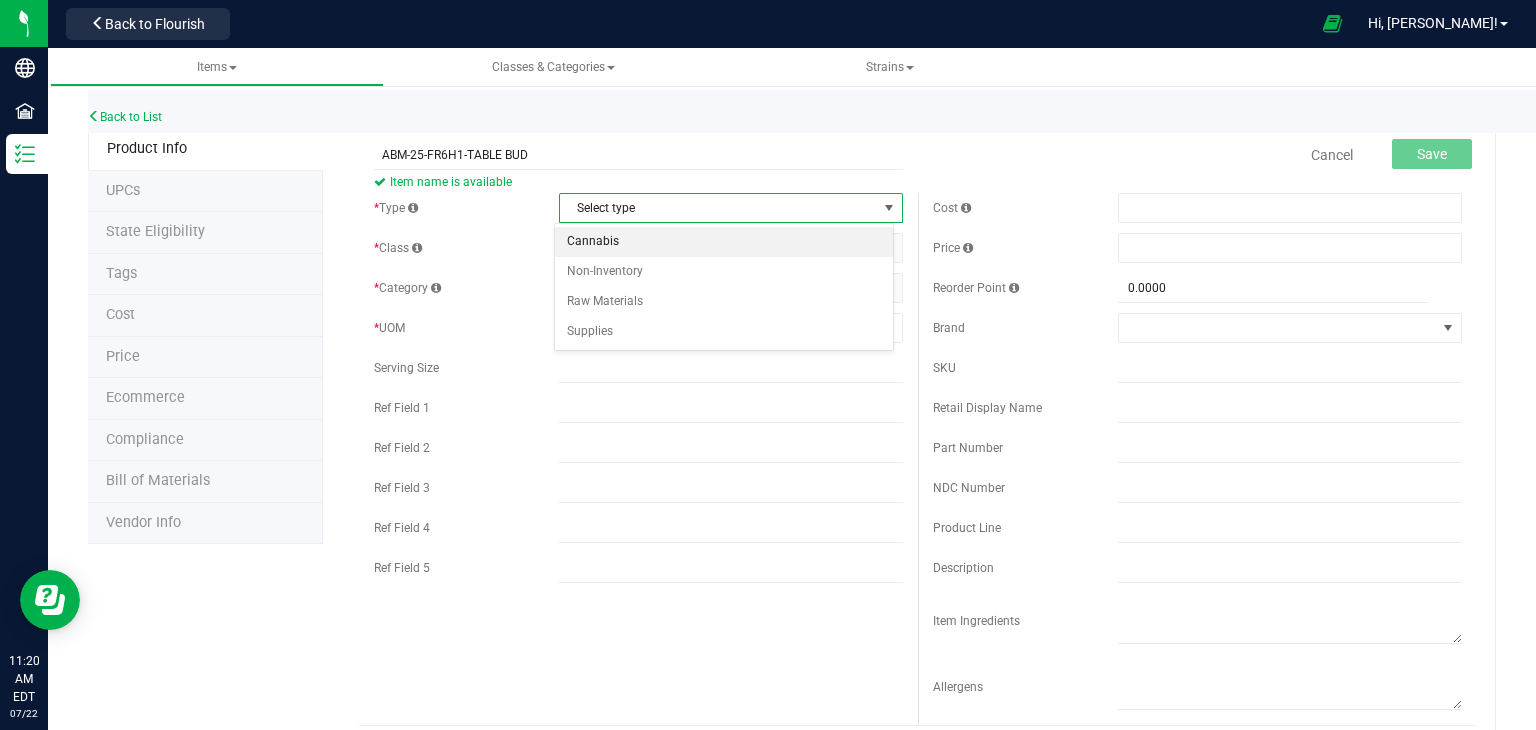 click on "Cannabis" at bounding box center [724, 242] 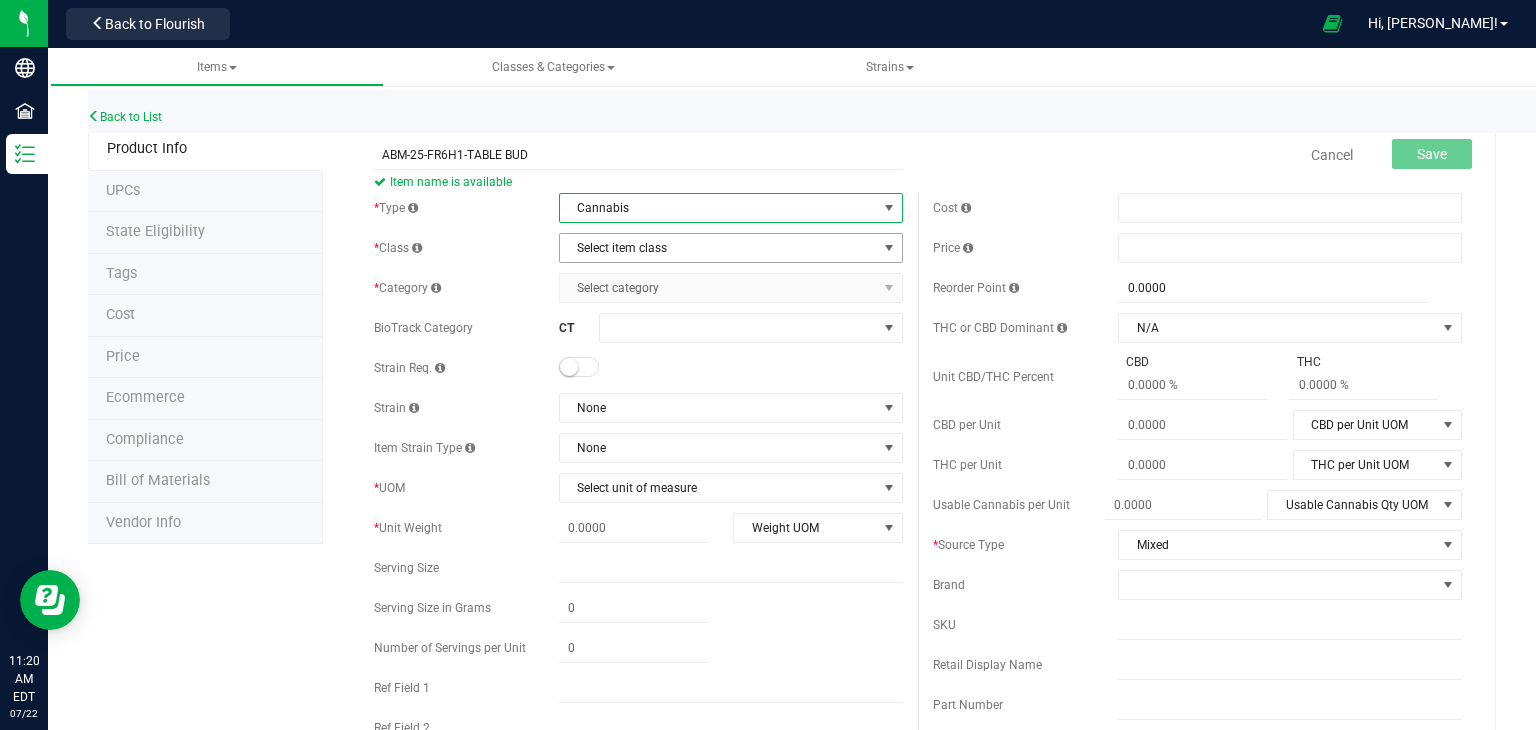click on "Select item class" at bounding box center (718, 248) 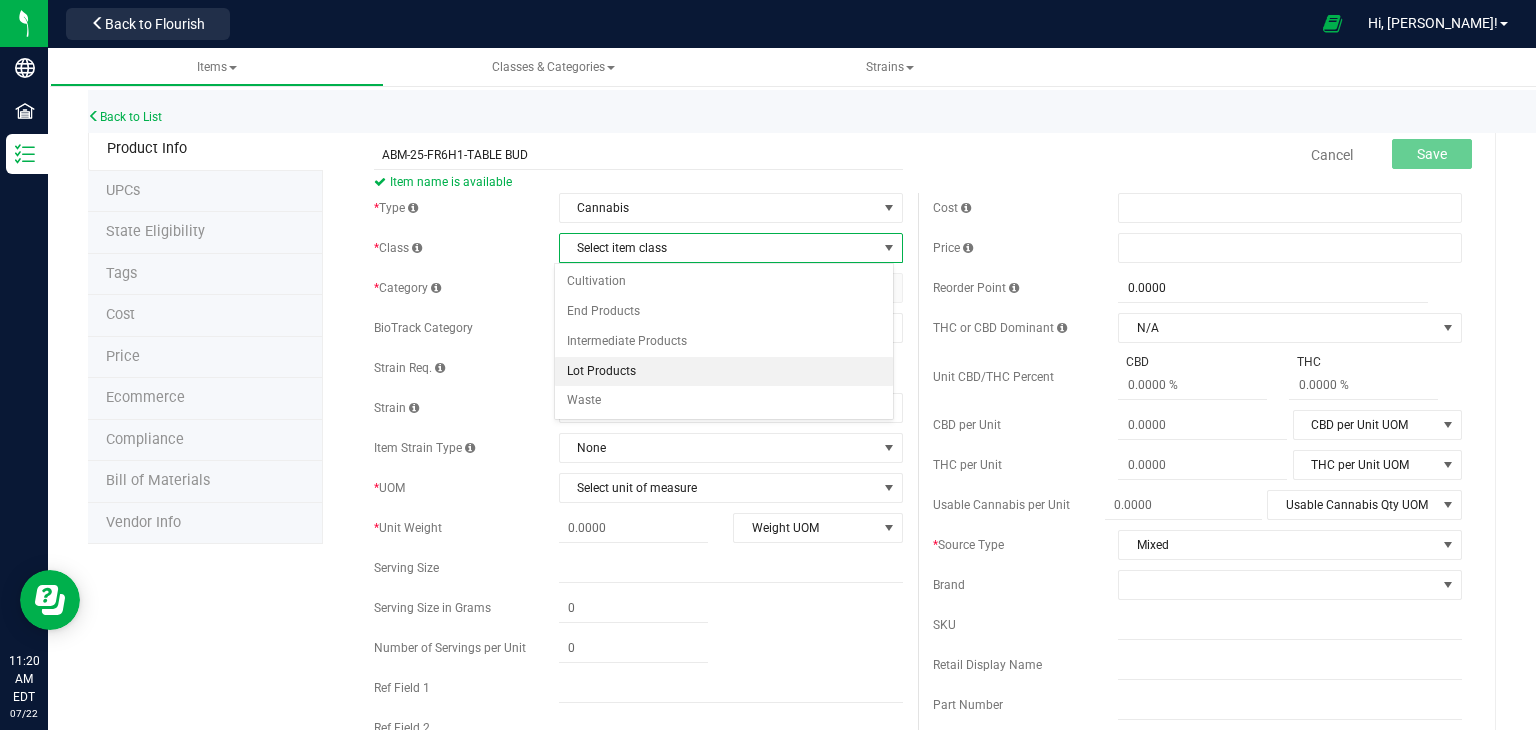 click on "Lot Products" at bounding box center [724, 372] 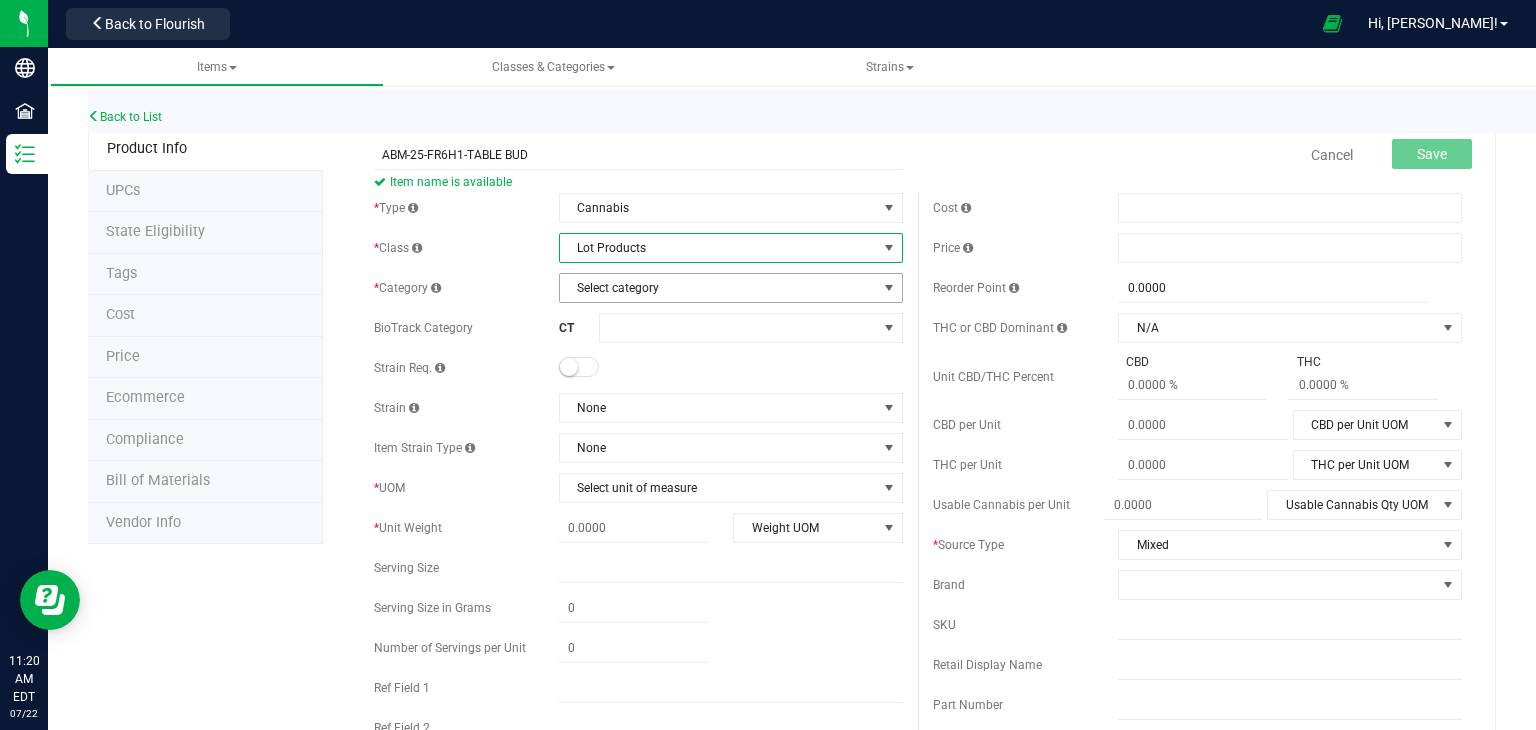 click on "Select category" at bounding box center (718, 288) 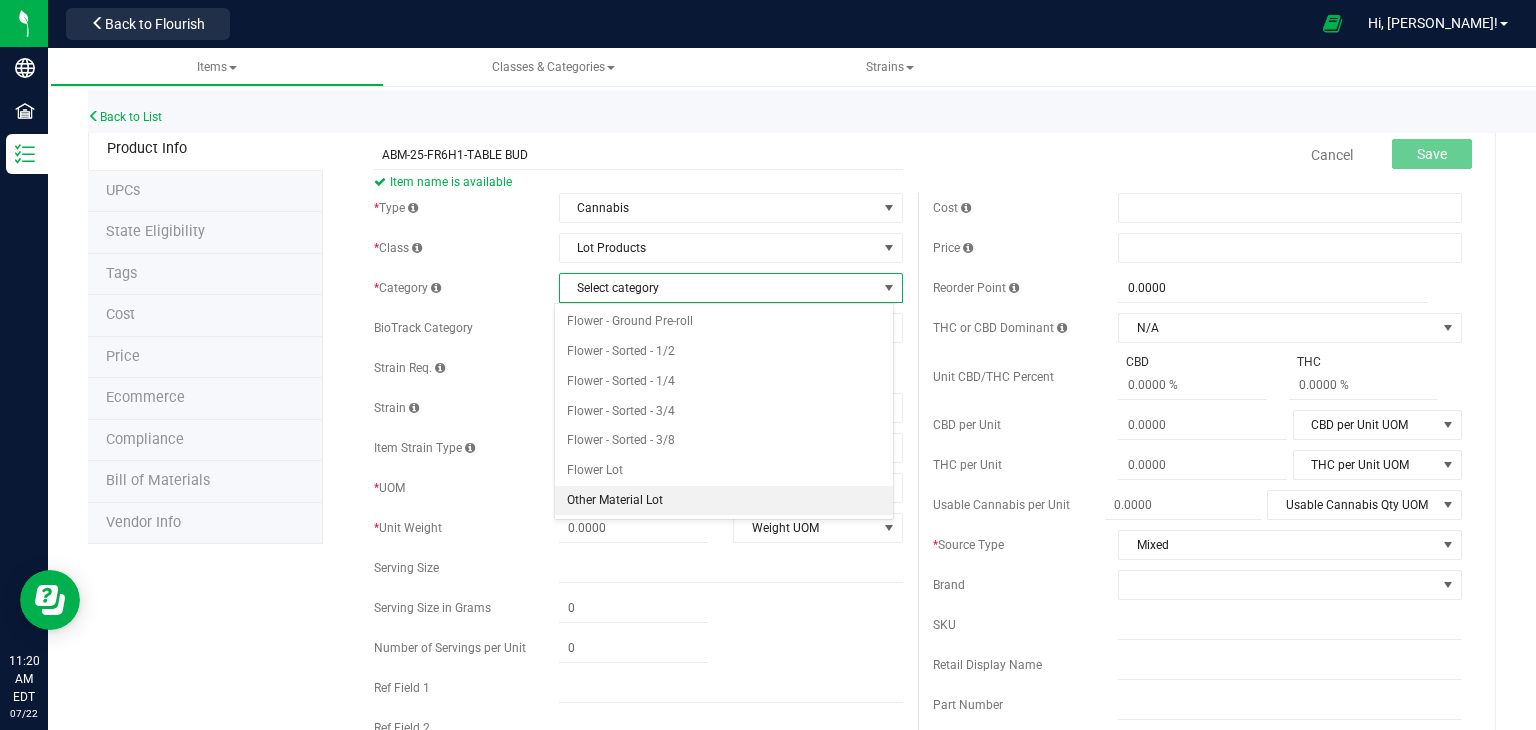click on "Other Material Lot" at bounding box center (724, 501) 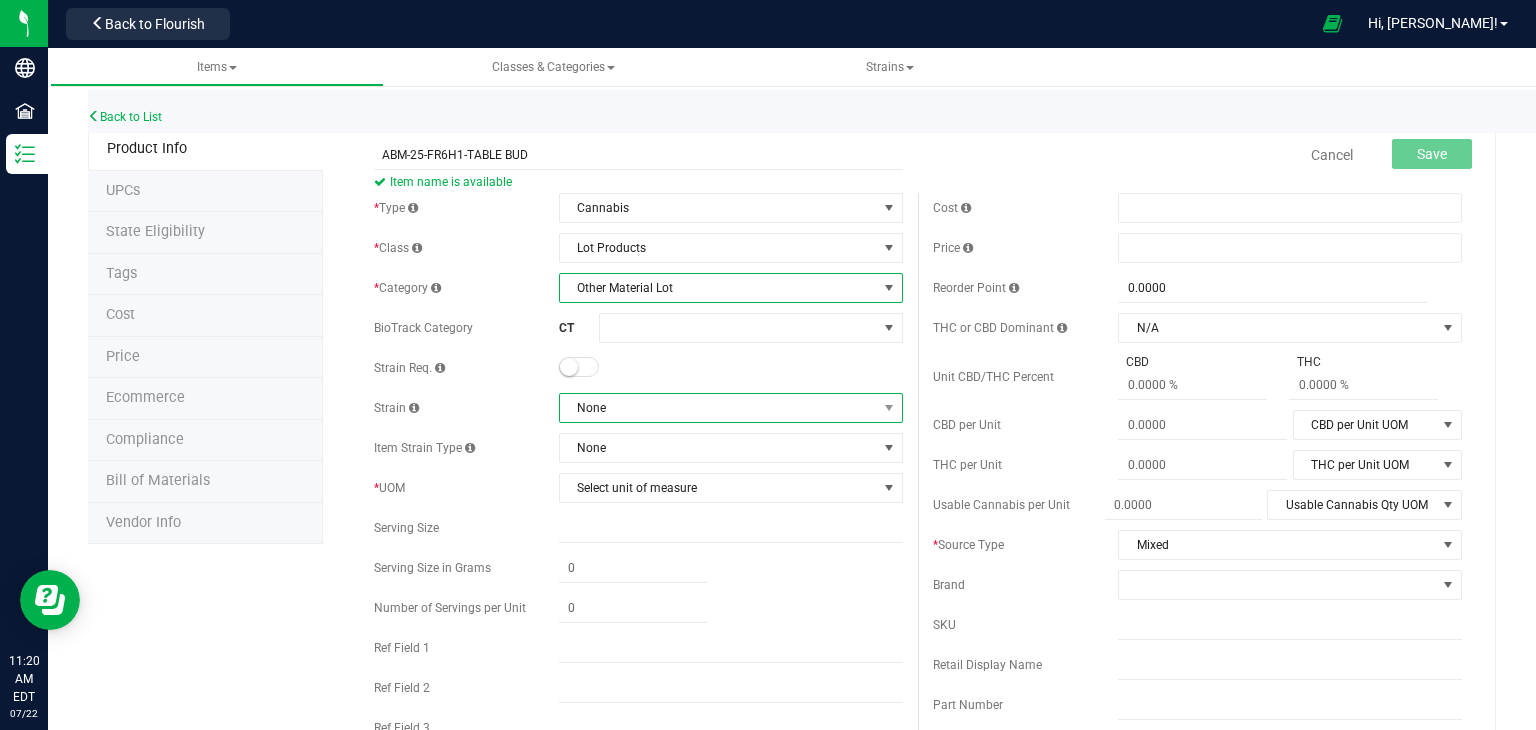 click on "None" at bounding box center [718, 408] 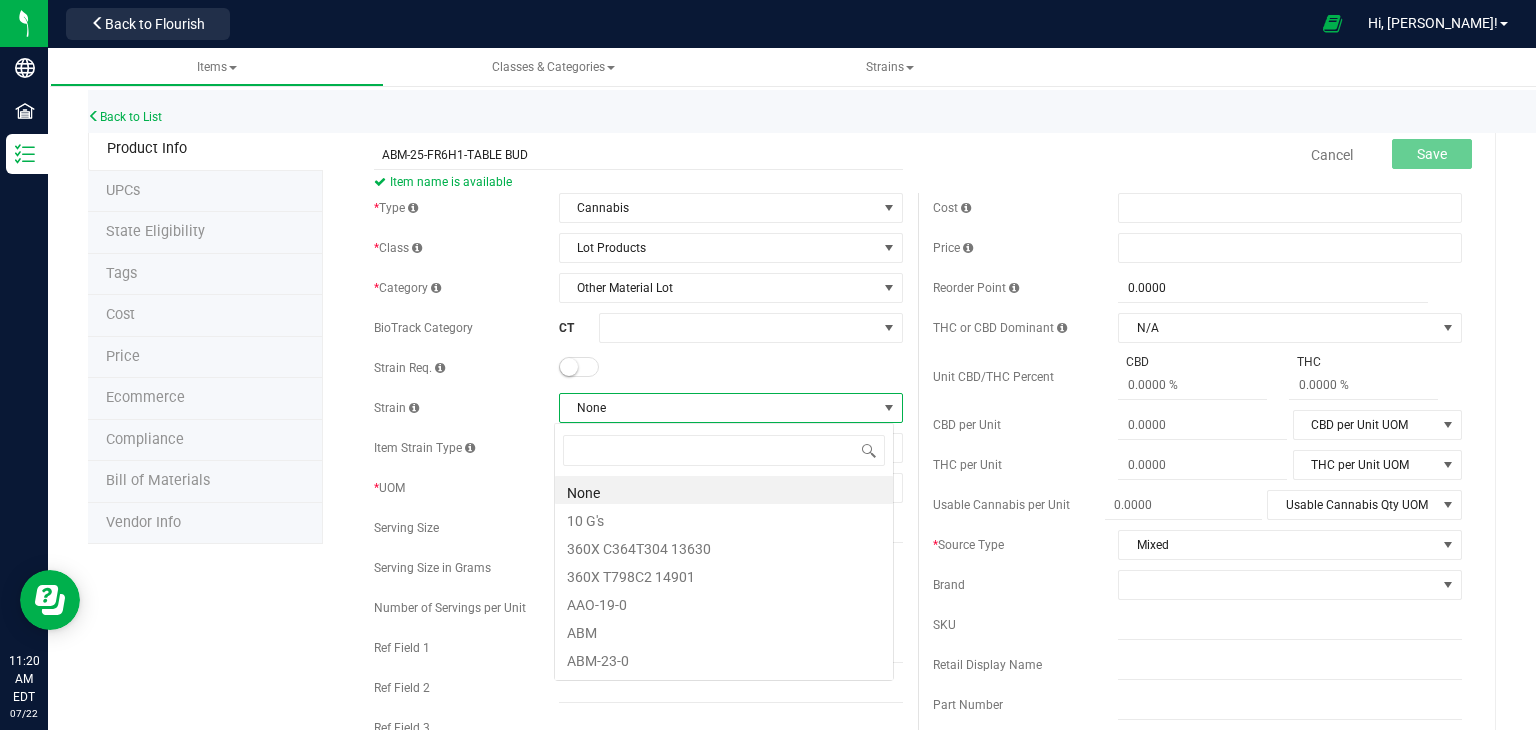scroll, scrollTop: 99970, scrollLeft: 99660, axis: both 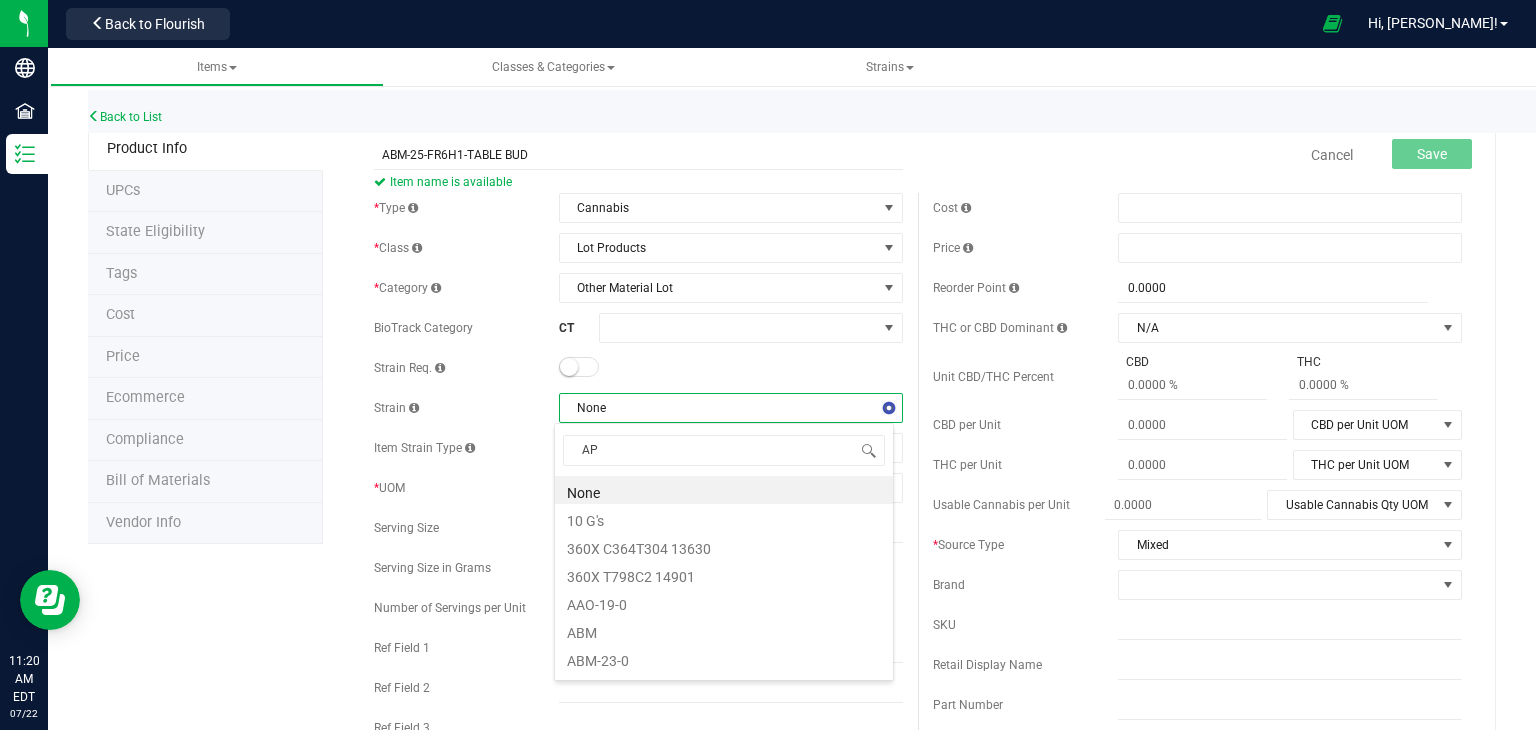 type on "APP" 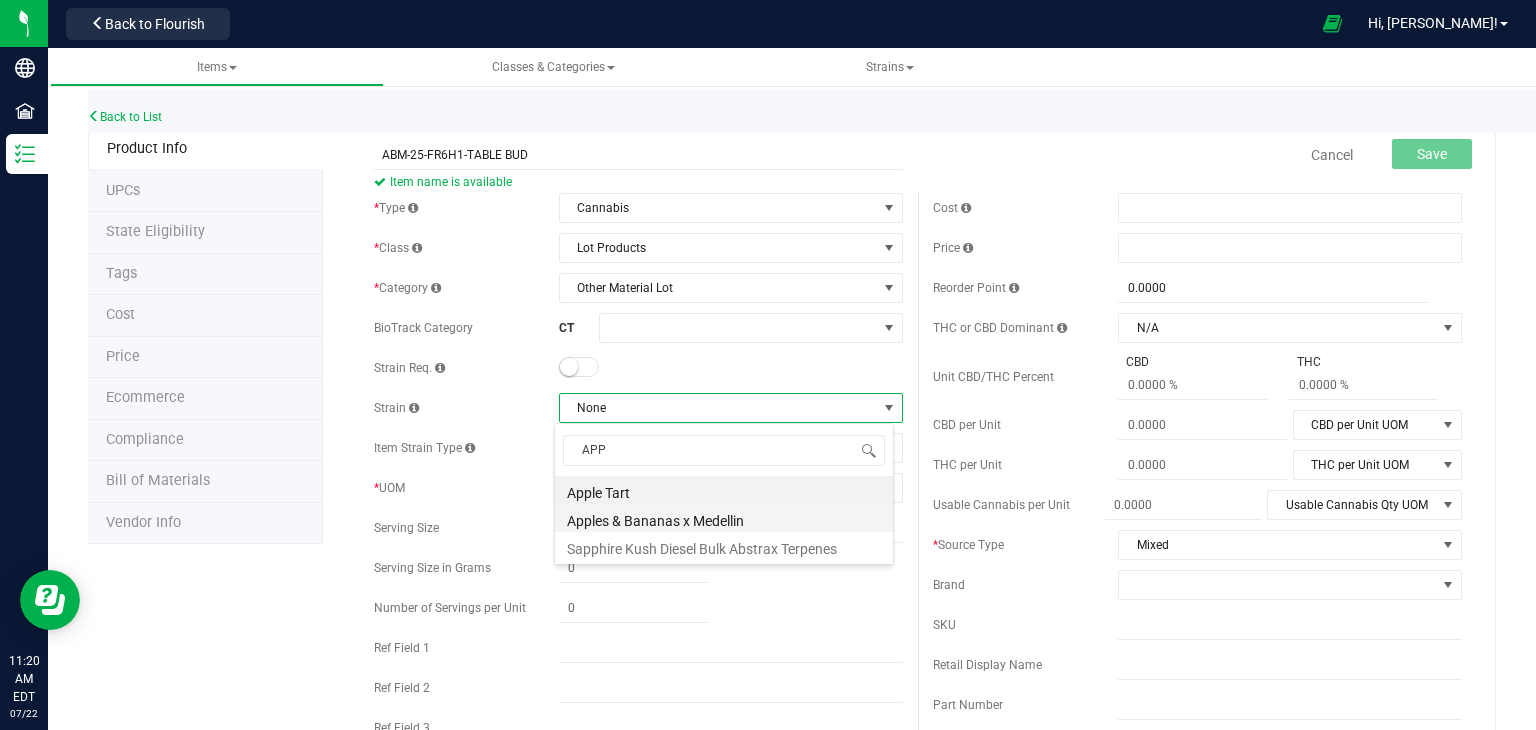click on "Apples & Bananas x Medellin" at bounding box center (724, 518) 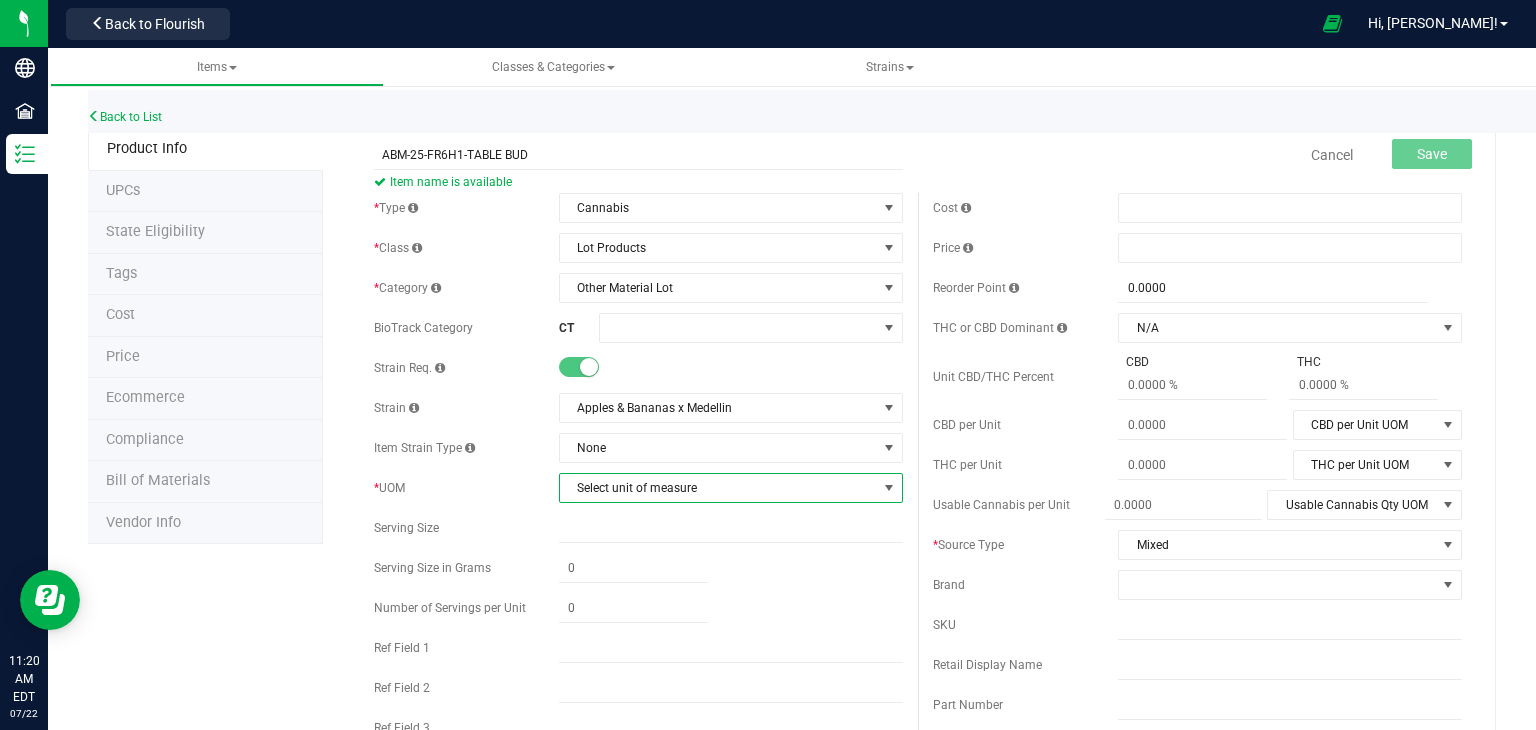 click on "Select unit of measure" at bounding box center (718, 488) 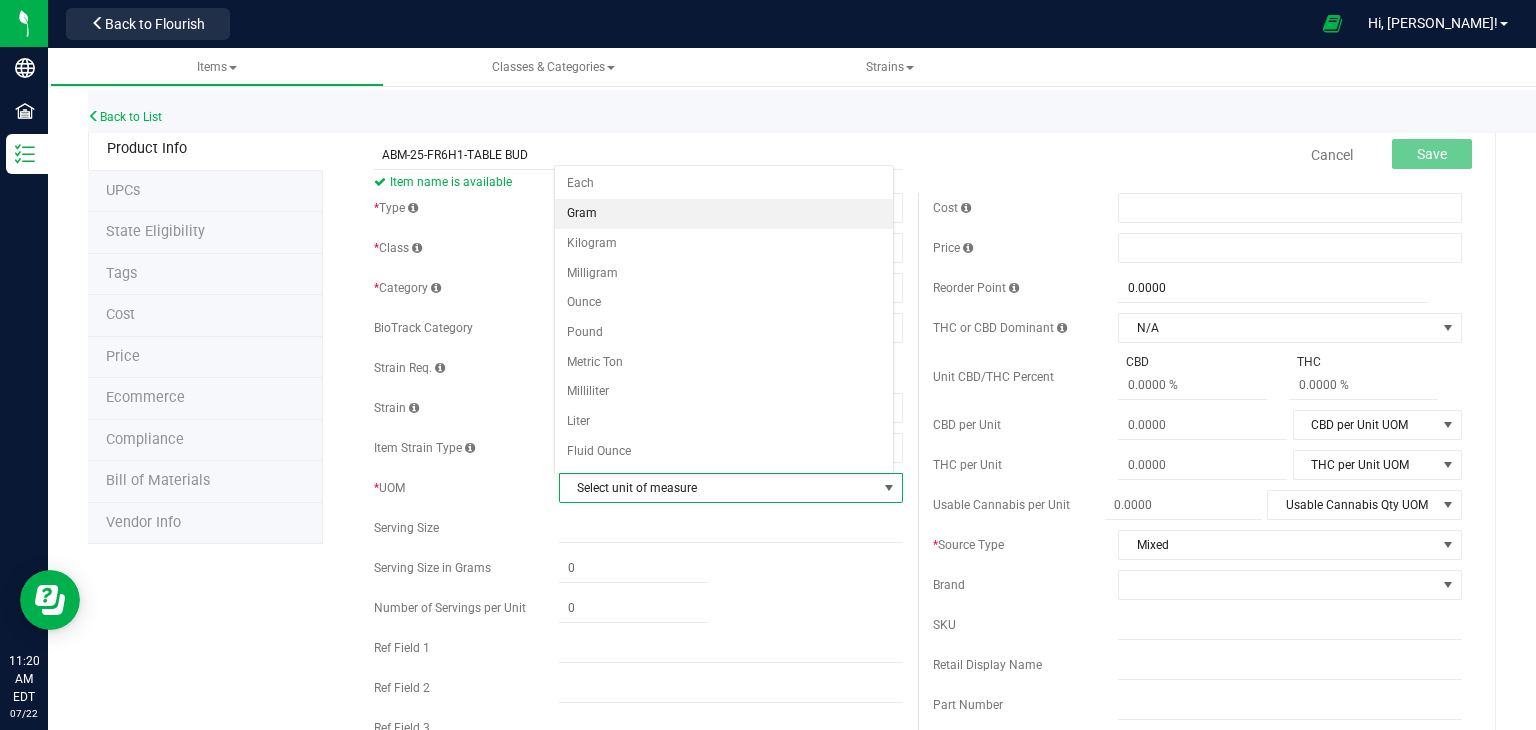 click on "Gram" at bounding box center (724, 214) 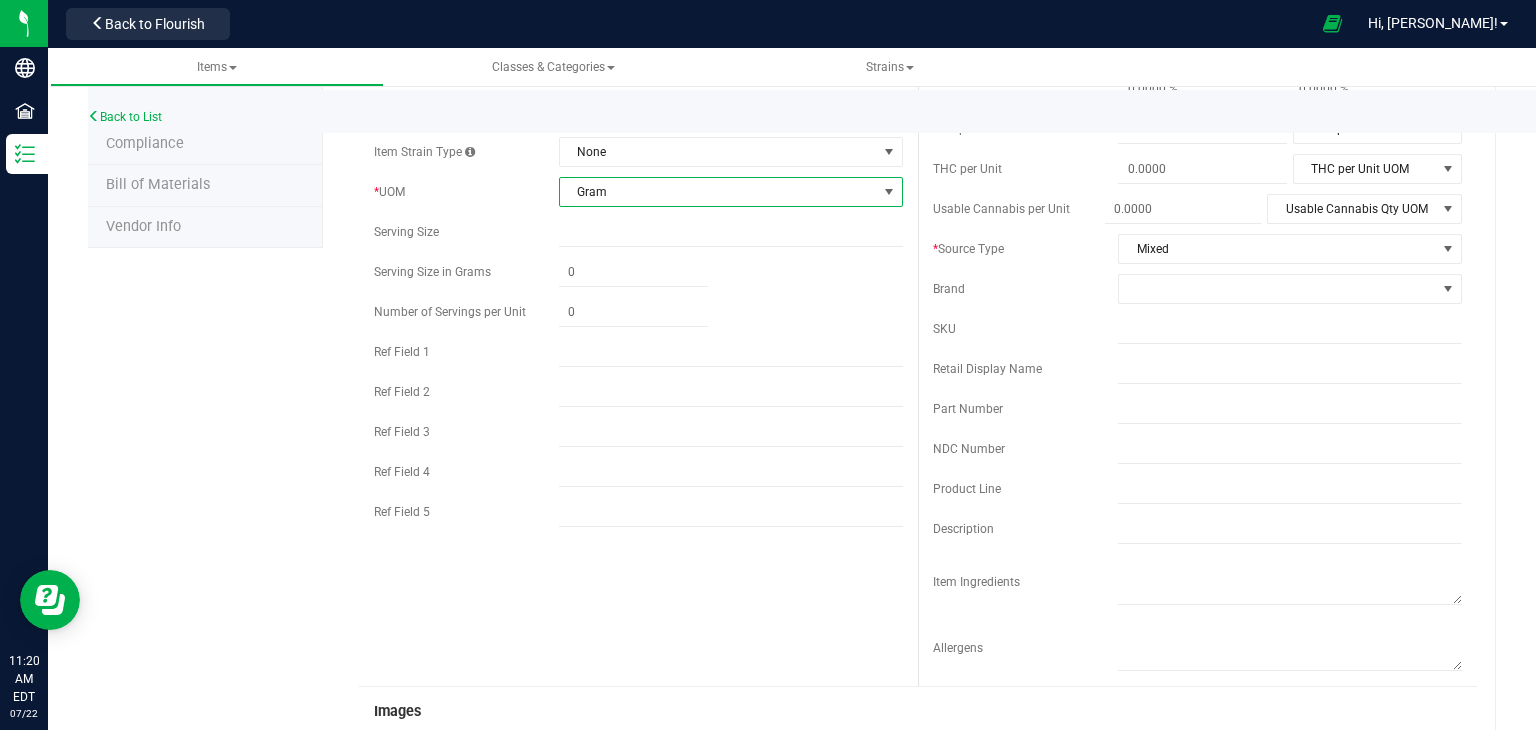 scroll, scrollTop: 303, scrollLeft: 0, axis: vertical 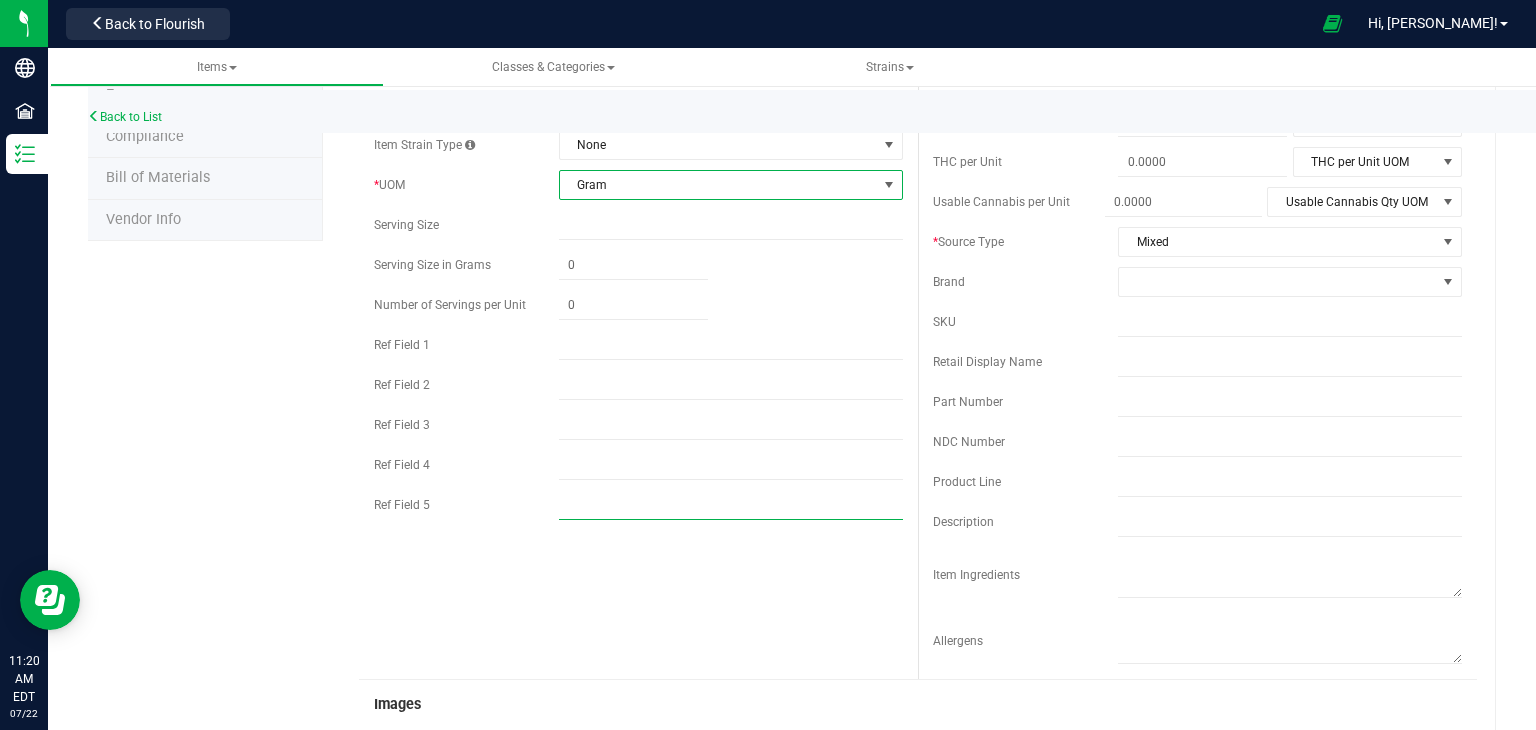 click at bounding box center (731, 505) 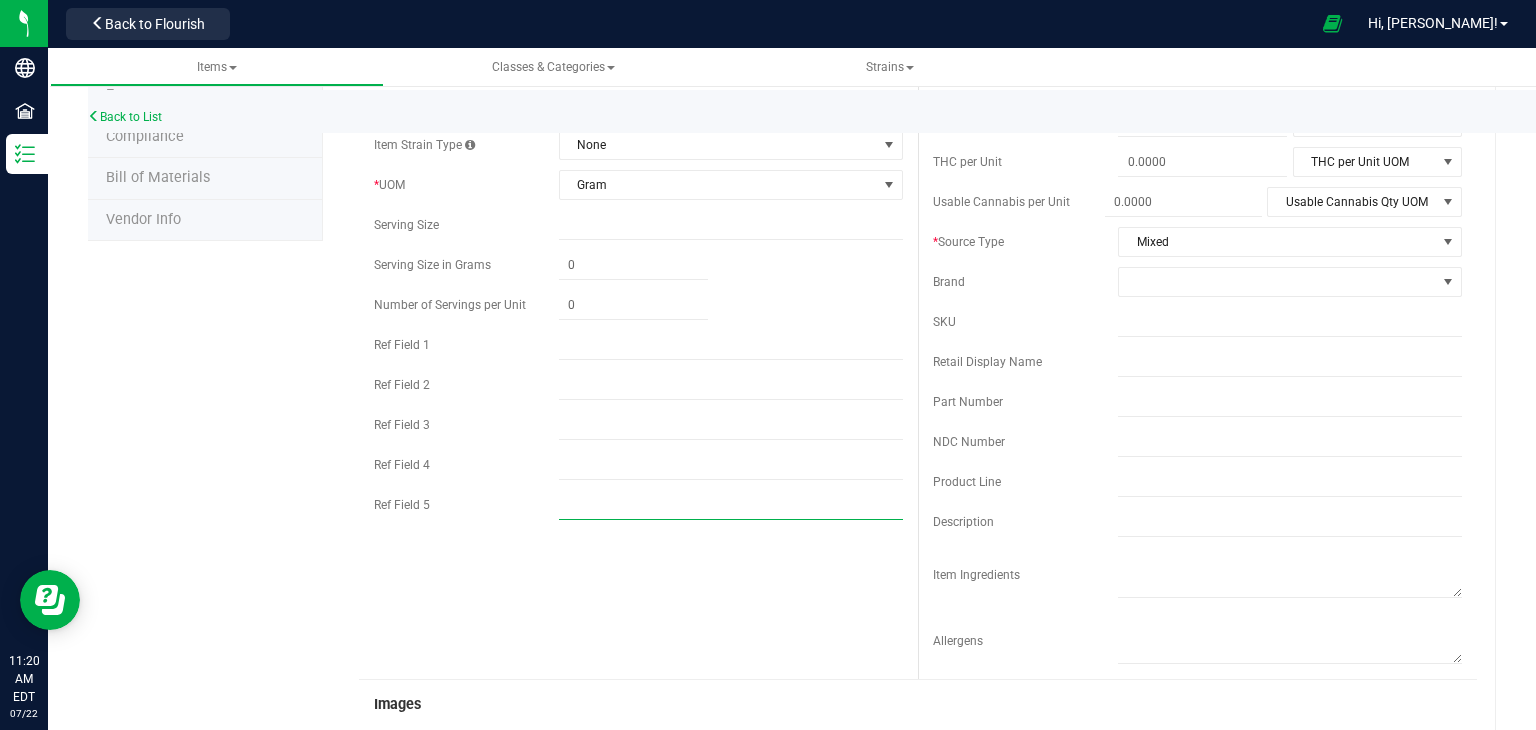 type on "HYBRID" 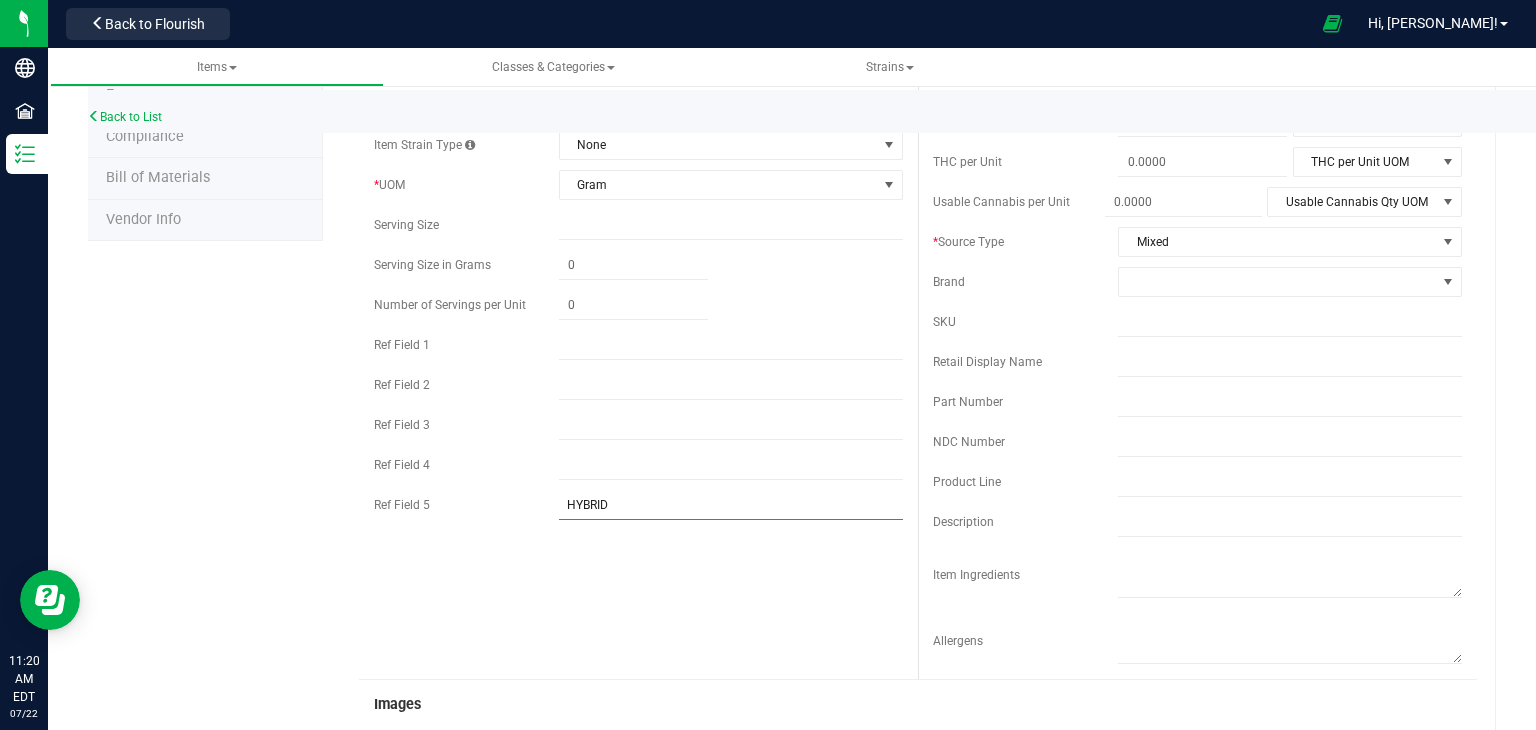 scroll, scrollTop: 0, scrollLeft: 0, axis: both 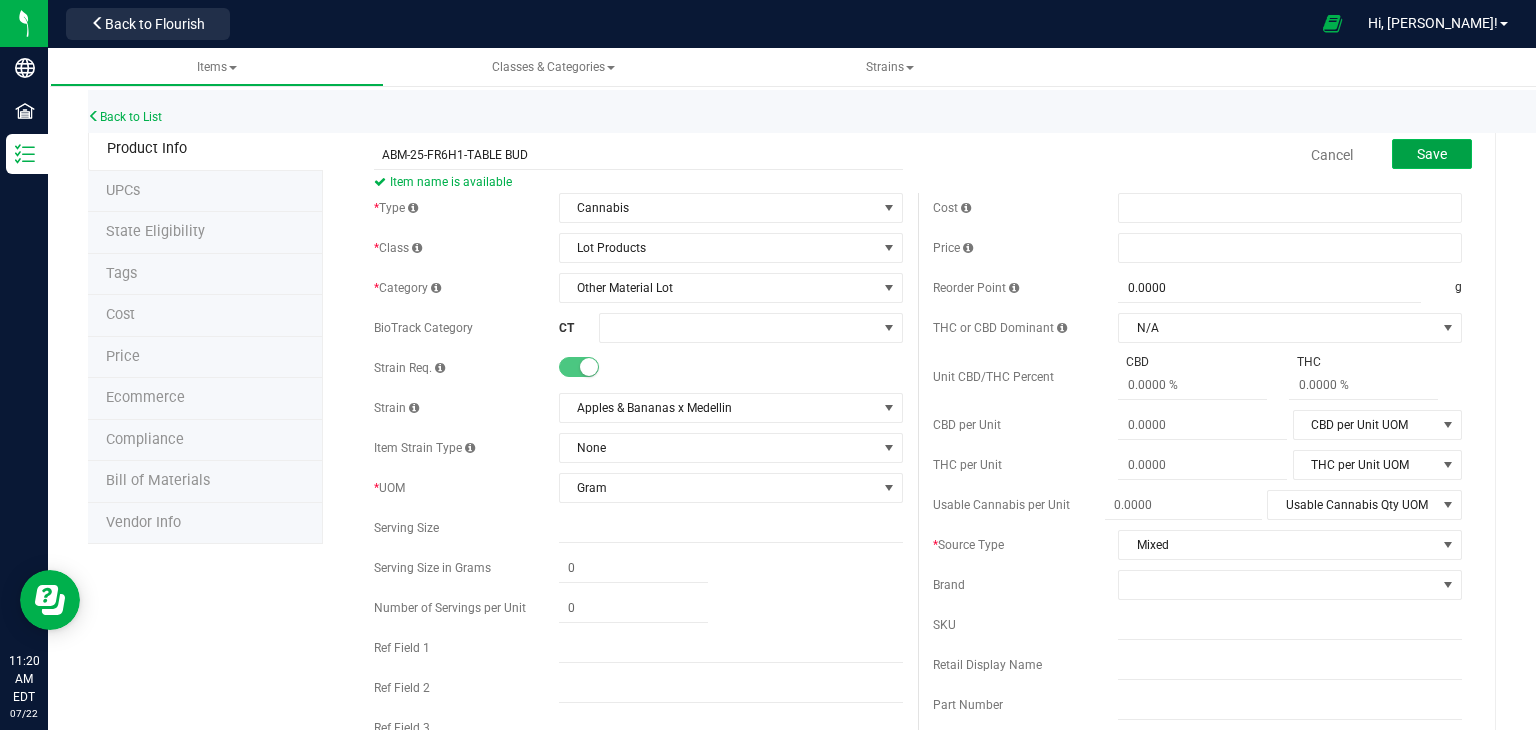 click on "Save" at bounding box center (1432, 154) 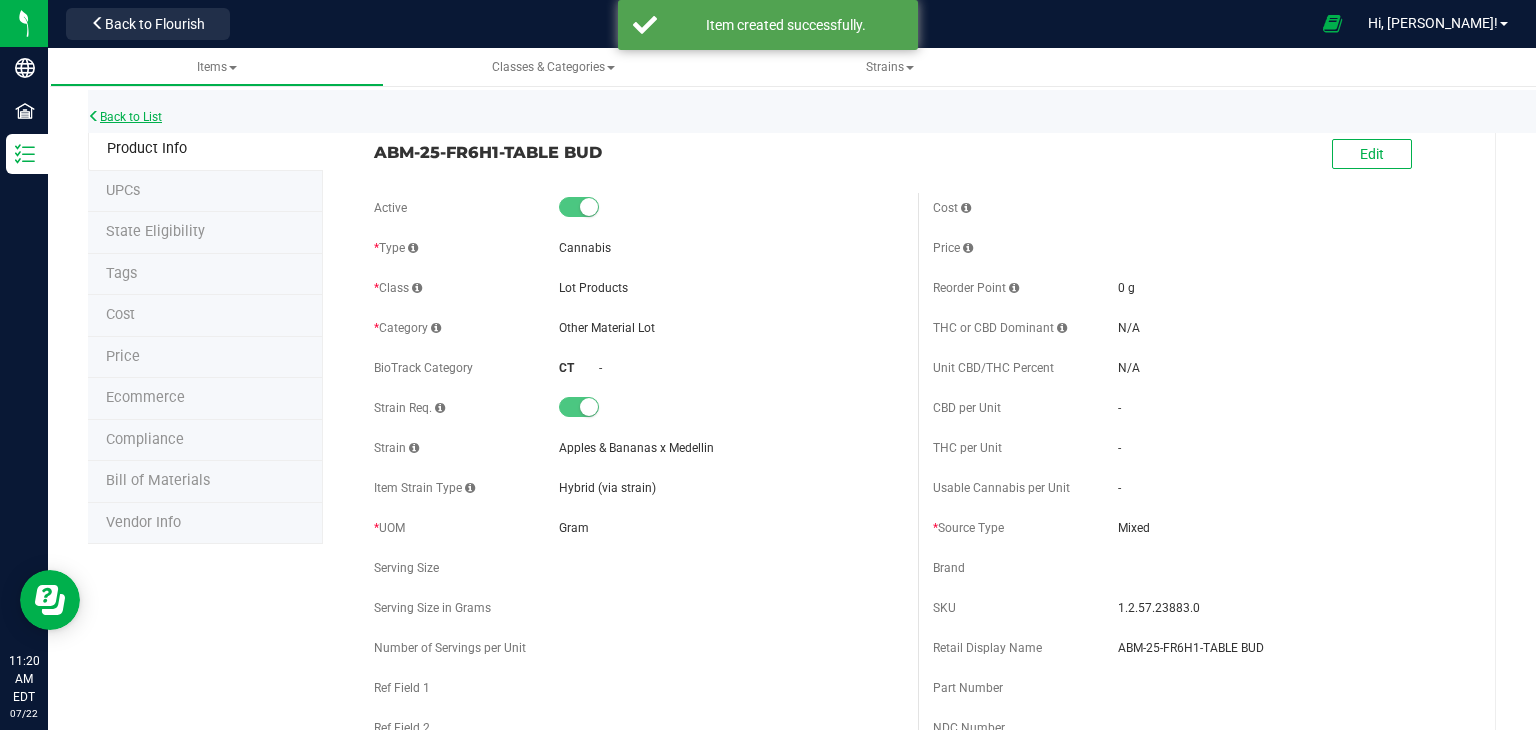 click on "Back to List" at bounding box center [125, 117] 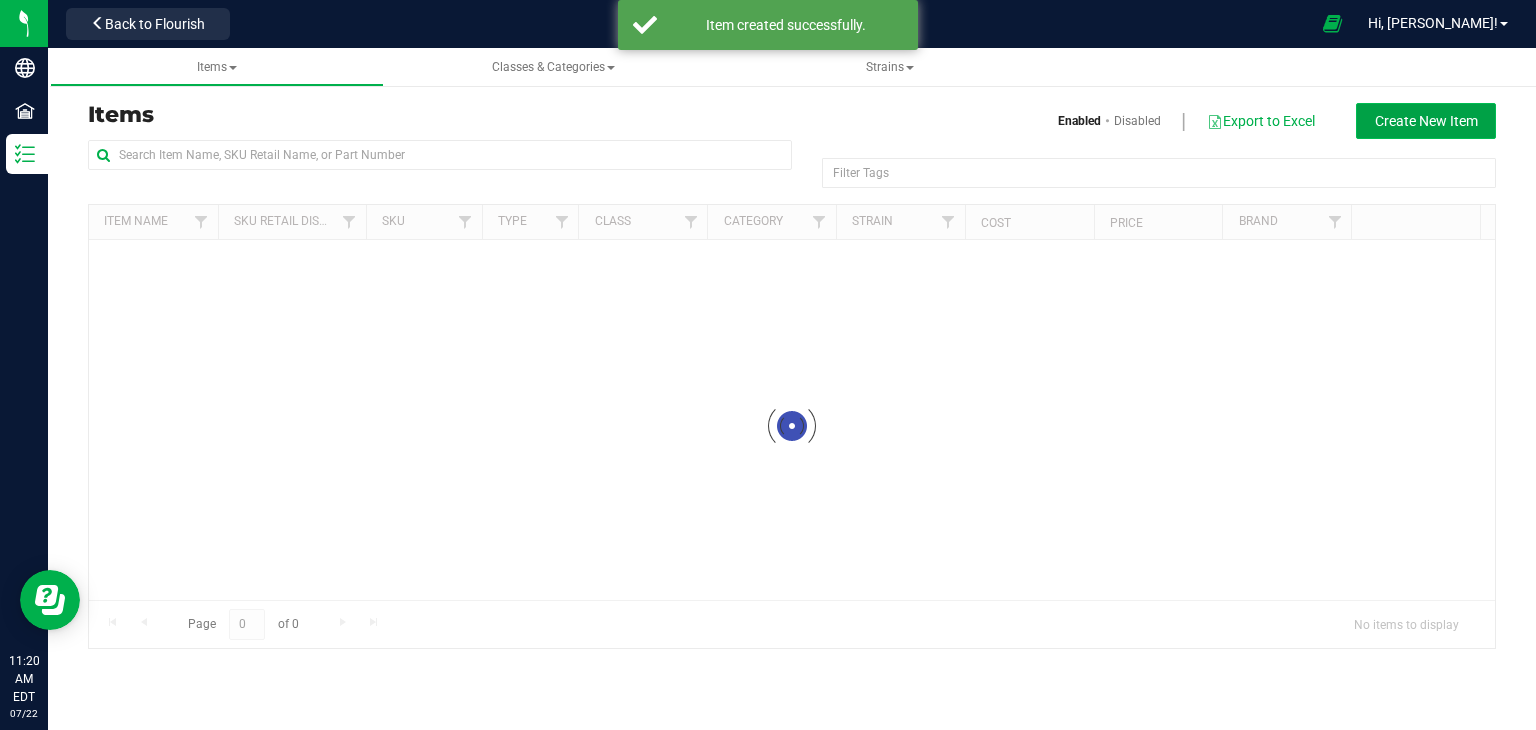 click on "Create New Item" at bounding box center (1426, 121) 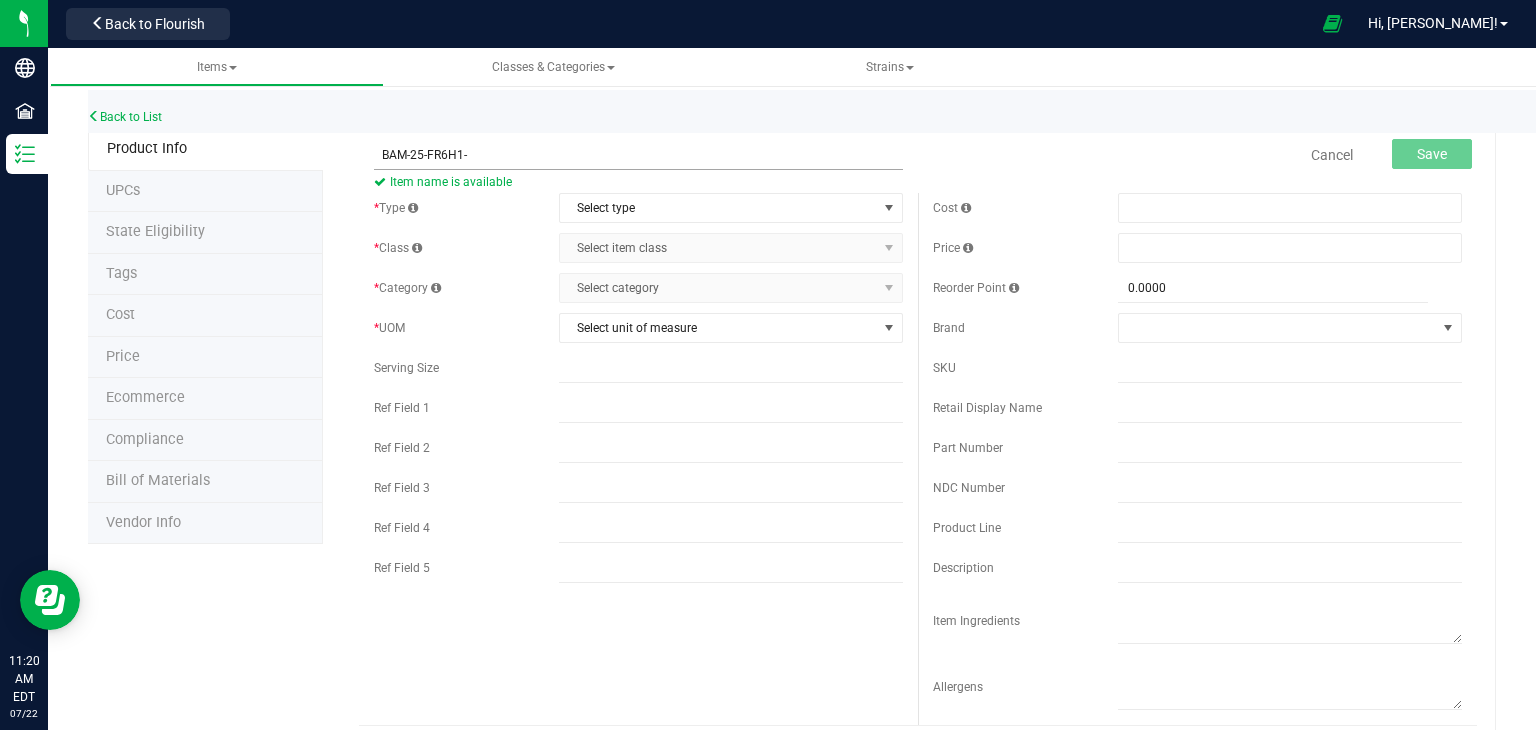 drag, startPoint x: 496, startPoint y: 150, endPoint x: 381, endPoint y: 166, distance: 116.10771 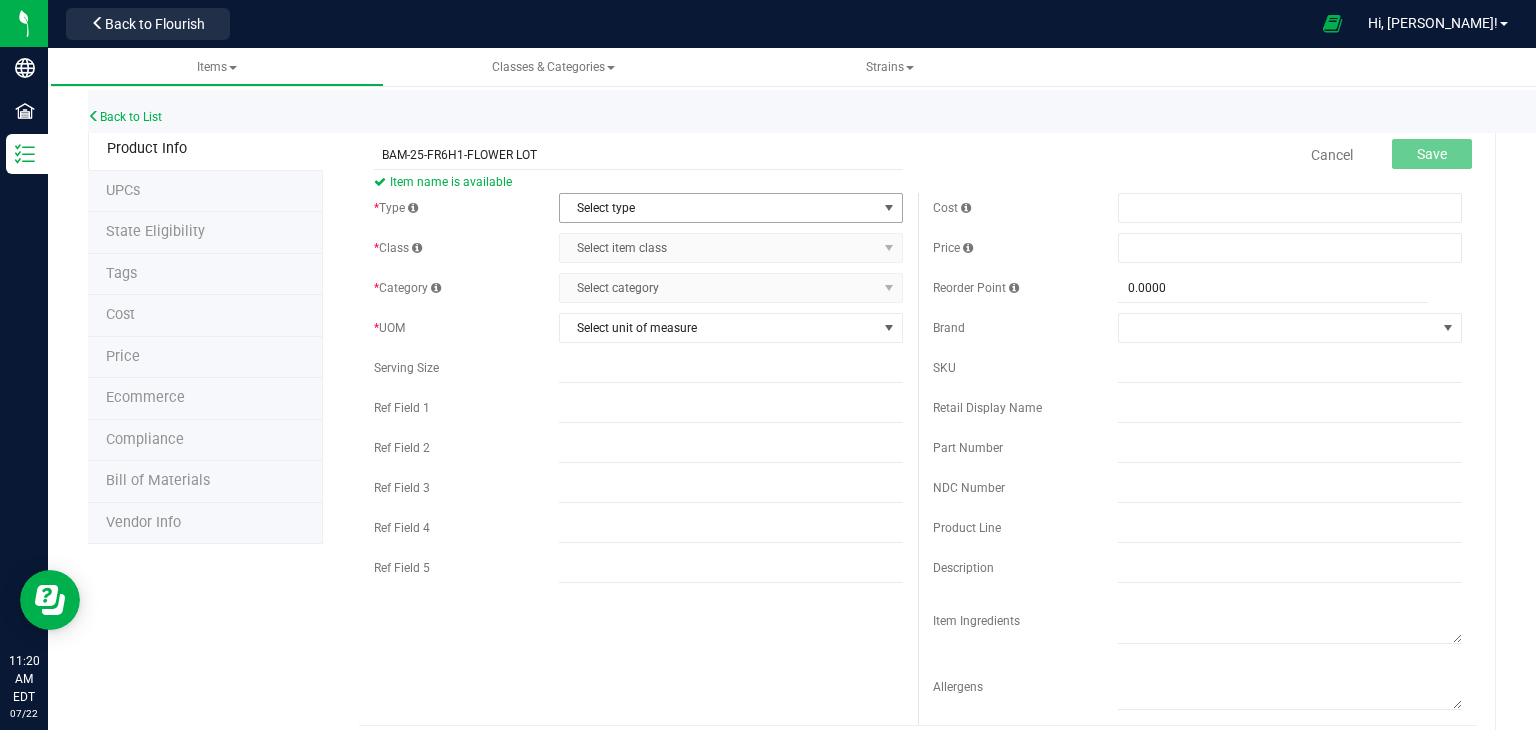 type on "BAM-25-FR6H1-FLOWER LOT" 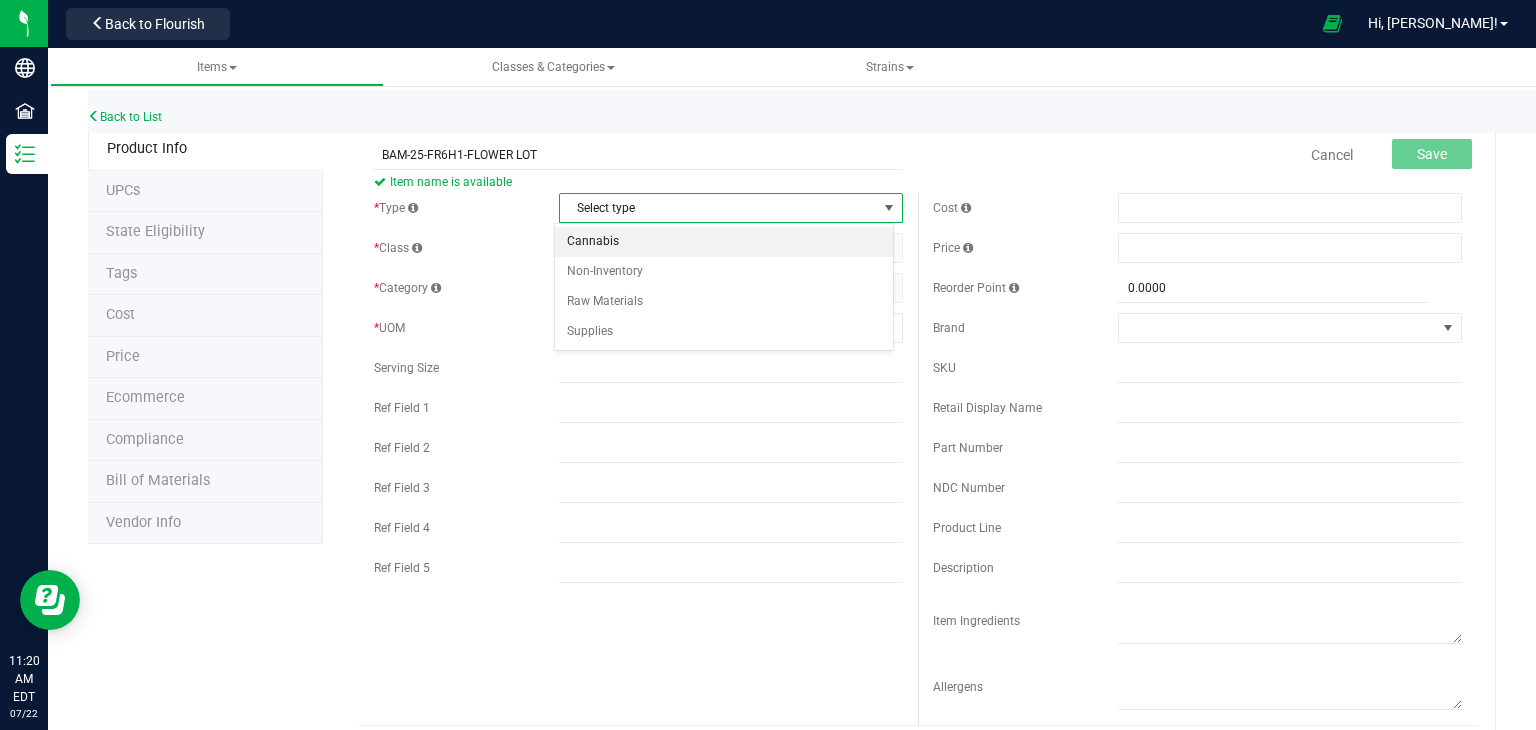 click on "Cannabis" at bounding box center [724, 242] 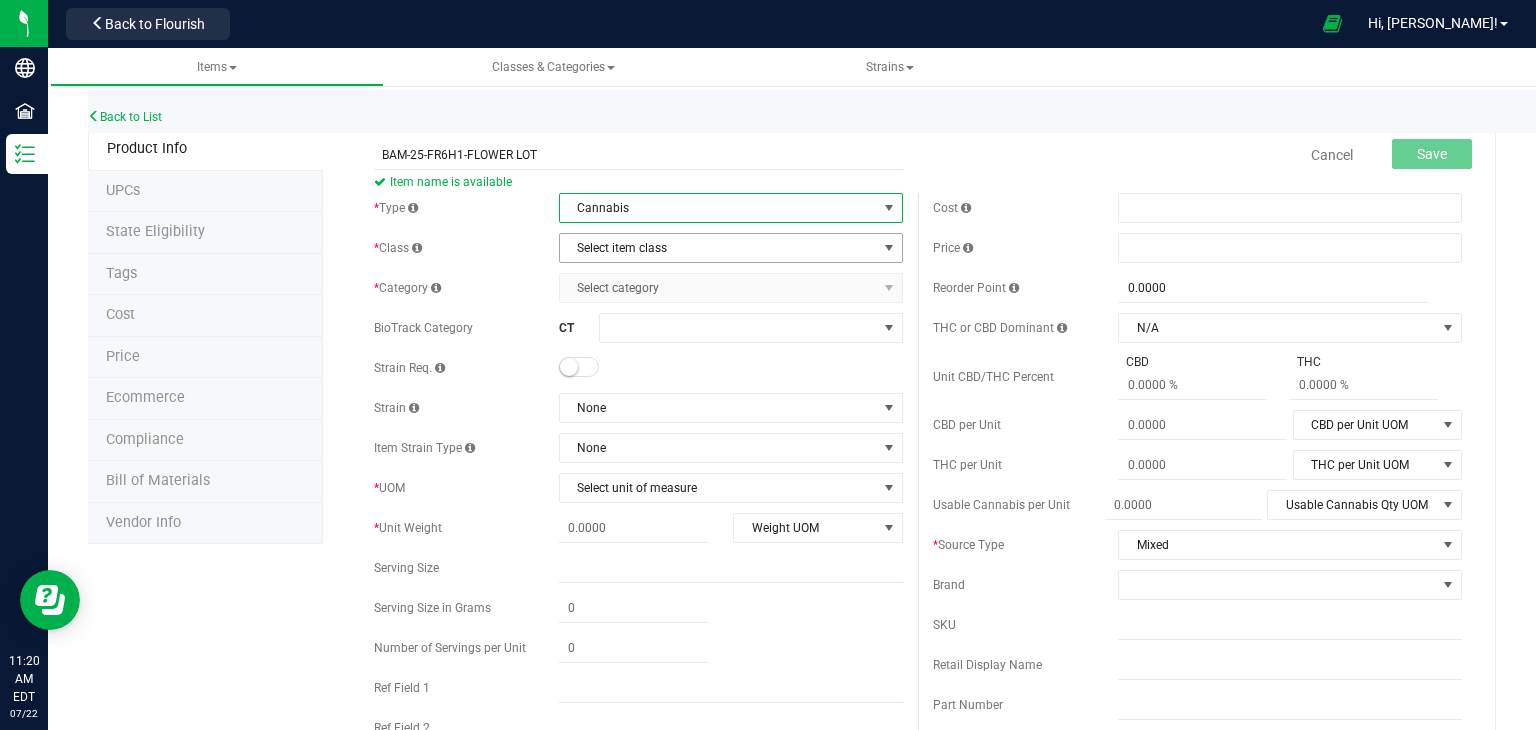 click on "Select item class" at bounding box center (718, 248) 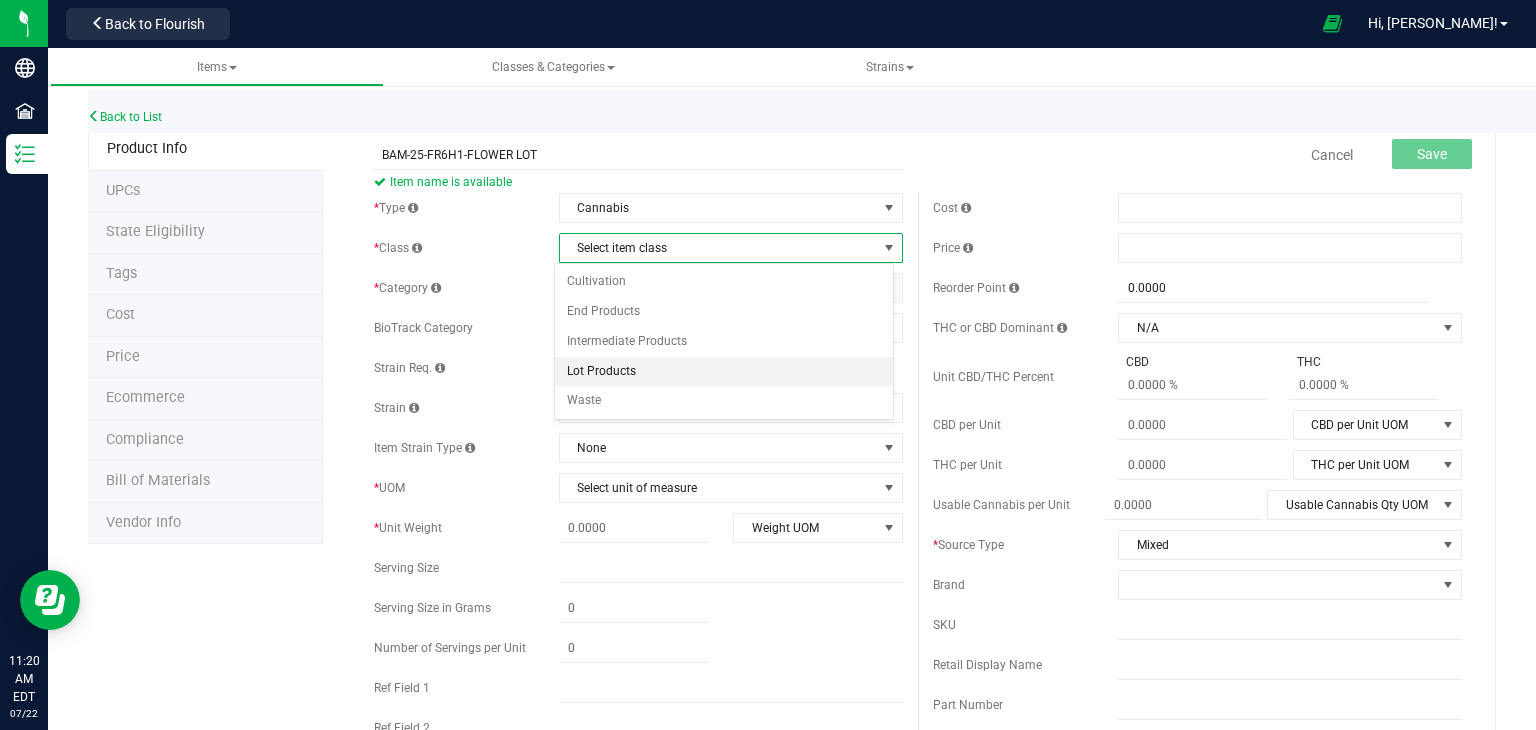 click on "Lot Products" at bounding box center [724, 372] 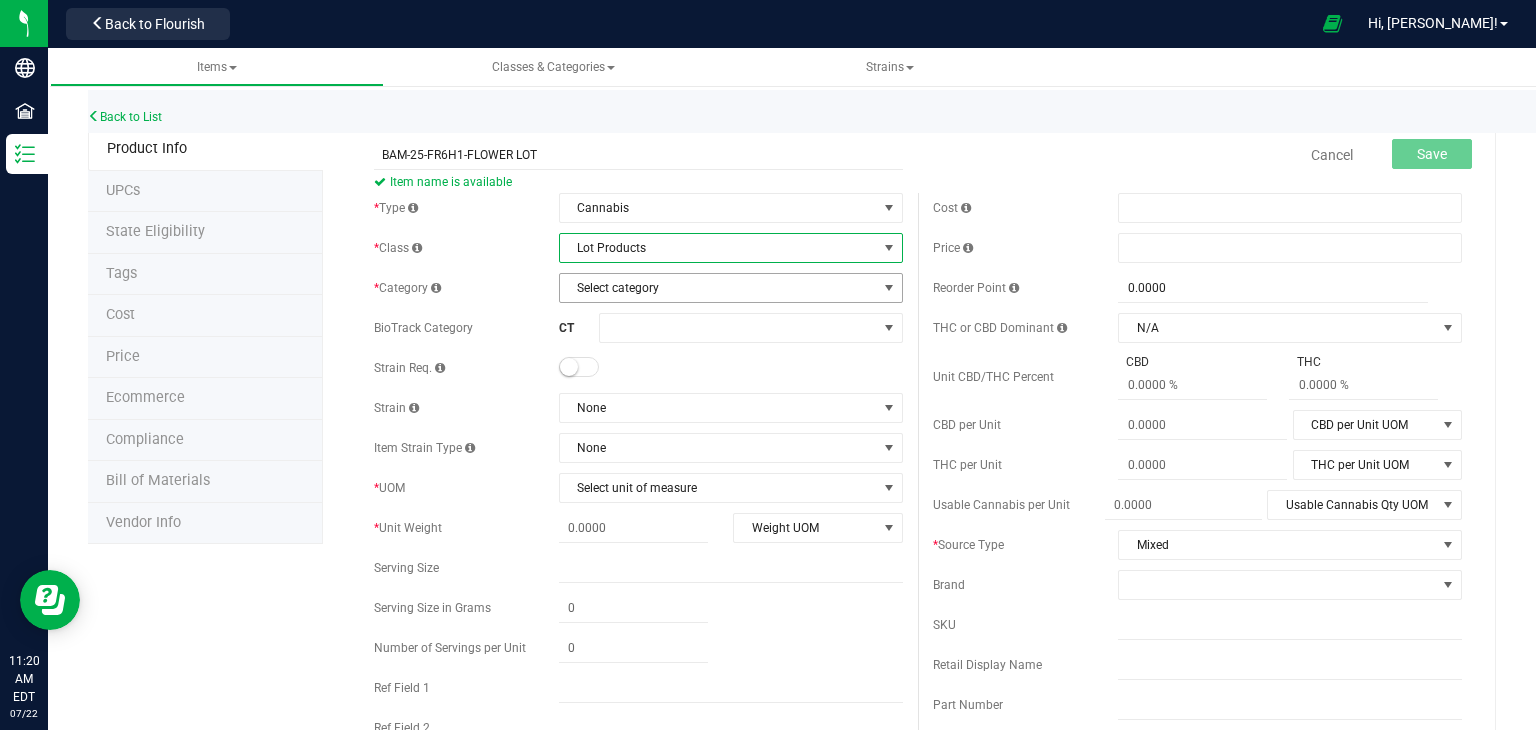 click on "Select category" at bounding box center [718, 288] 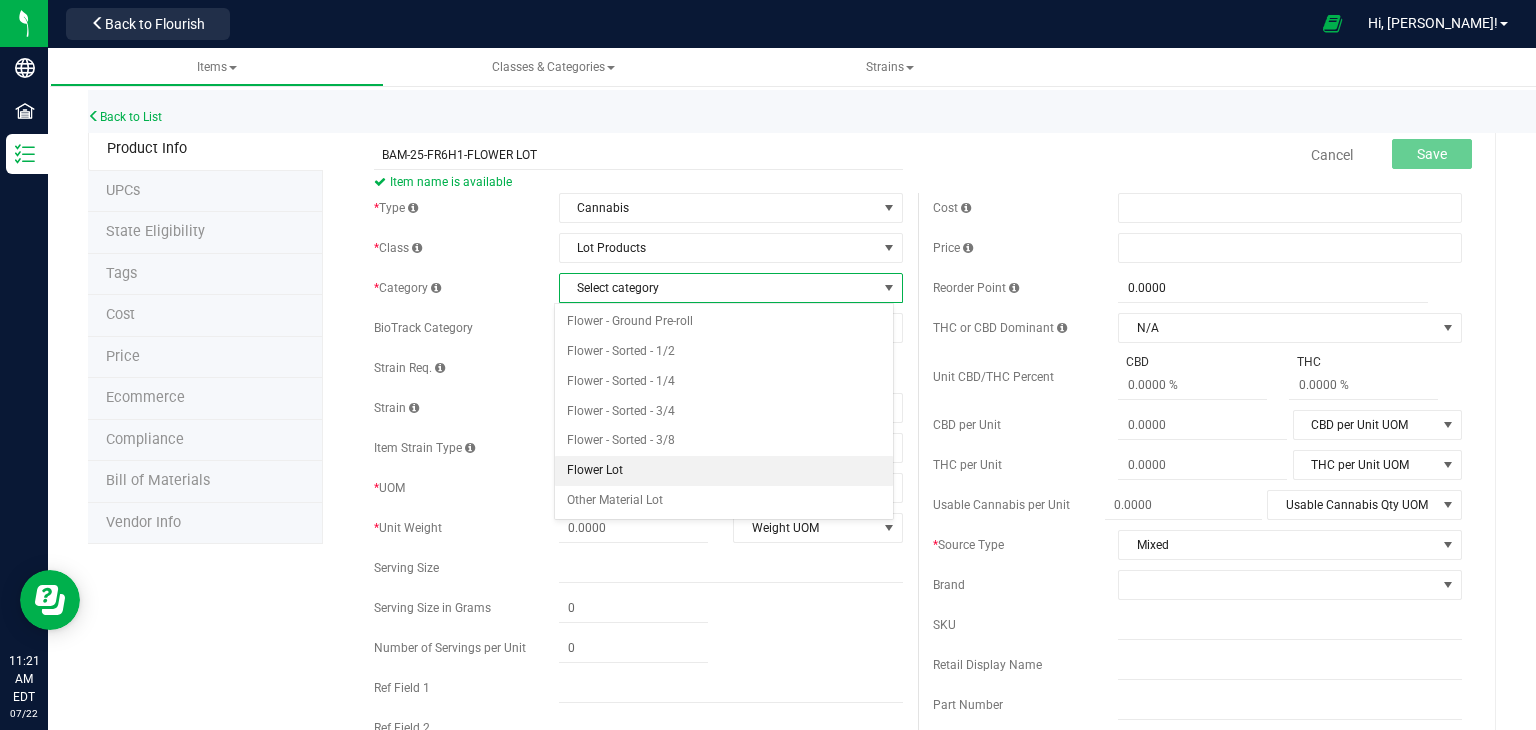 click on "Flower Lot" at bounding box center [724, 471] 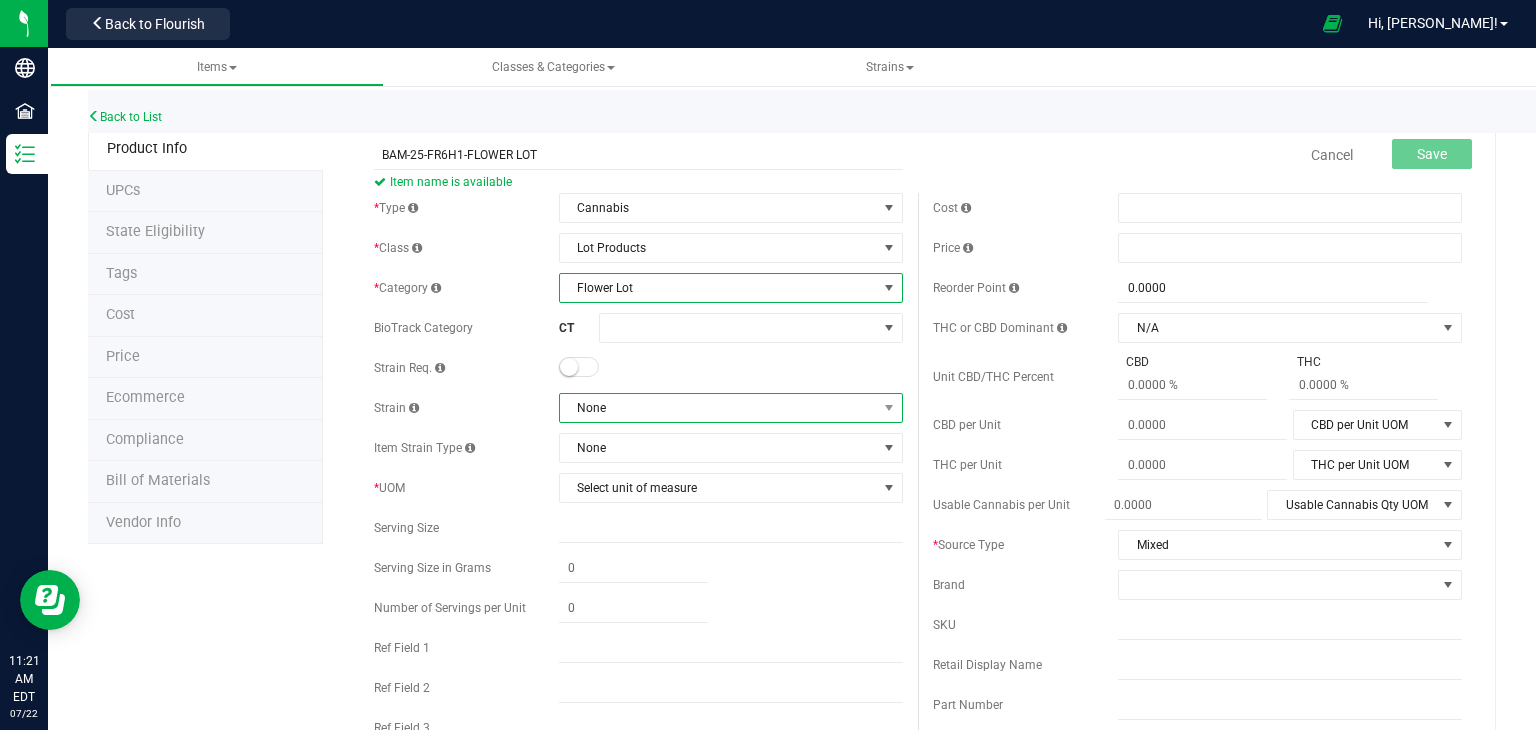 click on "None" at bounding box center [718, 408] 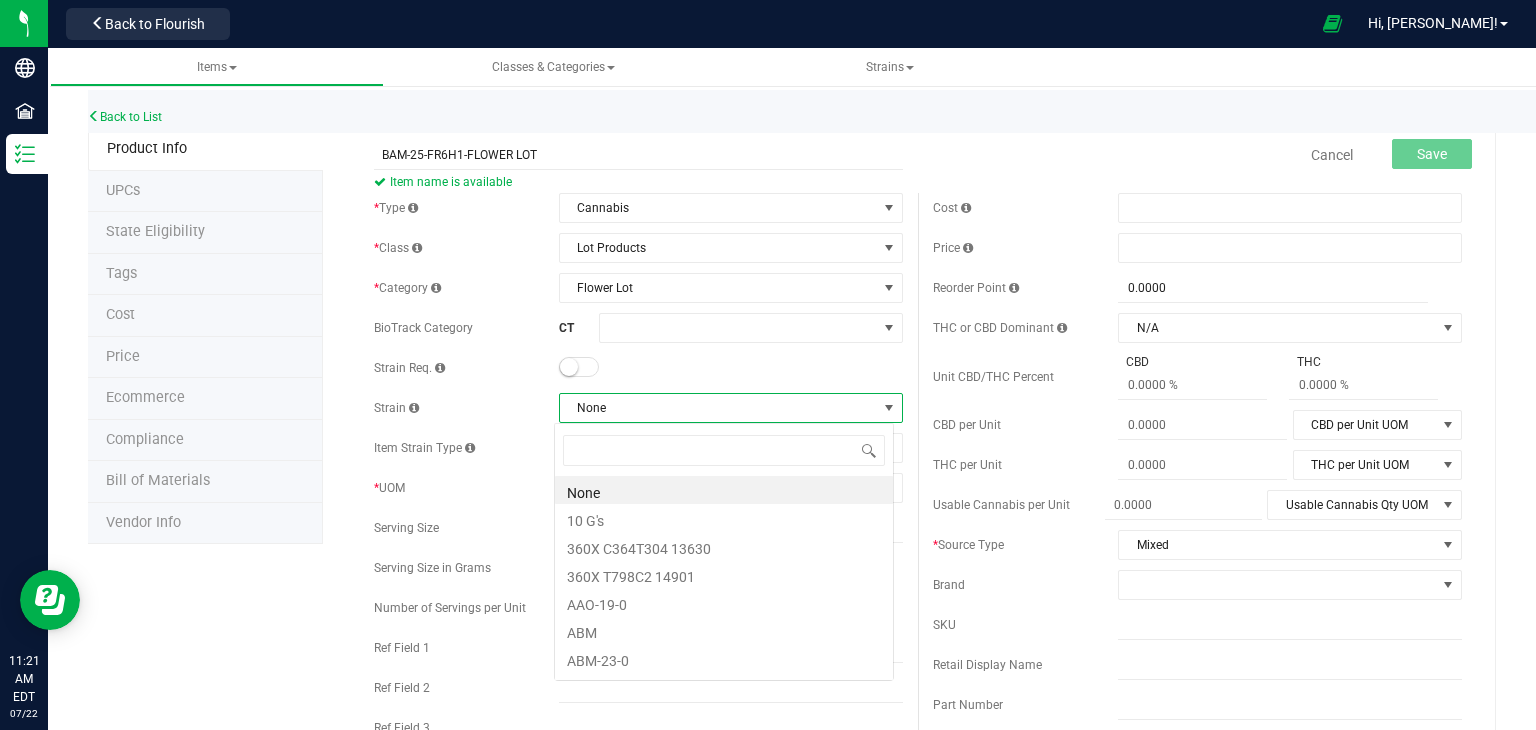 scroll, scrollTop: 99970, scrollLeft: 99660, axis: both 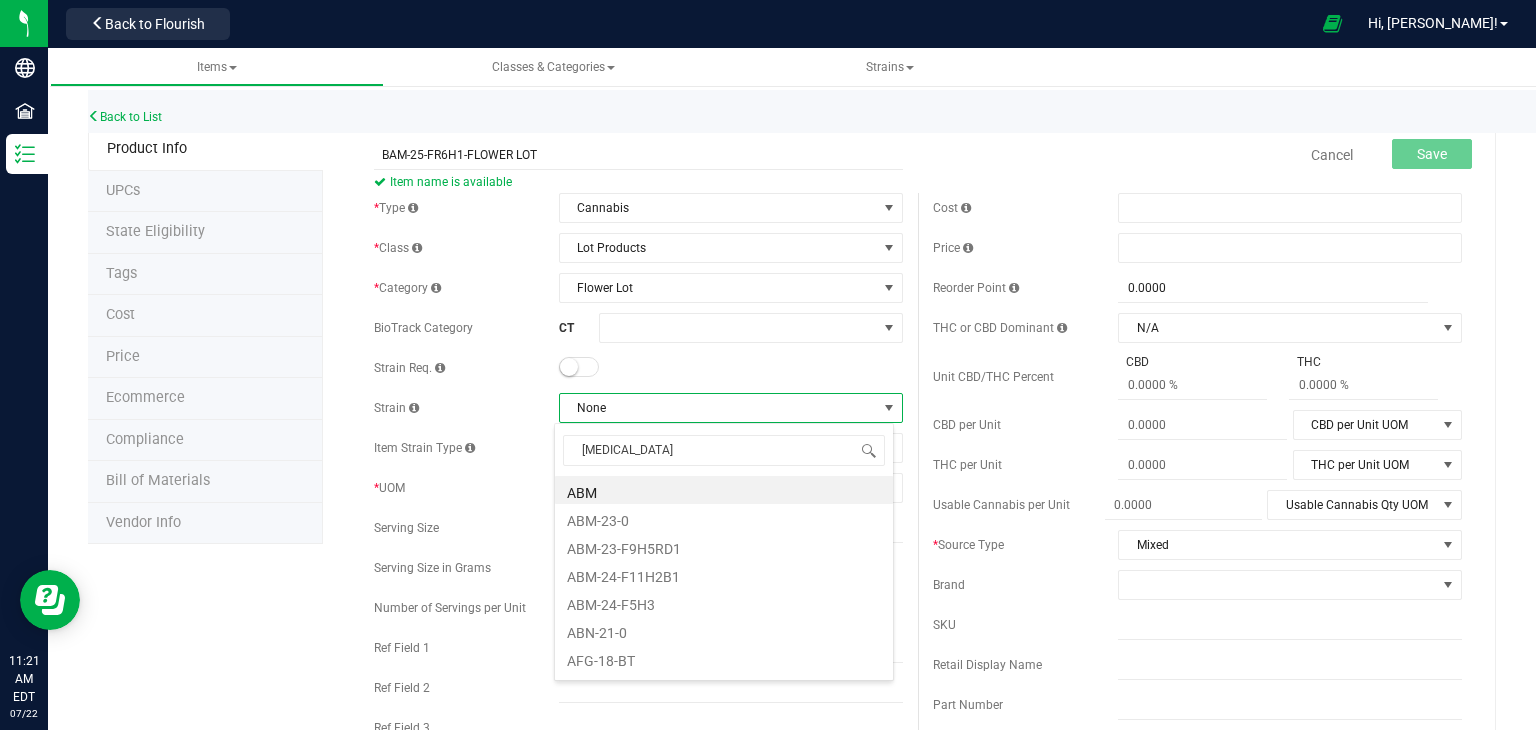 type on "BANANA" 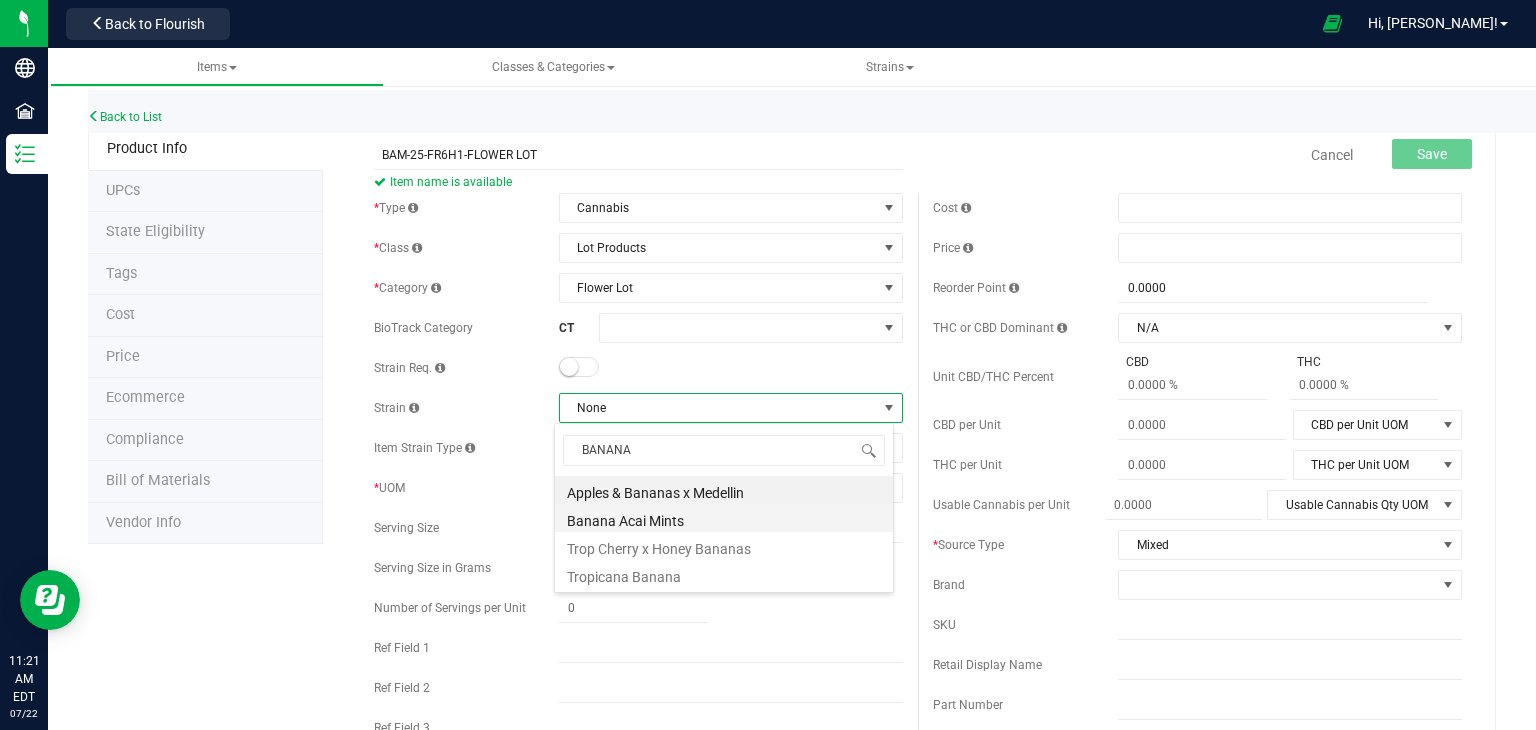 click on "Banana Acai Mints" at bounding box center [724, 518] 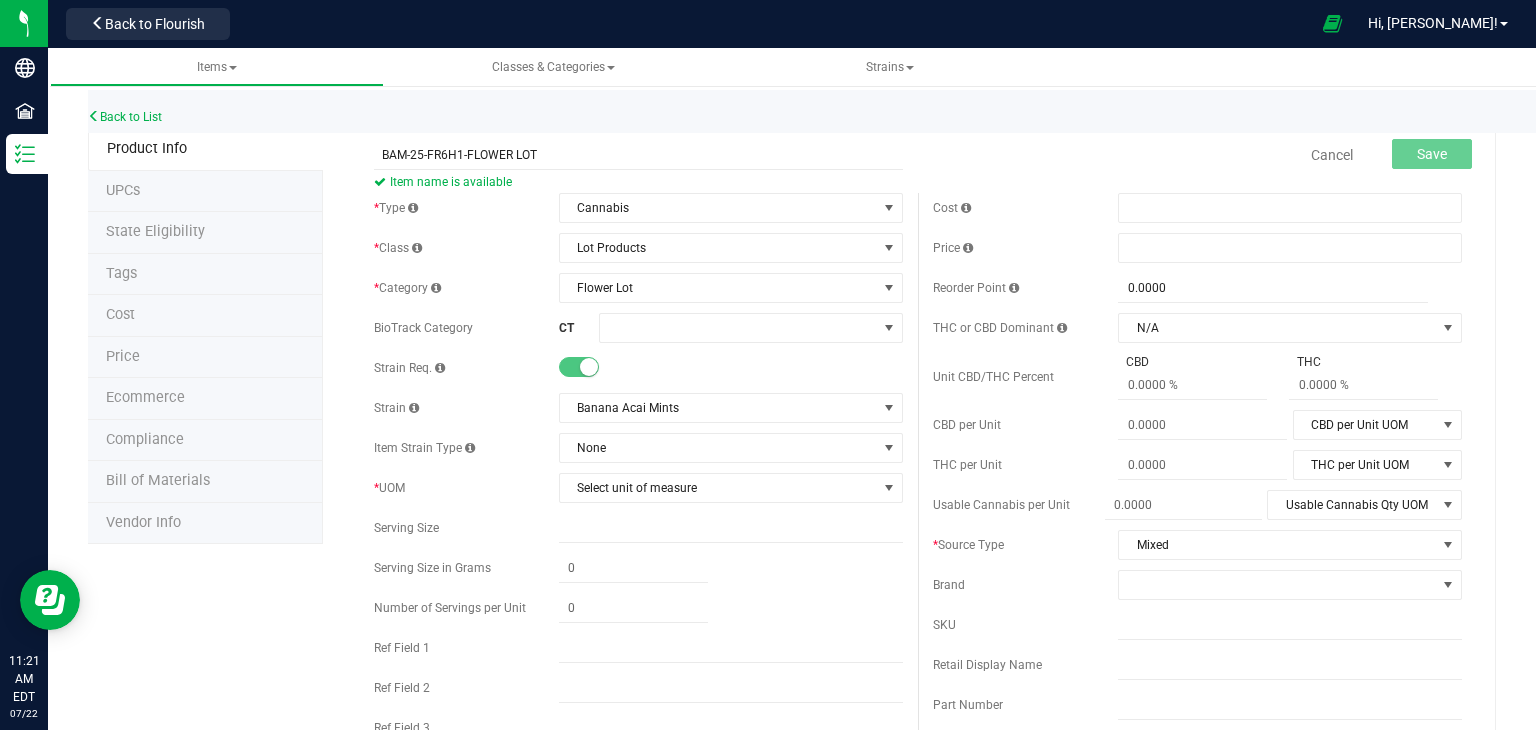 click on "*
Type
Cannabis Select type Cannabis Non-Inventory Raw Materials Supplies
*
Class
Lot Products Select item class Cultivation End Products Intermediate Products Lot Products Waste
*
Category" at bounding box center (638, 513) 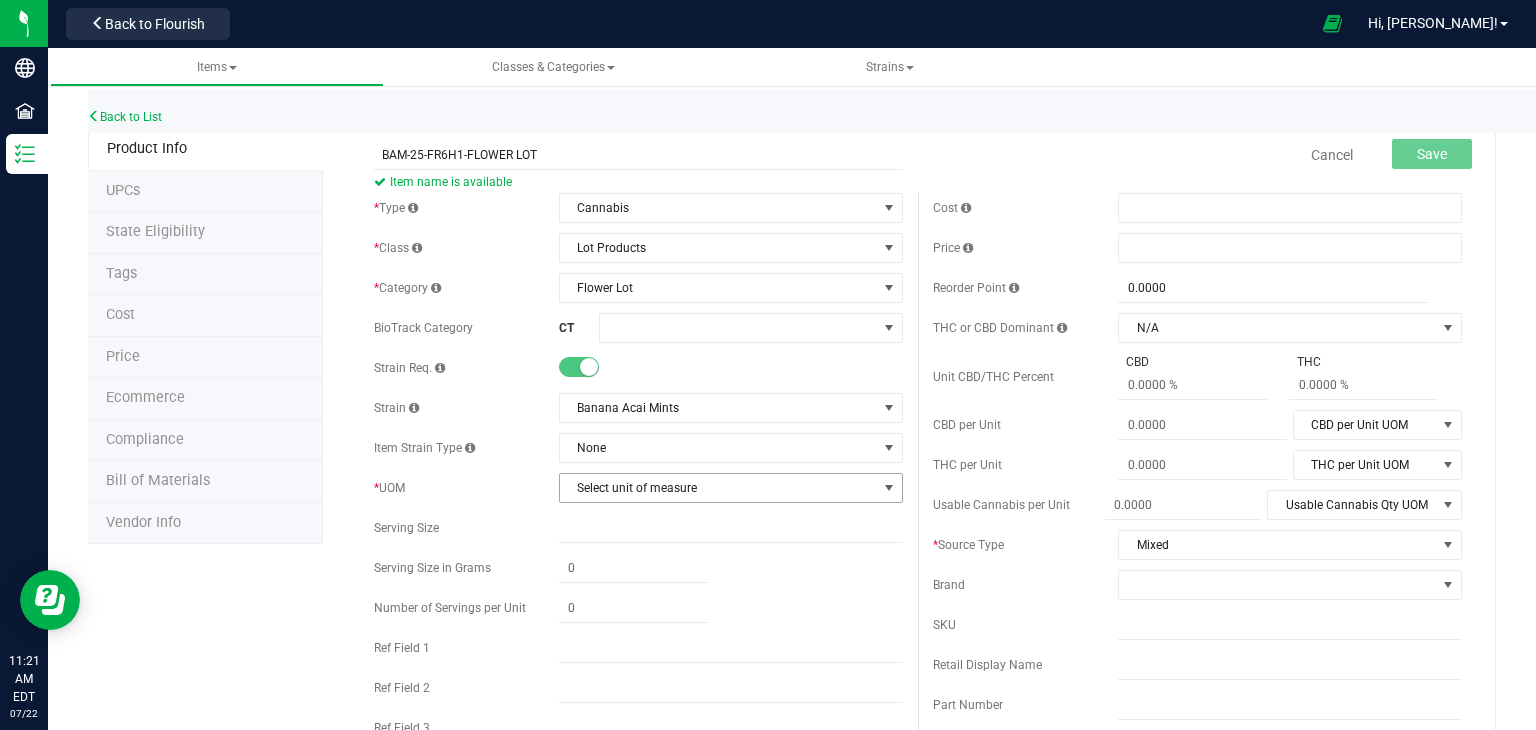 click on "Select unit of measure" at bounding box center [718, 488] 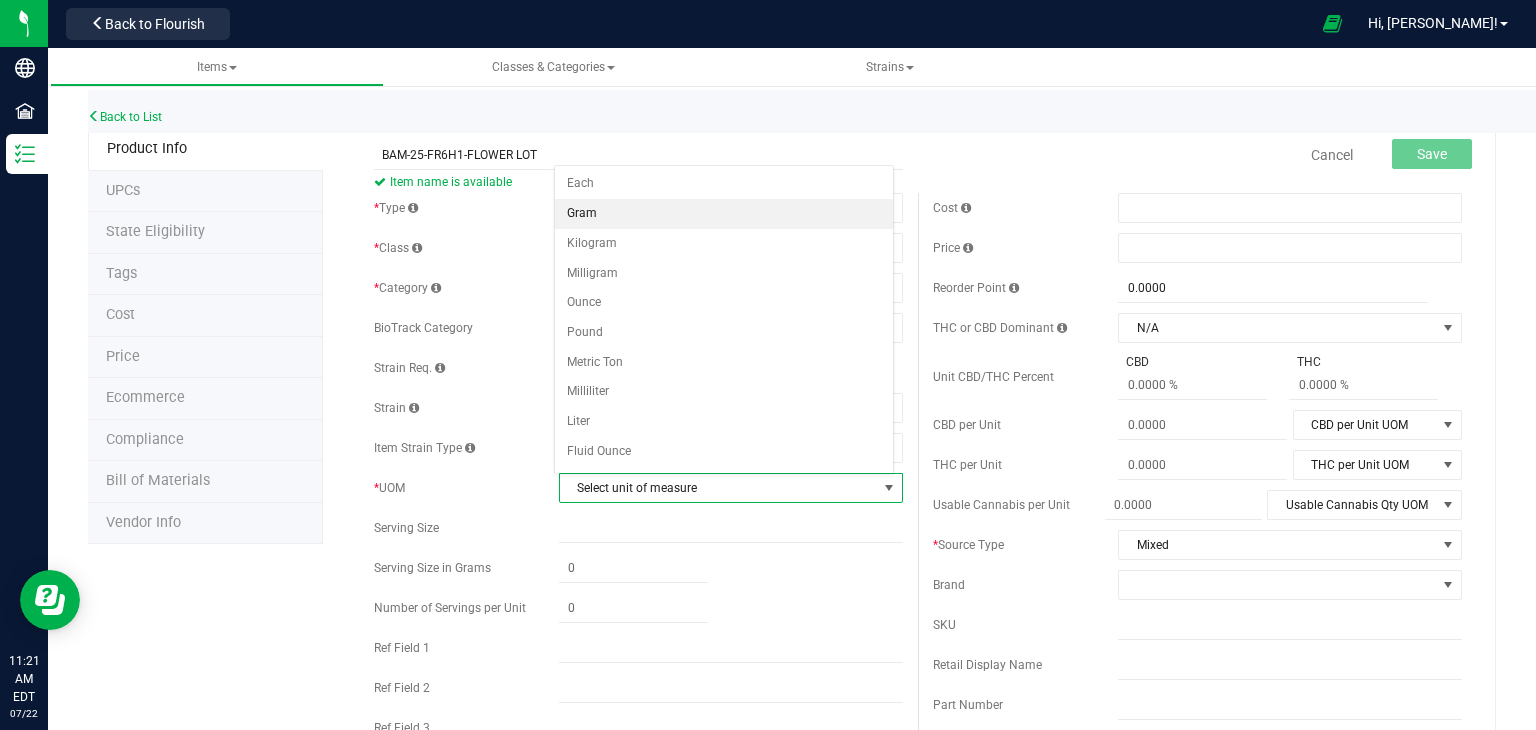 click on "Gram" at bounding box center (724, 214) 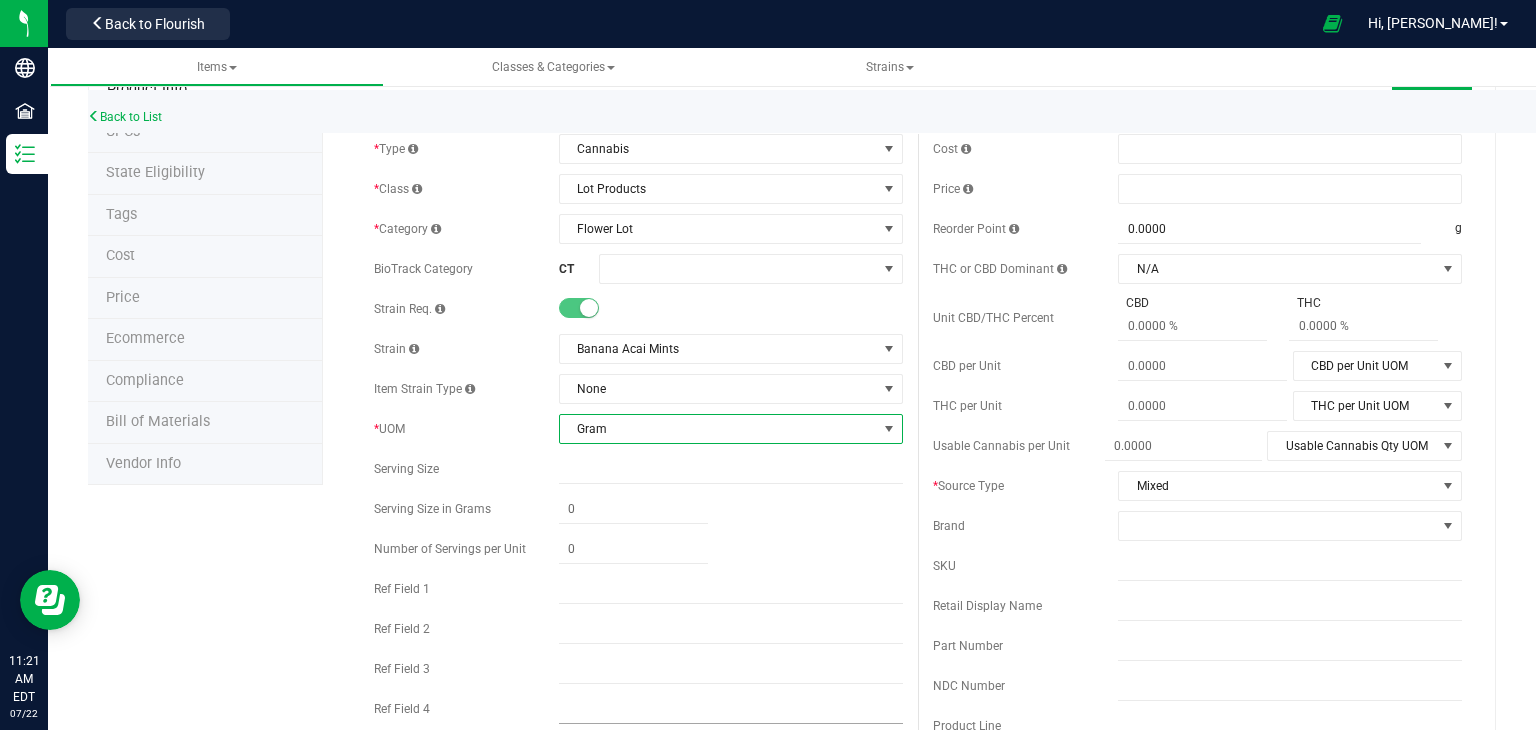 scroll, scrollTop: 143, scrollLeft: 0, axis: vertical 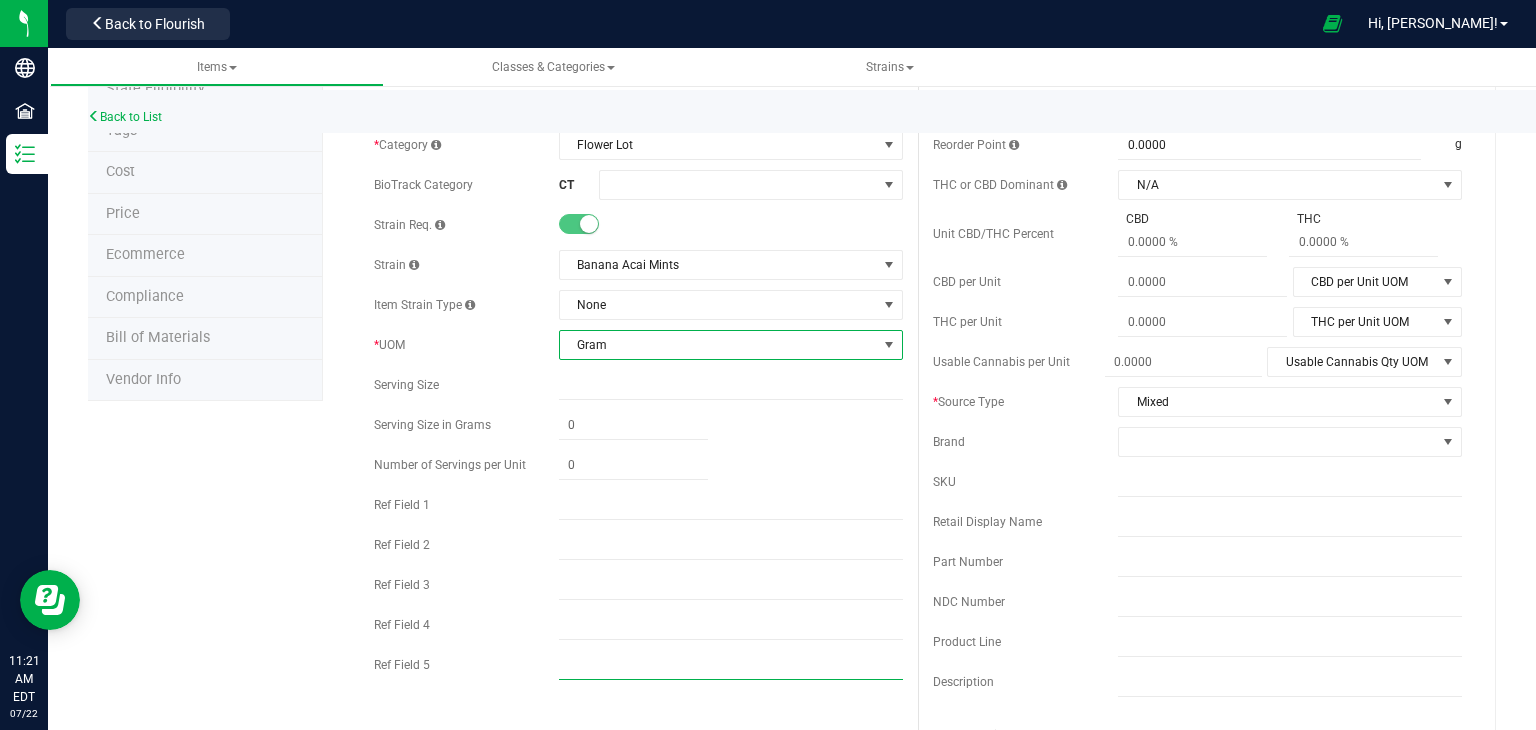 click at bounding box center [731, 665] 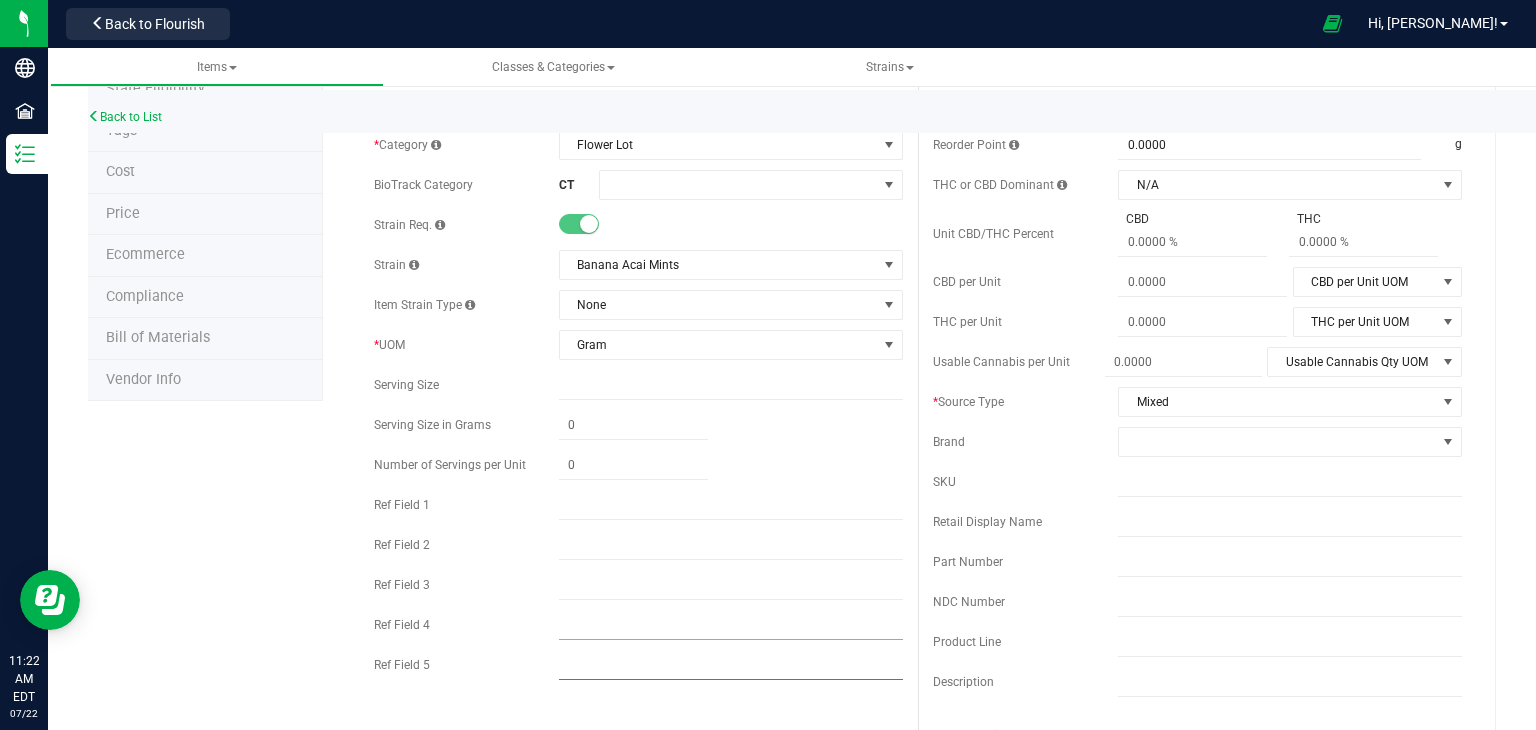 type on "INDICA" 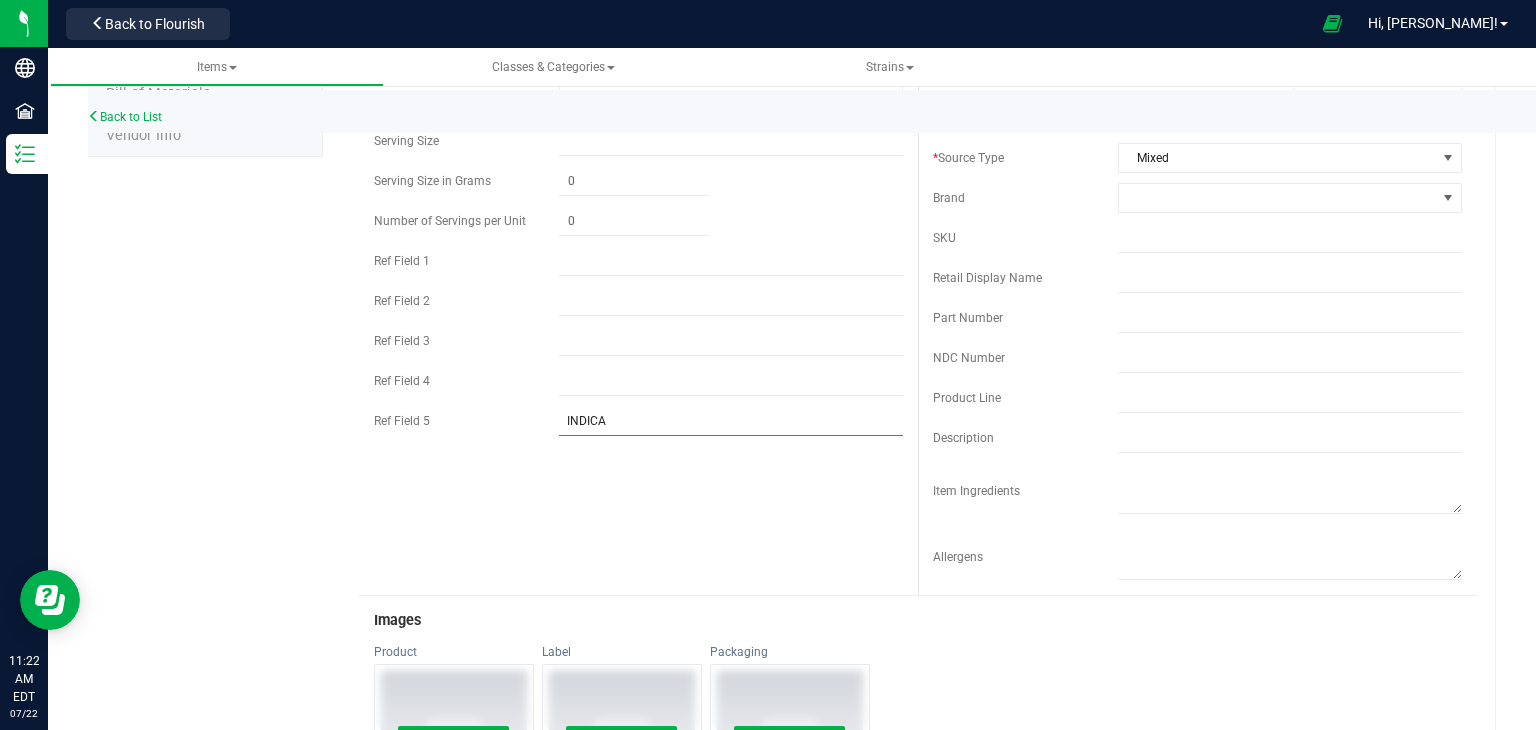 scroll, scrollTop: 0, scrollLeft: 0, axis: both 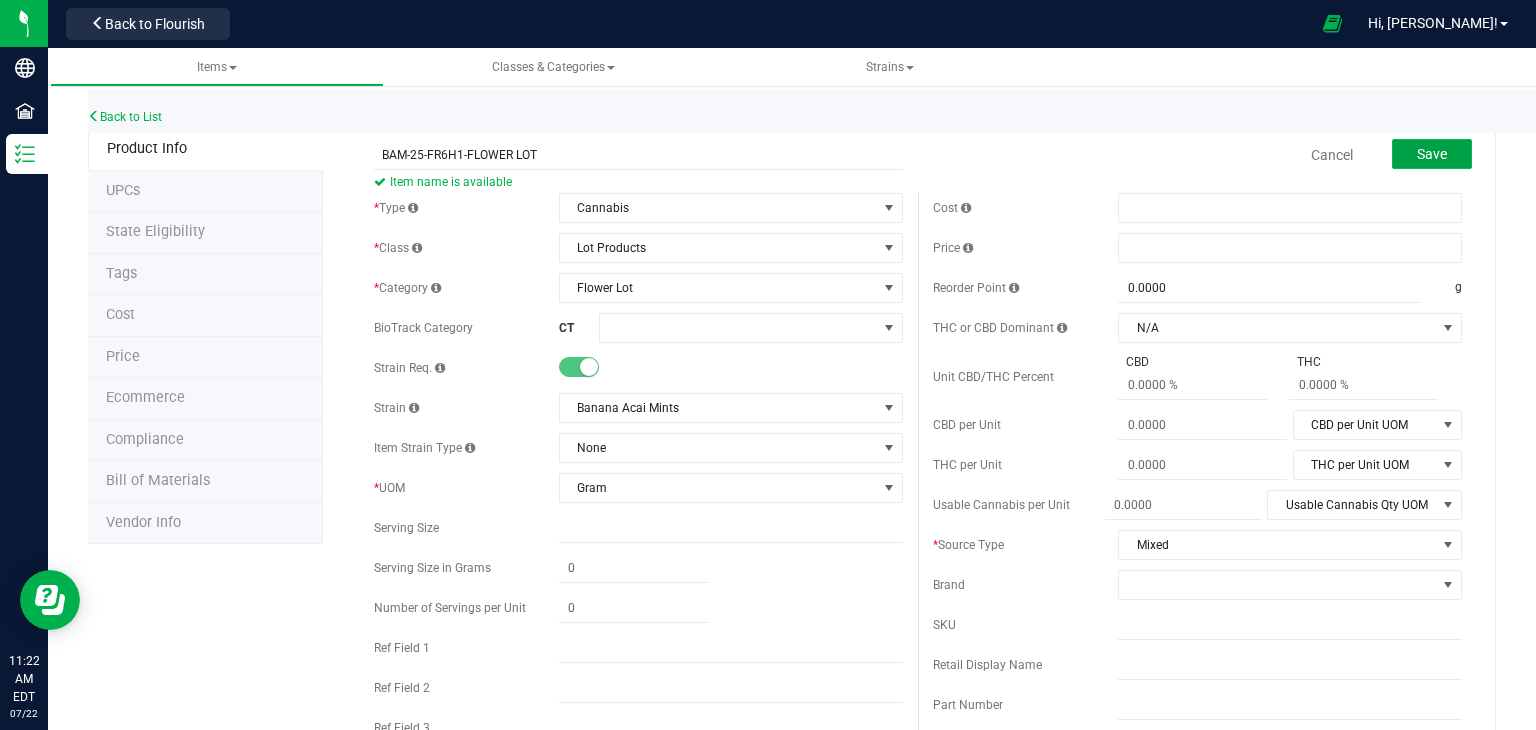 click on "Save" at bounding box center [1432, 154] 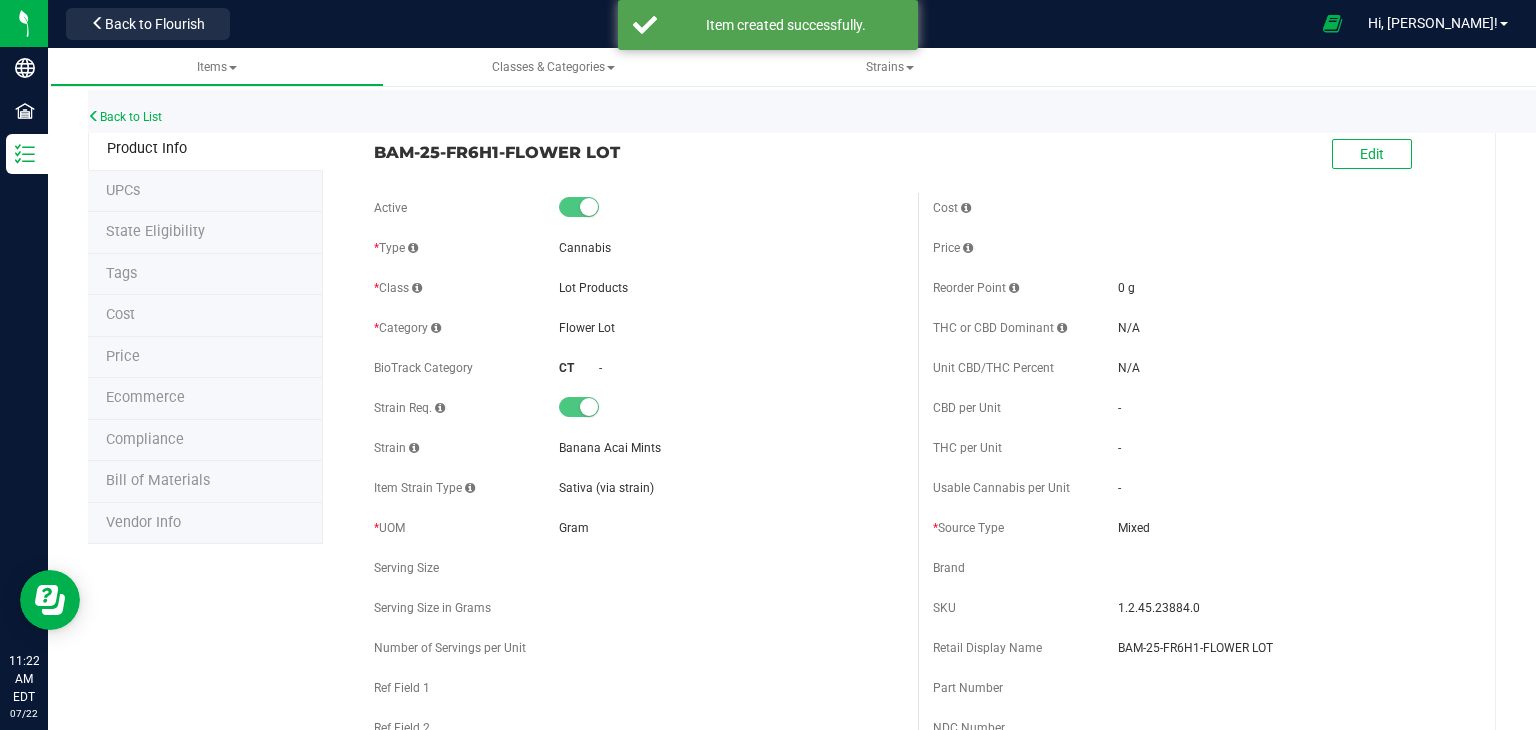 click on "Back to List" at bounding box center (856, 111) 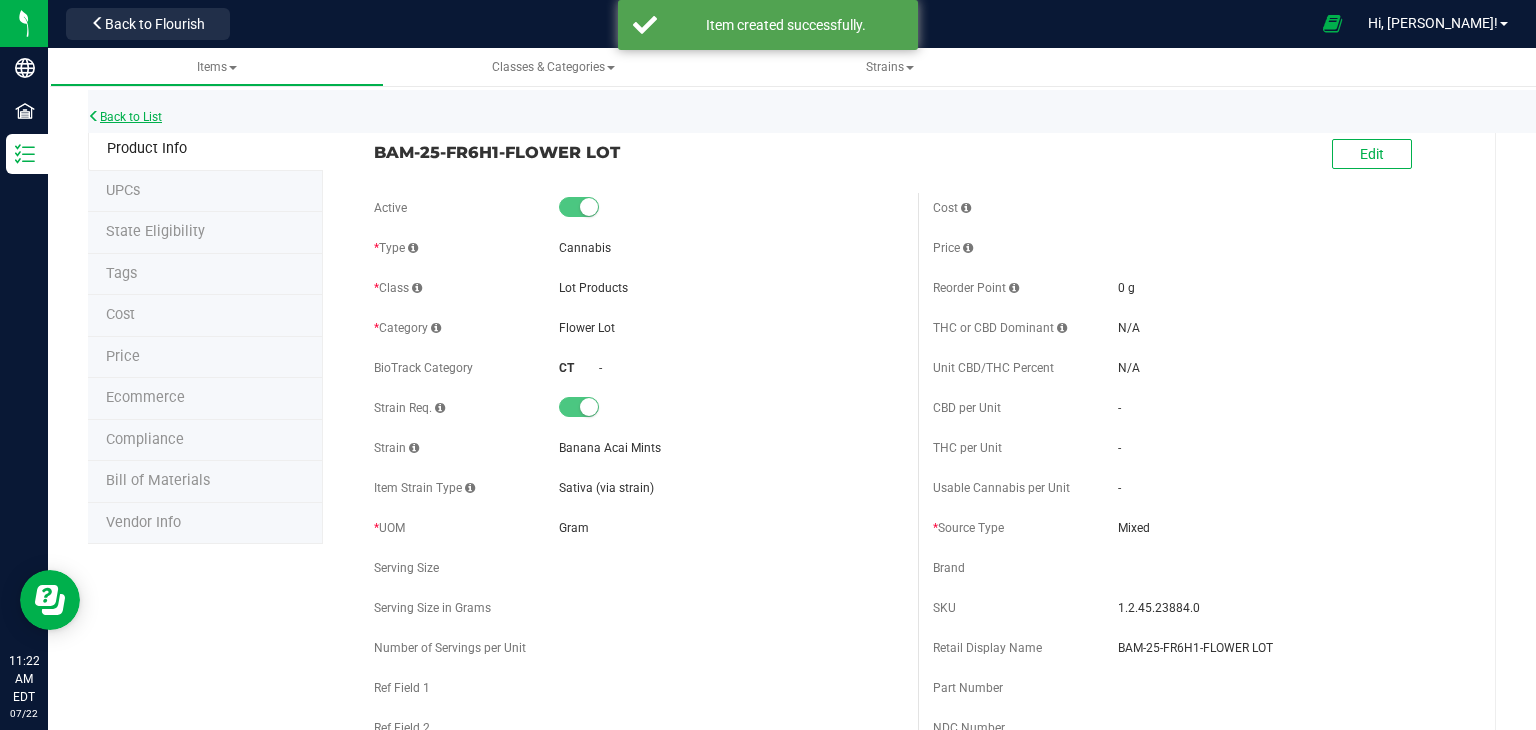 click on "Back to List" at bounding box center (125, 117) 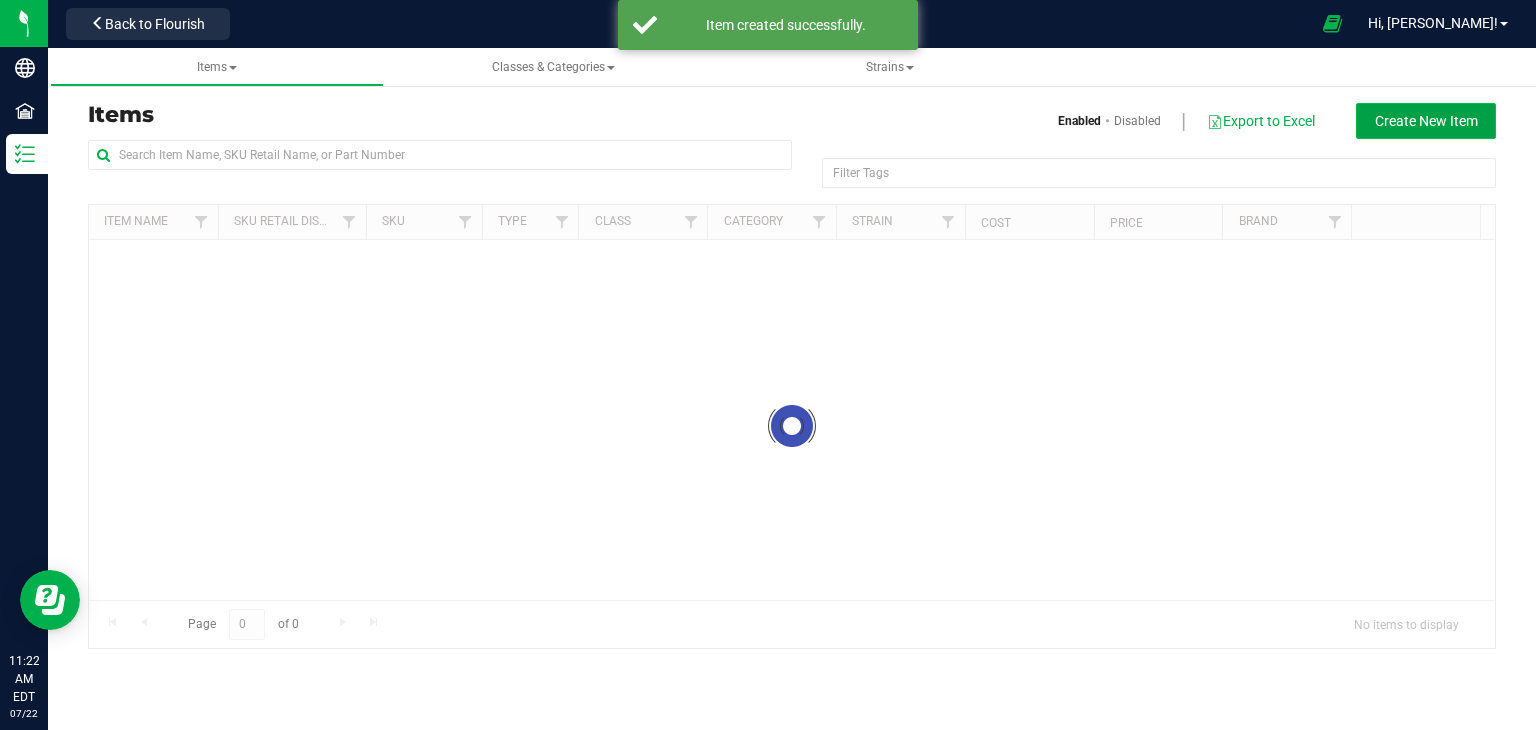 click on "Create New Item" at bounding box center (1426, 121) 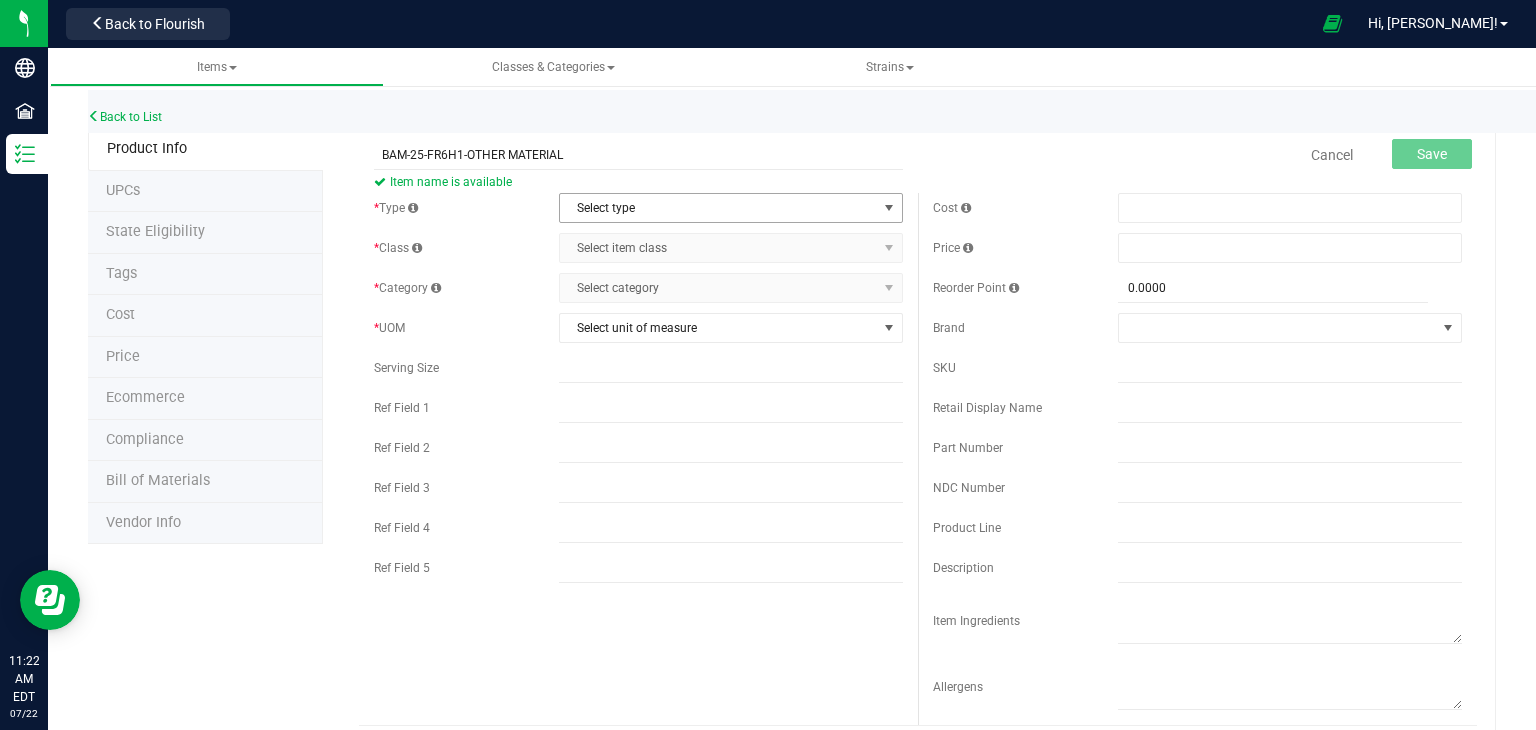 type on "BAM-25-FR6H1-OTHER MATERIAL" 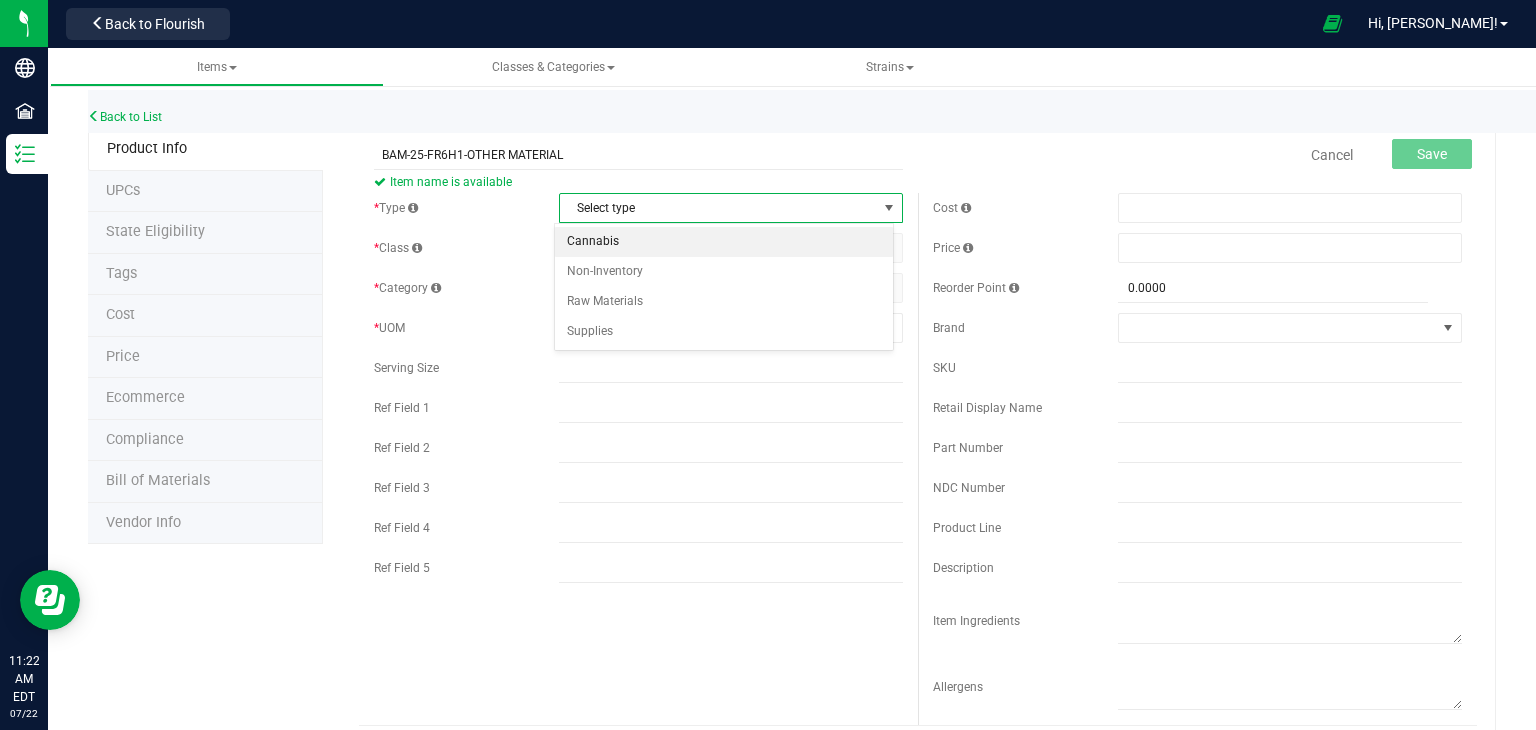 click on "Cannabis" at bounding box center (724, 242) 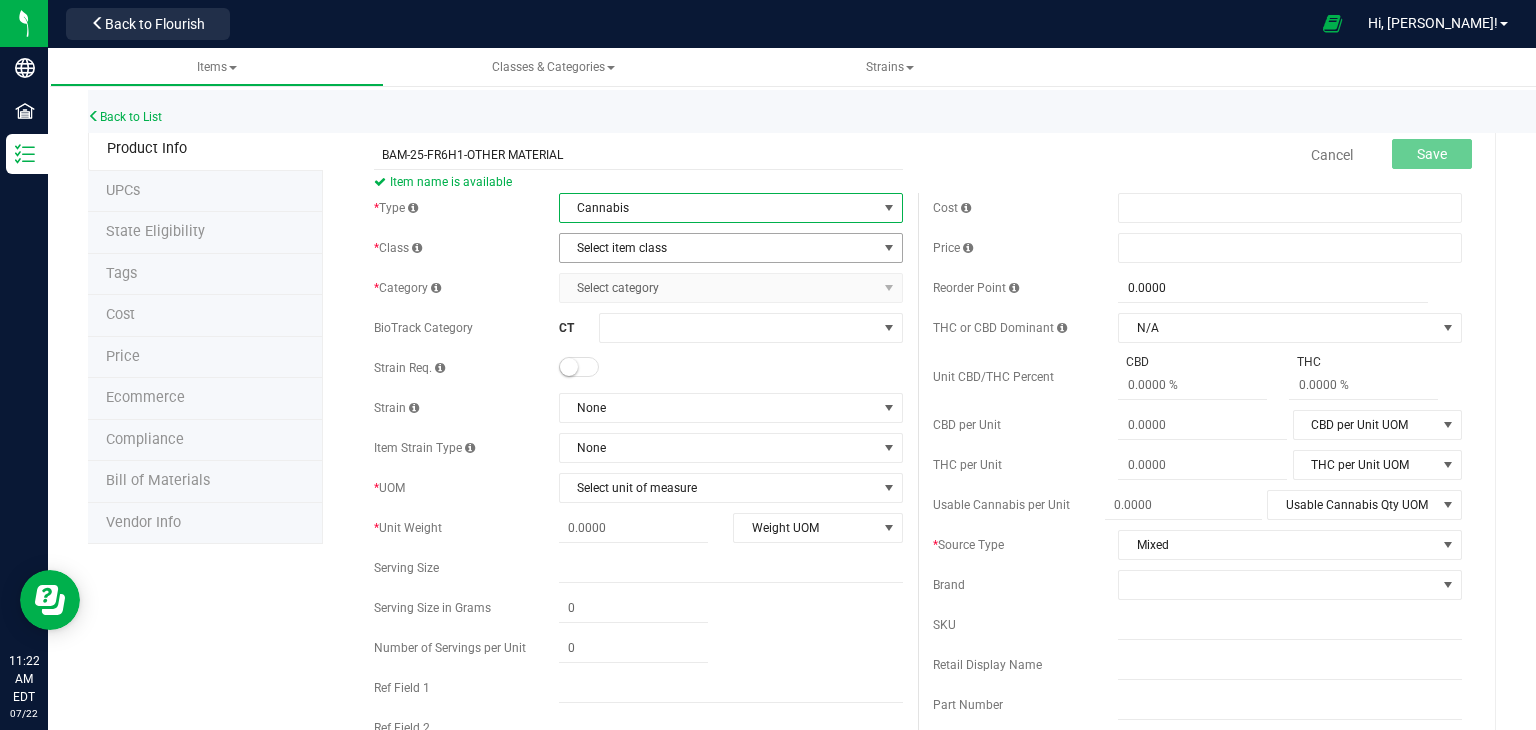 click on "Select item class" at bounding box center [718, 248] 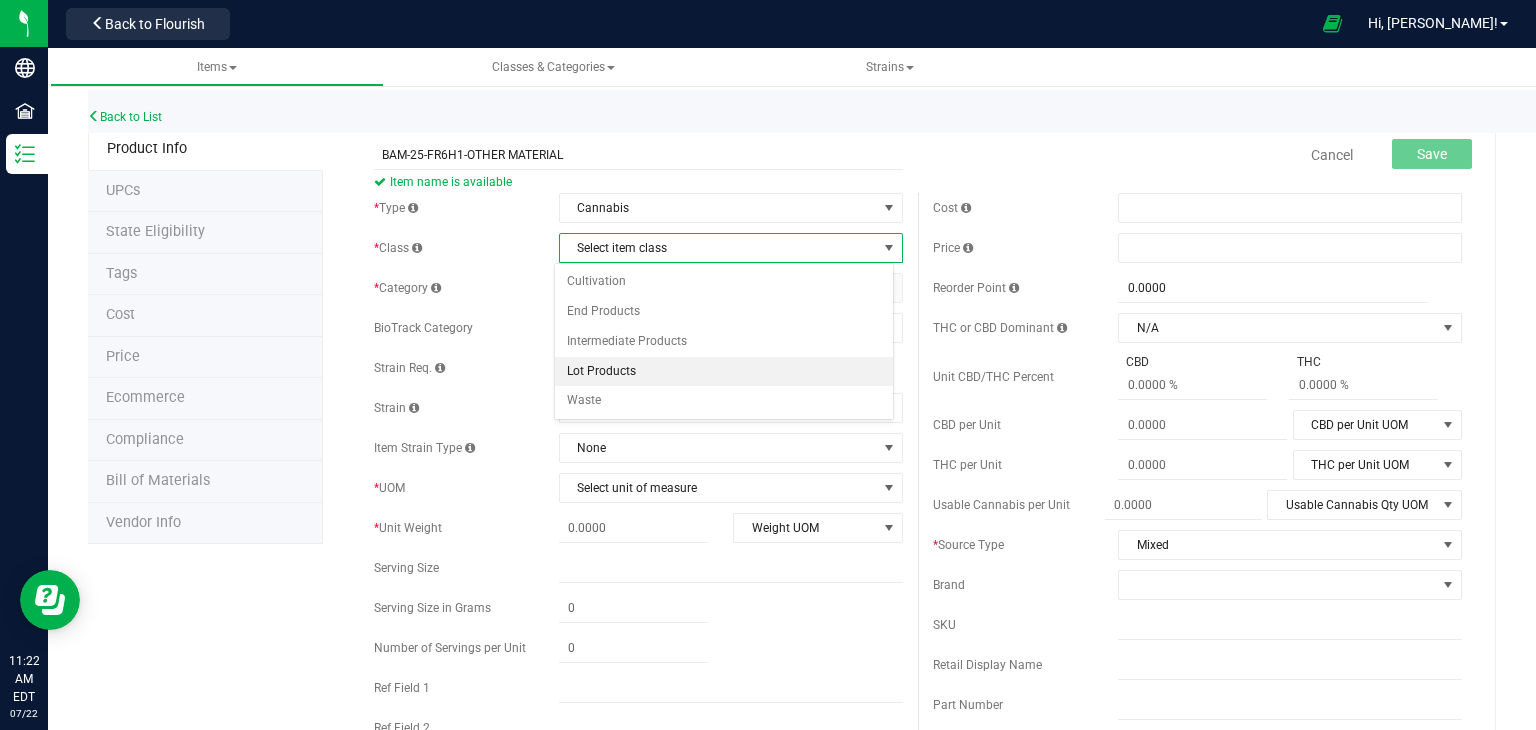click on "Lot Products" at bounding box center [724, 372] 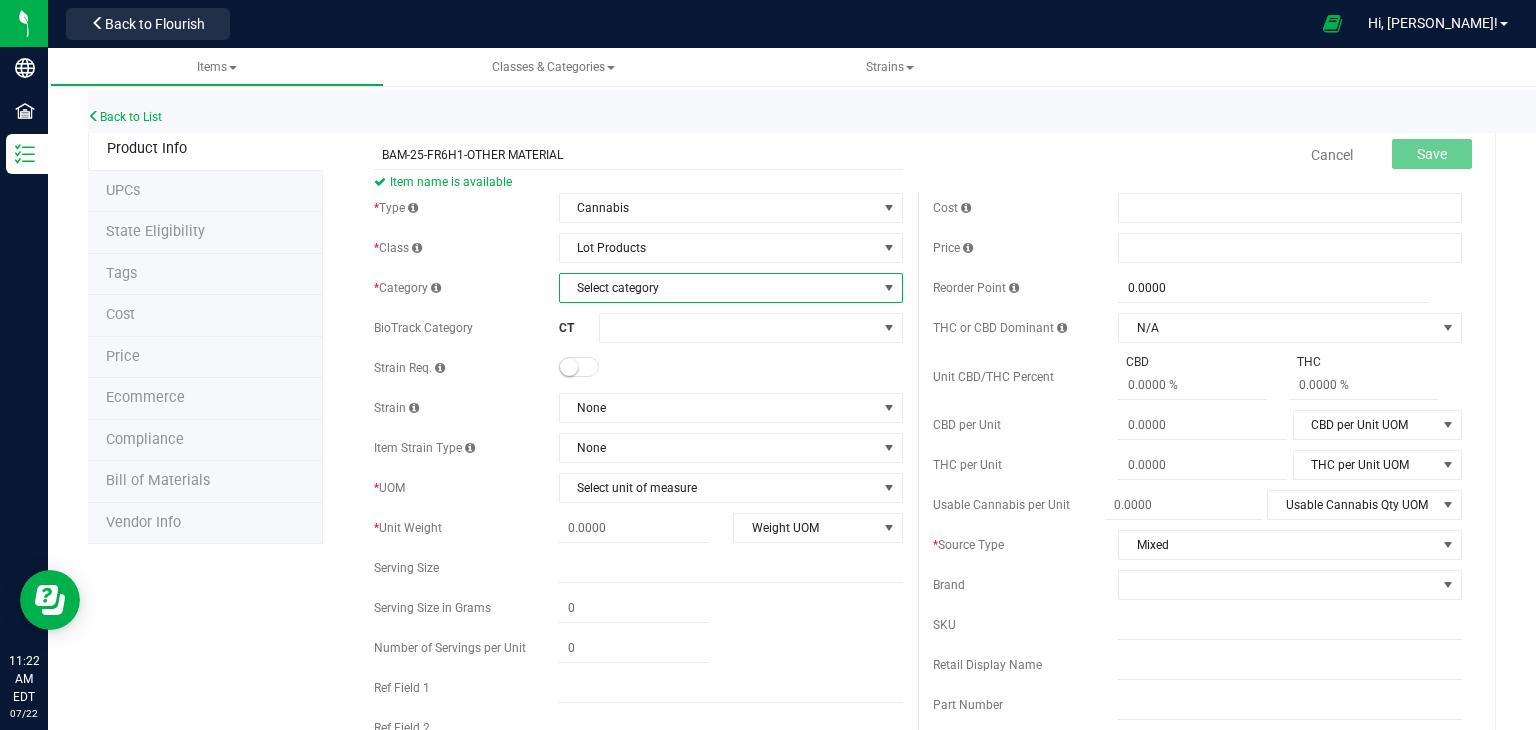 click on "Select category" at bounding box center [718, 288] 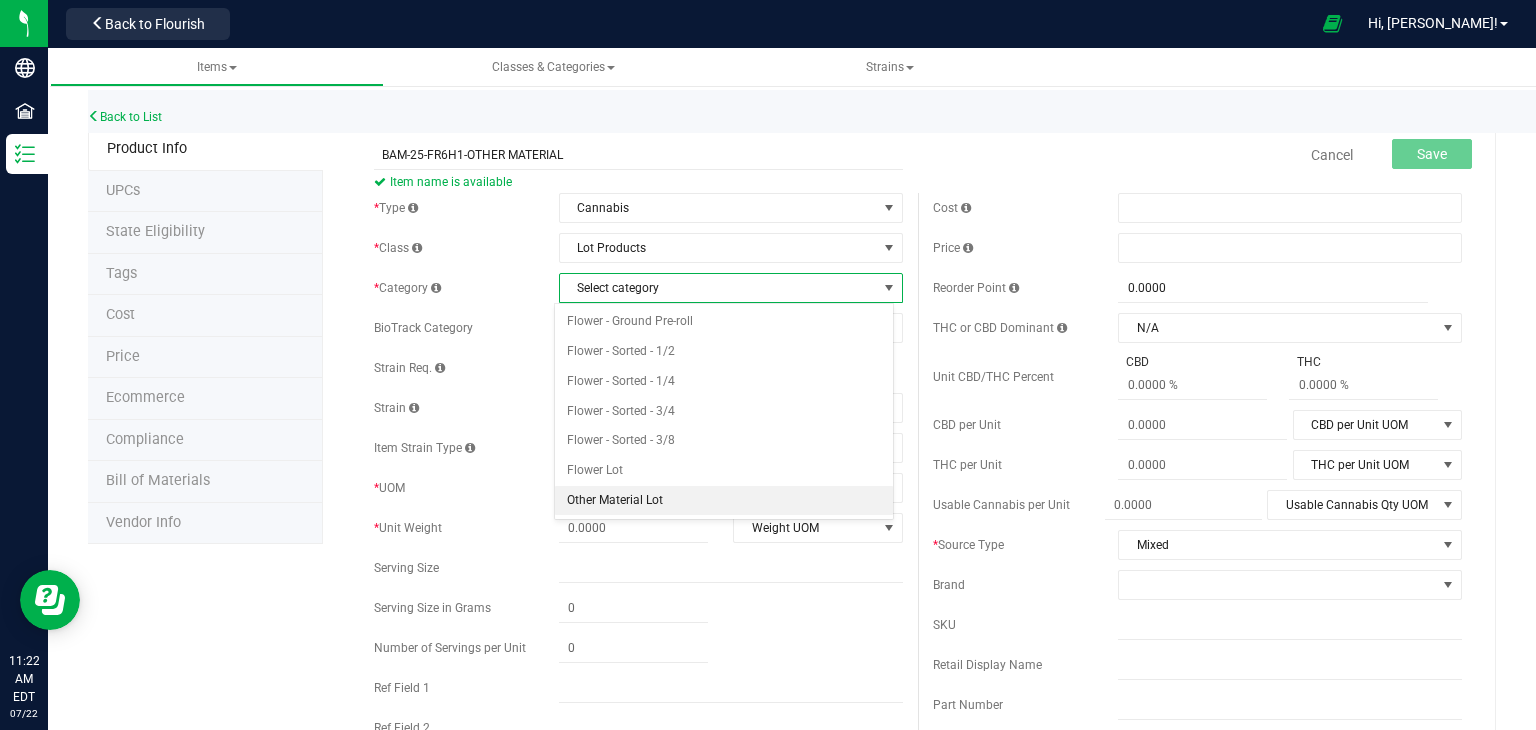 click on "Other Material Lot" at bounding box center [724, 501] 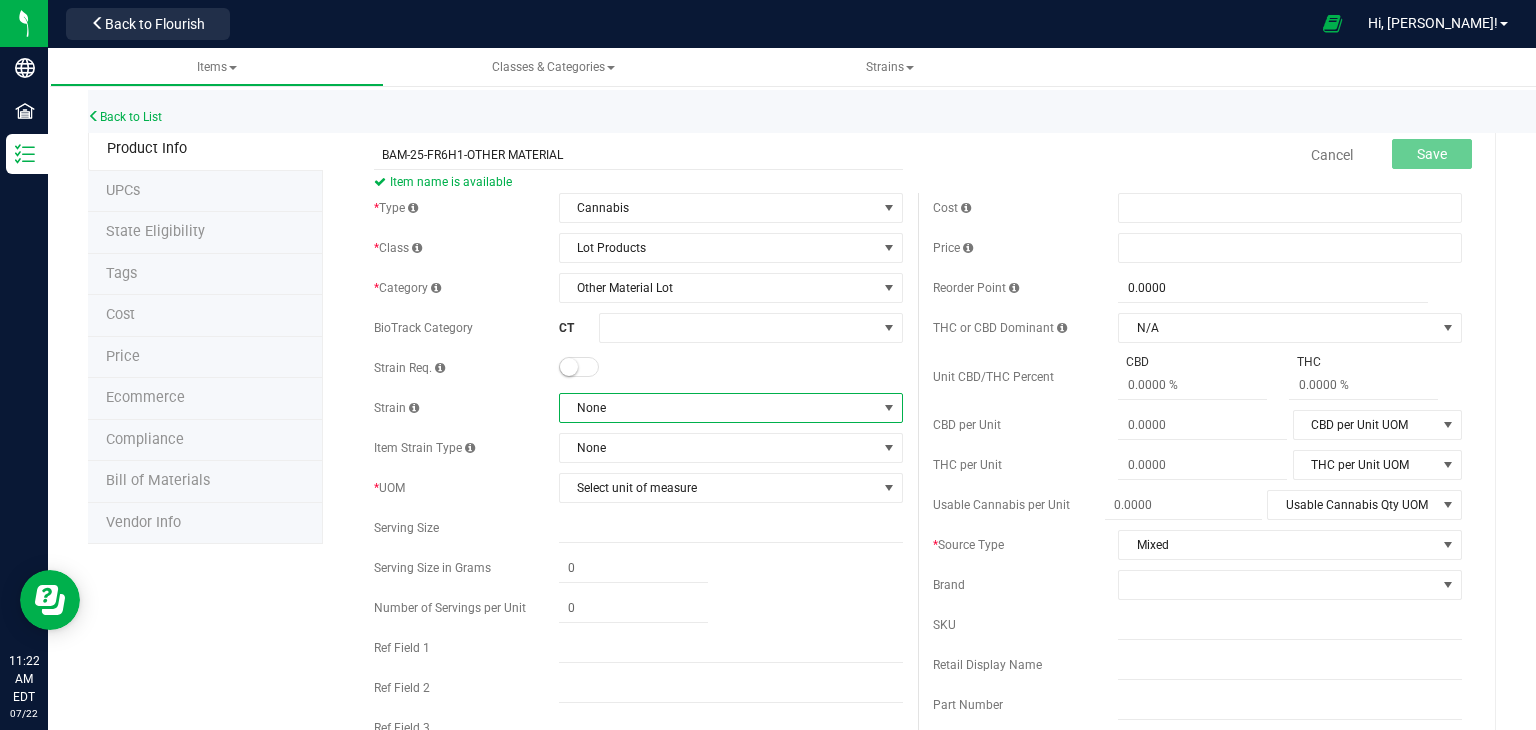 click on "None" at bounding box center [718, 408] 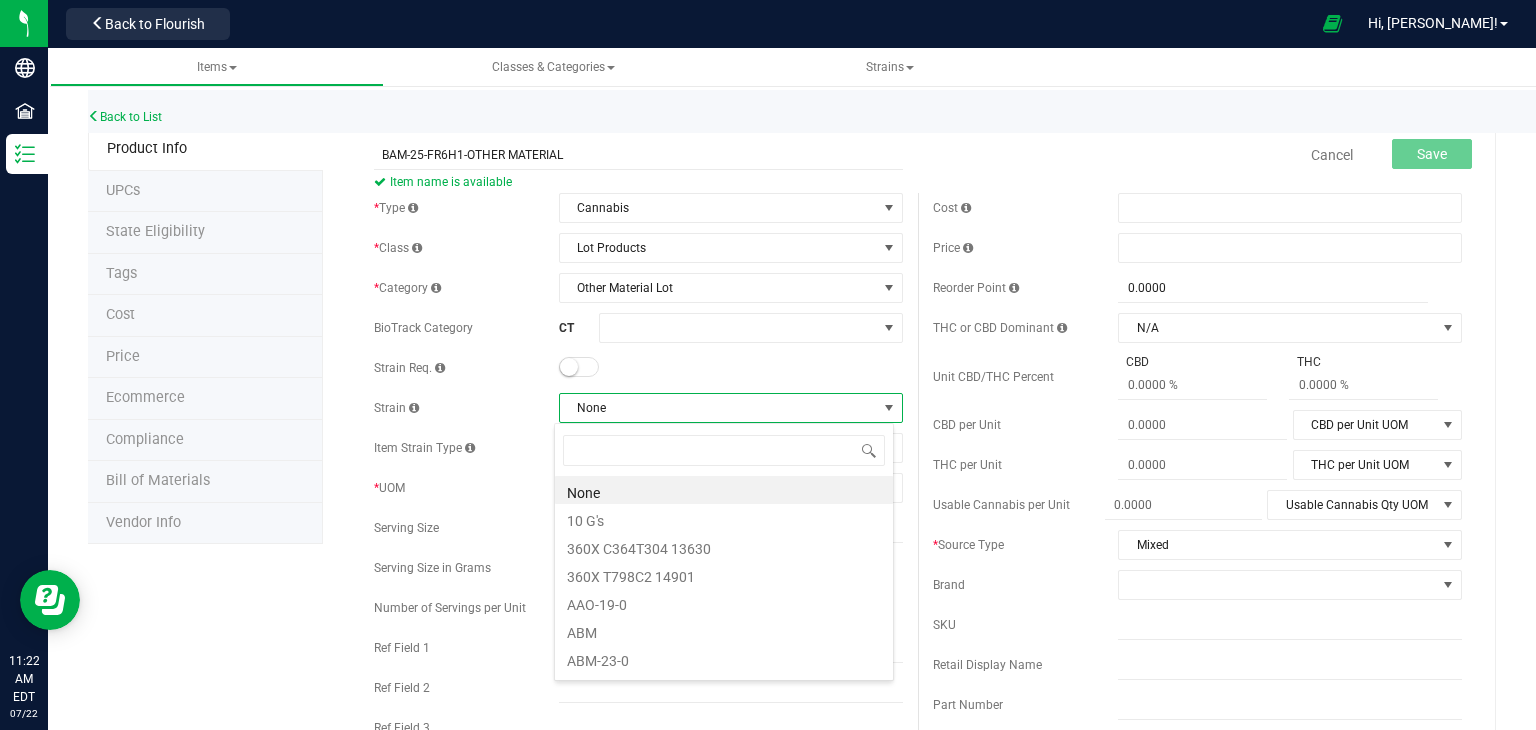 scroll, scrollTop: 99970, scrollLeft: 99660, axis: both 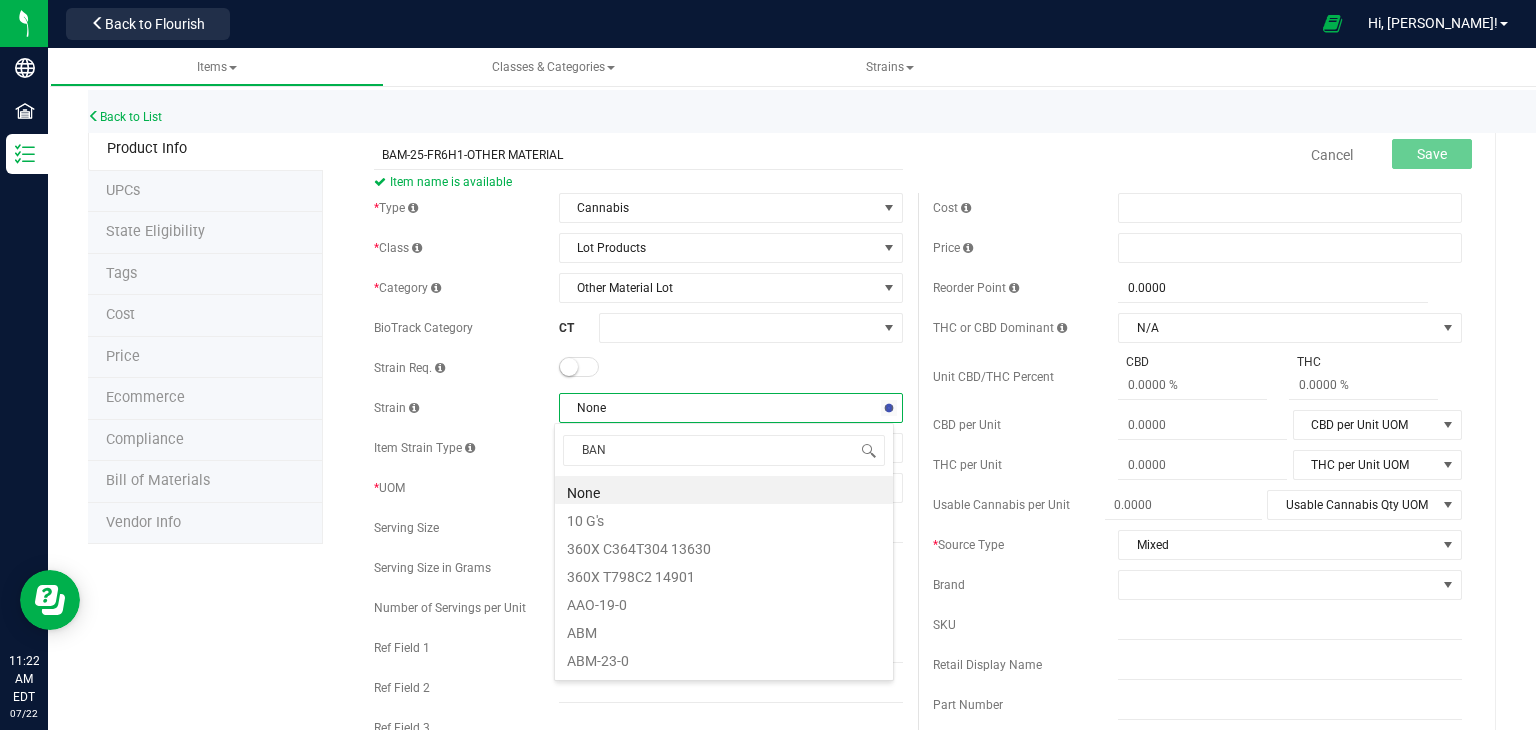 type on "BANA" 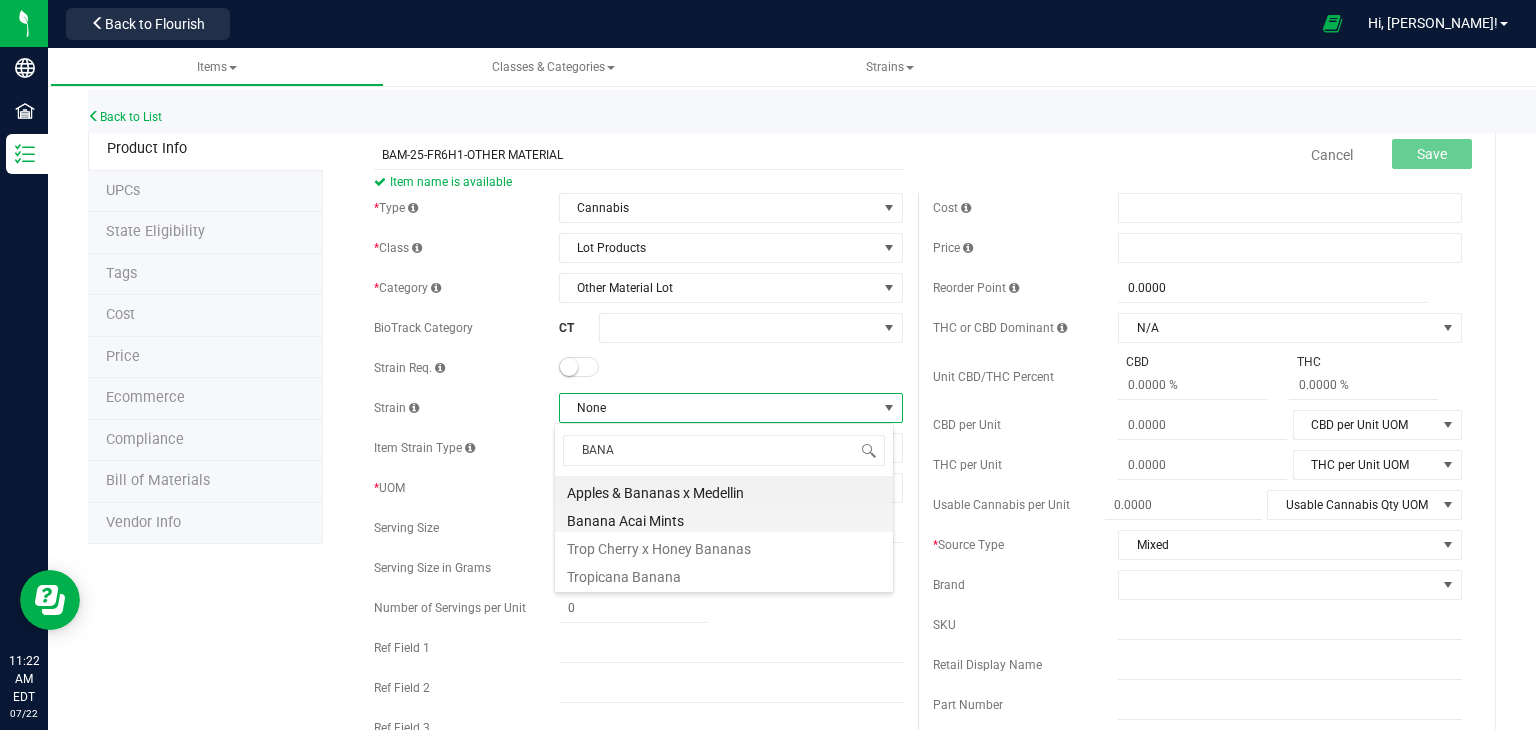 click on "Banana Acai Mints" at bounding box center [724, 518] 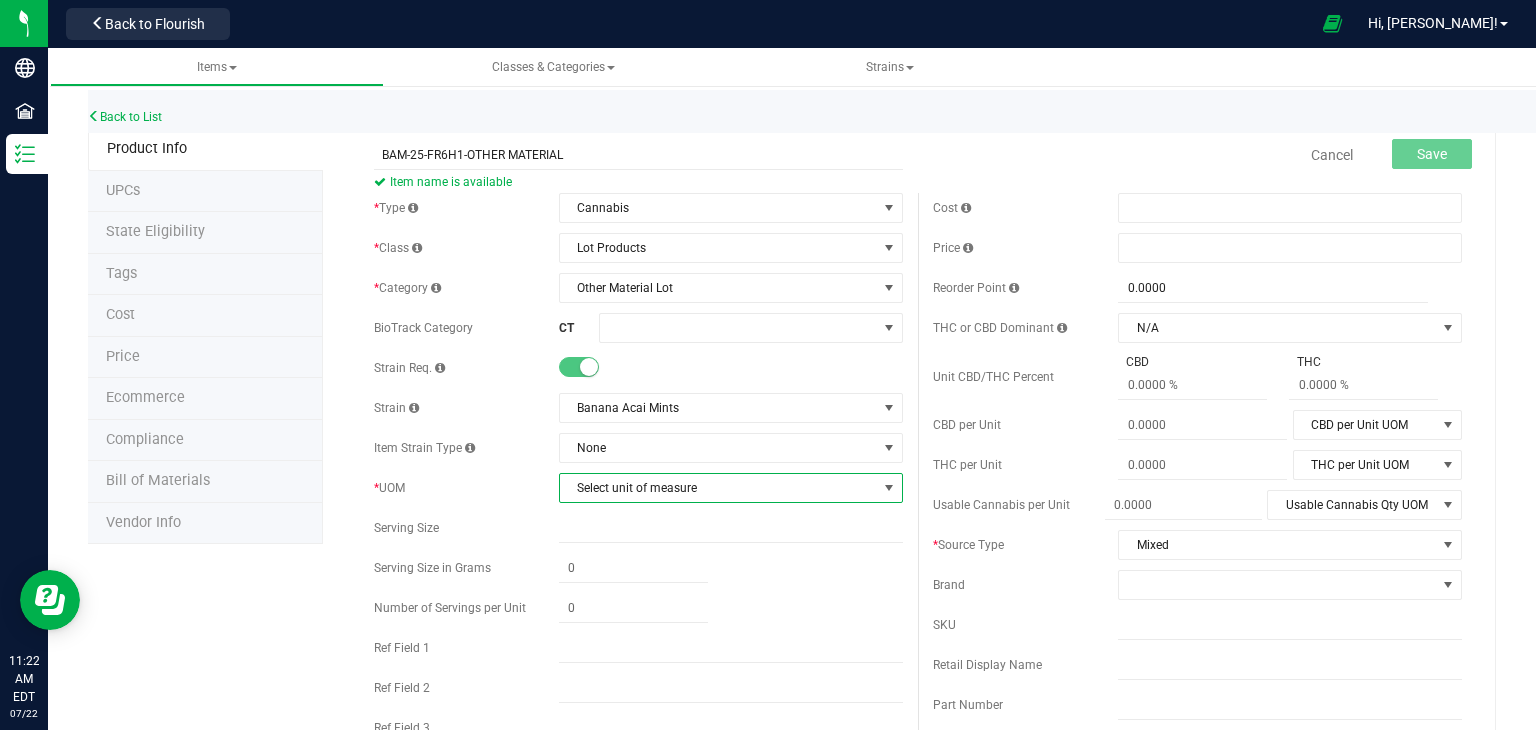 click on "Select unit of measure" at bounding box center [718, 488] 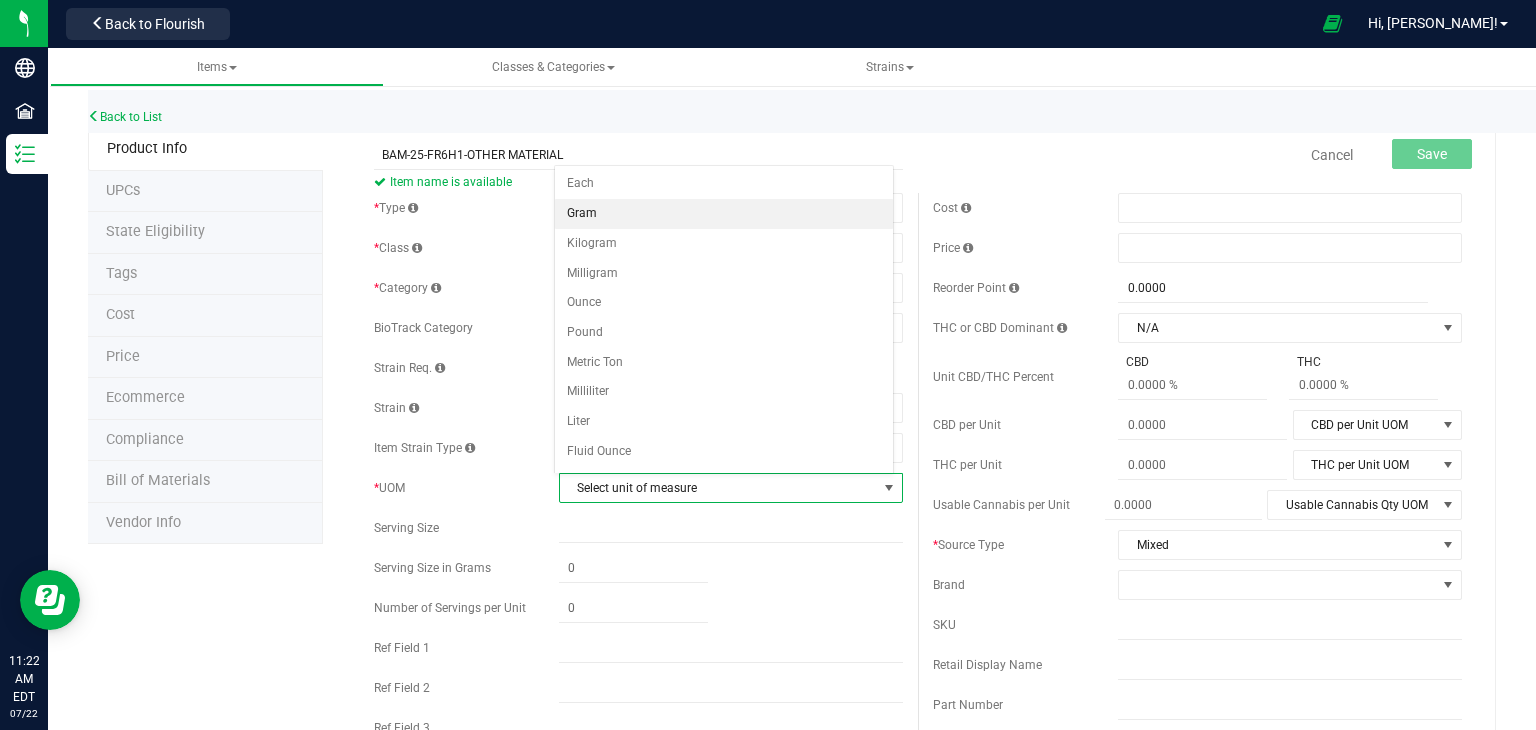 click on "Gram" at bounding box center [724, 214] 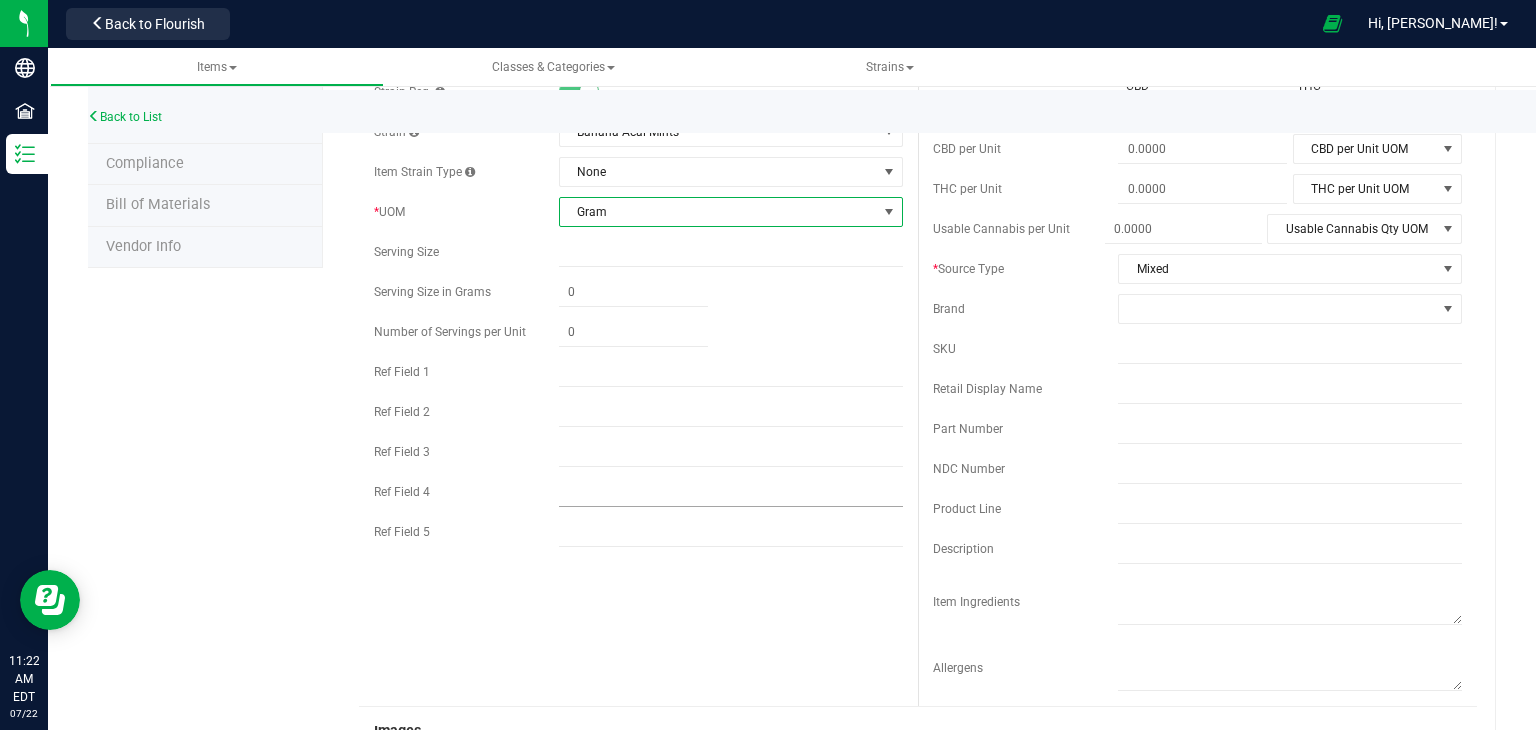 scroll, scrollTop: 280, scrollLeft: 0, axis: vertical 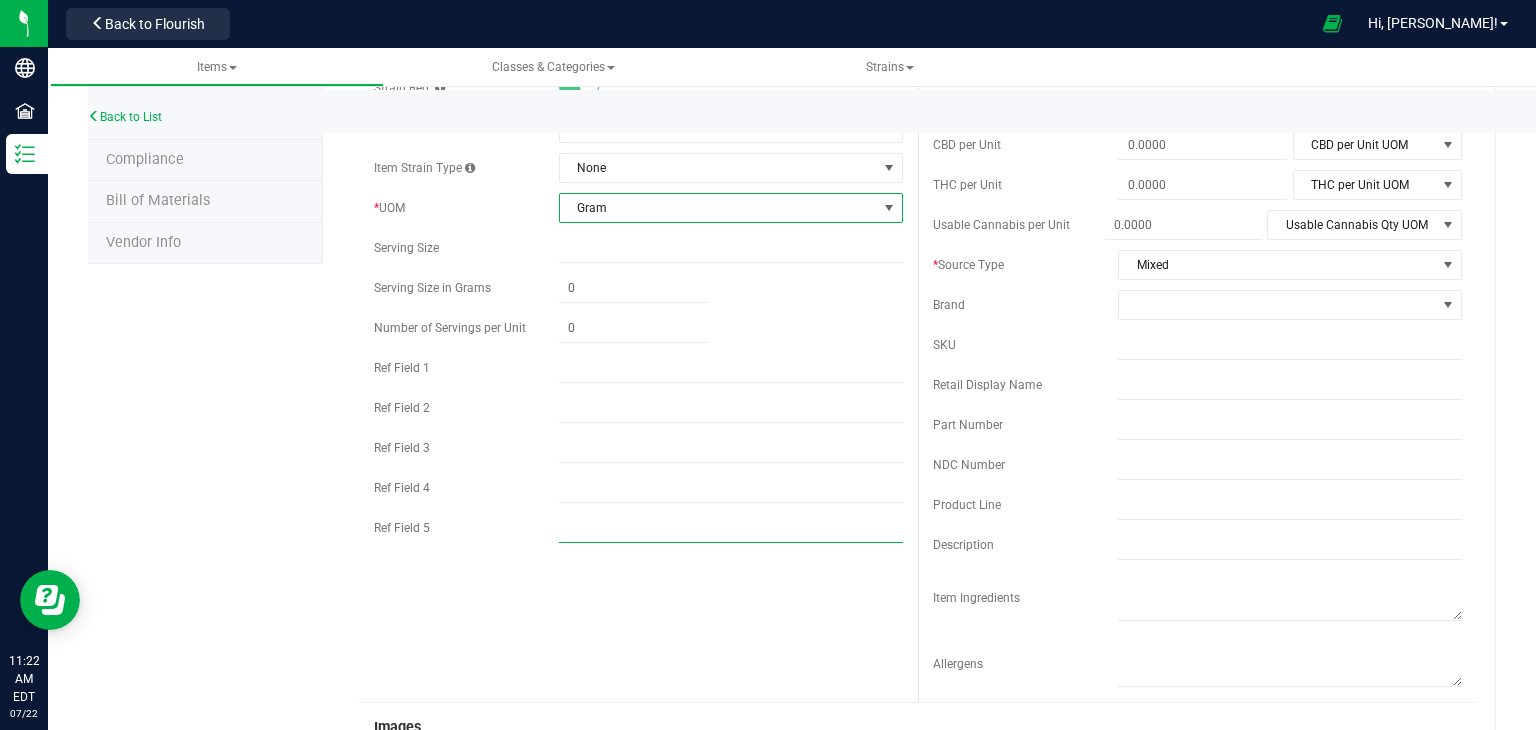click at bounding box center (731, 528) 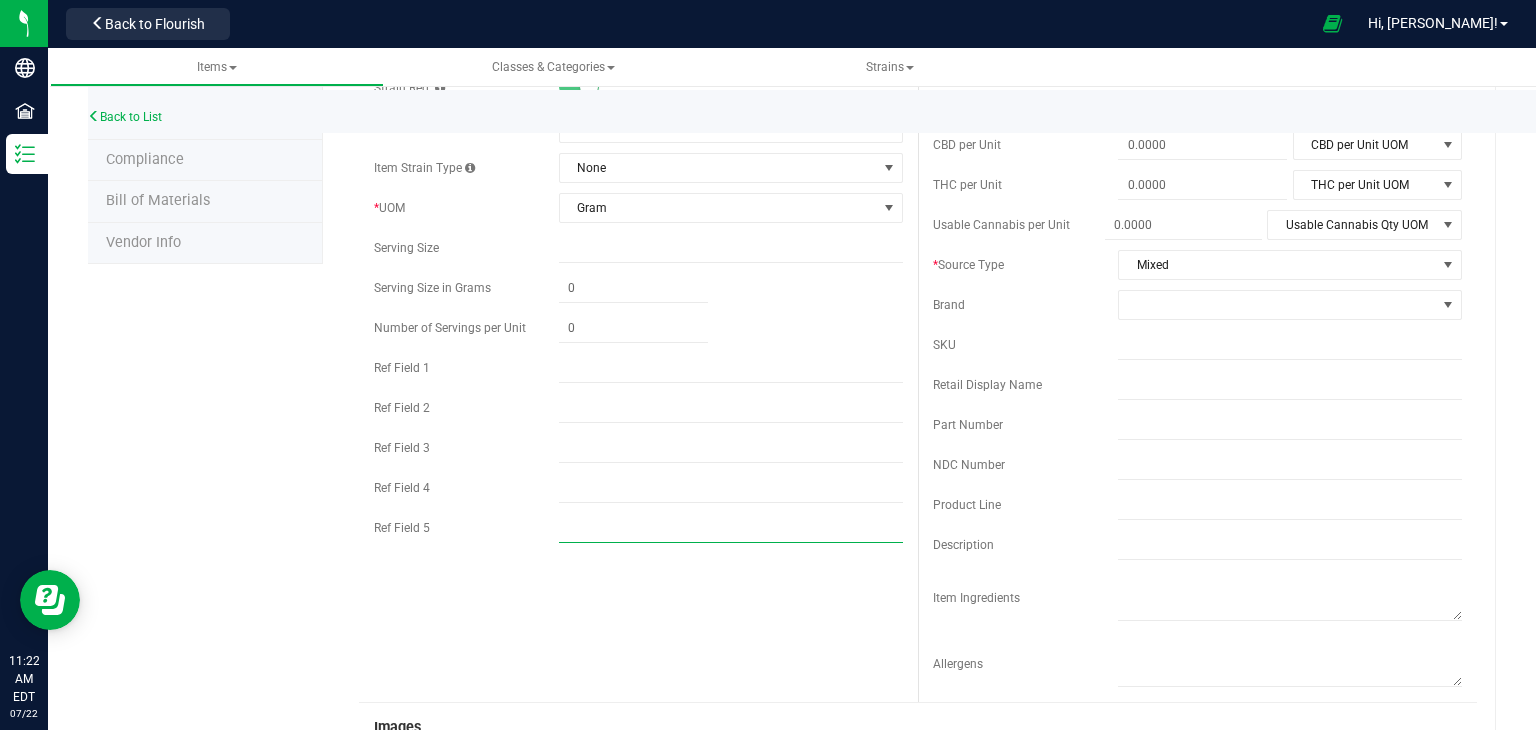 type on "INDICA" 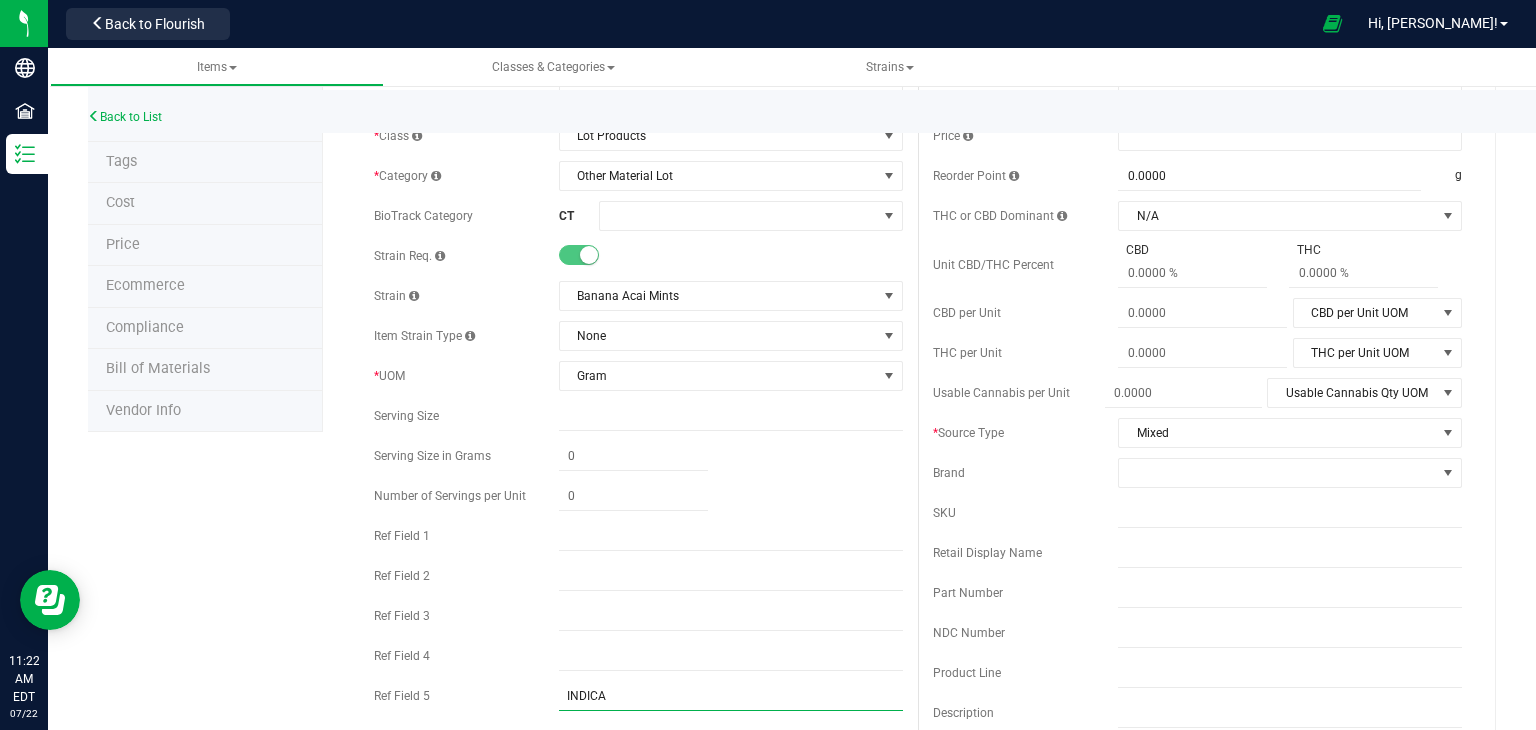 scroll, scrollTop: 0, scrollLeft: 0, axis: both 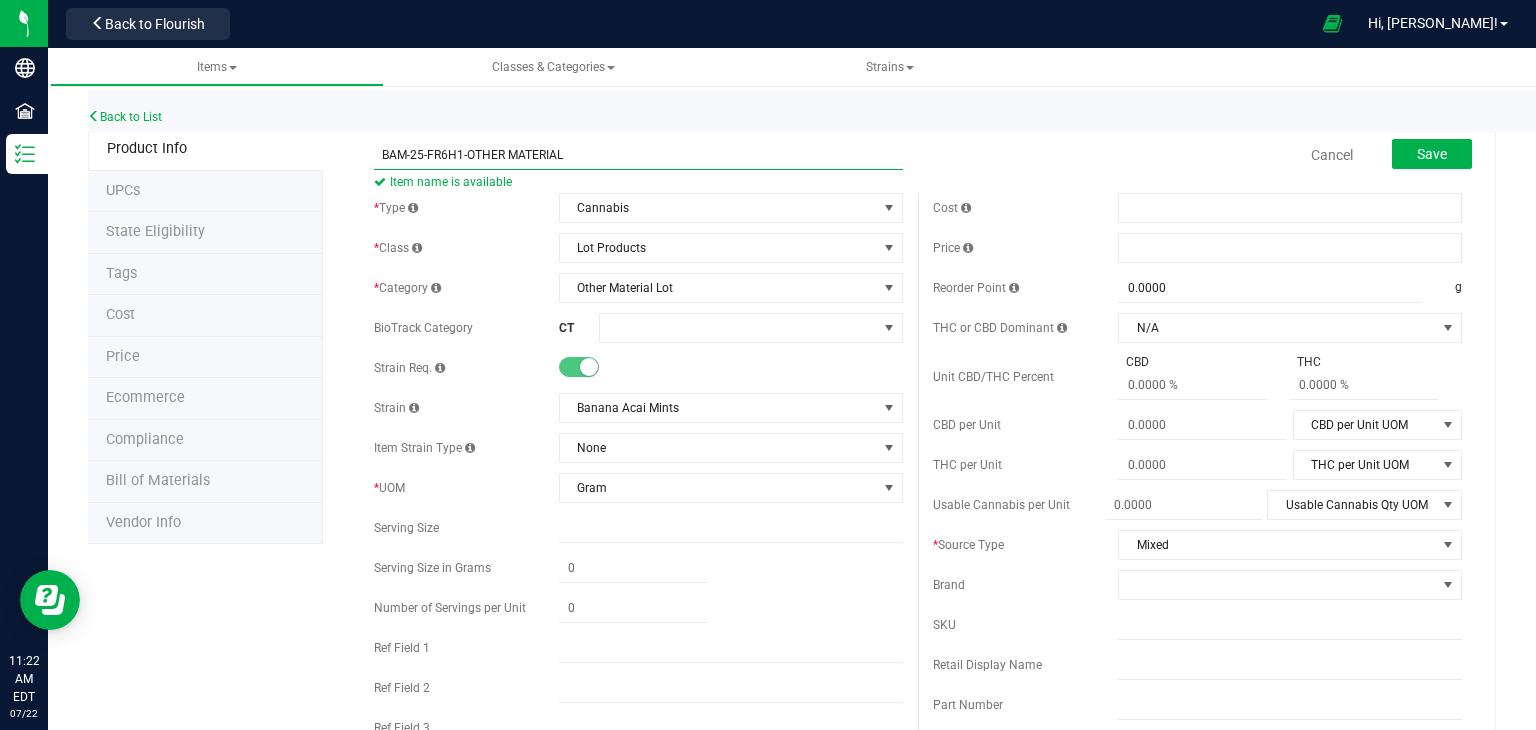 click on "BAM-25-FR6H1-OTHER MATERIAL" at bounding box center (638, 155) 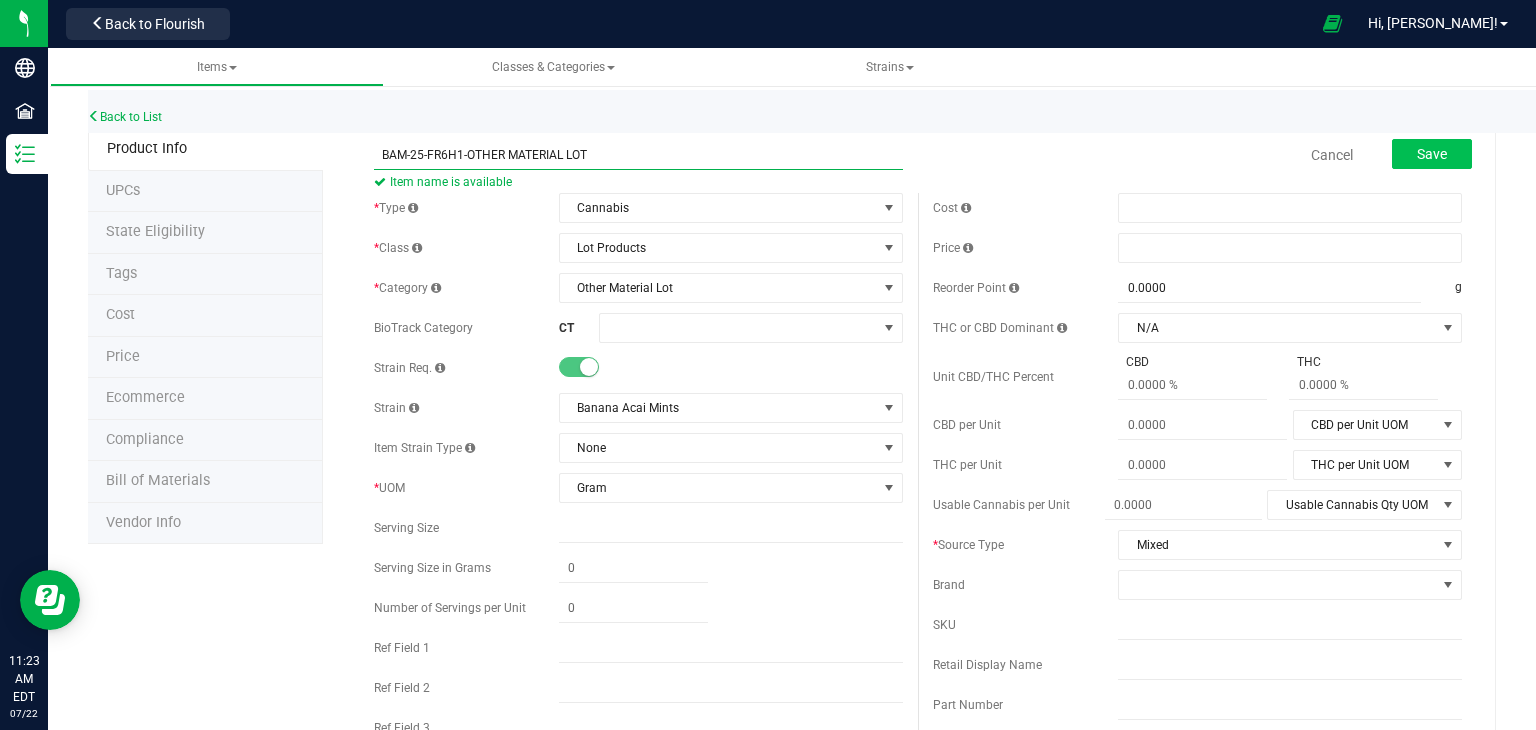 type on "BAM-25-FR6H1-OTHER MATERIAL LOT" 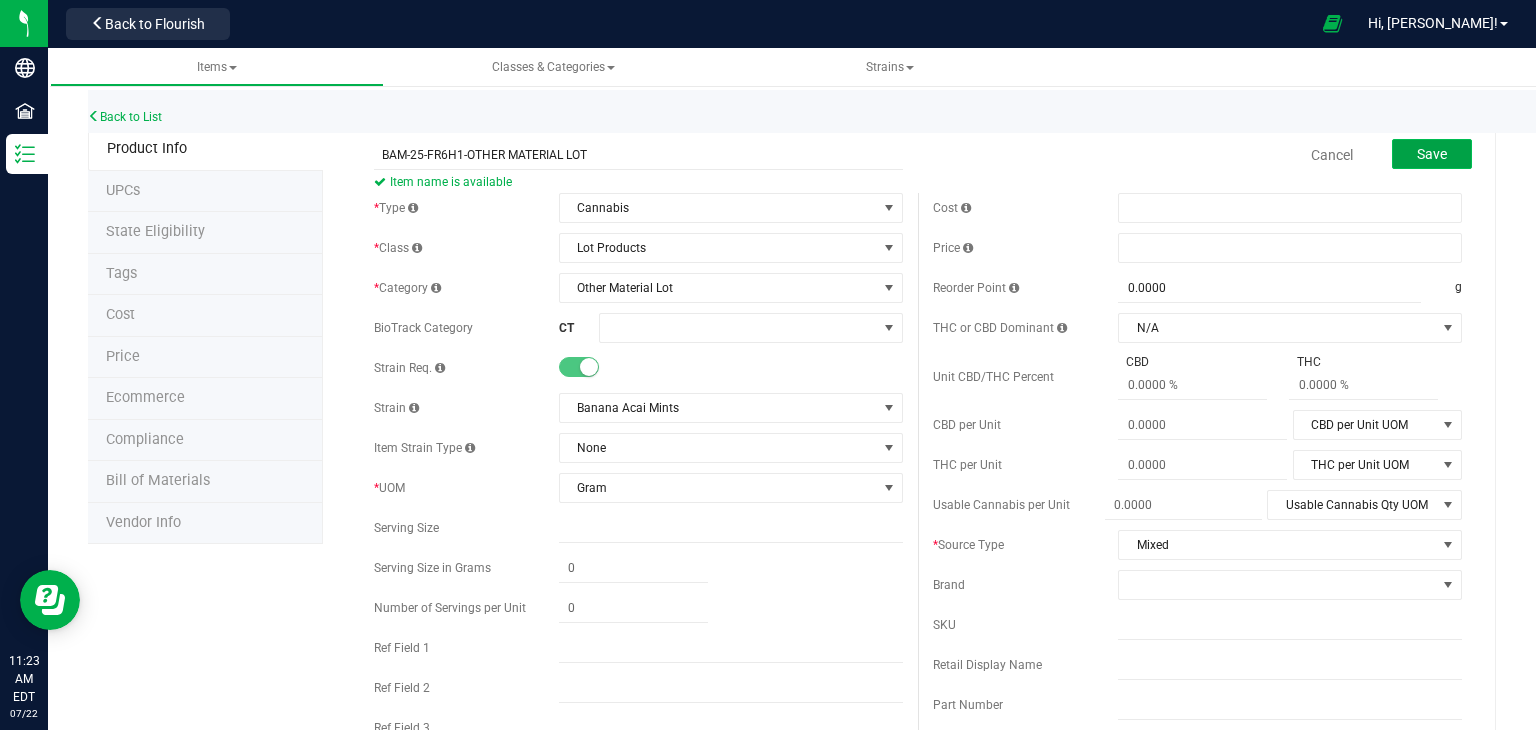 click on "Save" at bounding box center [1432, 154] 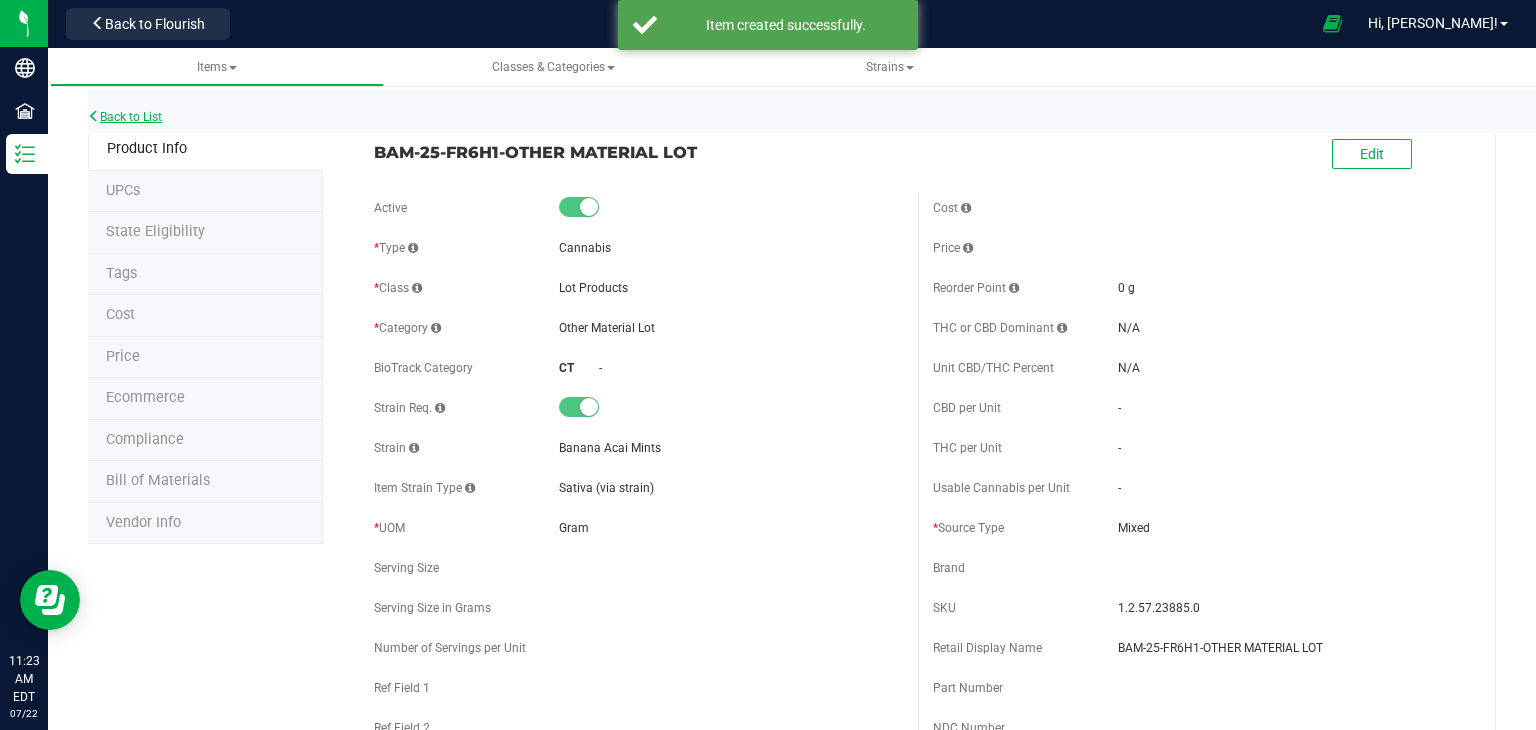 click on "Back to List" at bounding box center [125, 117] 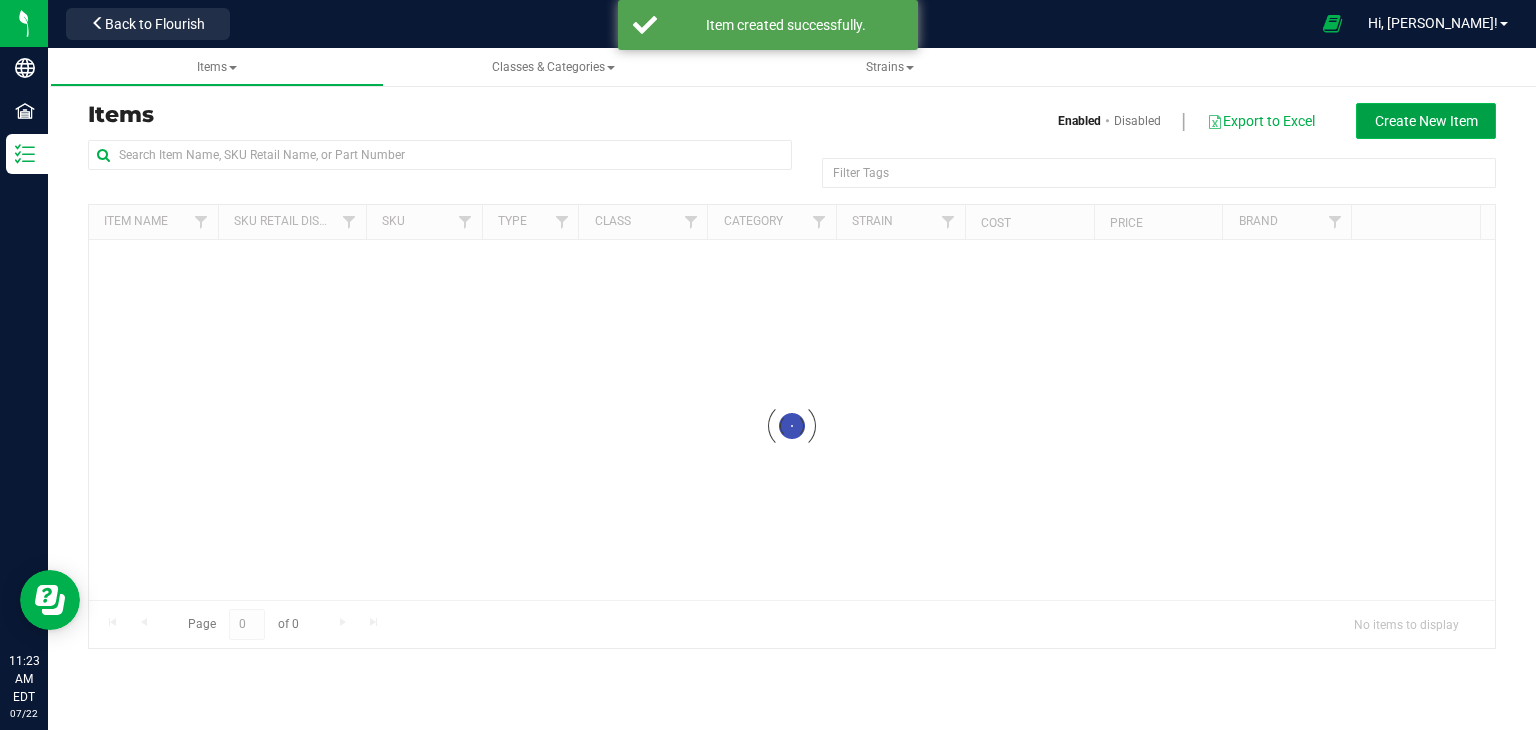 click on "Create New Item" at bounding box center [1426, 121] 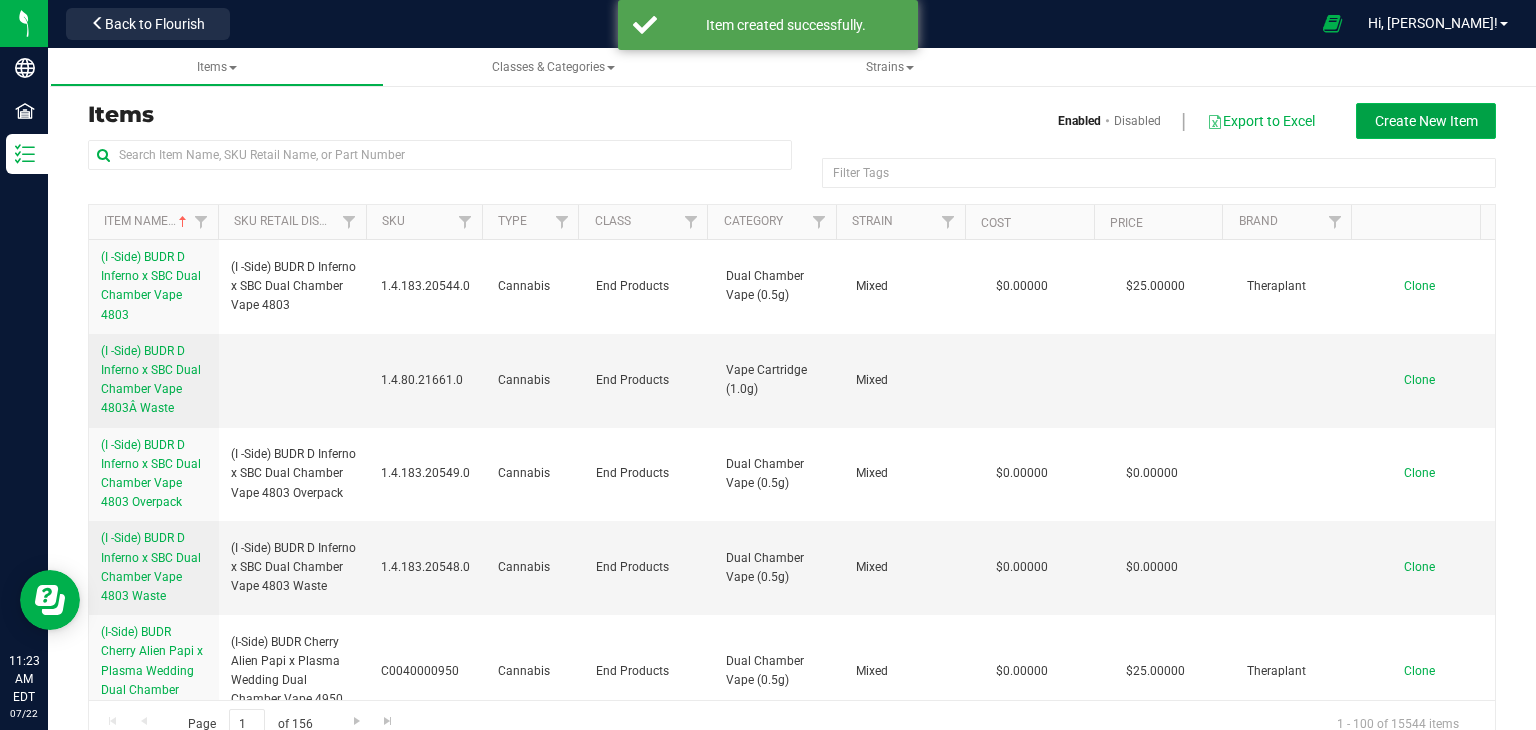 click on "Create New Item" at bounding box center [1426, 121] 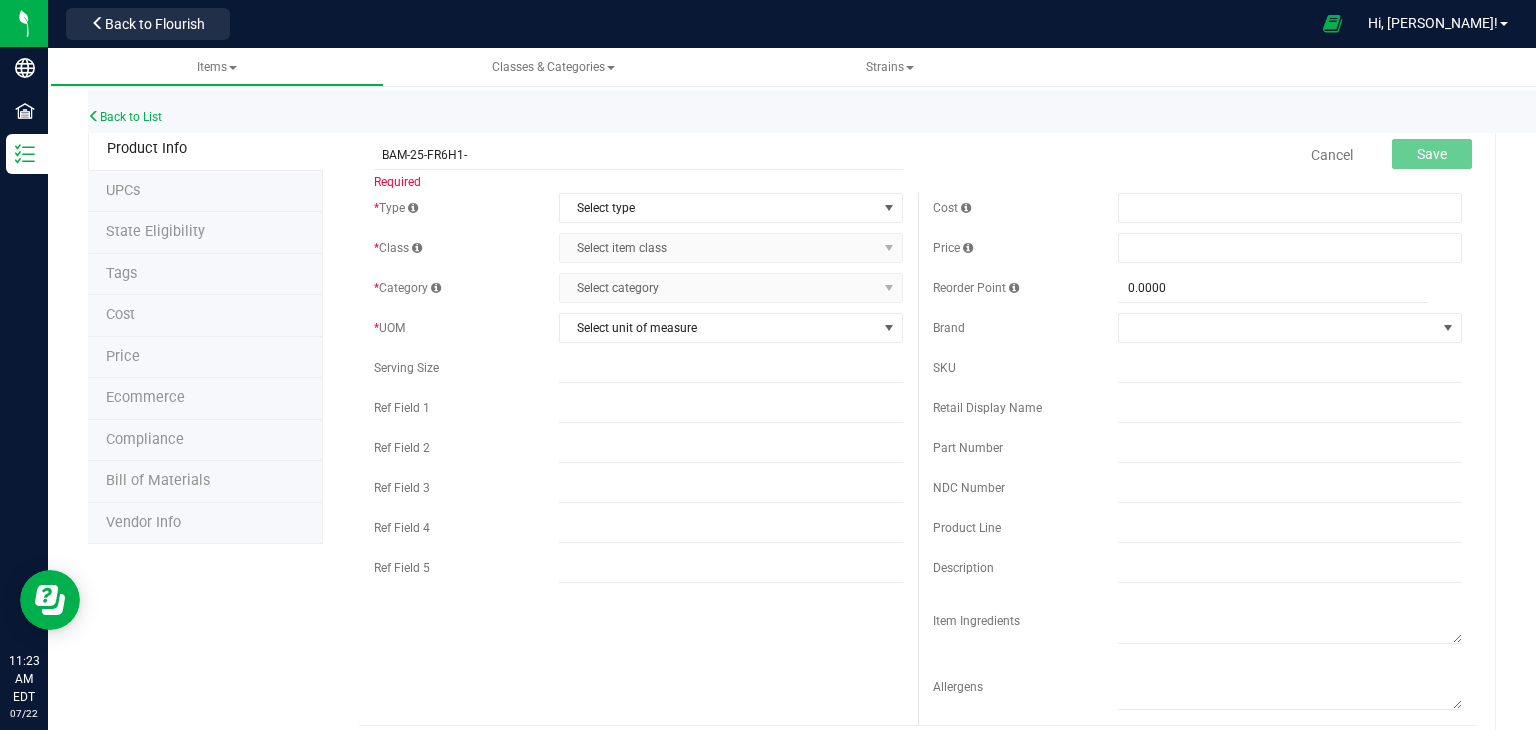 click on "Back to List" at bounding box center (856, 111) 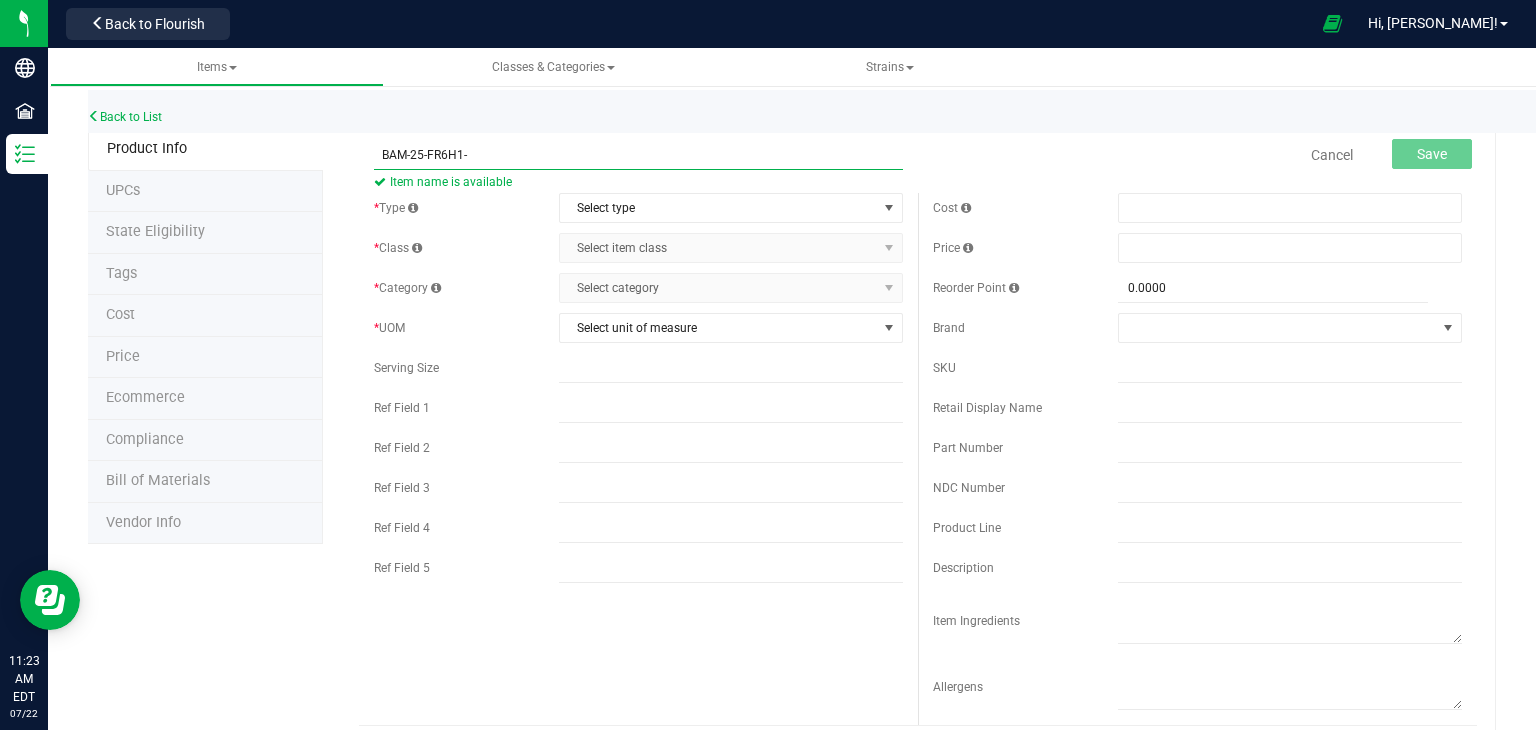 click on "BAM-25-FR6H1-" at bounding box center (638, 155) 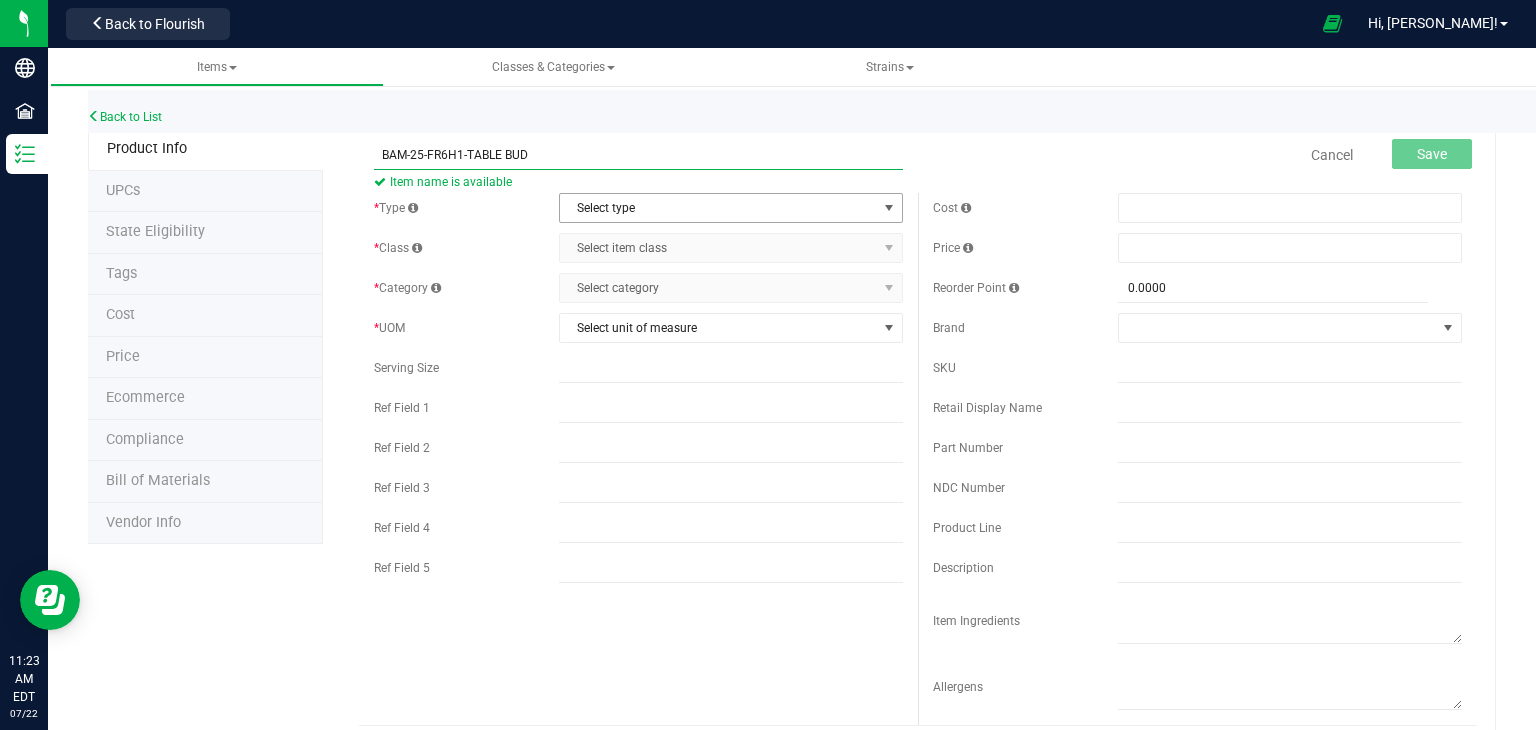 type on "BAM-25-FR6H1-TABLE BUD" 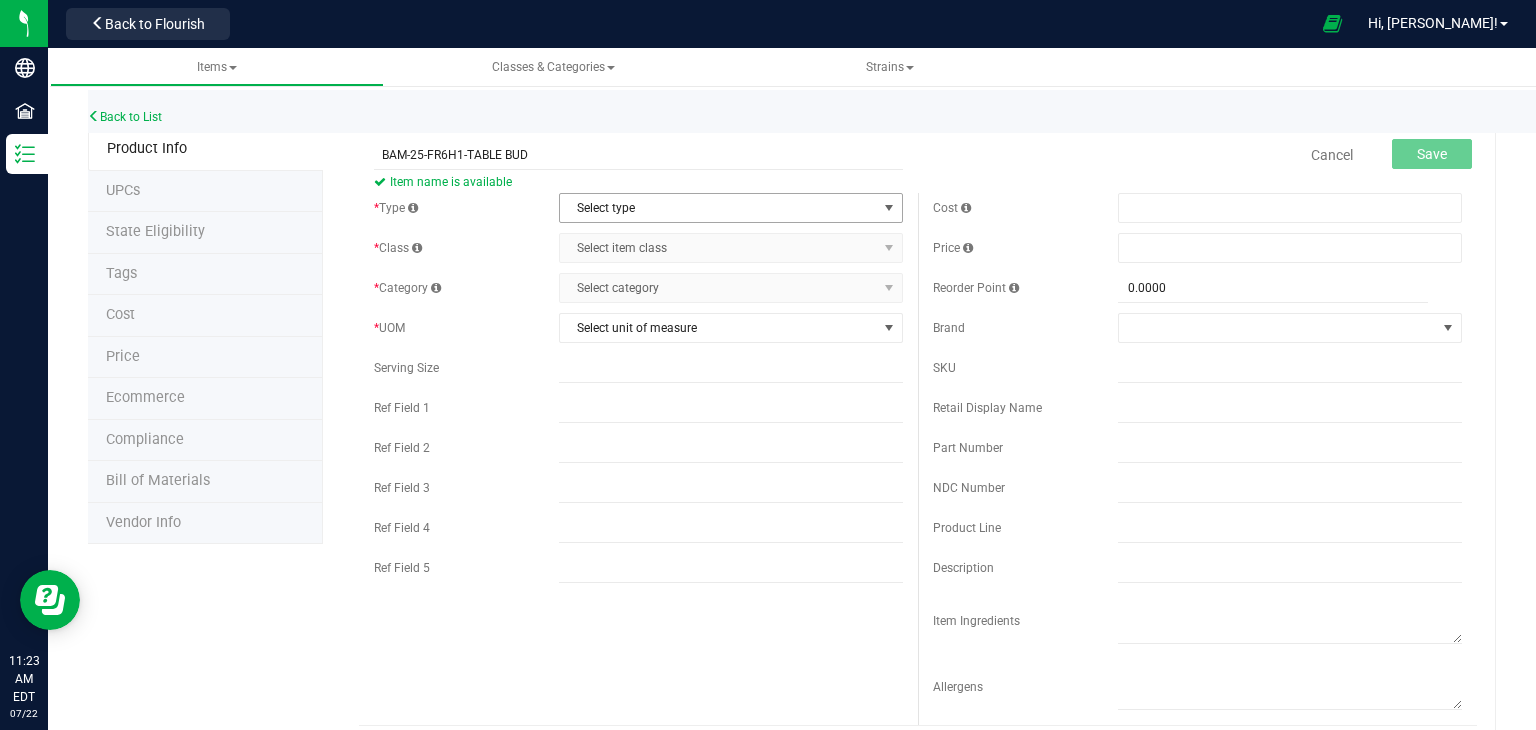 click on "Select type" at bounding box center [718, 208] 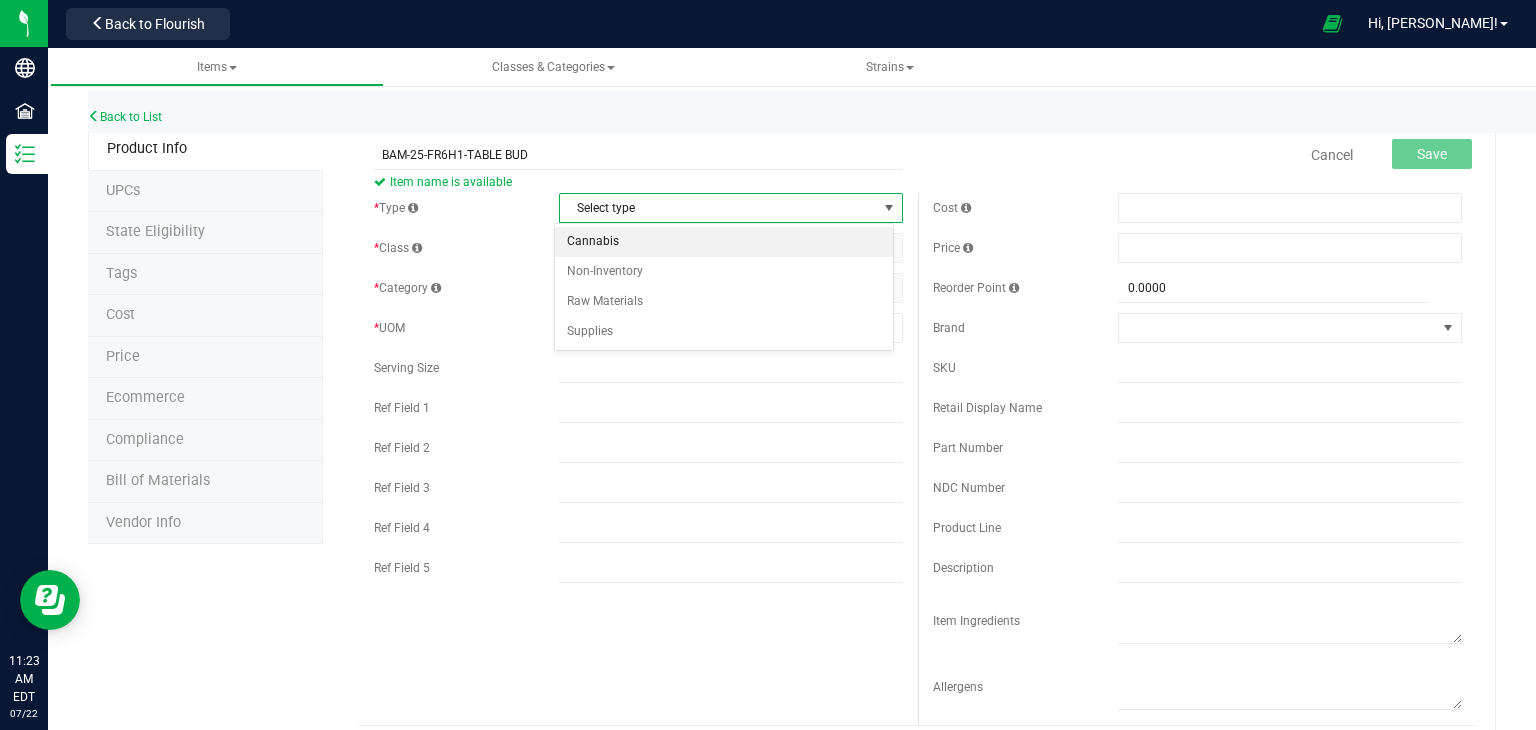 click on "Cannabis" at bounding box center [724, 242] 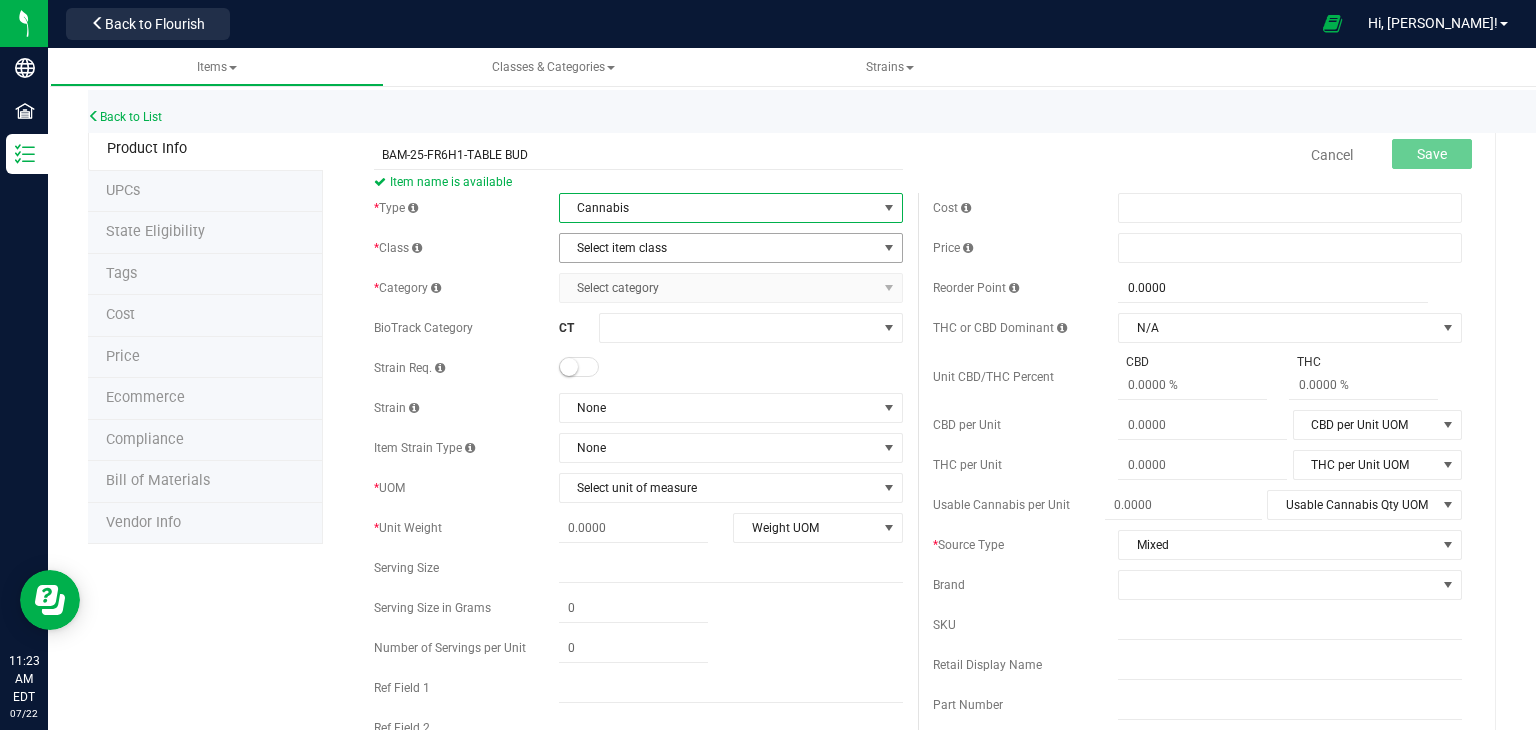 click on "Select item class" at bounding box center [718, 248] 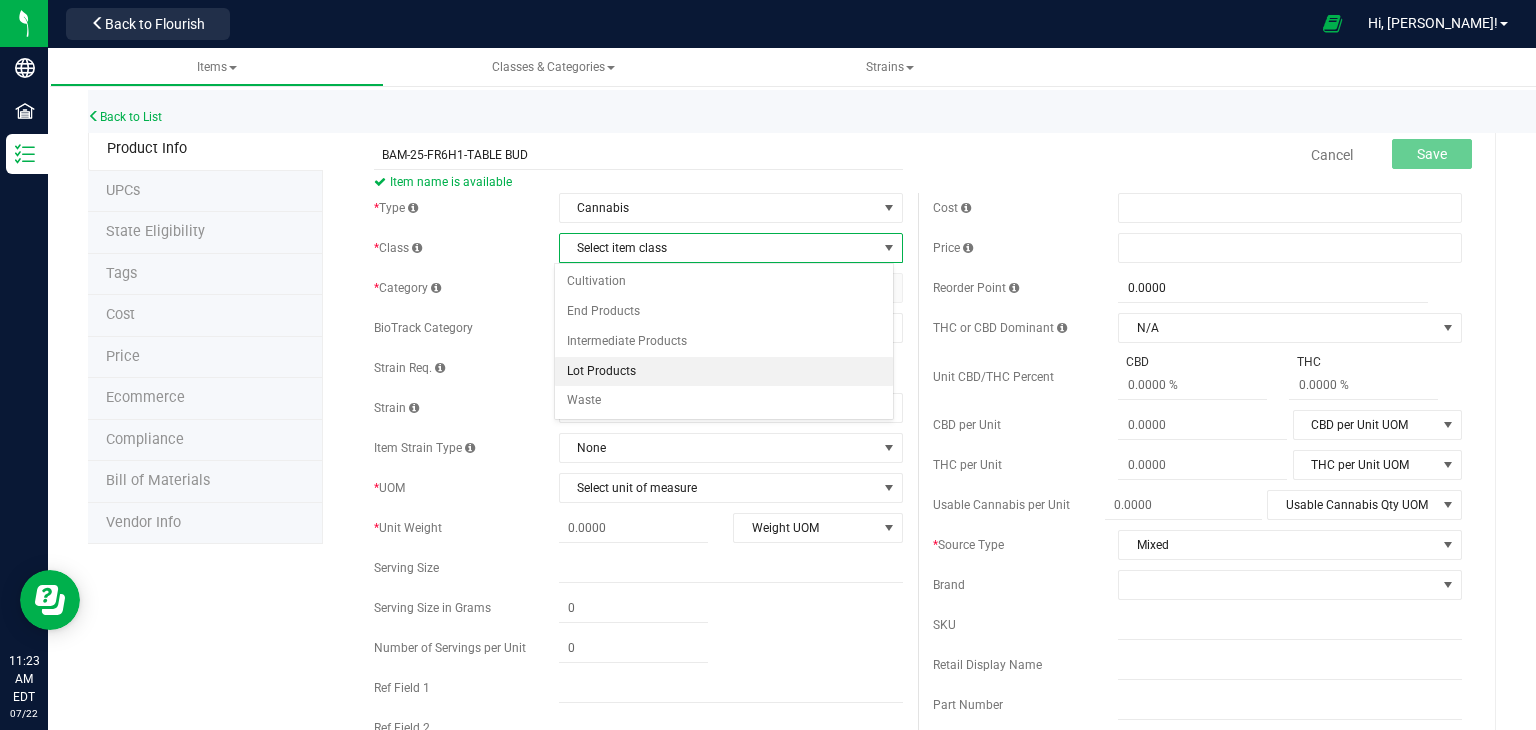 click on "Lot Products" at bounding box center [724, 372] 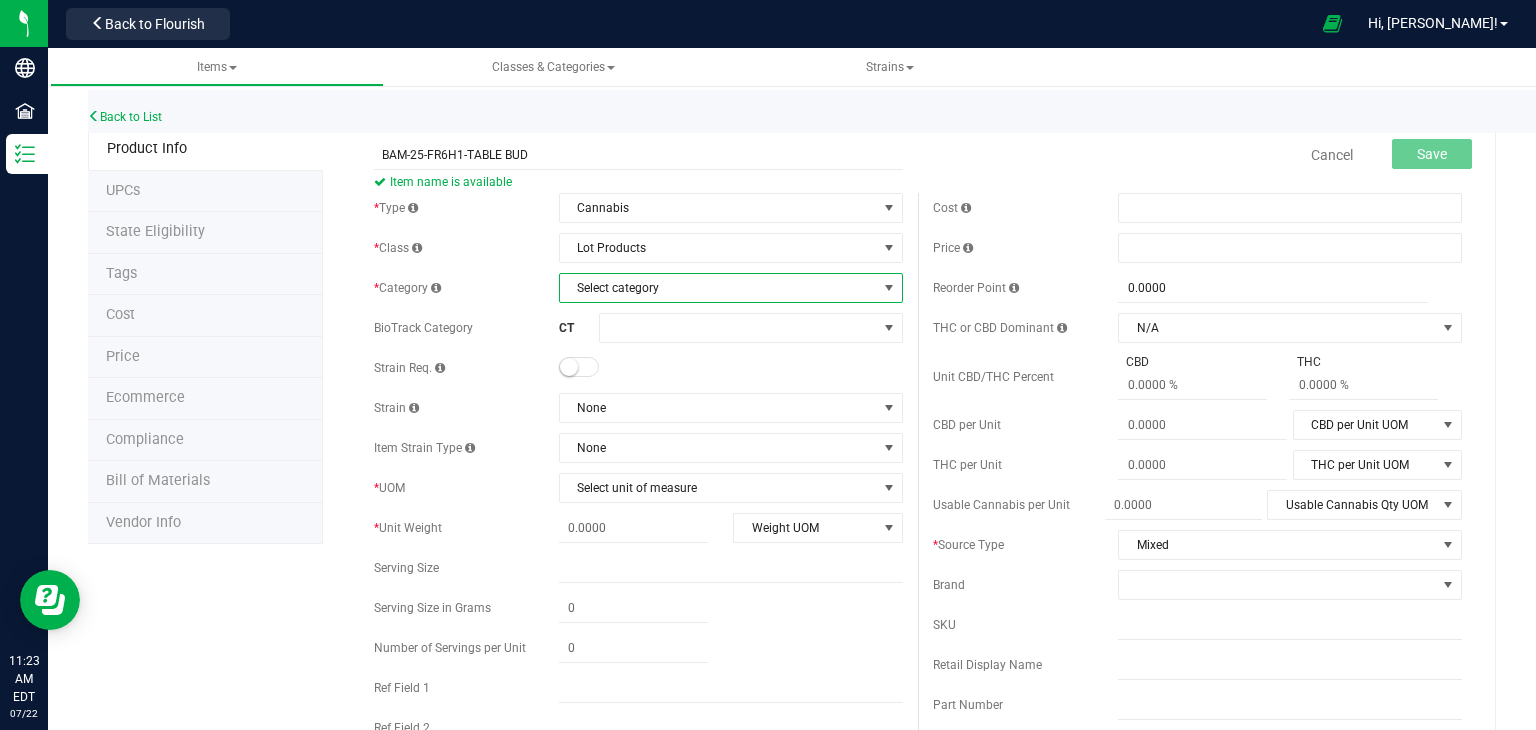 click on "Select category" at bounding box center [718, 288] 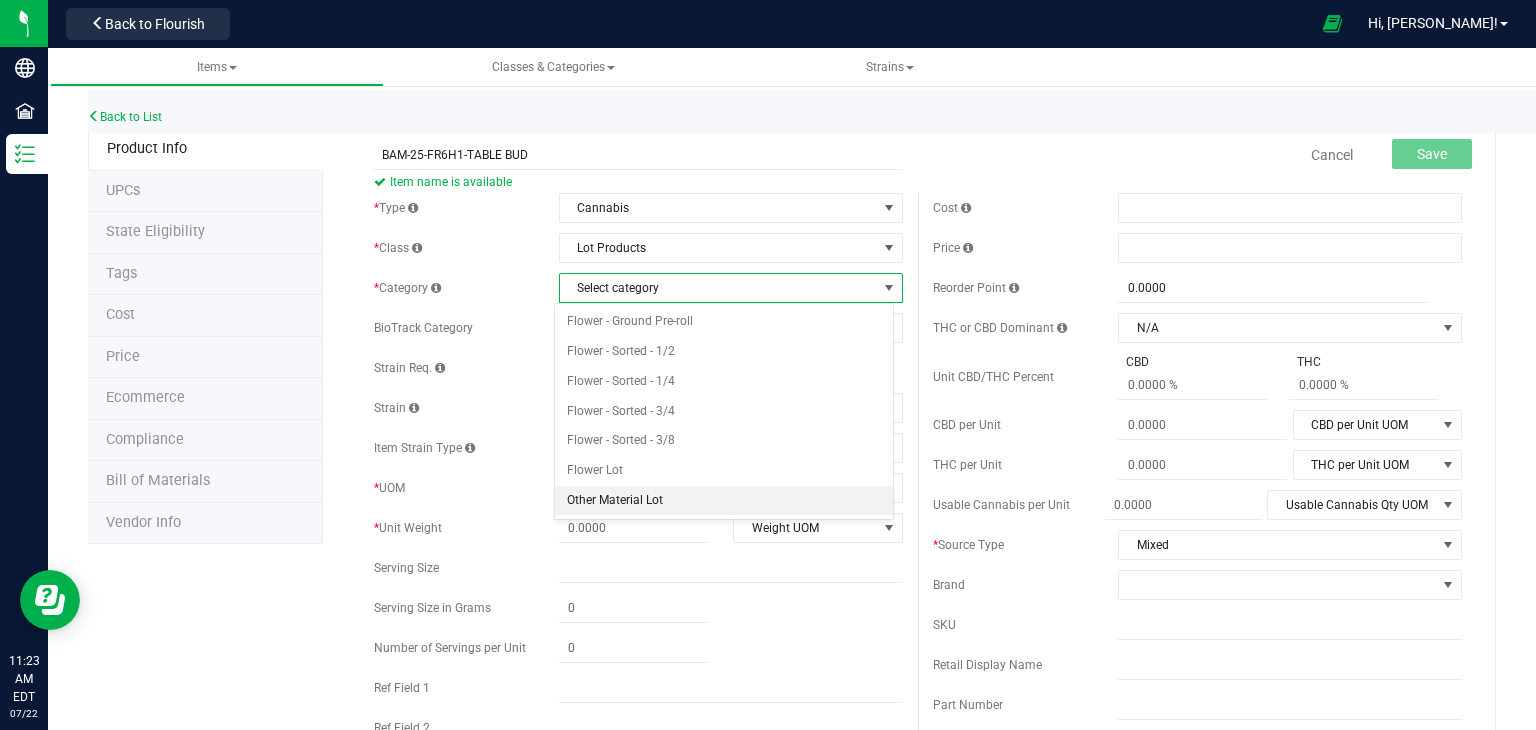 click on "Other Material Lot" at bounding box center [724, 501] 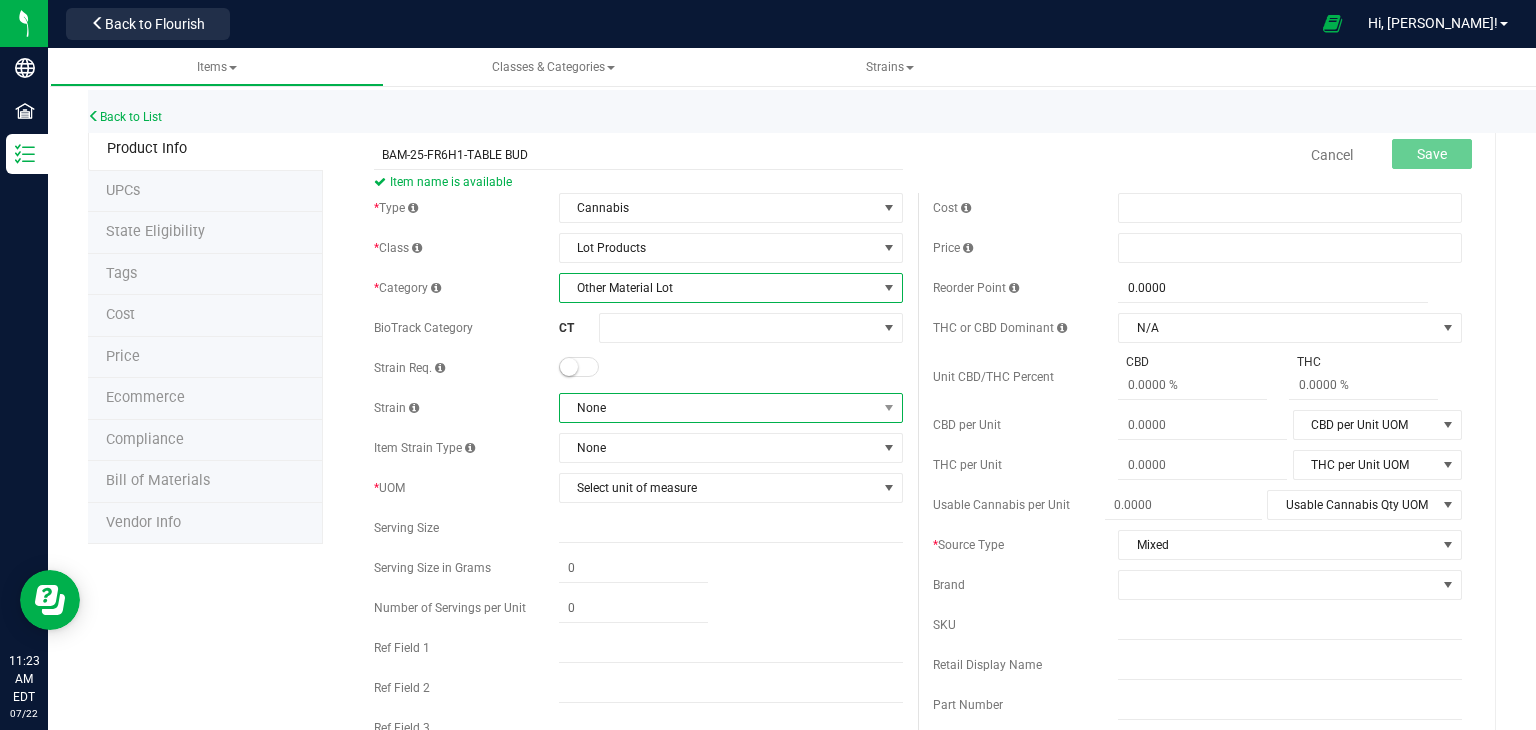 click on "None" at bounding box center [718, 408] 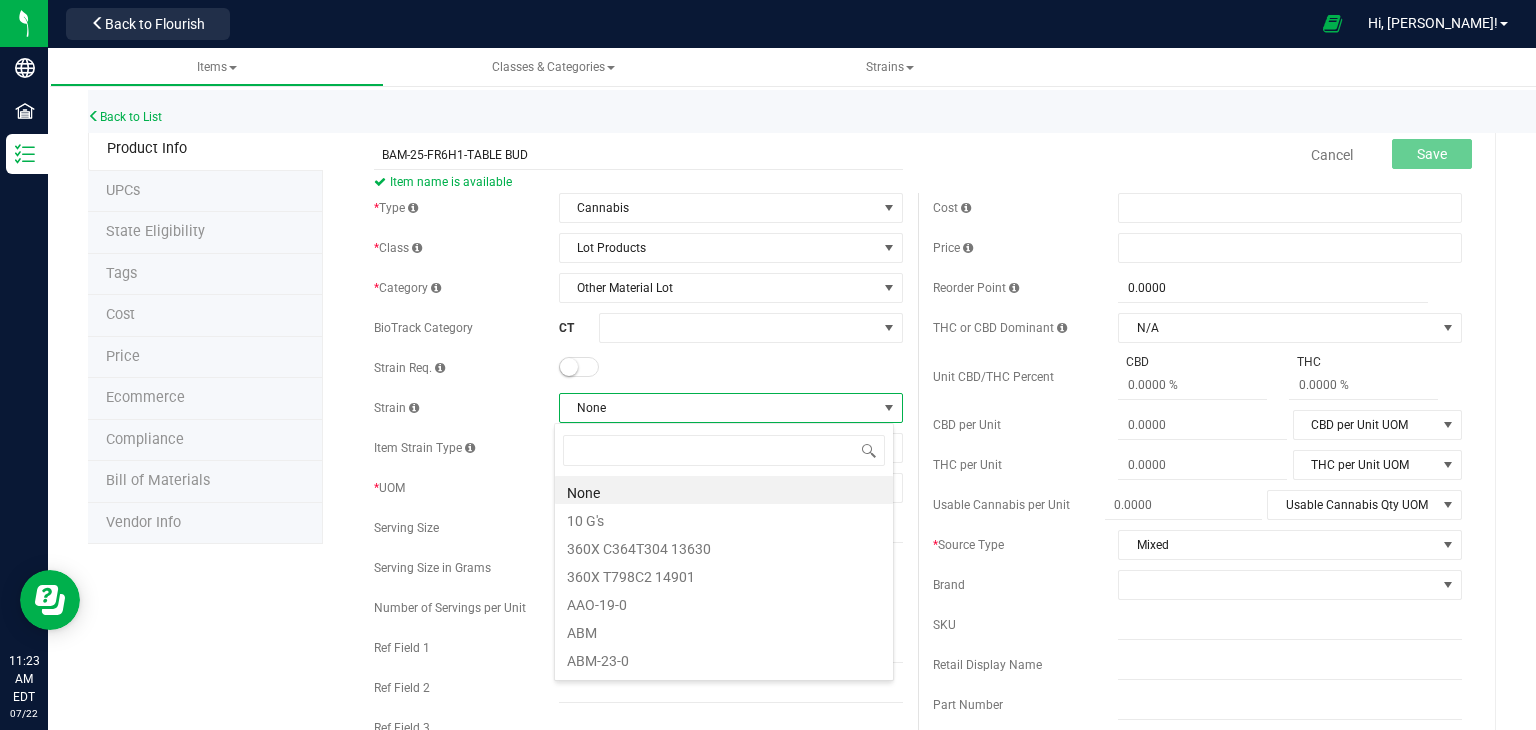 scroll, scrollTop: 99970, scrollLeft: 99660, axis: both 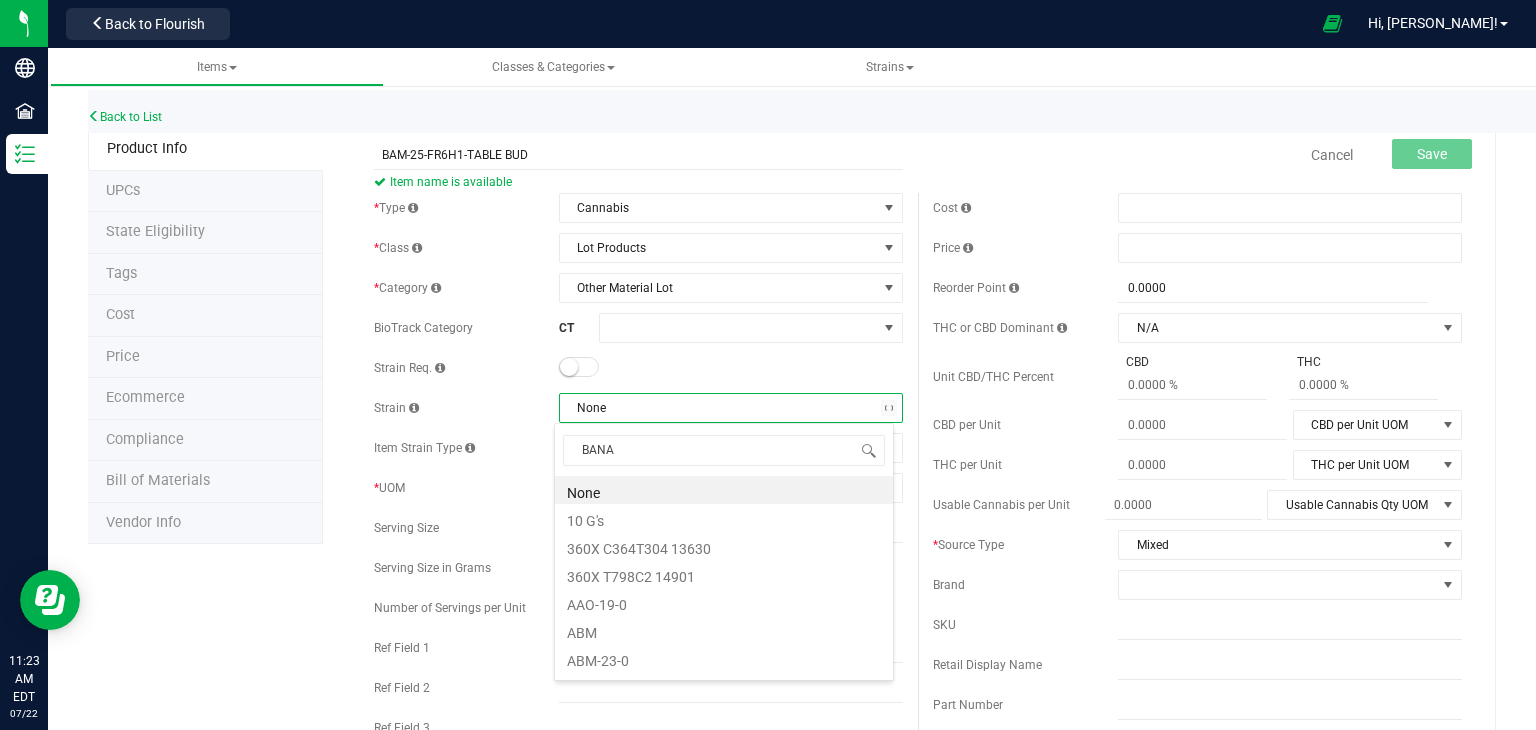 type on "[MEDICAL_DATA]" 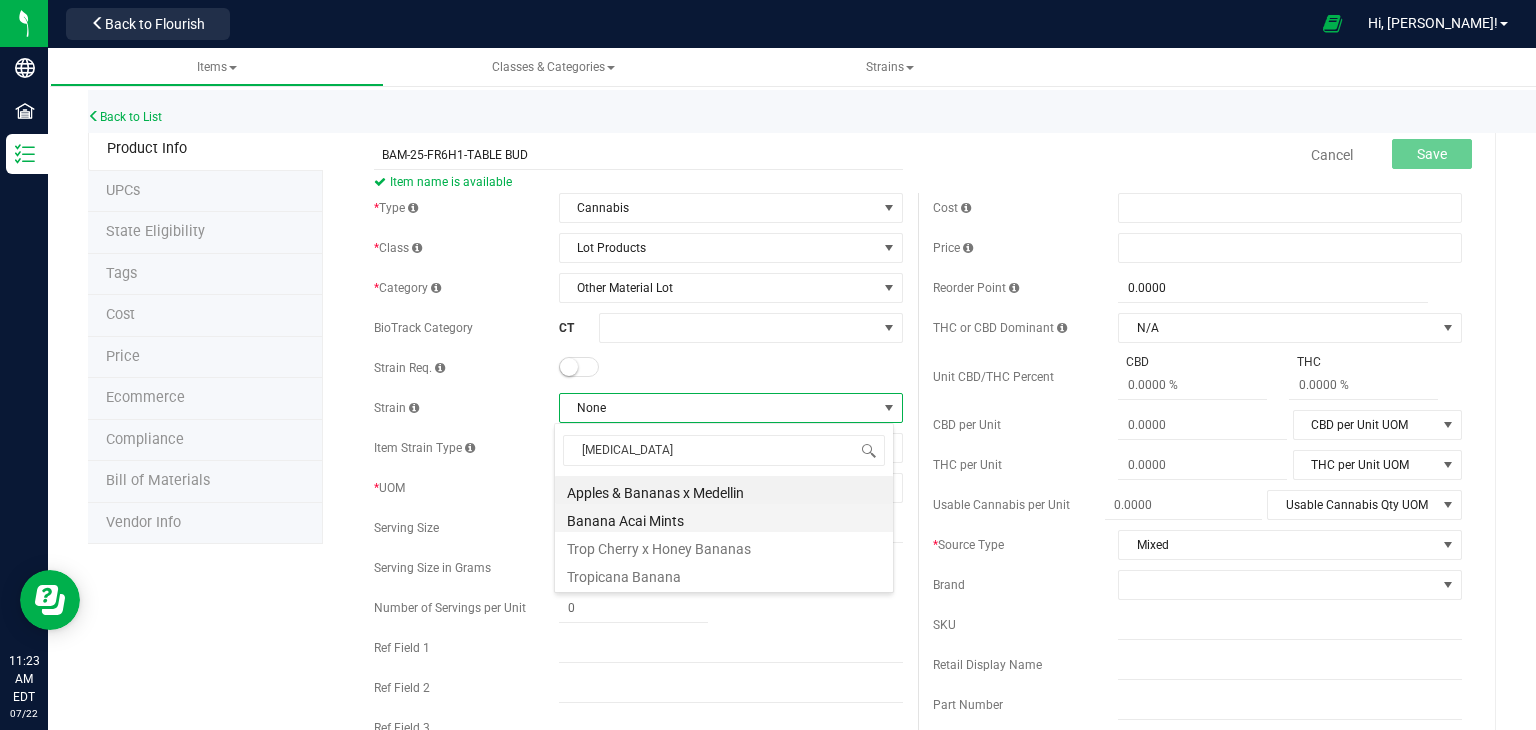 click on "Banana Acai Mints" at bounding box center (724, 518) 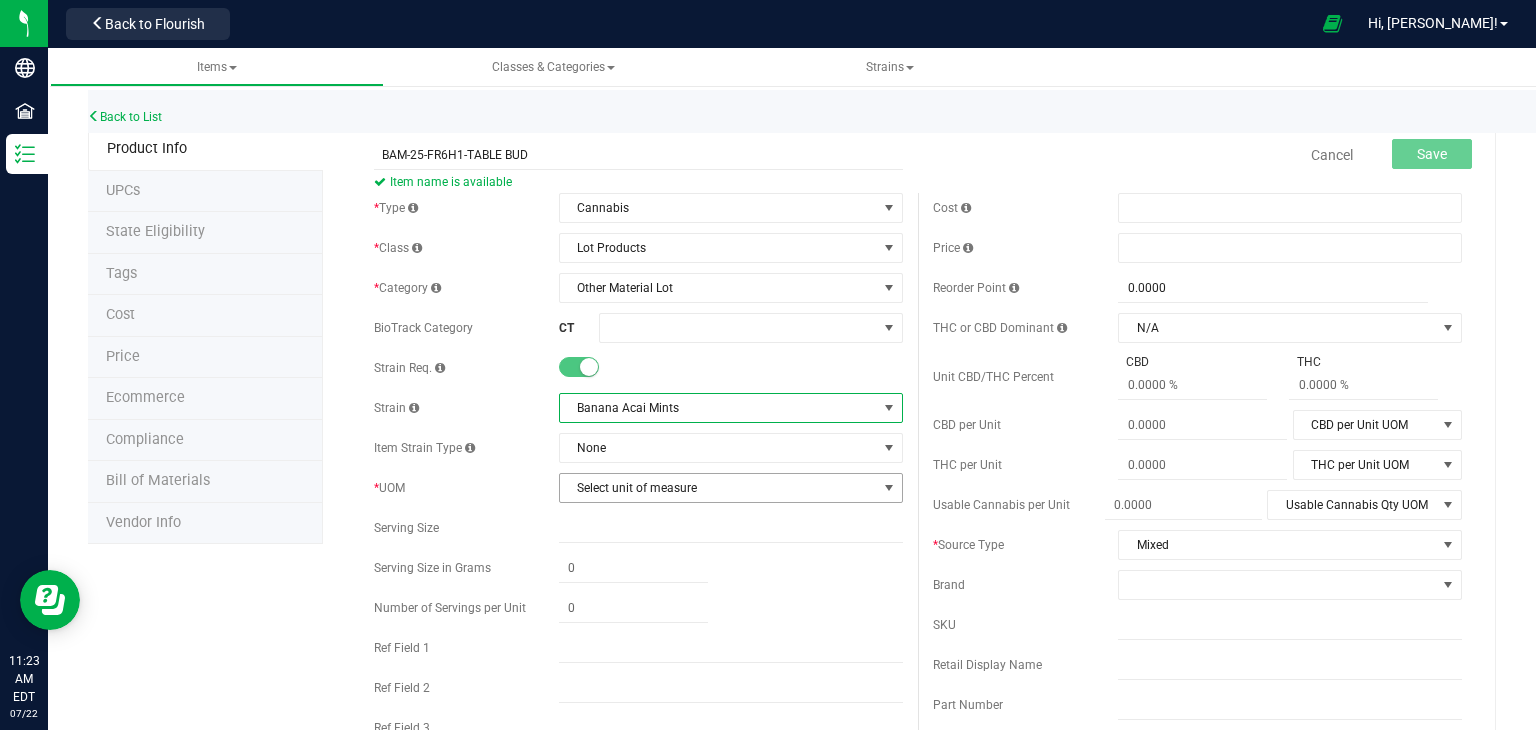 click on "Select unit of measure" at bounding box center [718, 488] 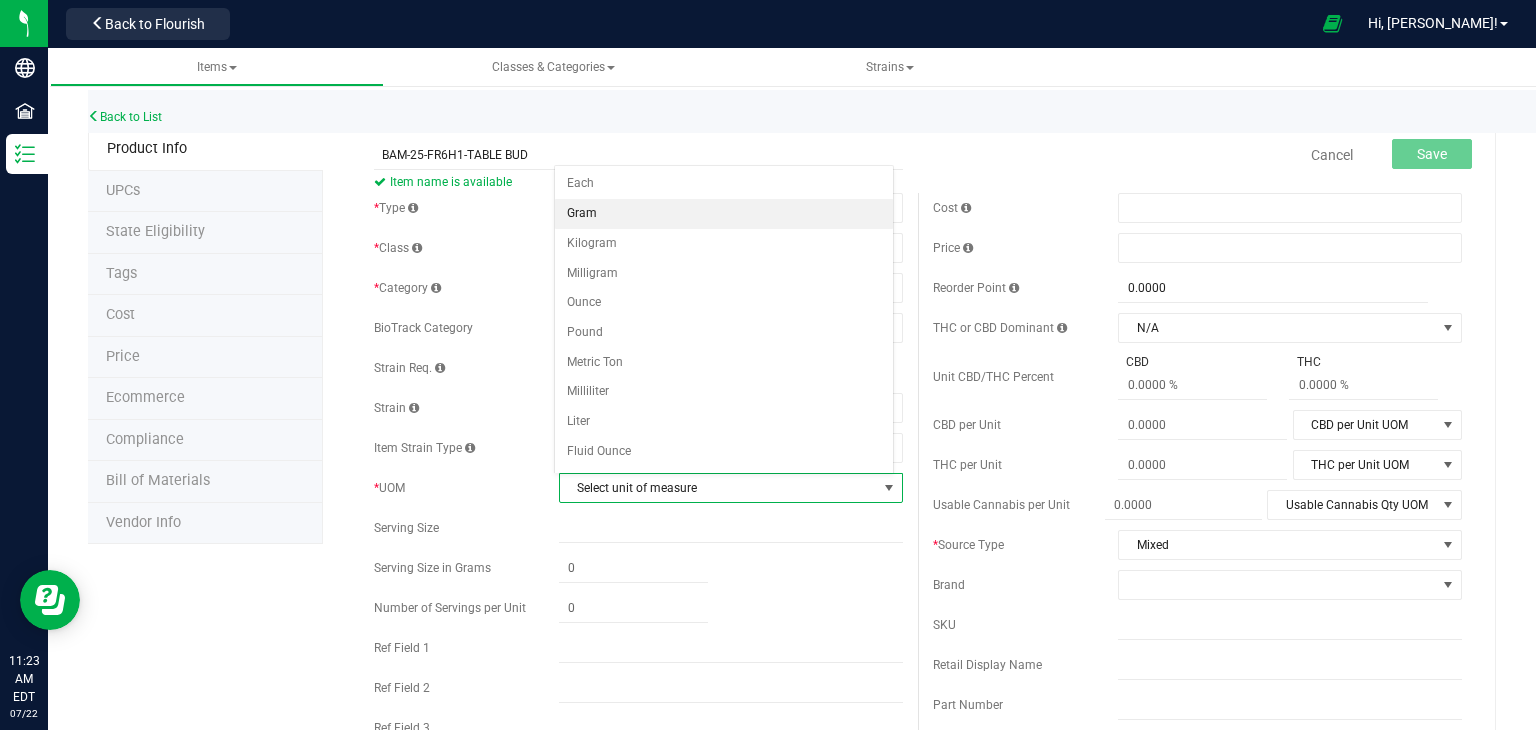 click on "Gram" at bounding box center [724, 214] 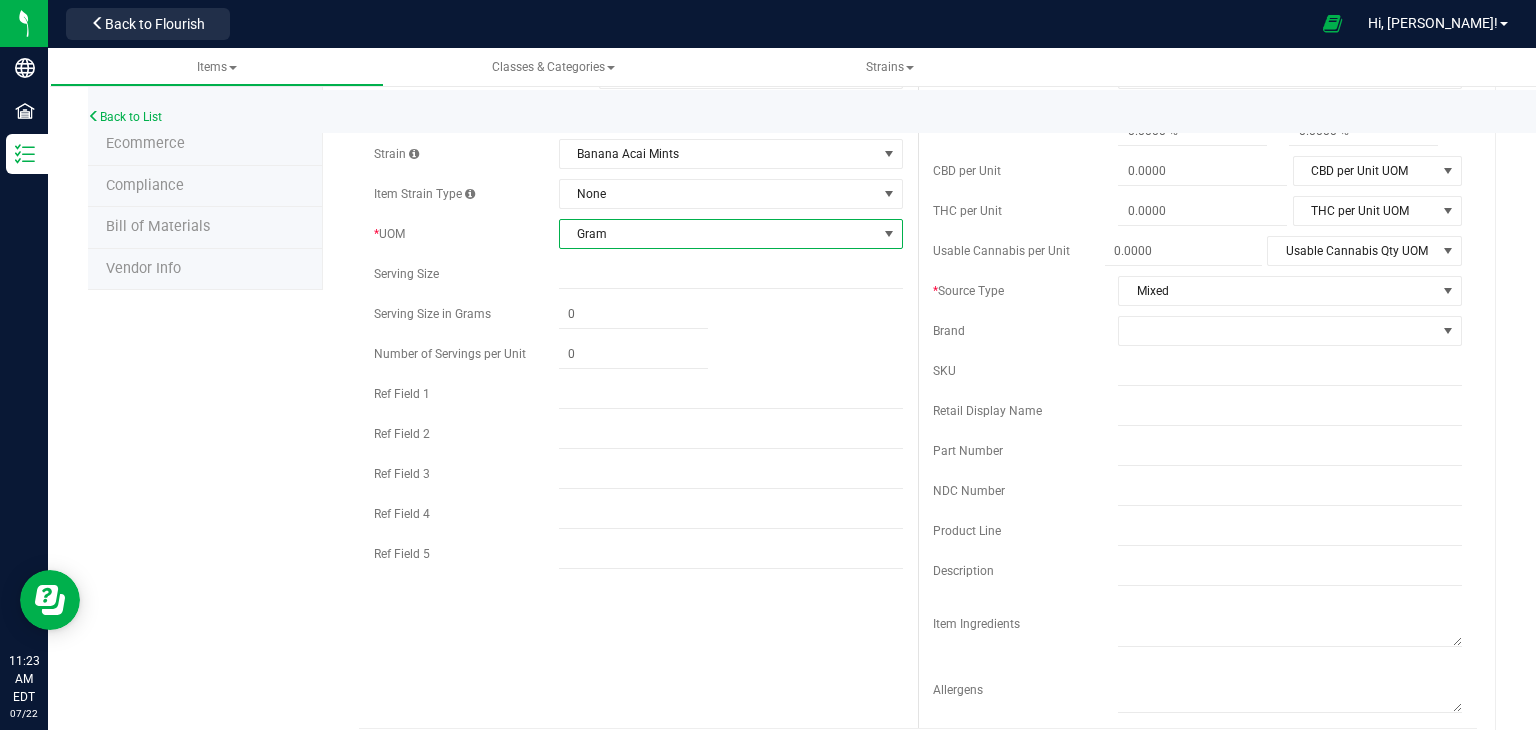 scroll, scrollTop: 256, scrollLeft: 0, axis: vertical 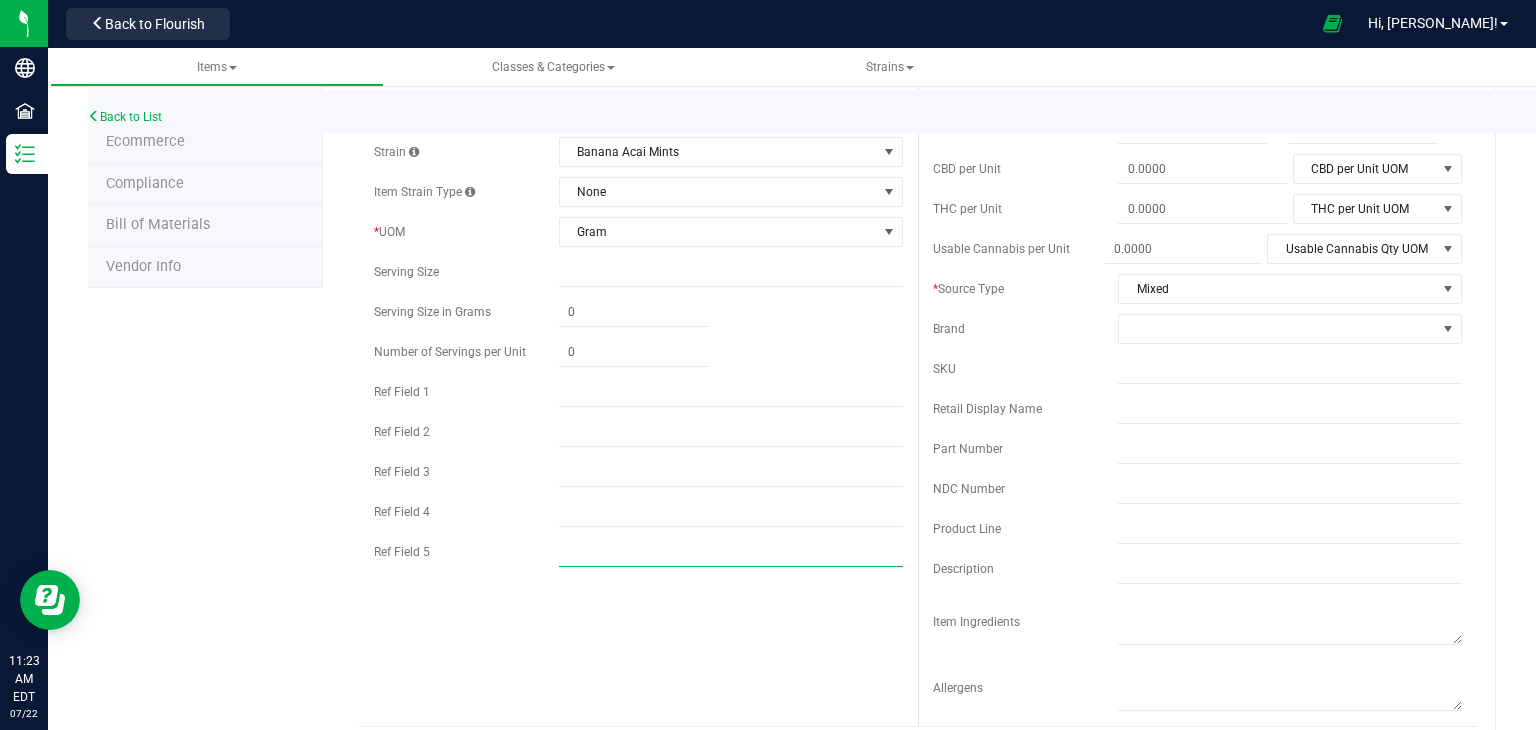 click at bounding box center (731, 552) 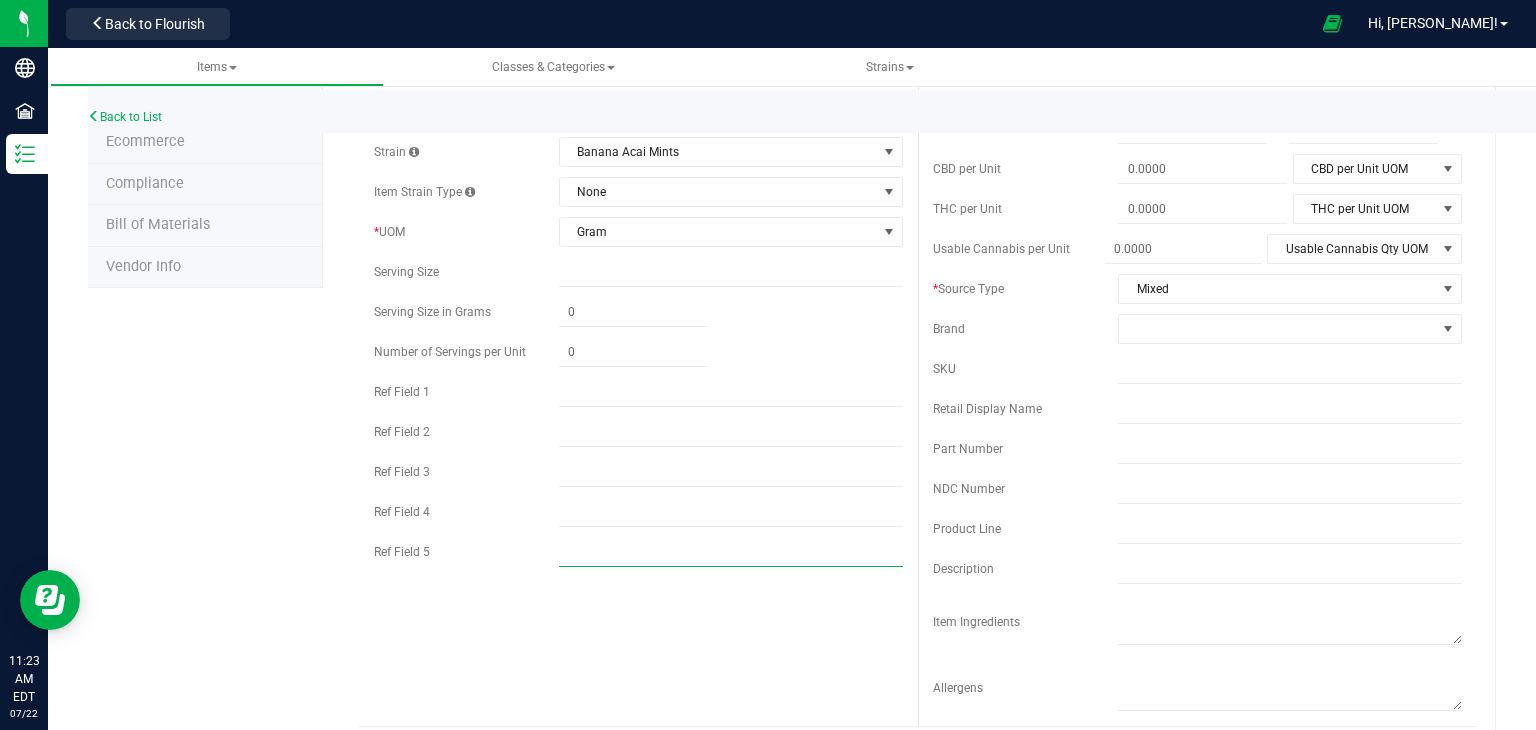 type on "INDICA" 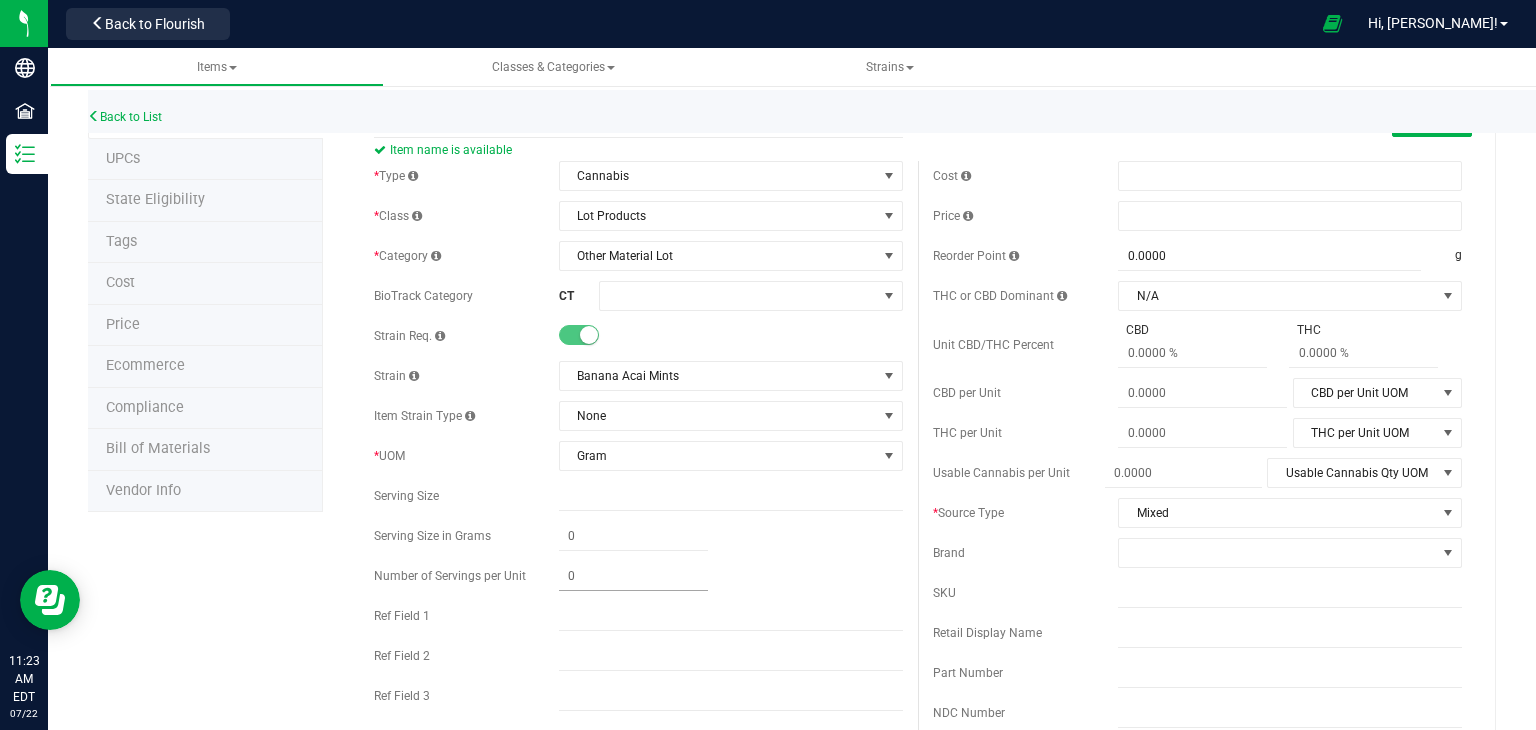 scroll, scrollTop: 0, scrollLeft: 0, axis: both 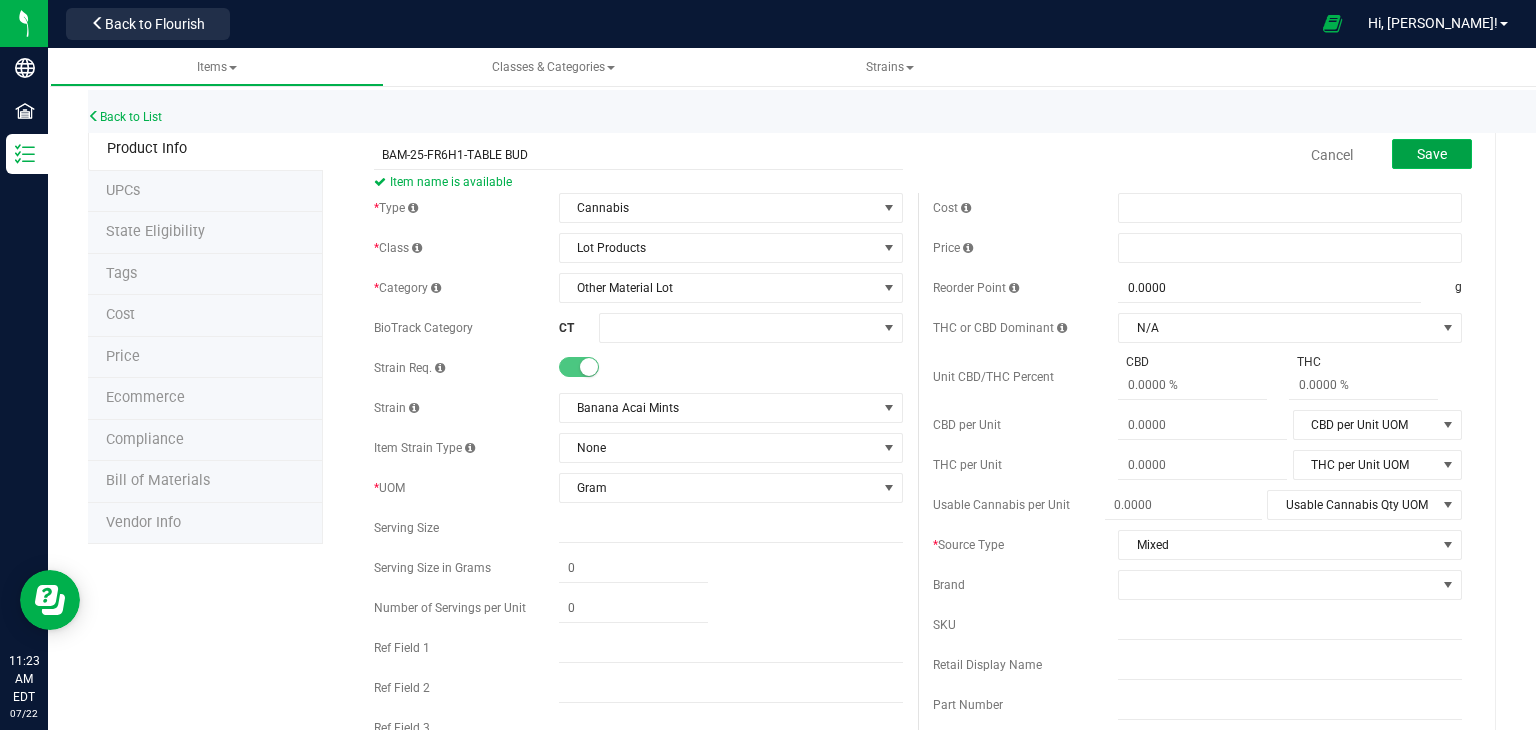 click on "Save" at bounding box center [1432, 154] 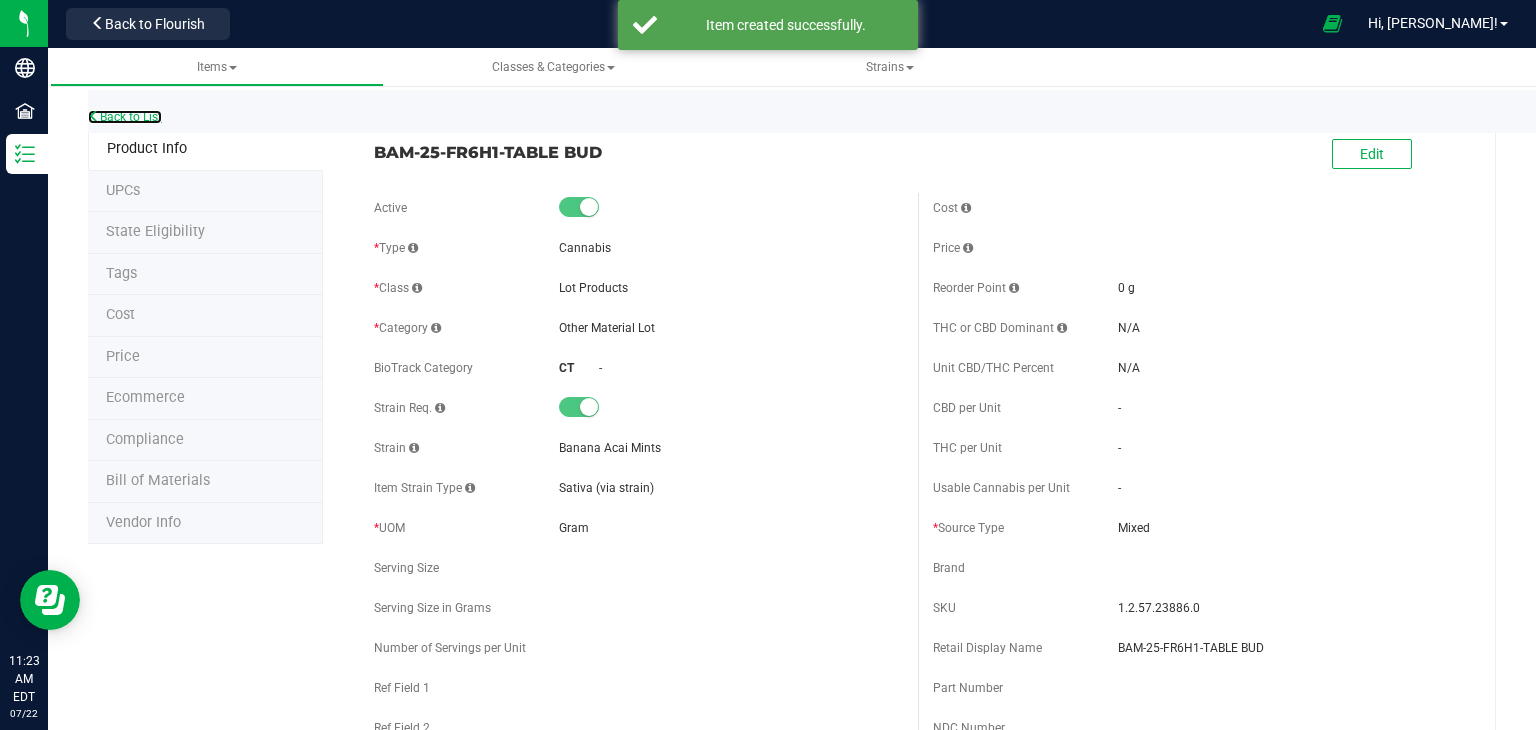 click on "Back to List" at bounding box center [125, 117] 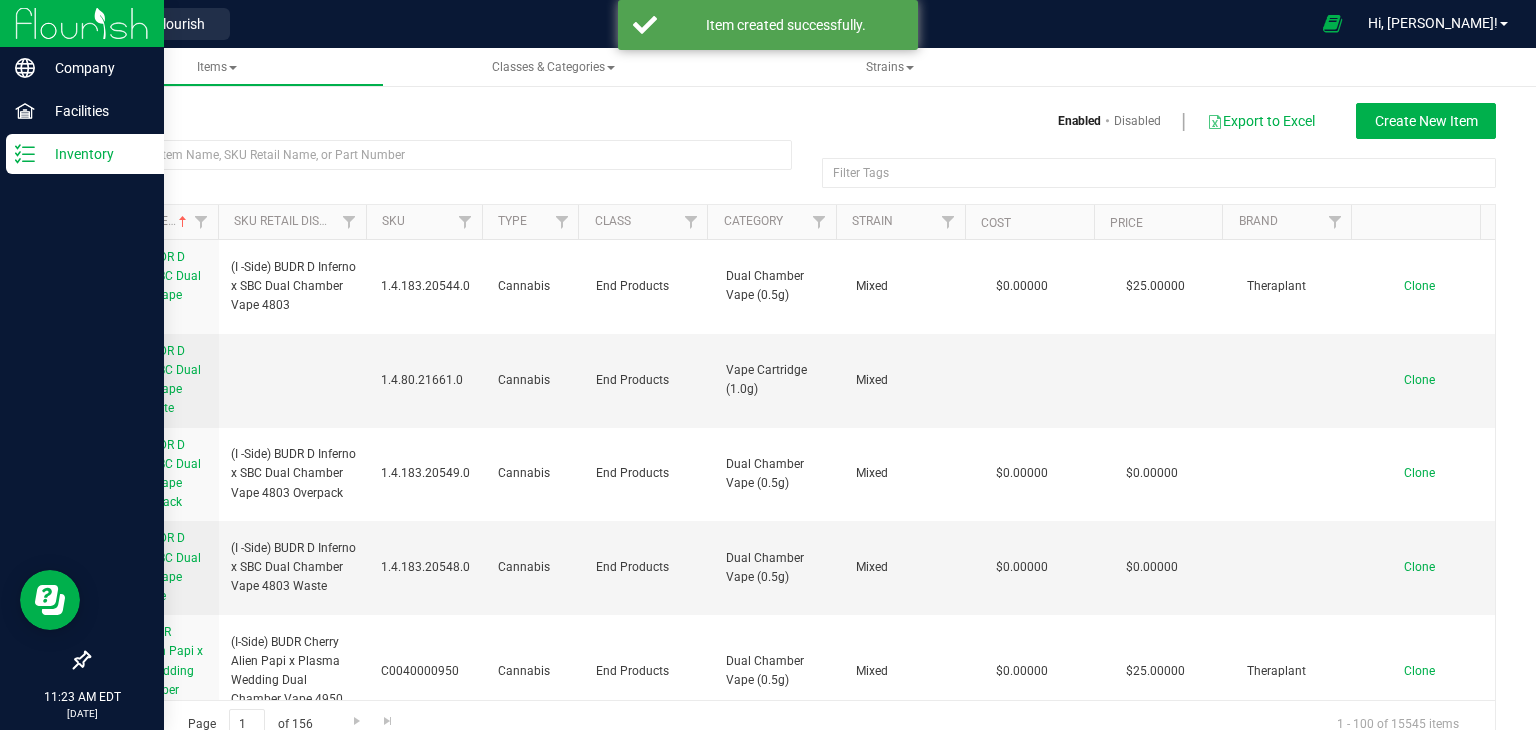 click at bounding box center [82, 23] 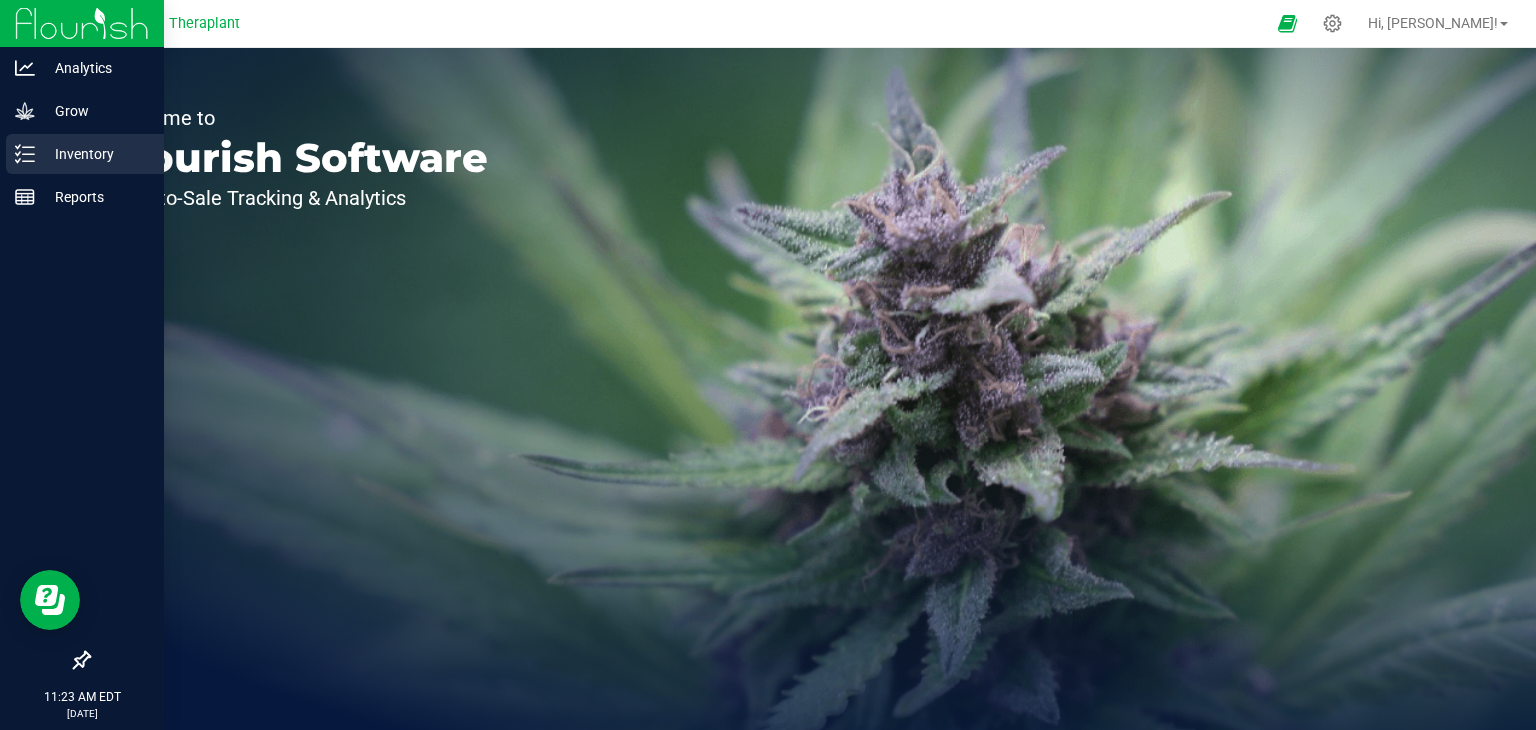 click on "Inventory" at bounding box center [95, 154] 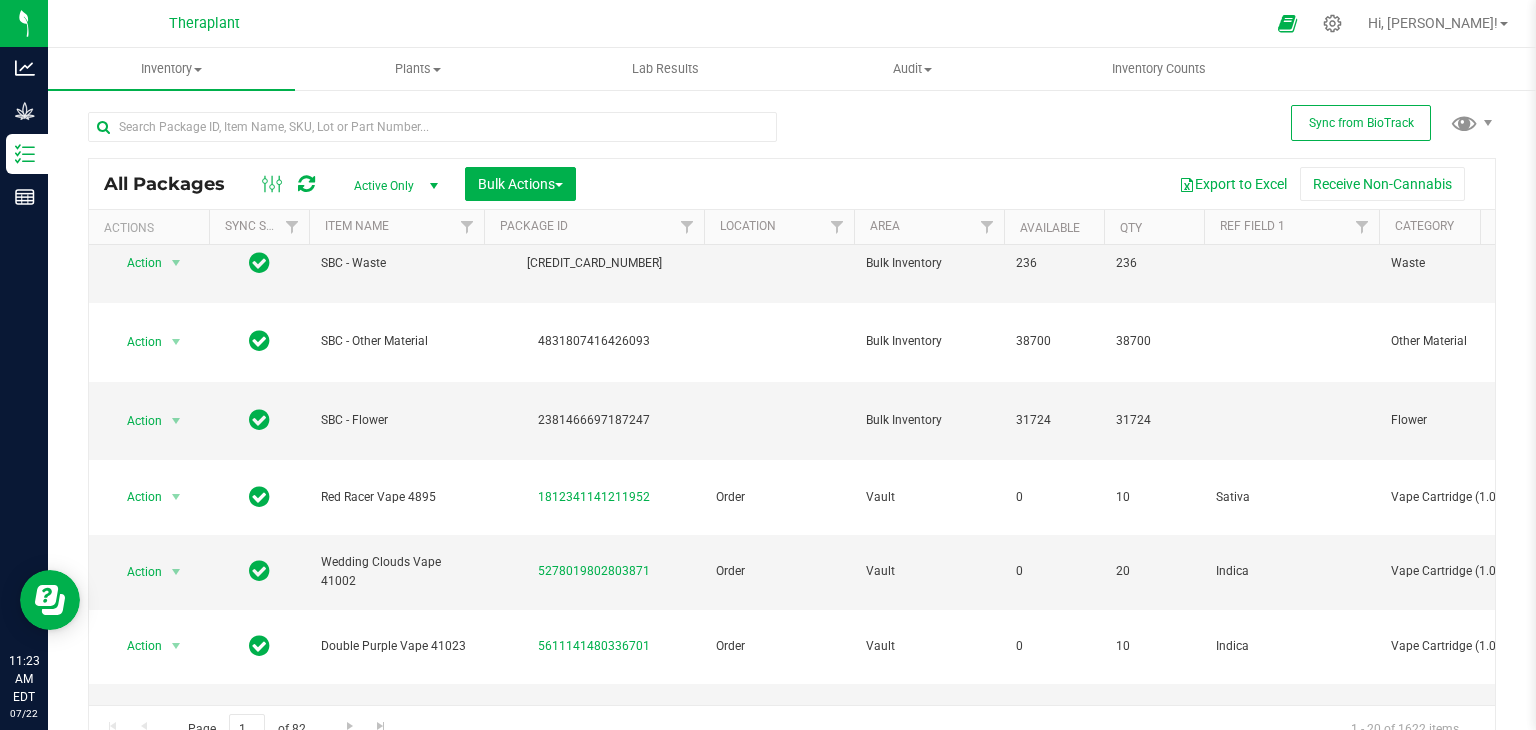 scroll, scrollTop: 96, scrollLeft: 0, axis: vertical 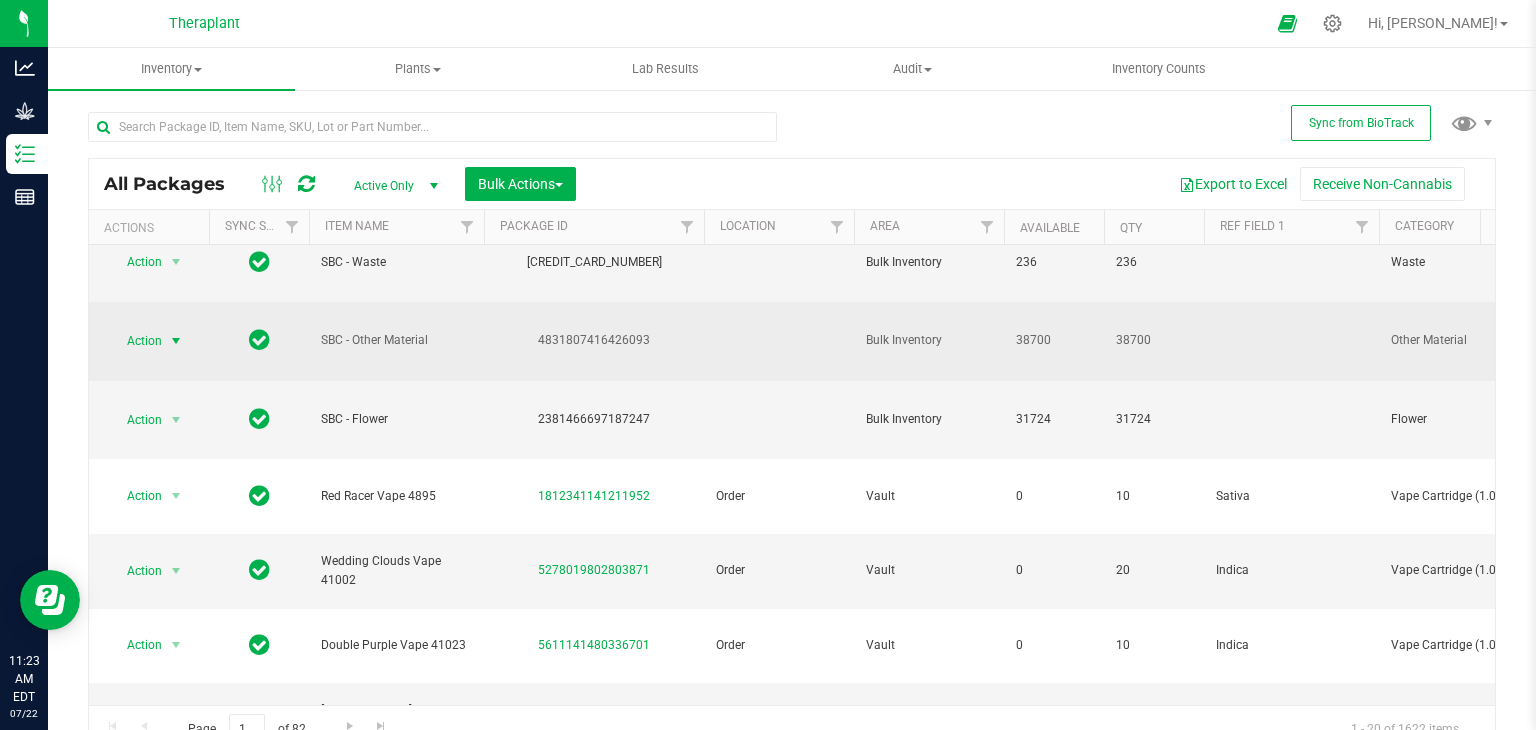 click at bounding box center (176, 341) 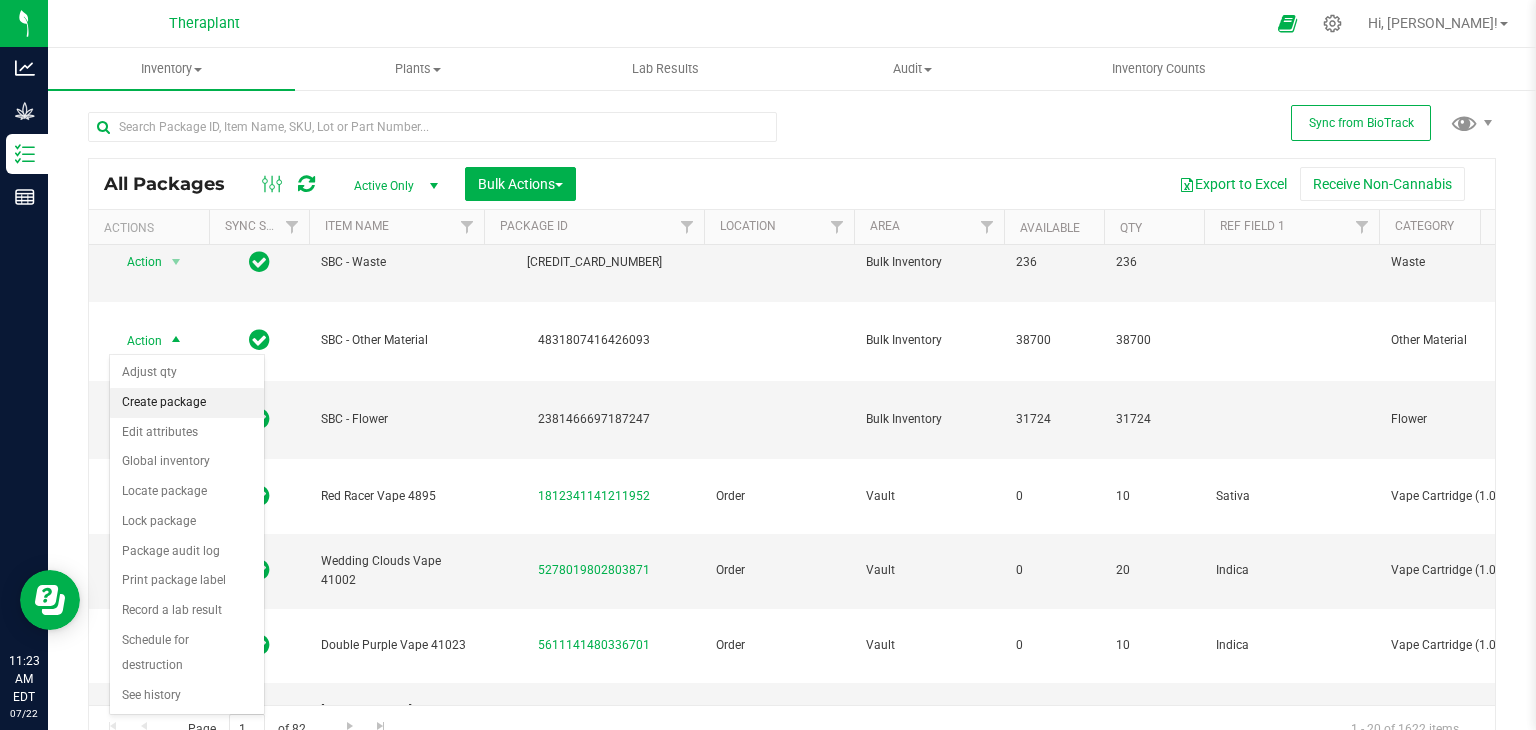 click on "Create package" at bounding box center [187, 403] 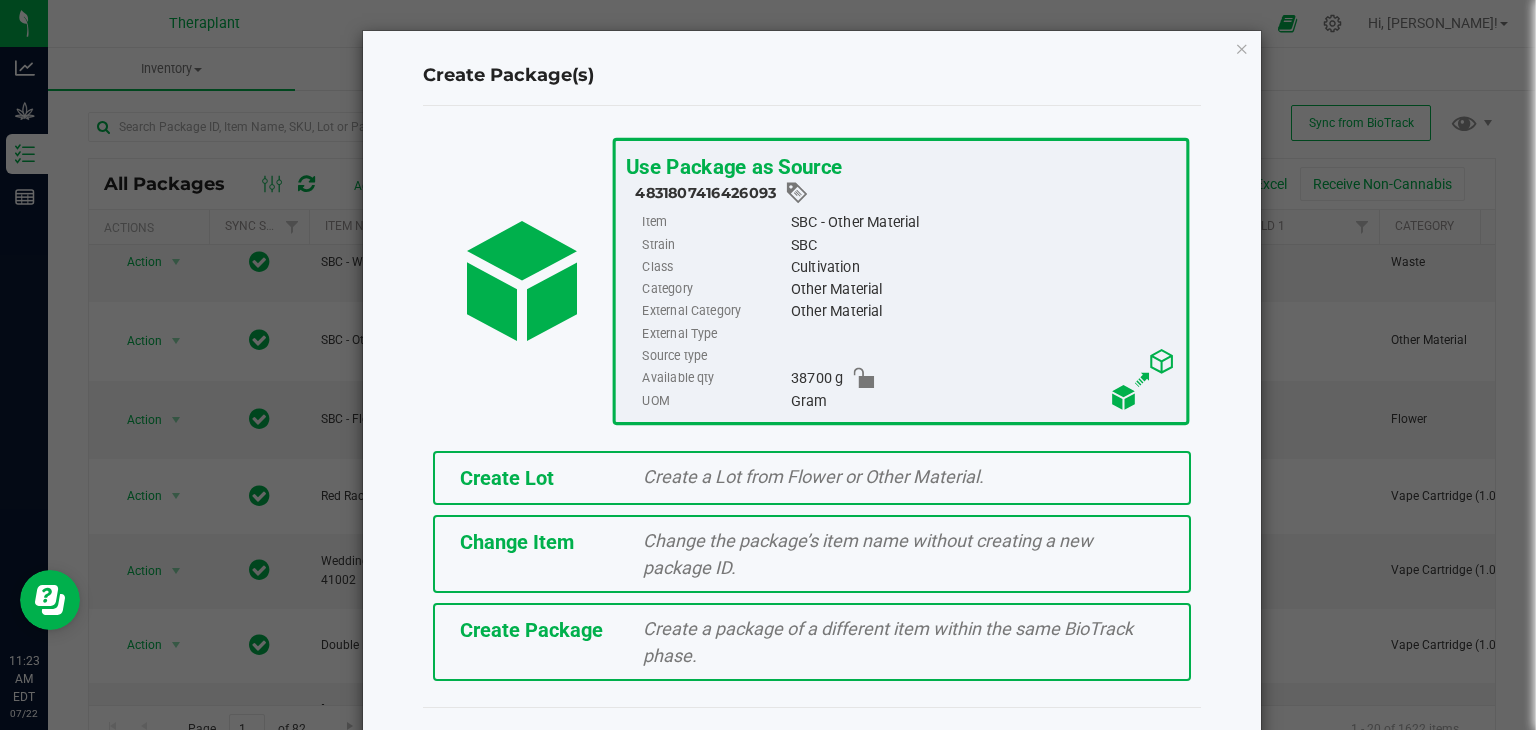 click on "Create Lot" 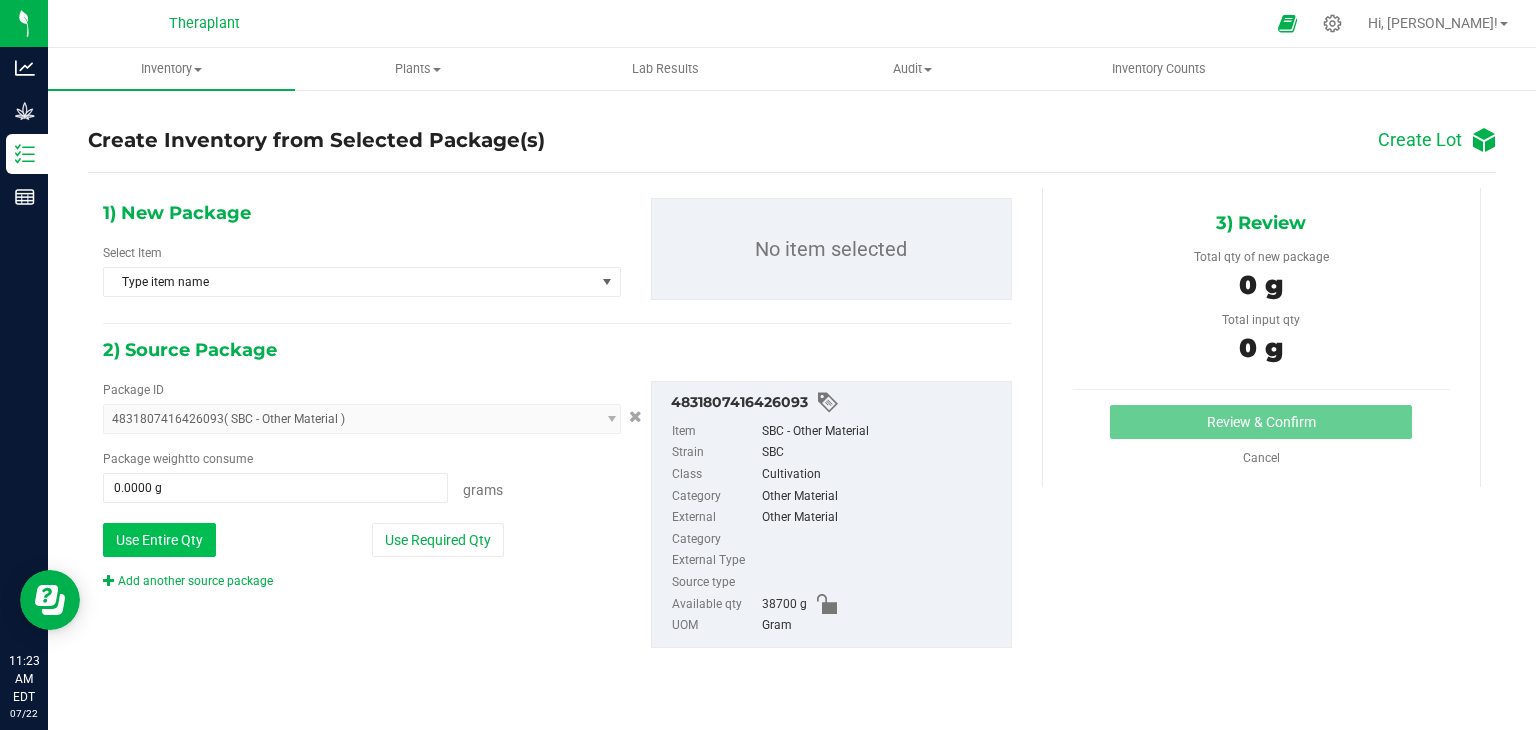 click on "Use Entire Qty" at bounding box center (159, 540) 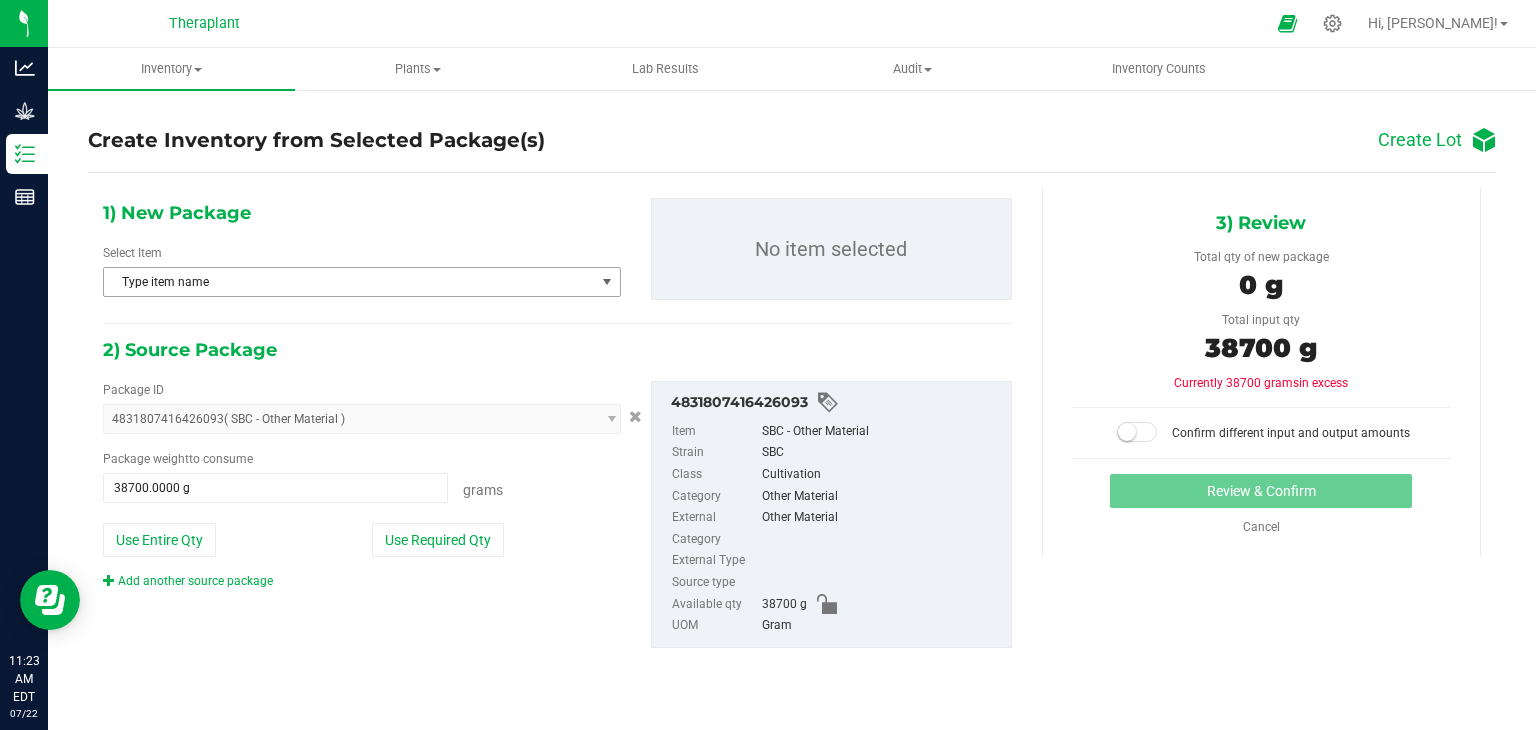 click on "Type item name" at bounding box center [349, 282] 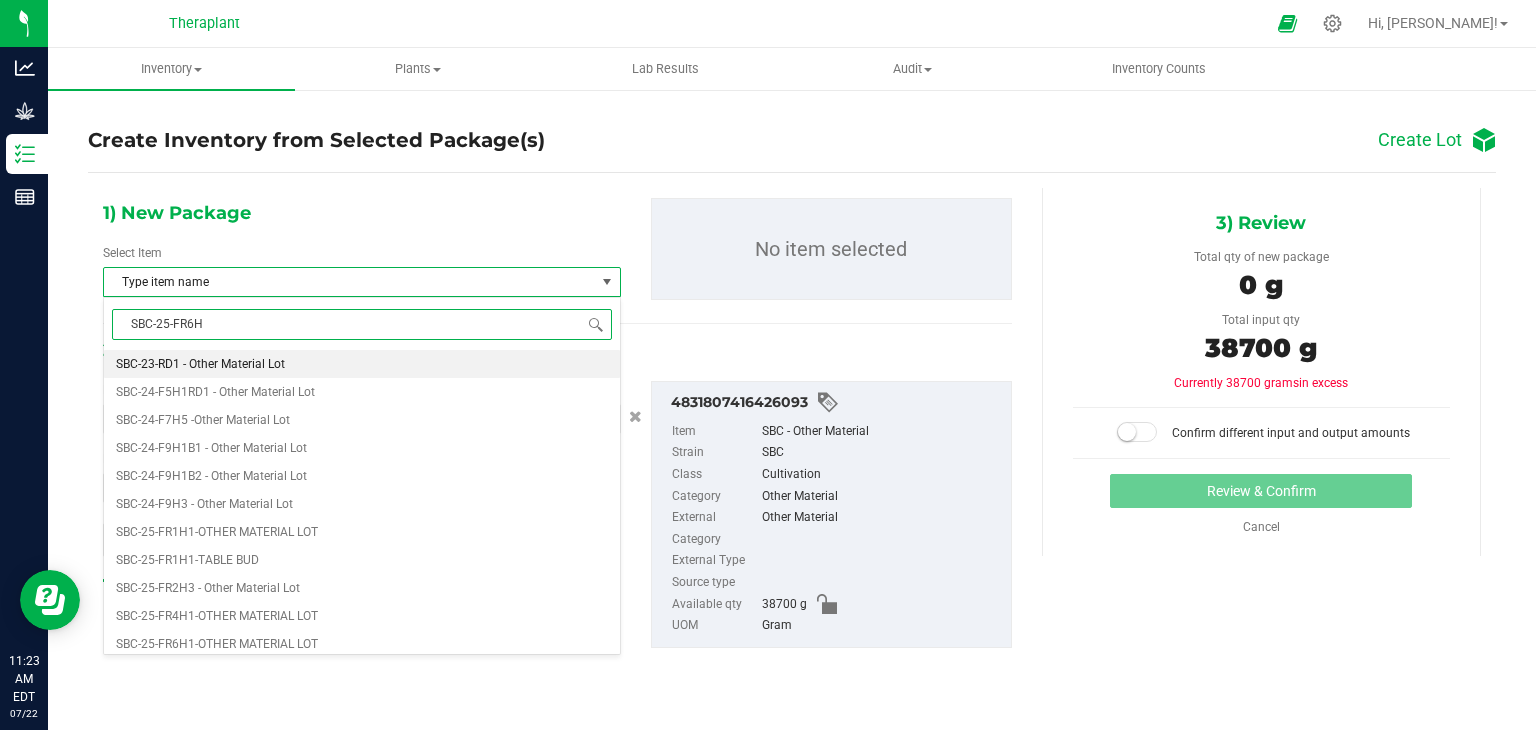 type on "SBC-25-FR6H1" 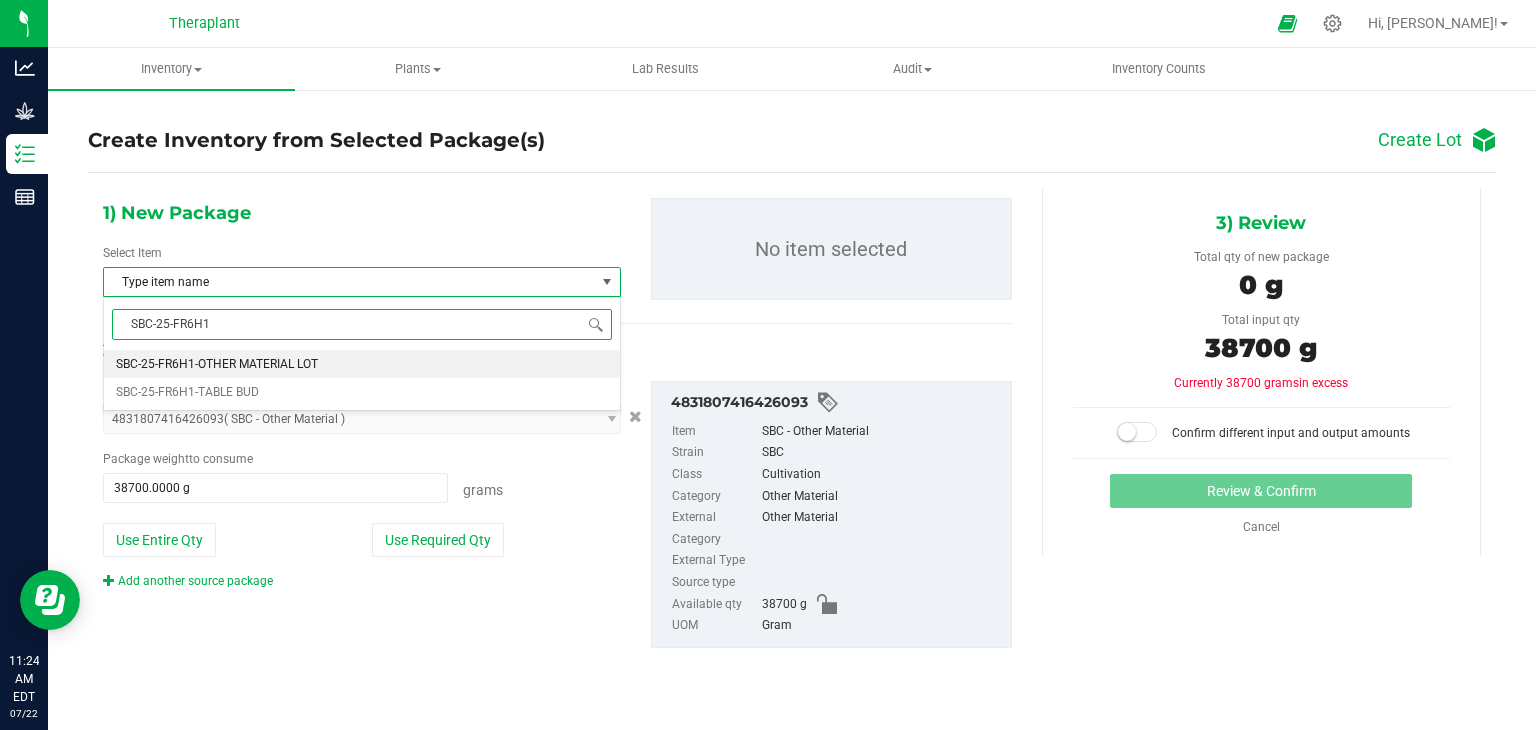 click on "SBC-25-FR6H1-OTHER MATERIAL LOT" at bounding box center [362, 364] 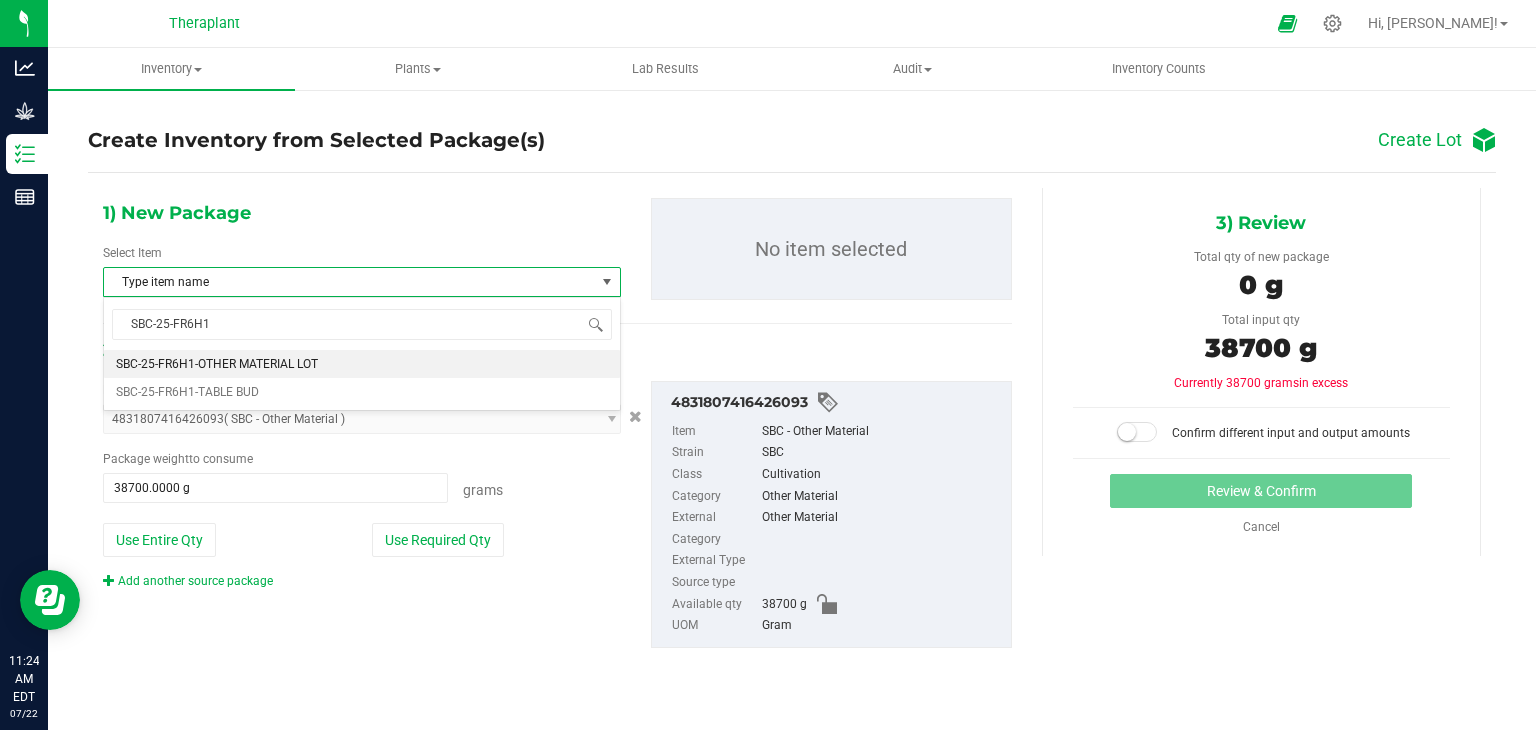 type 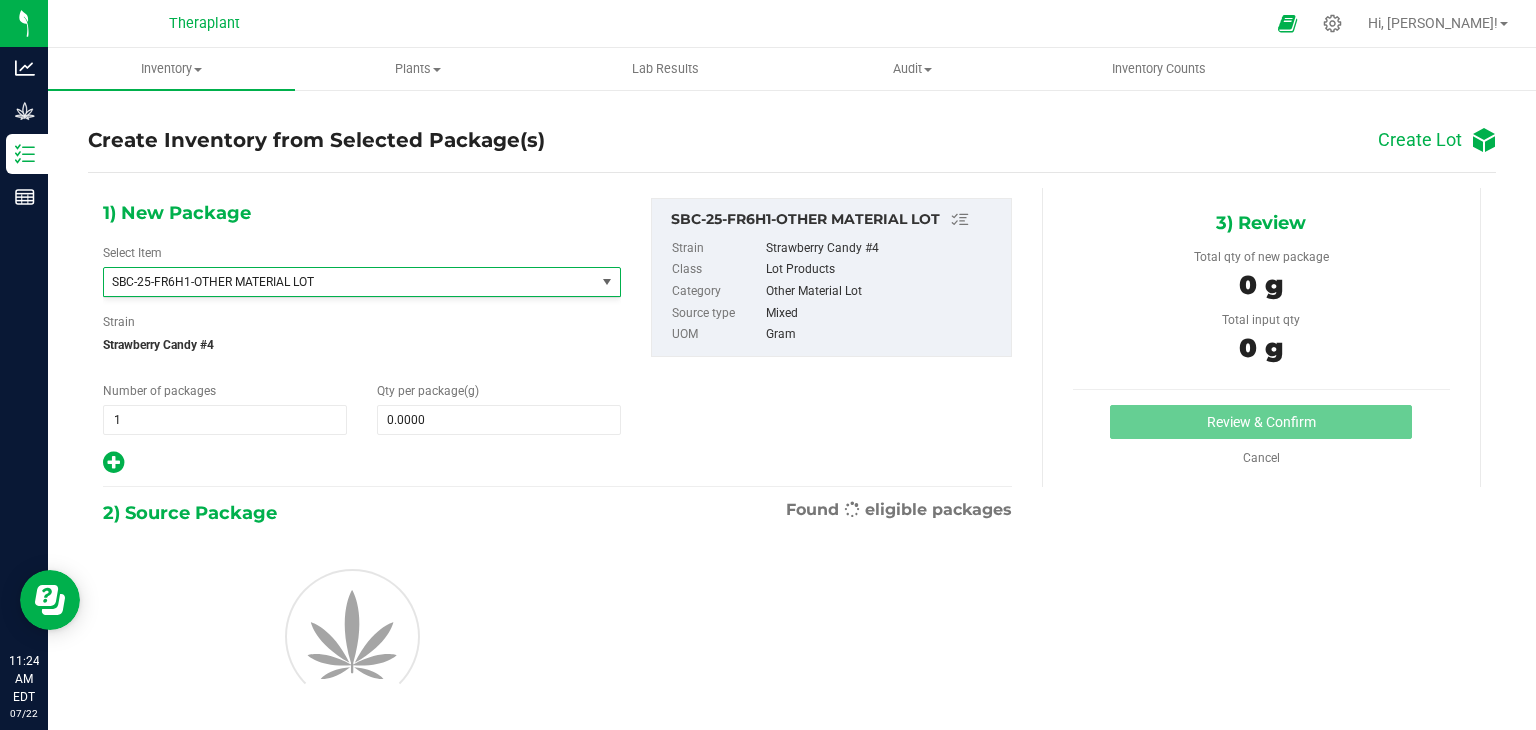 scroll, scrollTop: 18116, scrollLeft: 0, axis: vertical 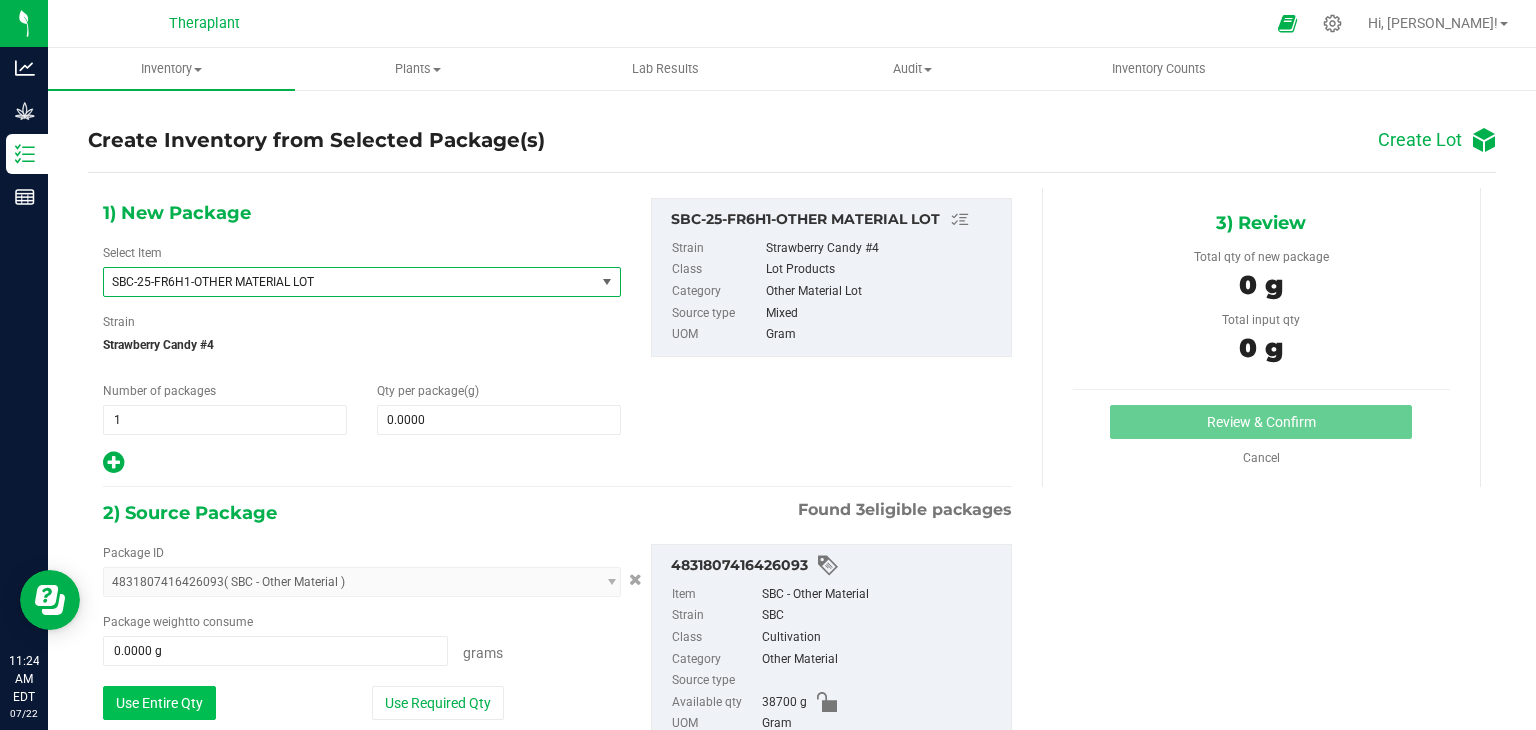 click on "Use Entire Qty" at bounding box center [159, 703] 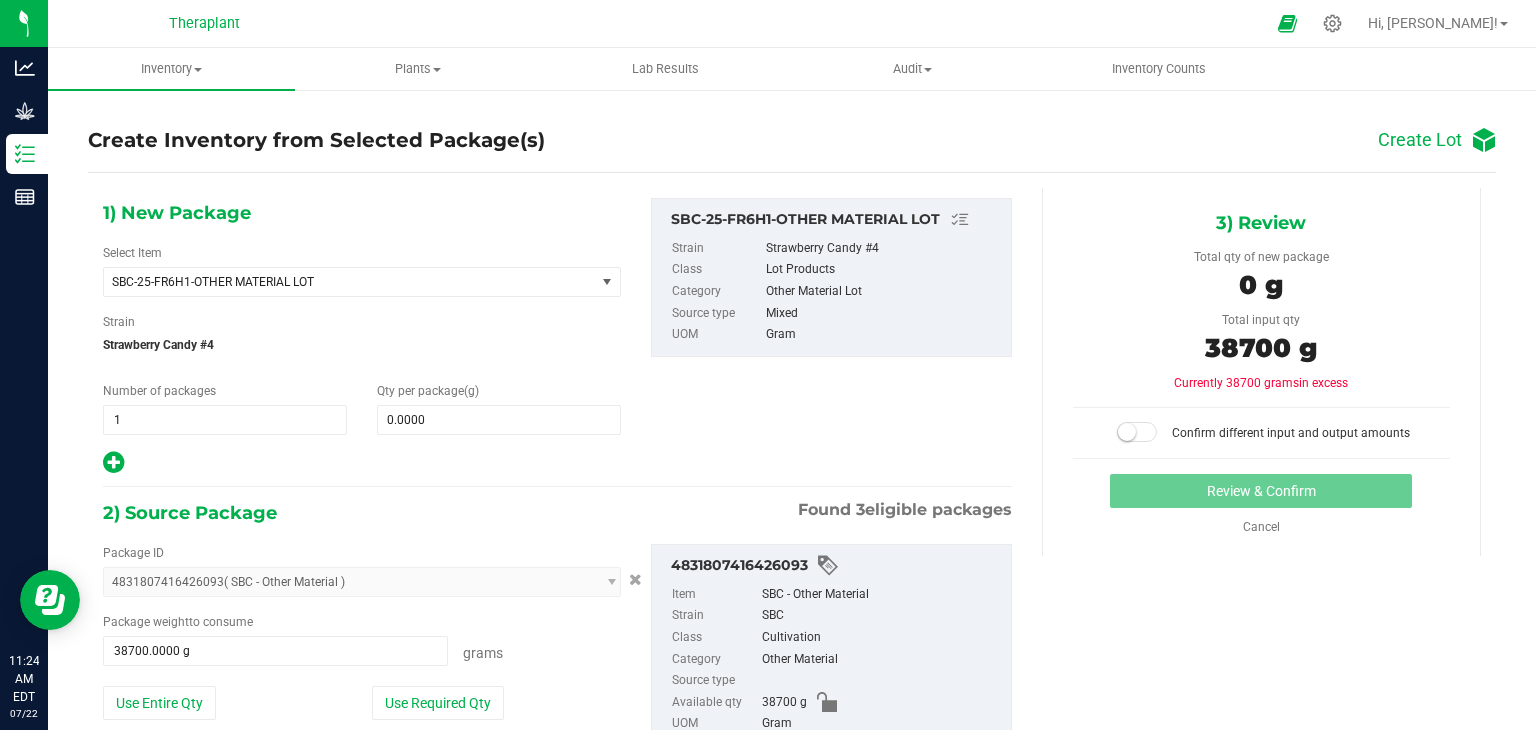 click on "1) New Package
Select Item
SBC-25-FR6H1-OTHER MATERIAL LOT
RVG-24-F6H1B1 - Other Material Lot SBC-23-RD1 - Other Material Lot SBC-24-F5H1RD1 - Other Material Lot SBC-24-F7H5 -Other Material Lot SBC-24-F9H1B1 - Other Material Lot SBC-24-F9H1B2 - Other Material Lot SBC-24-F9H3 - Other Material Lot SBC-25-FR1H1-OTHER MATERIAL LOT SBC-25-FR1H1-TABLE BUD SBC-25-FR2H3 - Other Material Lot SBC-25-FR4H1-OTHER MATERIAL LOT SBC-25-FR6H1-OTHER MATERIAL LOT SBC-25-FR6H1-TABLE BUD SBC-25-FR8H1-TABLE BUD SBF-23-F10H5RD3 - Other Material Lot SBF-23-RD1 - Other Material Lot SBF-24-F10H1B1 - Other Material Lot SBF-24-F10H1B2 - Other Material Lot SBF-24-F6H4 CC - Other Material Lot" at bounding box center [362, 337] 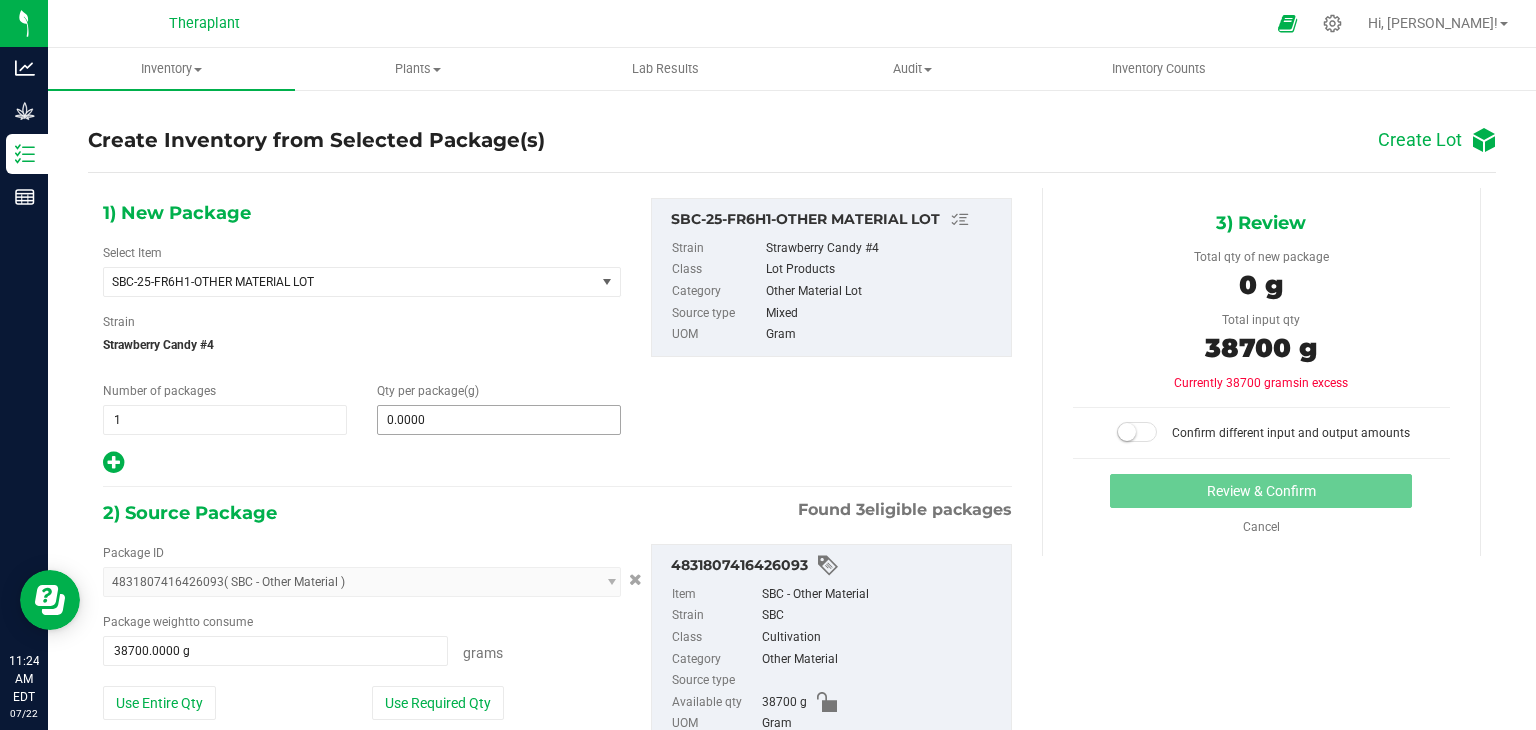 type 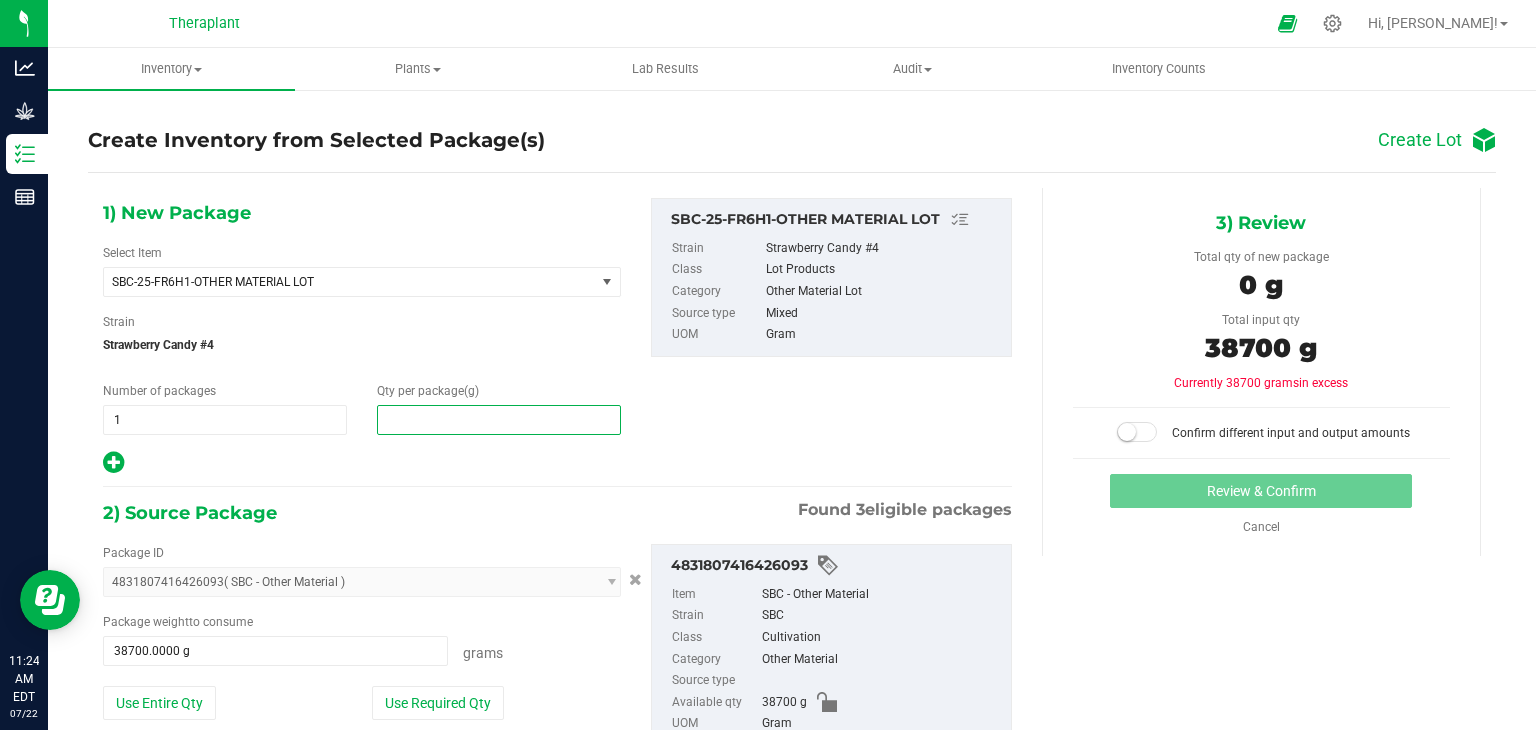 click at bounding box center [499, 420] 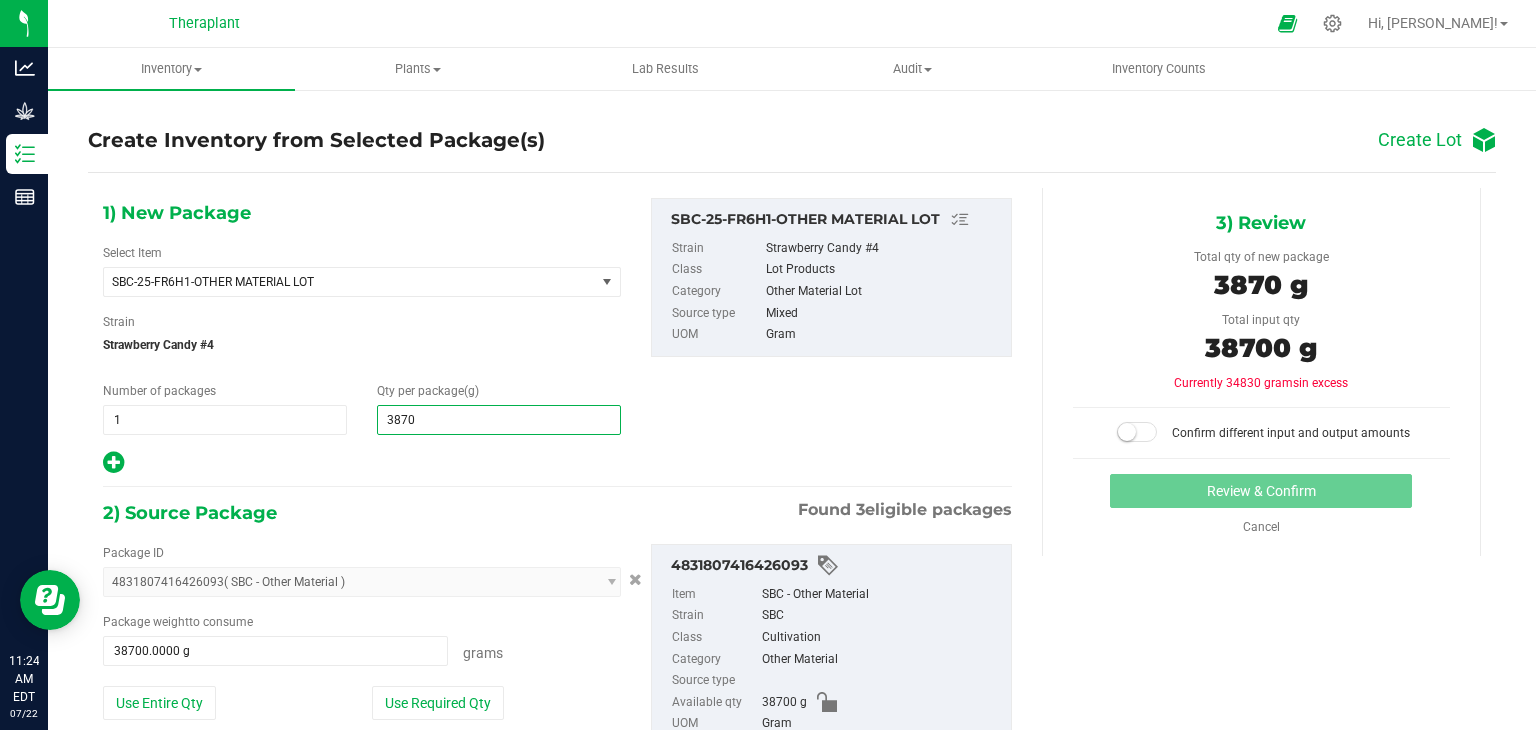 type on "38700" 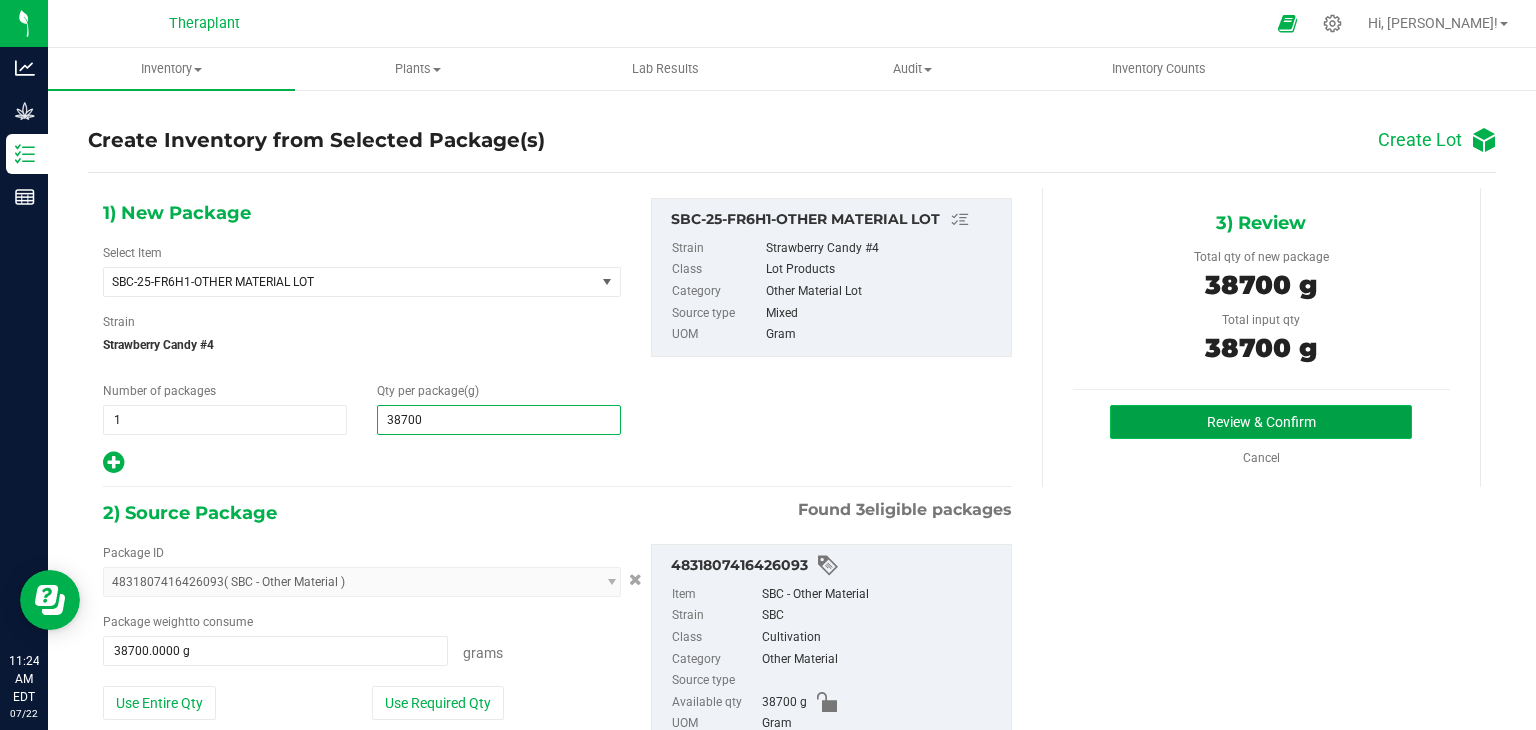 type on "38,700.0000" 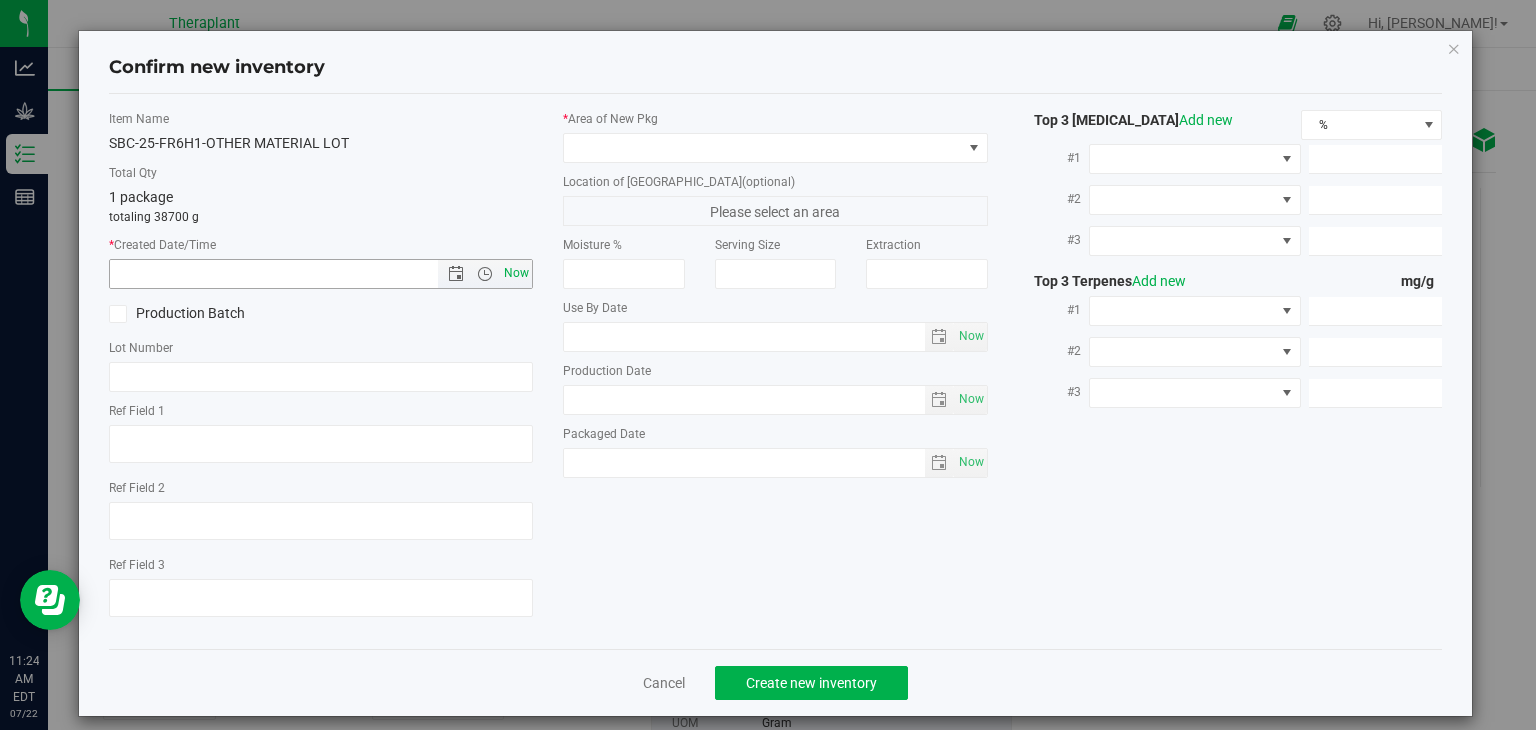 click on "Now" at bounding box center [517, 273] 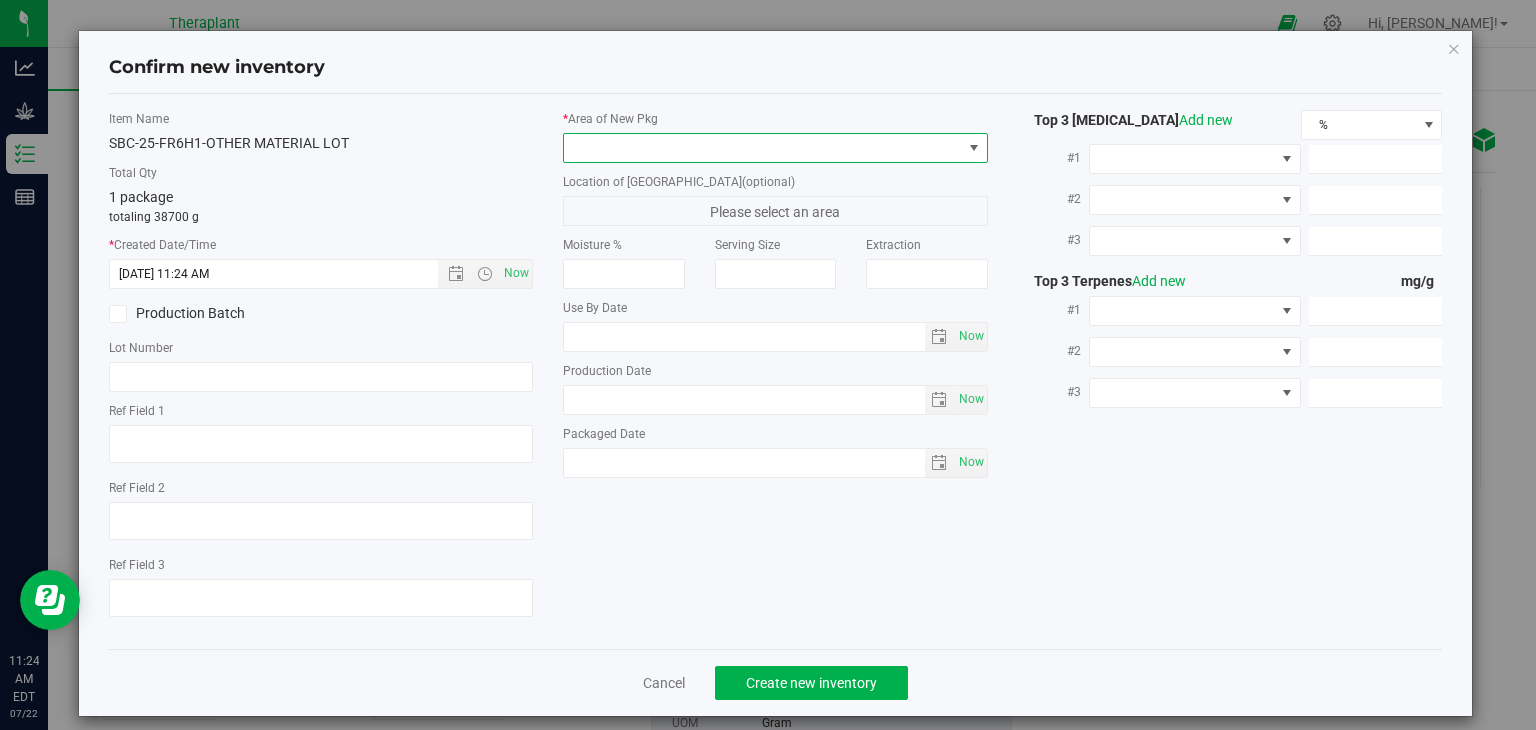 click at bounding box center [763, 148] 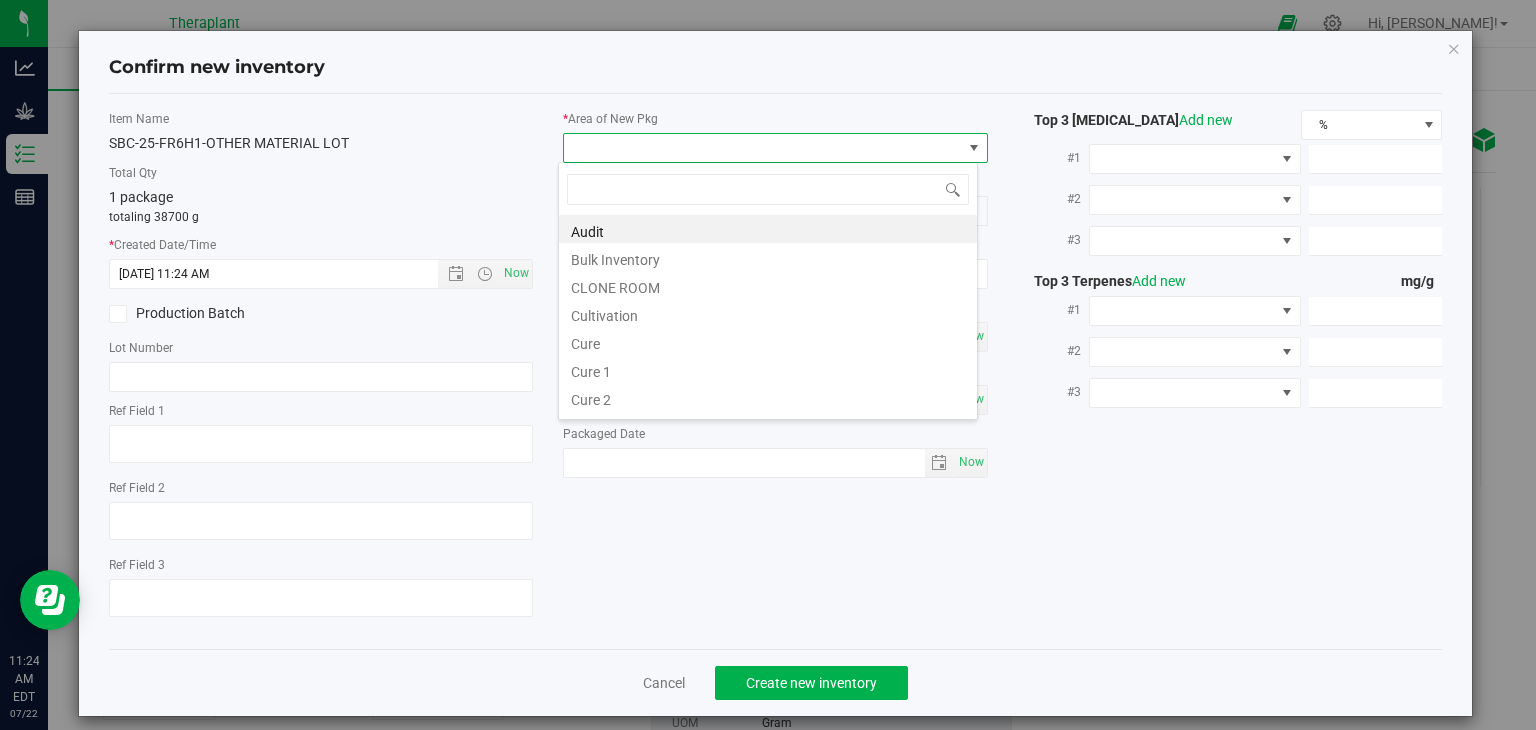 scroll, scrollTop: 99970, scrollLeft: 99580, axis: both 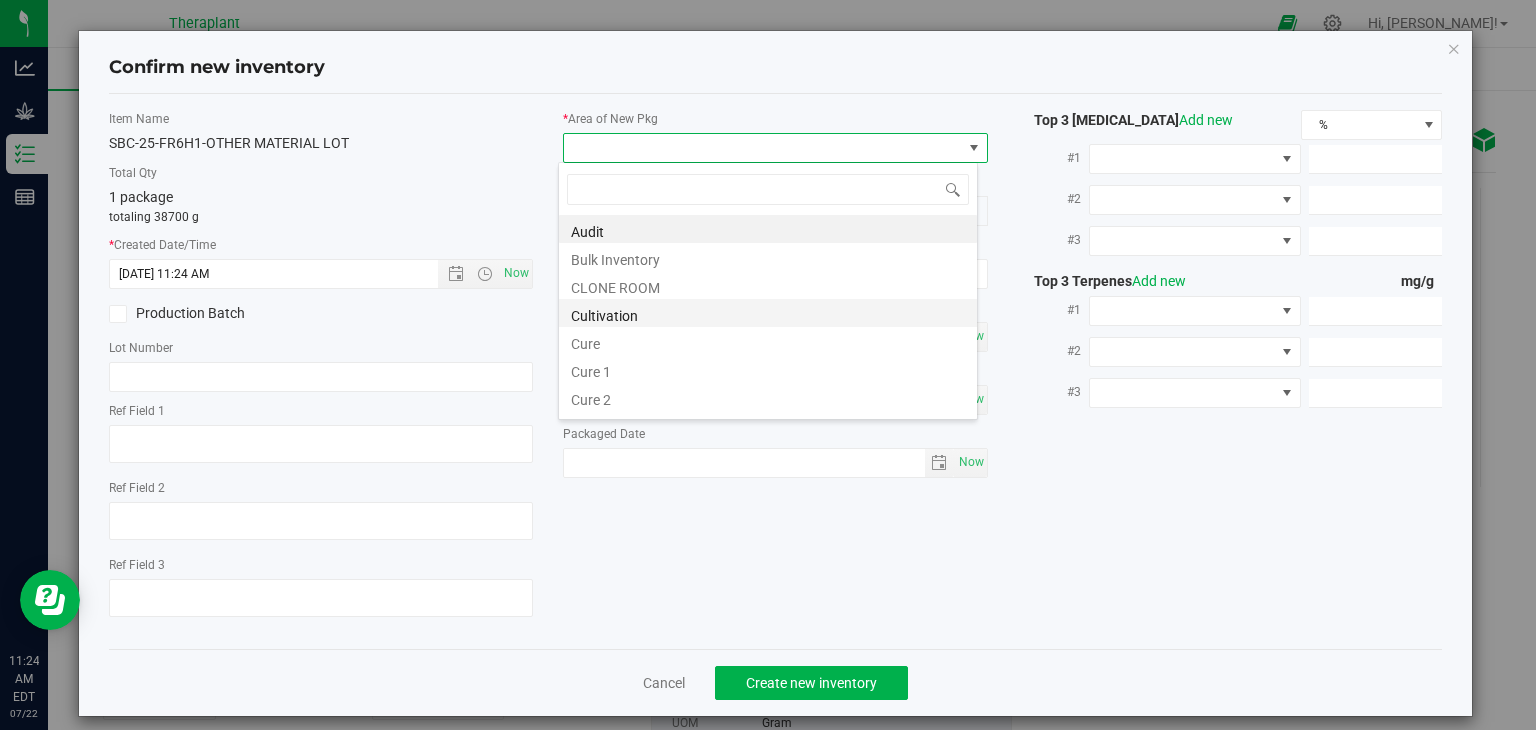 click on "Cultivation" at bounding box center (768, 313) 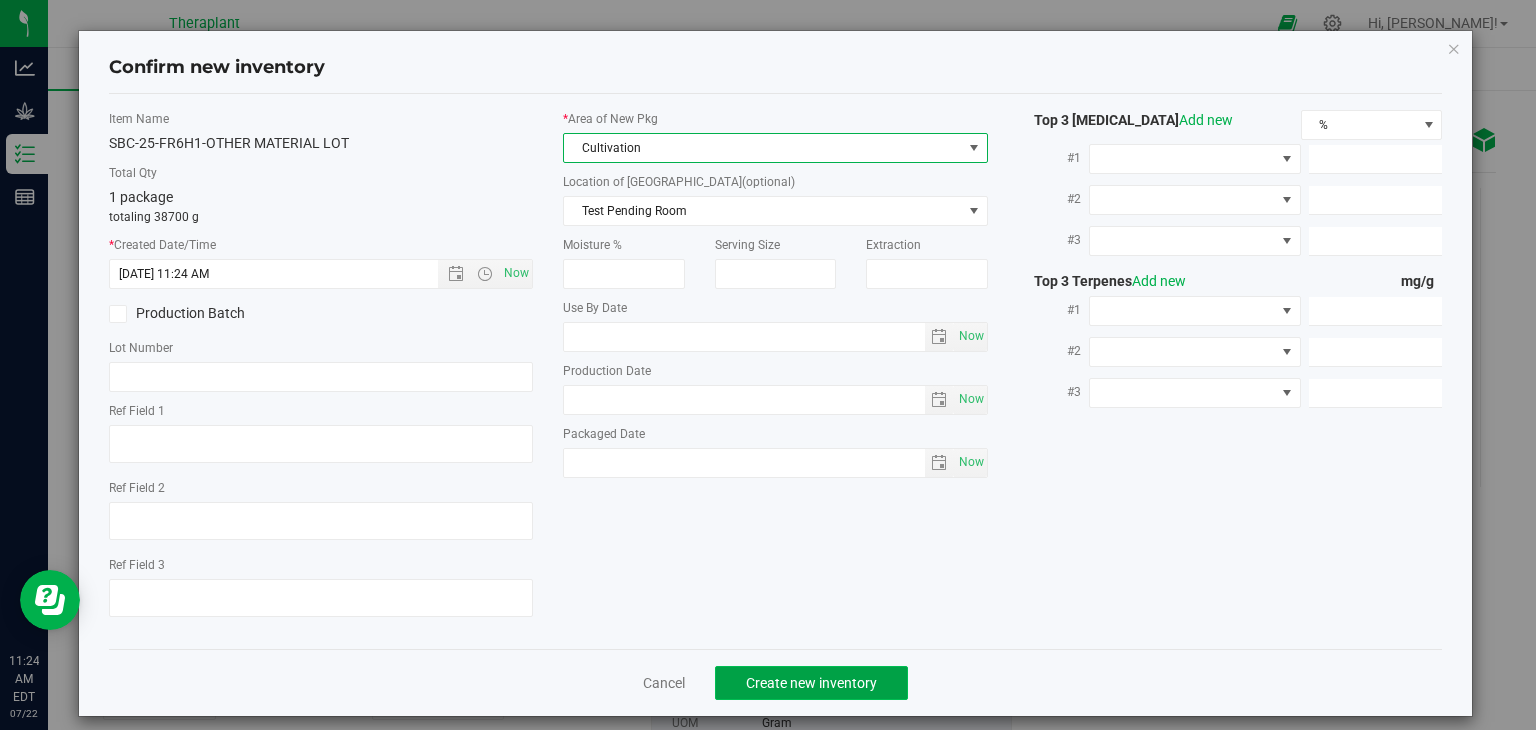 click on "Create new inventory" 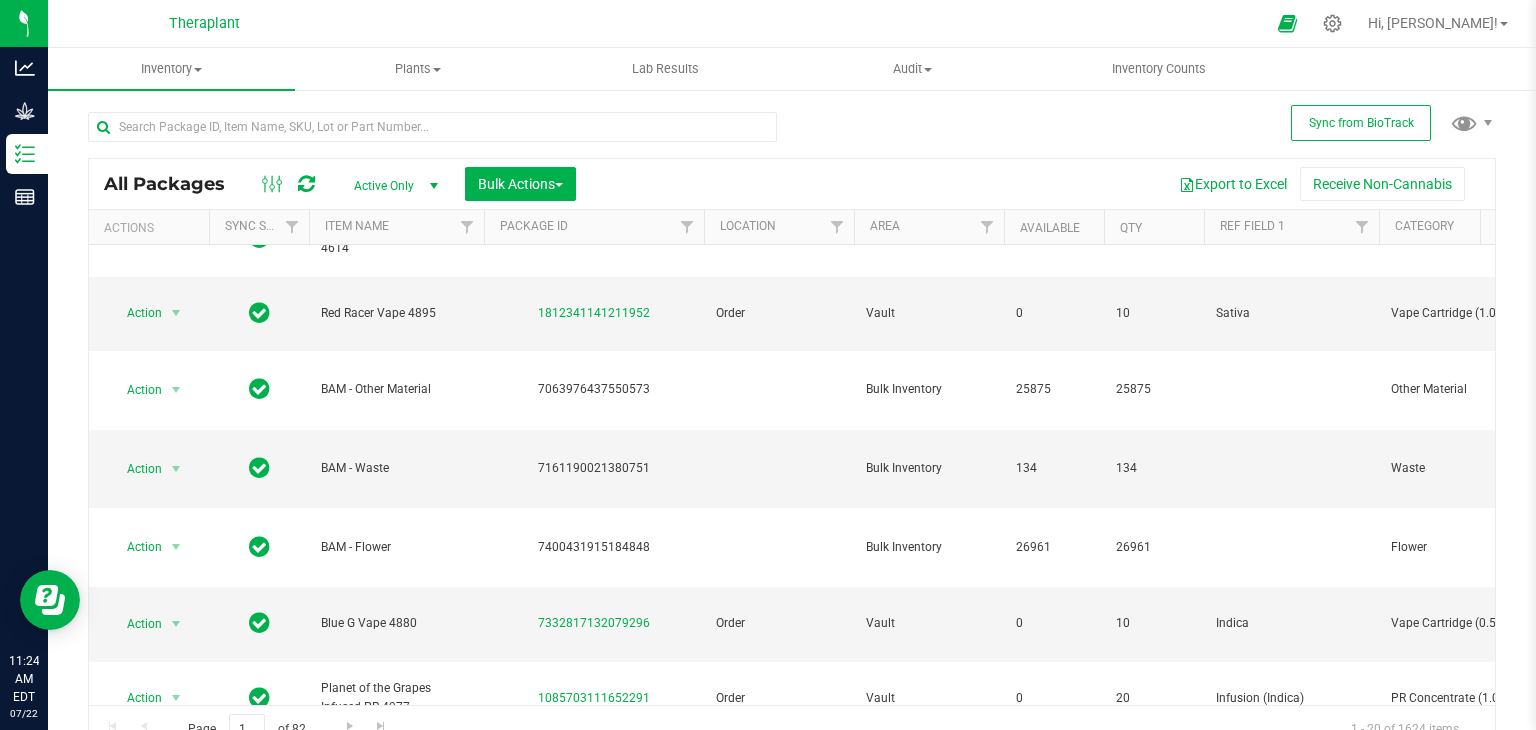 scroll, scrollTop: 650, scrollLeft: 0, axis: vertical 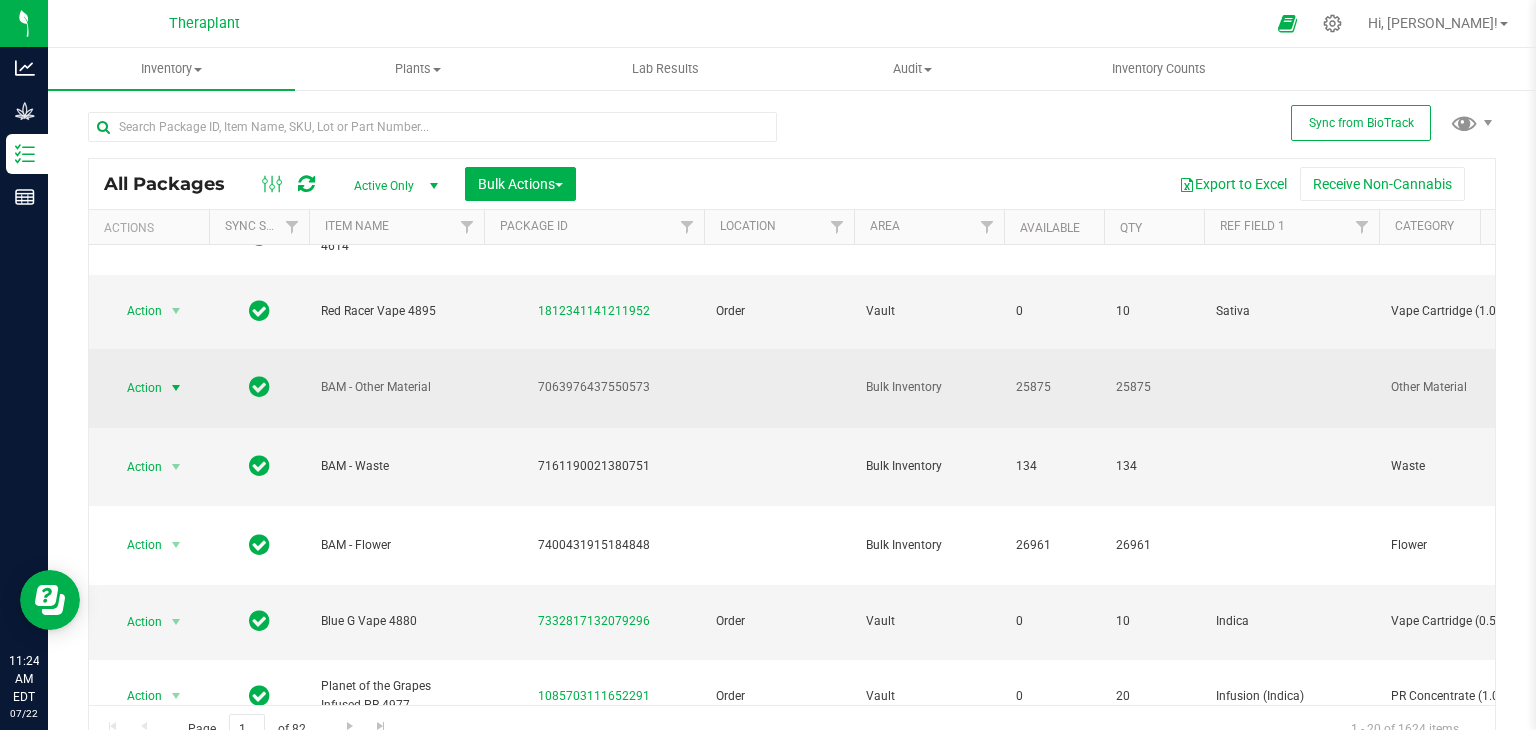click at bounding box center [176, 388] 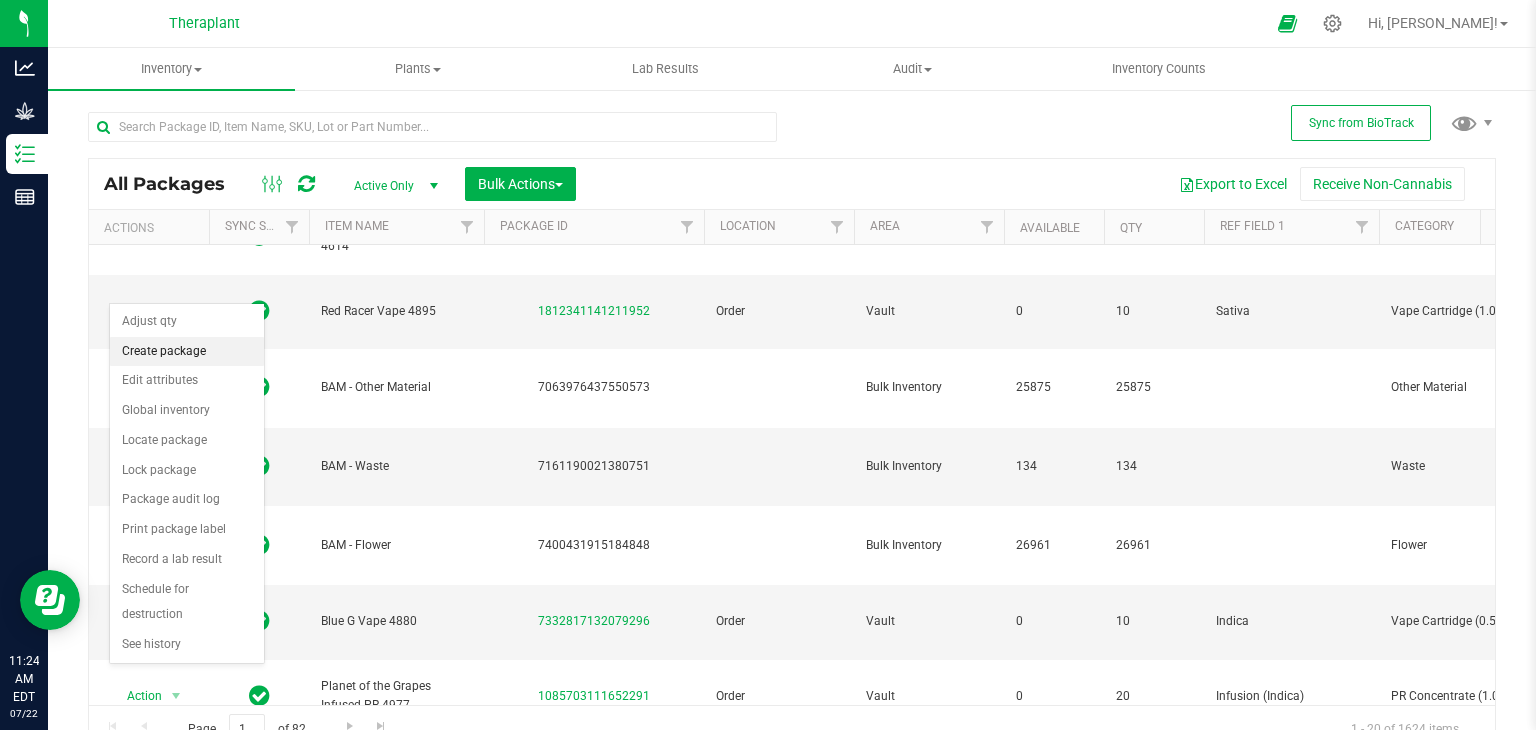 click on "Create package" at bounding box center [187, 352] 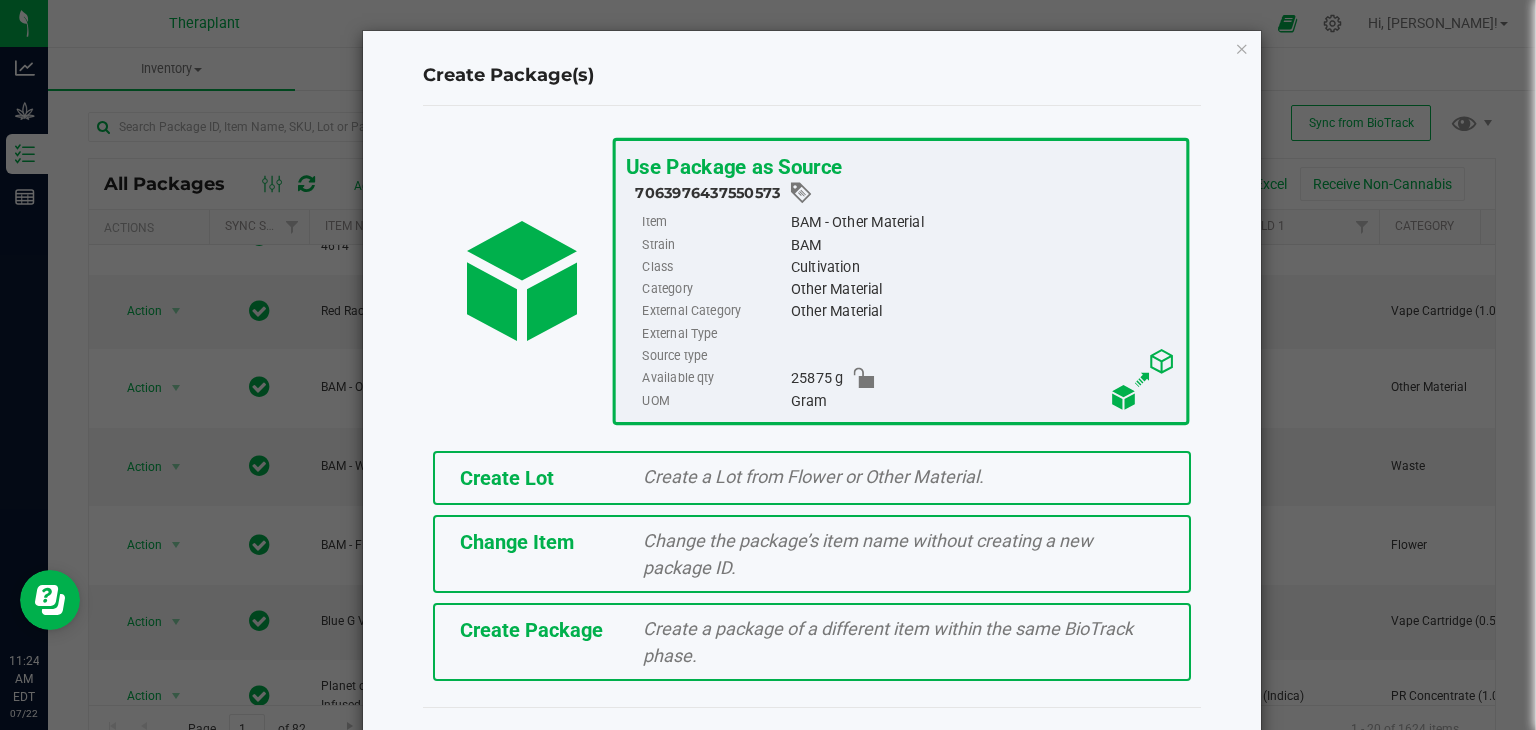 click on "Create Lot" 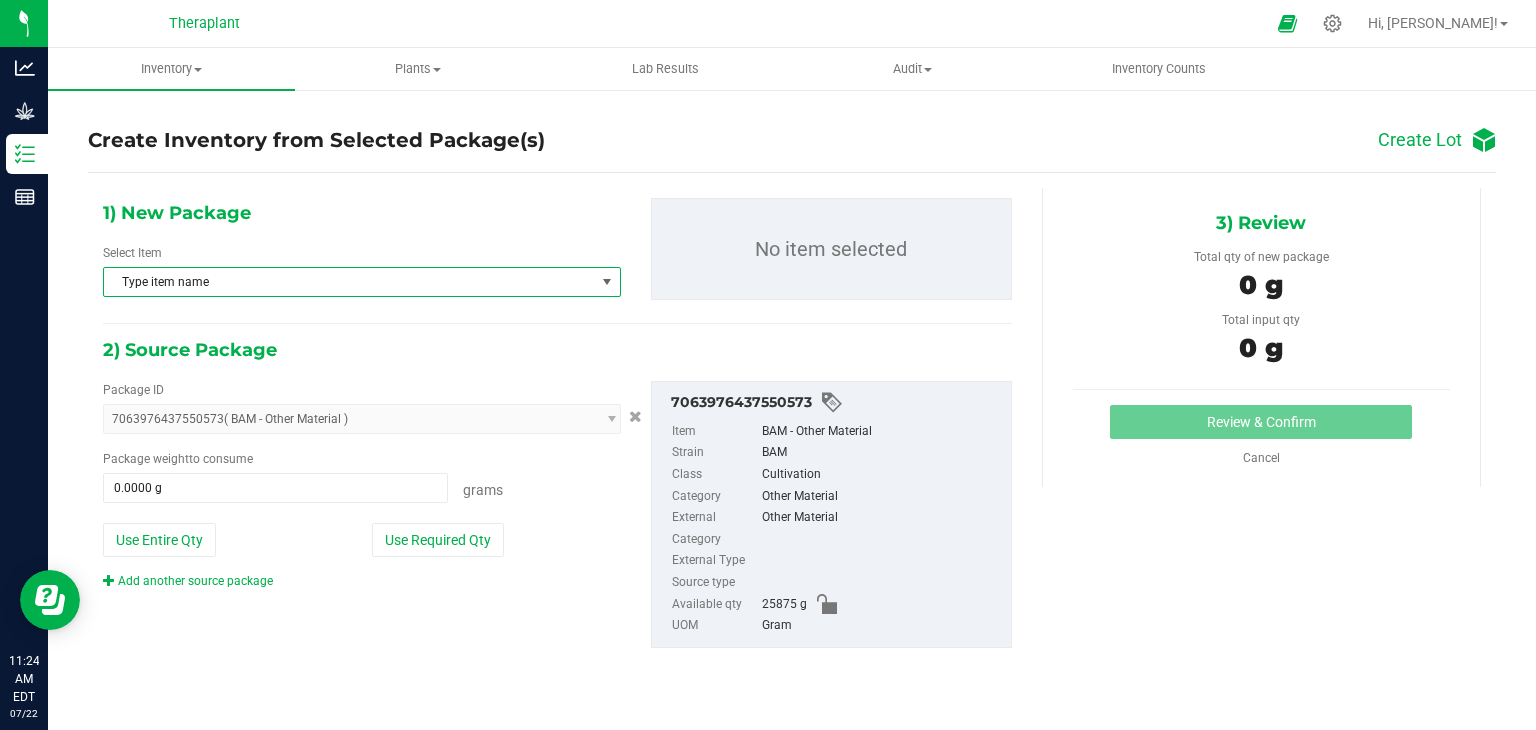 click on "Type item name" at bounding box center [349, 282] 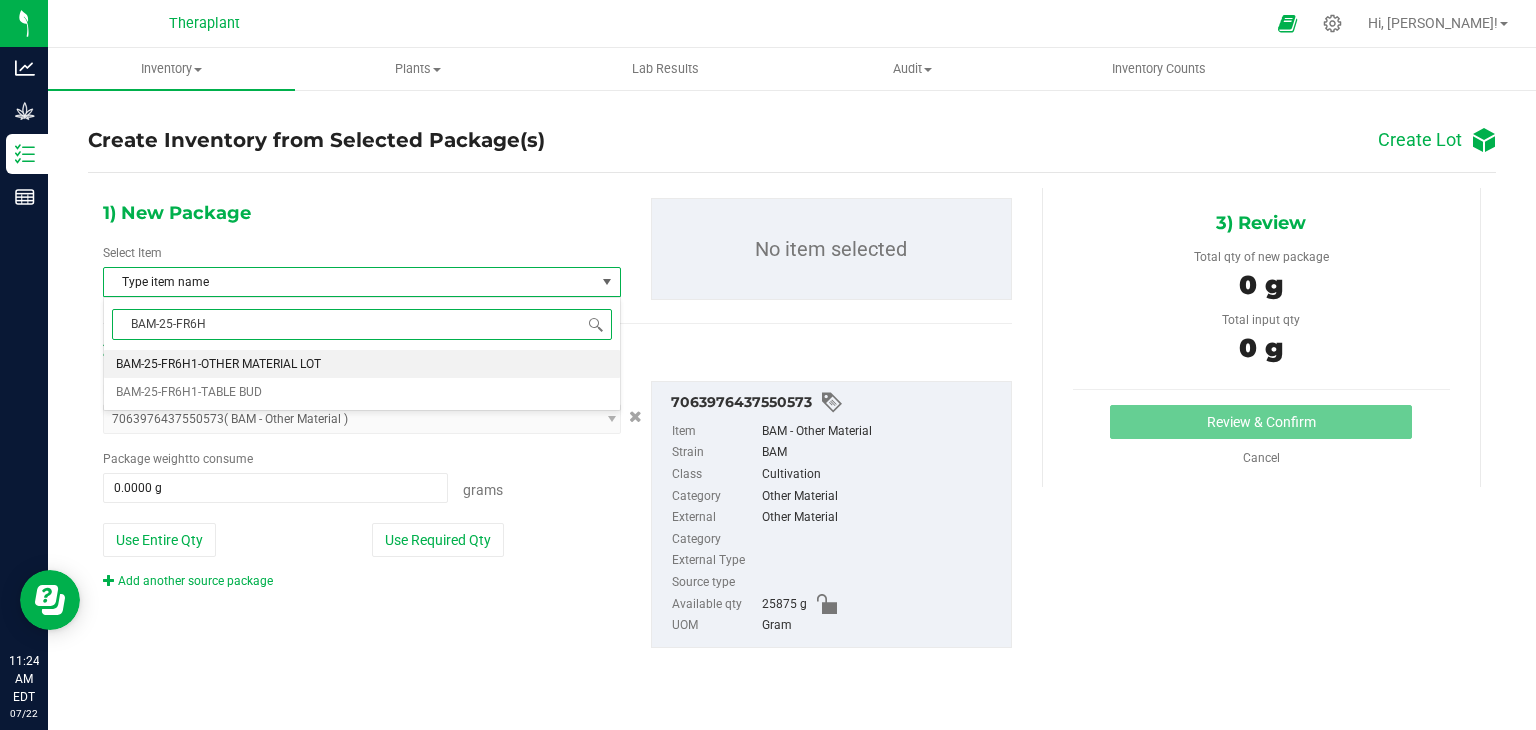 type on "BAM-25-FR6H1" 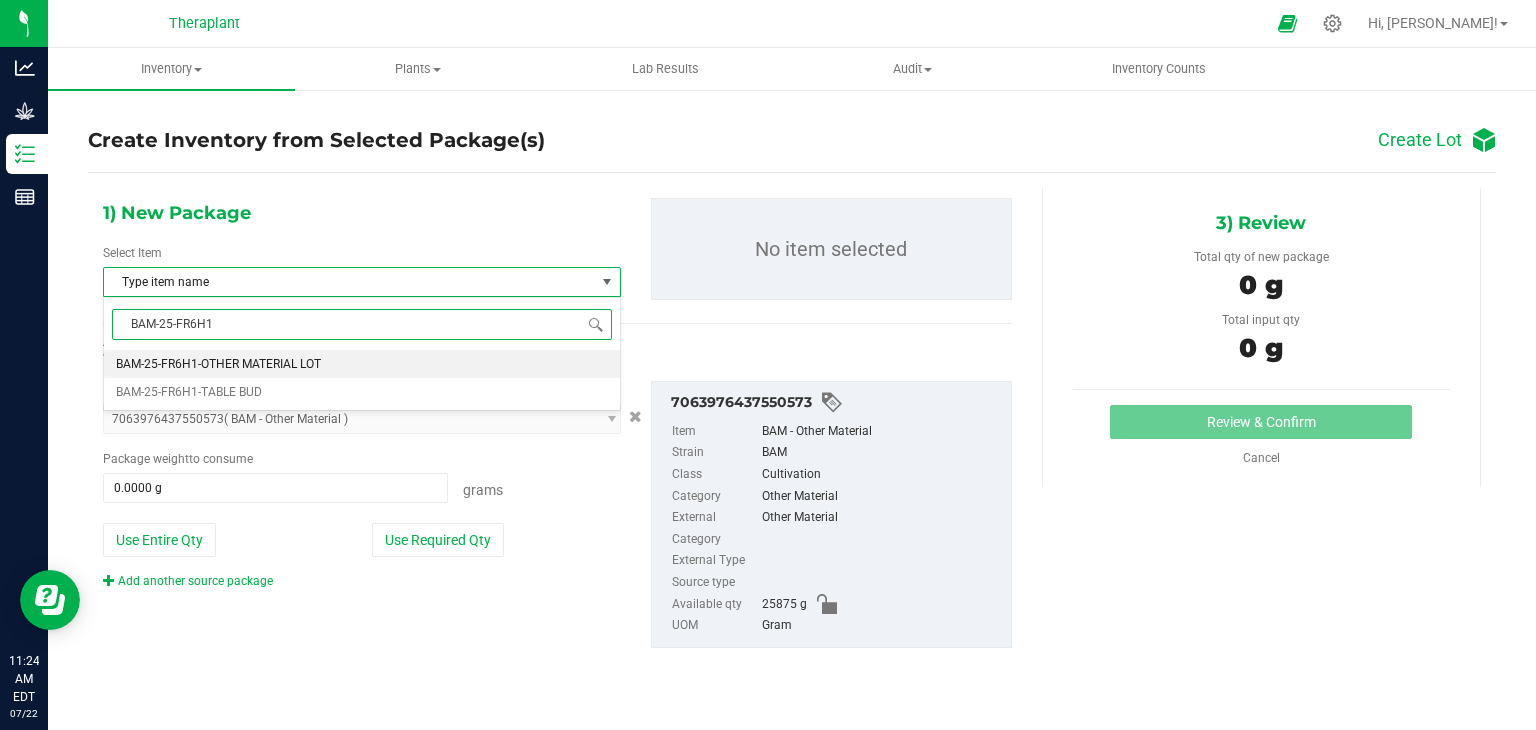 click on "BAM-25-FR6H1-OTHER MATERIAL LOT" at bounding box center (218, 364) 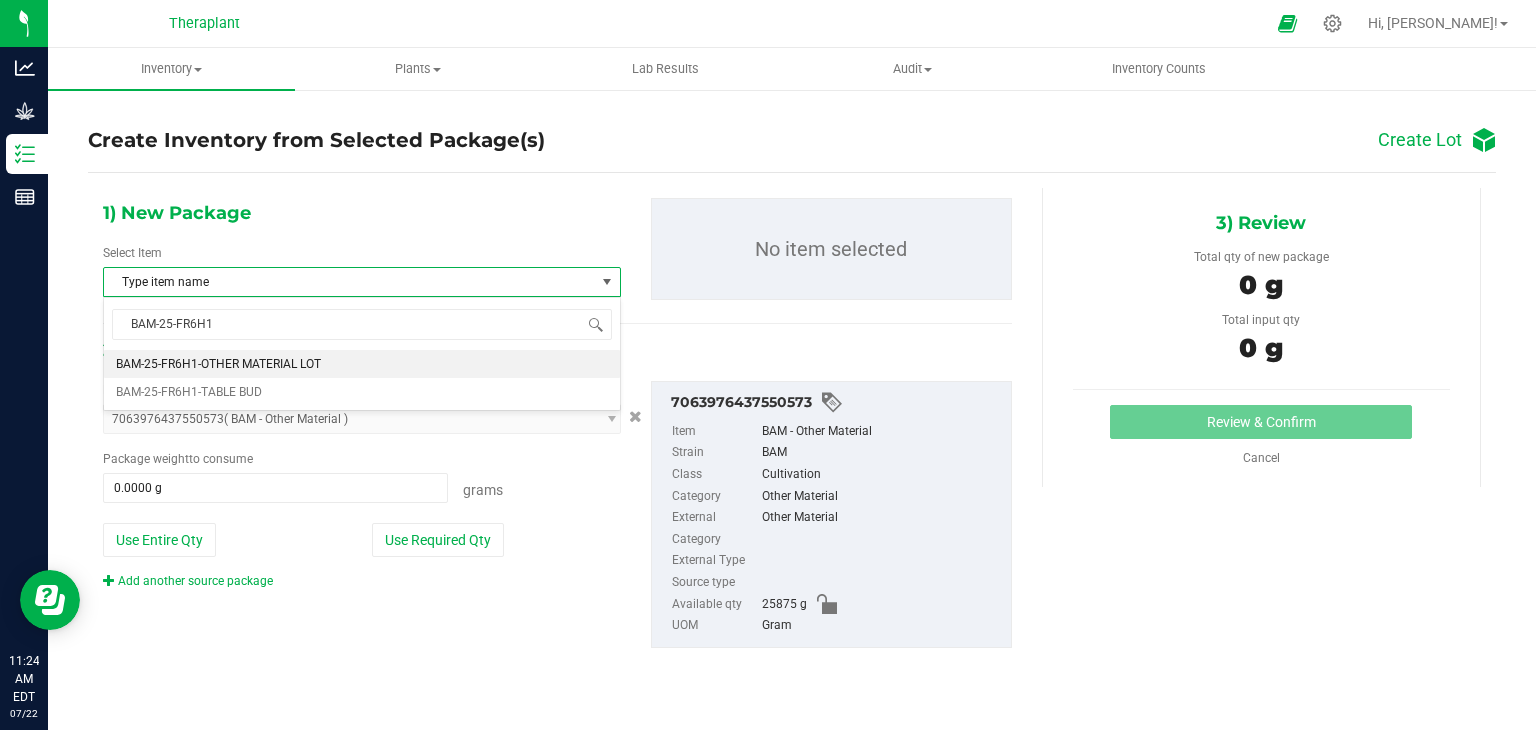 type 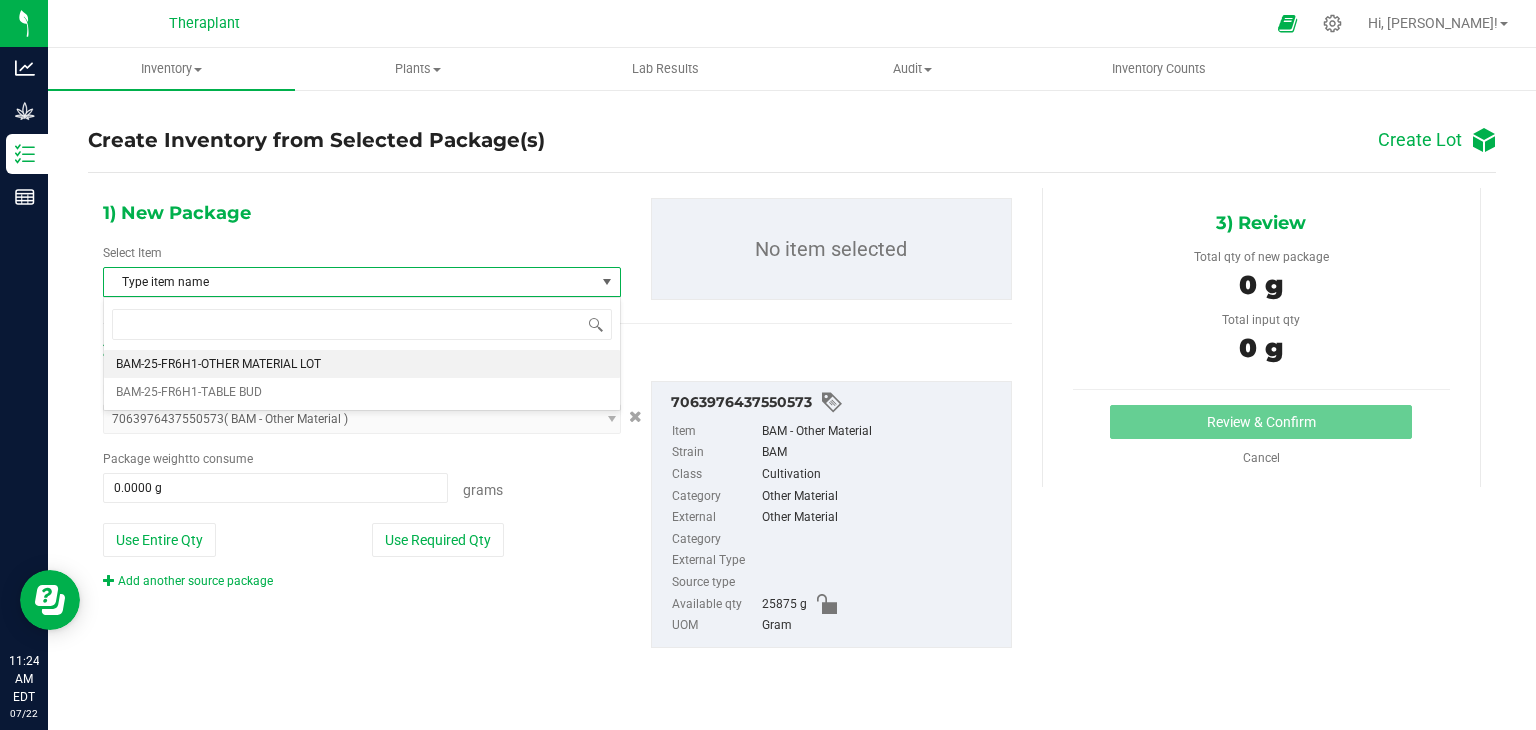 scroll, scrollTop: 1764, scrollLeft: 0, axis: vertical 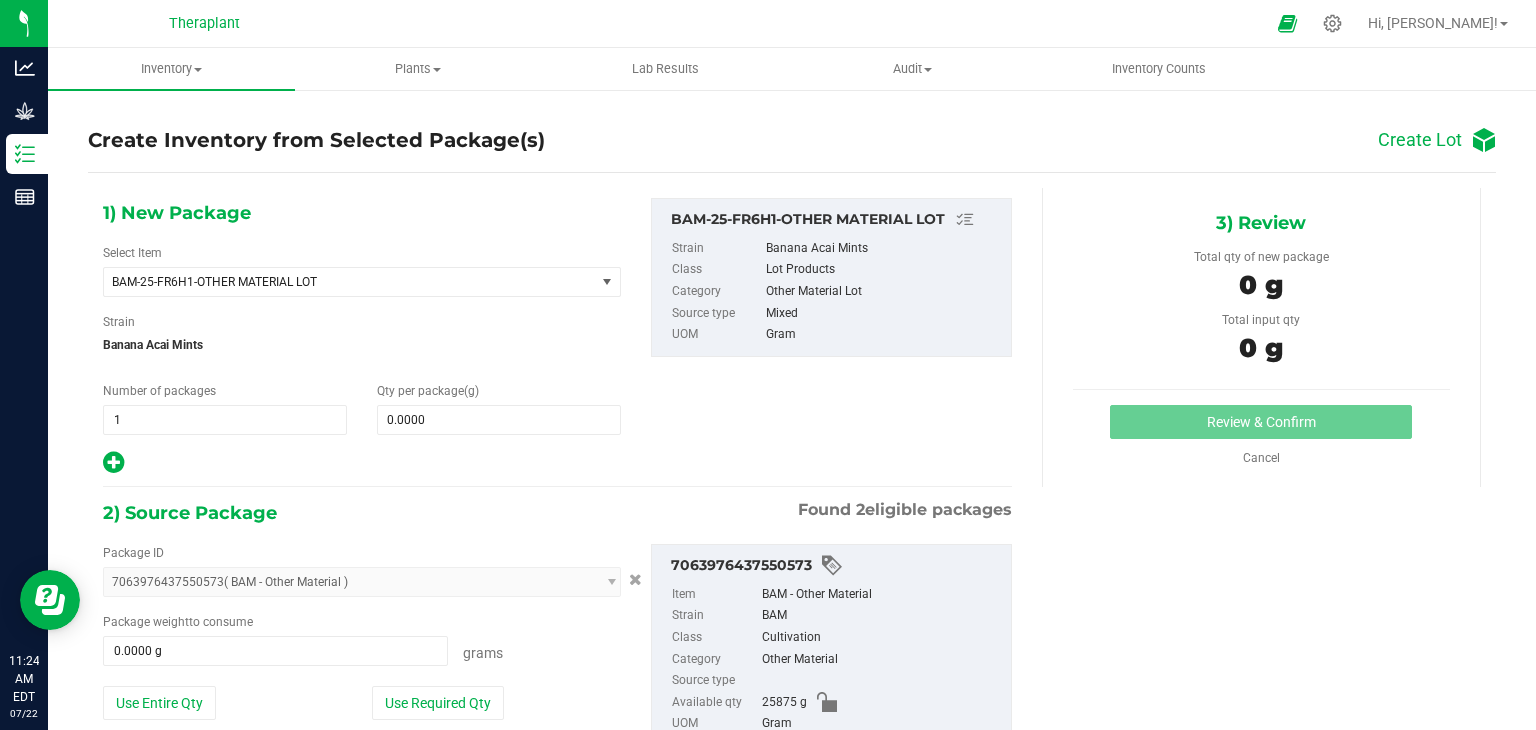 click on "Package ID
7063976437550573
(
BAM - Other Material
)
1003838657953492 7063976437550573
Package
weight
to consume
0.0000 g 0
Grams" at bounding box center [362, 648] 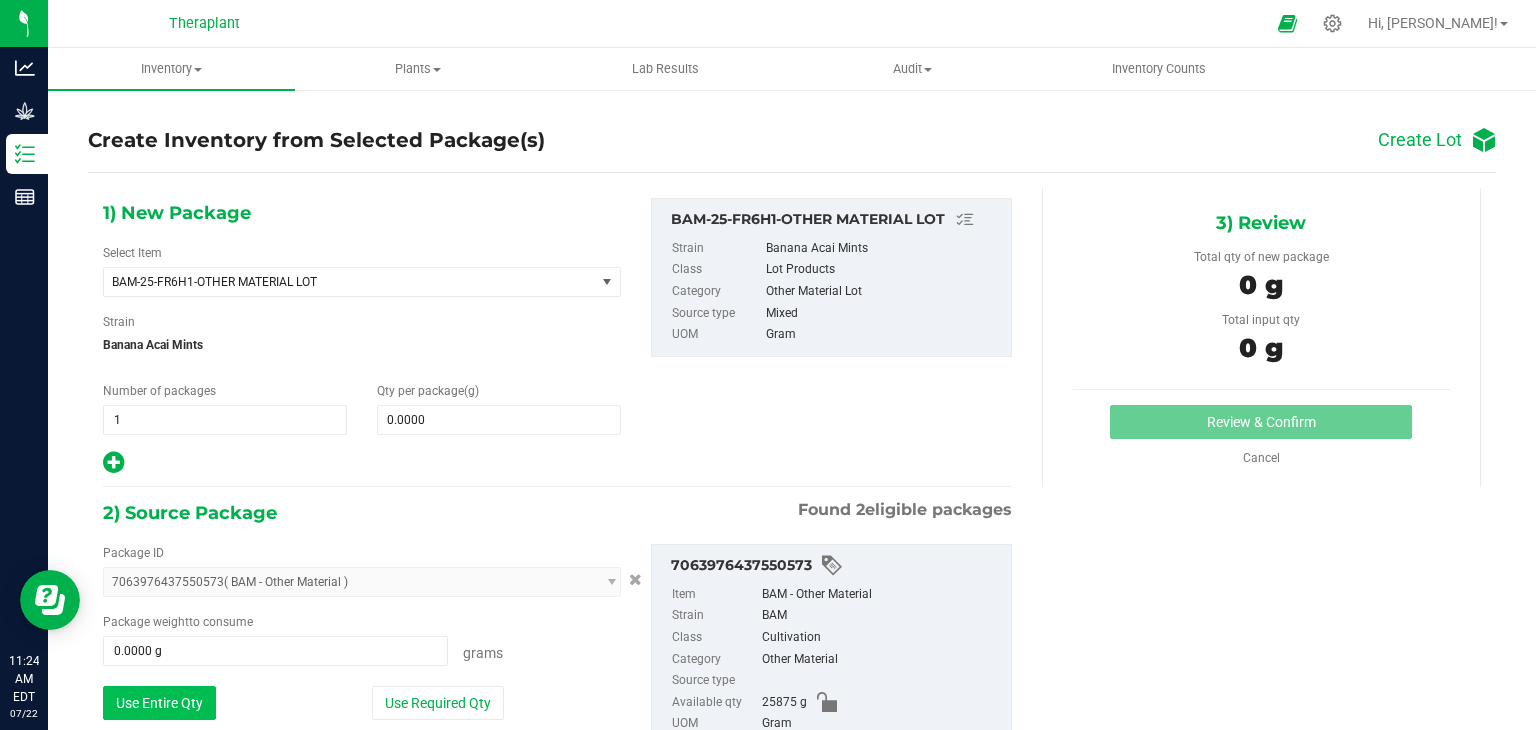 click on "Use Entire Qty" at bounding box center (159, 703) 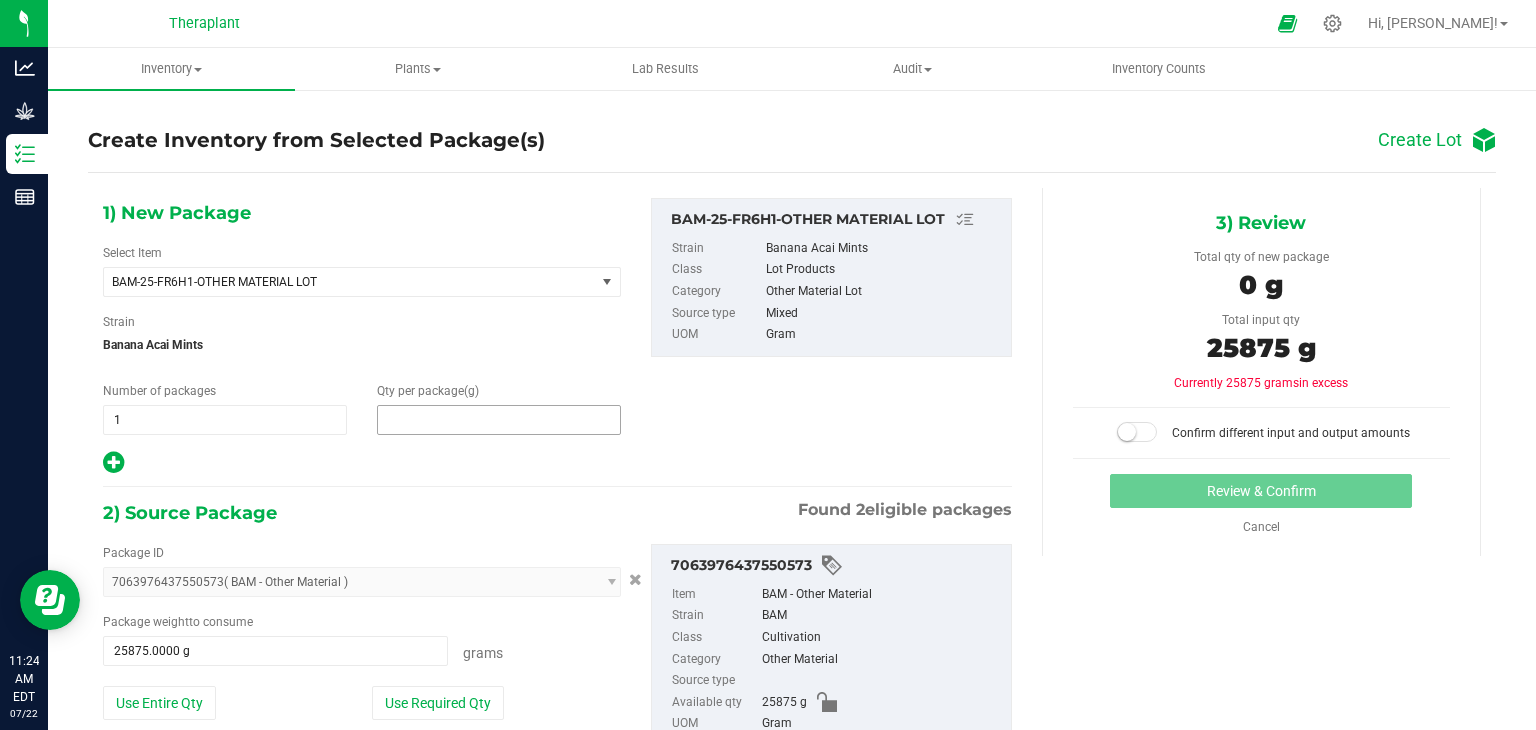 click at bounding box center [499, 420] 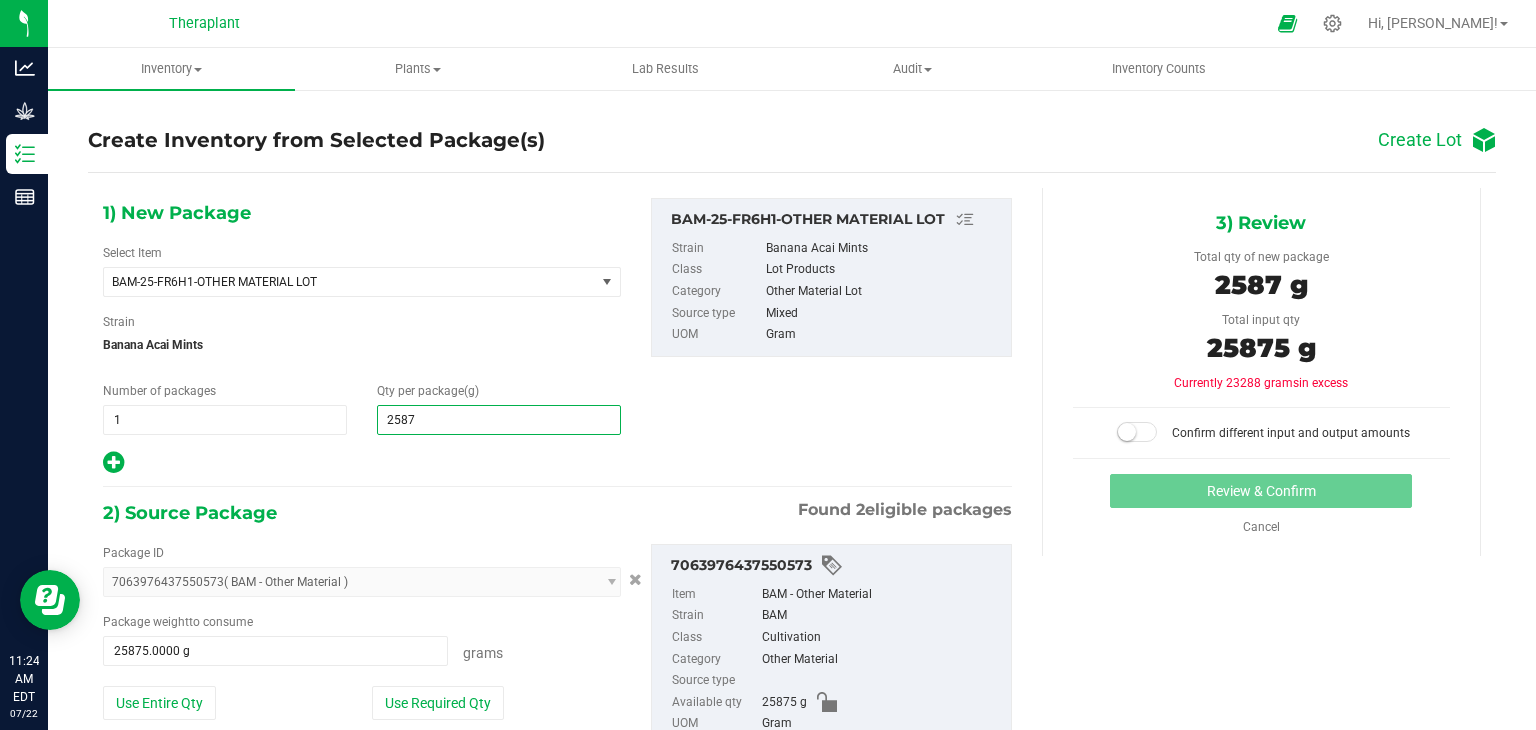 type on "25875" 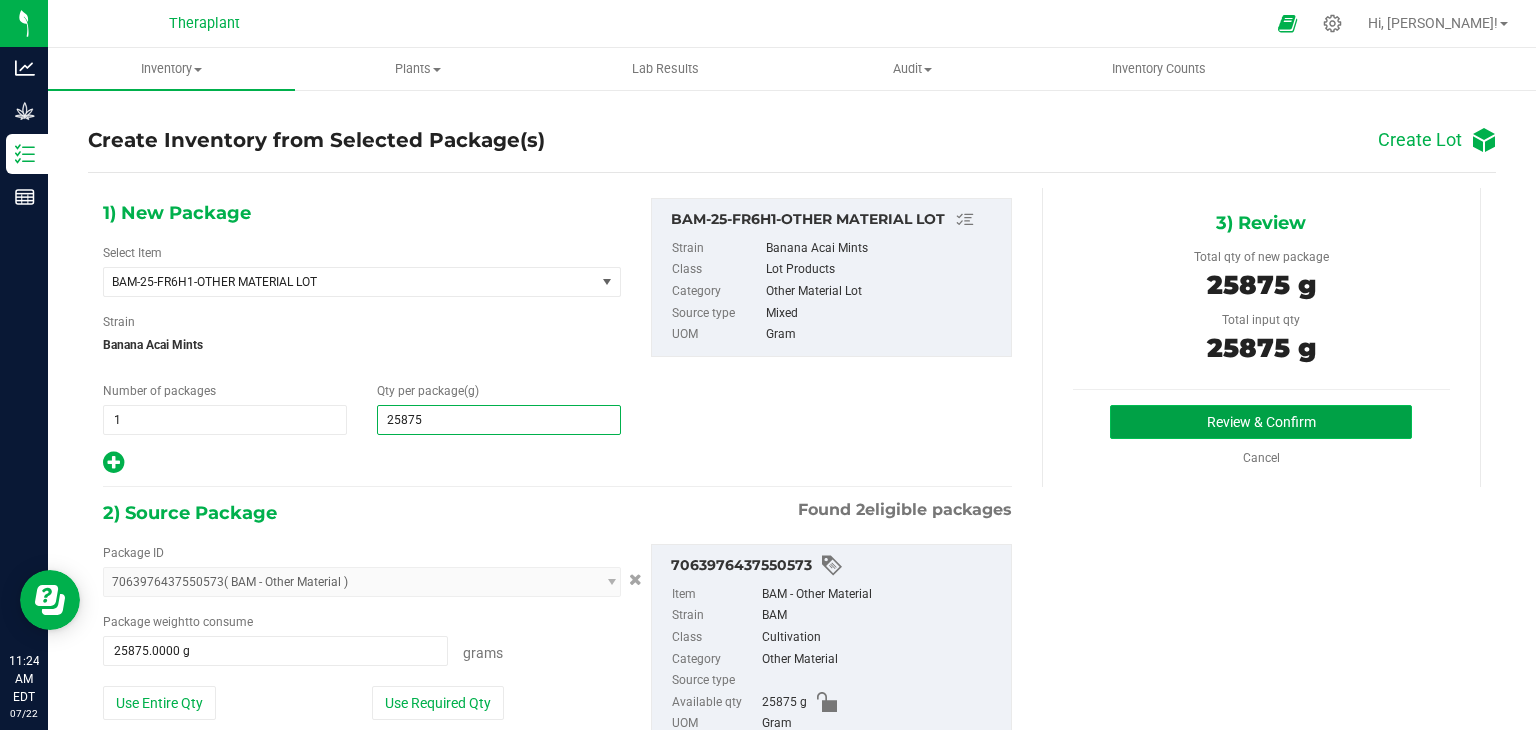 type on "25,875.0000" 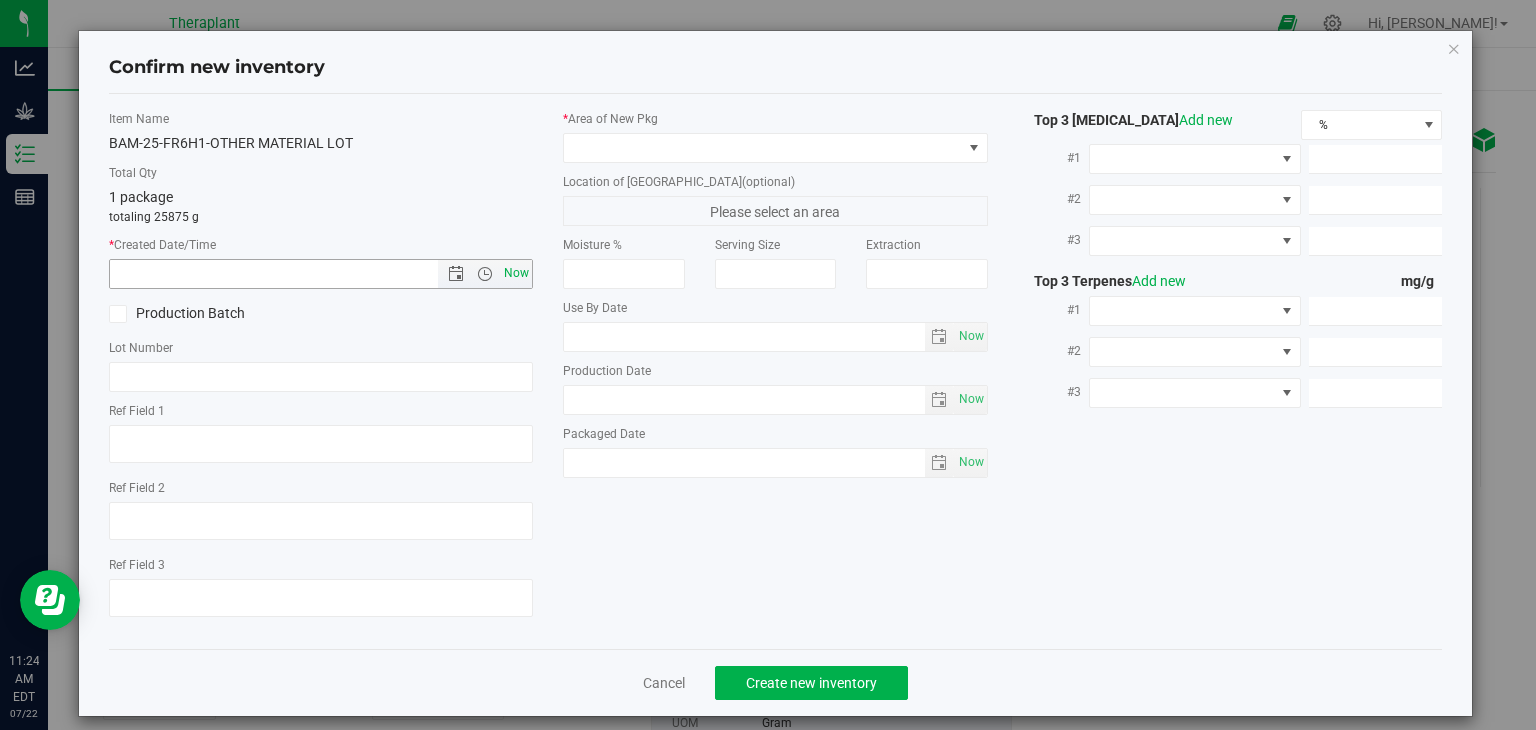 click on "Now" at bounding box center (517, 273) 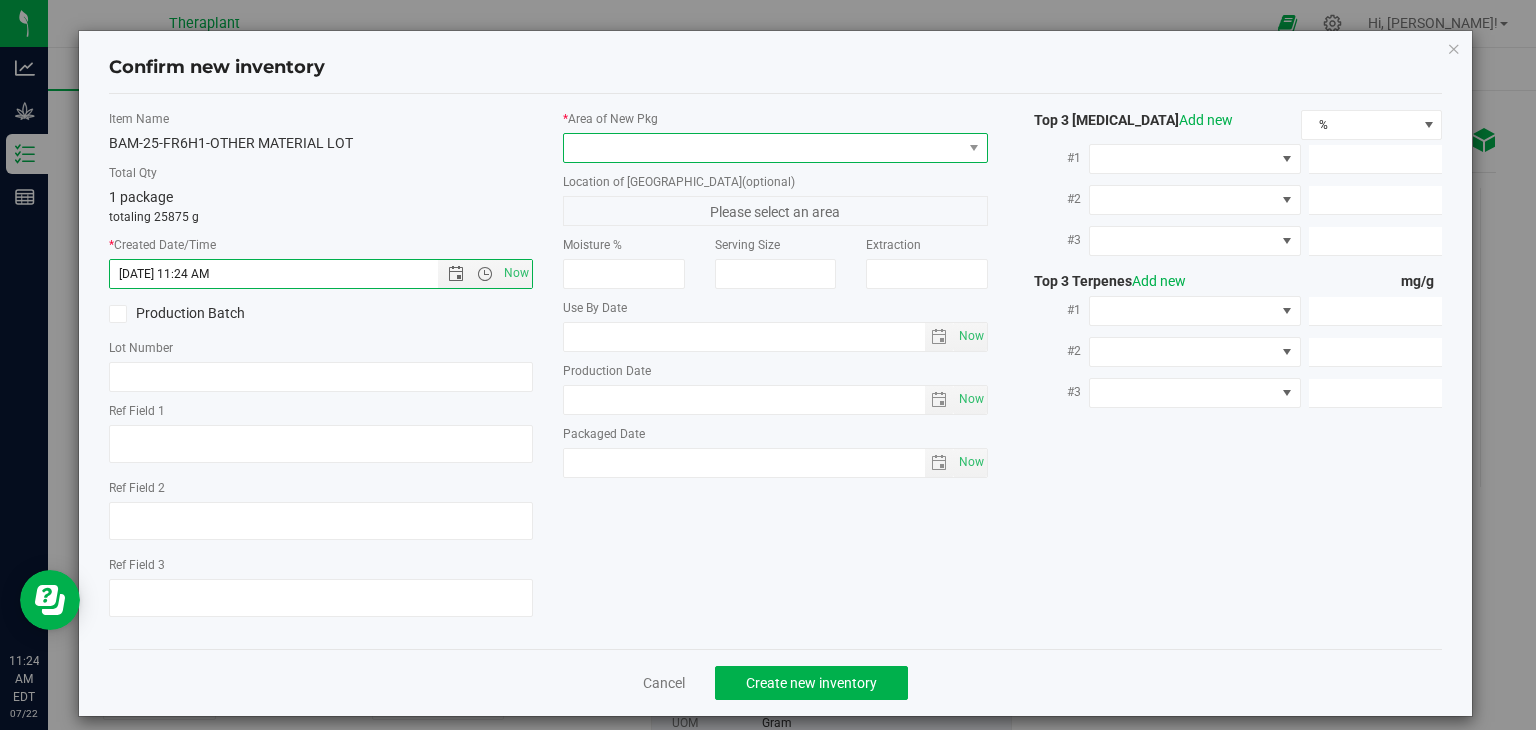 click at bounding box center (763, 148) 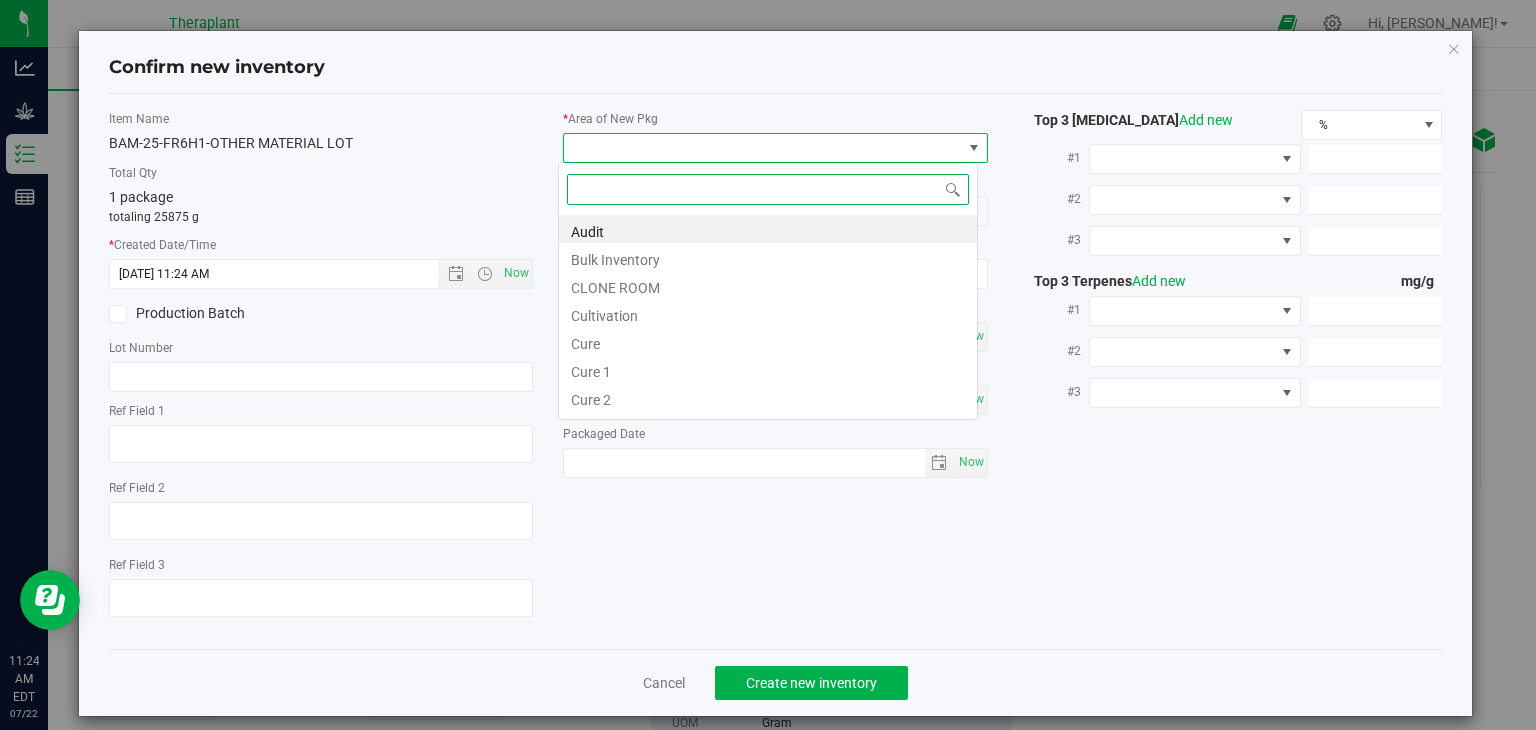 scroll, scrollTop: 99970, scrollLeft: 99580, axis: both 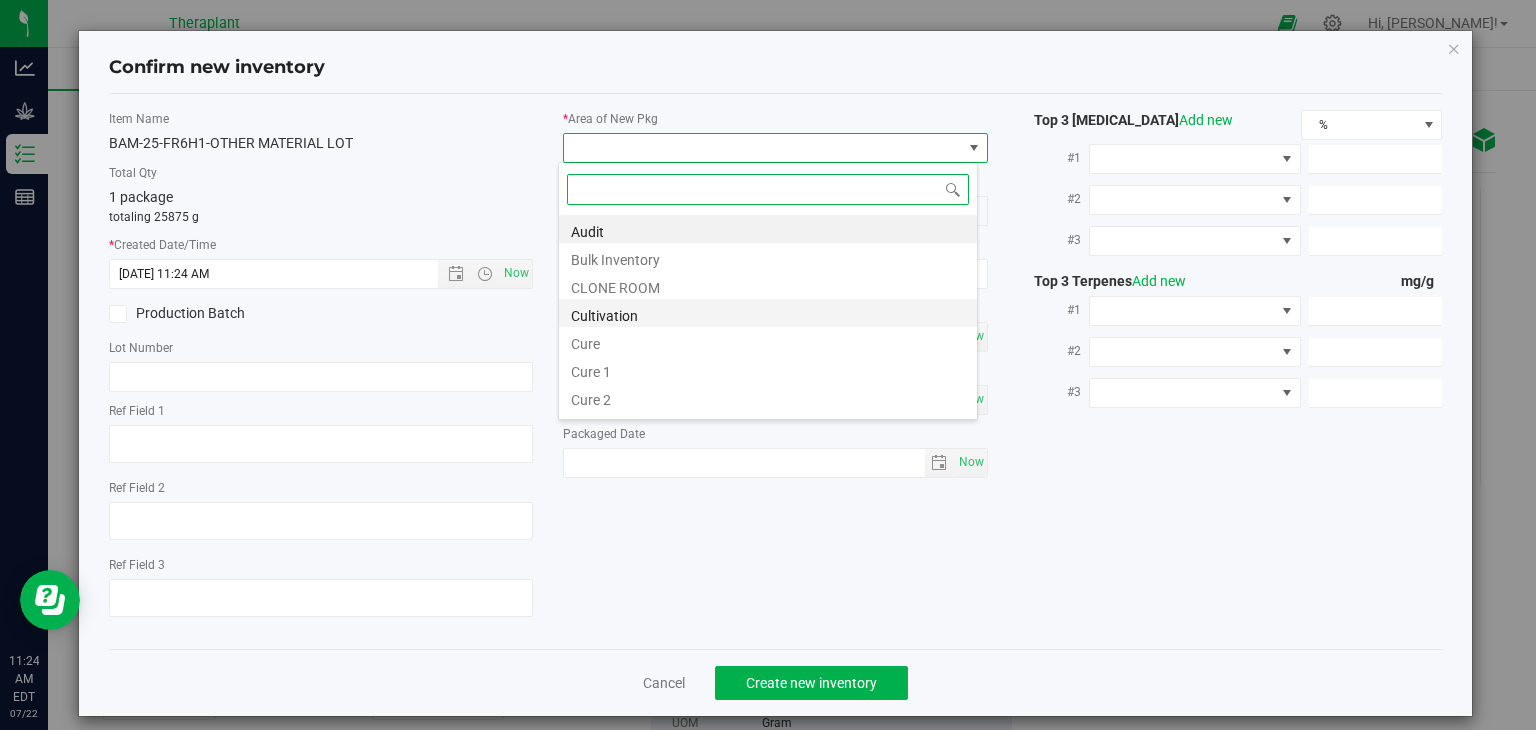 click on "Cultivation" at bounding box center (768, 313) 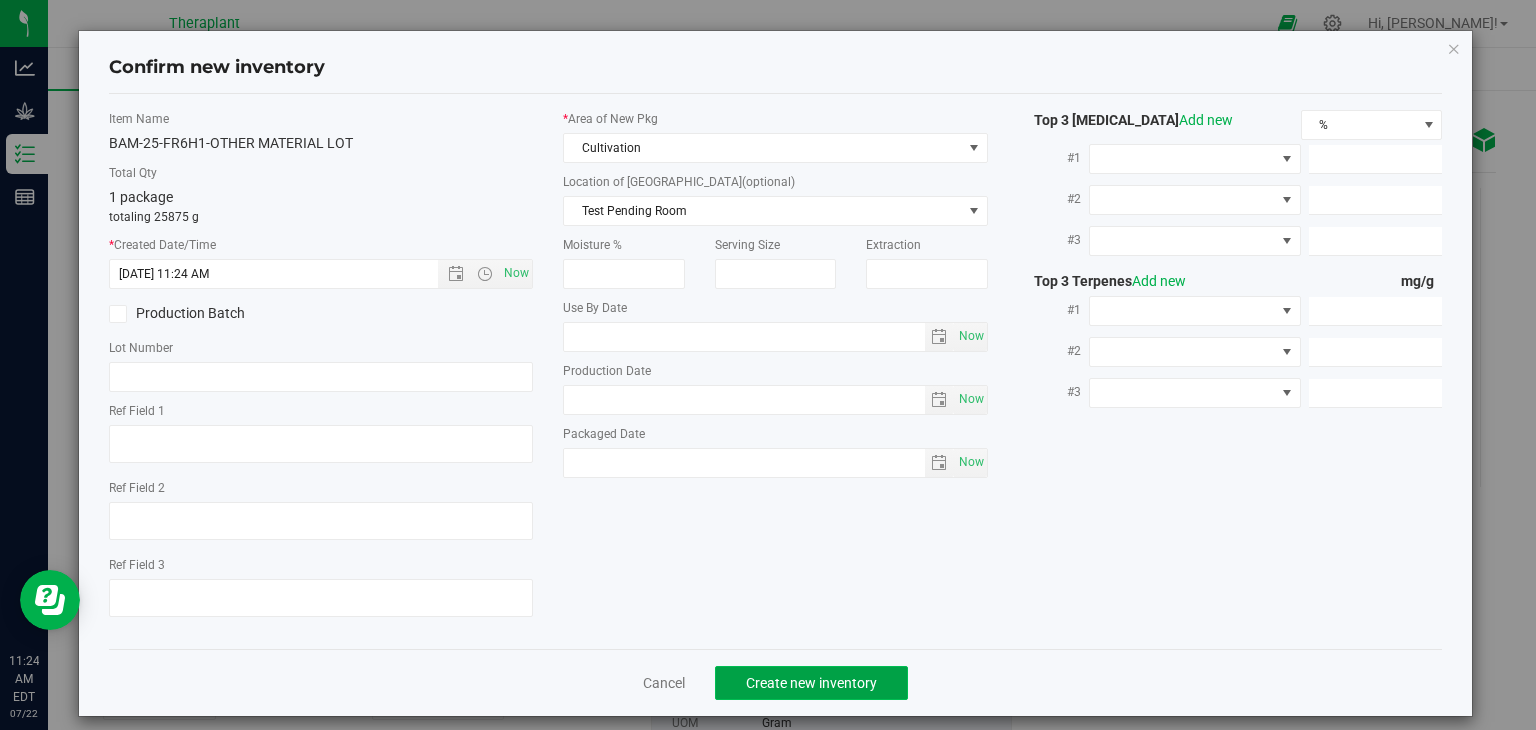 click on "Create new inventory" 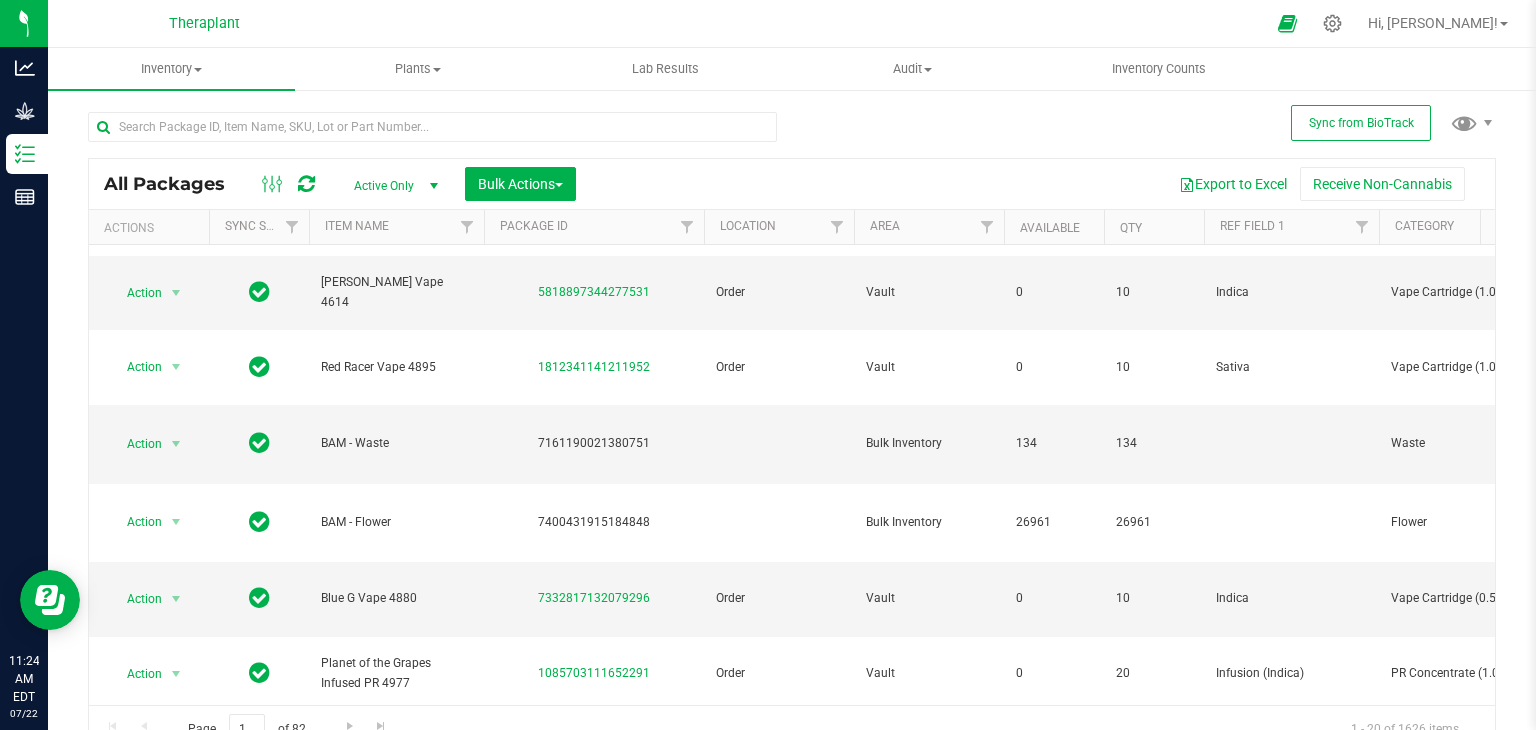 scroll, scrollTop: 847, scrollLeft: 0, axis: vertical 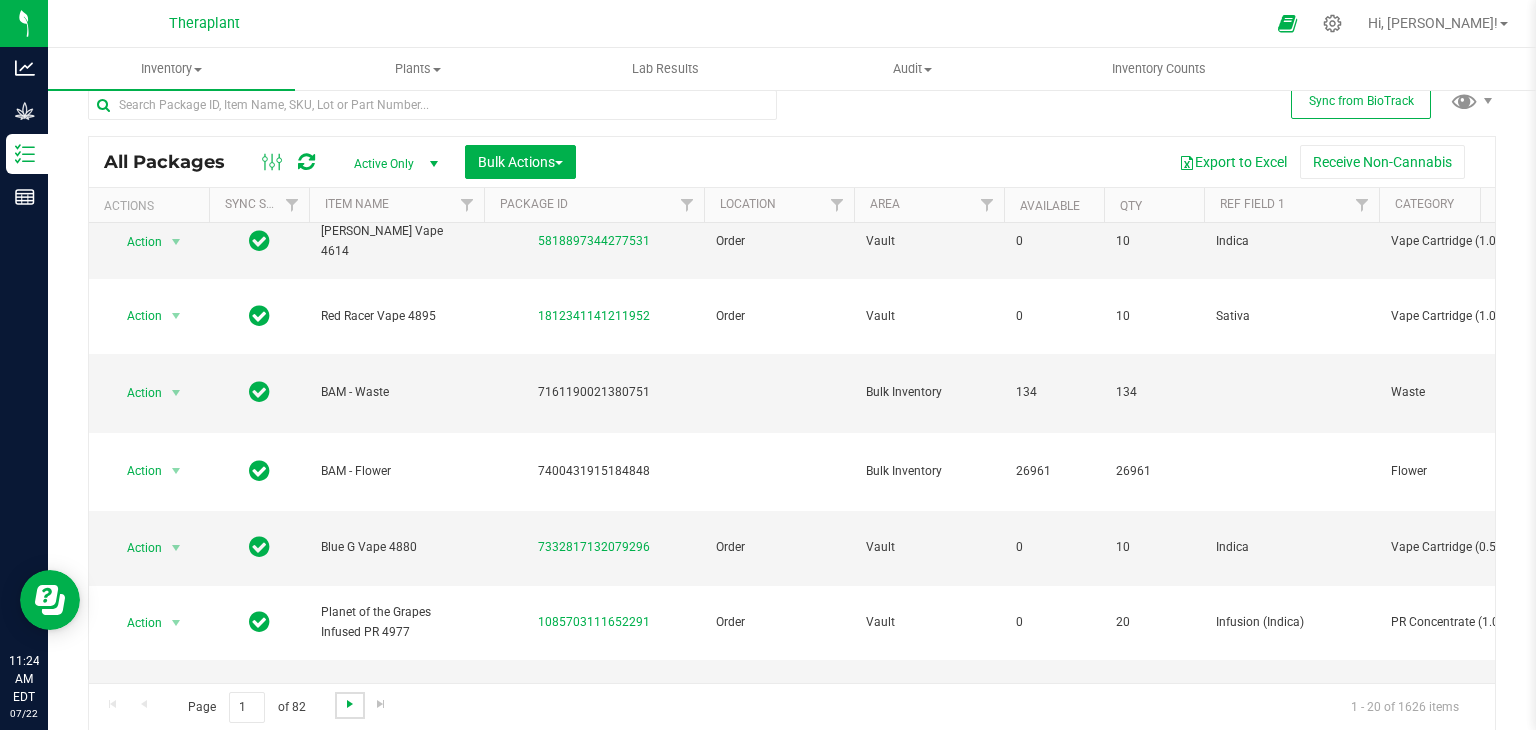 click at bounding box center (350, 704) 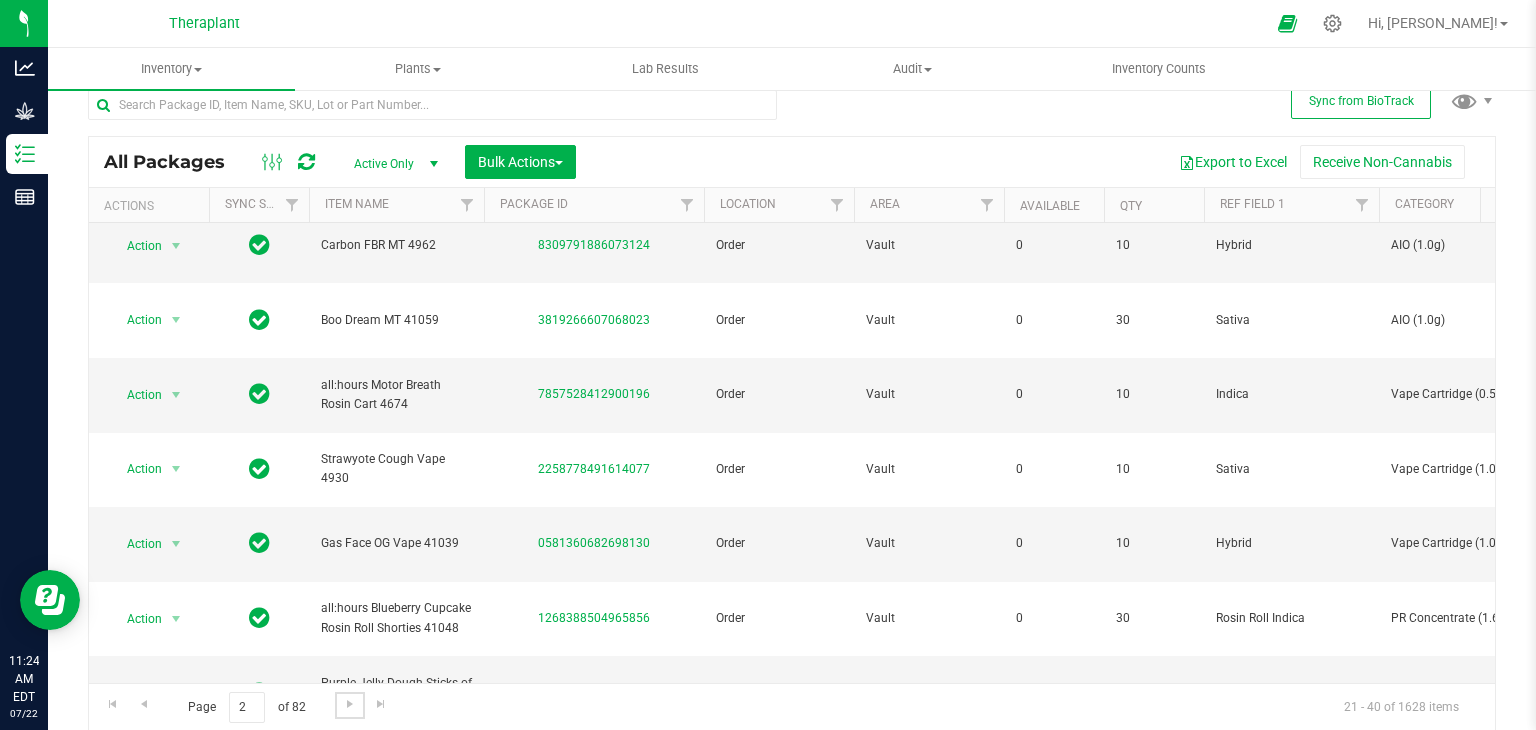 scroll, scrollTop: 0, scrollLeft: 0, axis: both 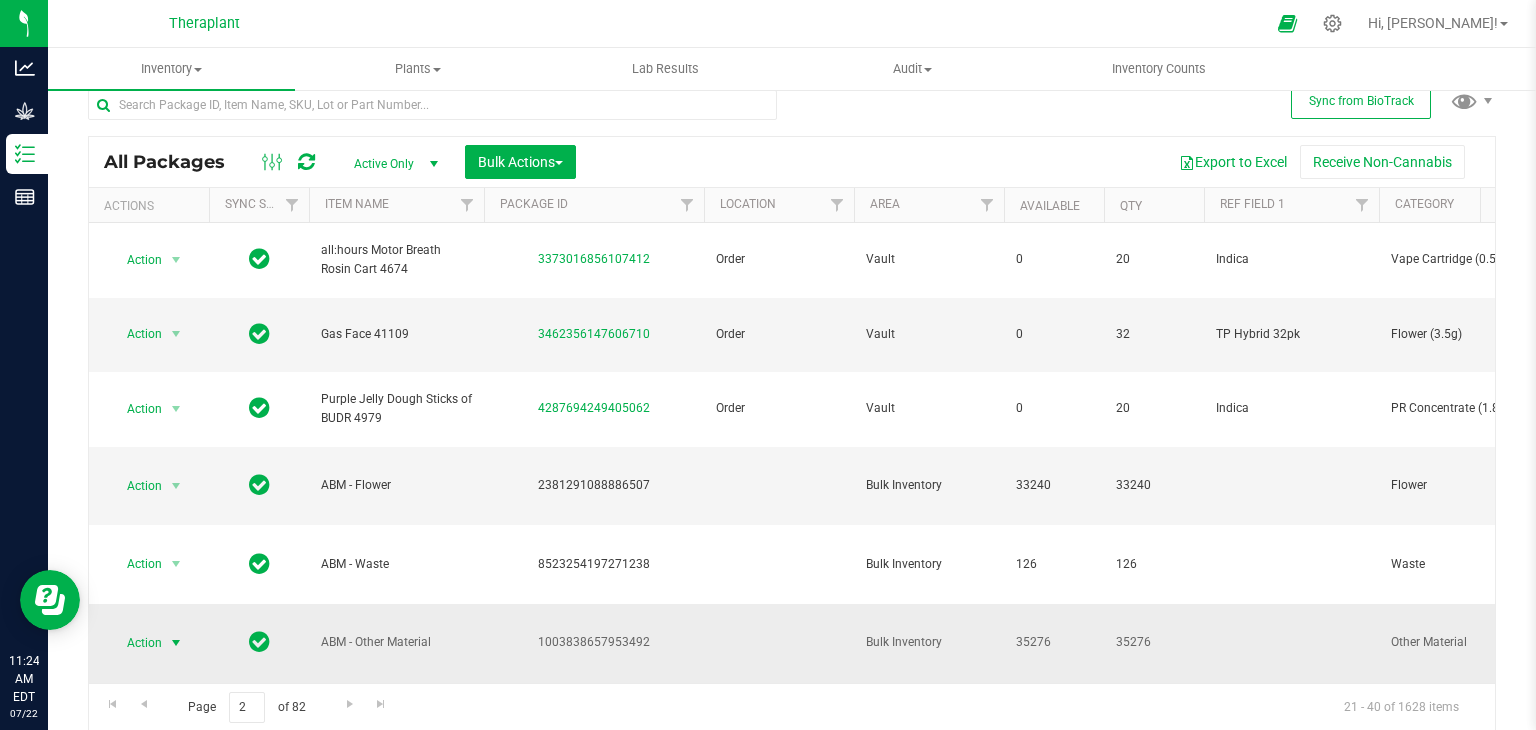 click at bounding box center [176, 643] 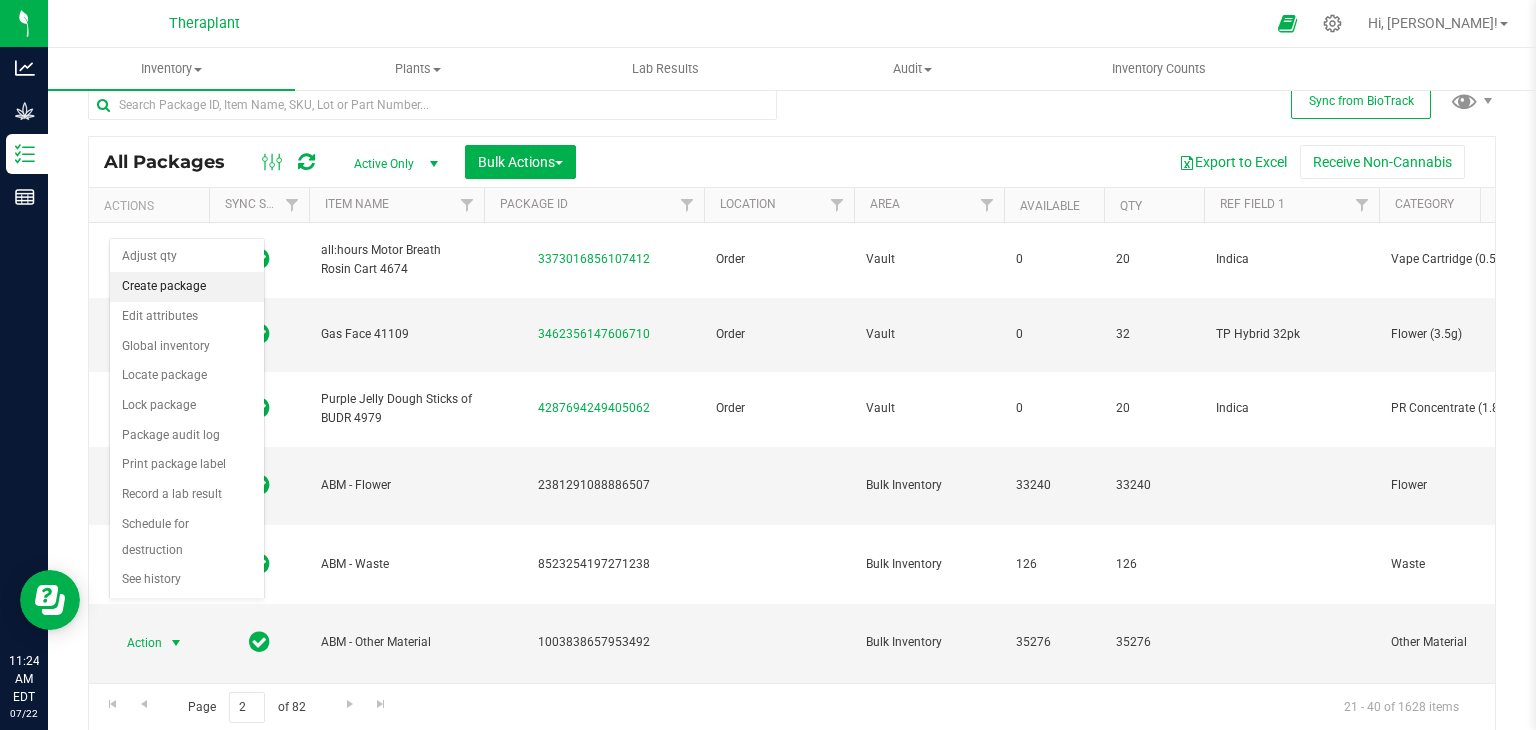 click on "Create package" at bounding box center (187, 287) 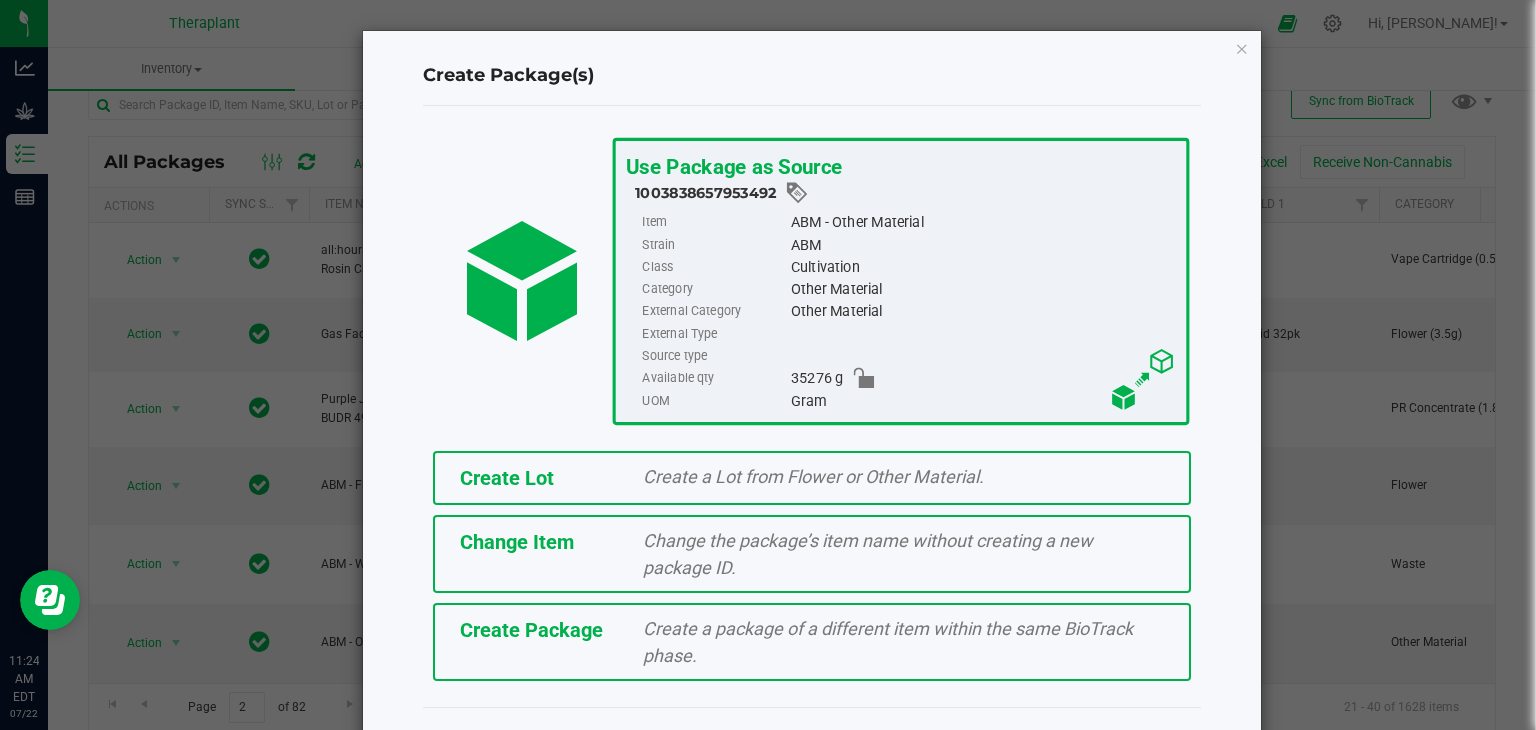 click on "Create Lot" 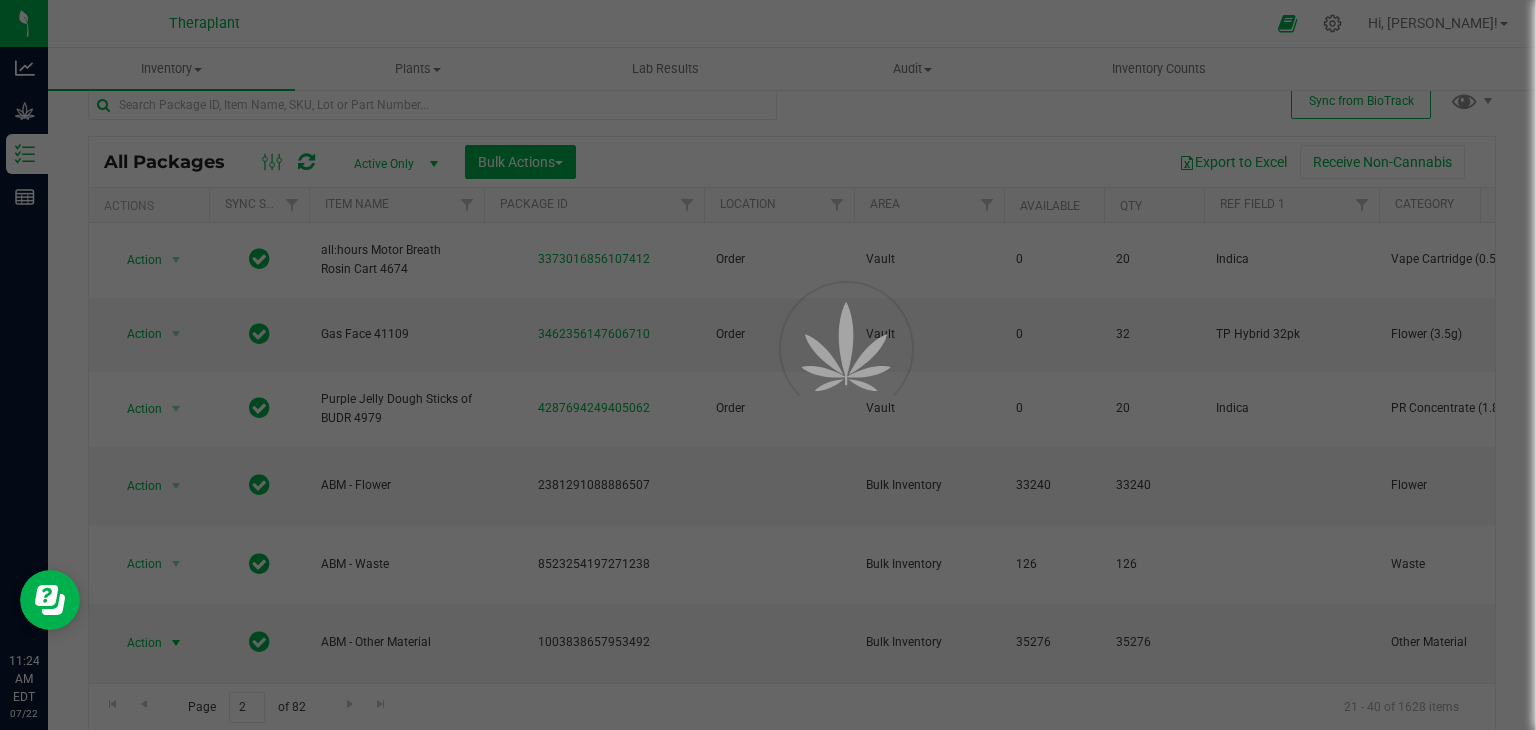 scroll, scrollTop: 0, scrollLeft: 0, axis: both 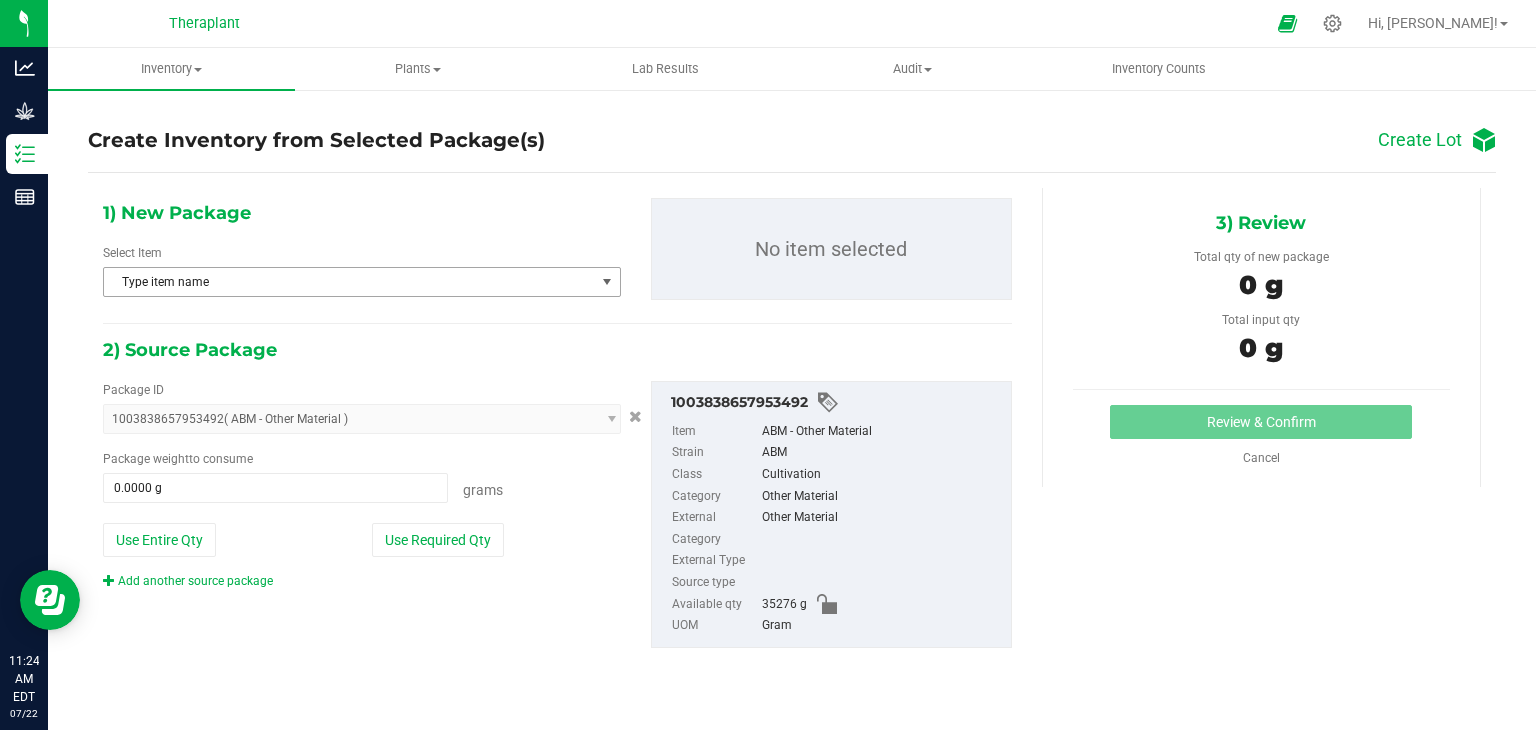 click on "Type item name" at bounding box center [349, 282] 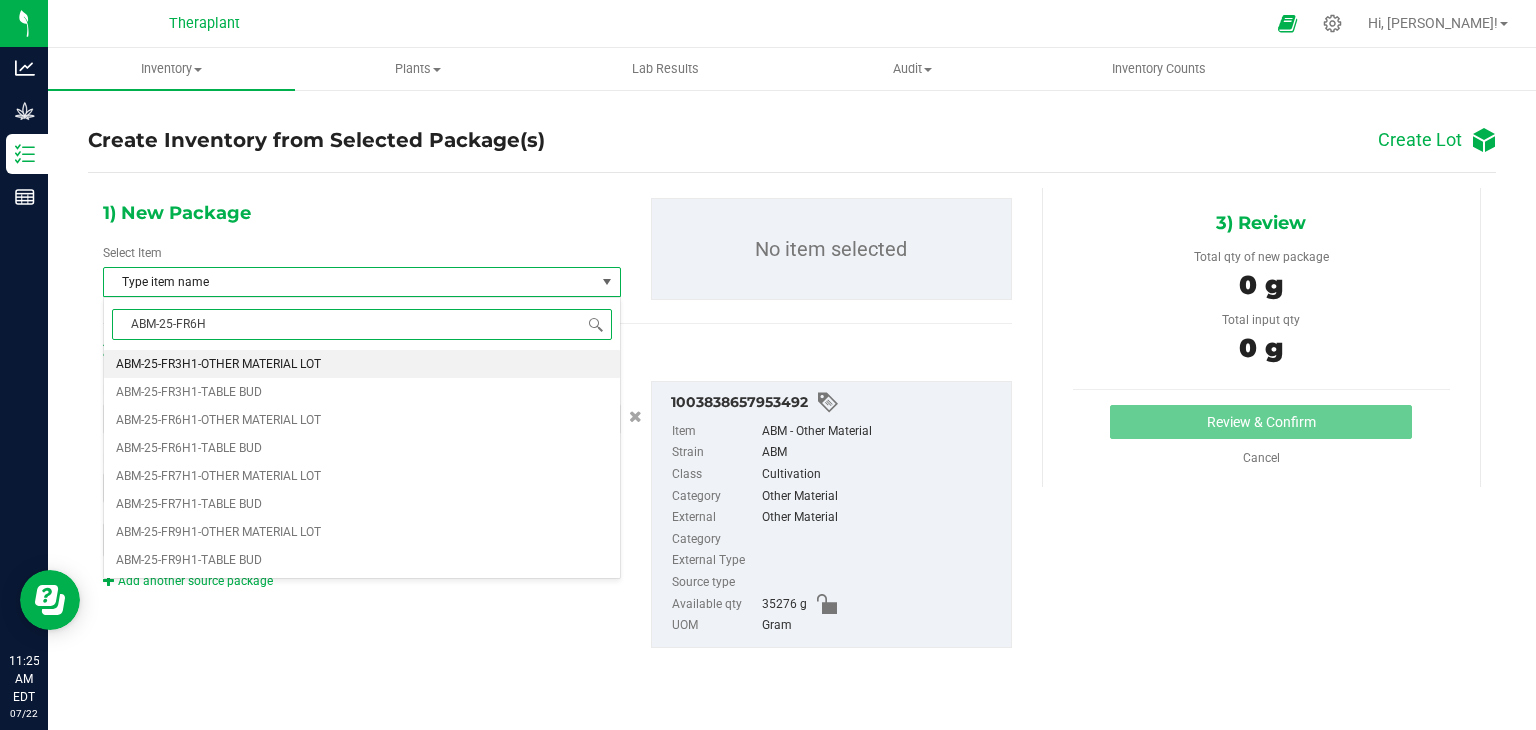 type on "ABM-25-FR6H1" 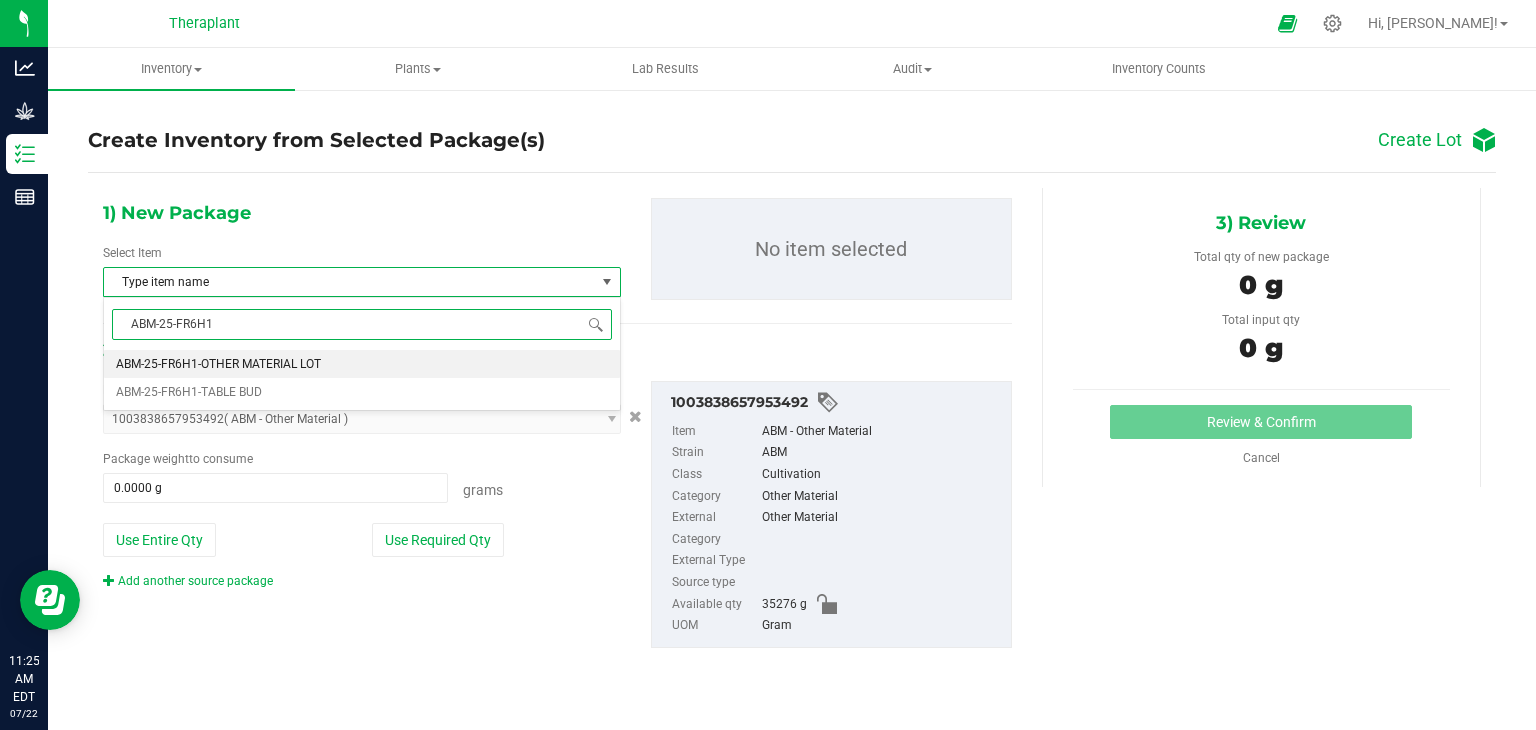 click on "ABM-25-FR6H1-OTHER MATERIAL LOT" at bounding box center [218, 364] 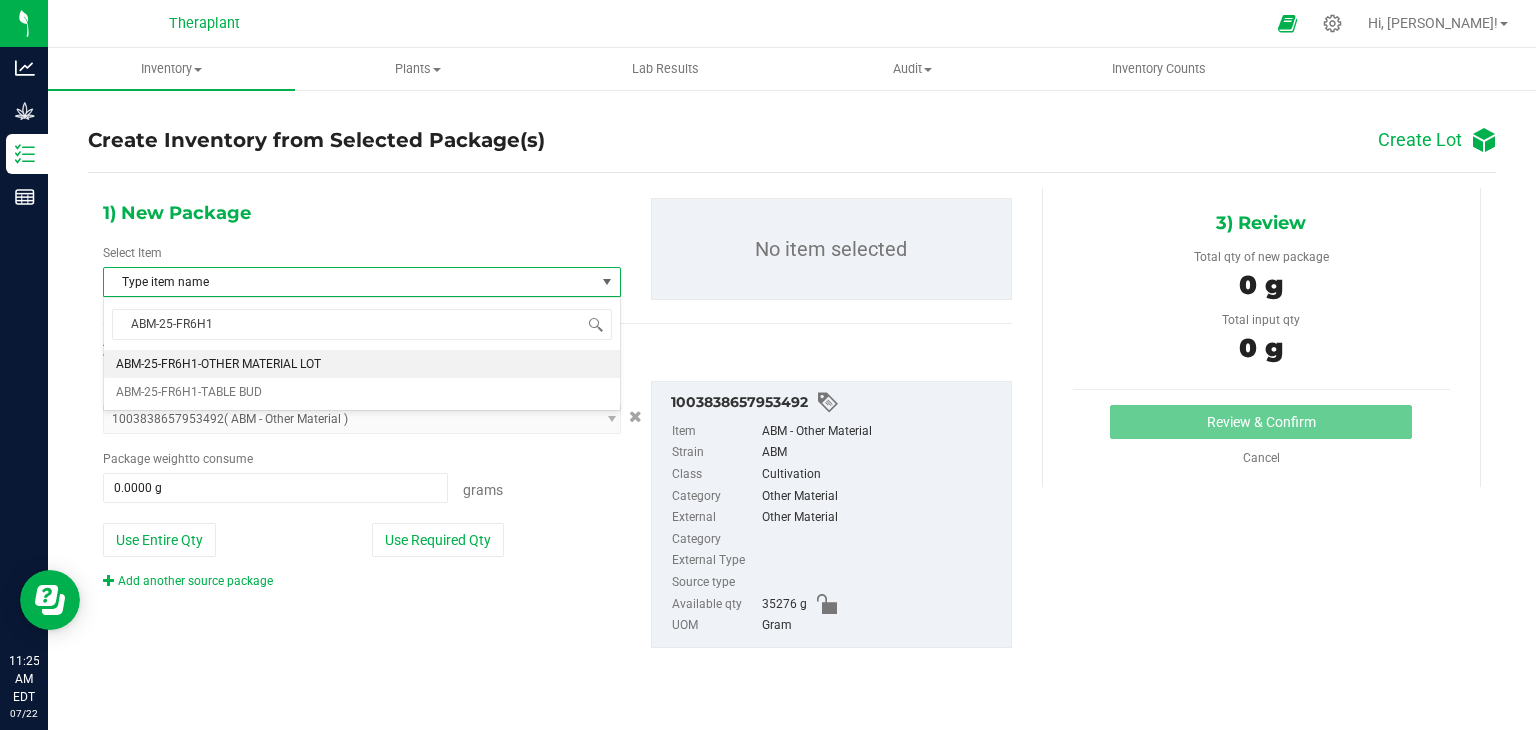 type 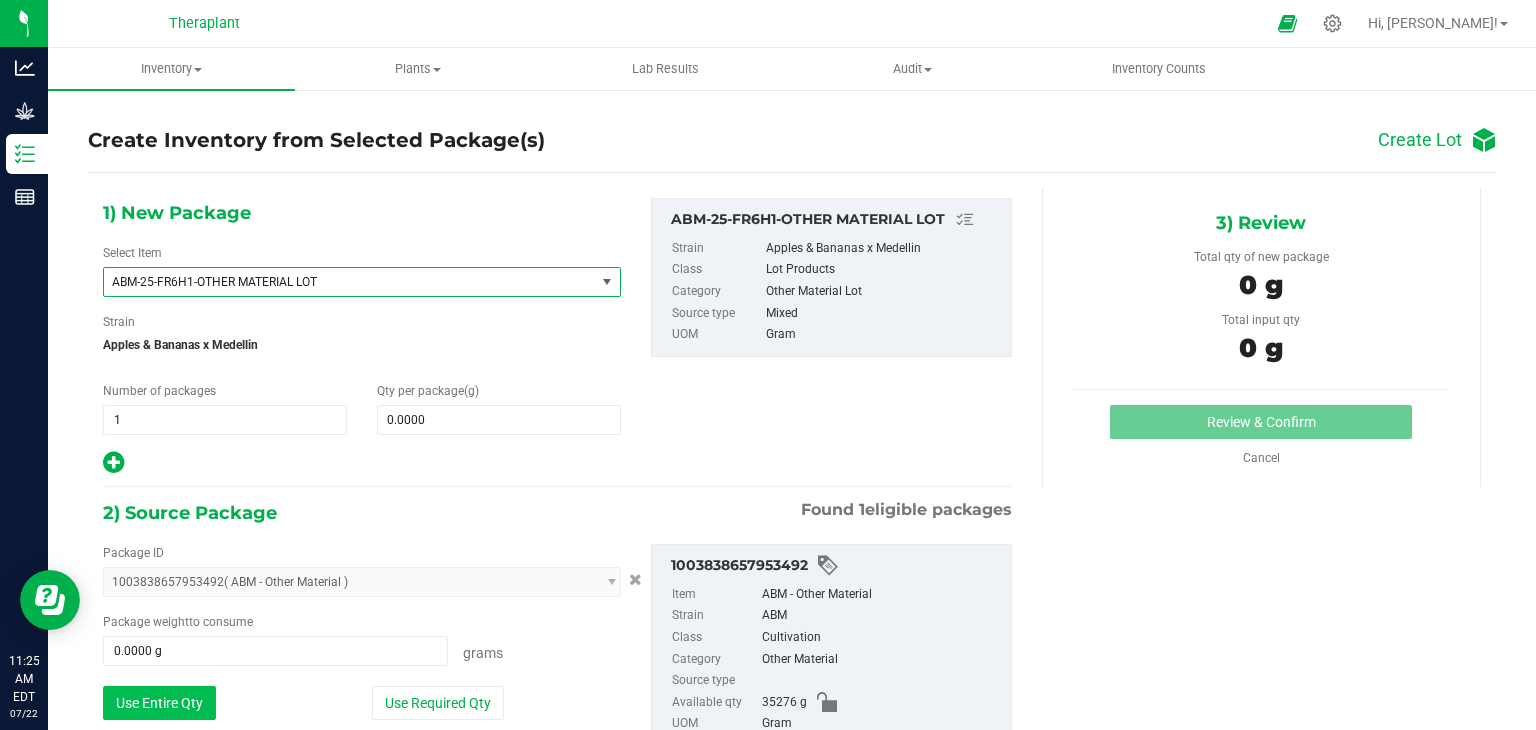 click on "Use Entire Qty" at bounding box center (159, 703) 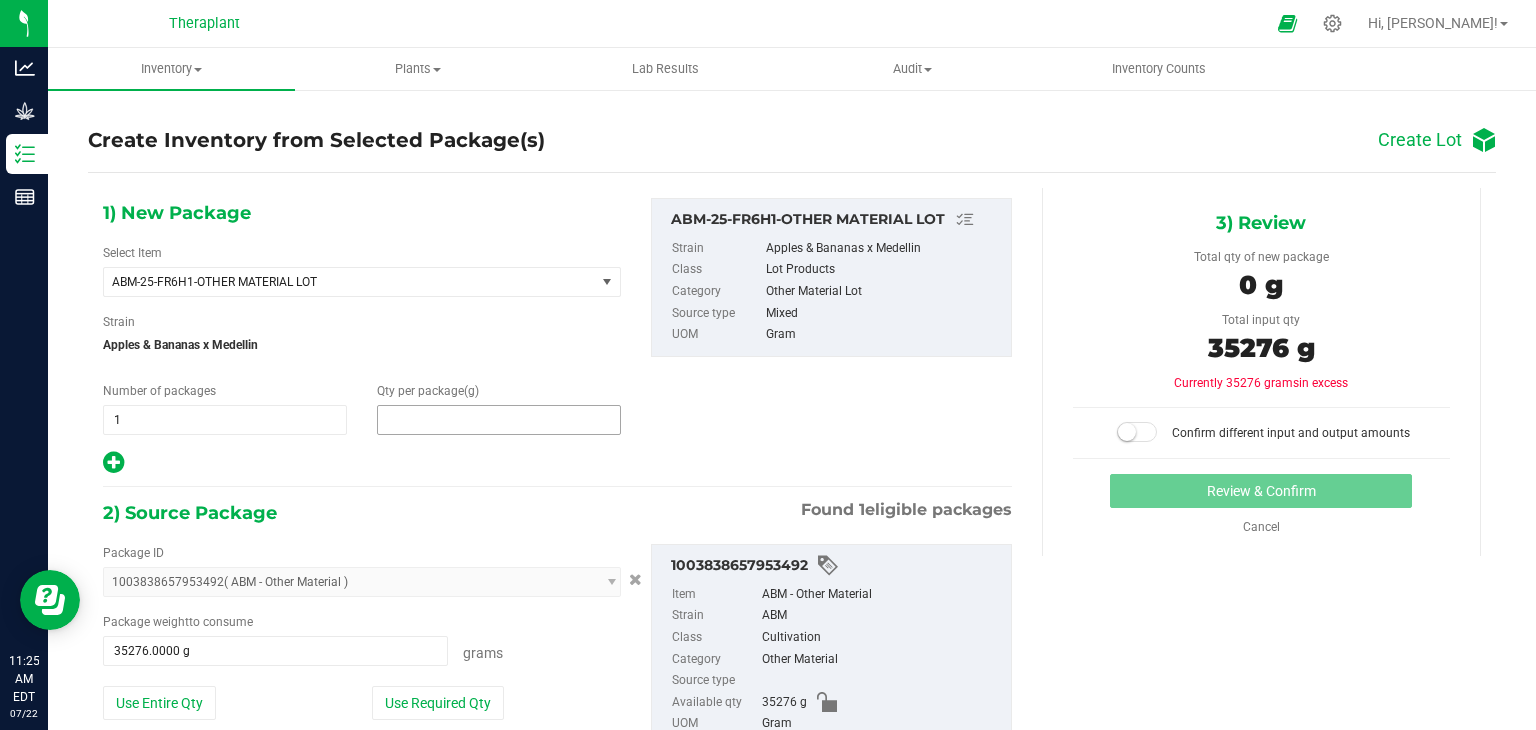 click at bounding box center [499, 420] 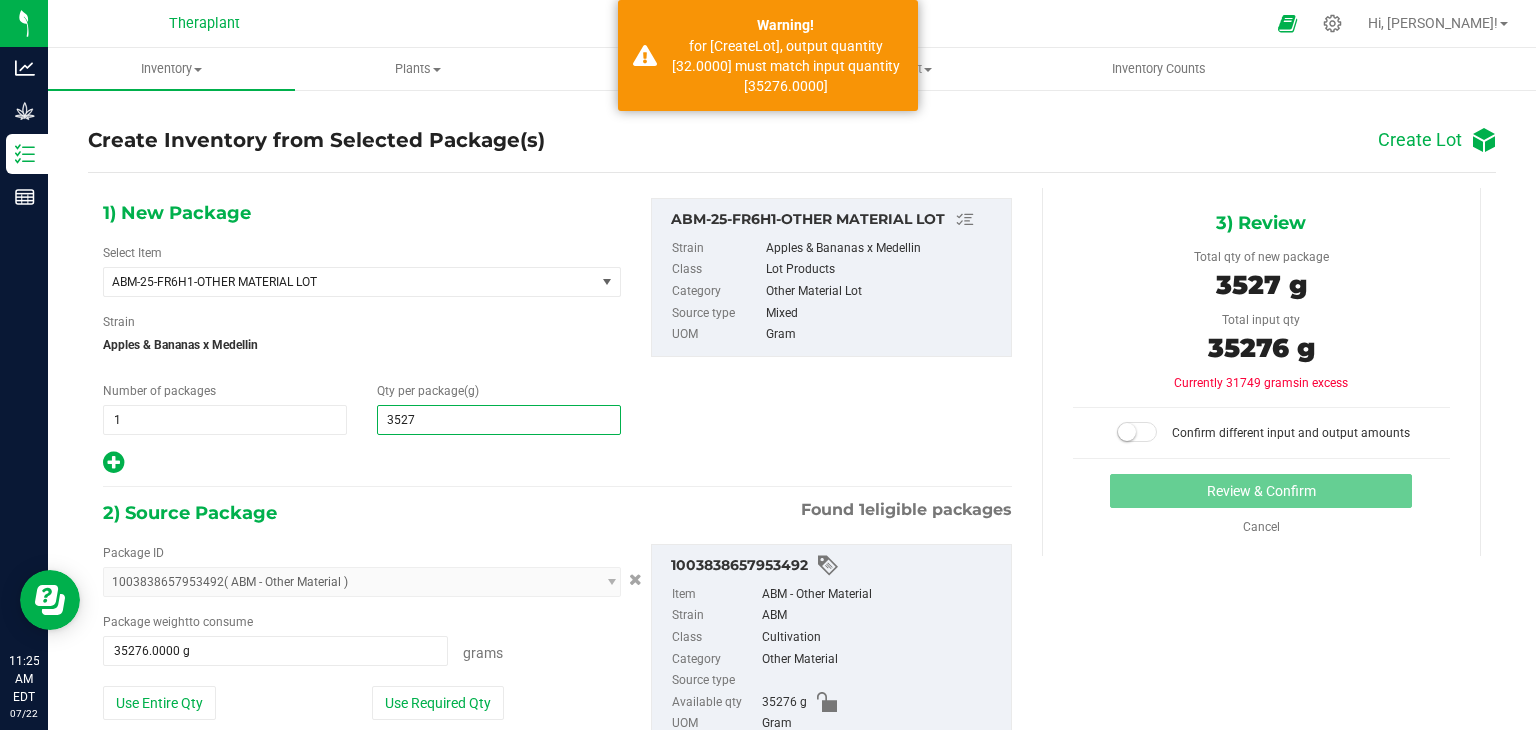 type on "35276" 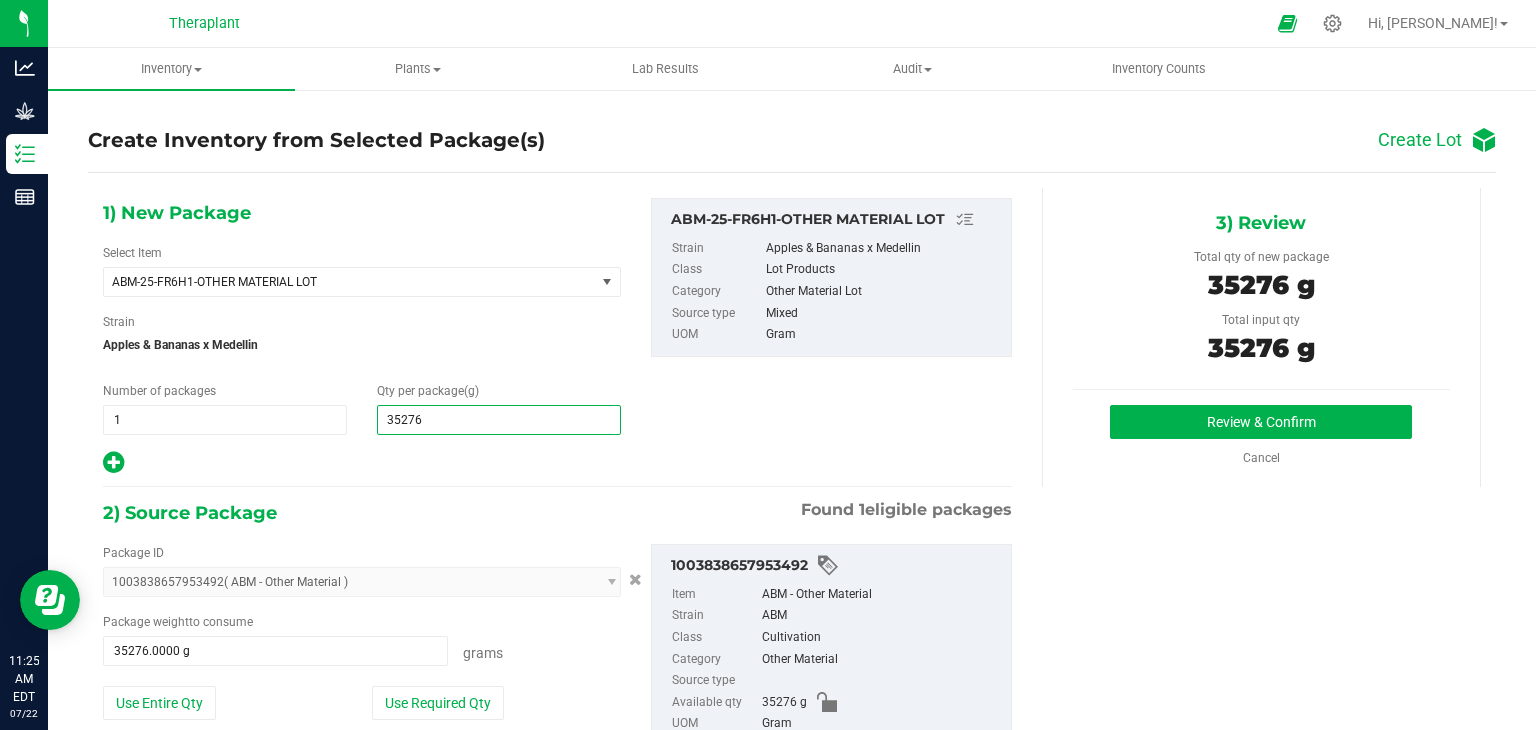 type on "35,276.0000" 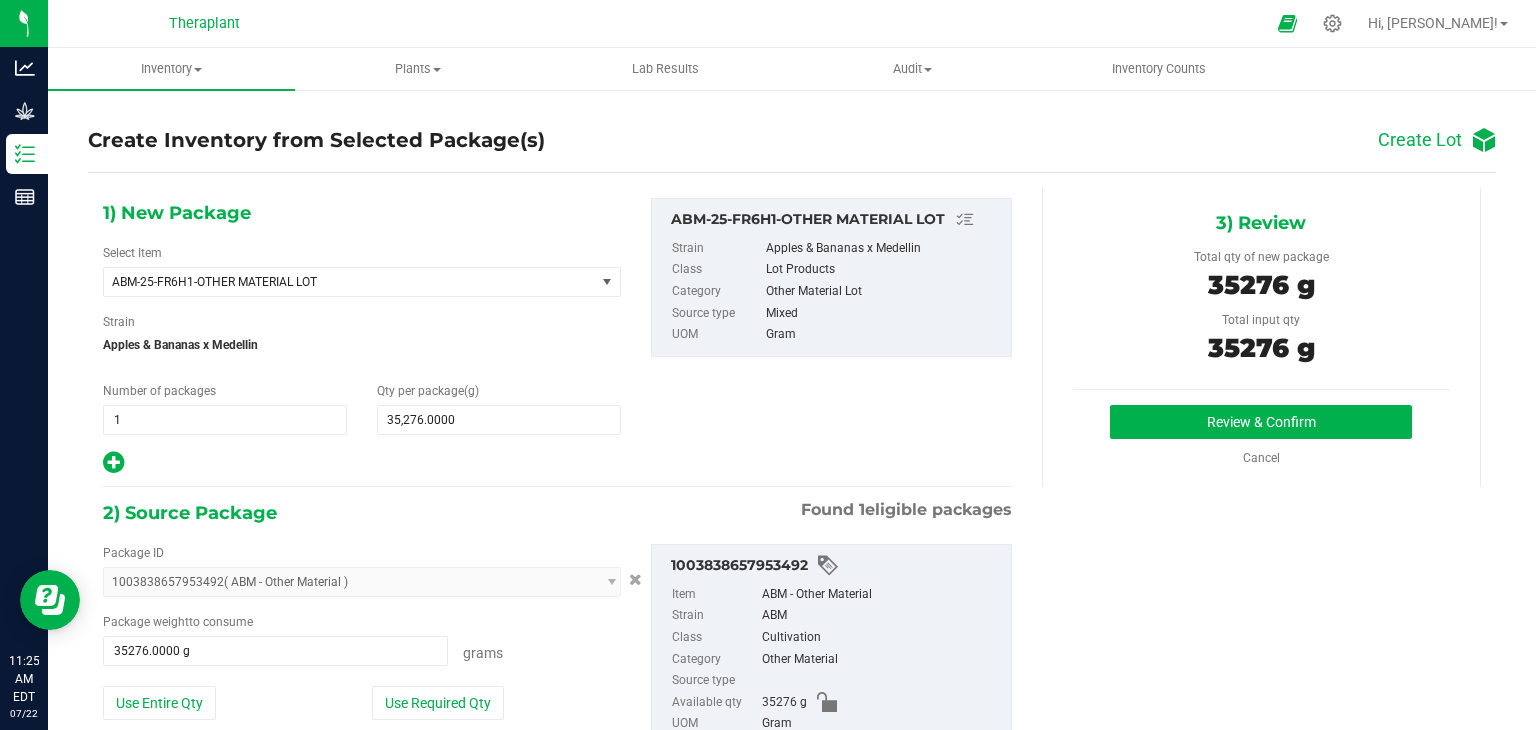 click on "Review & Confirm
Cancel" at bounding box center [1261, 436] 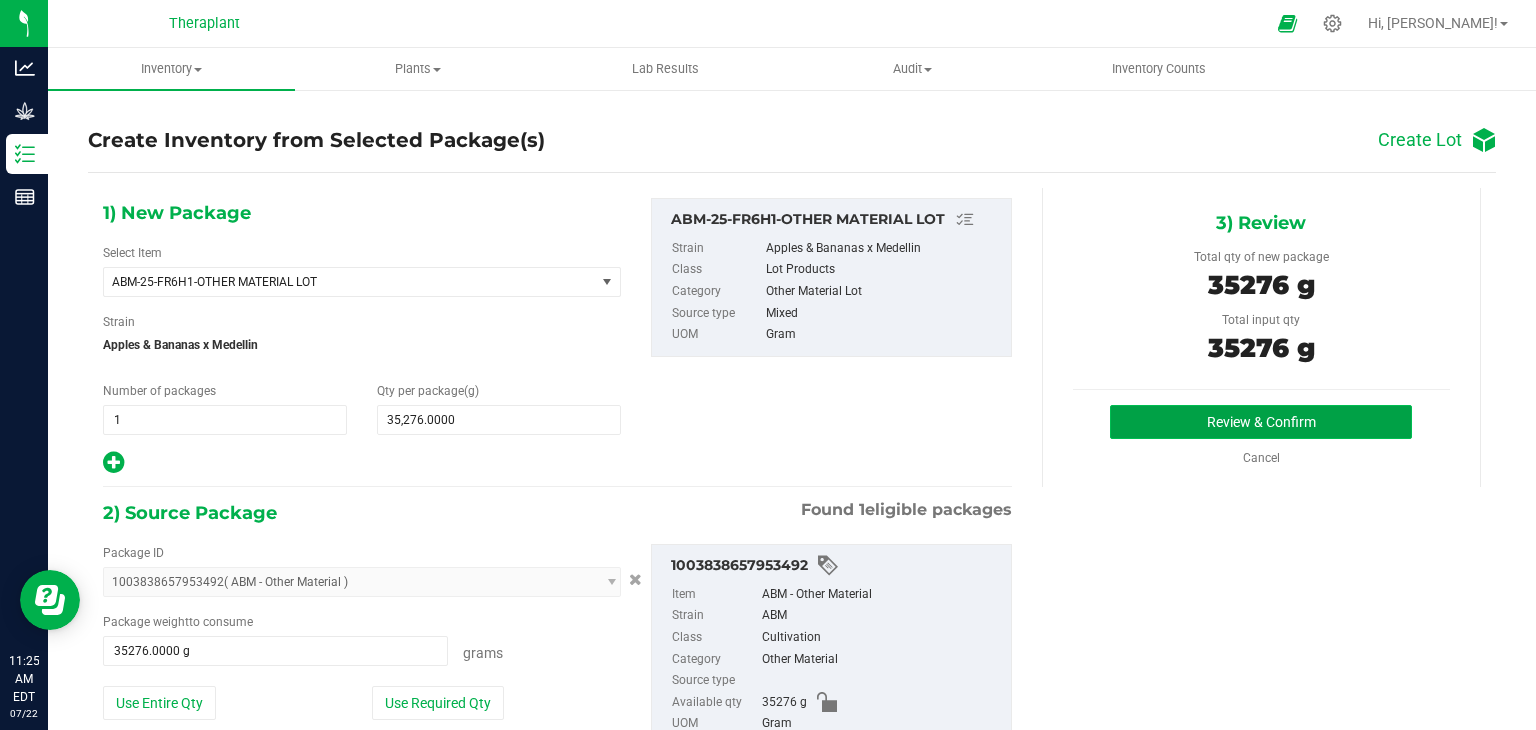 click on "Review & Confirm" at bounding box center (1261, 422) 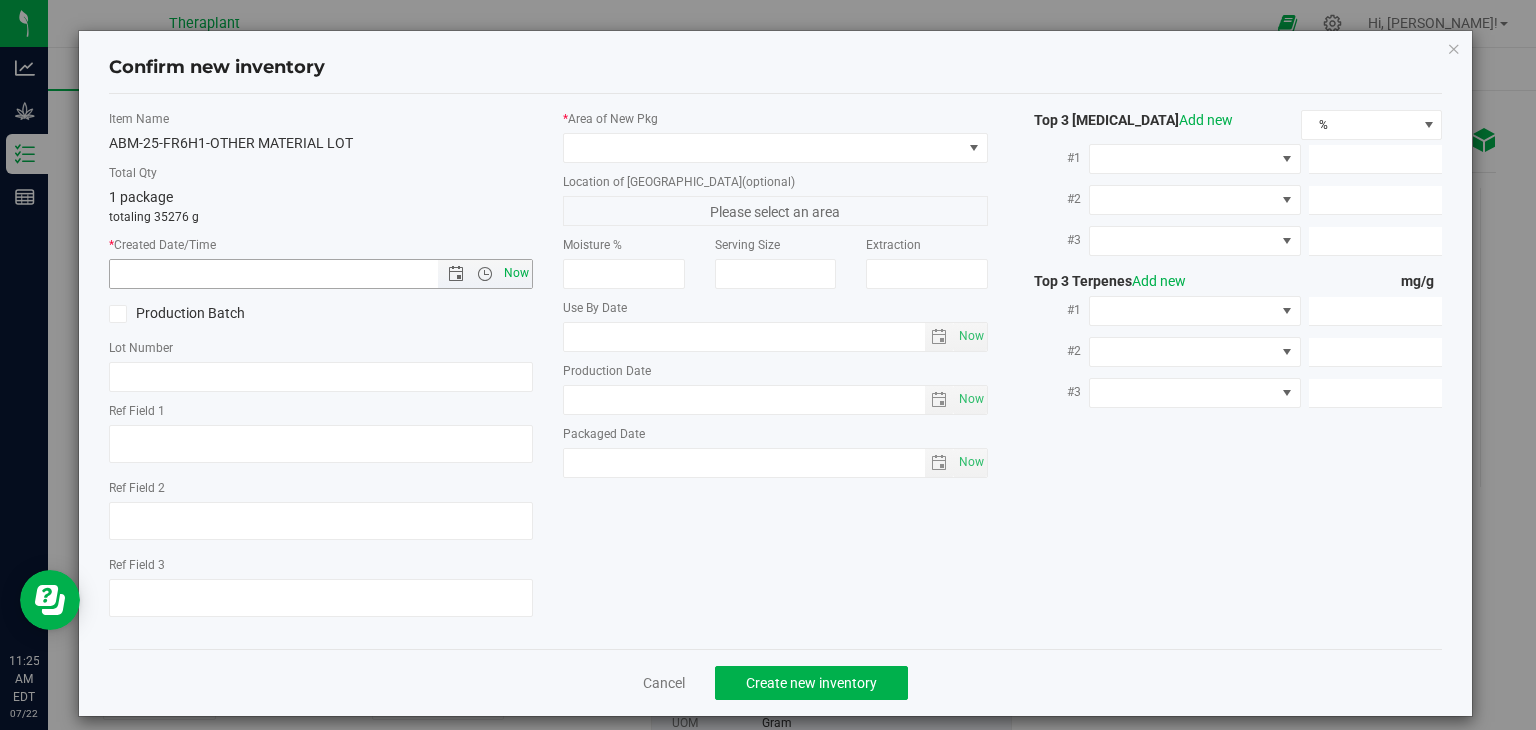 click on "Now" at bounding box center [517, 273] 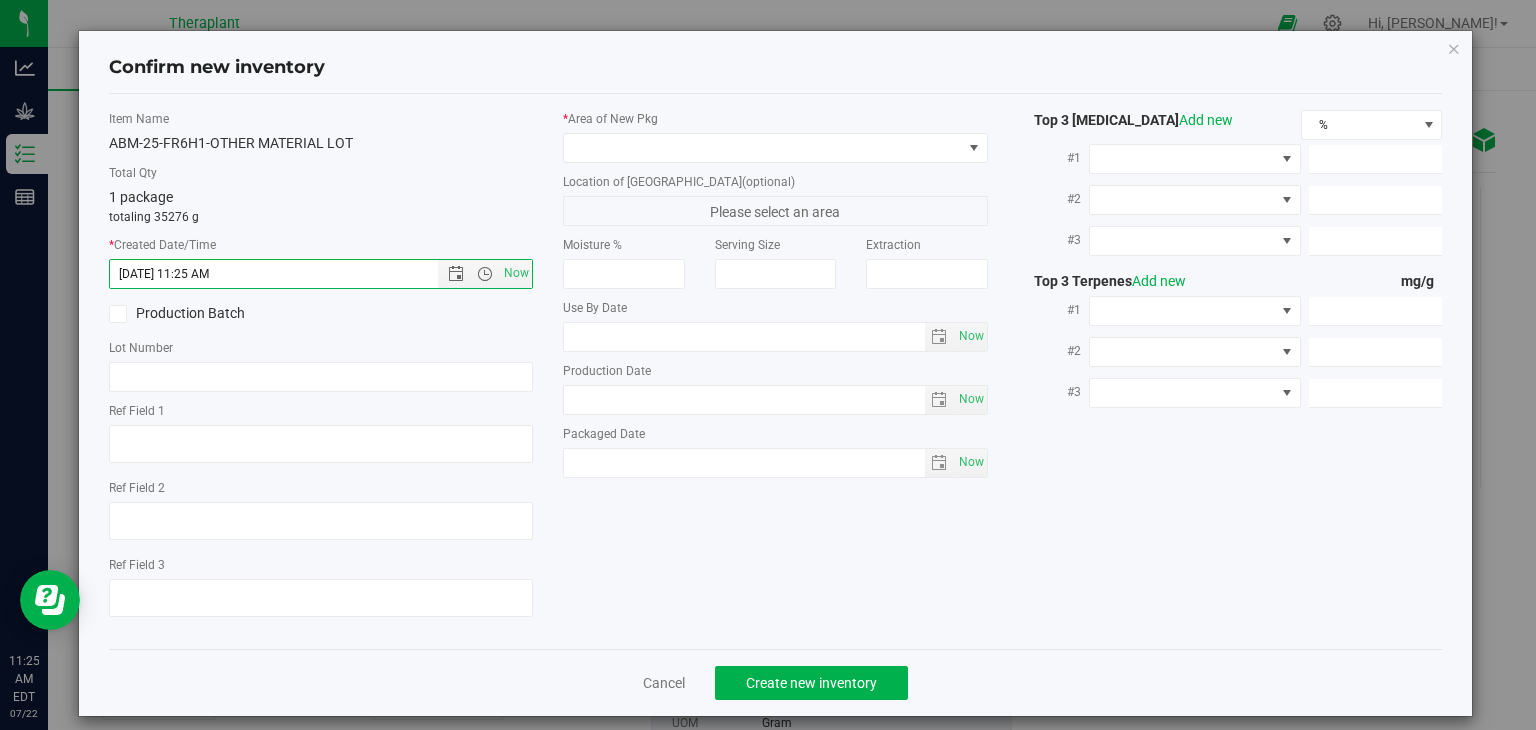 click on "*
Area of [GEOGRAPHIC_DATA]" at bounding box center [775, 136] 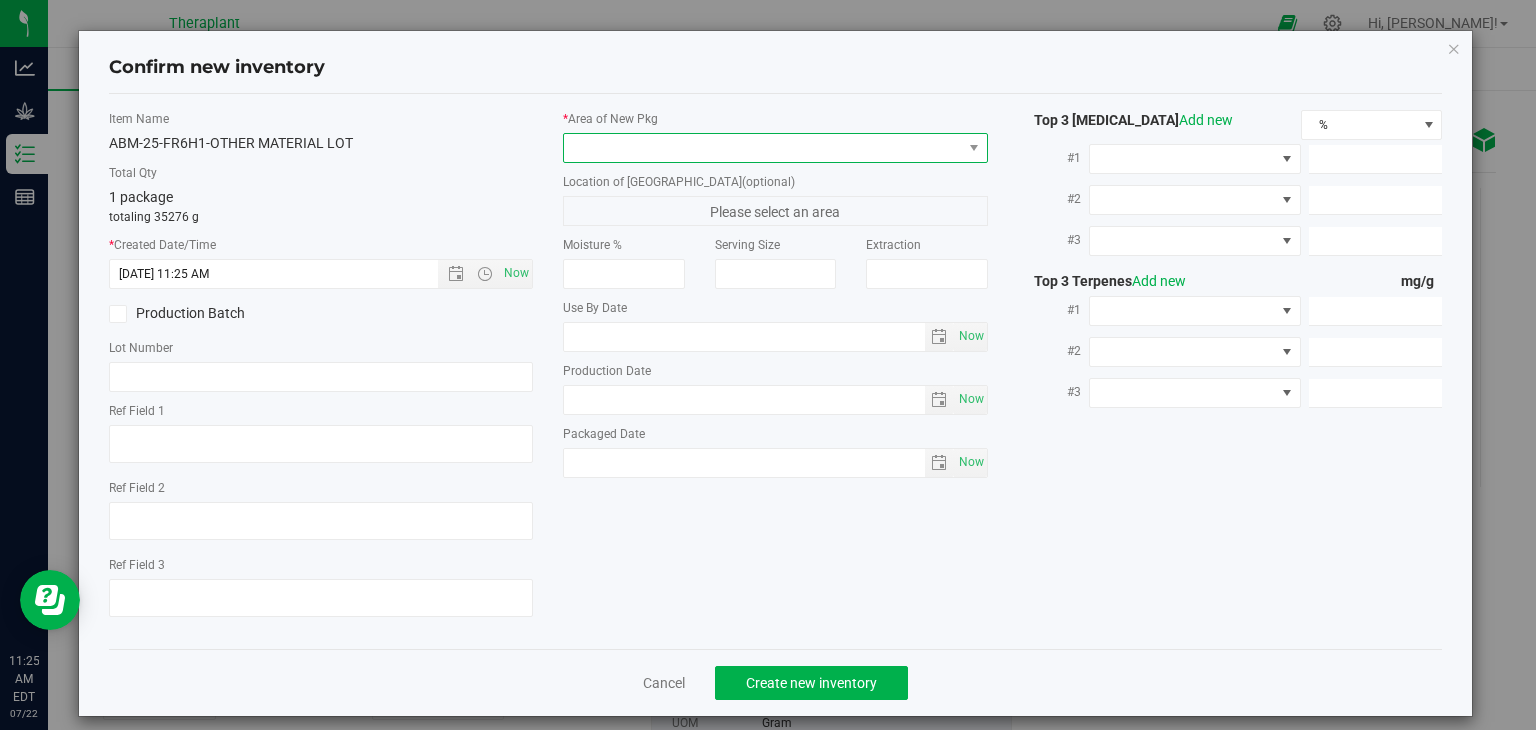 click at bounding box center (763, 148) 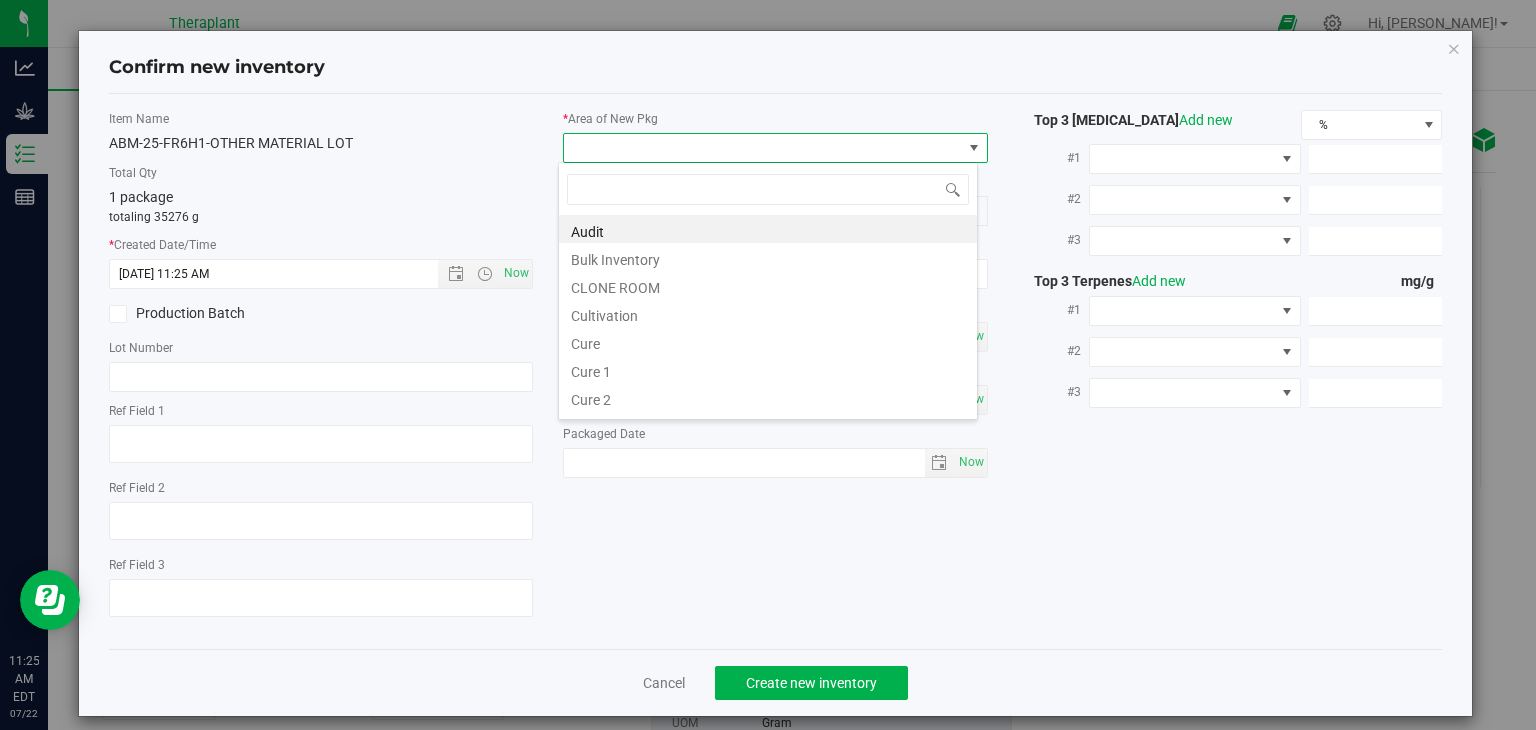 scroll, scrollTop: 99970, scrollLeft: 99580, axis: both 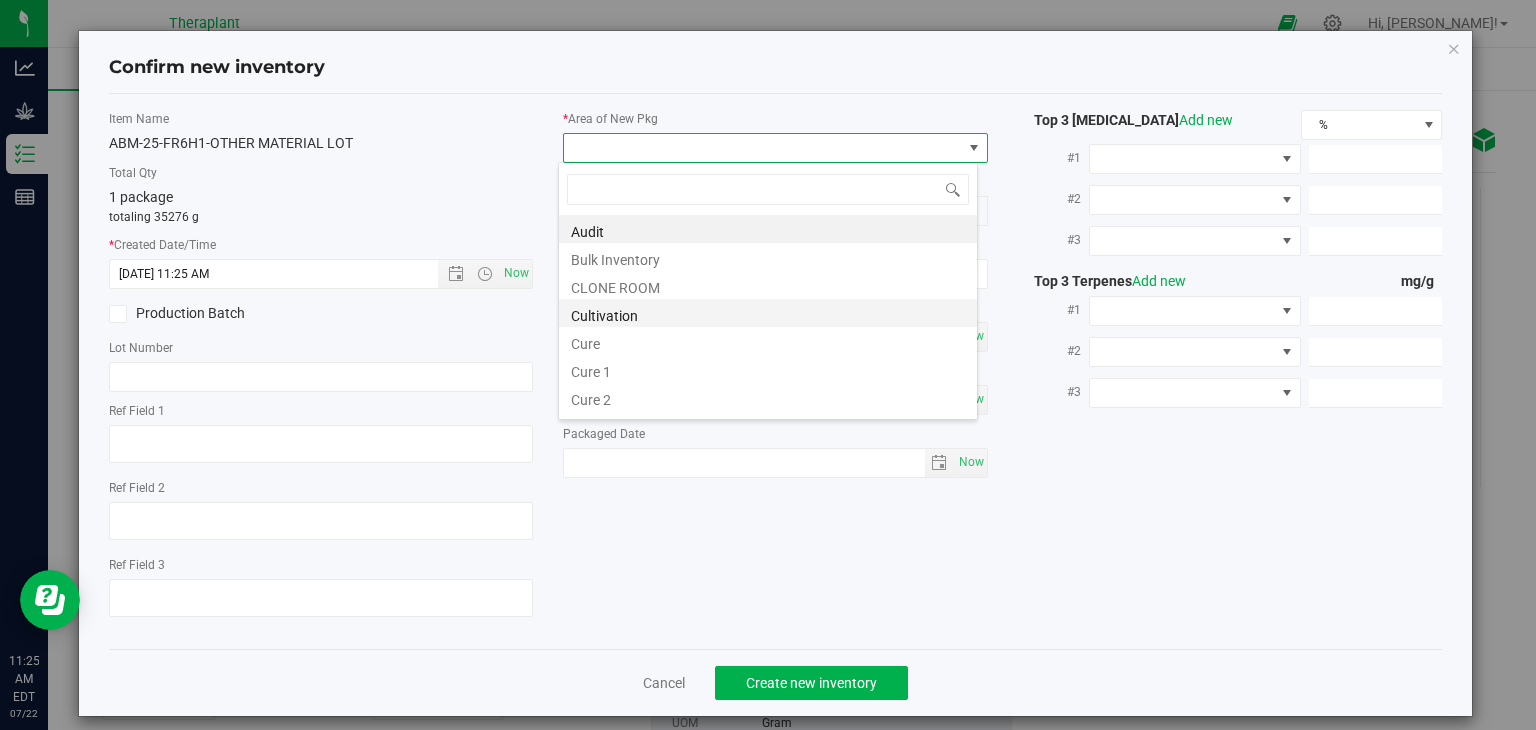click on "Cultivation" at bounding box center (768, 313) 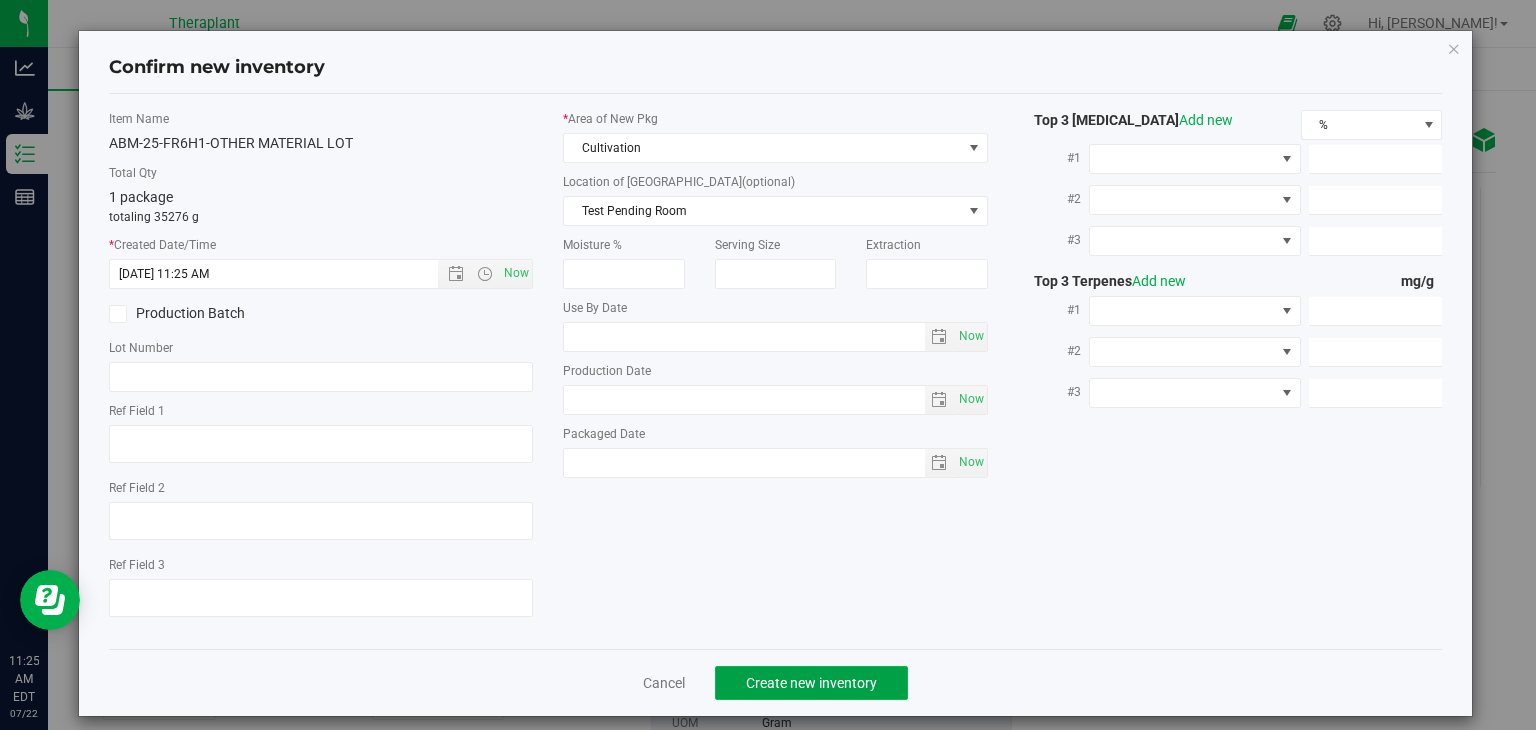 click on "Create new inventory" 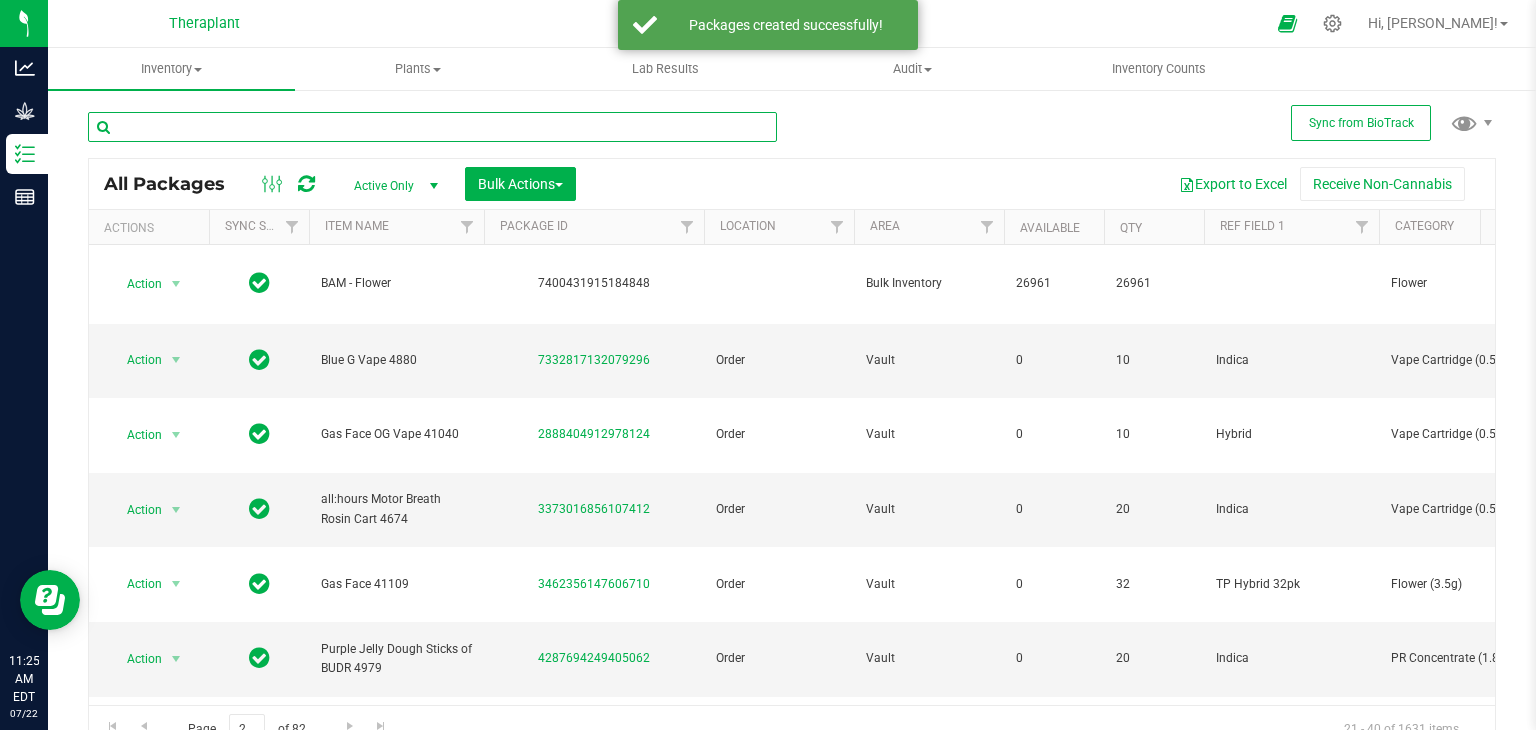 click at bounding box center [432, 127] 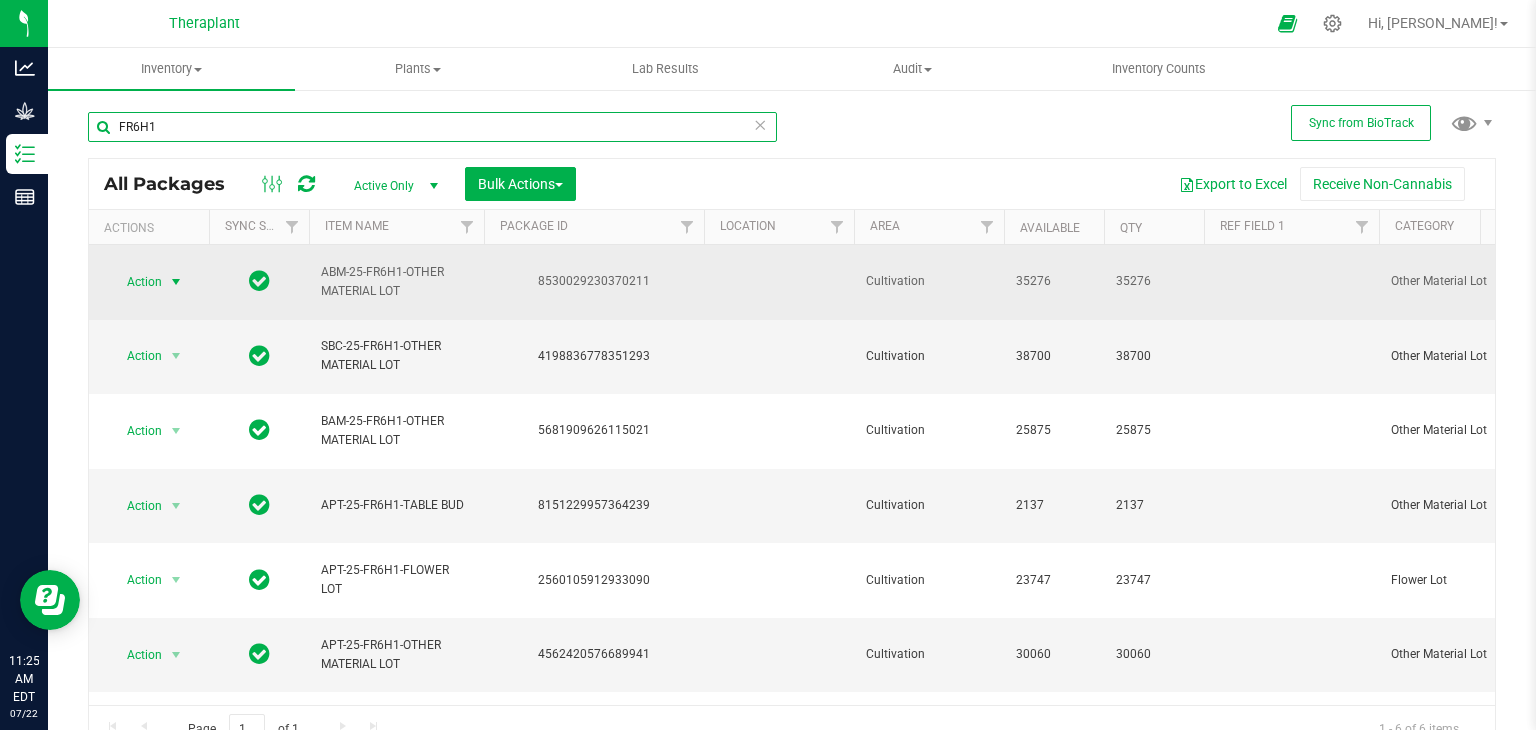 type on "FR6H1" 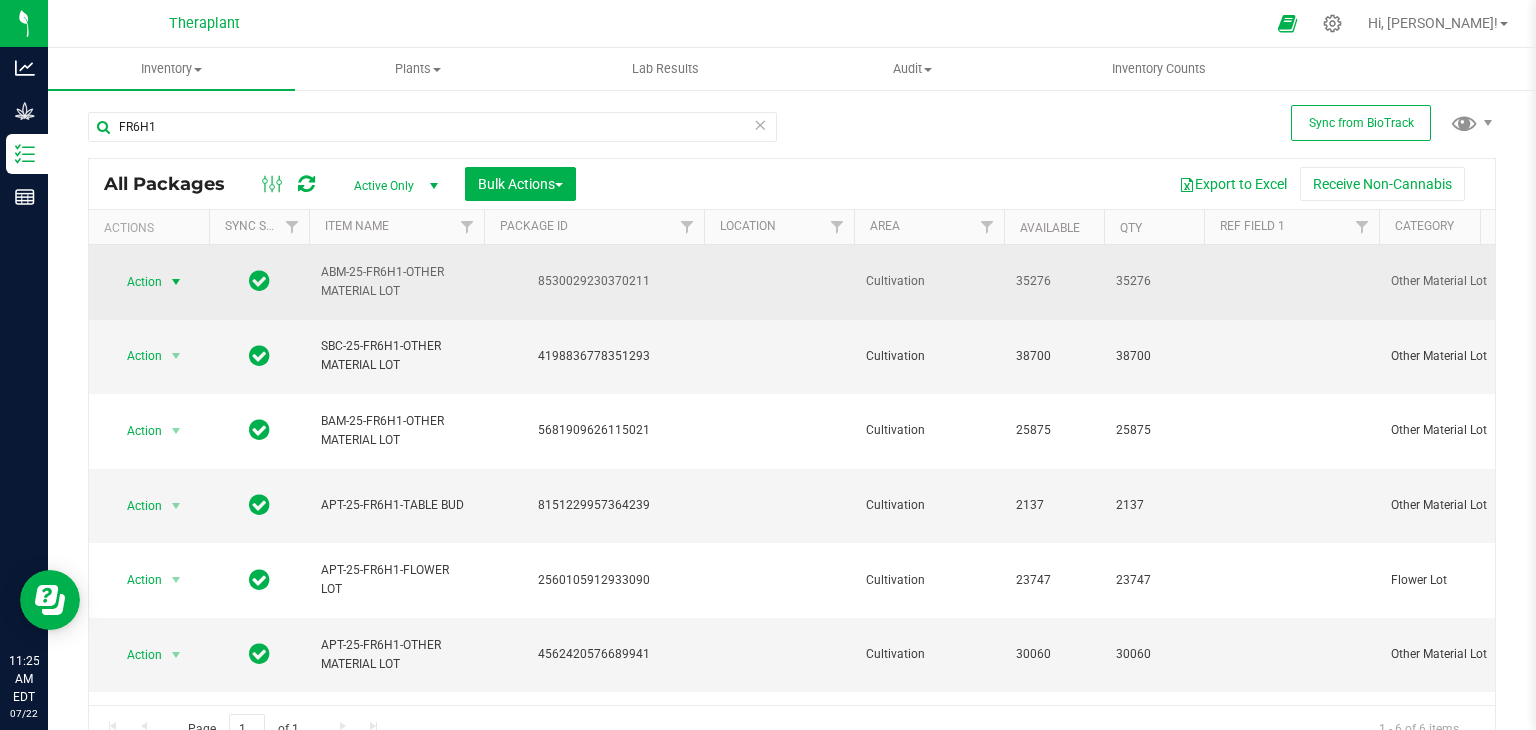 click at bounding box center (176, 282) 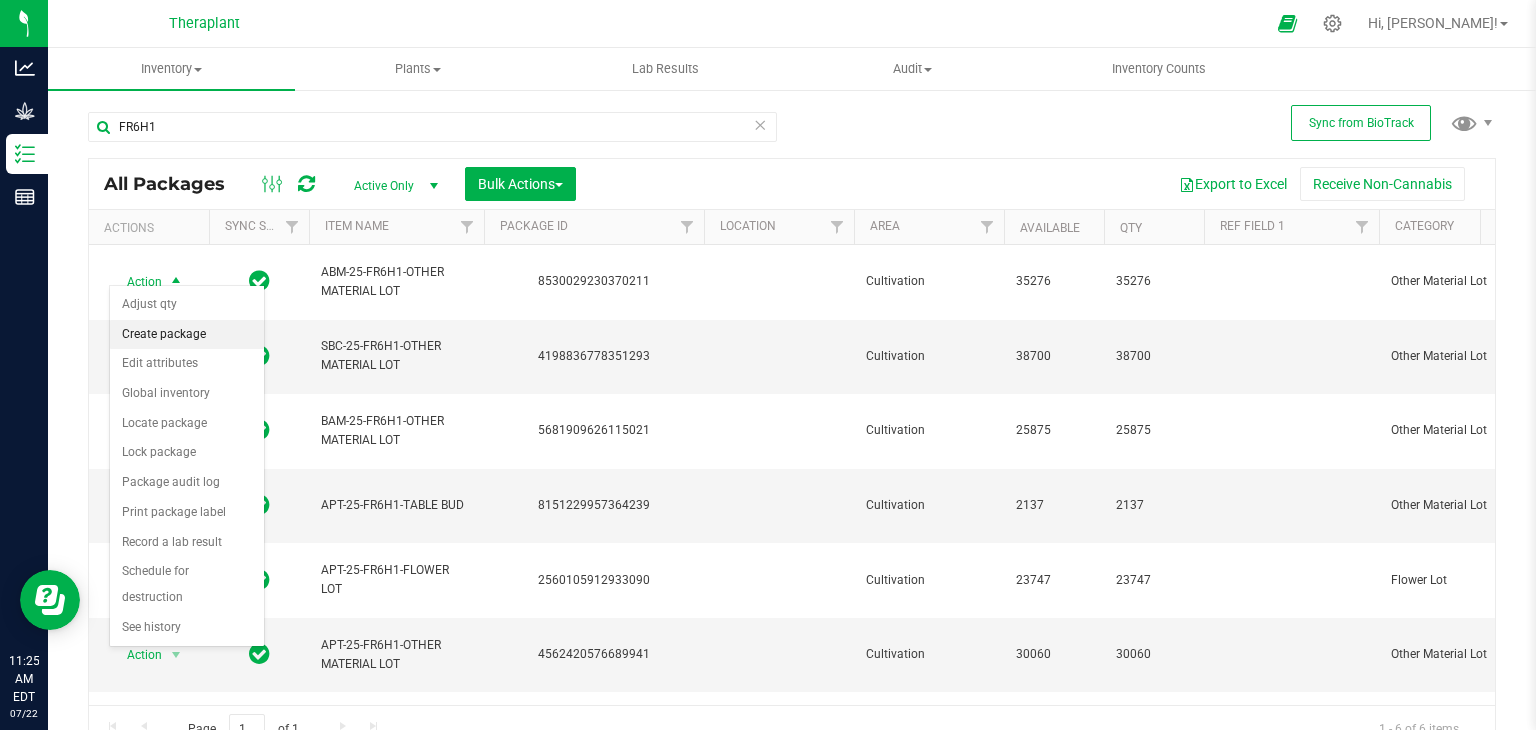 click on "Create package" at bounding box center [187, 335] 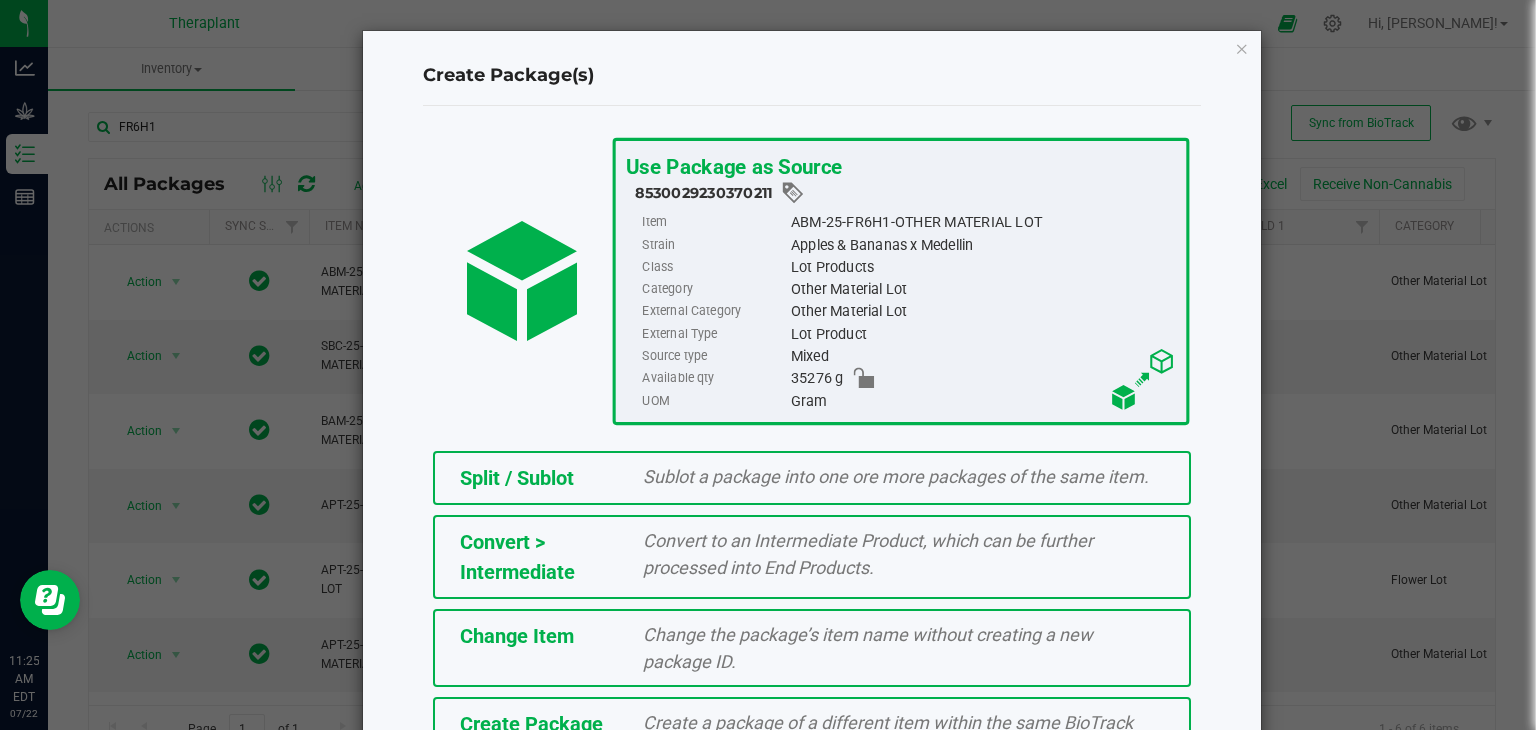 click on "Split / Sublot" 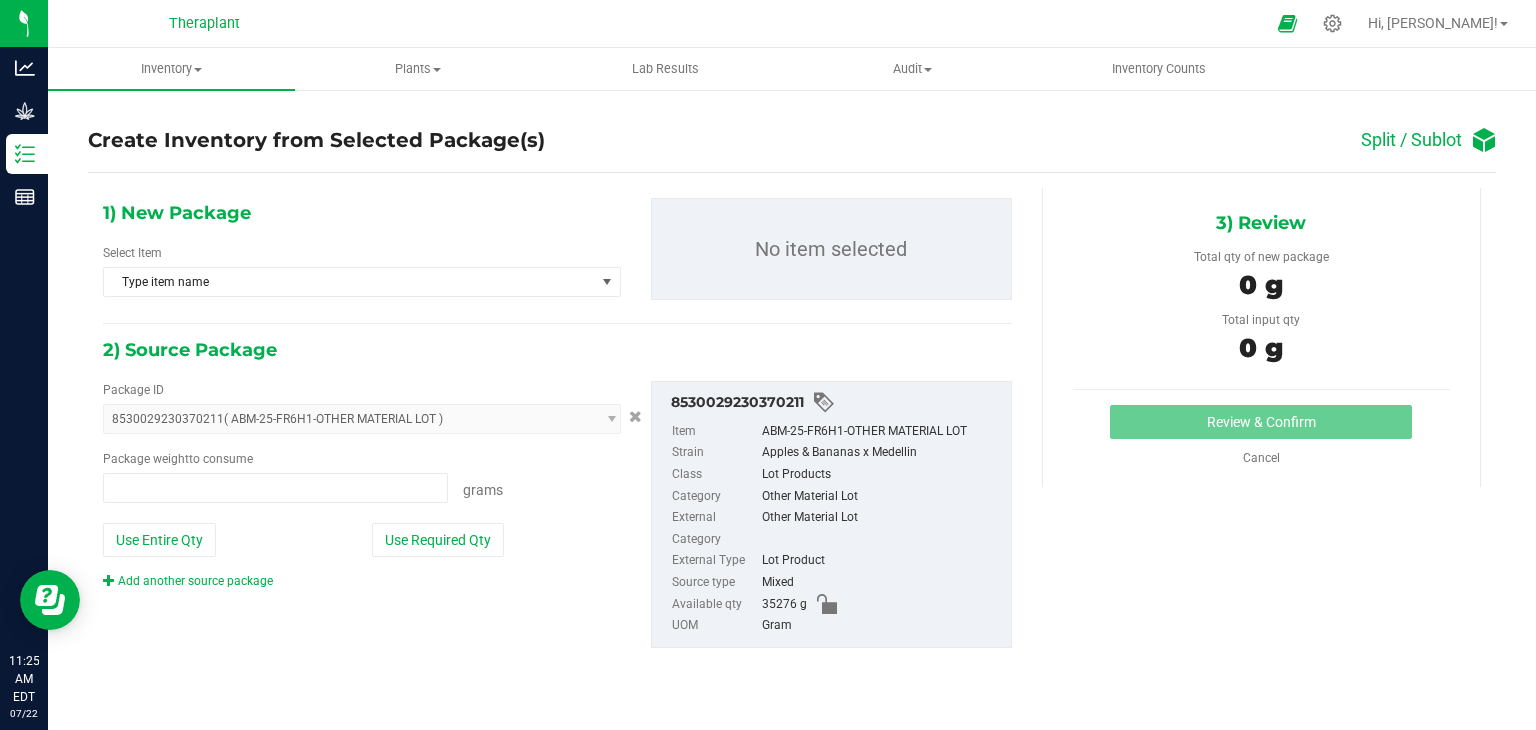 type on "0.0000 g" 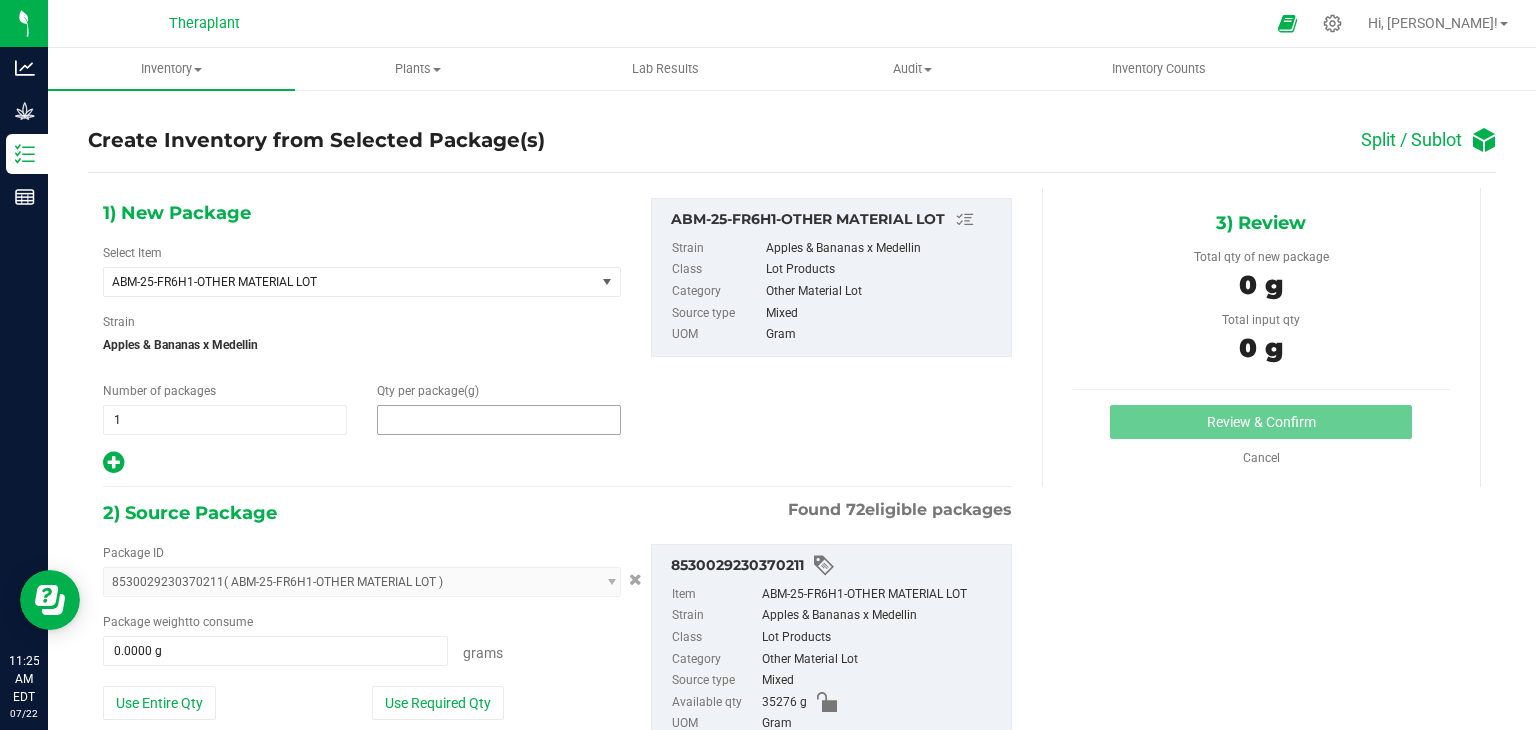 click at bounding box center [499, 420] 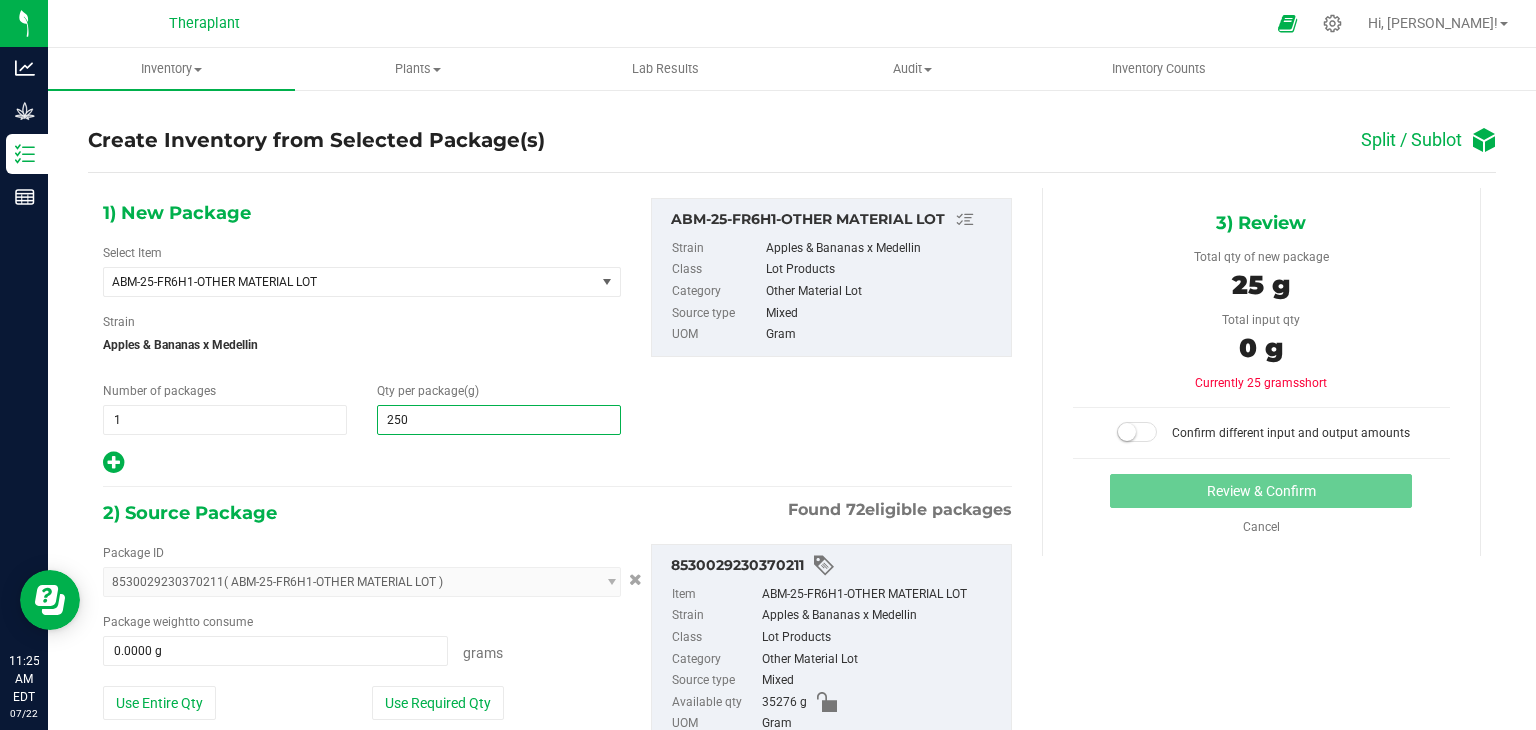 type on "2505" 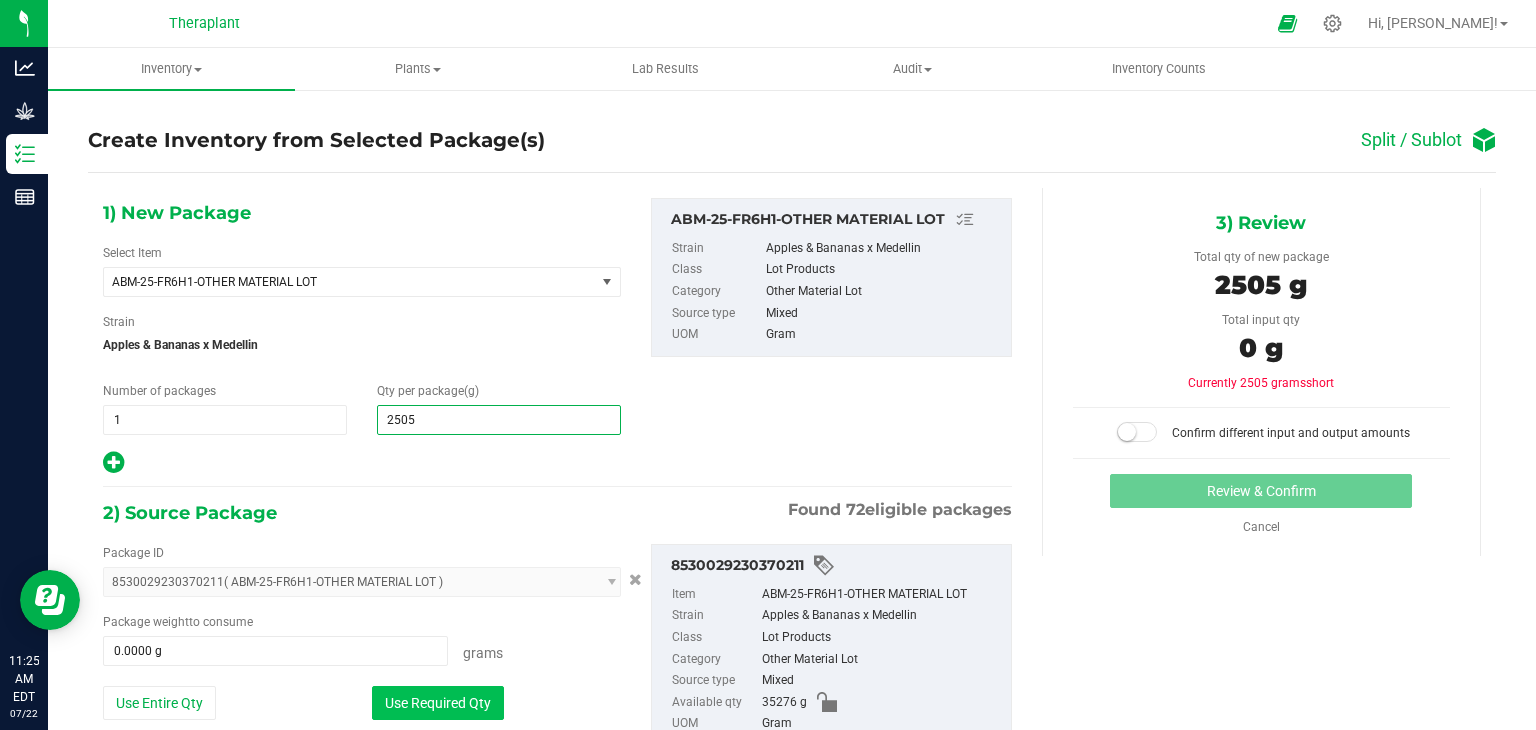 type on "2,505.0000" 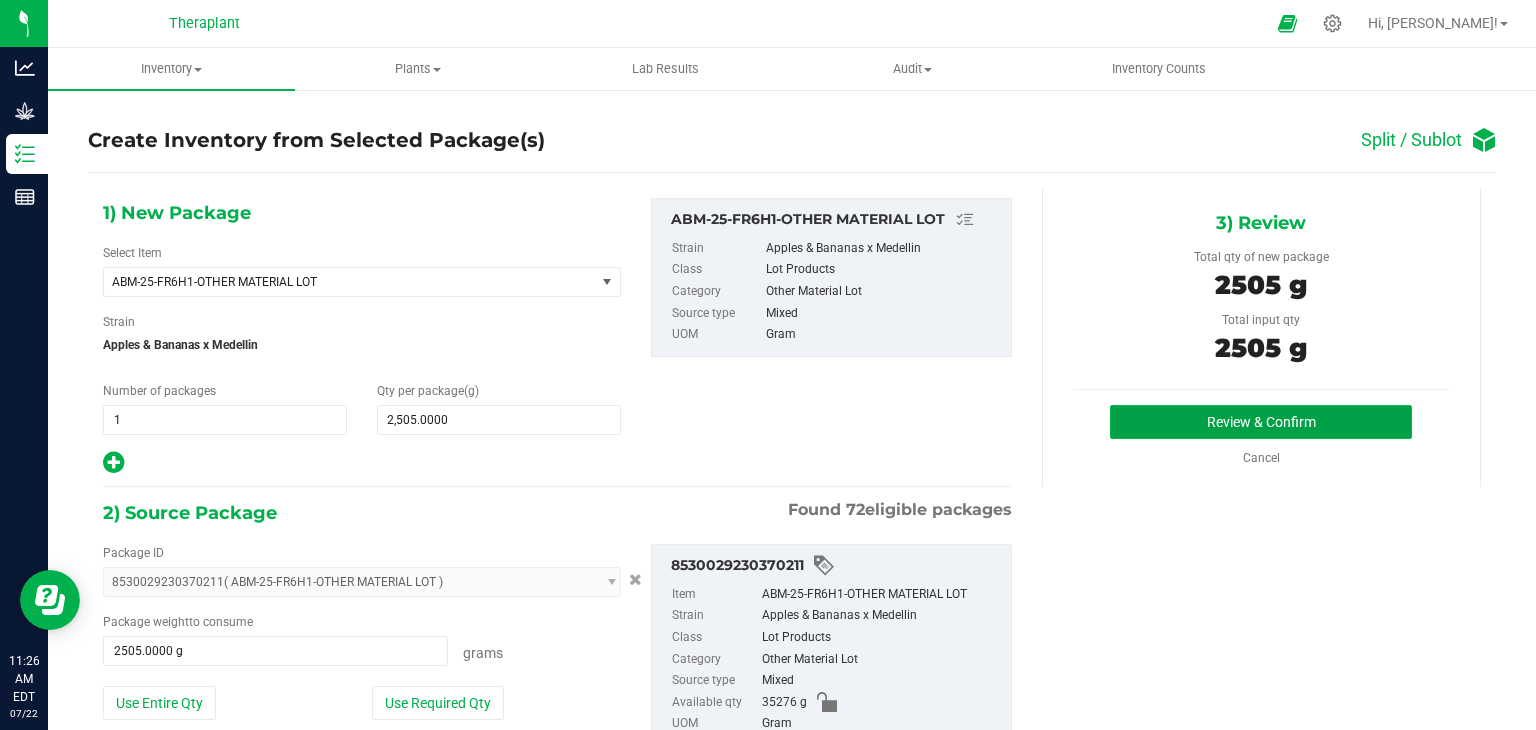 click on "Review & Confirm" at bounding box center (1261, 422) 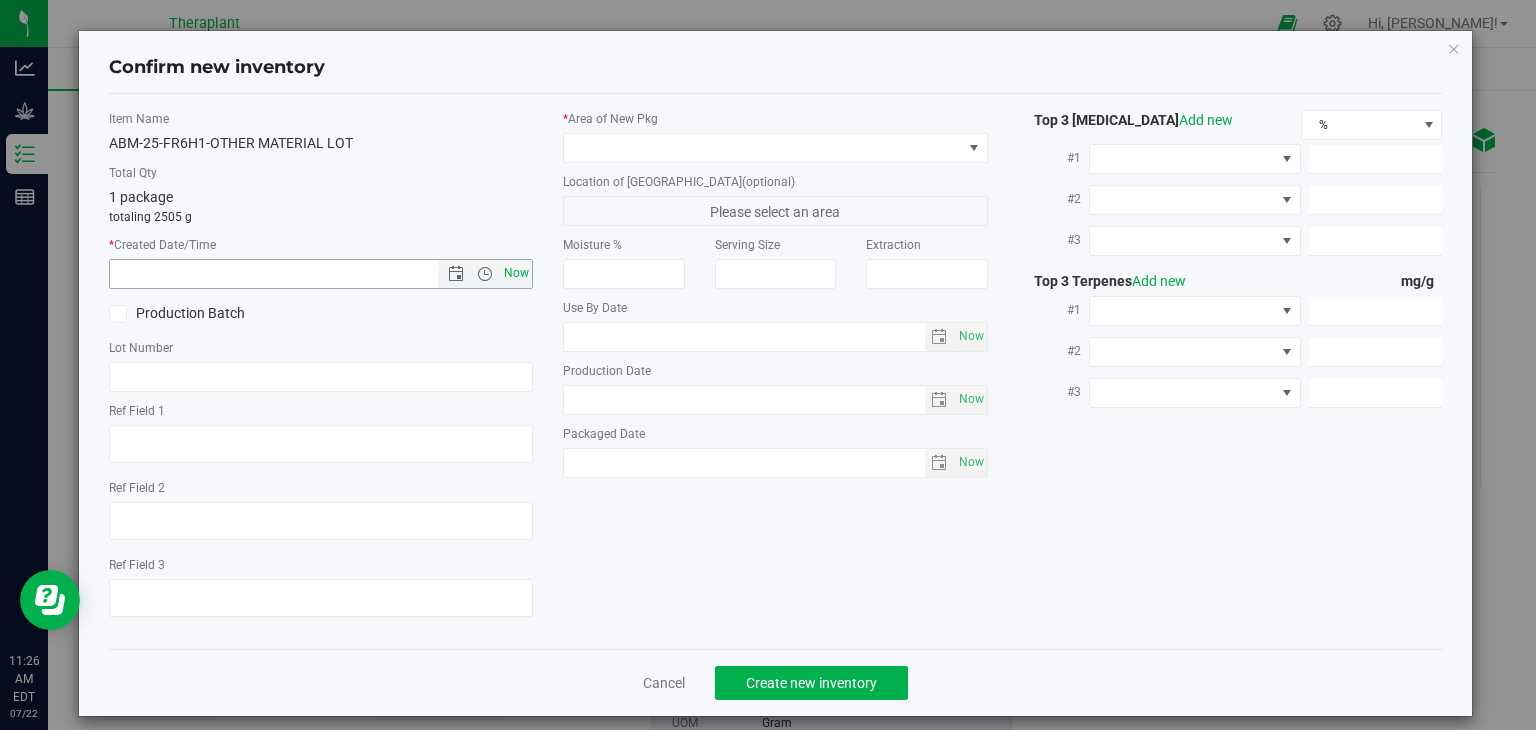 click on "Now" at bounding box center (517, 273) 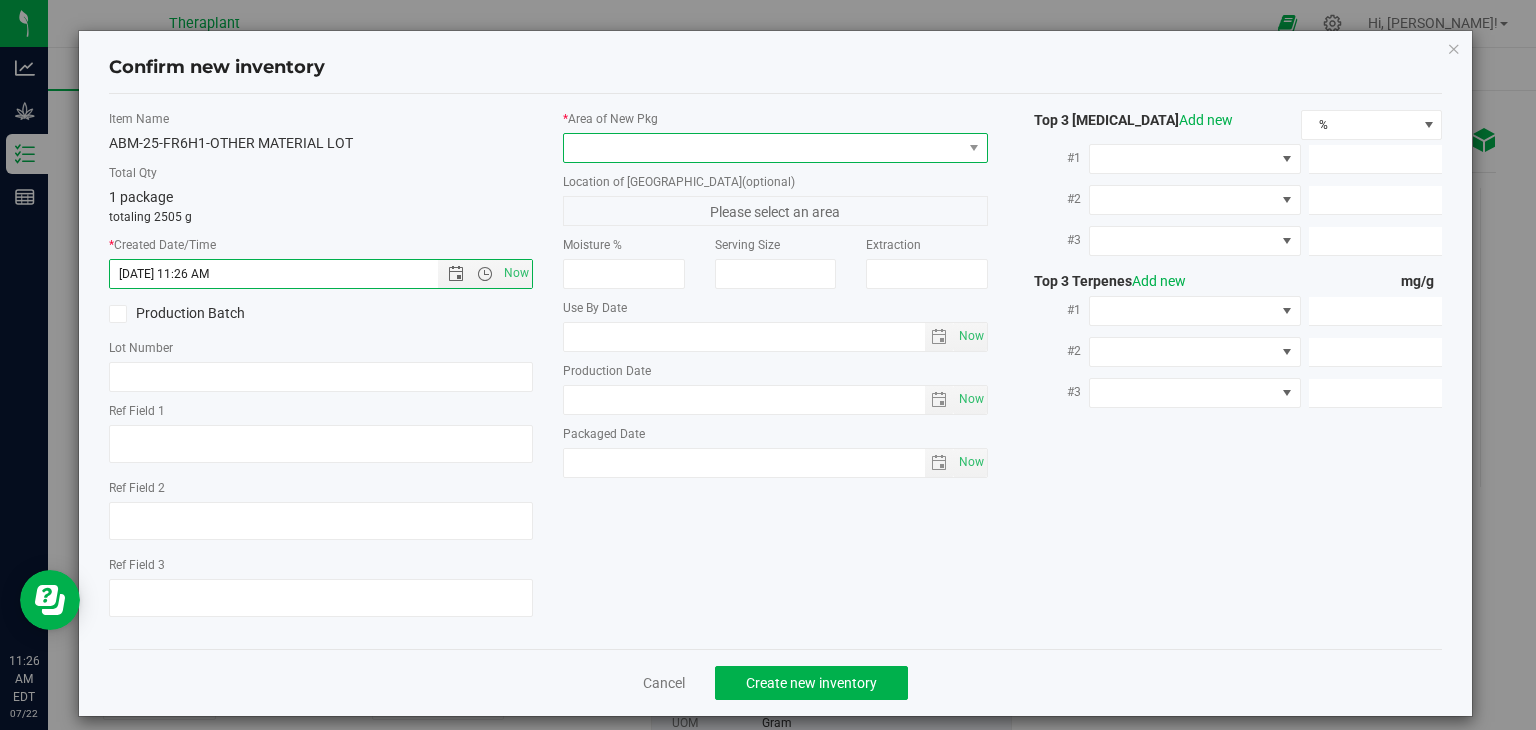 click at bounding box center [763, 148] 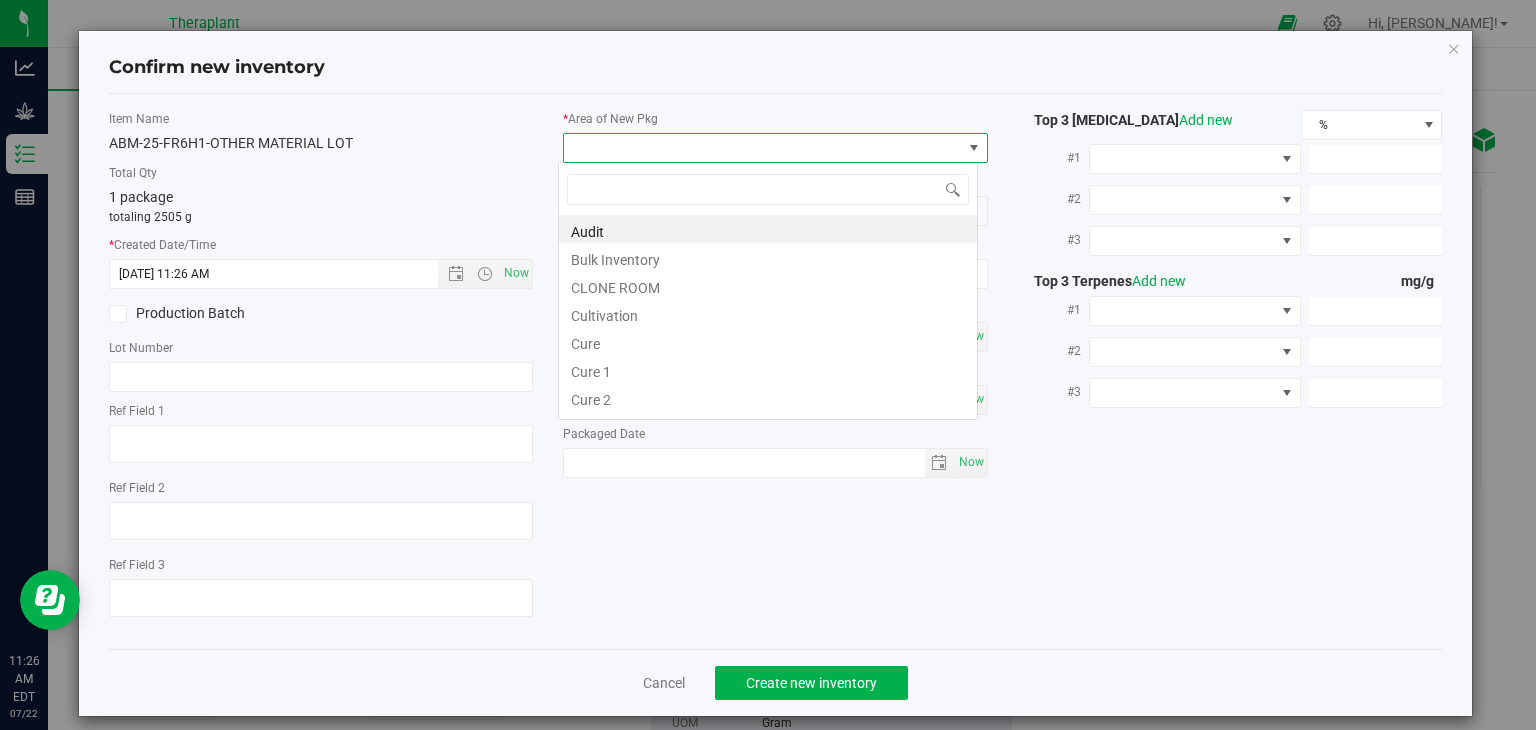 scroll, scrollTop: 99970, scrollLeft: 99580, axis: both 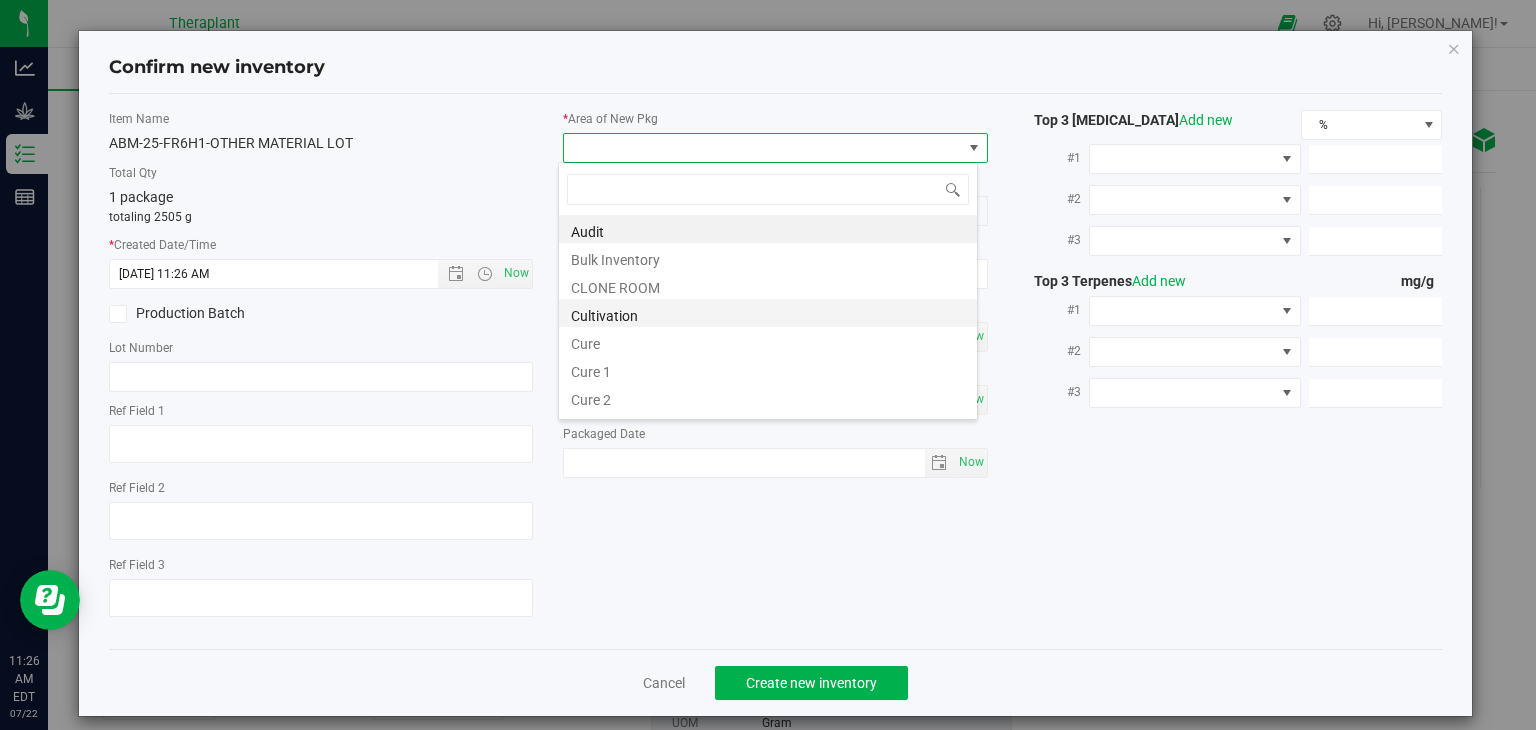 click on "Cultivation" at bounding box center (768, 313) 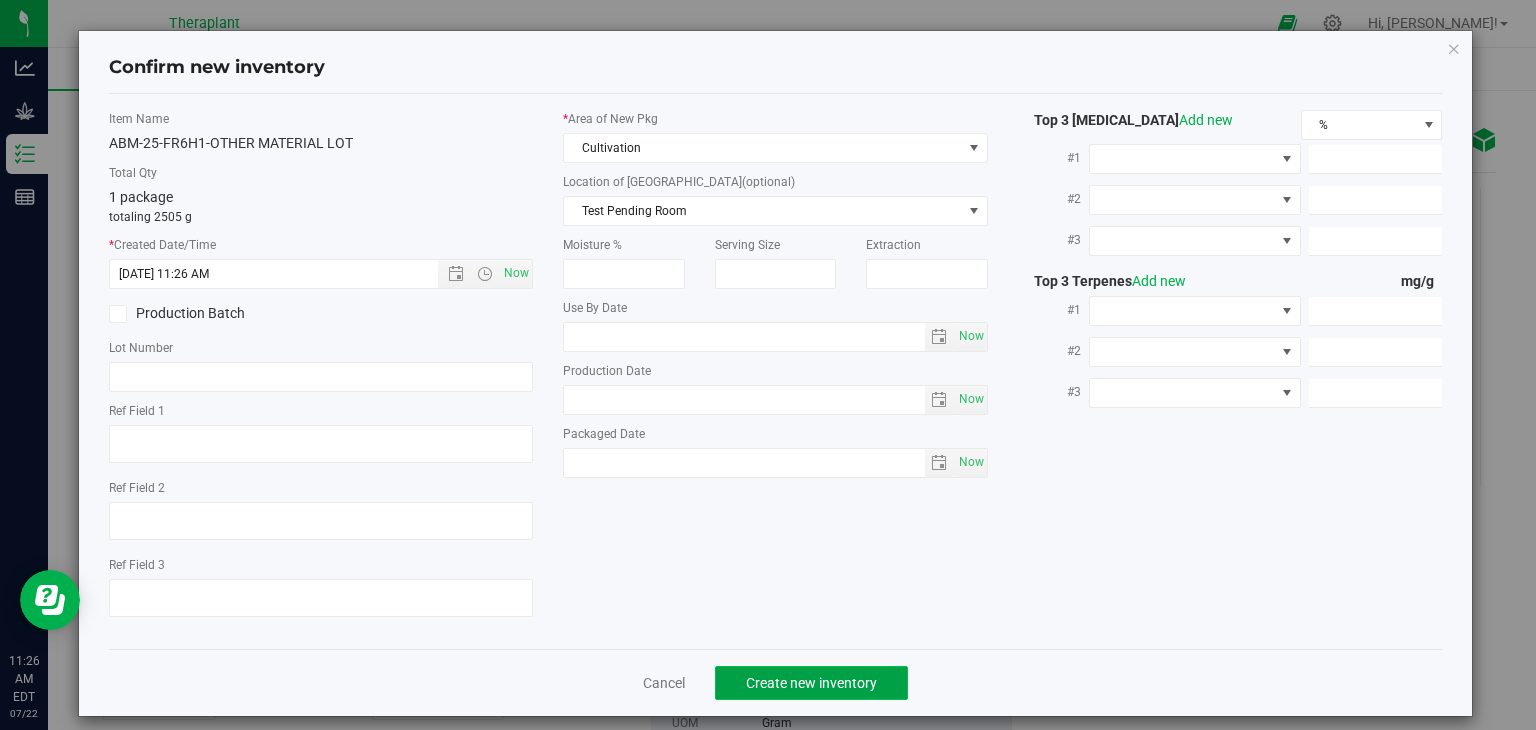 click on "Create new inventory" 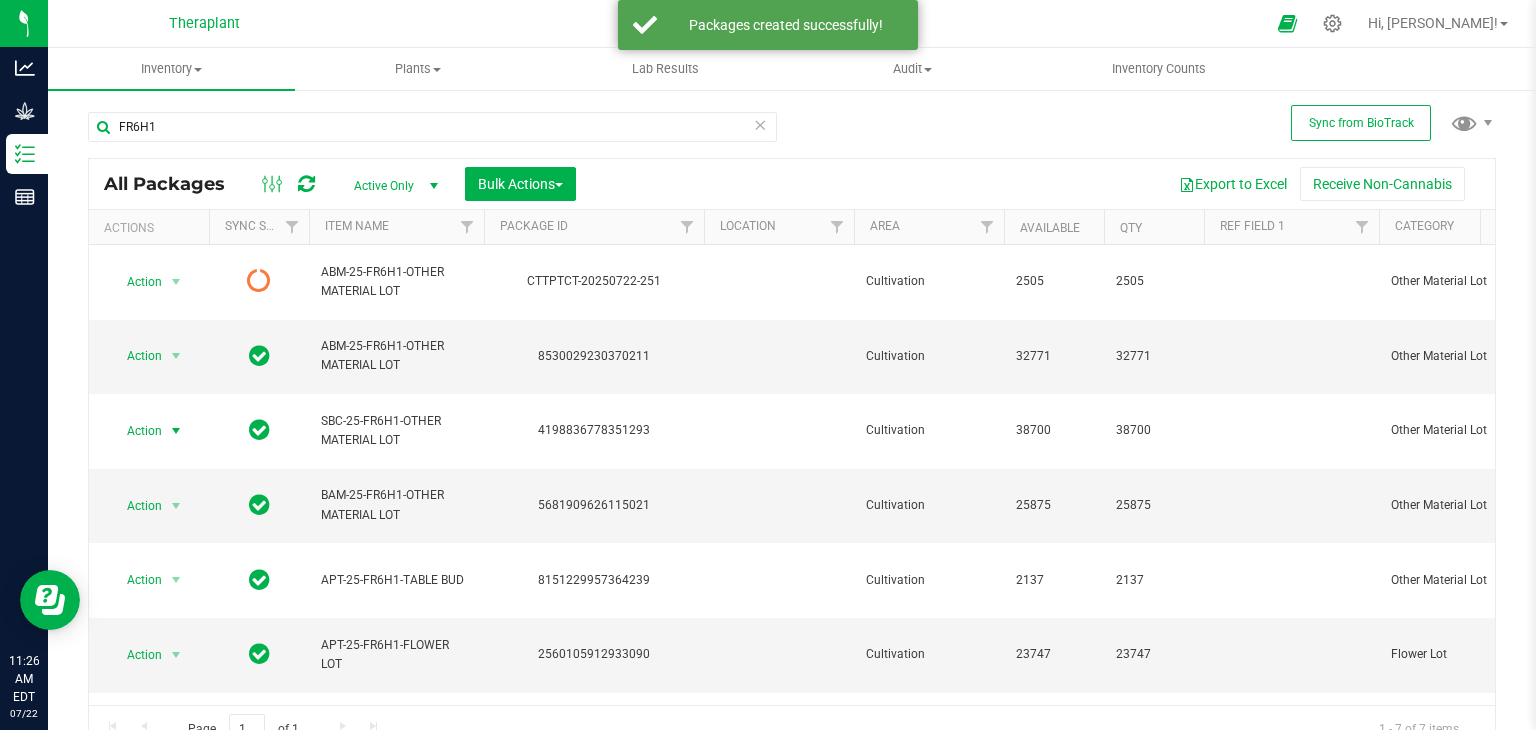 click at bounding box center [176, 431] 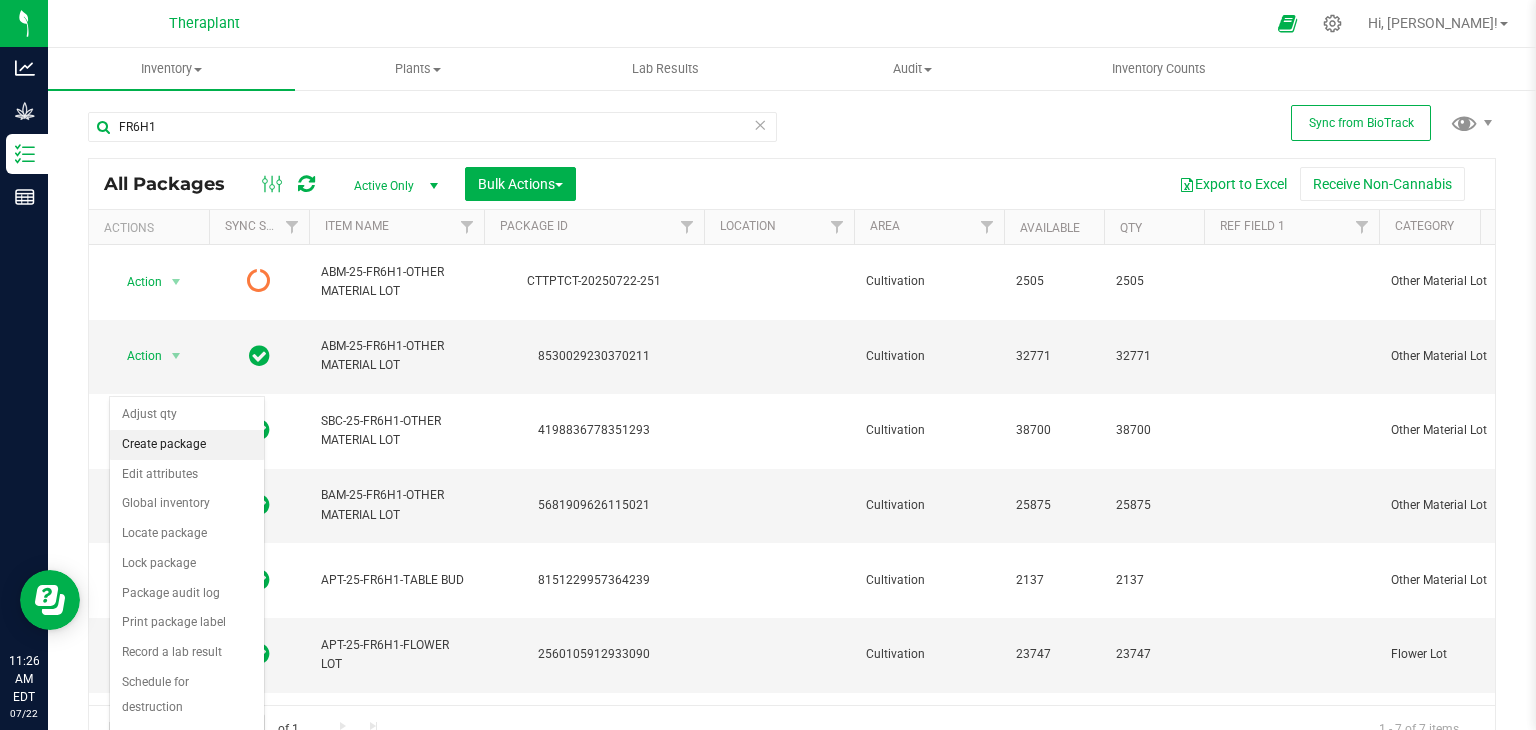 click on "Create package" at bounding box center [187, 445] 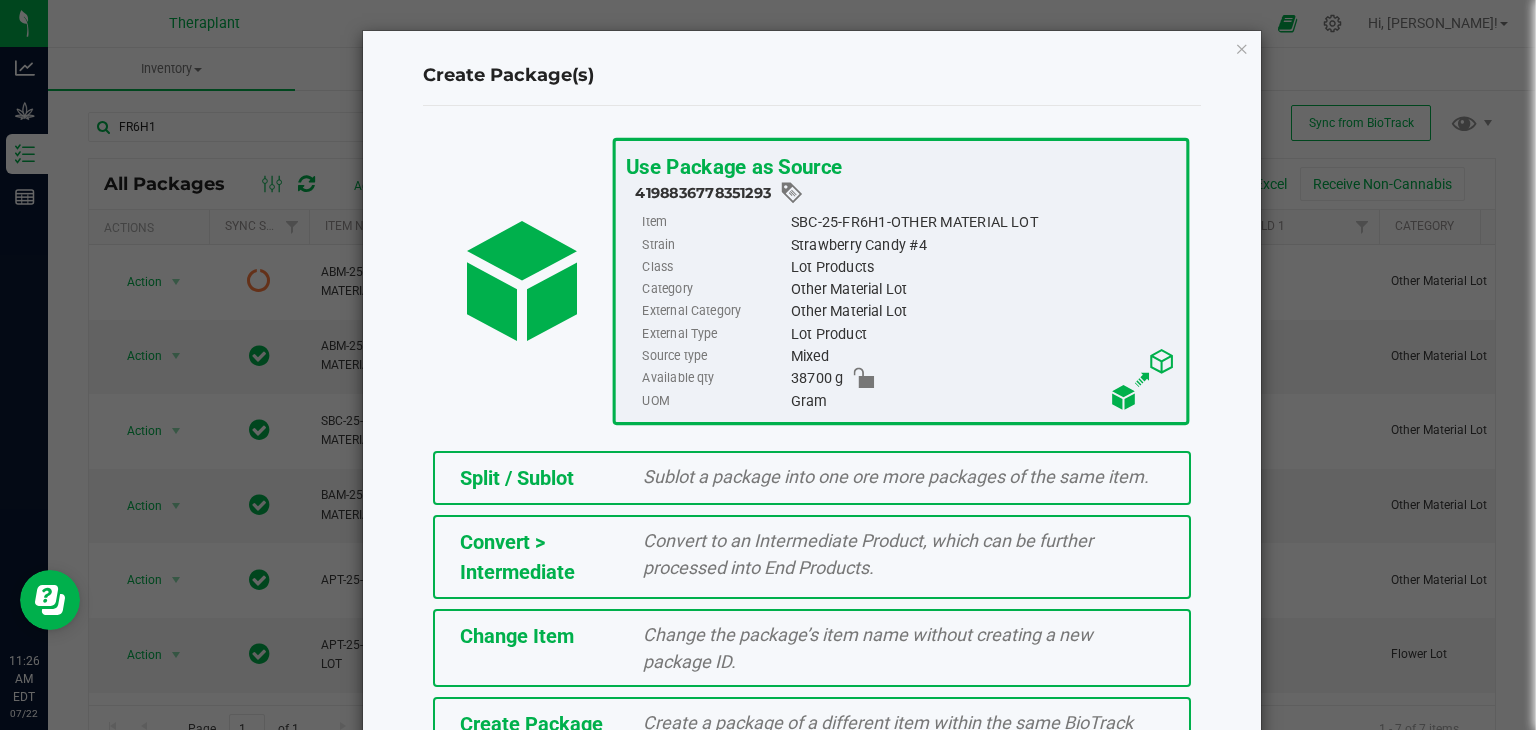 click on "Split / Sublot" 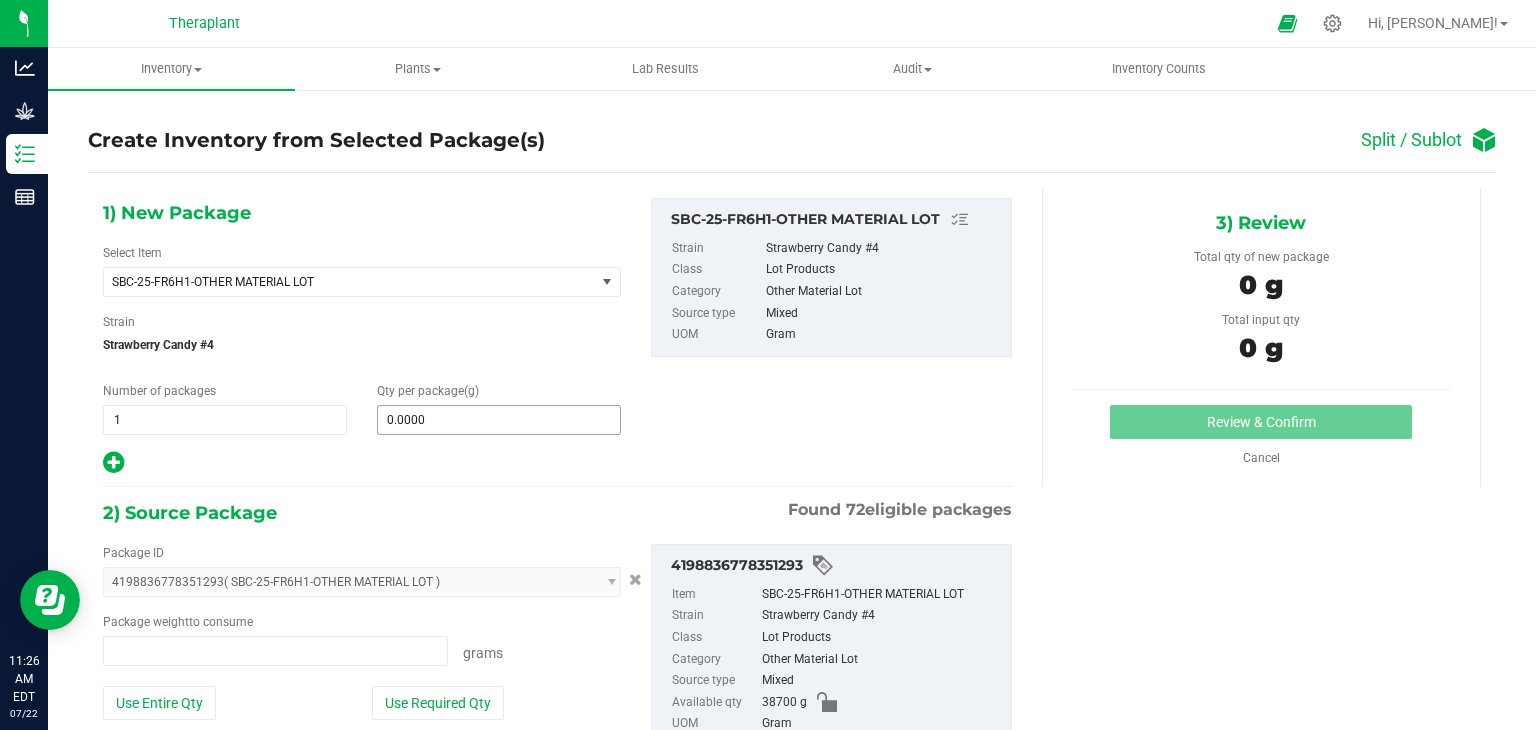 type on "0.0000 g" 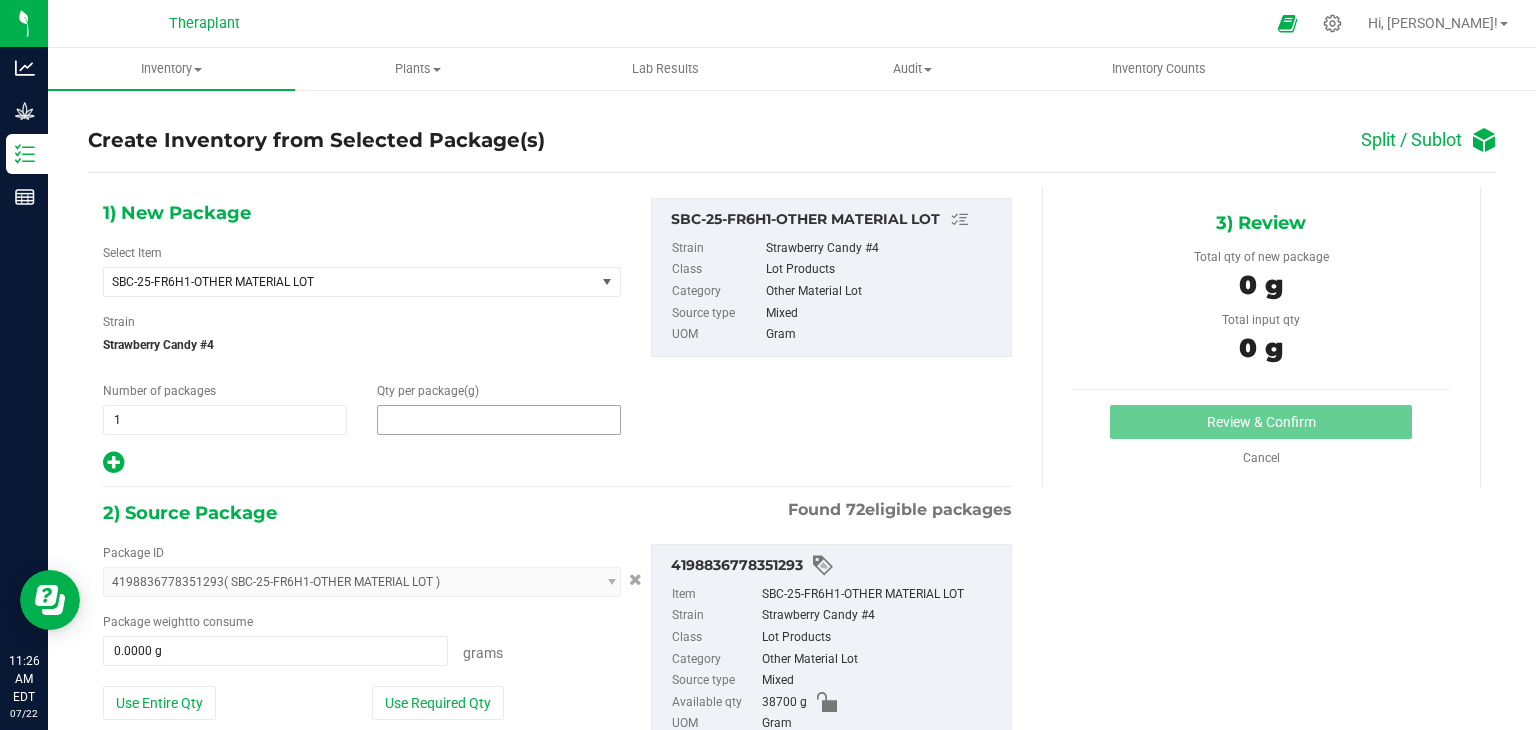 click at bounding box center [499, 420] 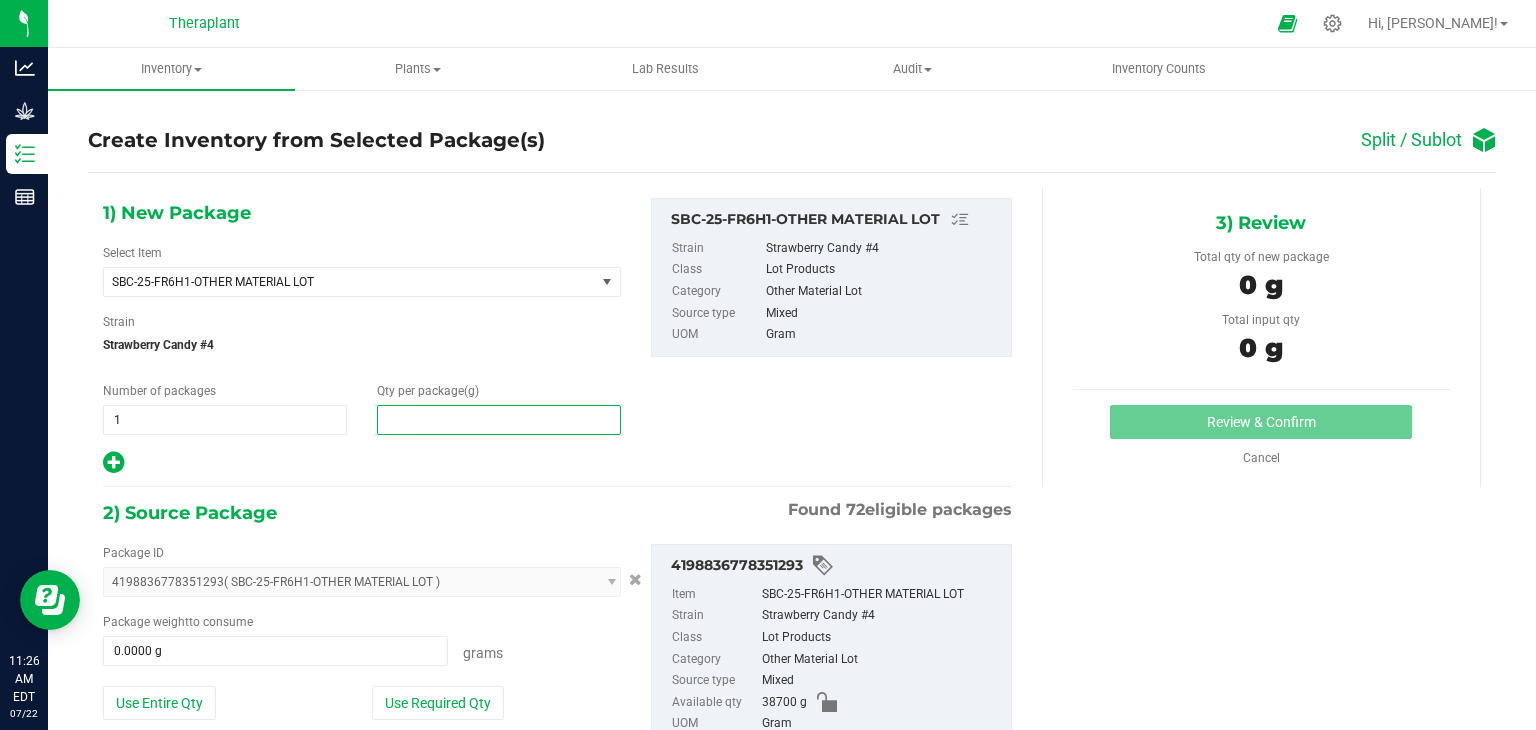 type on "4" 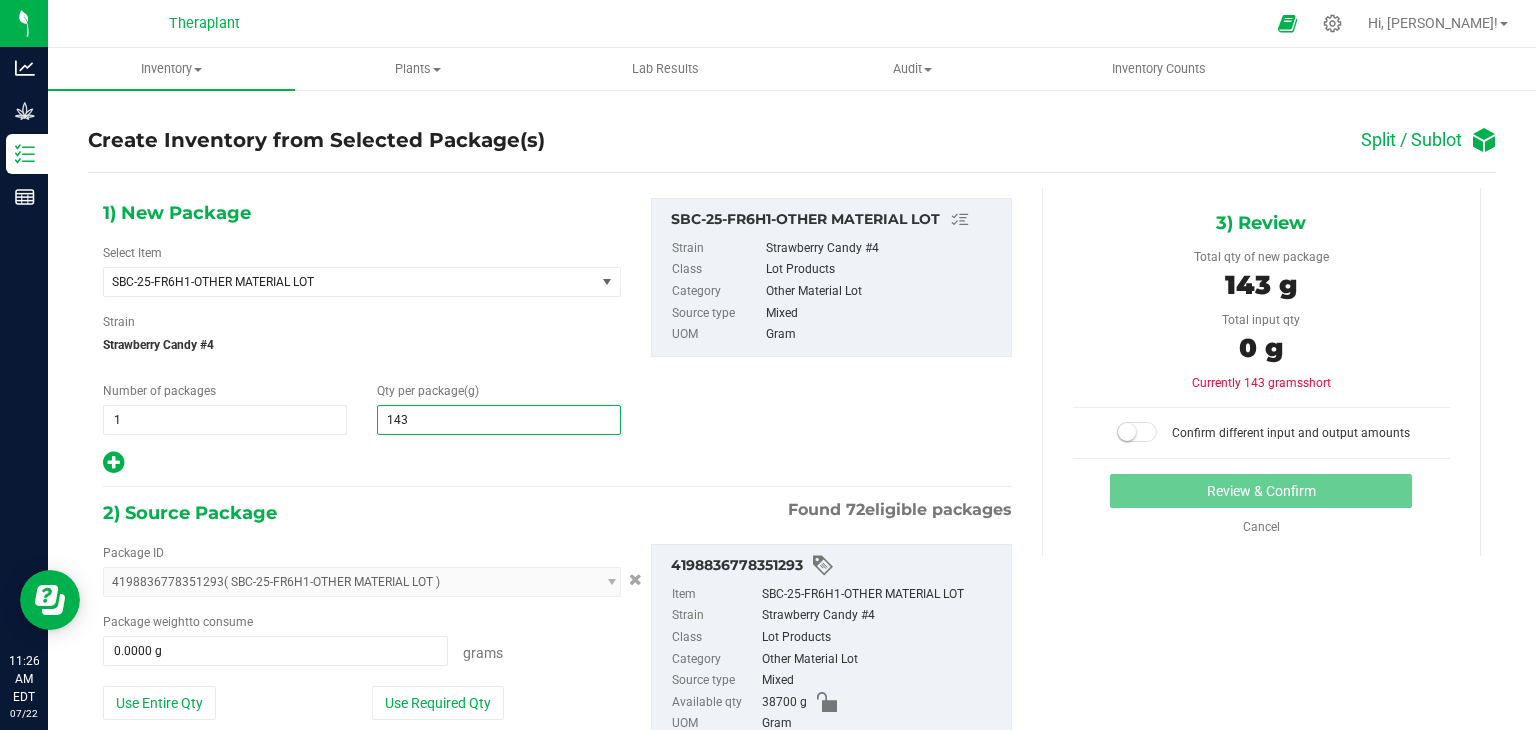 type on "1431" 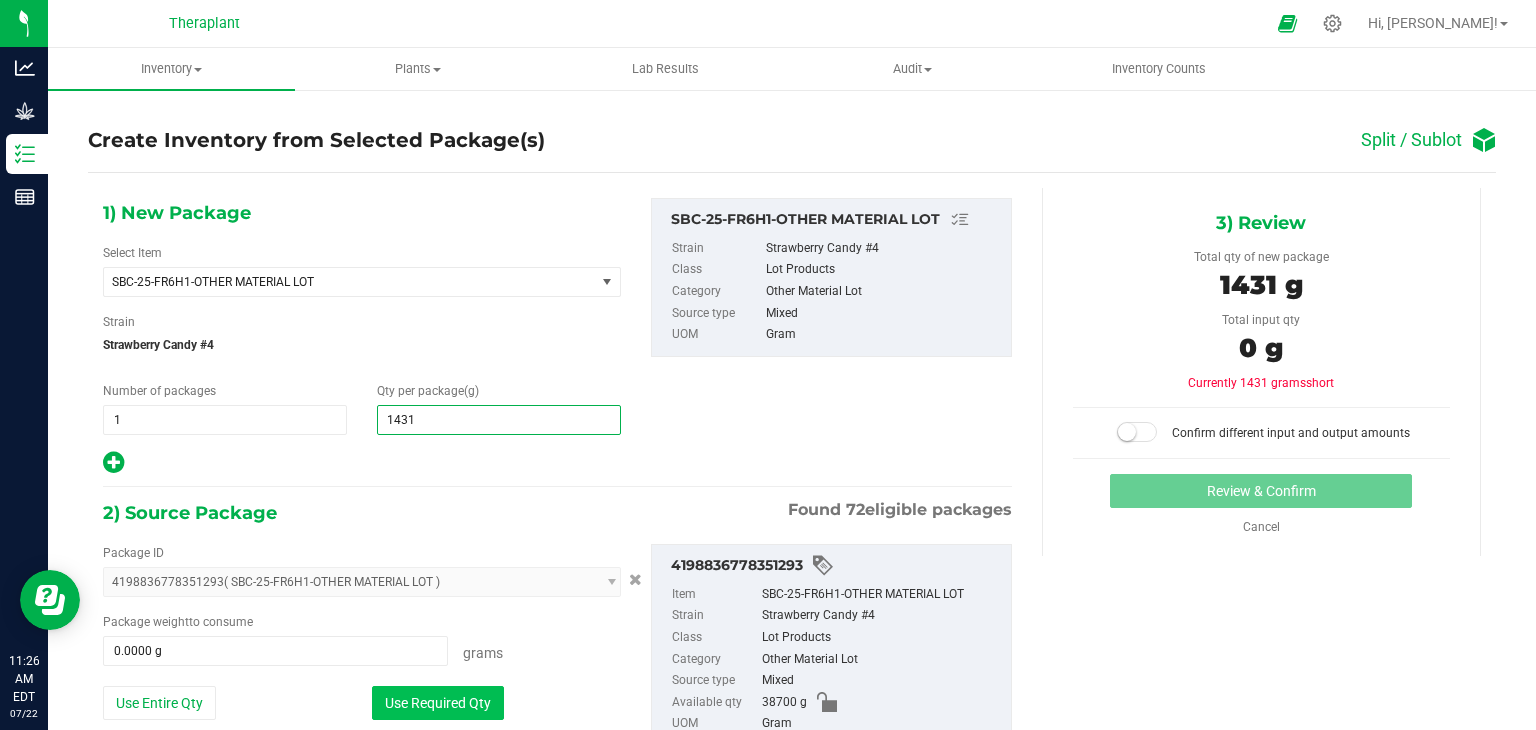 type on "1,431.0000" 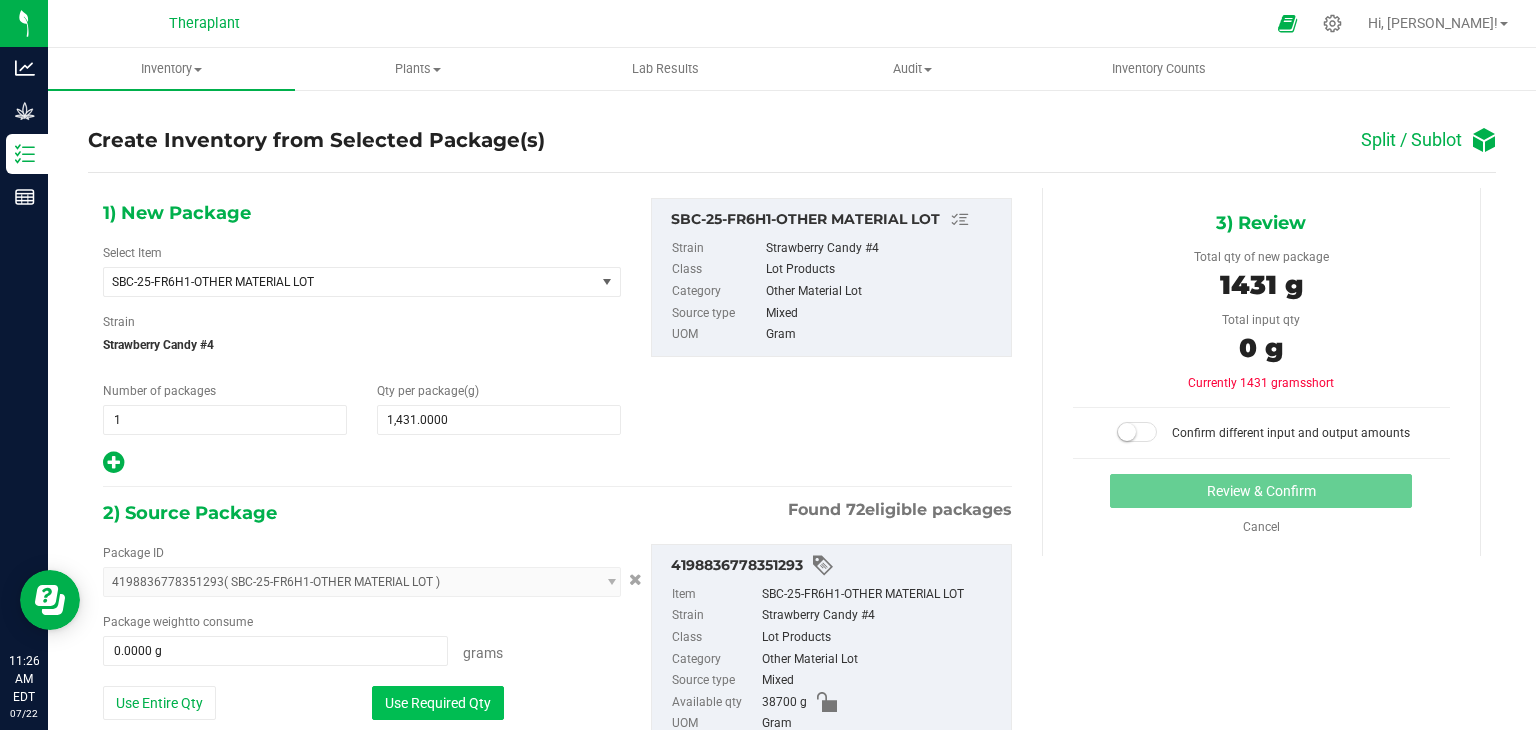 click on "Use Required Qty" at bounding box center [438, 703] 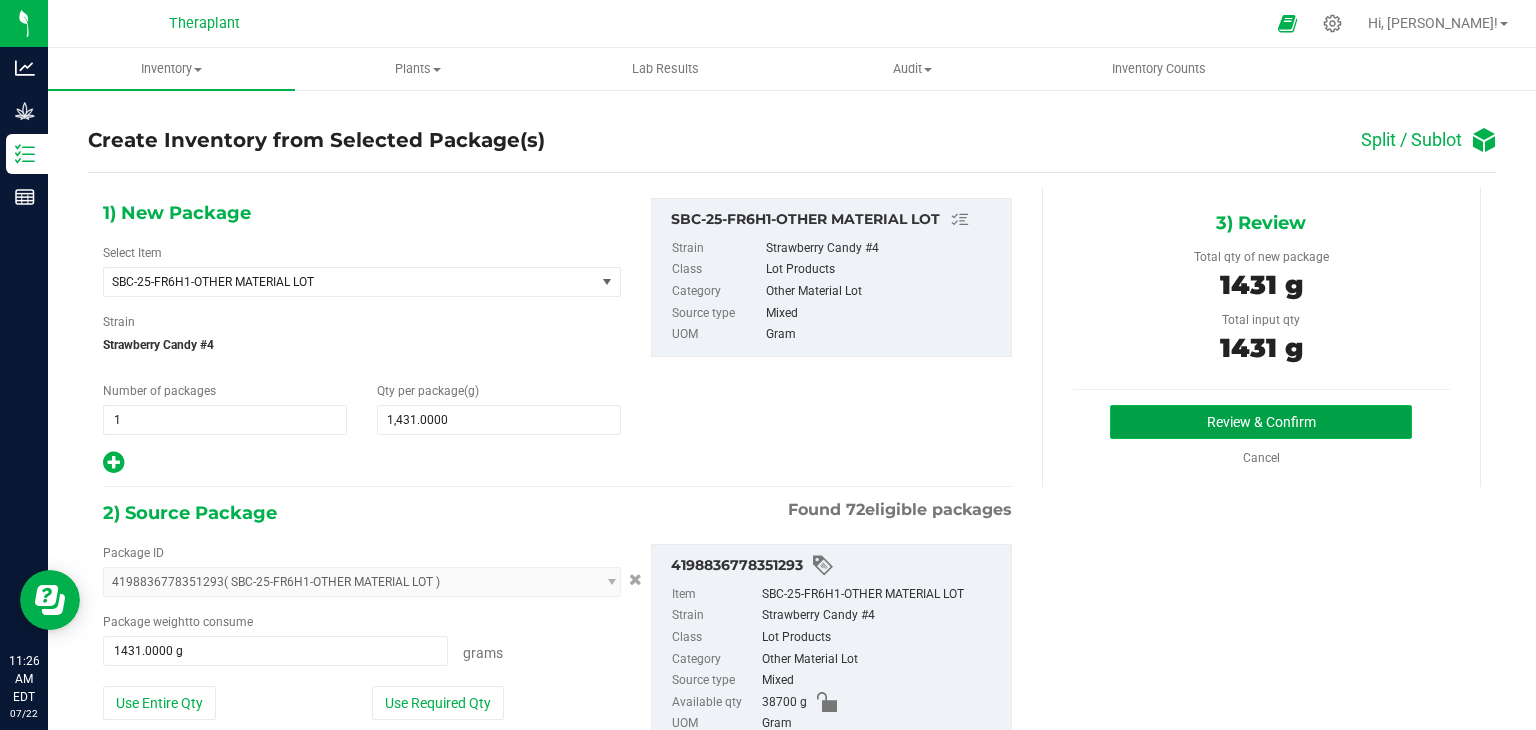 click on "Review & Confirm" at bounding box center [1261, 422] 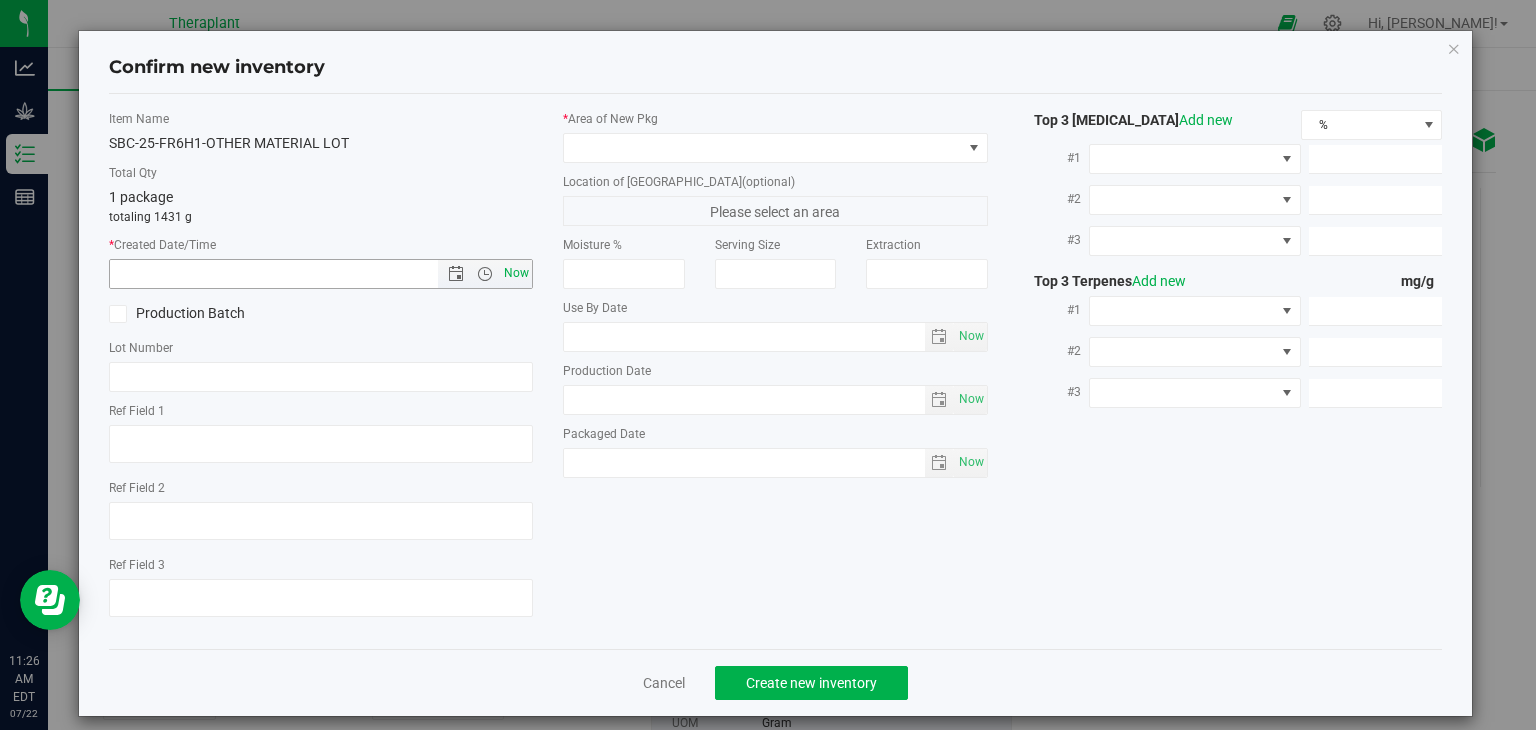click on "Now" at bounding box center [517, 273] 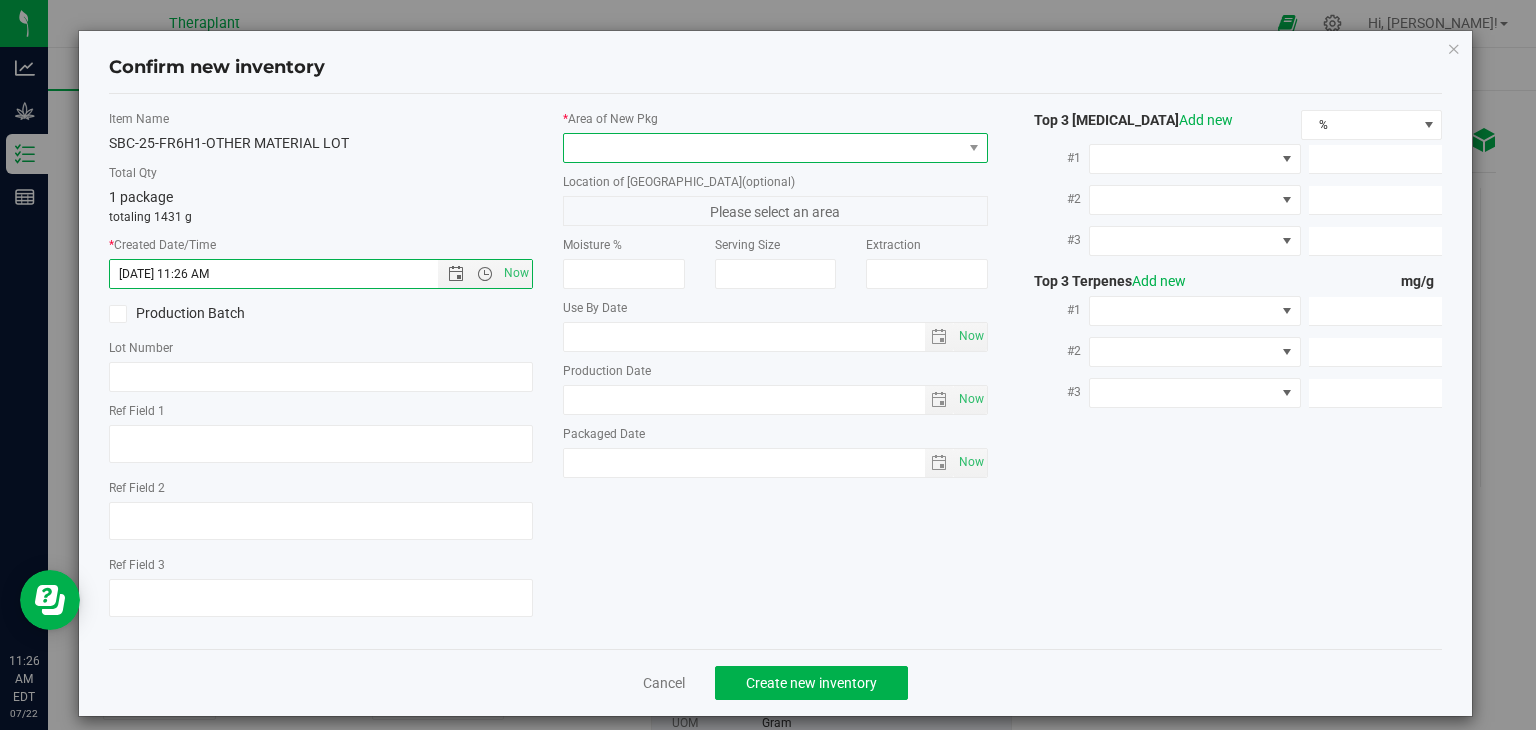 click at bounding box center (763, 148) 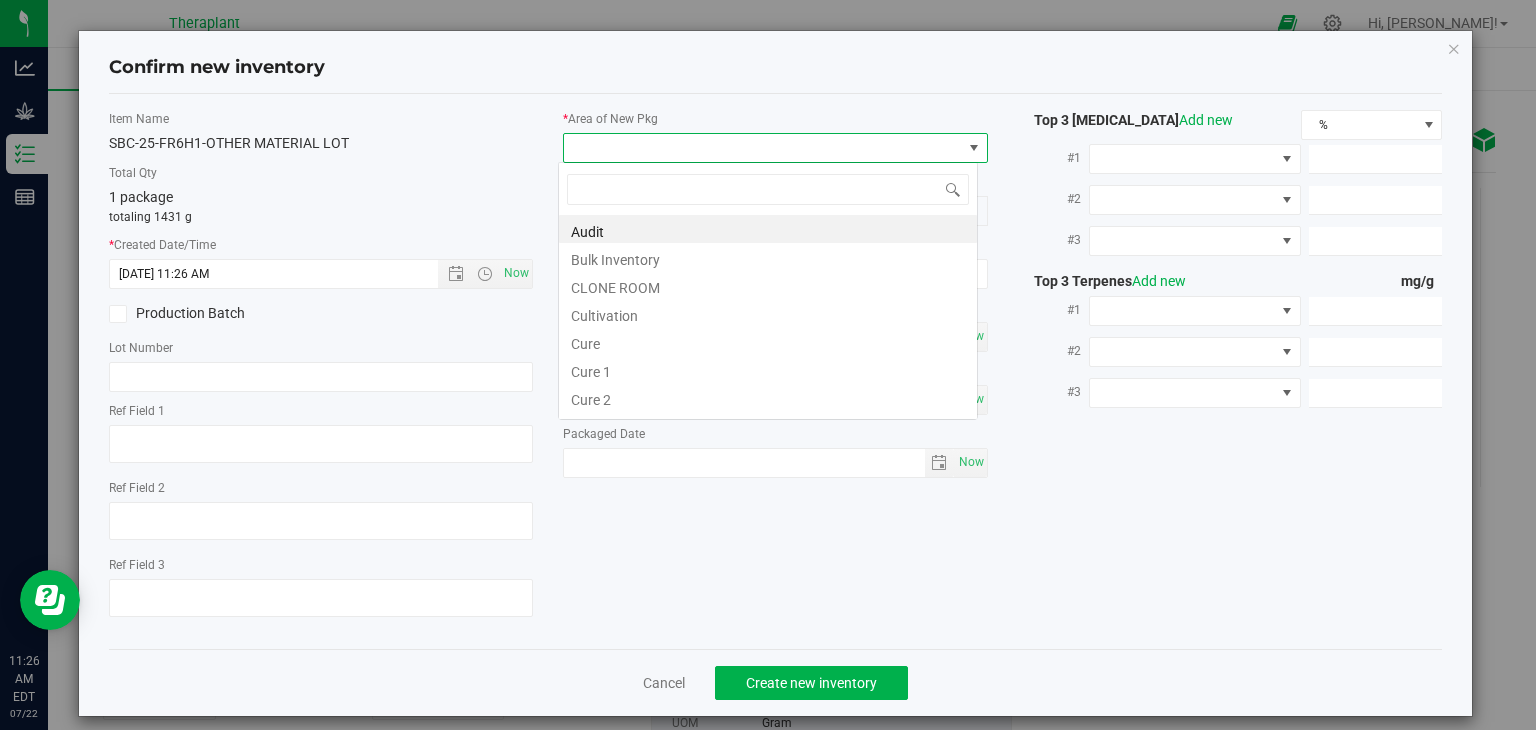 scroll, scrollTop: 99970, scrollLeft: 99580, axis: both 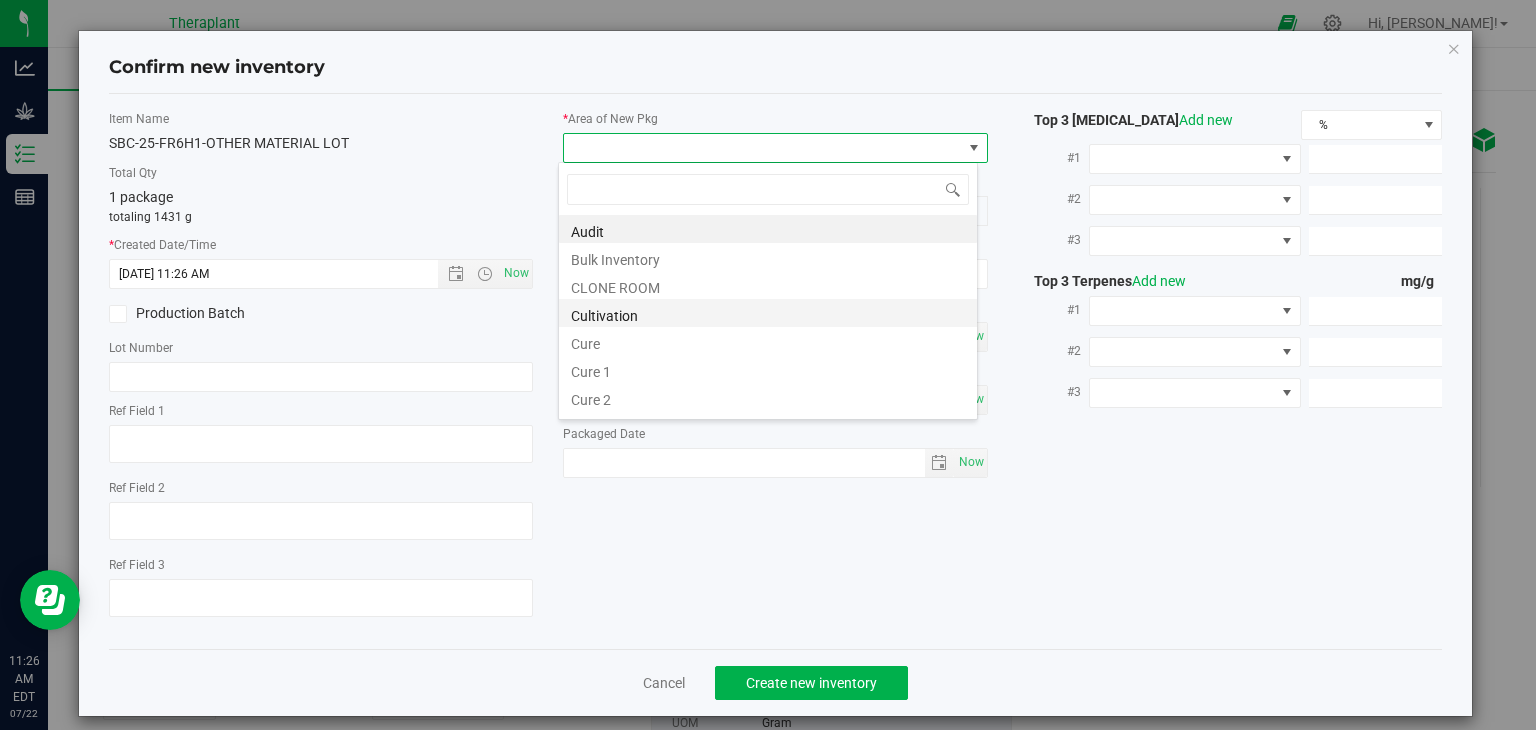 click on "Cultivation" at bounding box center [768, 313] 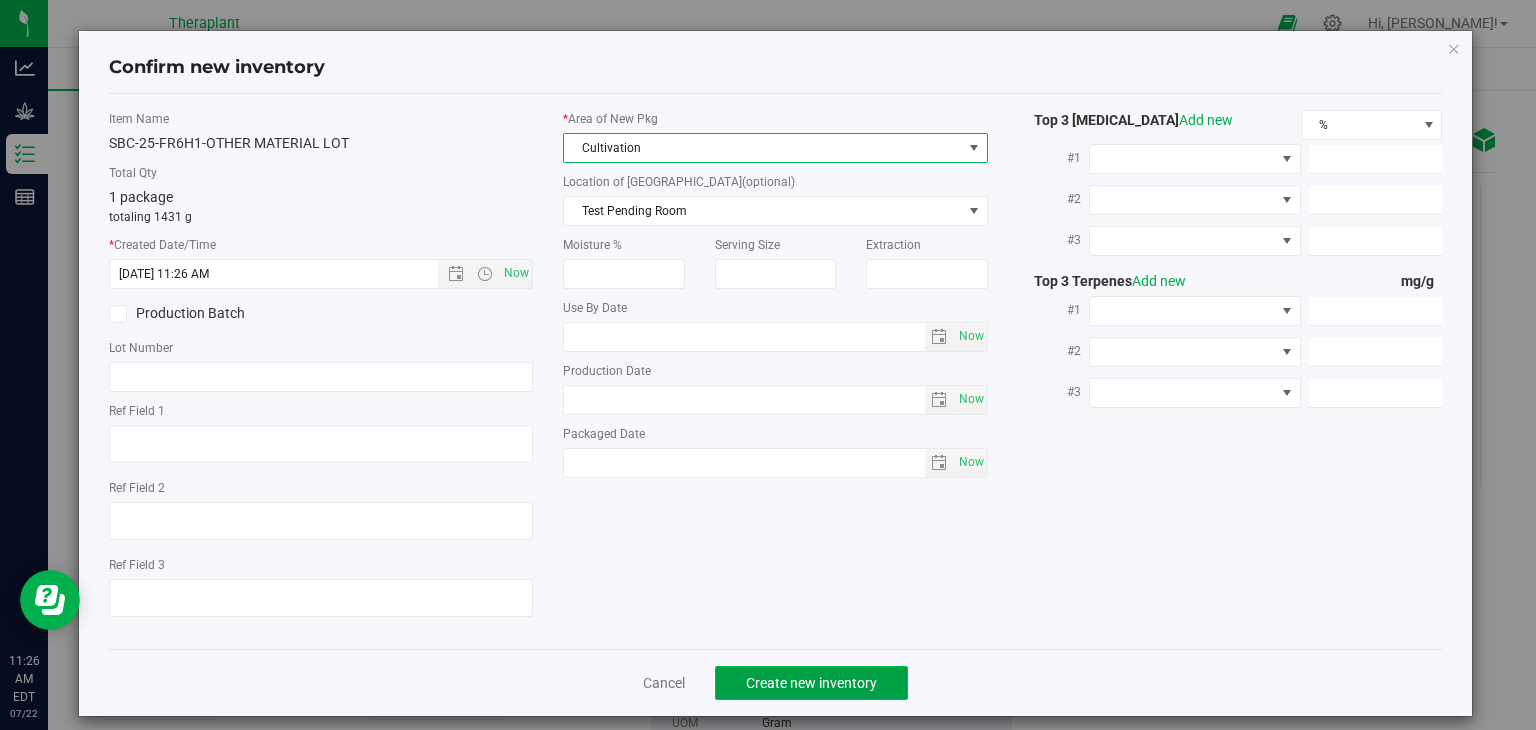 click on "Create new inventory" 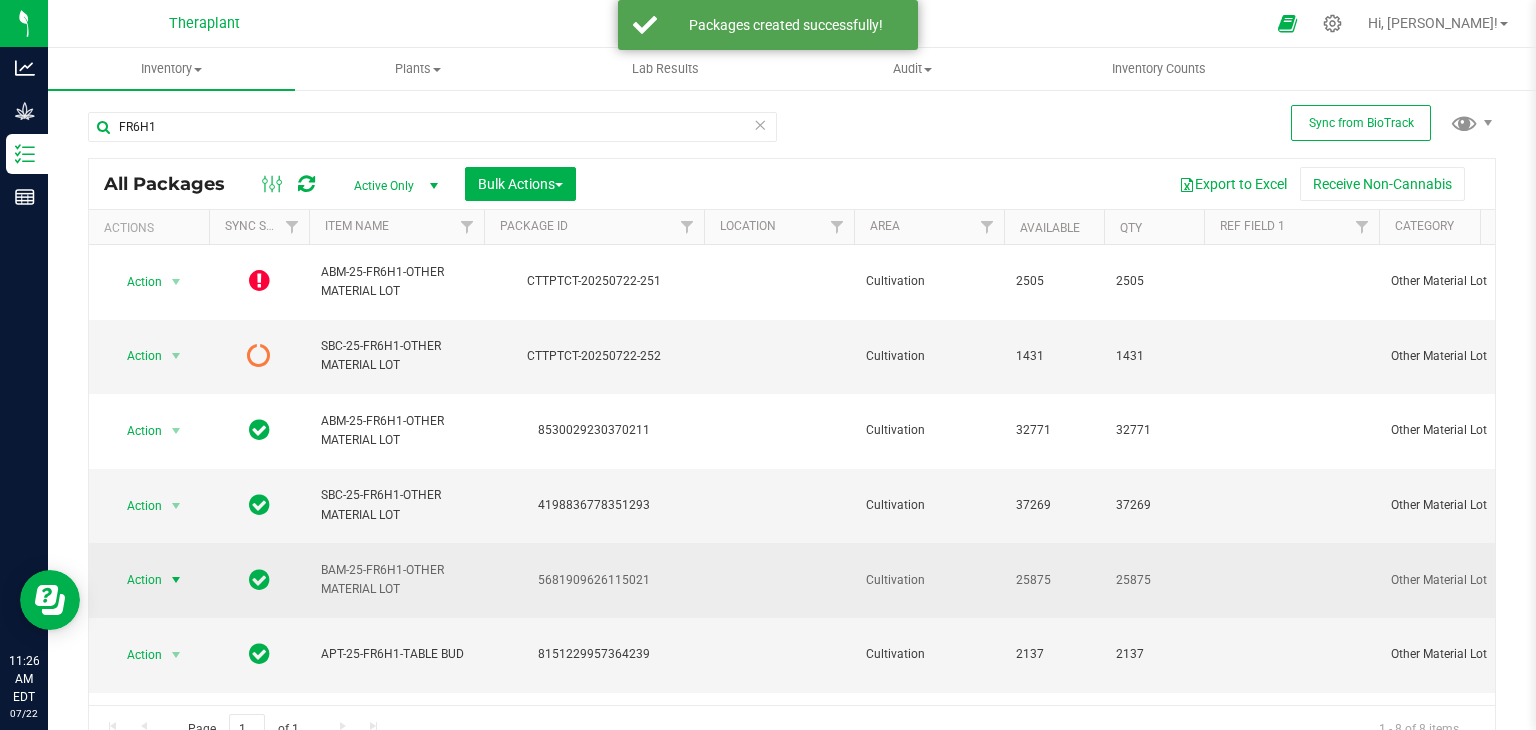 click at bounding box center [176, 580] 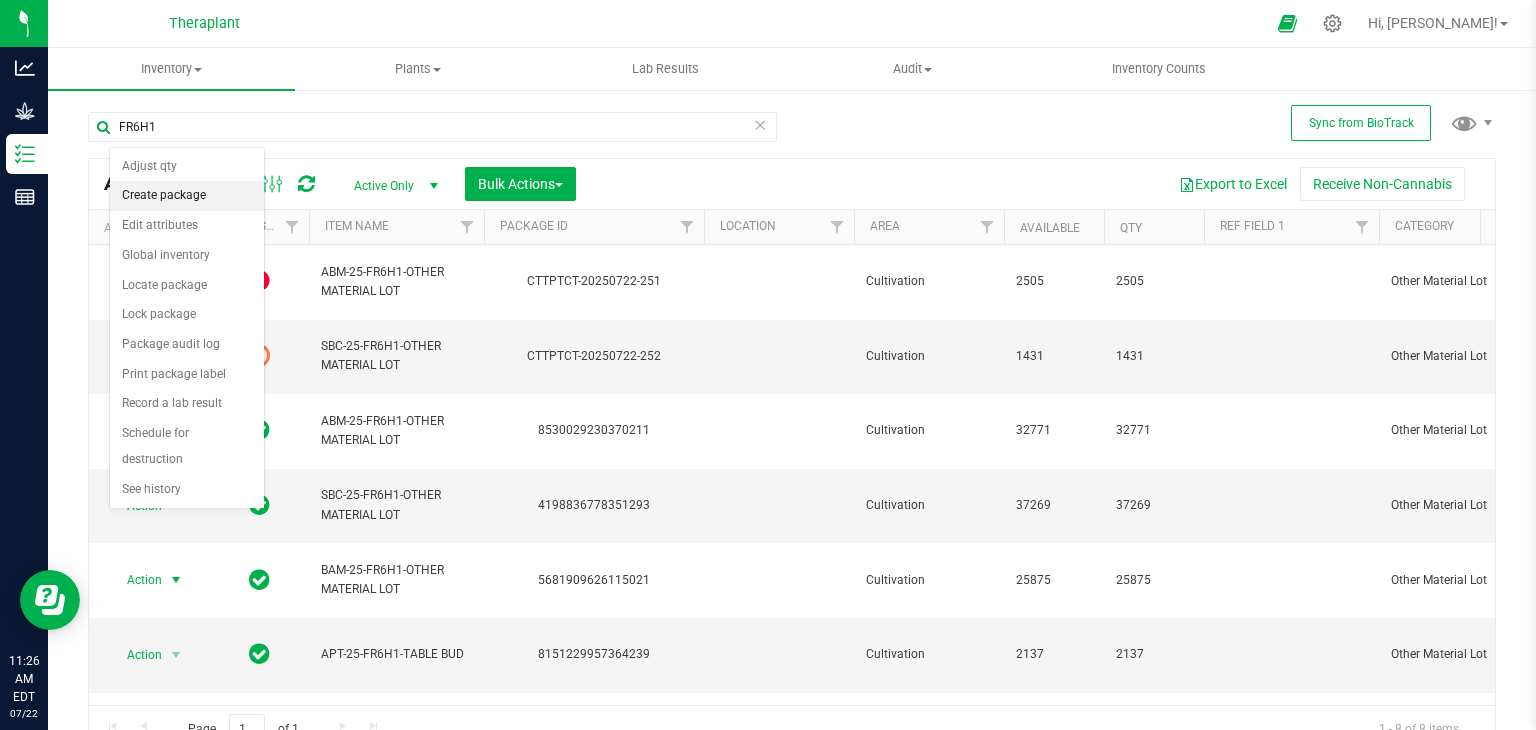 click on "Create package" at bounding box center (187, 196) 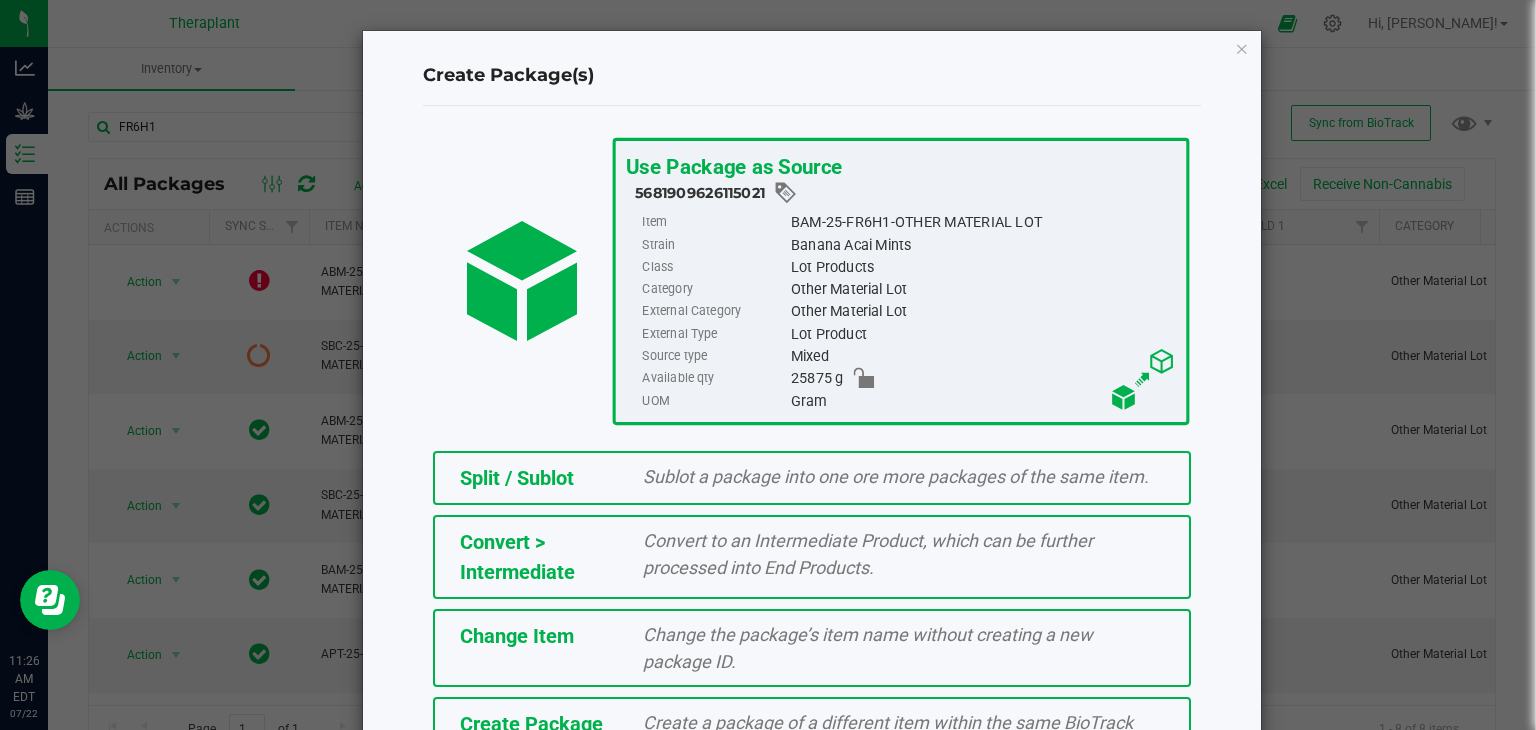 click on "Split / Sublot" 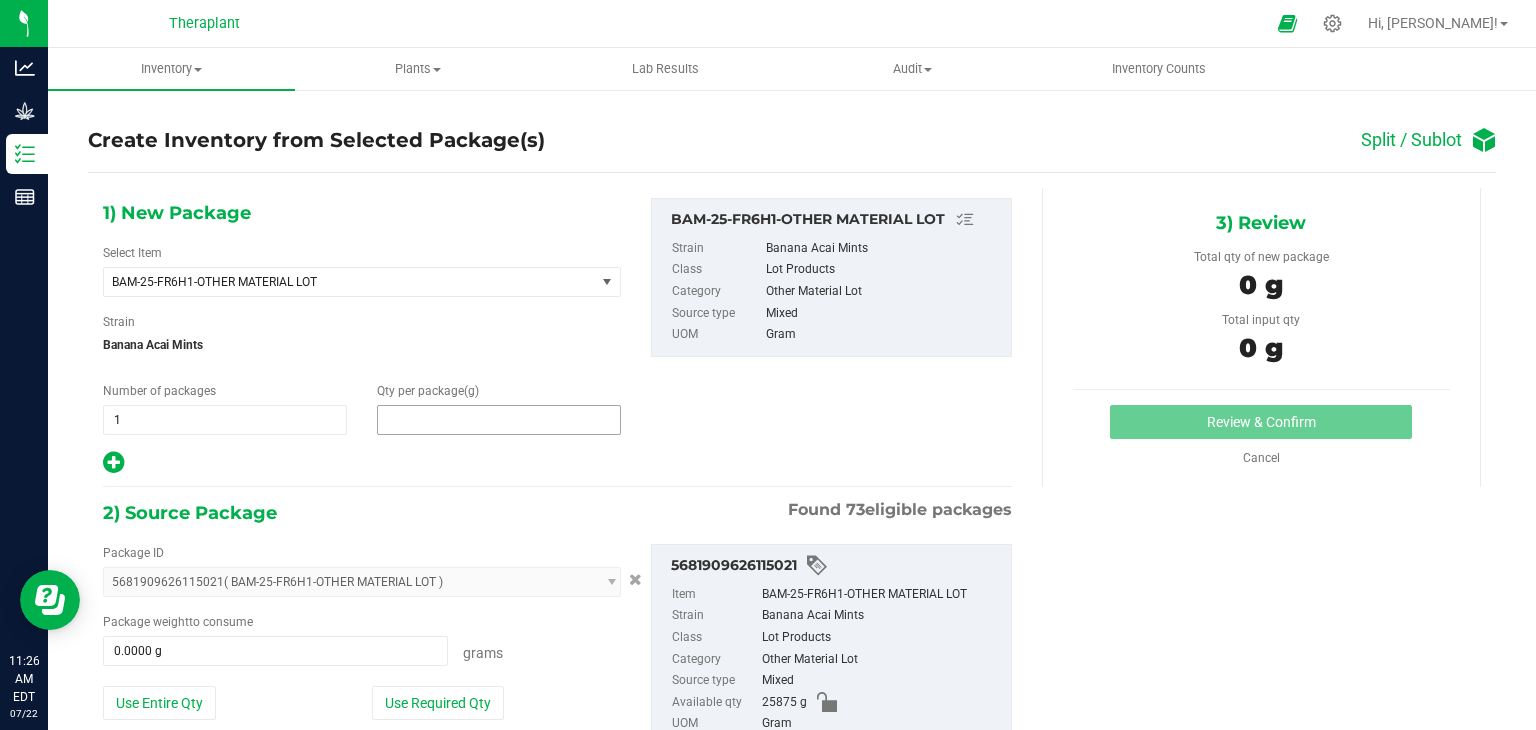 click at bounding box center [499, 420] 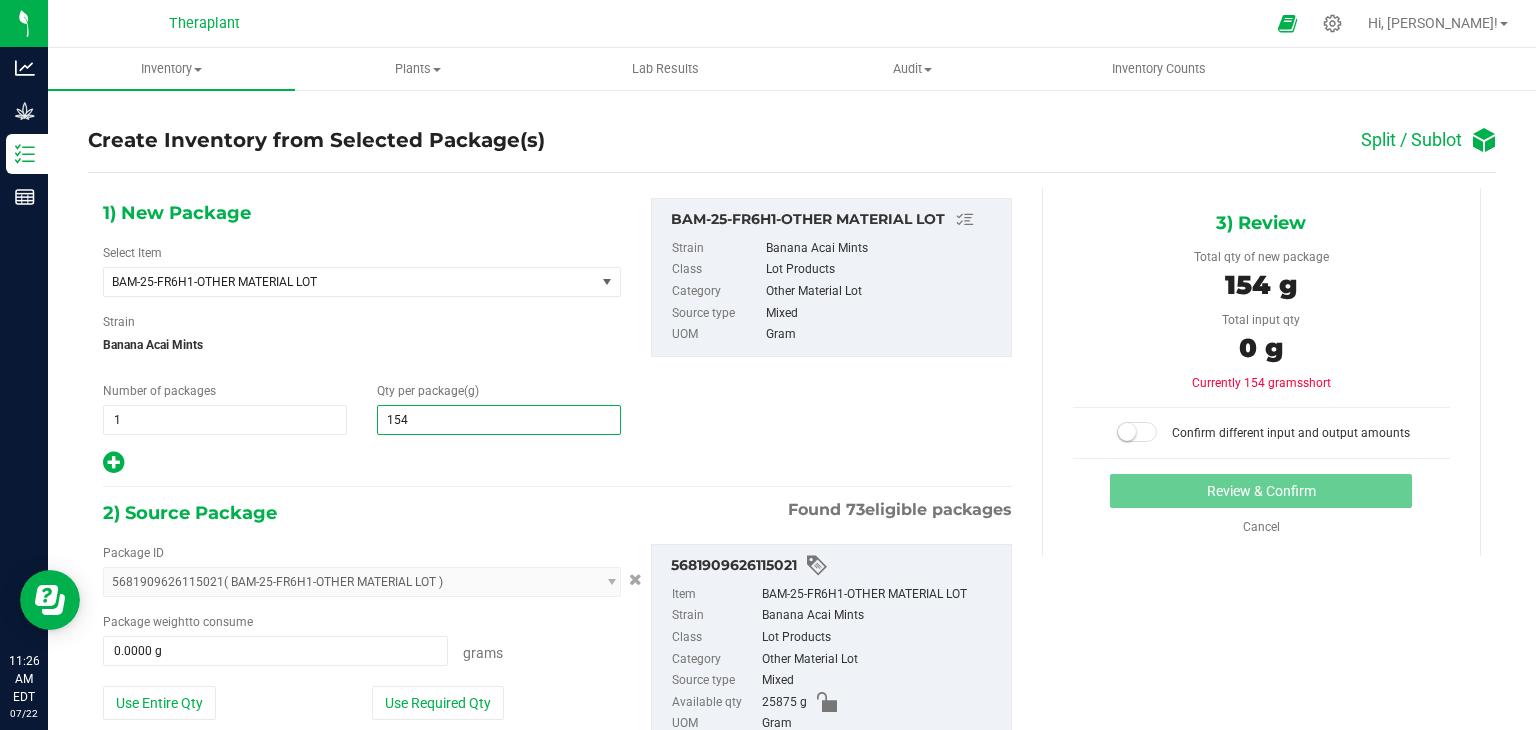 type on "1549" 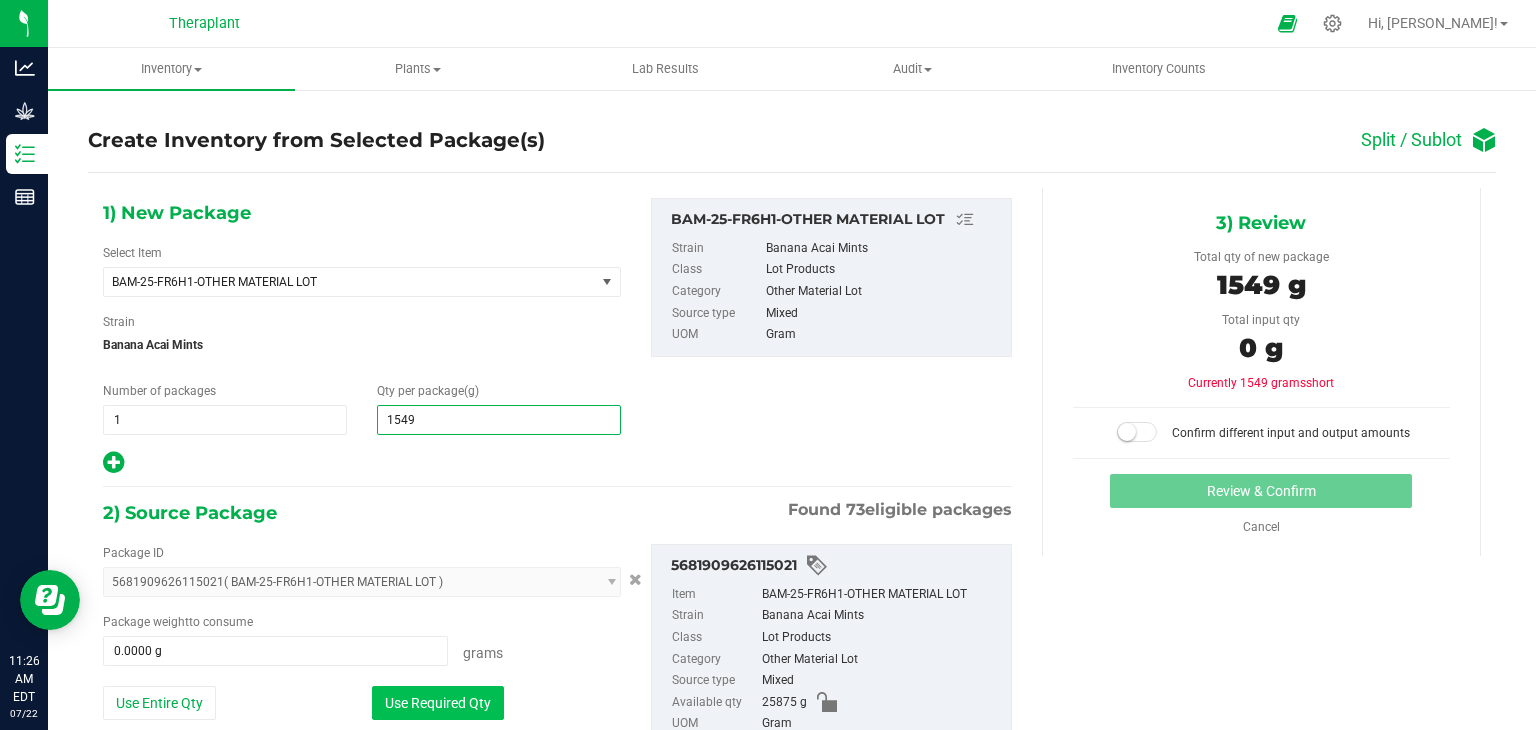type on "1,549.0000" 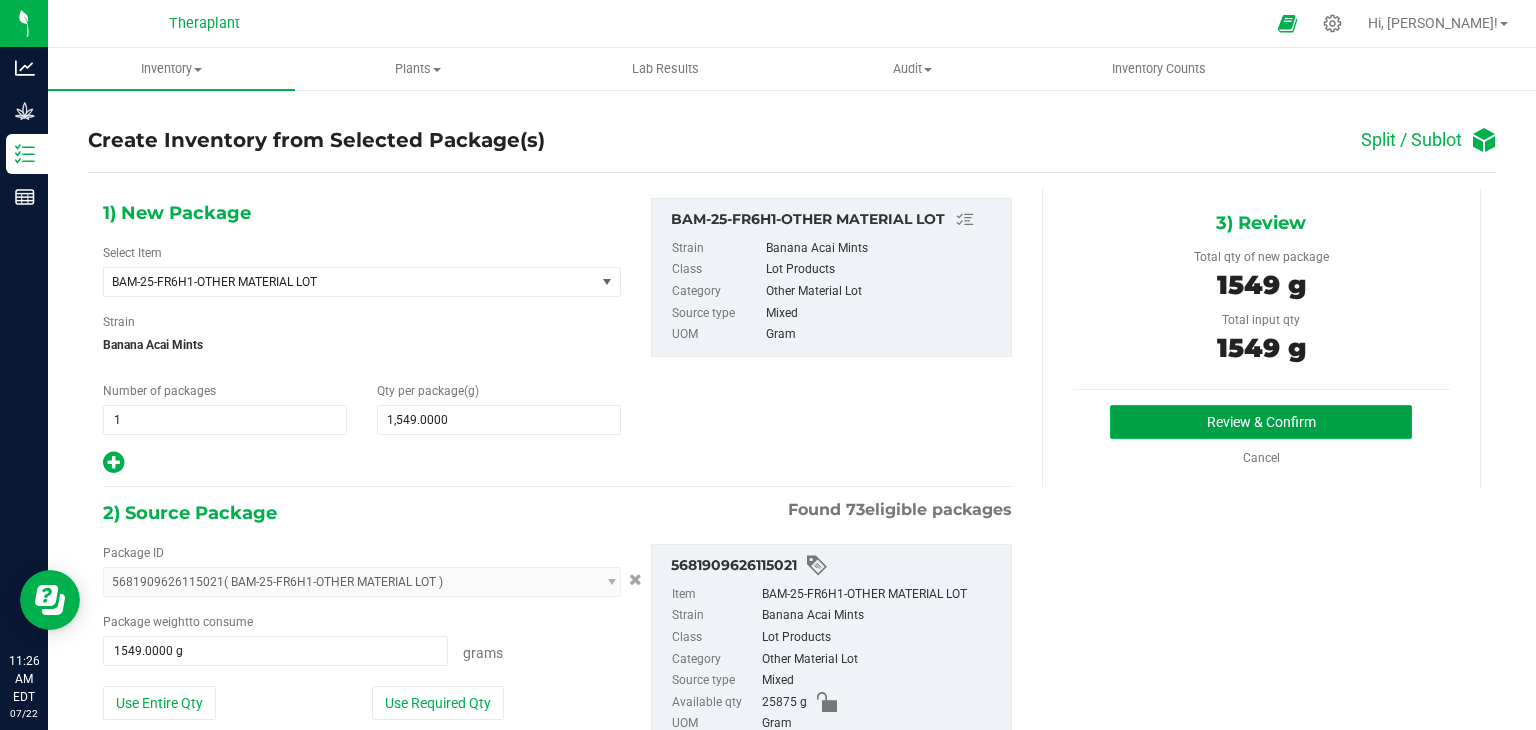 click on "Review & Confirm" at bounding box center (1261, 422) 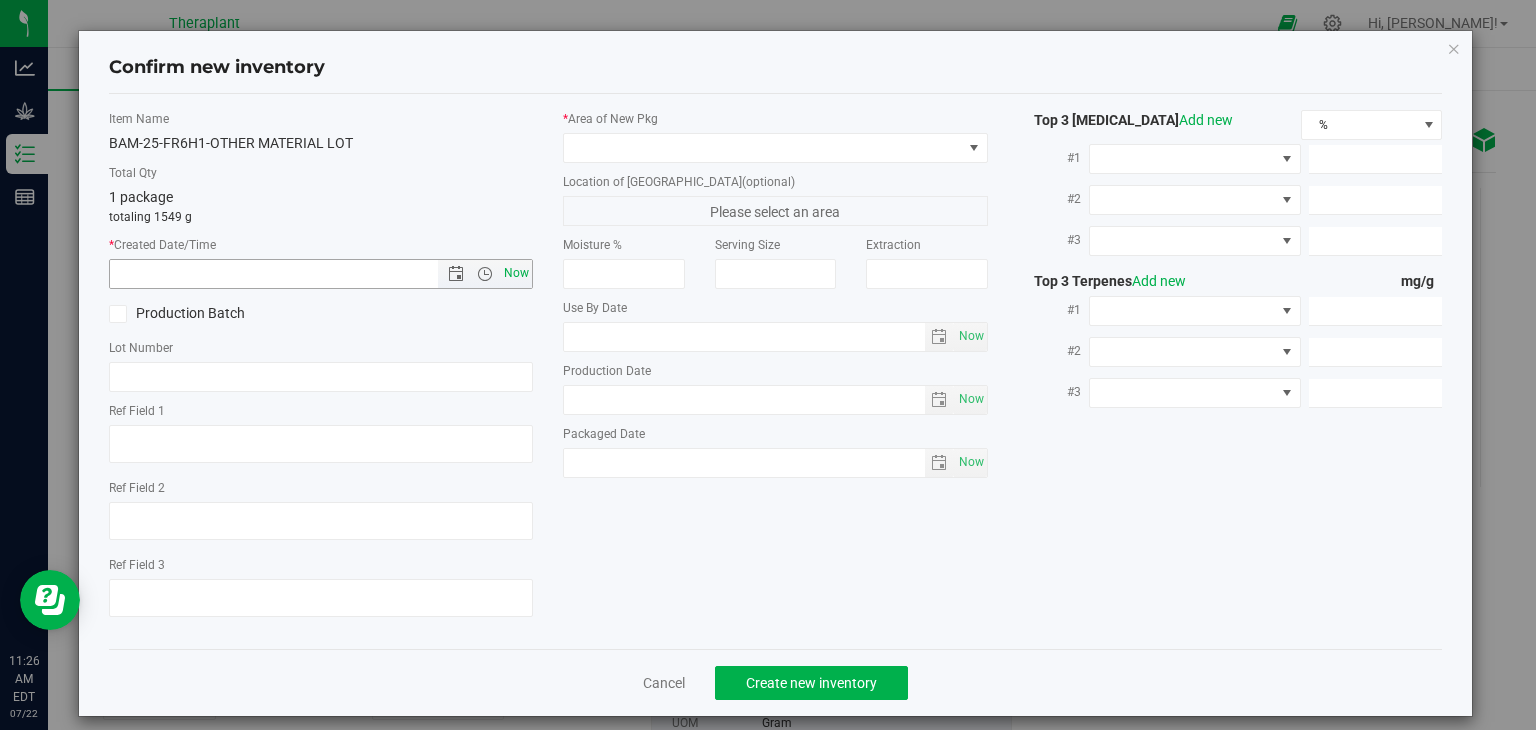 click on "Now" at bounding box center (517, 273) 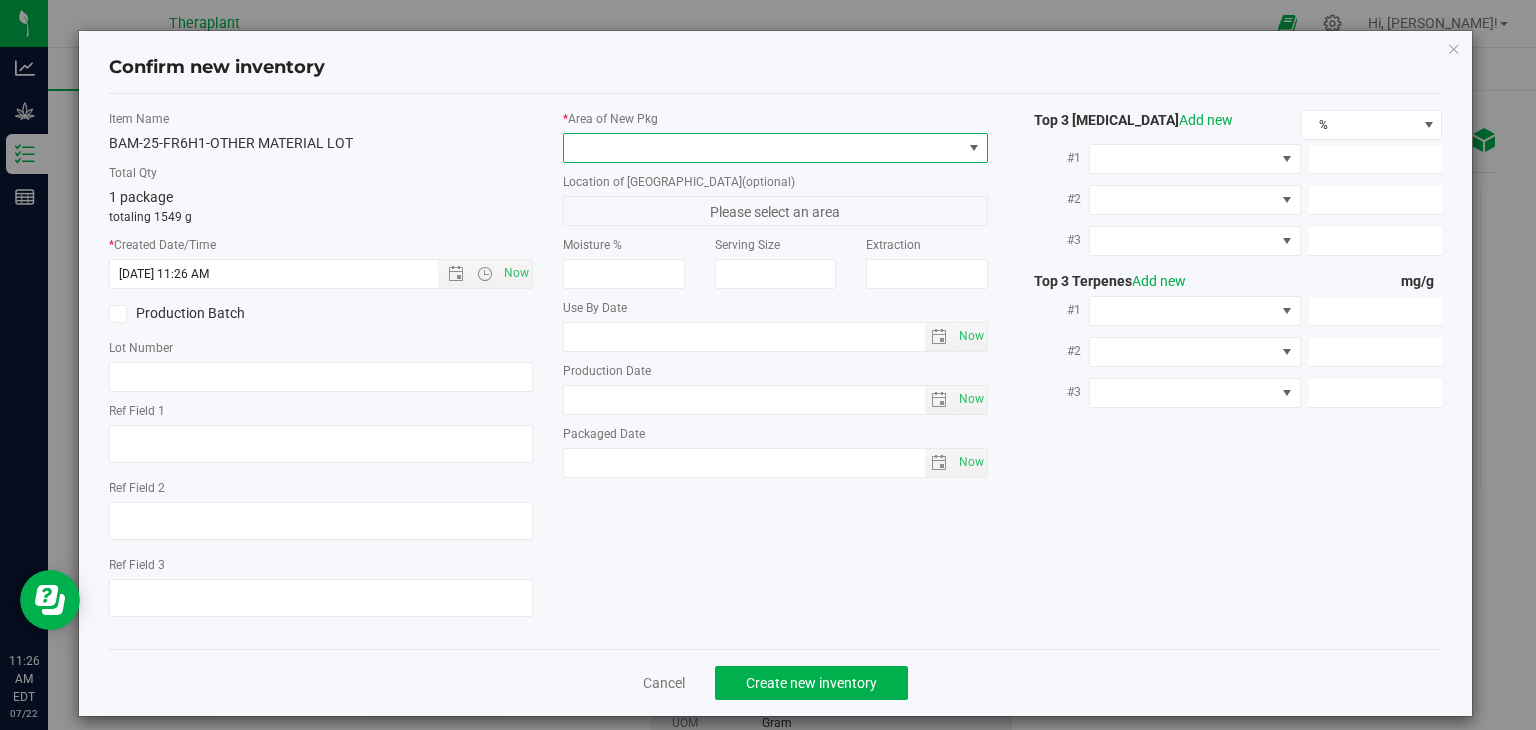 click at bounding box center [763, 148] 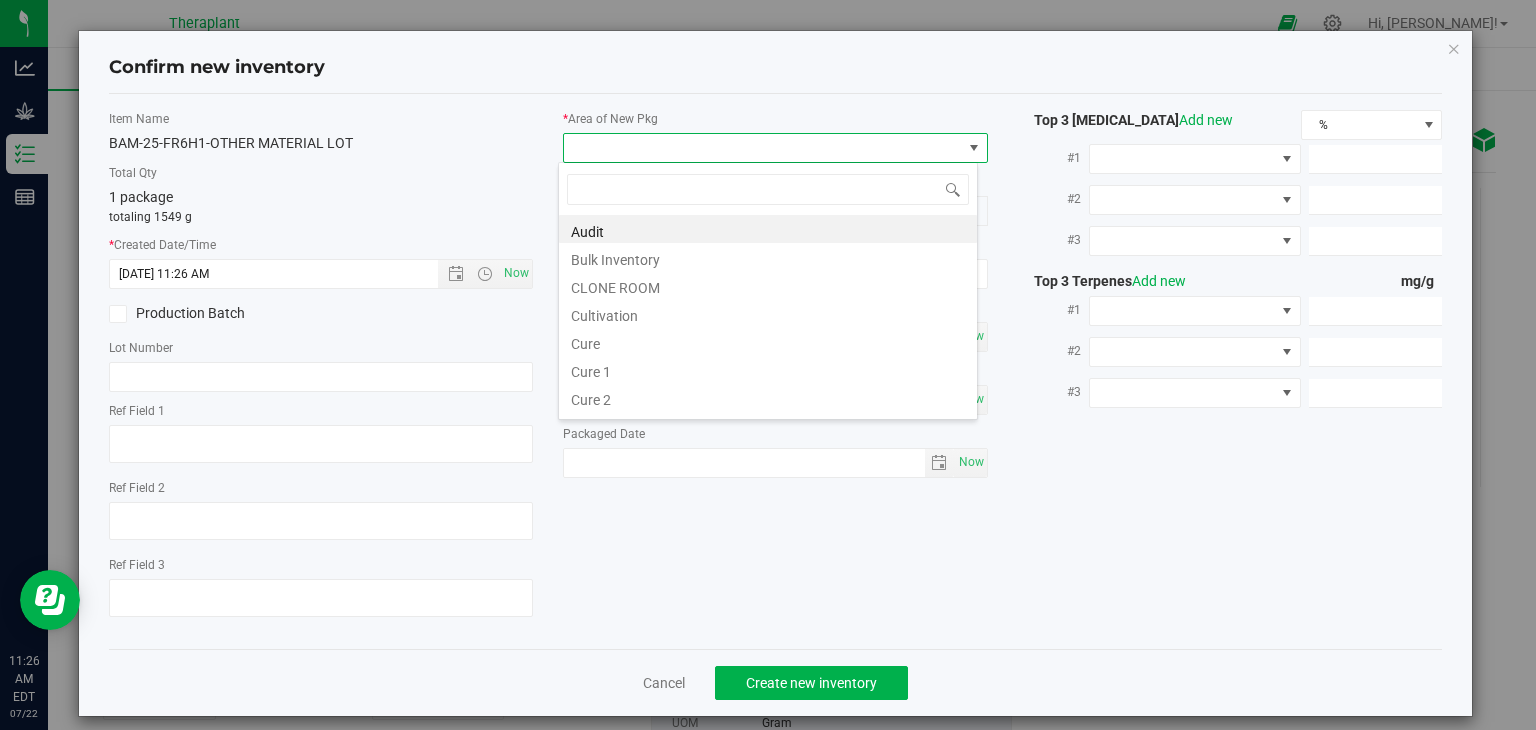 scroll, scrollTop: 99970, scrollLeft: 99580, axis: both 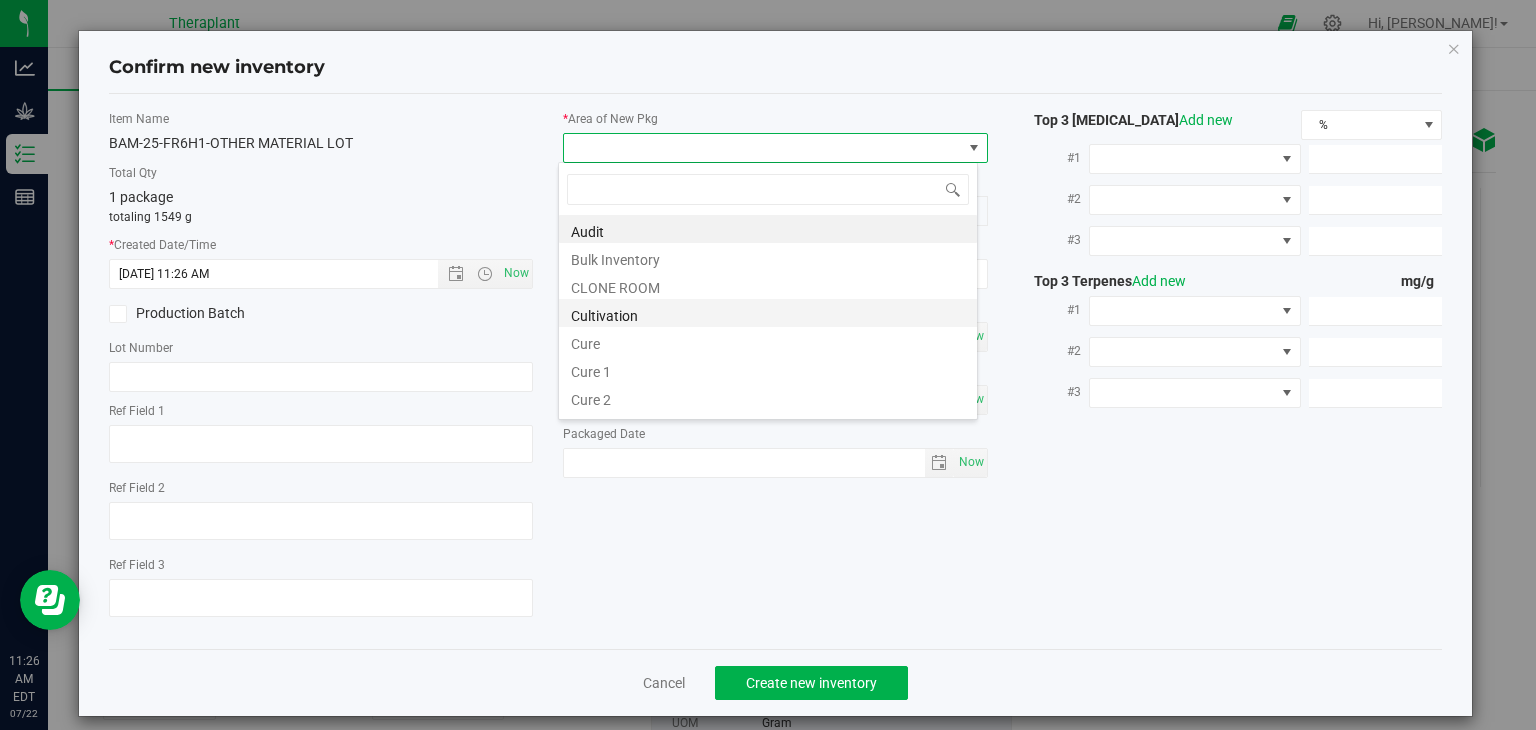 click on "Cultivation" at bounding box center [768, 313] 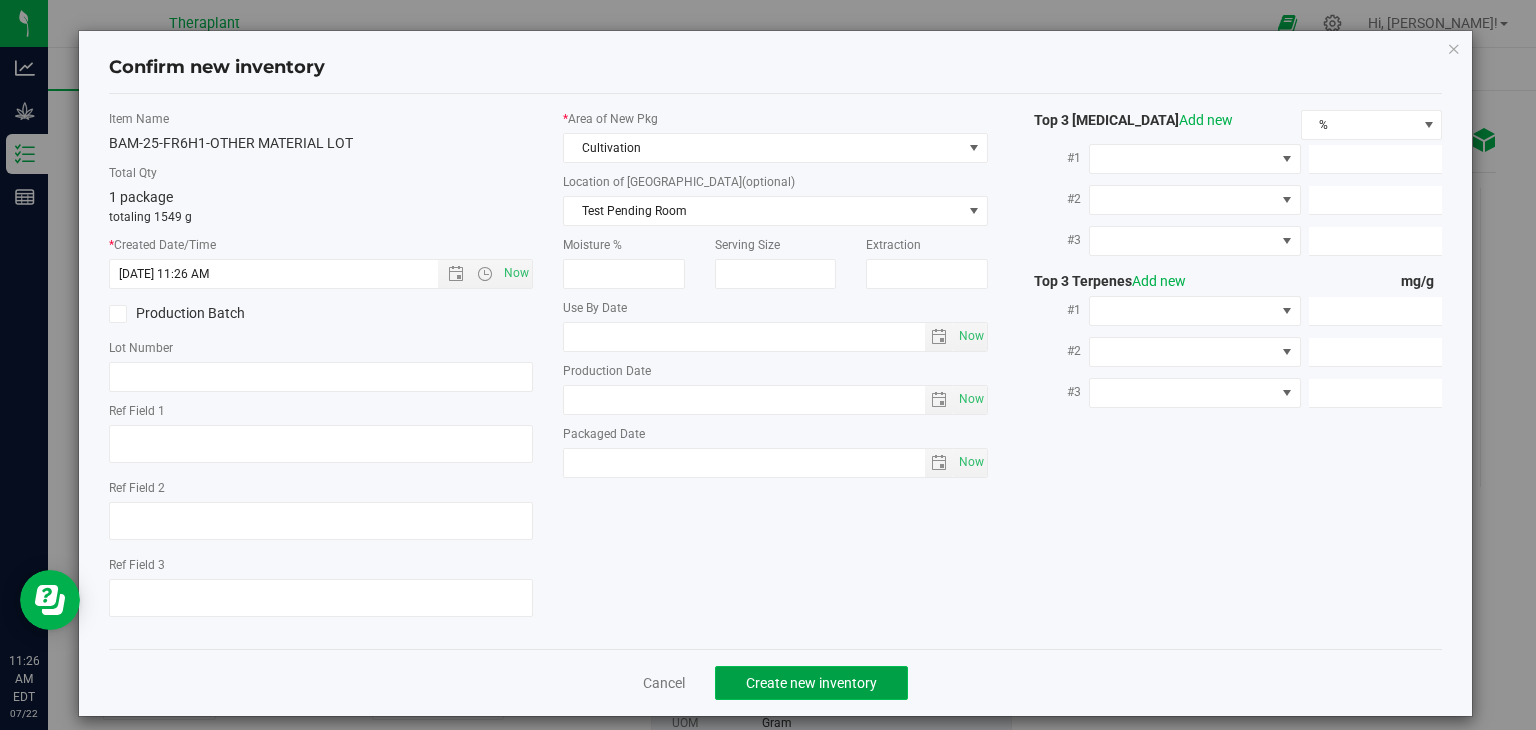 click on "Create new inventory" 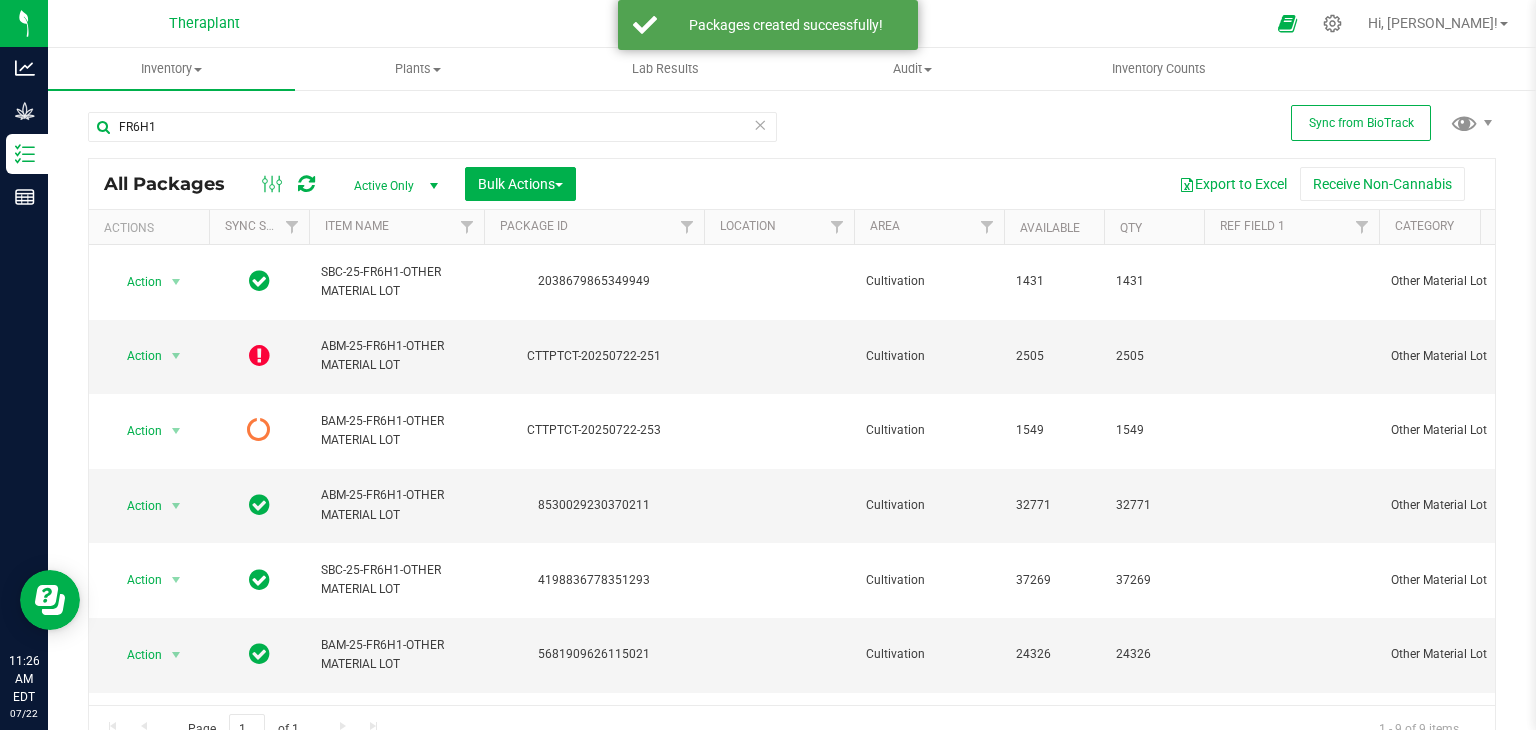 click at bounding box center (306, 184) 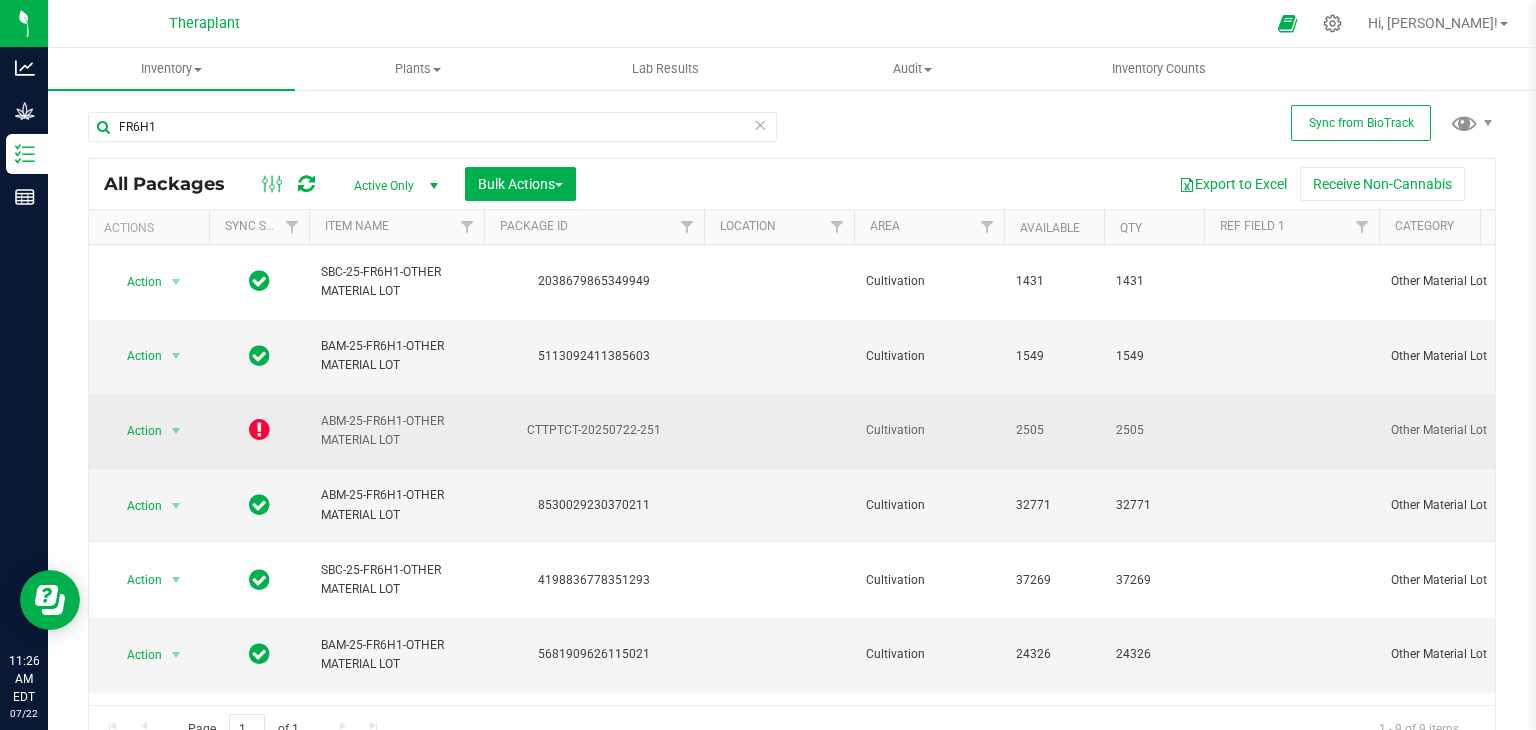 click at bounding box center (259, 429) 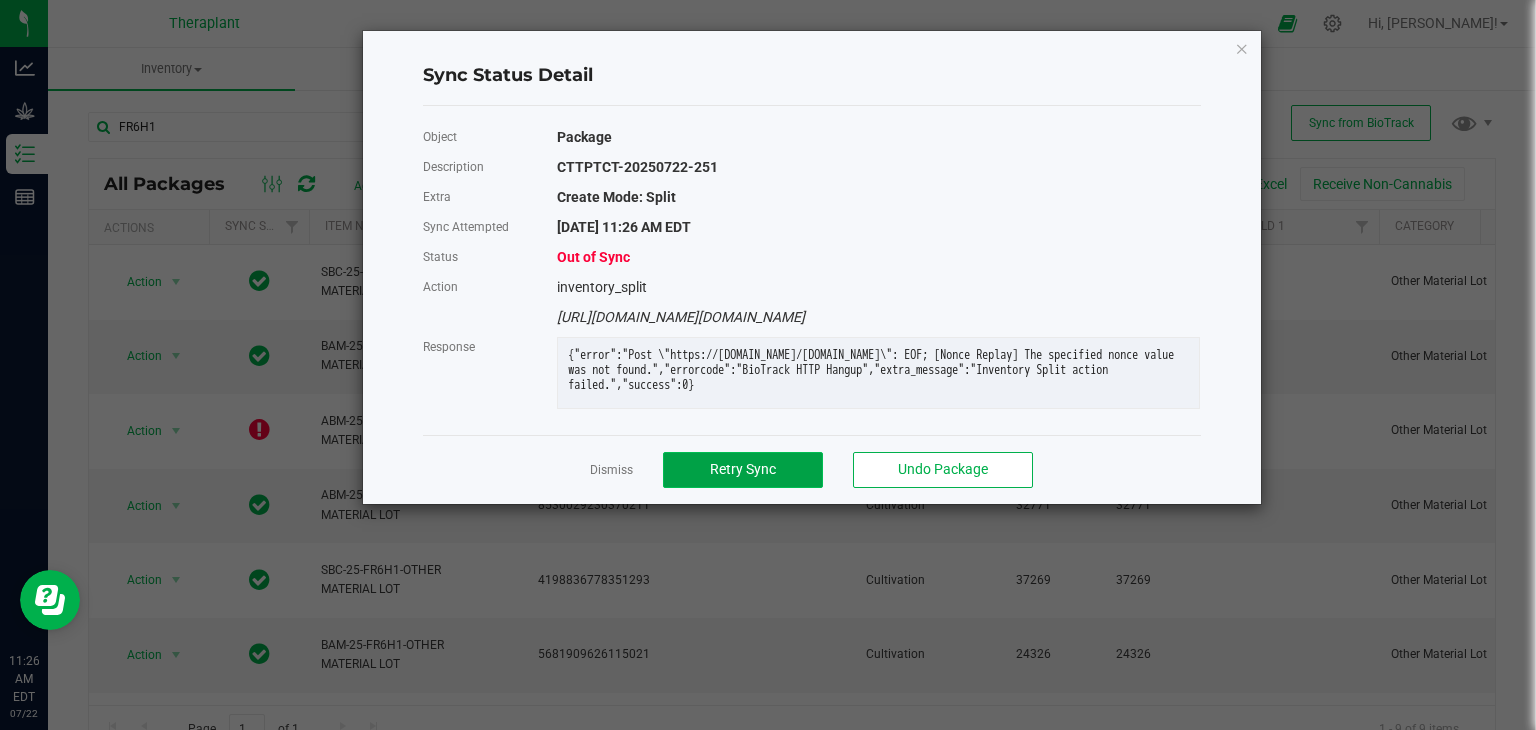 click on "Retry Sync" 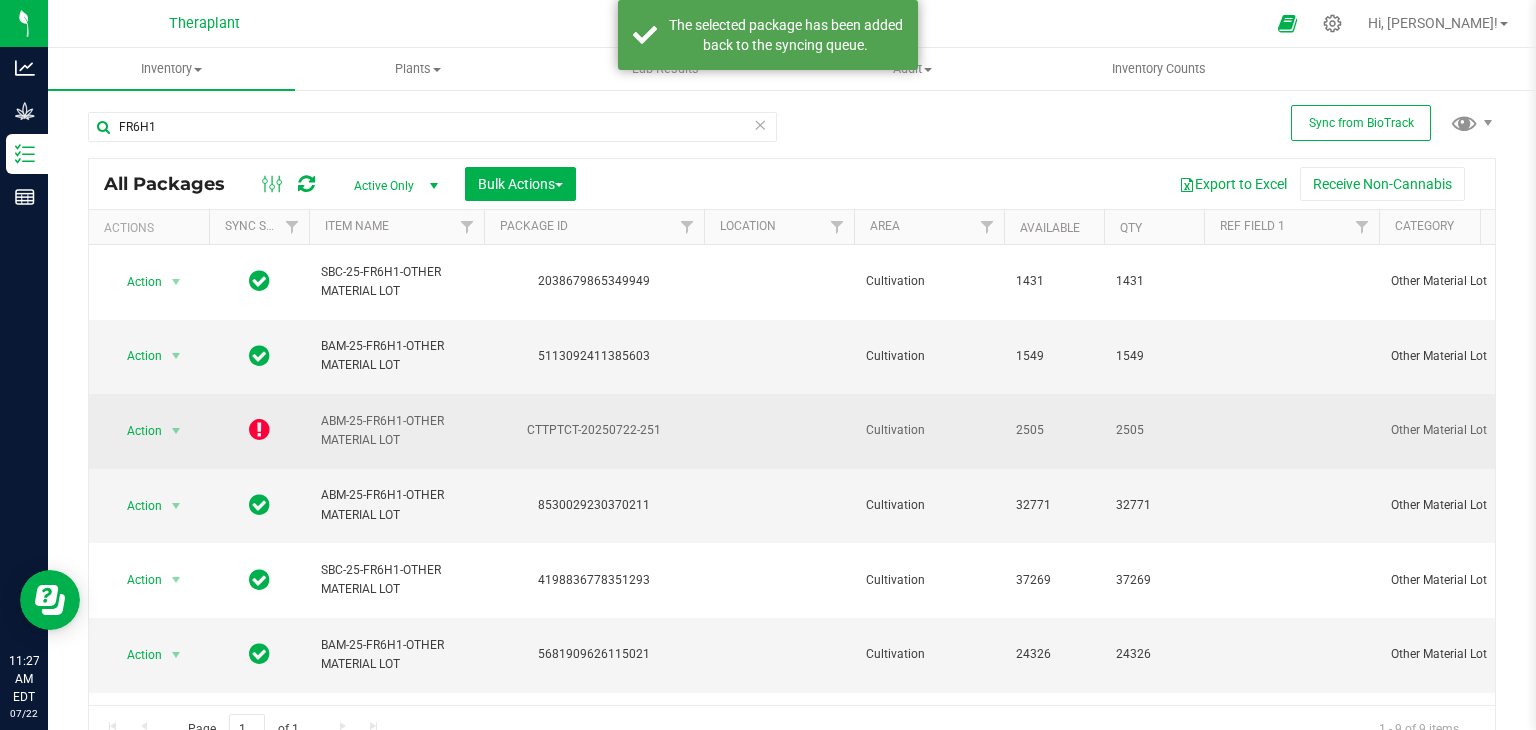 click at bounding box center (259, 429) 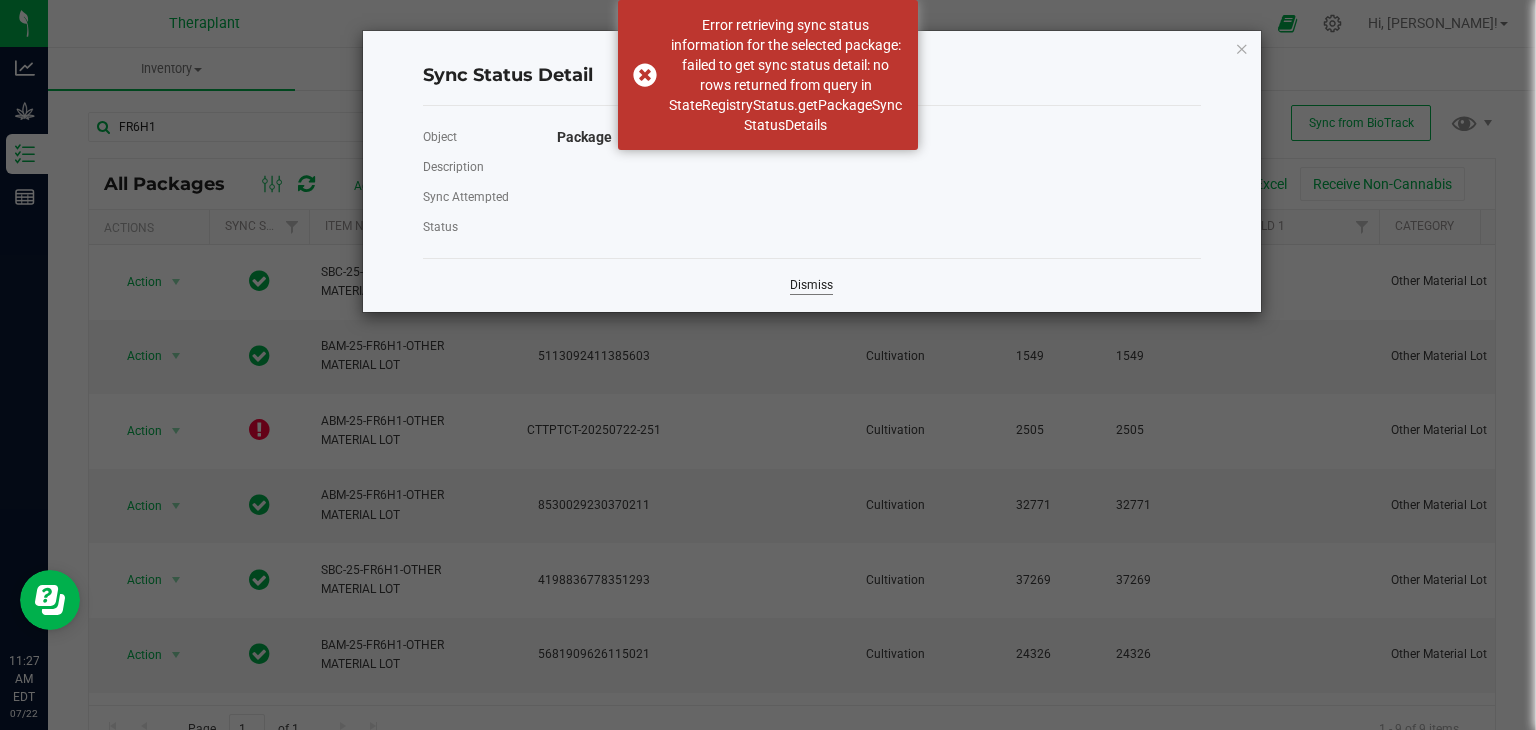 click on "Dismiss" 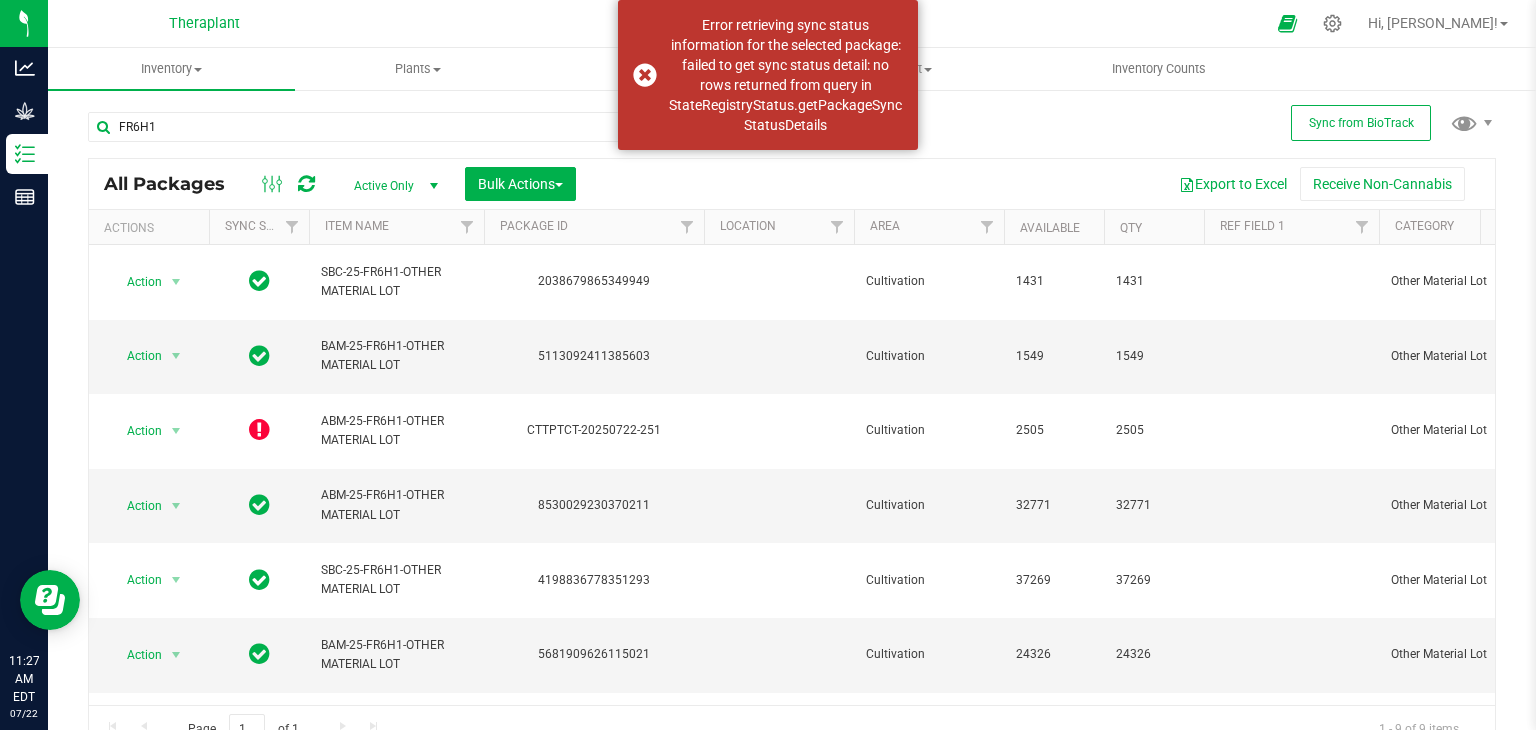 click at bounding box center (306, 184) 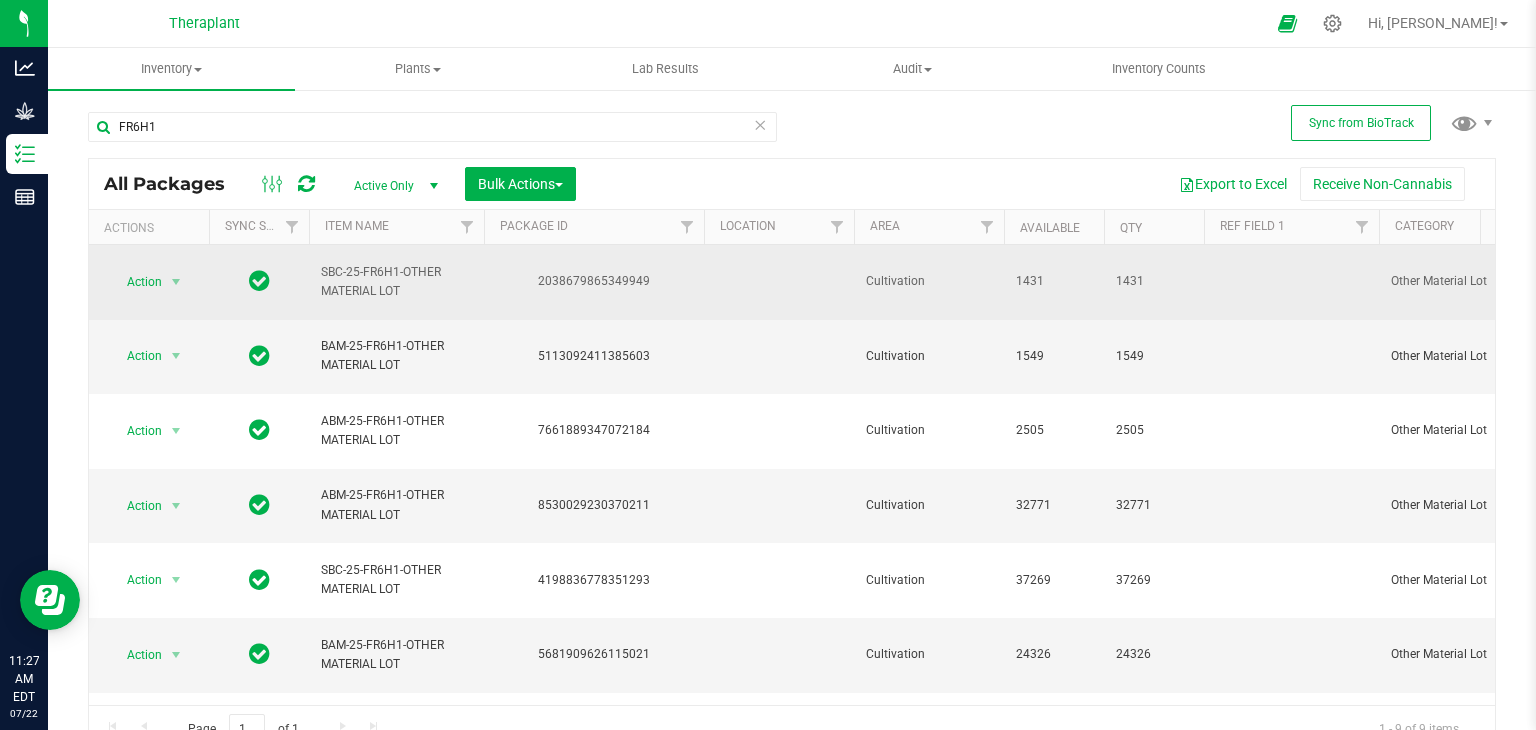 click on "Action Action Adjust qty Create package Edit attributes Global inventory Locate package Lock package Package audit log Print package label Record a lab result Schedule for destruction See history" at bounding box center (149, 282) 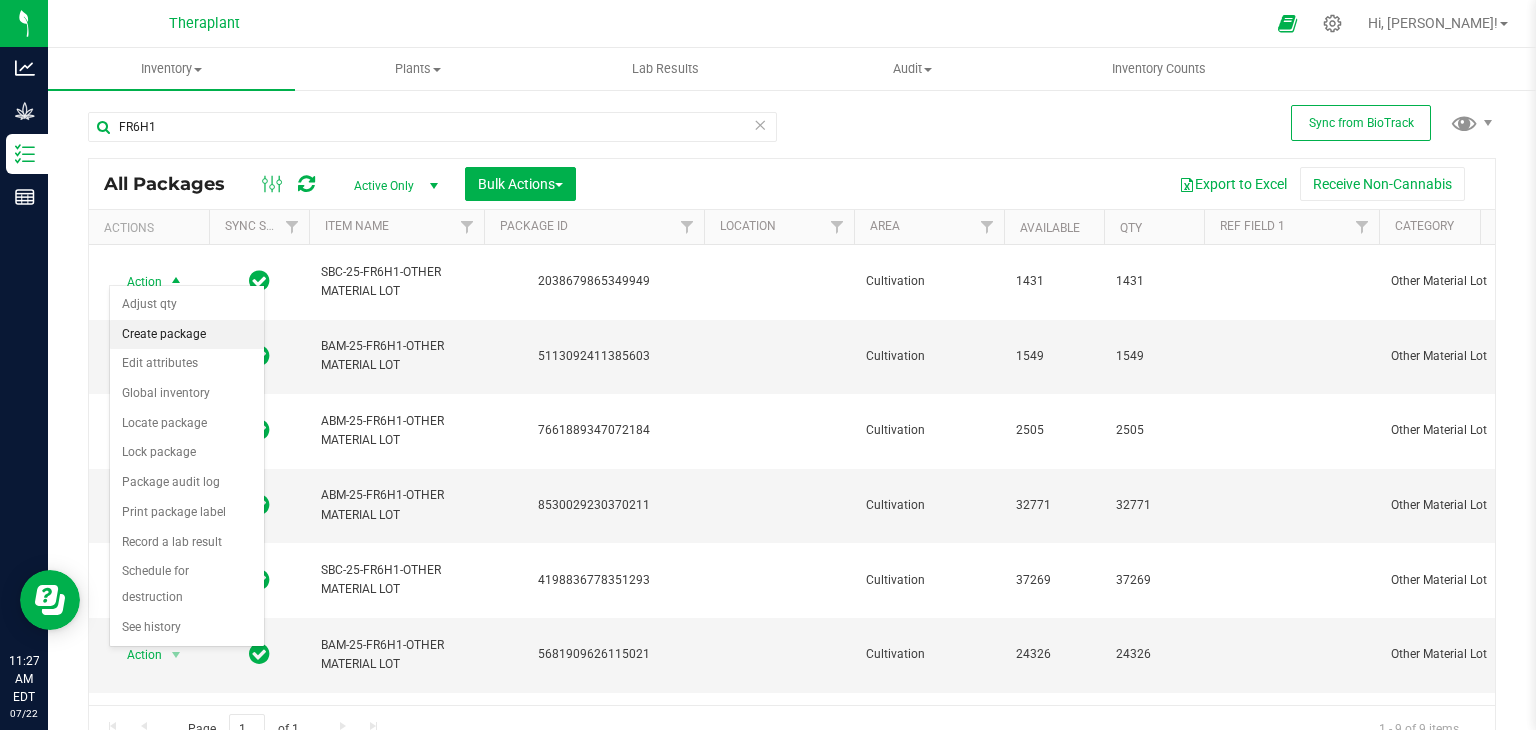 click on "Create package" at bounding box center (187, 335) 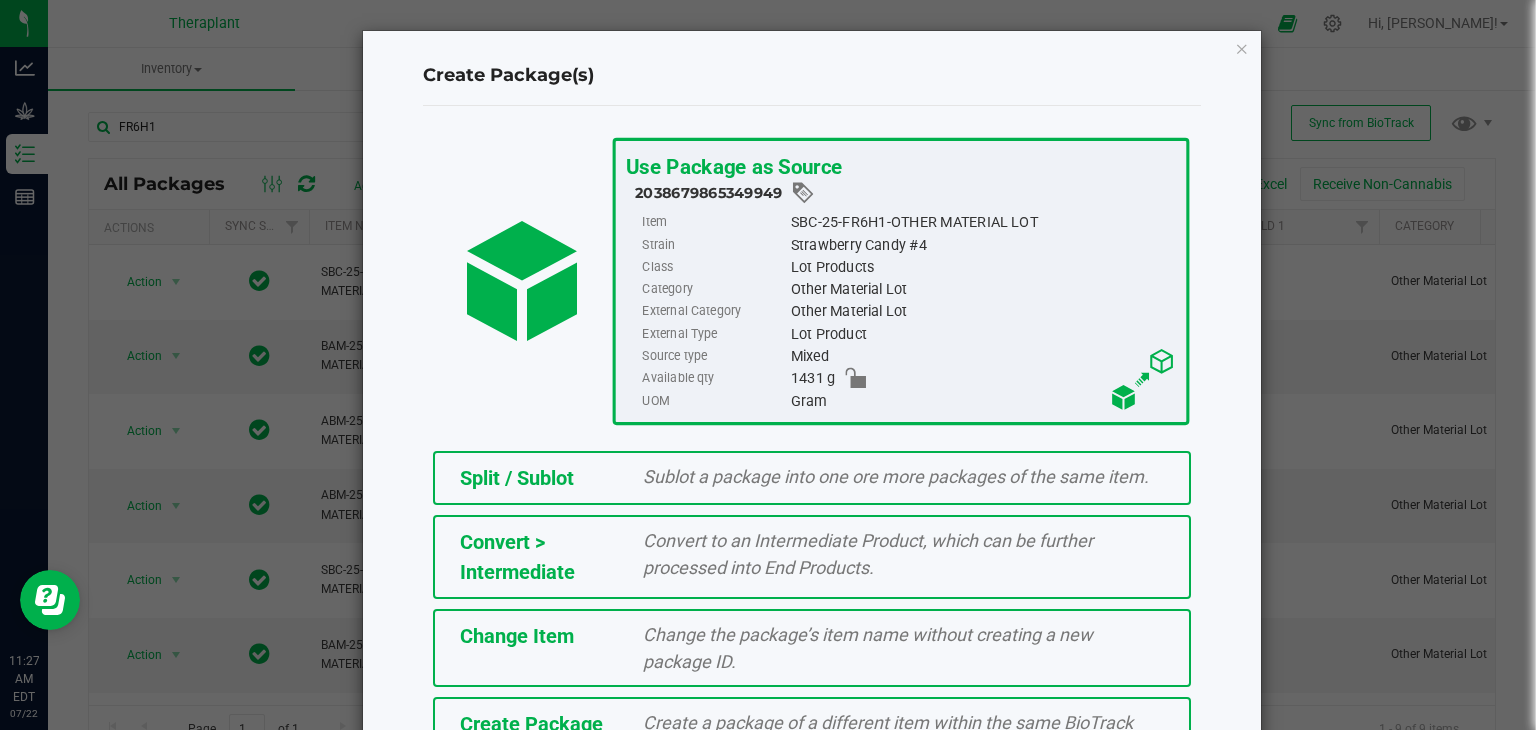 click on "Change Item" 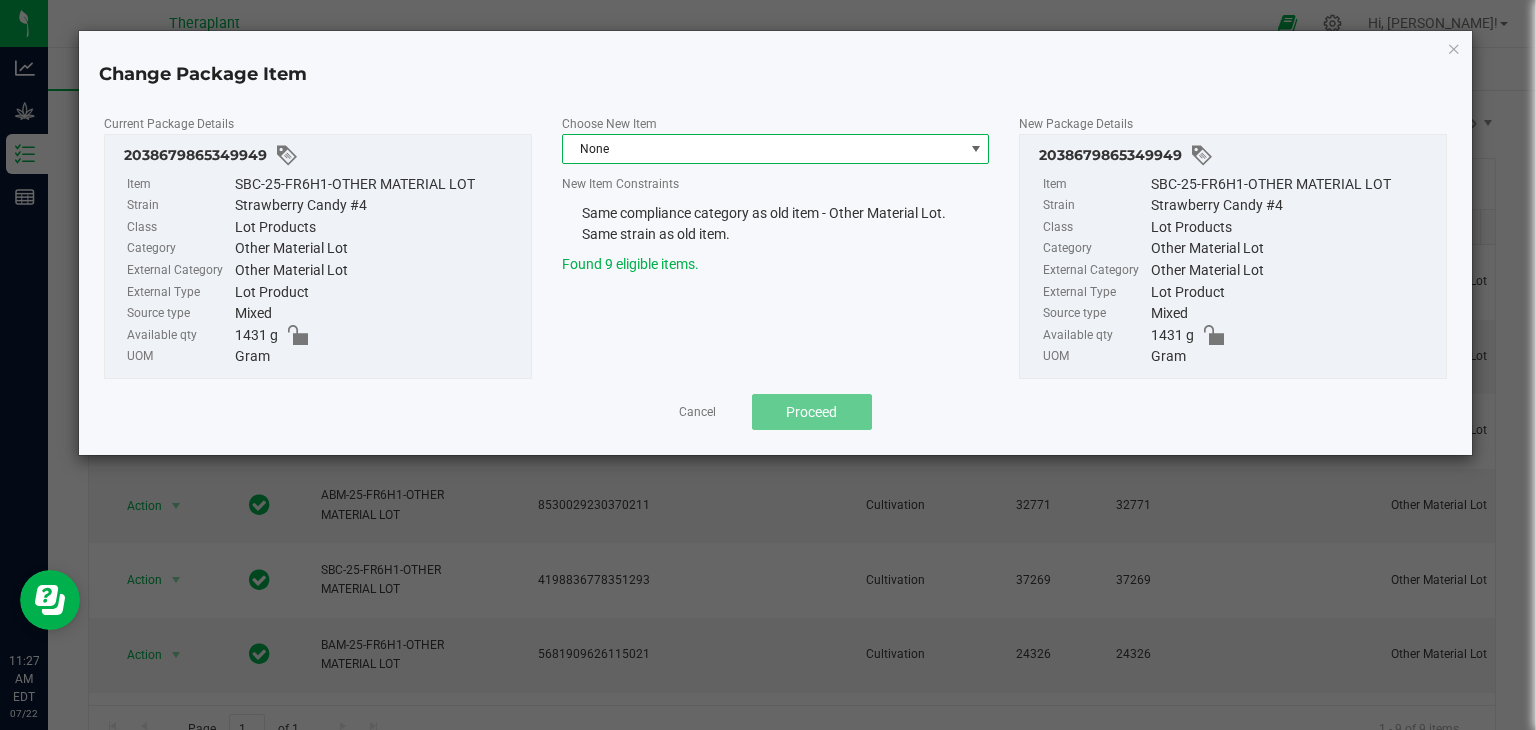 click on "None" at bounding box center [763, 149] 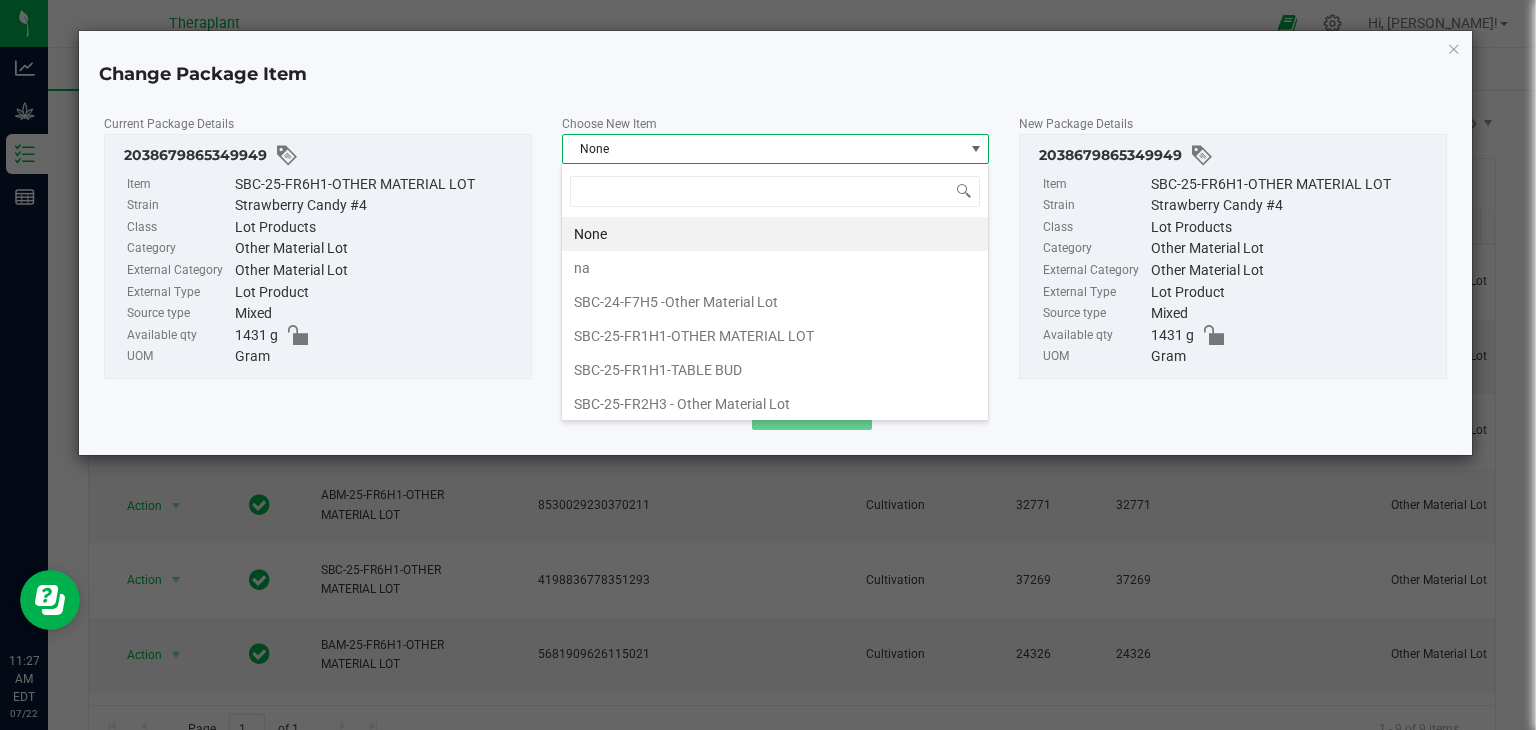 scroll, scrollTop: 99970, scrollLeft: 99572, axis: both 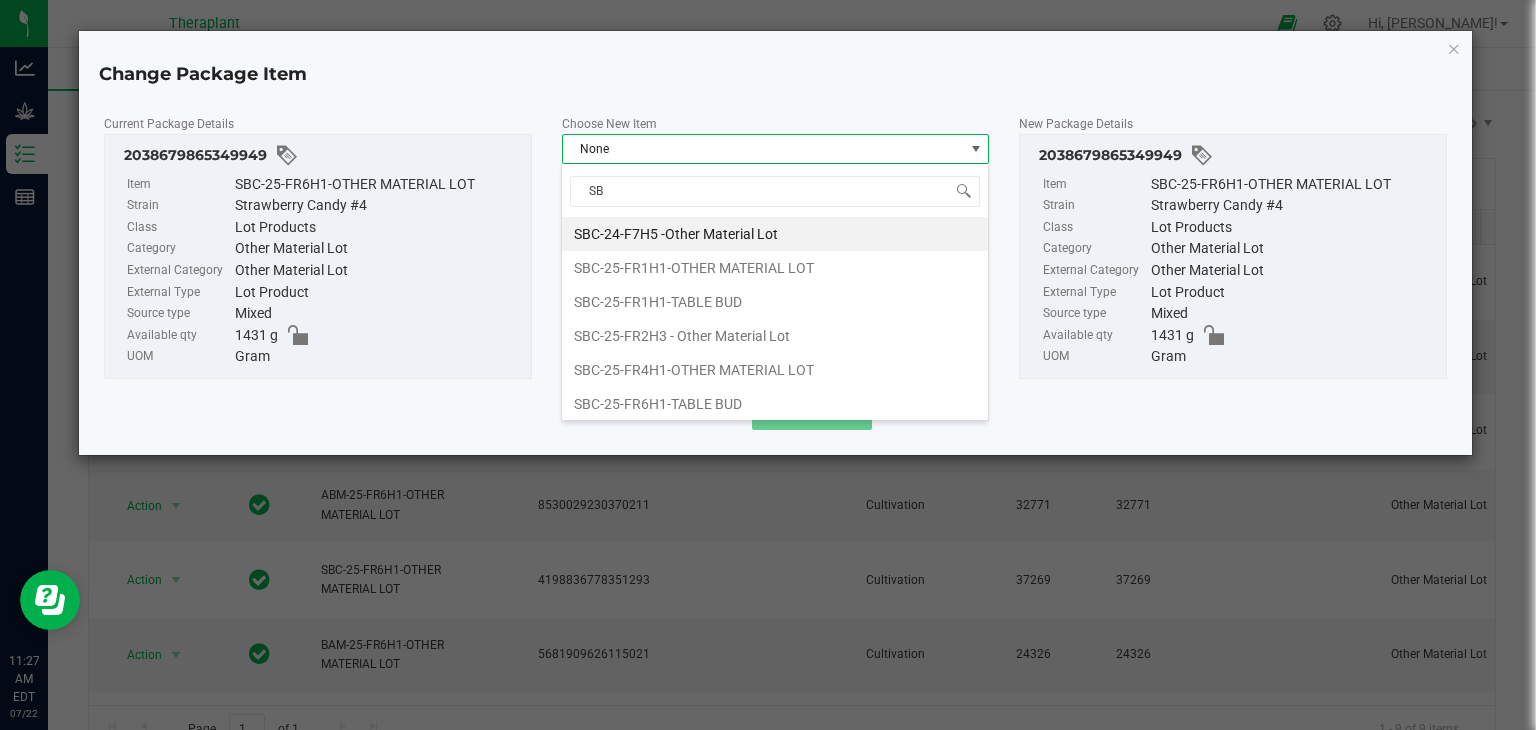 type on "SBC" 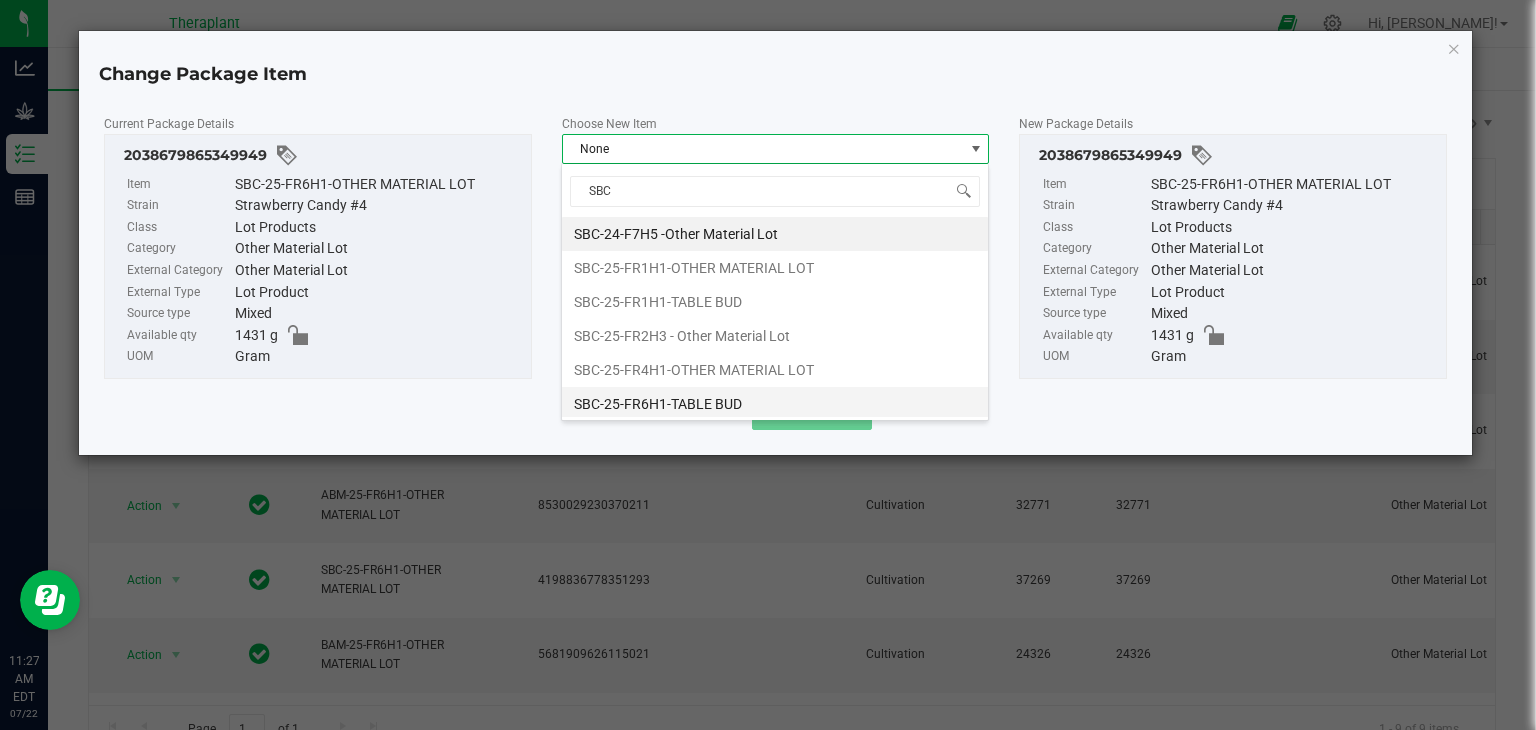 click on "SBC-25-FR6H1-TABLE BUD" at bounding box center (775, 404) 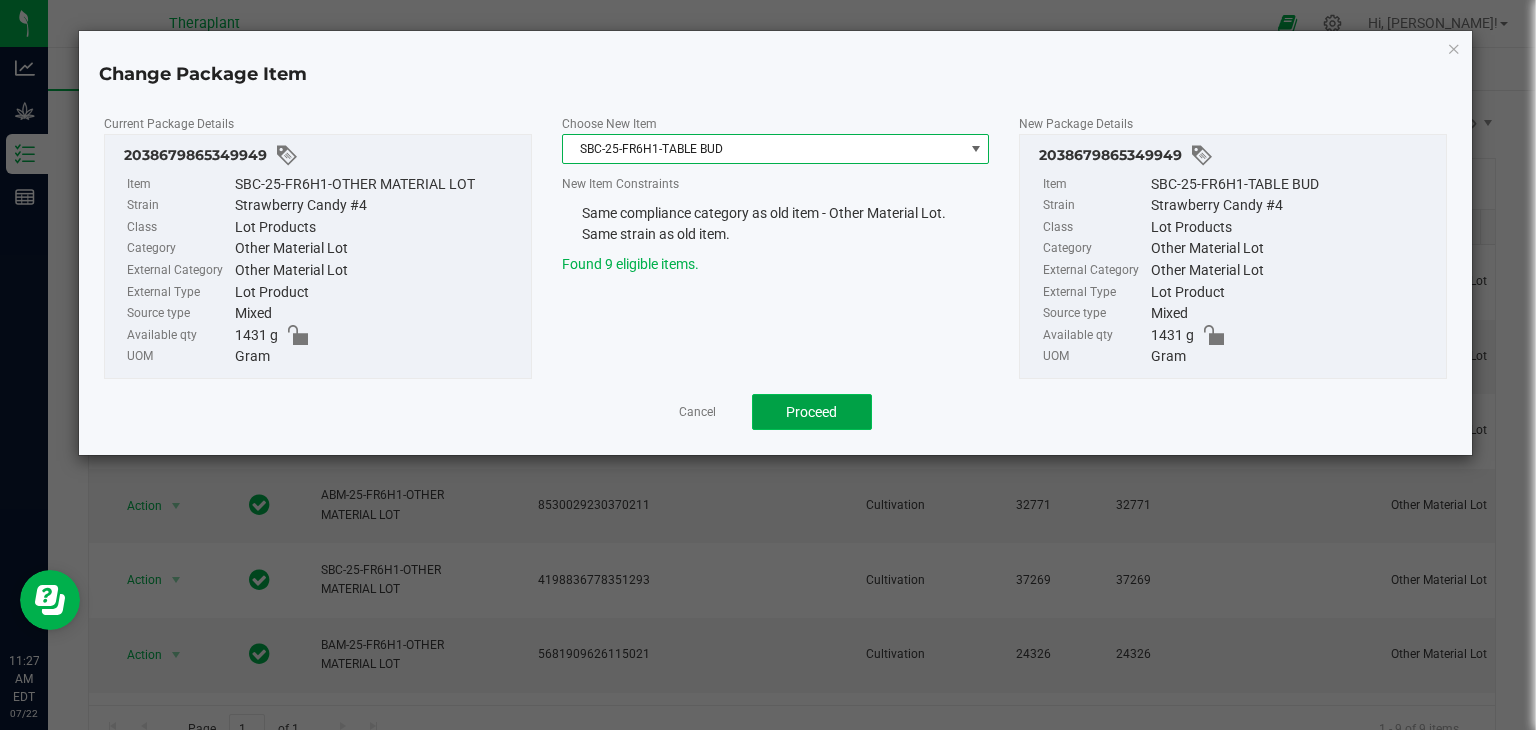 click on "Proceed" 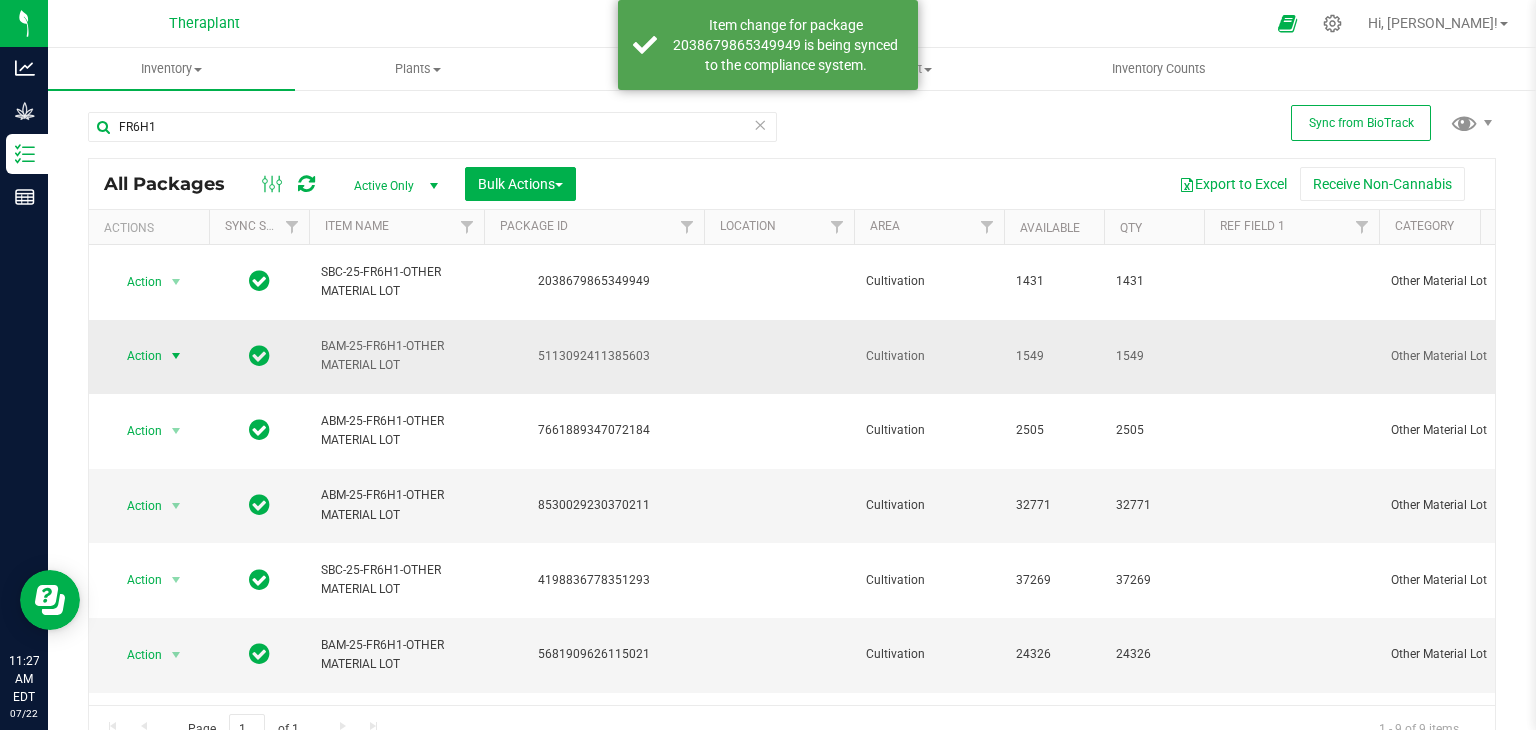 click at bounding box center (176, 356) 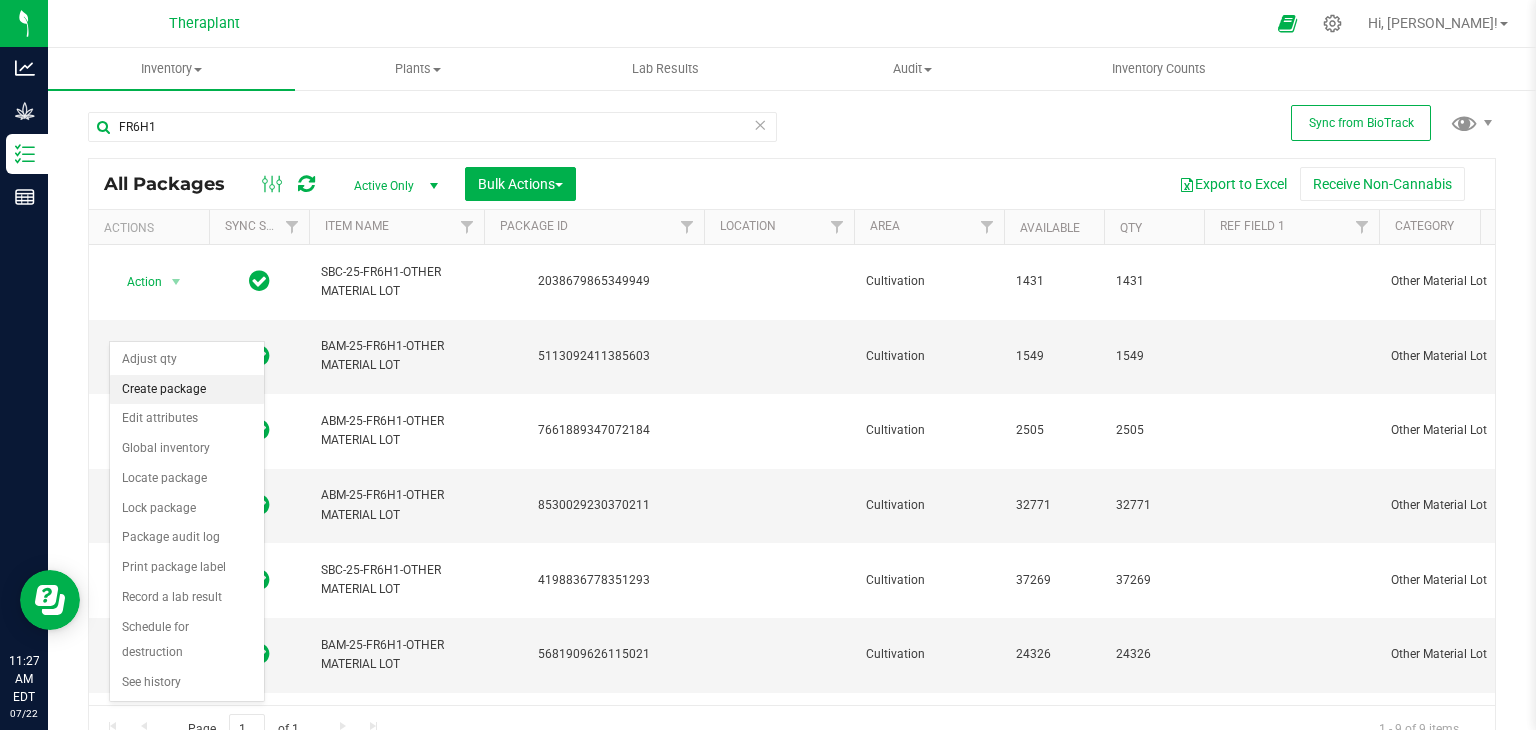 click on "Create package" at bounding box center (187, 390) 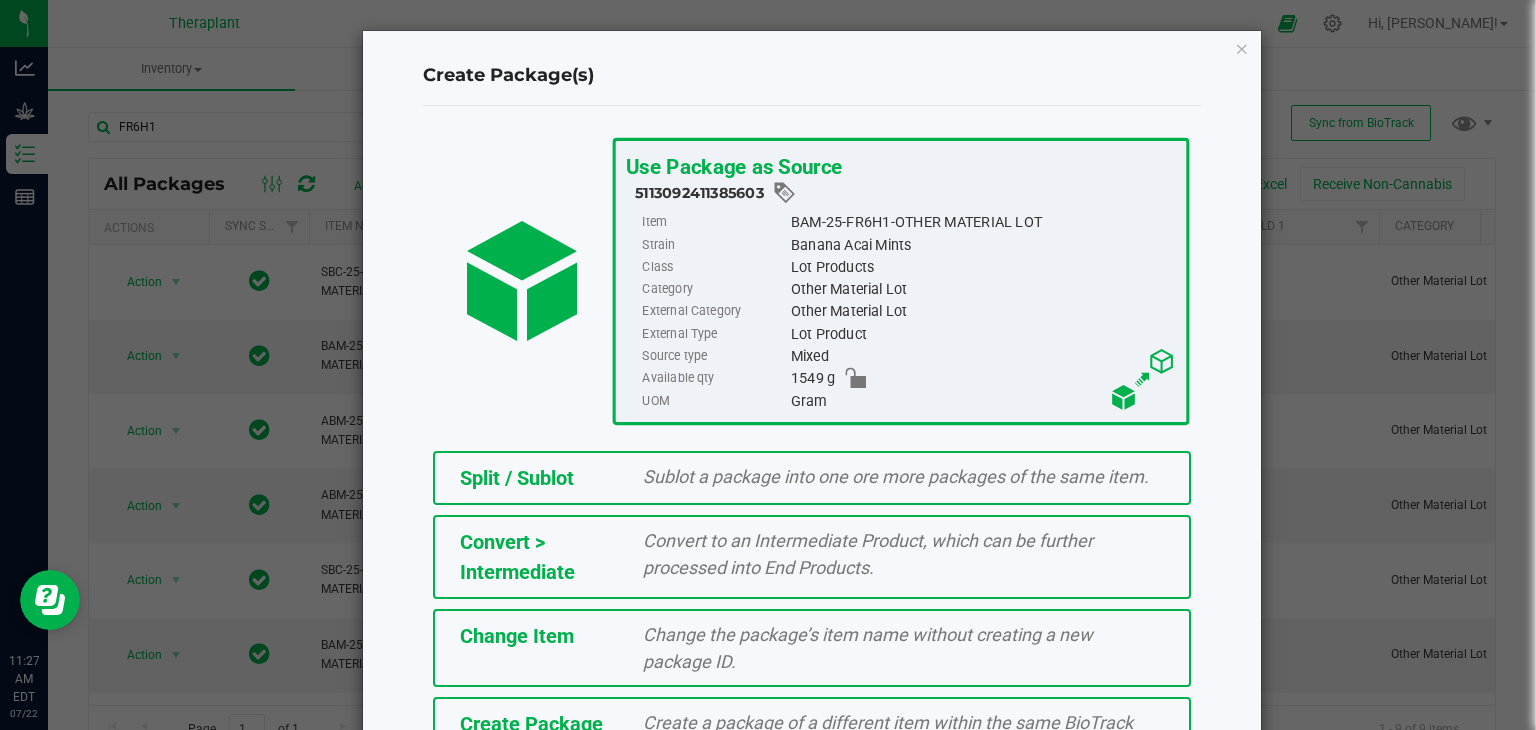 click on "Change Item" 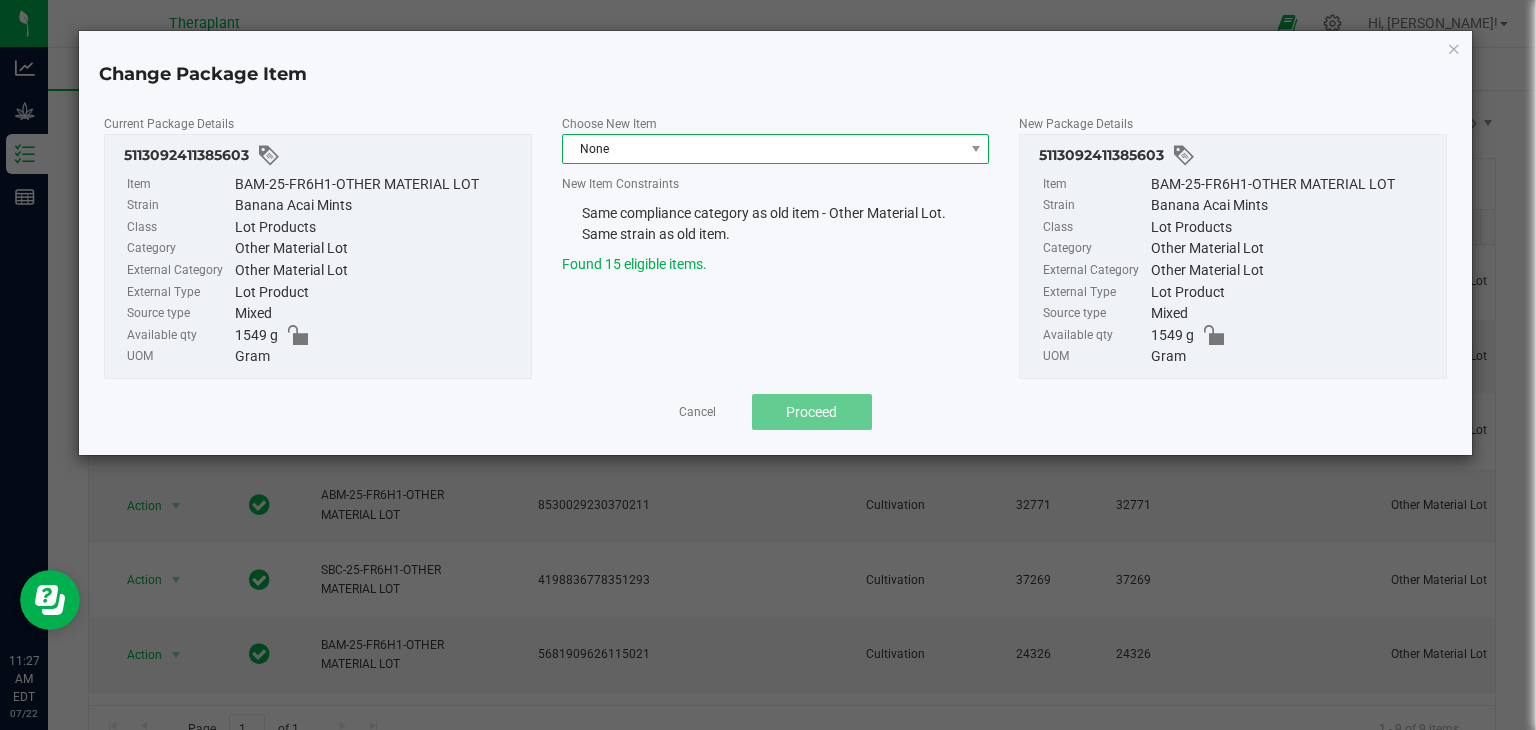 click on "None" at bounding box center (763, 149) 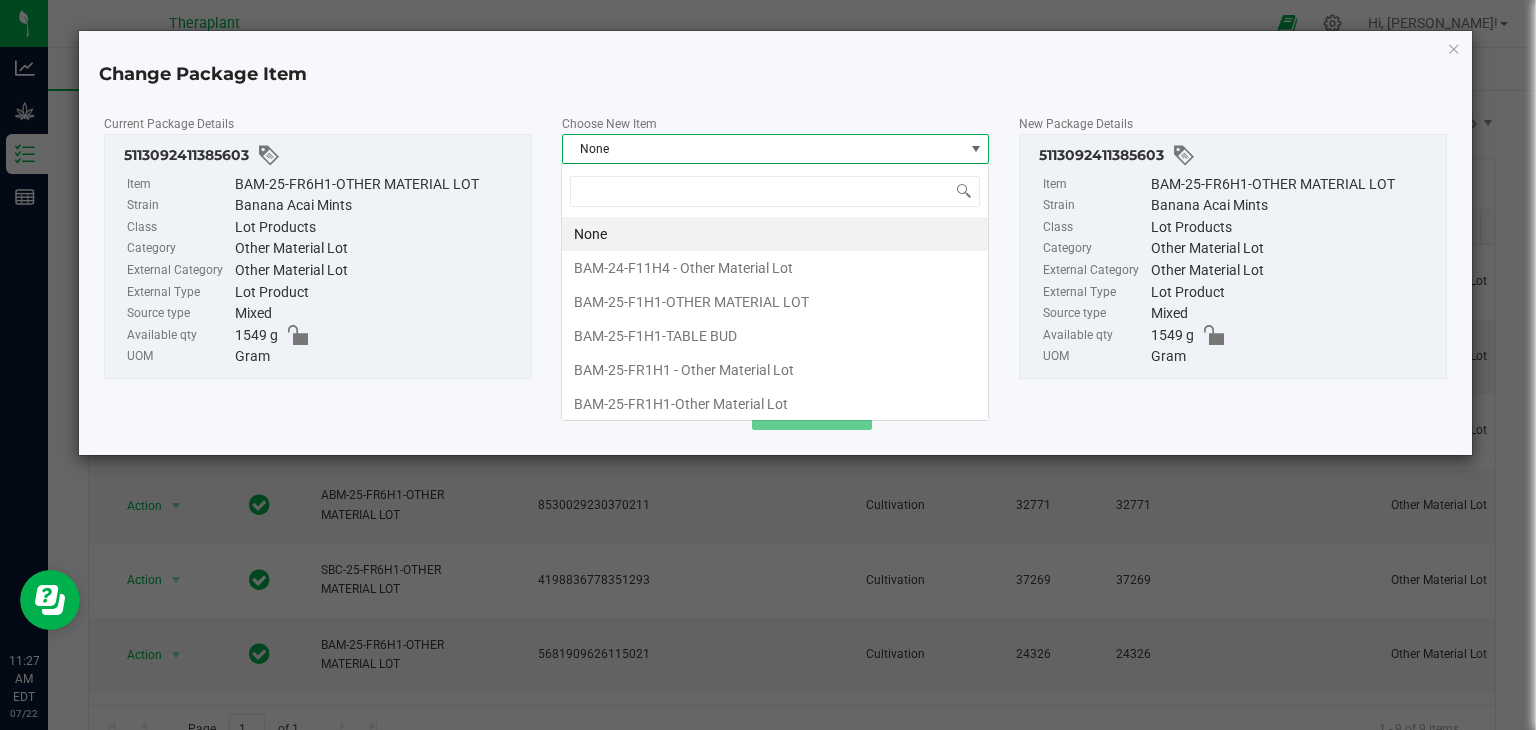 scroll, scrollTop: 99970, scrollLeft: 99572, axis: both 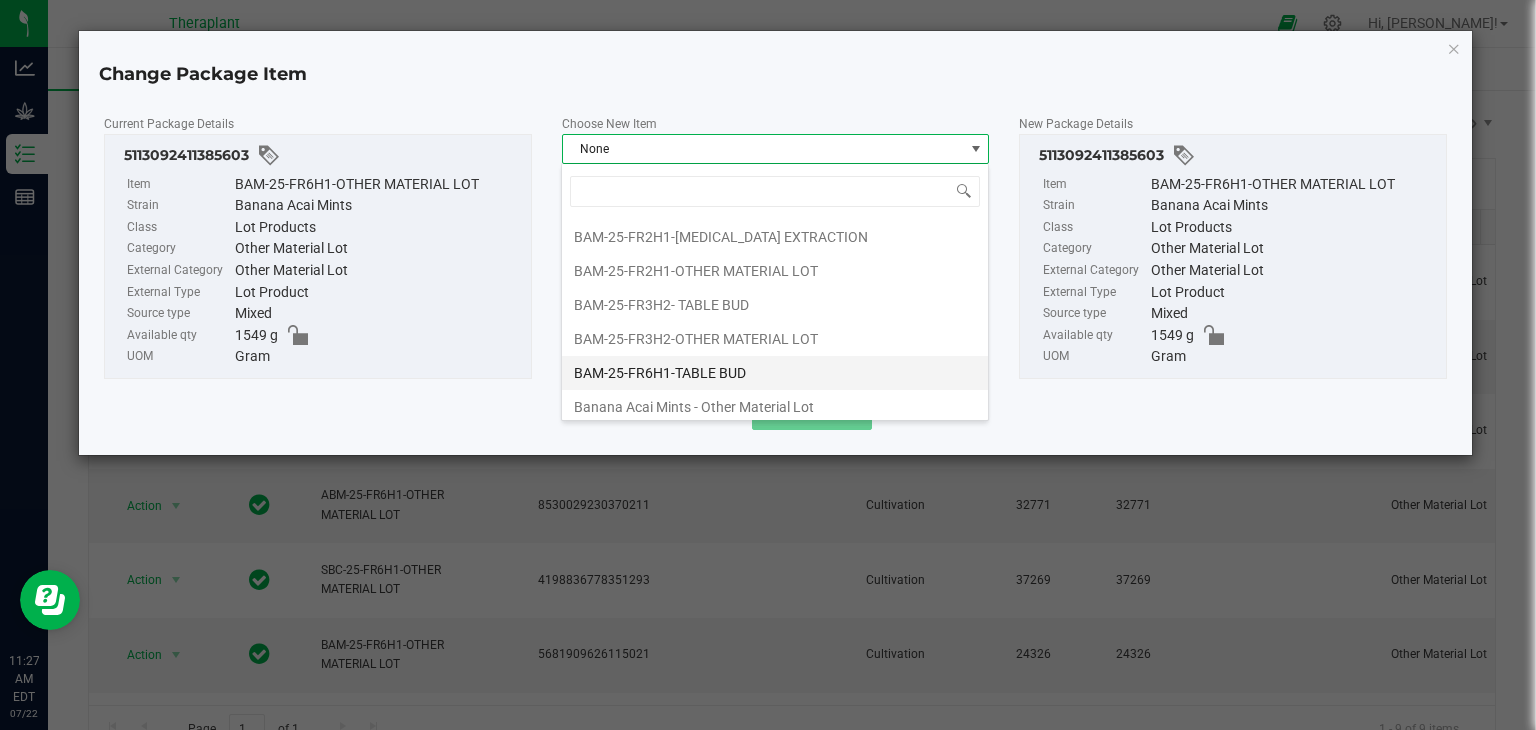 click on "BAM-25-FR6H1-TABLE BUD" at bounding box center (775, 373) 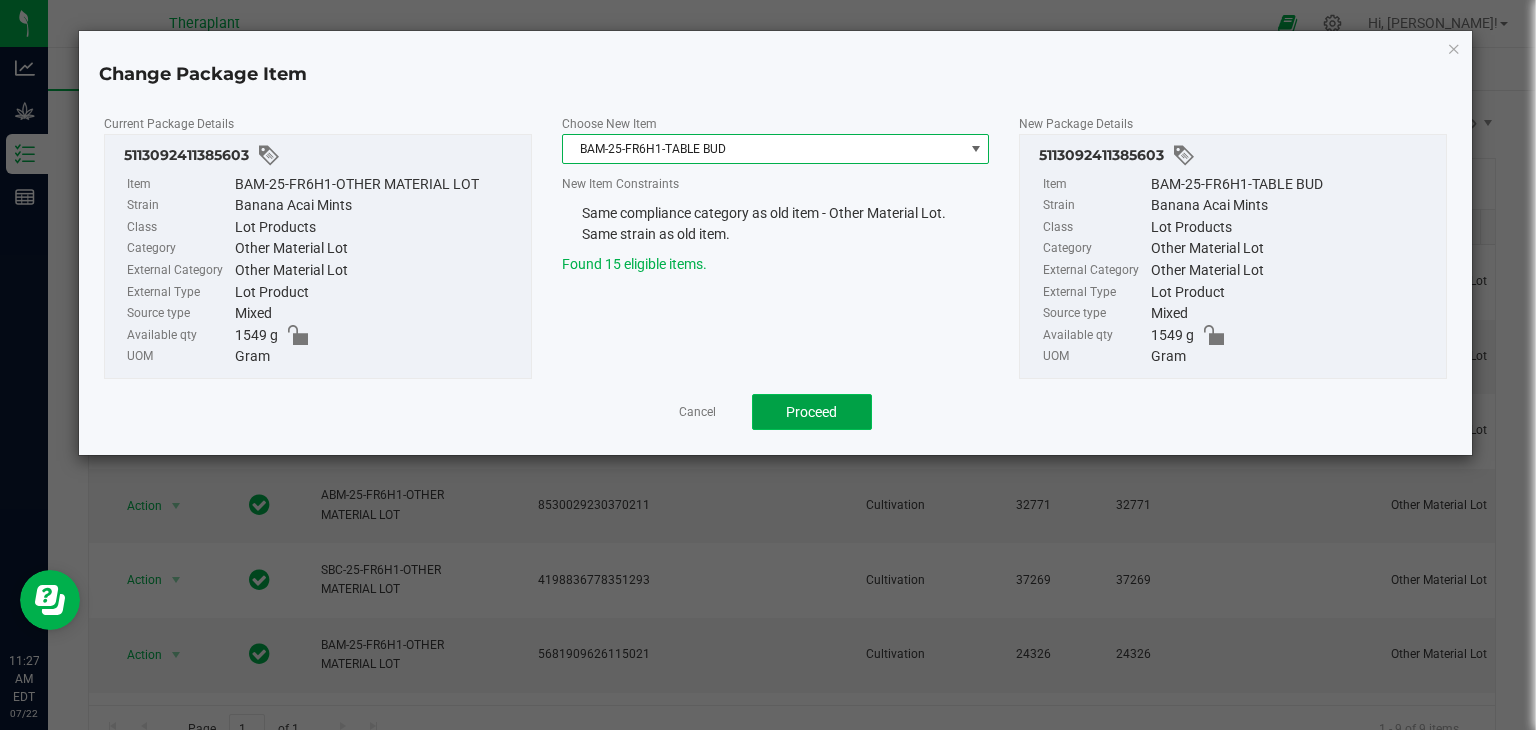 click on "Proceed" 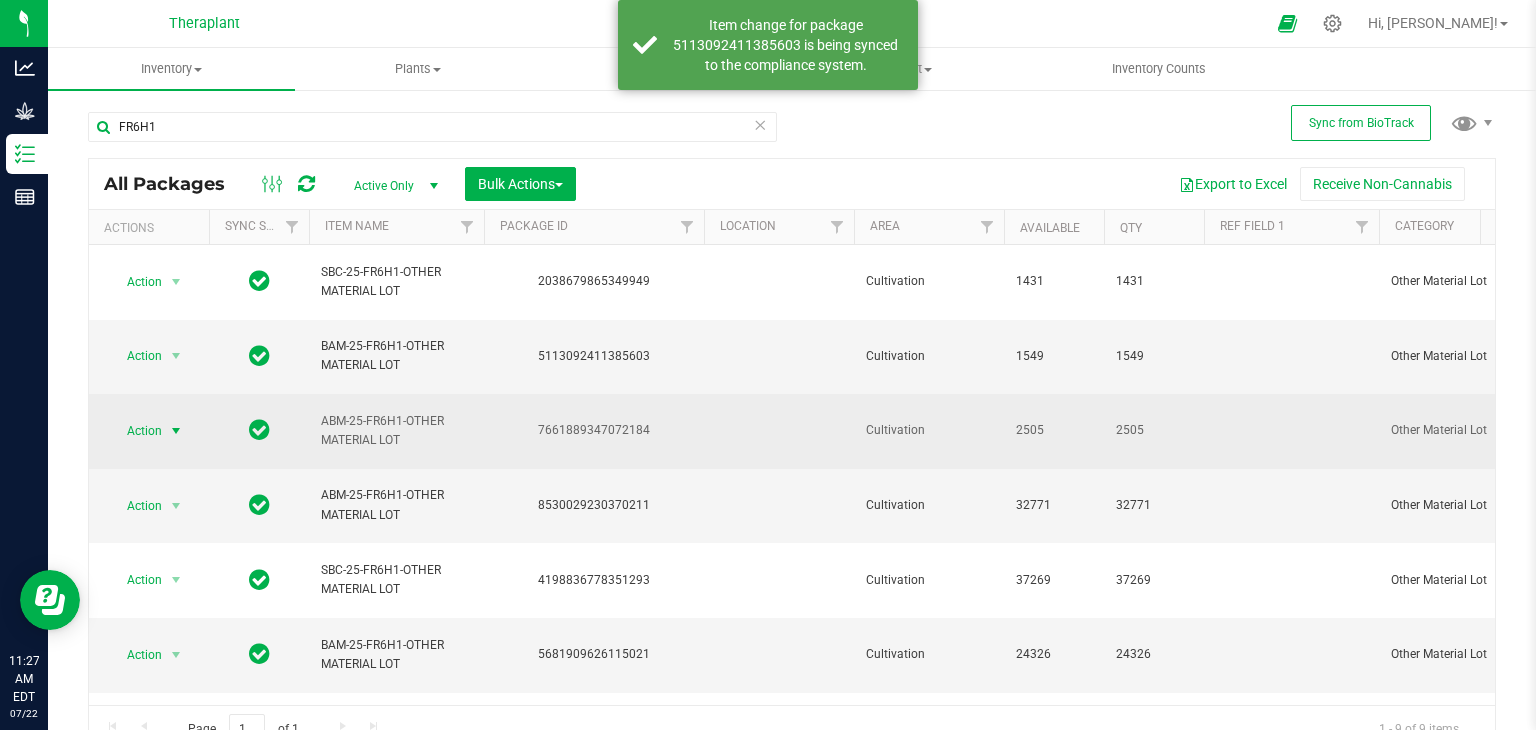 click at bounding box center [176, 431] 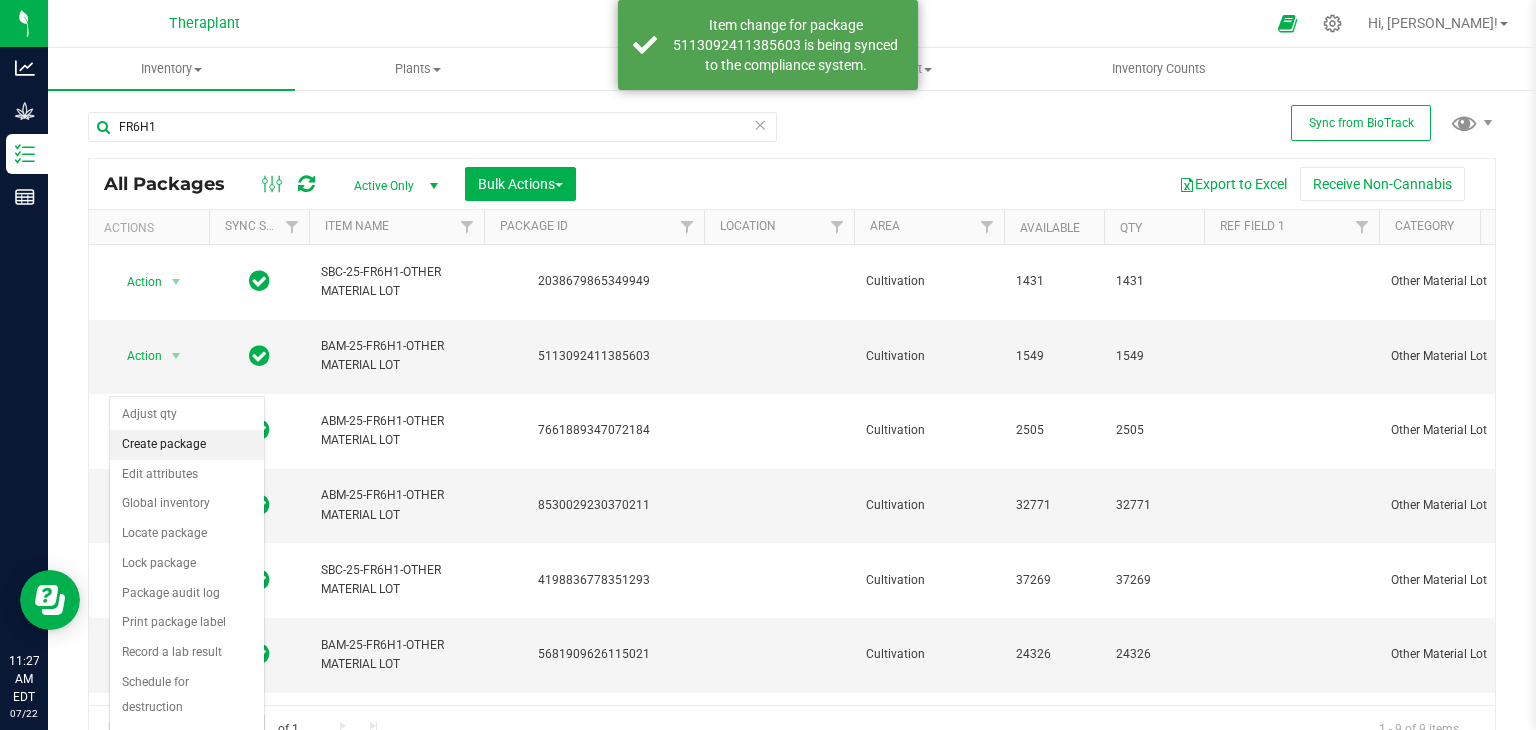 click on "Create package" at bounding box center [187, 445] 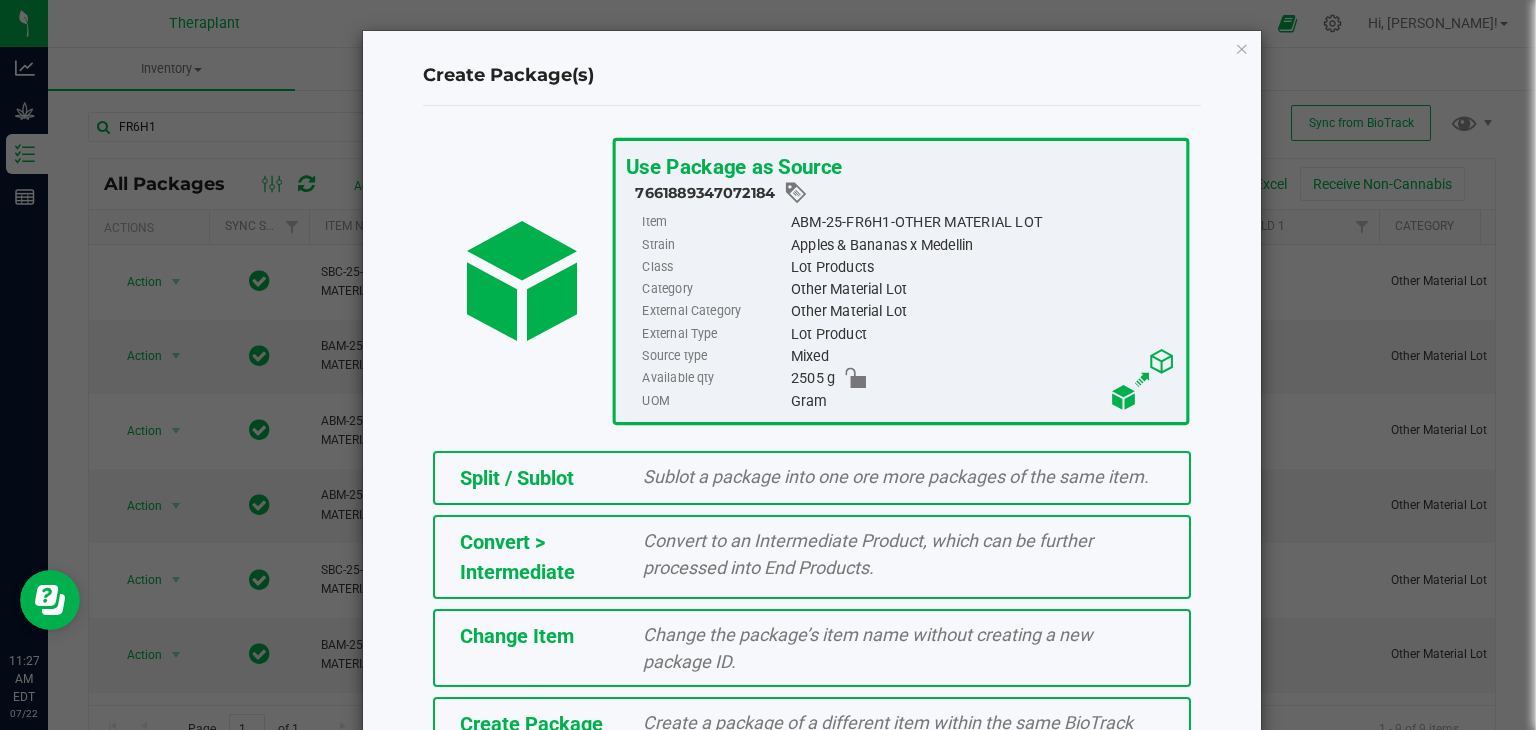 click on "Change Item" 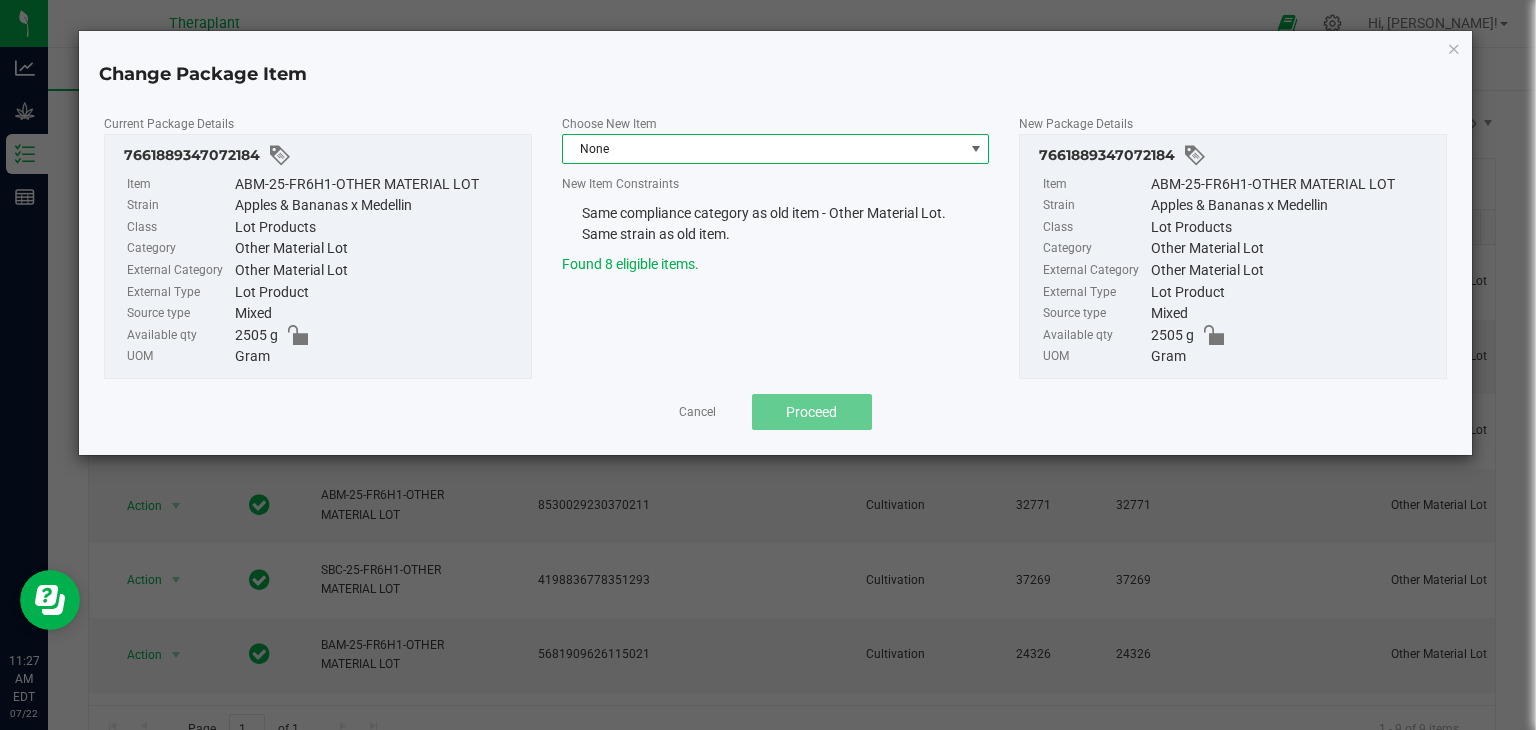 click on "None" at bounding box center [763, 149] 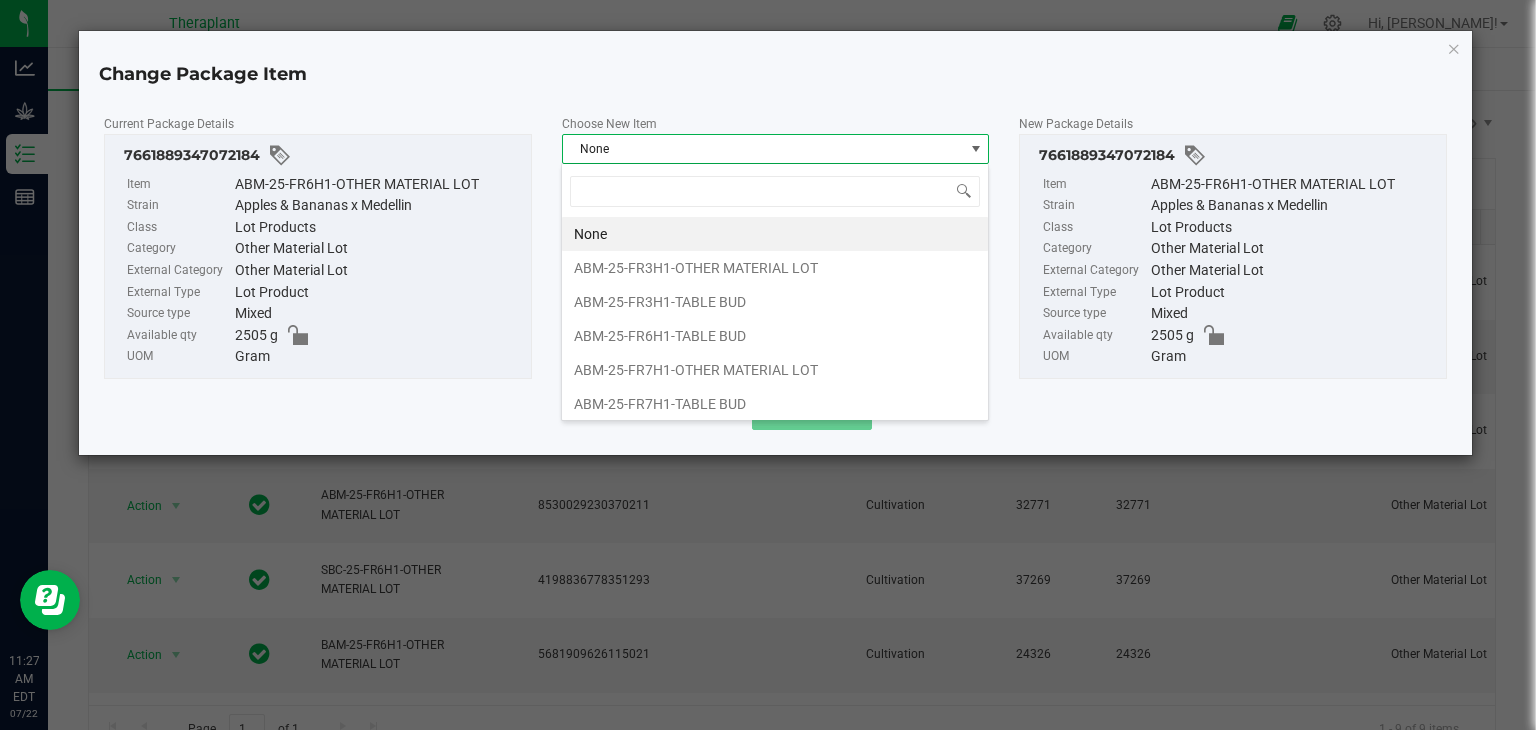 scroll, scrollTop: 99970, scrollLeft: 99572, axis: both 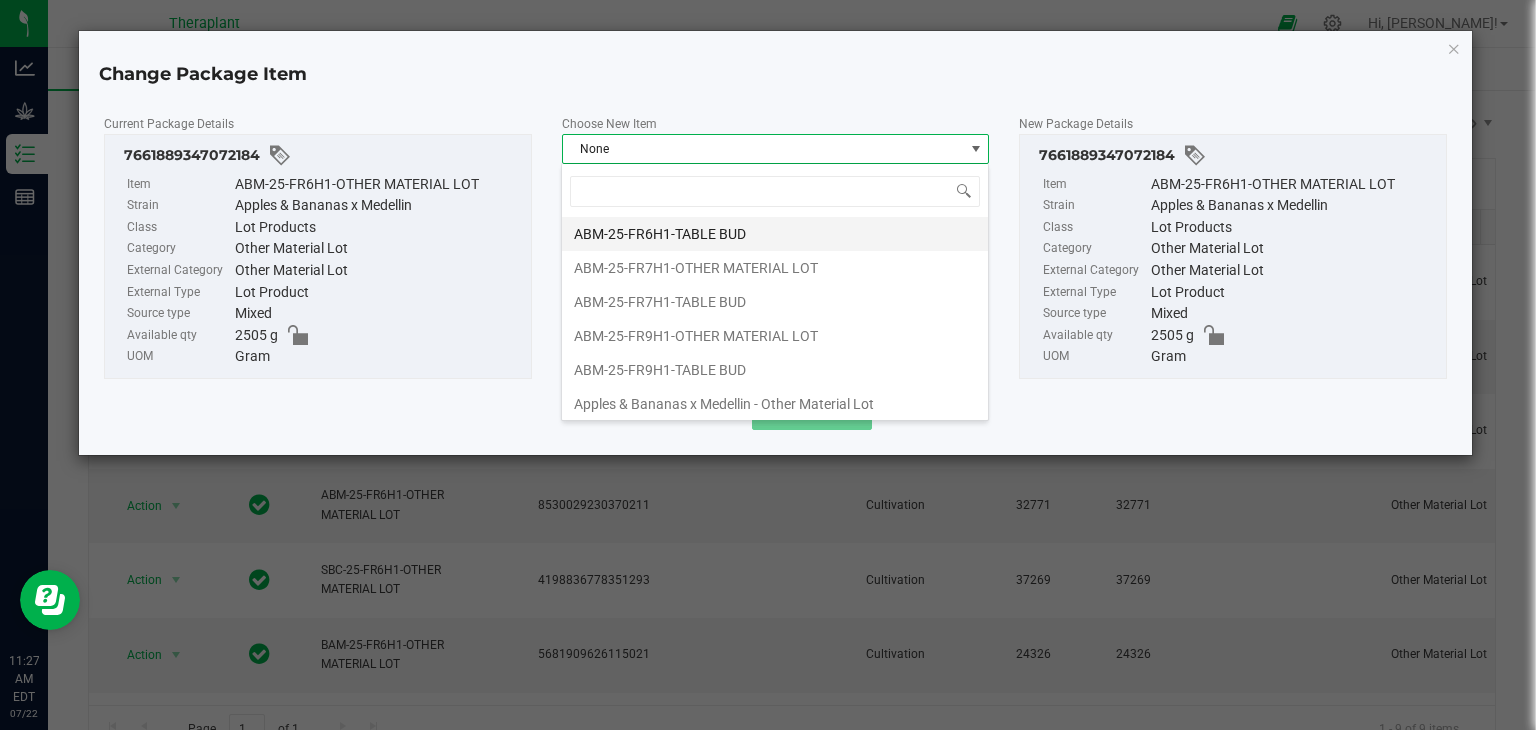 click on "ABM-25-FR6H1-TABLE BUD" at bounding box center (775, 234) 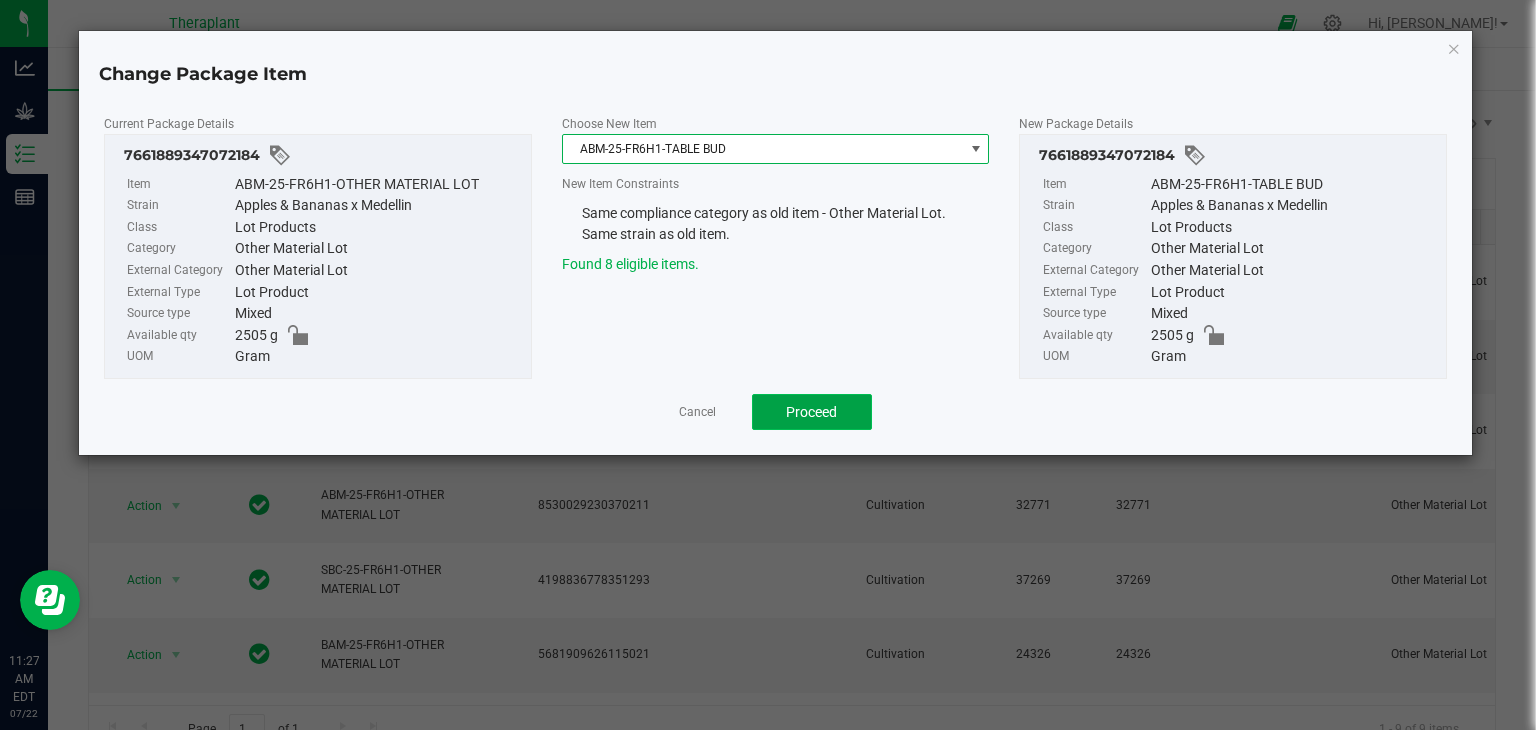 click on "Proceed" 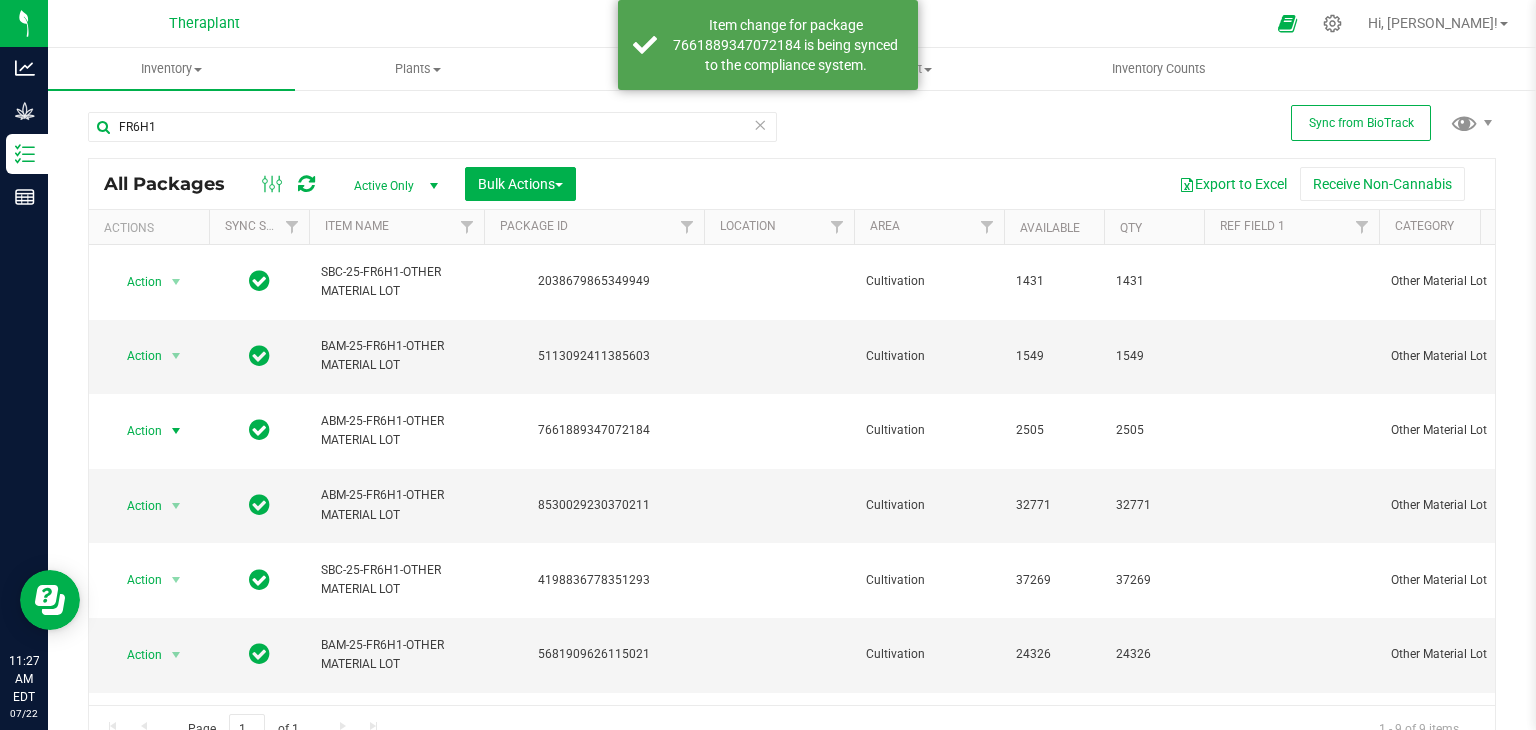 click at bounding box center (306, 184) 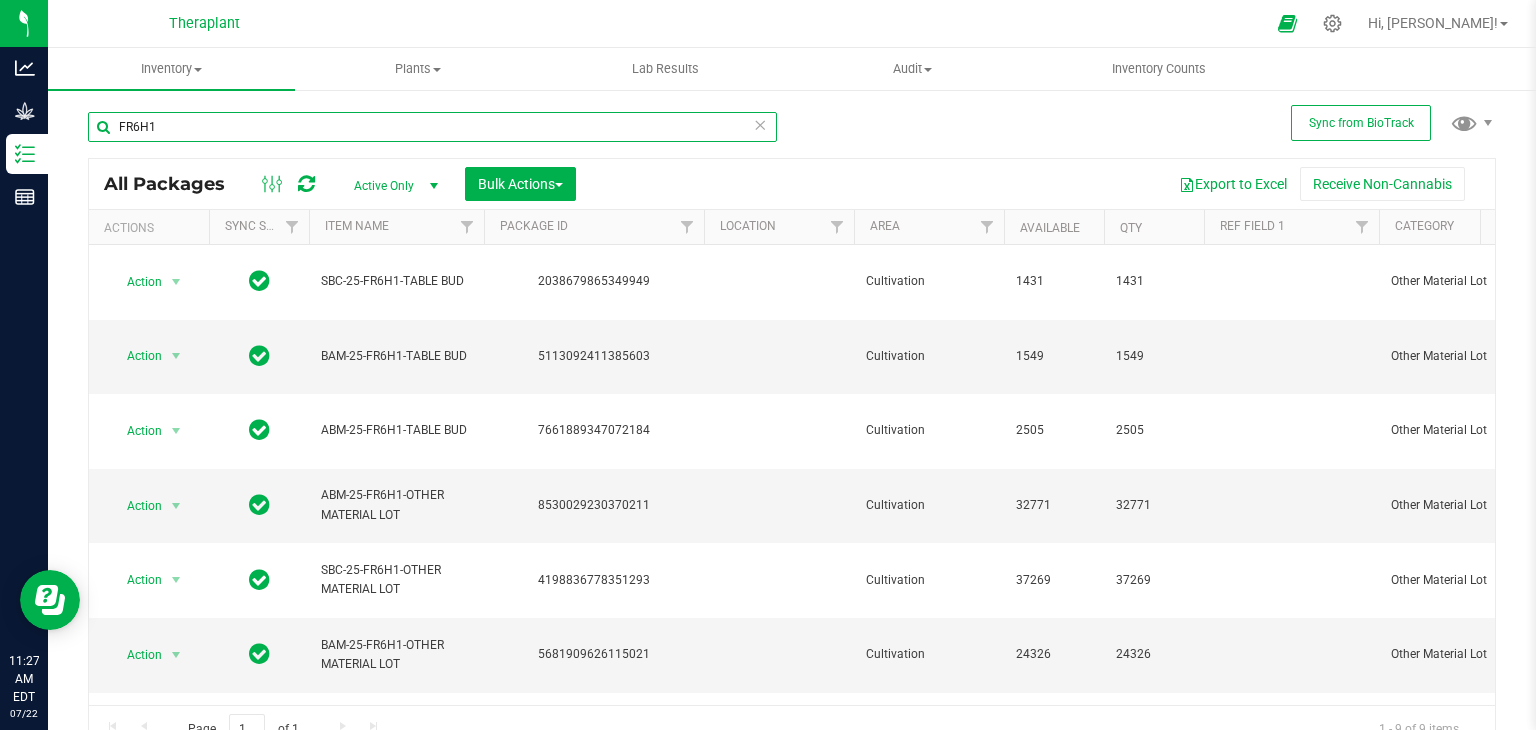 click on "FR6H1" at bounding box center [432, 127] 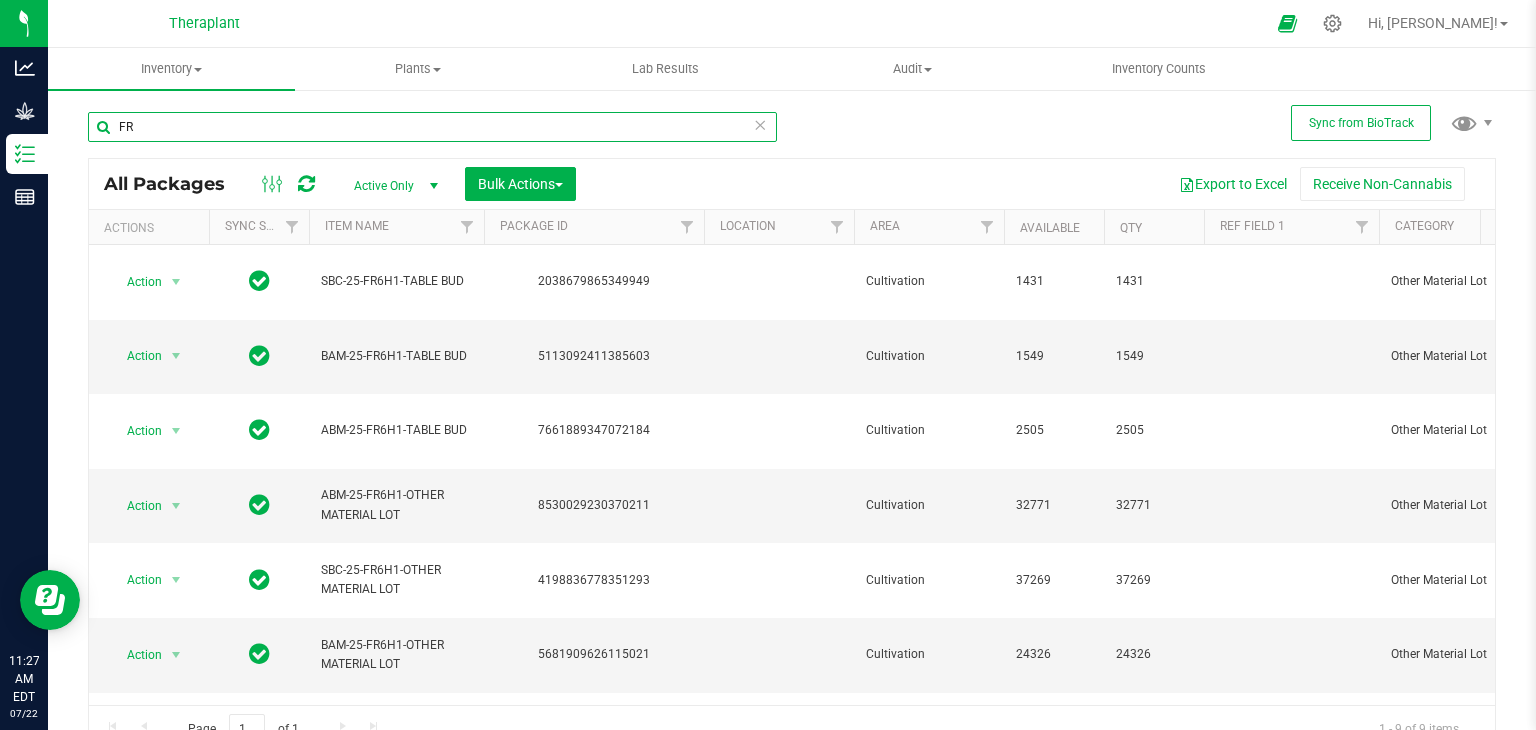 type on "F" 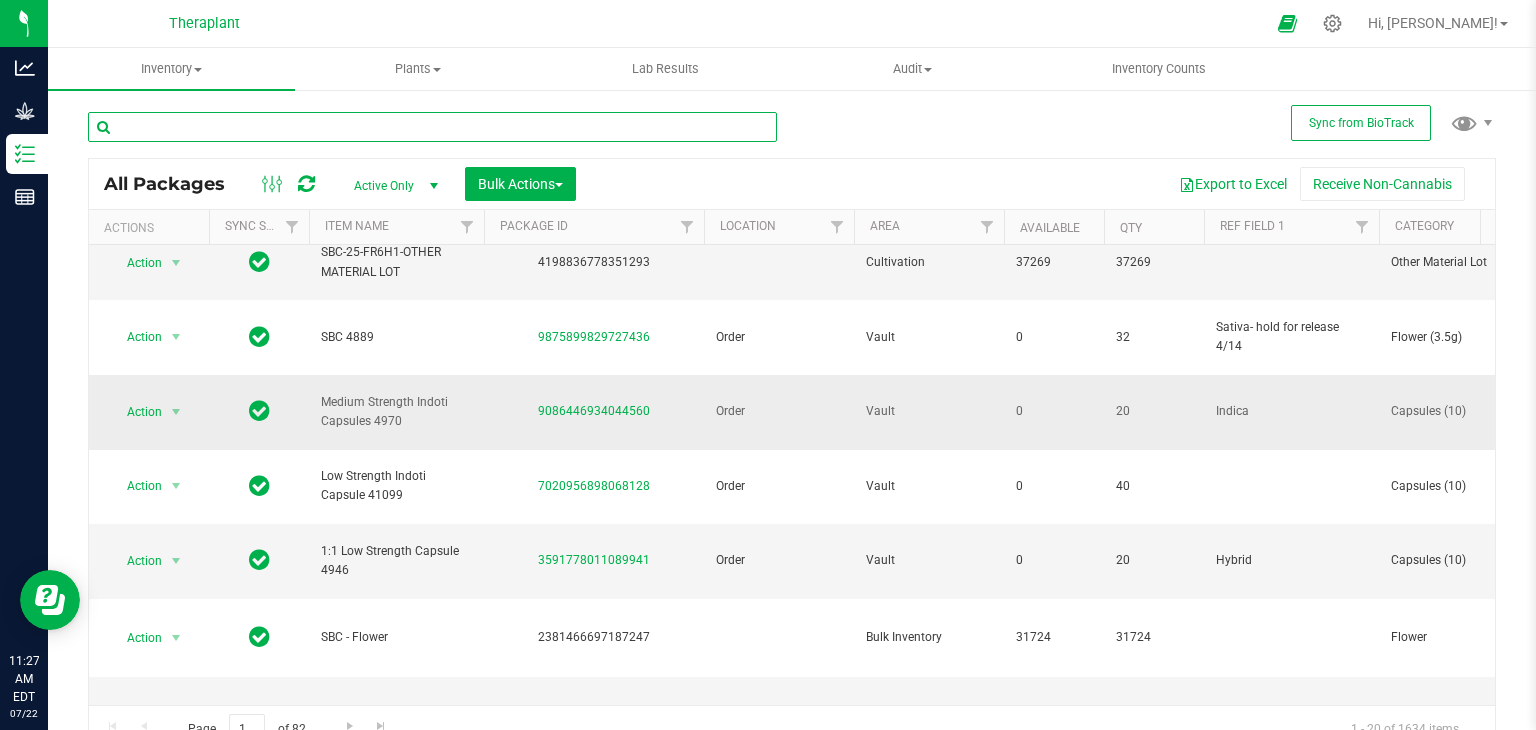 scroll, scrollTop: 879, scrollLeft: 0, axis: vertical 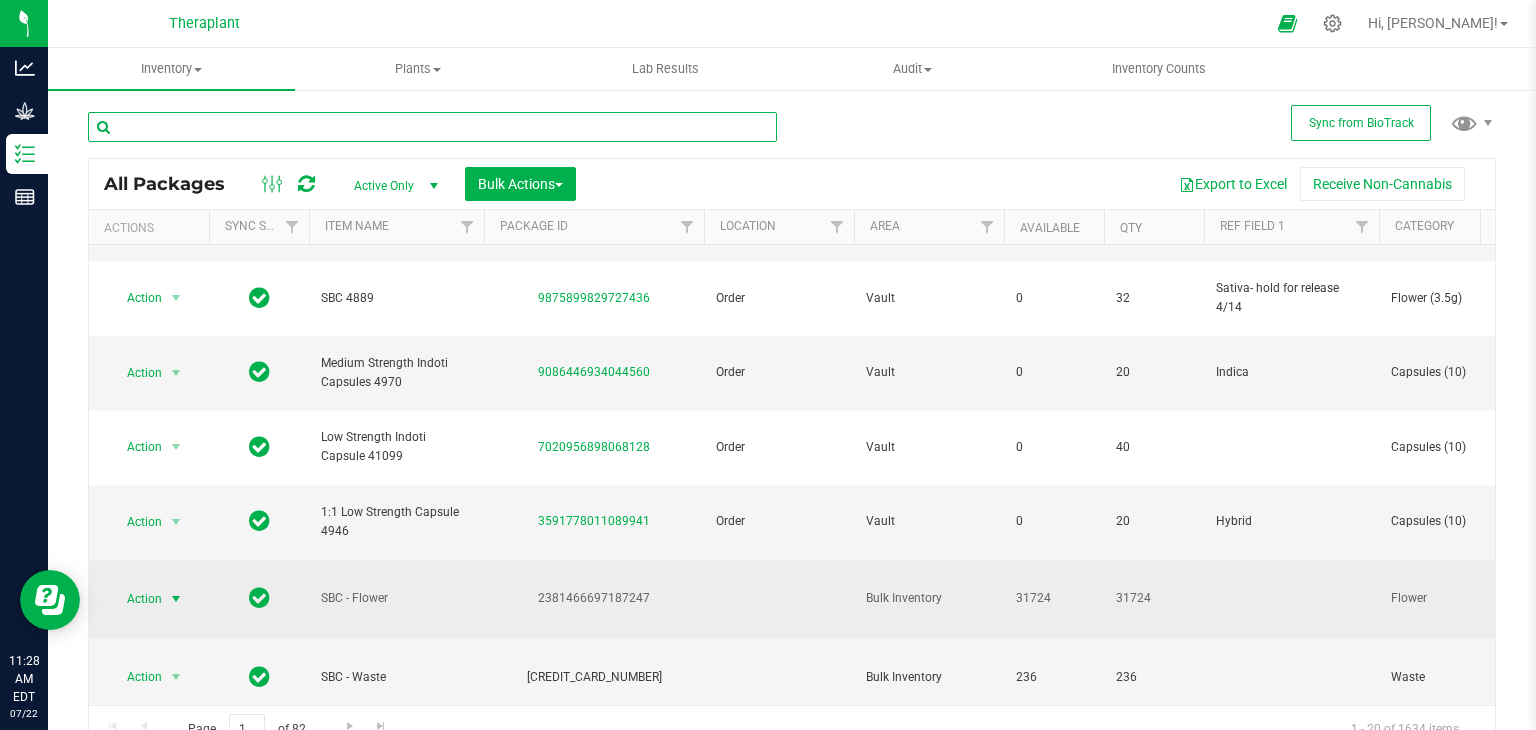 type 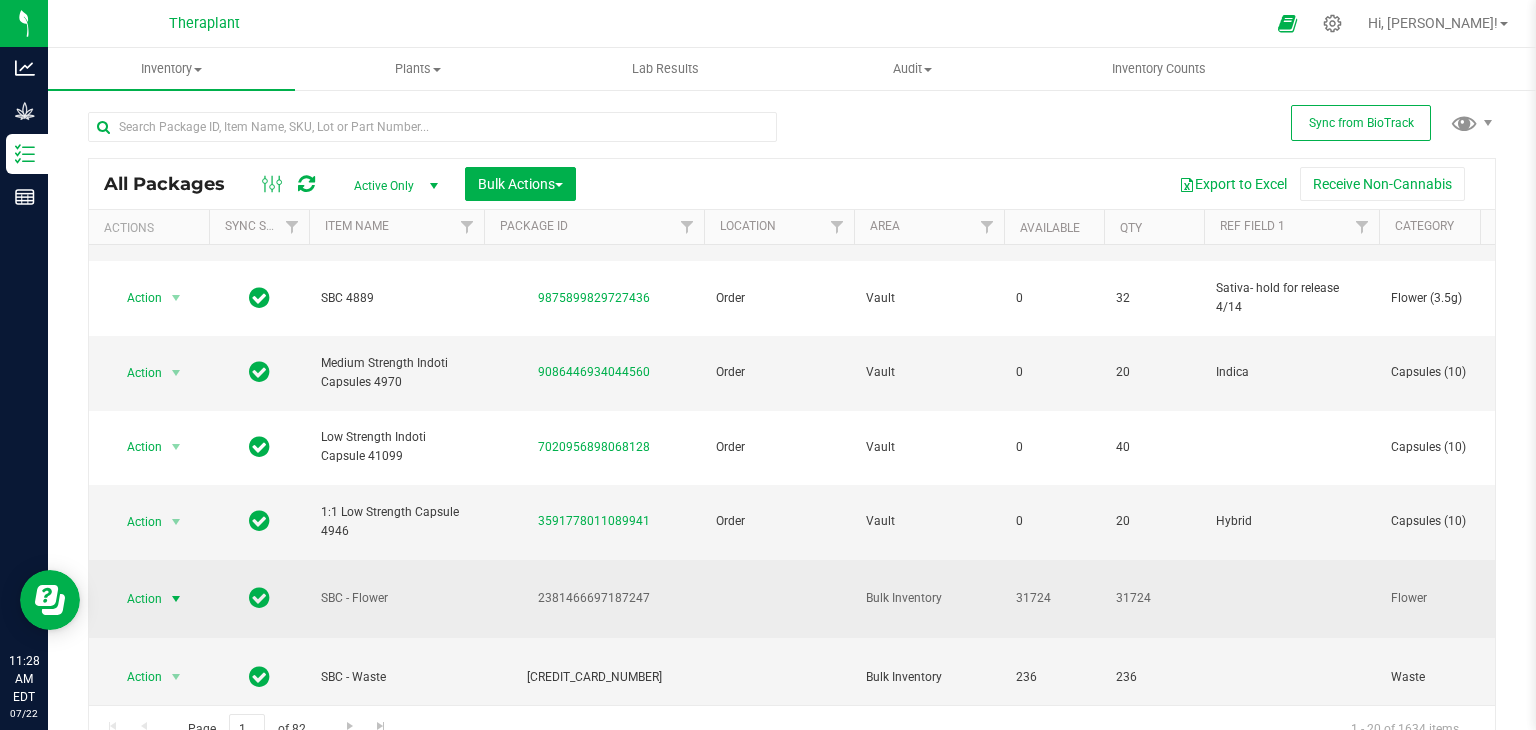 click at bounding box center [176, 599] 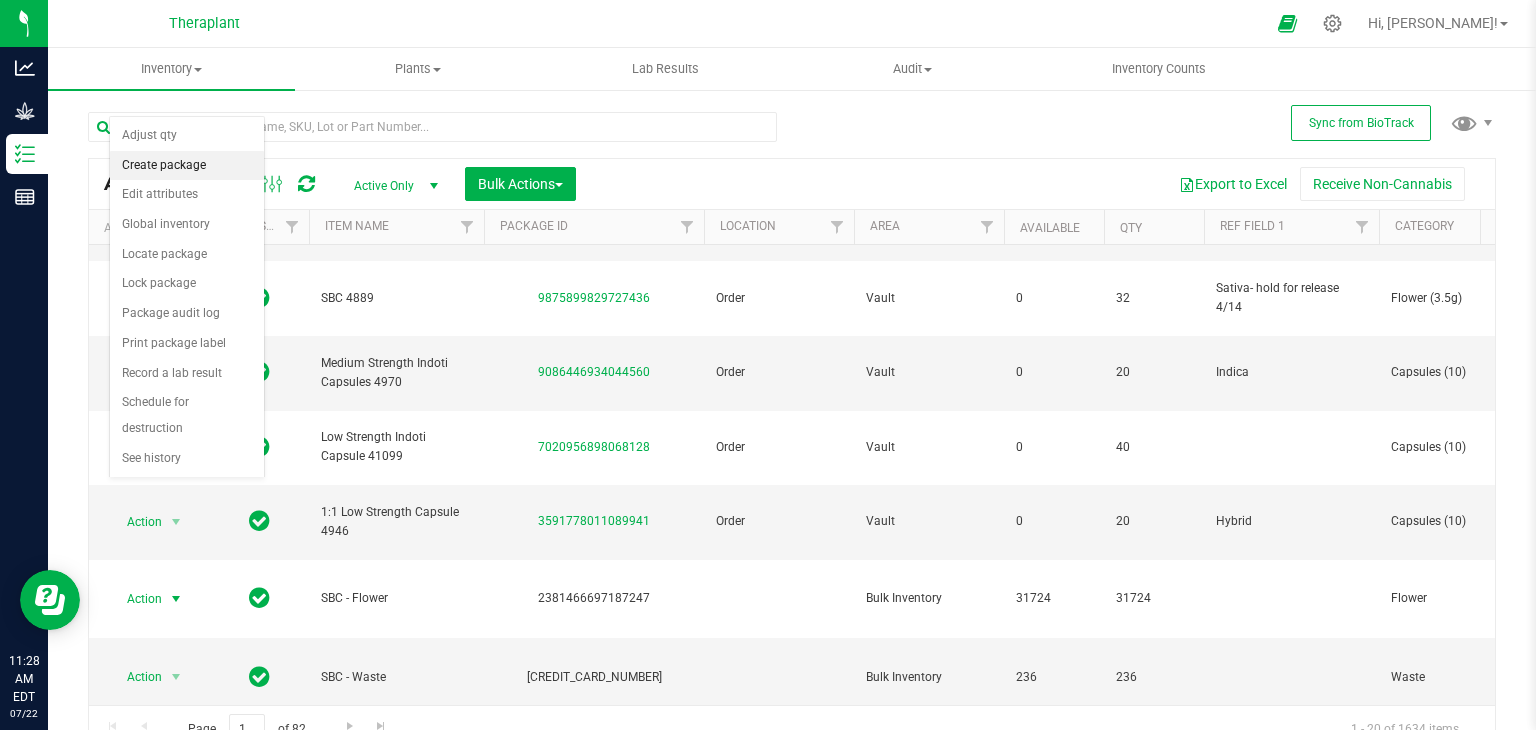 click on "Create package" at bounding box center [187, 166] 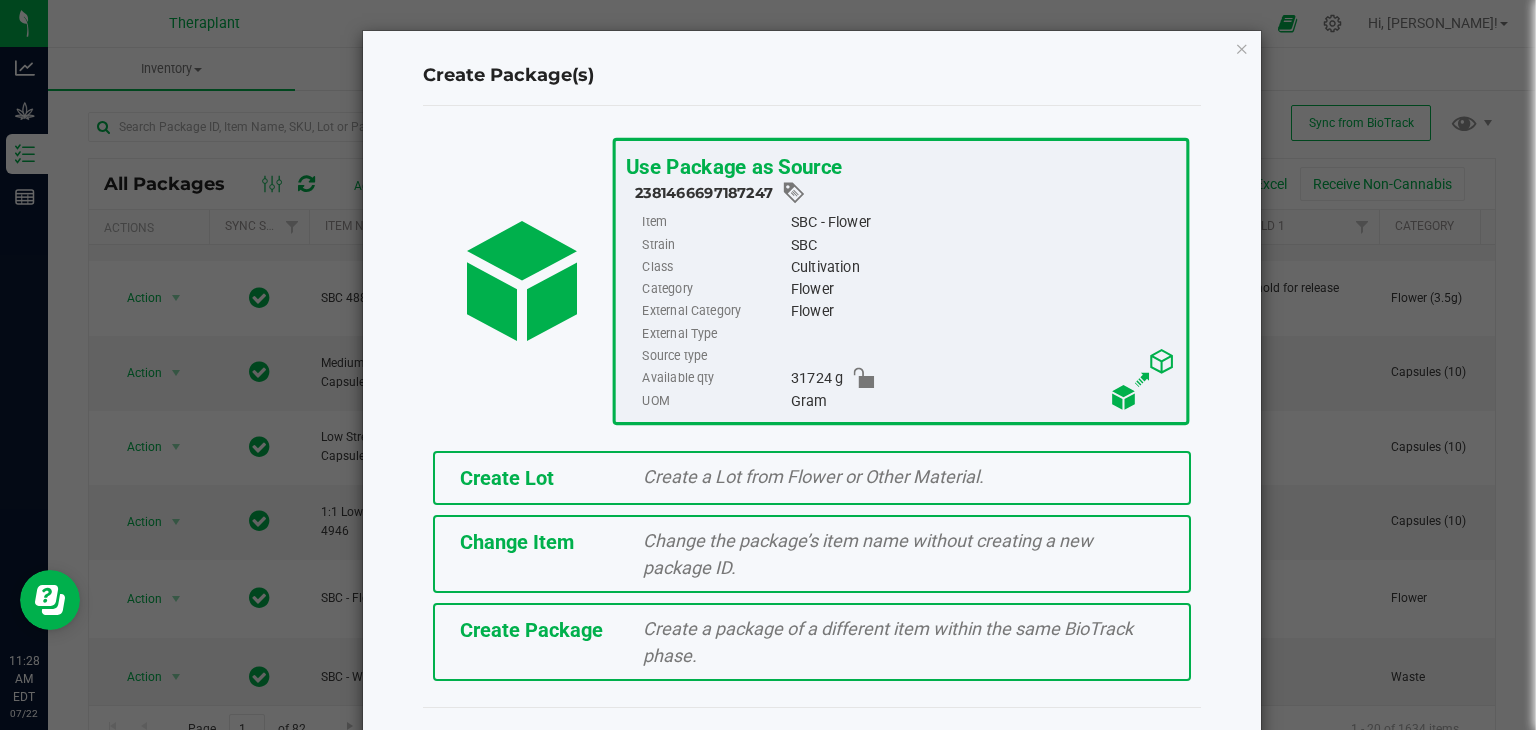 click on "Create Lot" 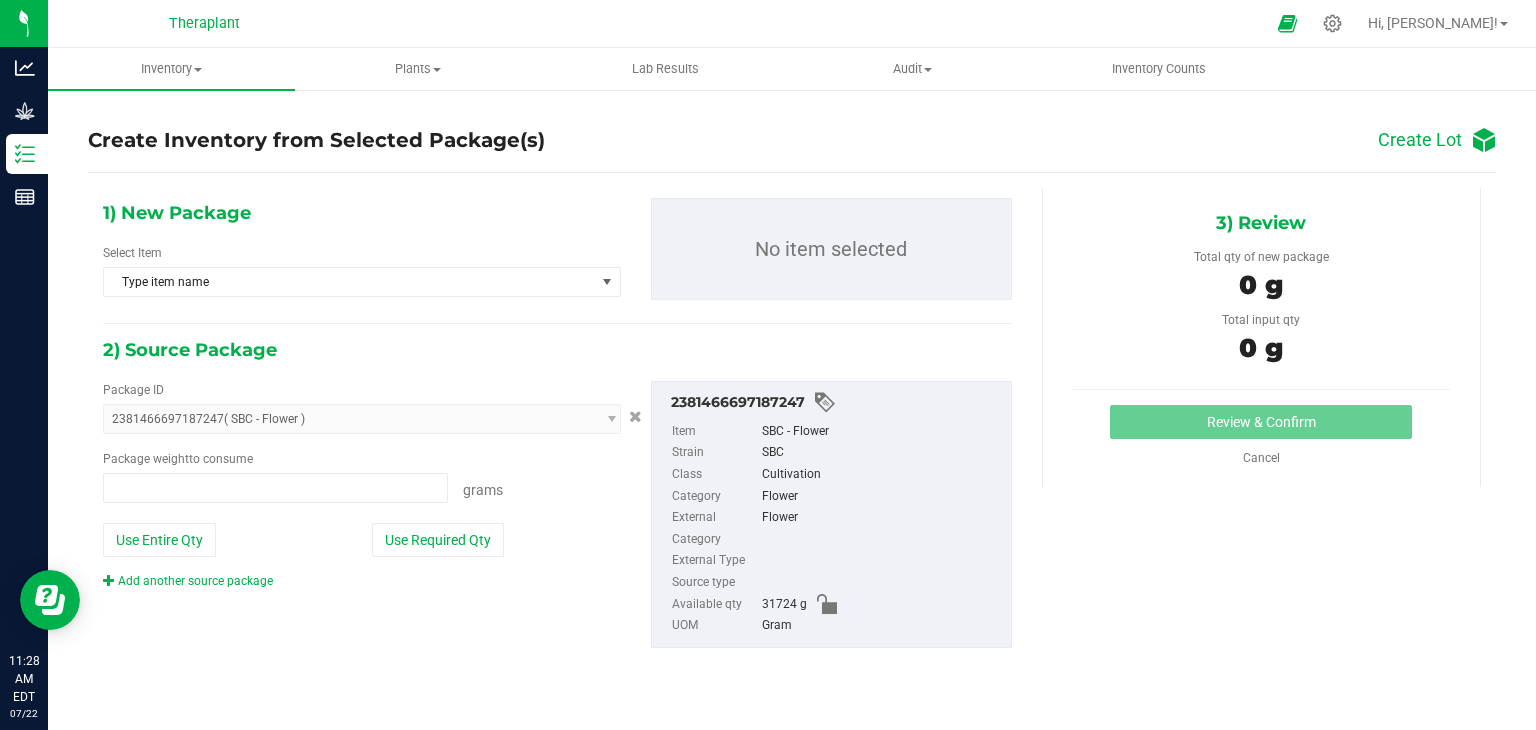 type on "0.0000 g" 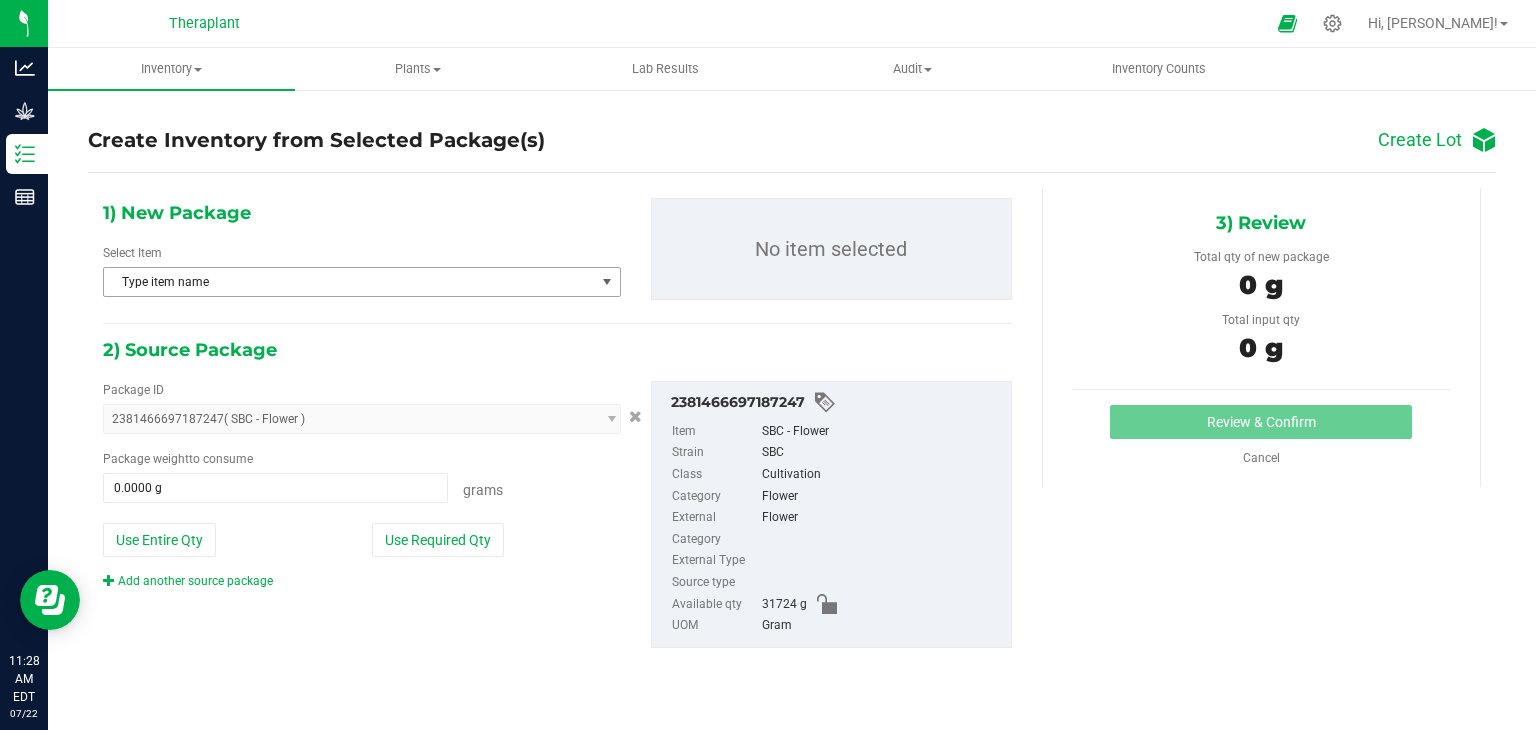 click on "Type item name" at bounding box center (349, 282) 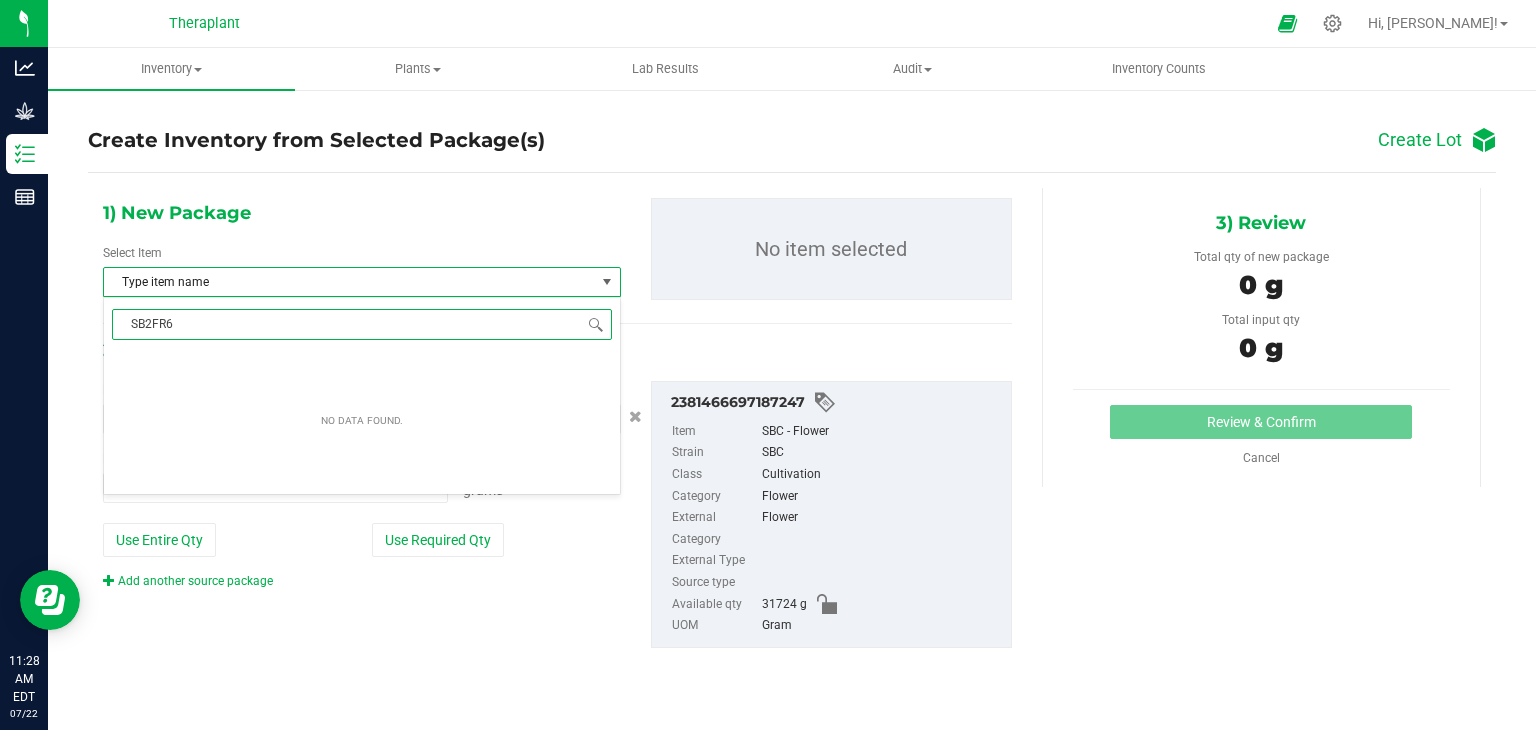 click on "SB2FR6" at bounding box center (362, 324) 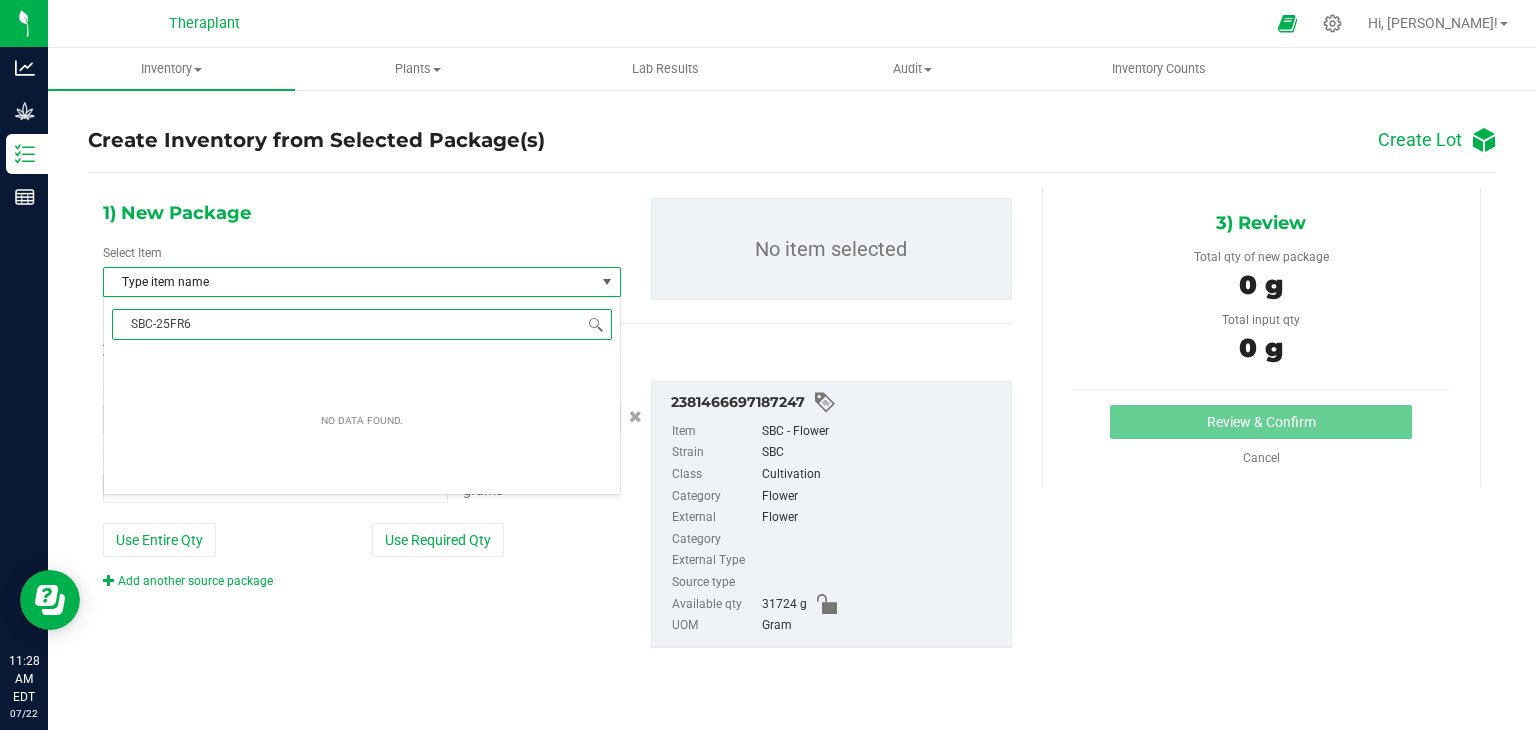 type on "SBC-25-FR6" 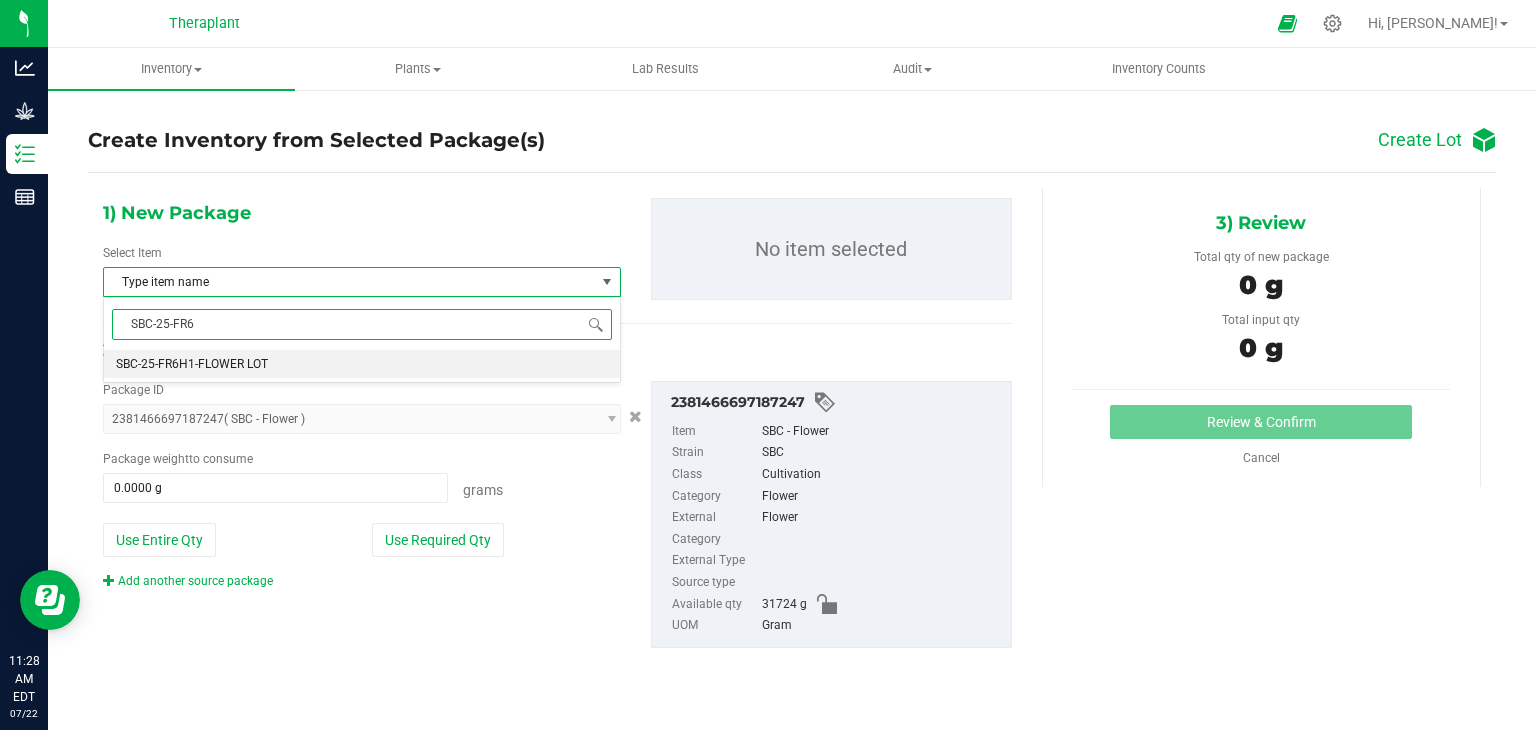 click on "SBC-25-FR6H1-FLOWER LOT" at bounding box center (192, 364) 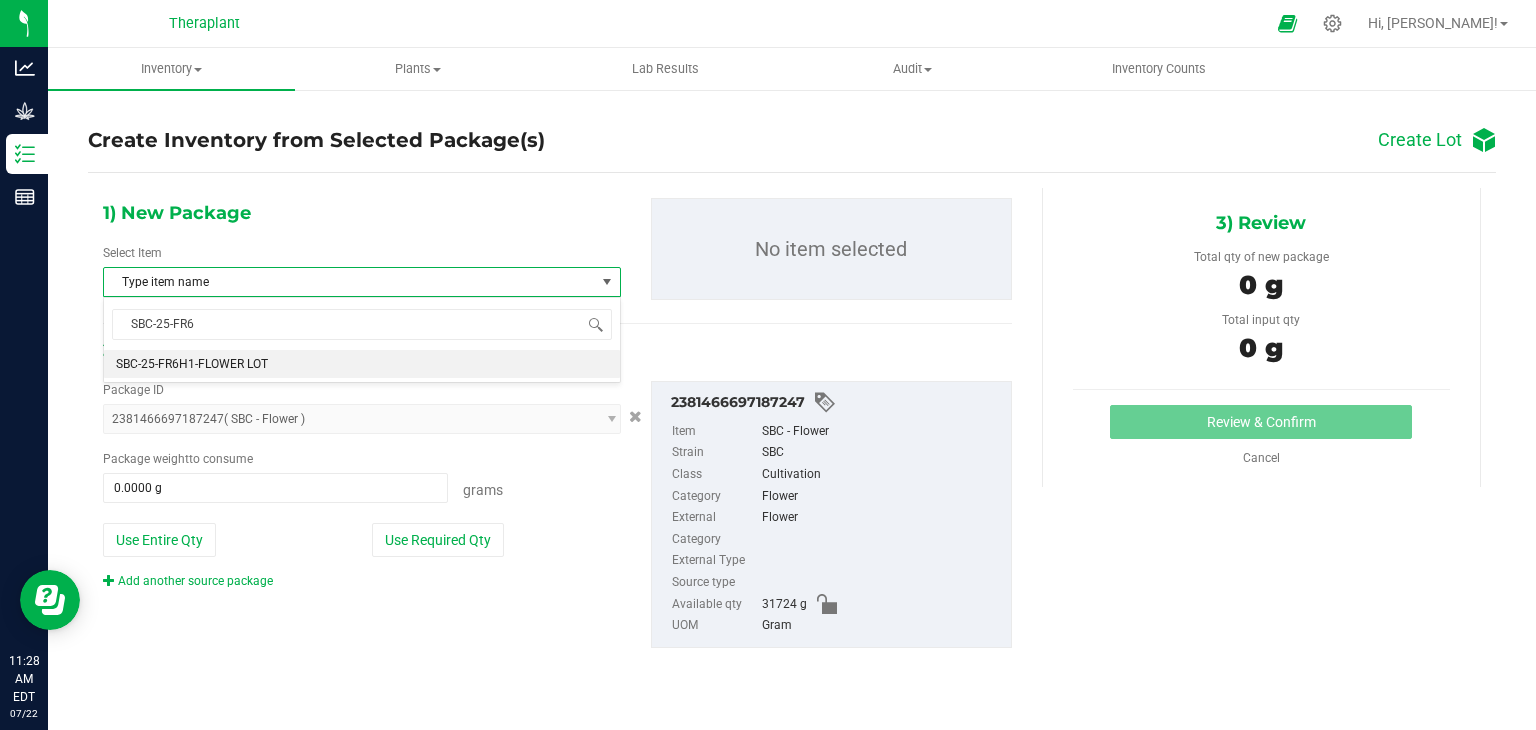 type 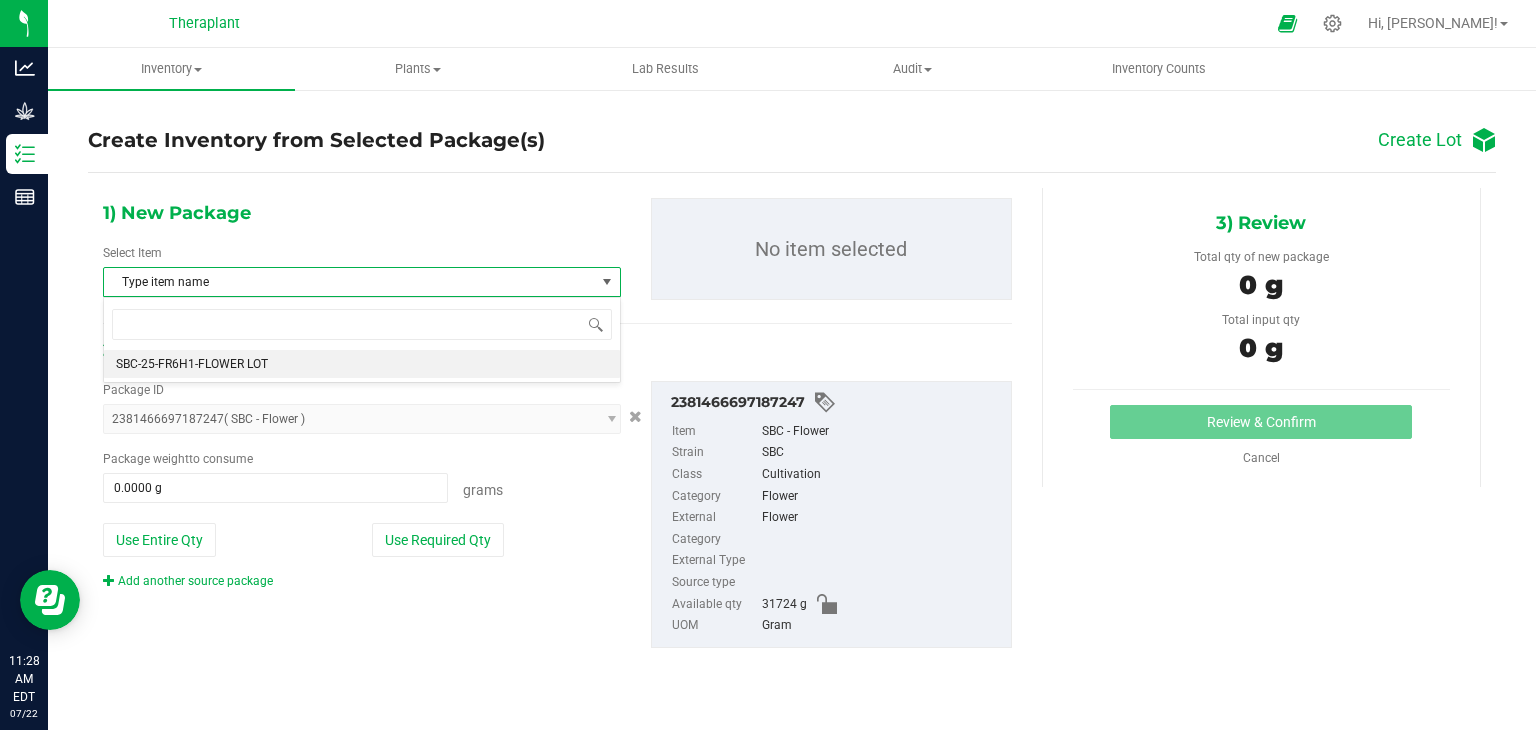 scroll, scrollTop: 50792, scrollLeft: 0, axis: vertical 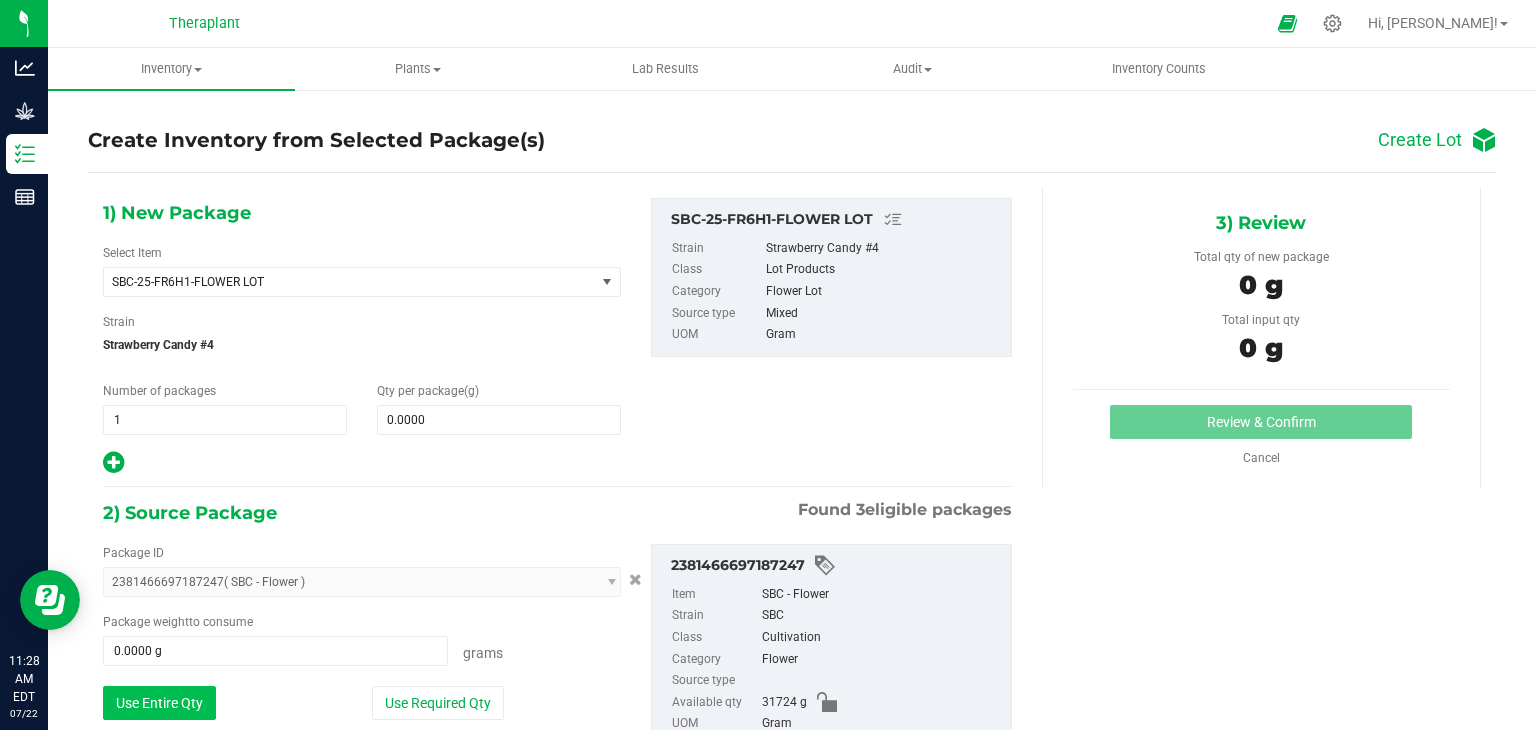 click on "Use Entire Qty" at bounding box center (159, 703) 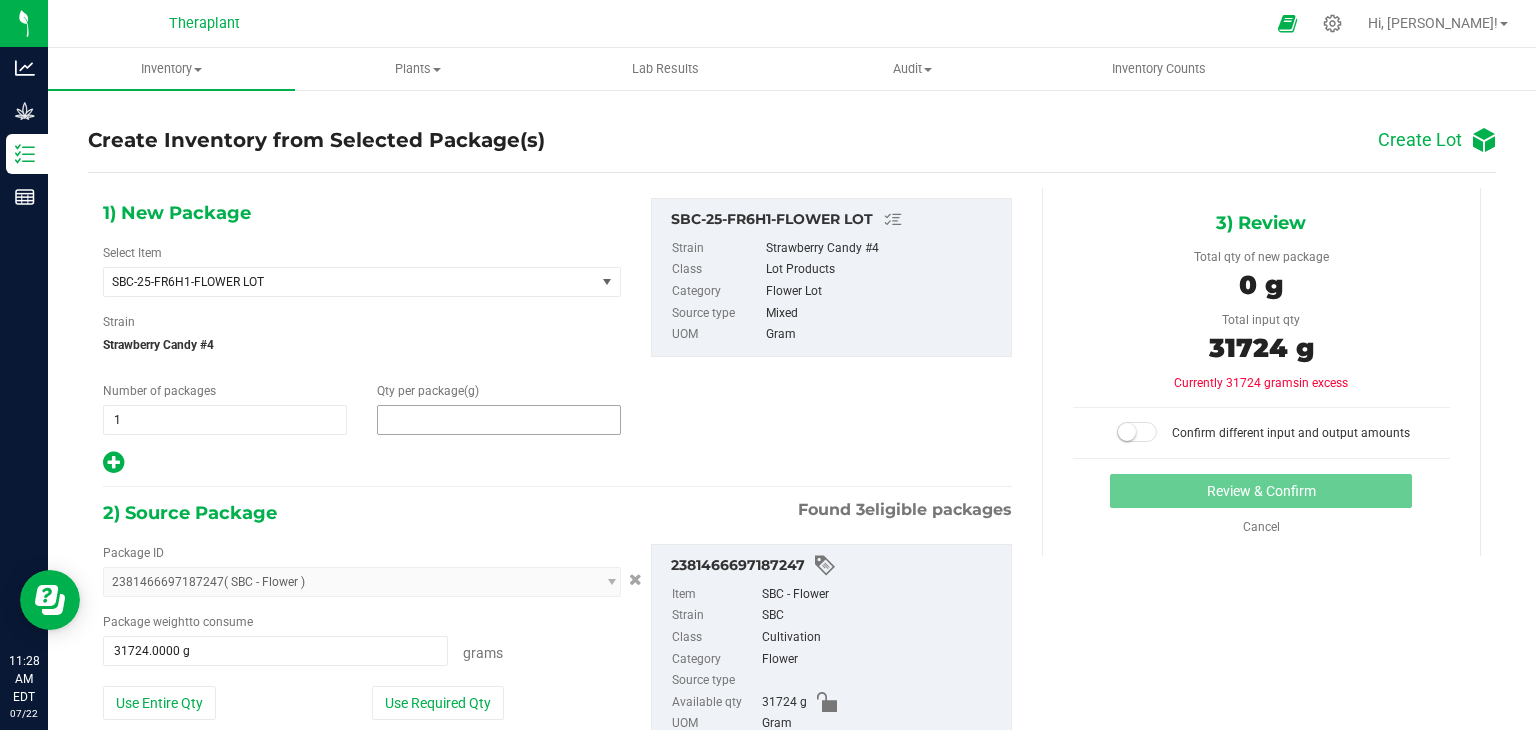 click at bounding box center (499, 420) 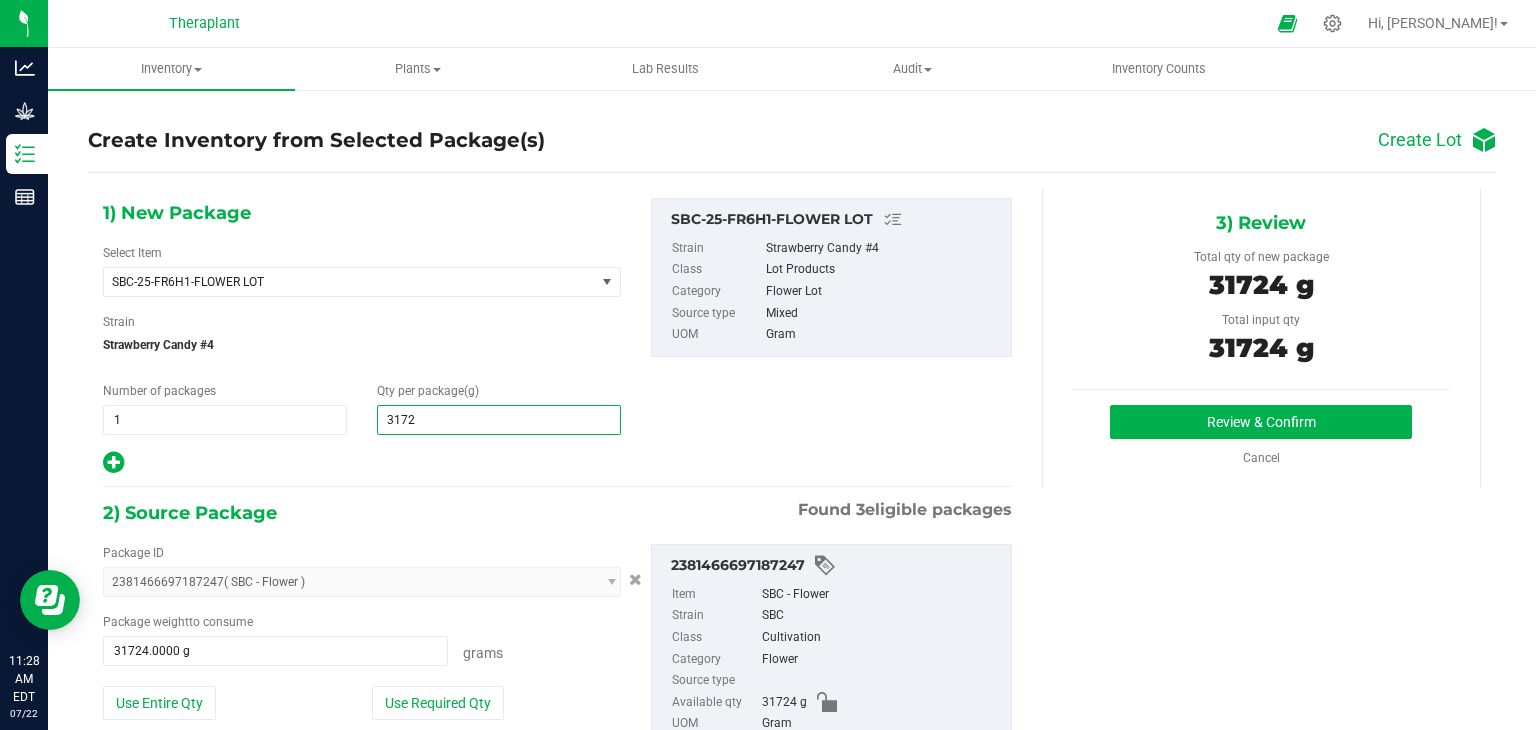 type on "31724" 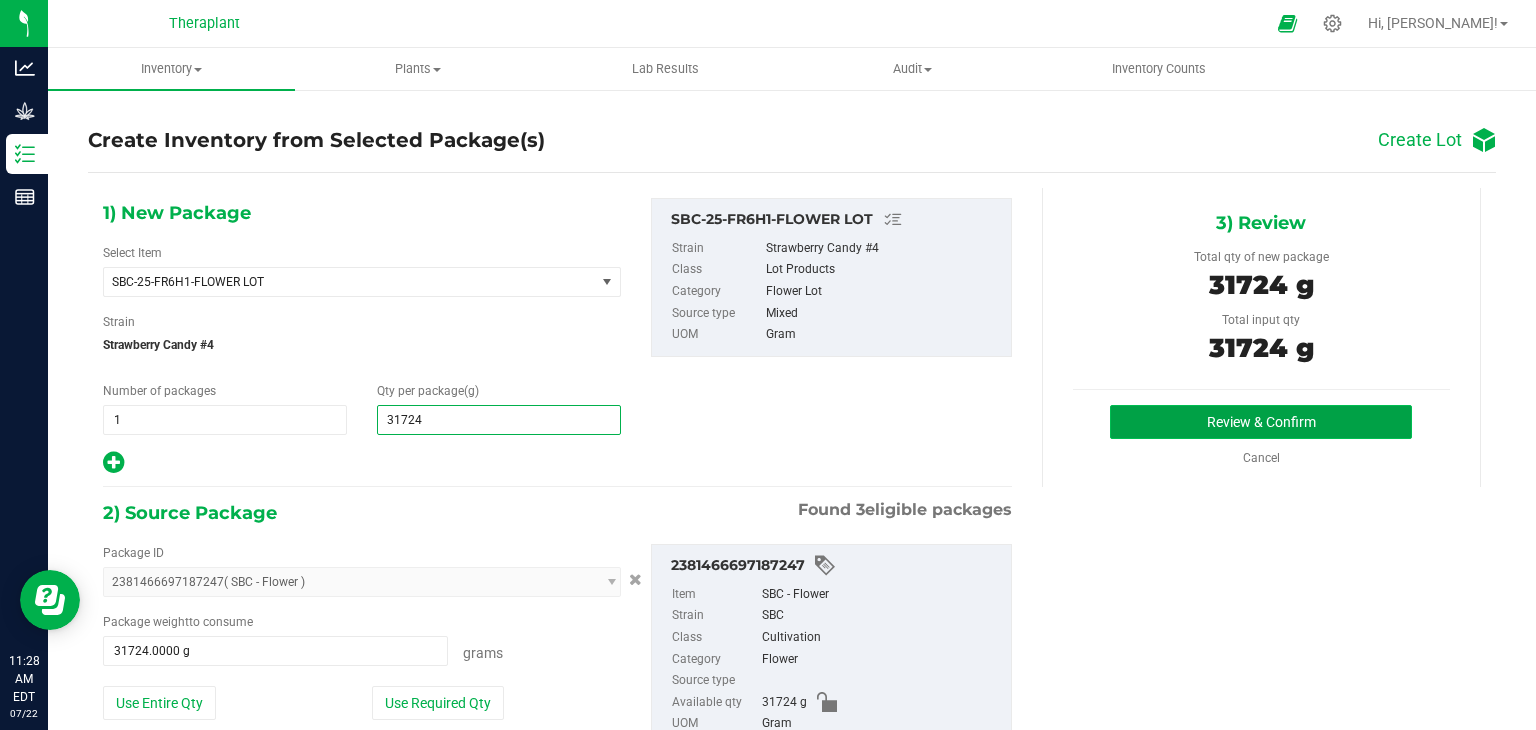 type on "31,724.0000" 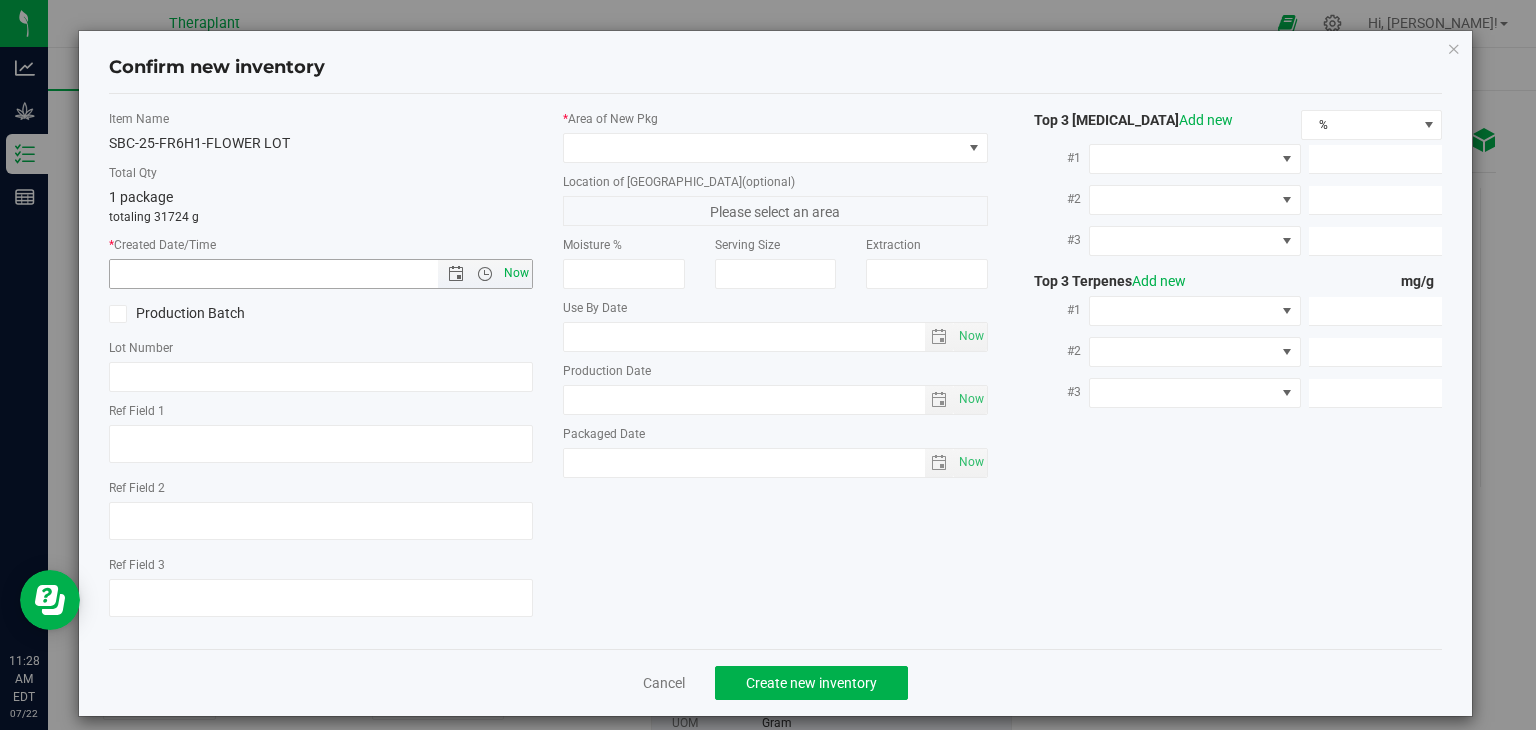click on "Now" at bounding box center (517, 273) 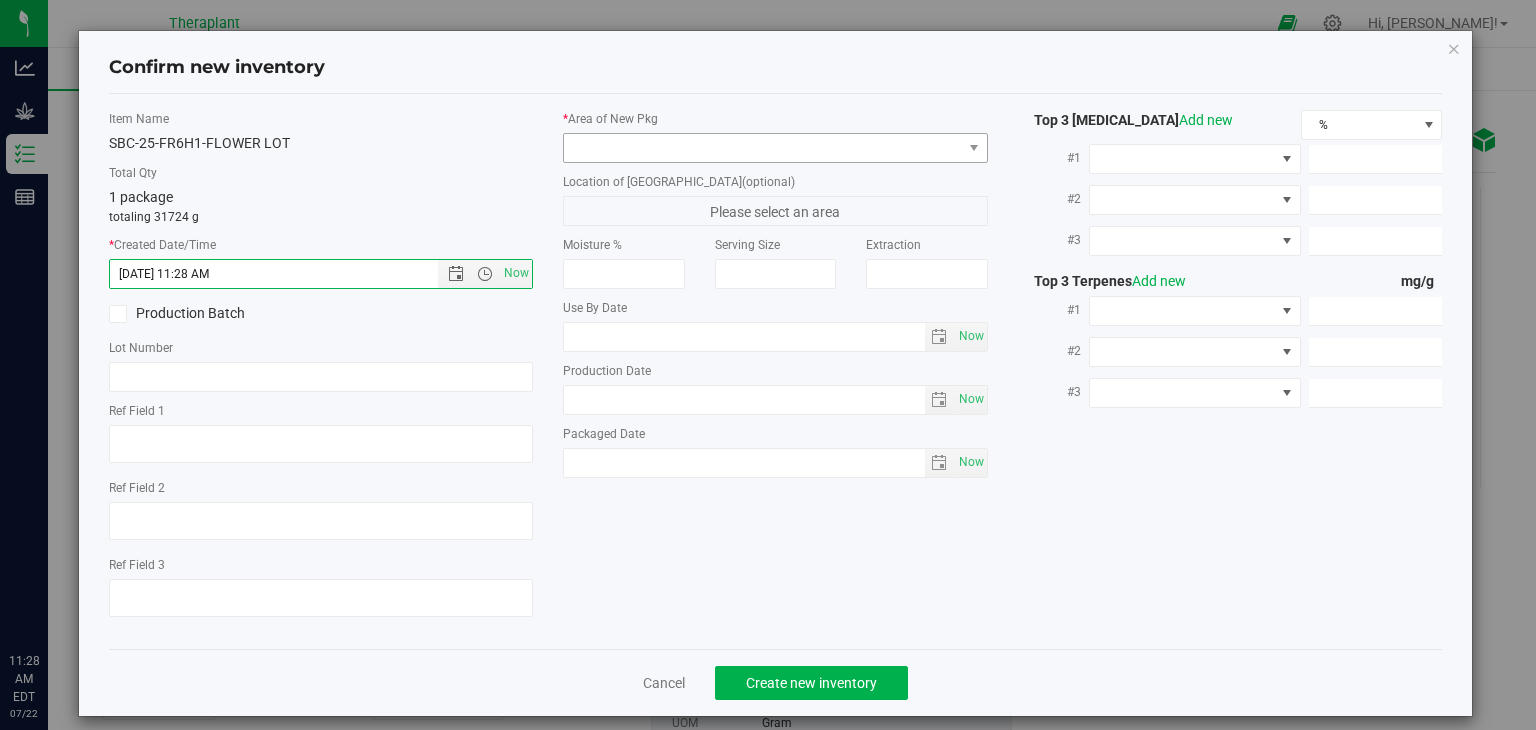 scroll, scrollTop: 0, scrollLeft: 0, axis: both 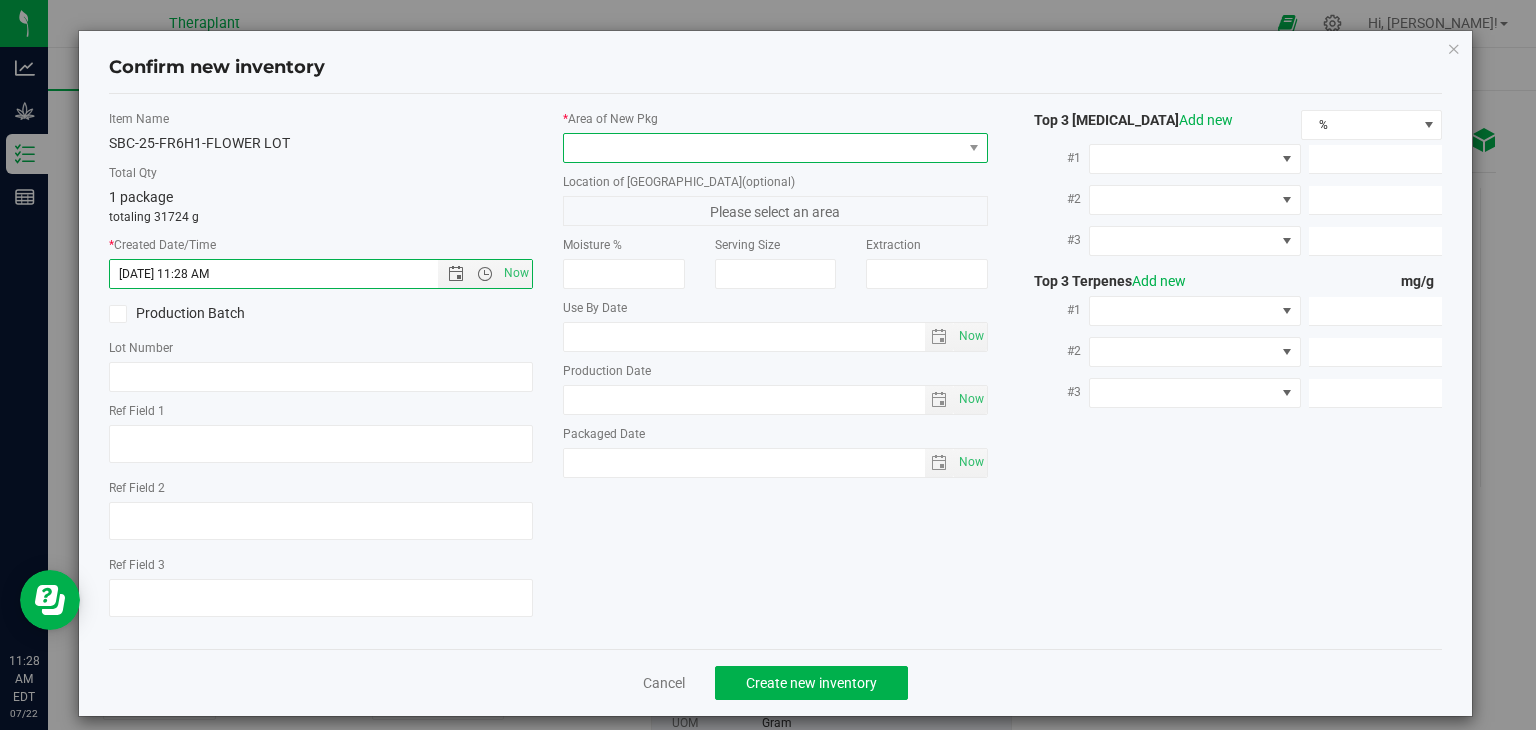click at bounding box center [763, 148] 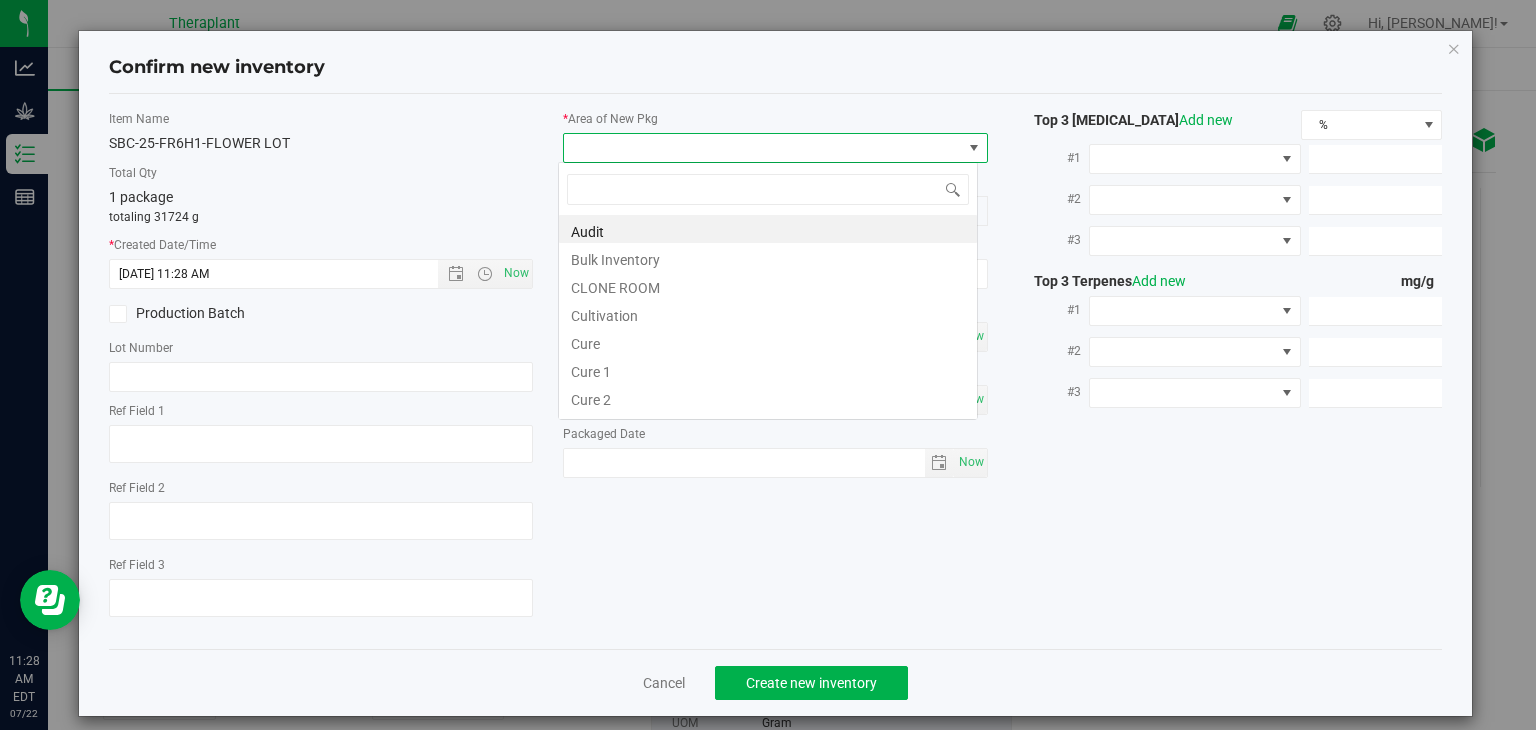 scroll, scrollTop: 99970, scrollLeft: 99580, axis: both 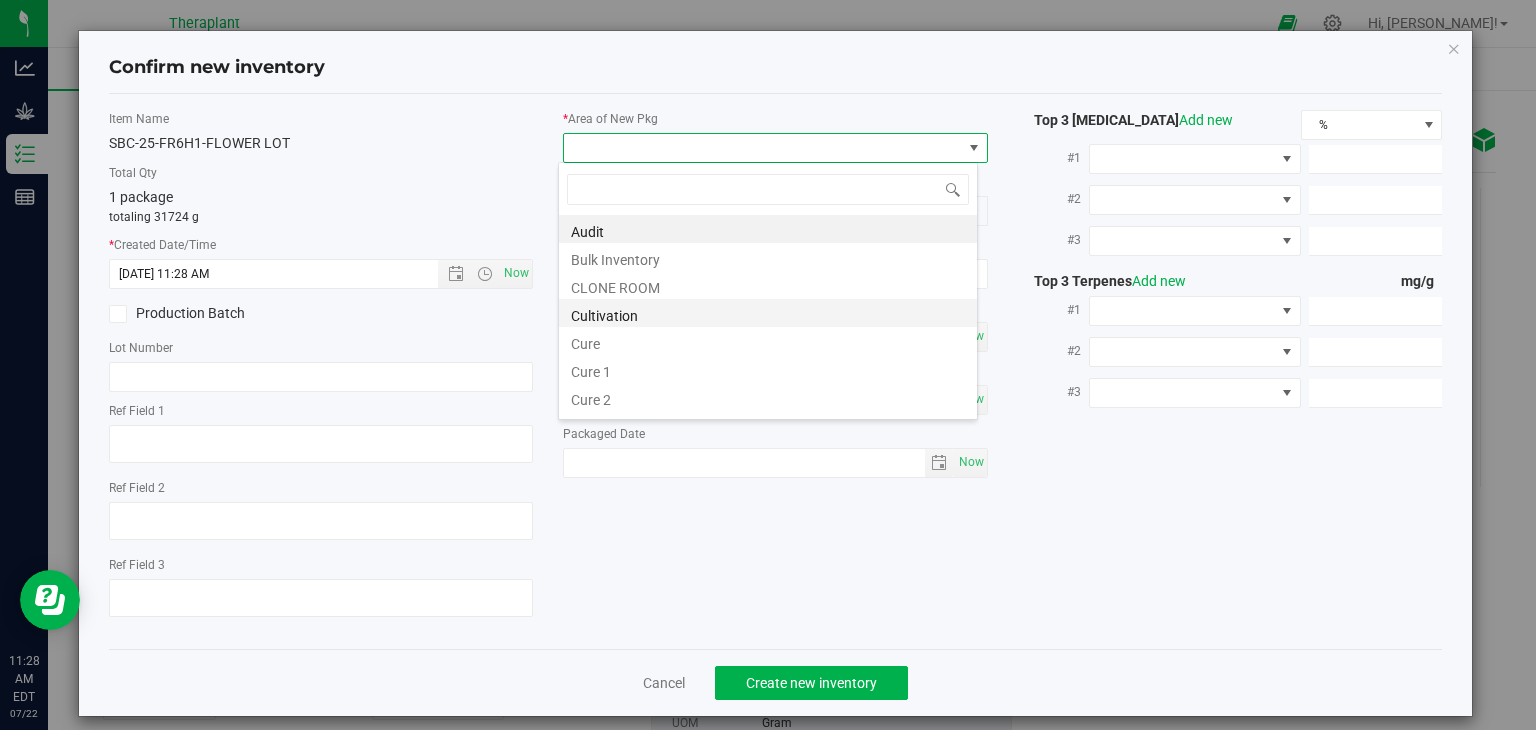 click on "Cultivation" at bounding box center [768, 313] 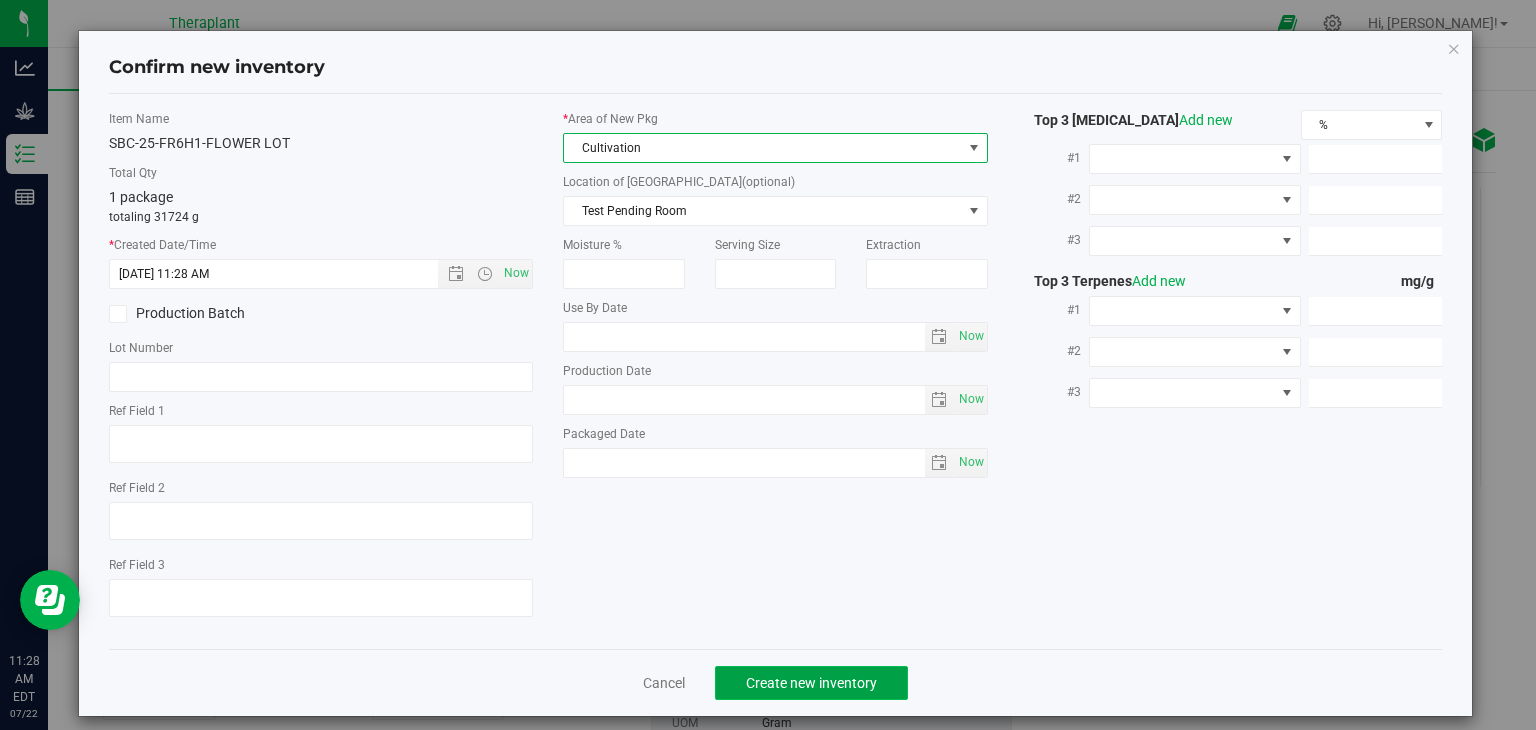click on "Create new inventory" 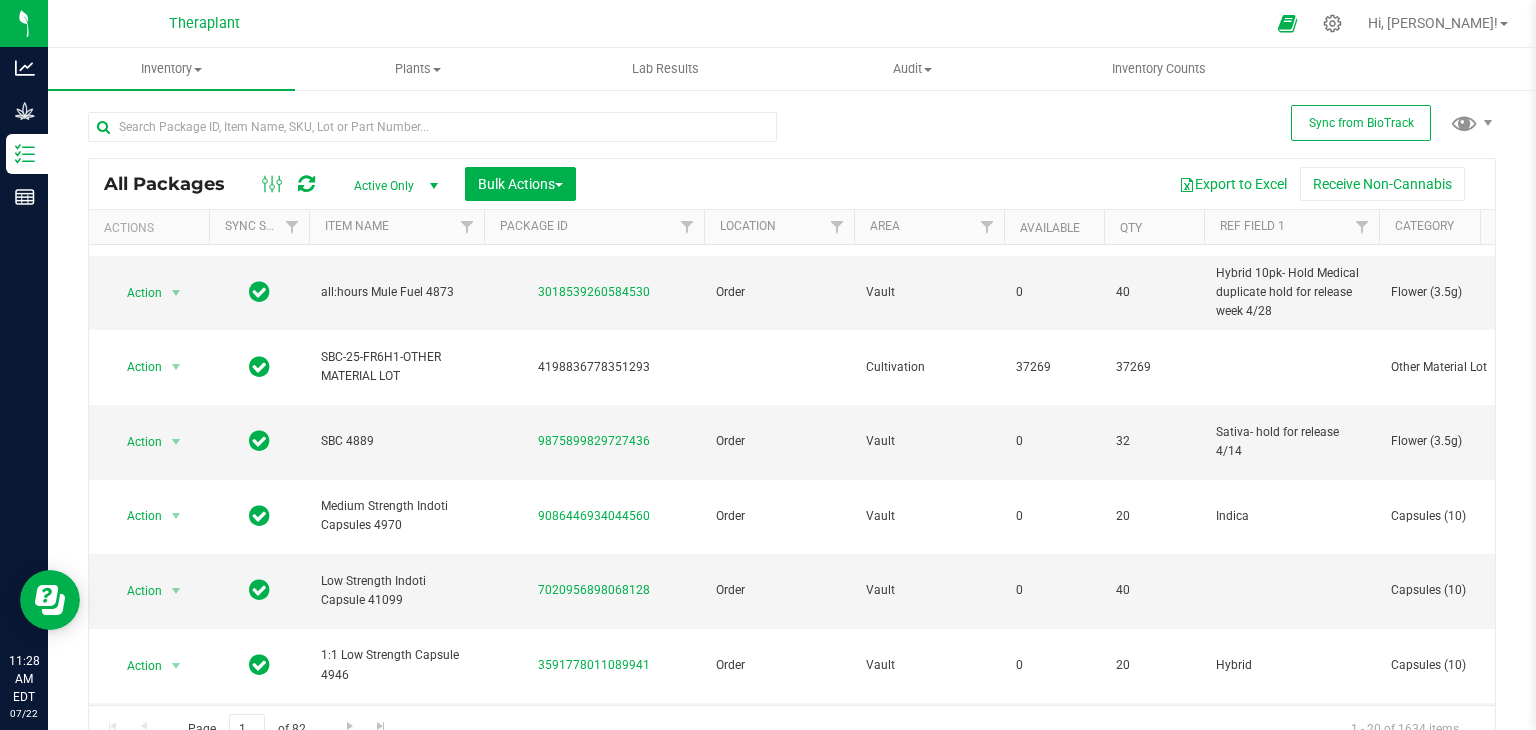 scroll, scrollTop: 856, scrollLeft: 0, axis: vertical 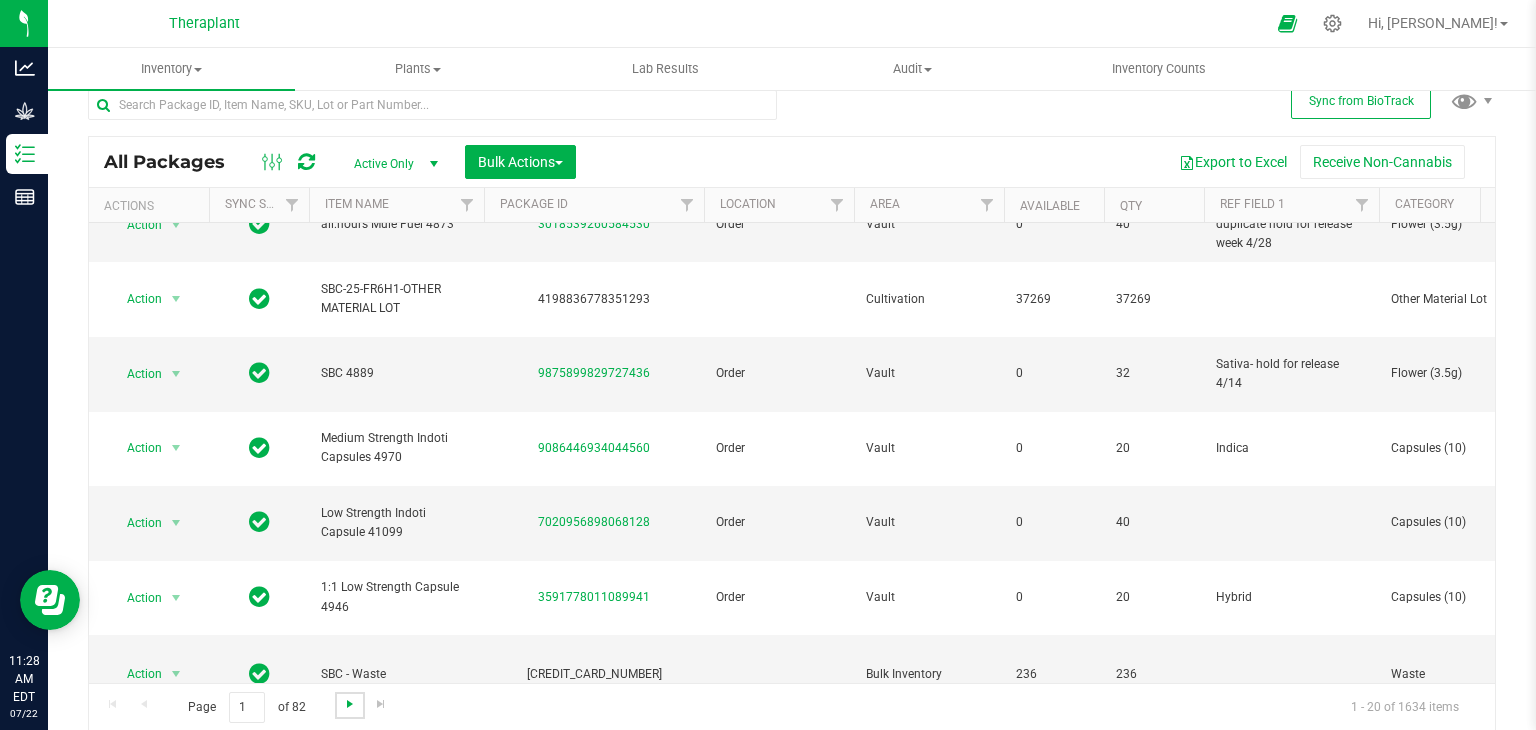 click at bounding box center [350, 704] 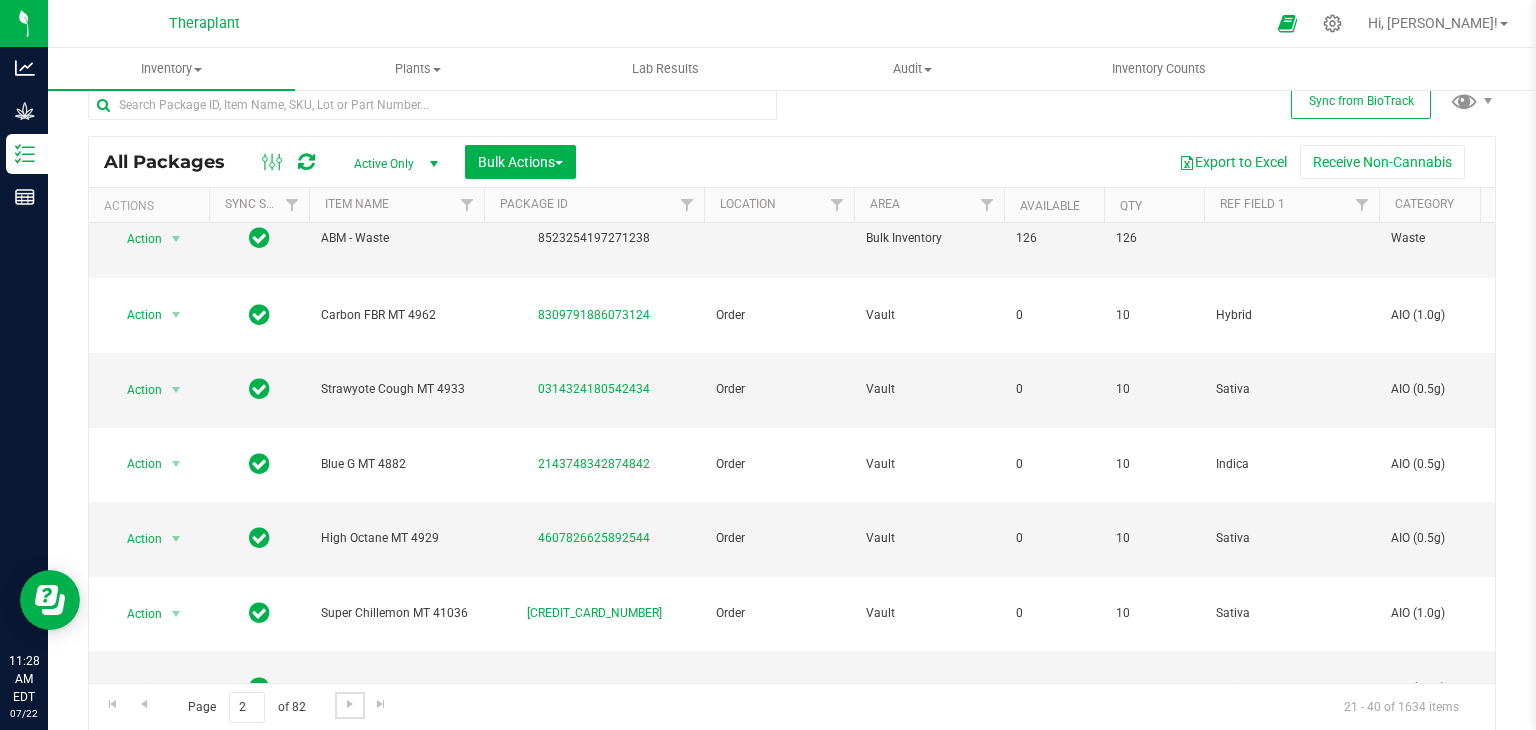 scroll, scrollTop: 0, scrollLeft: 0, axis: both 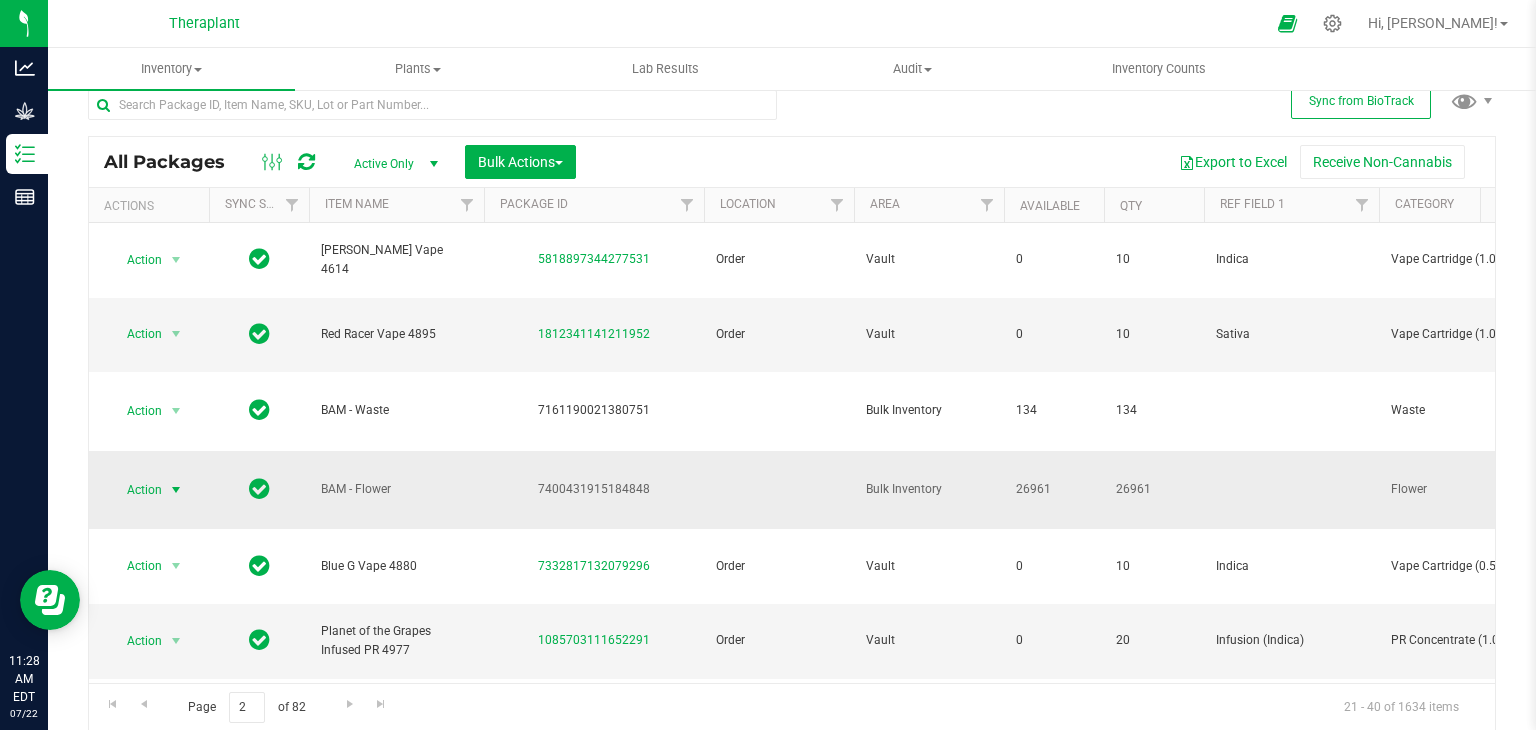 click at bounding box center [176, 490] 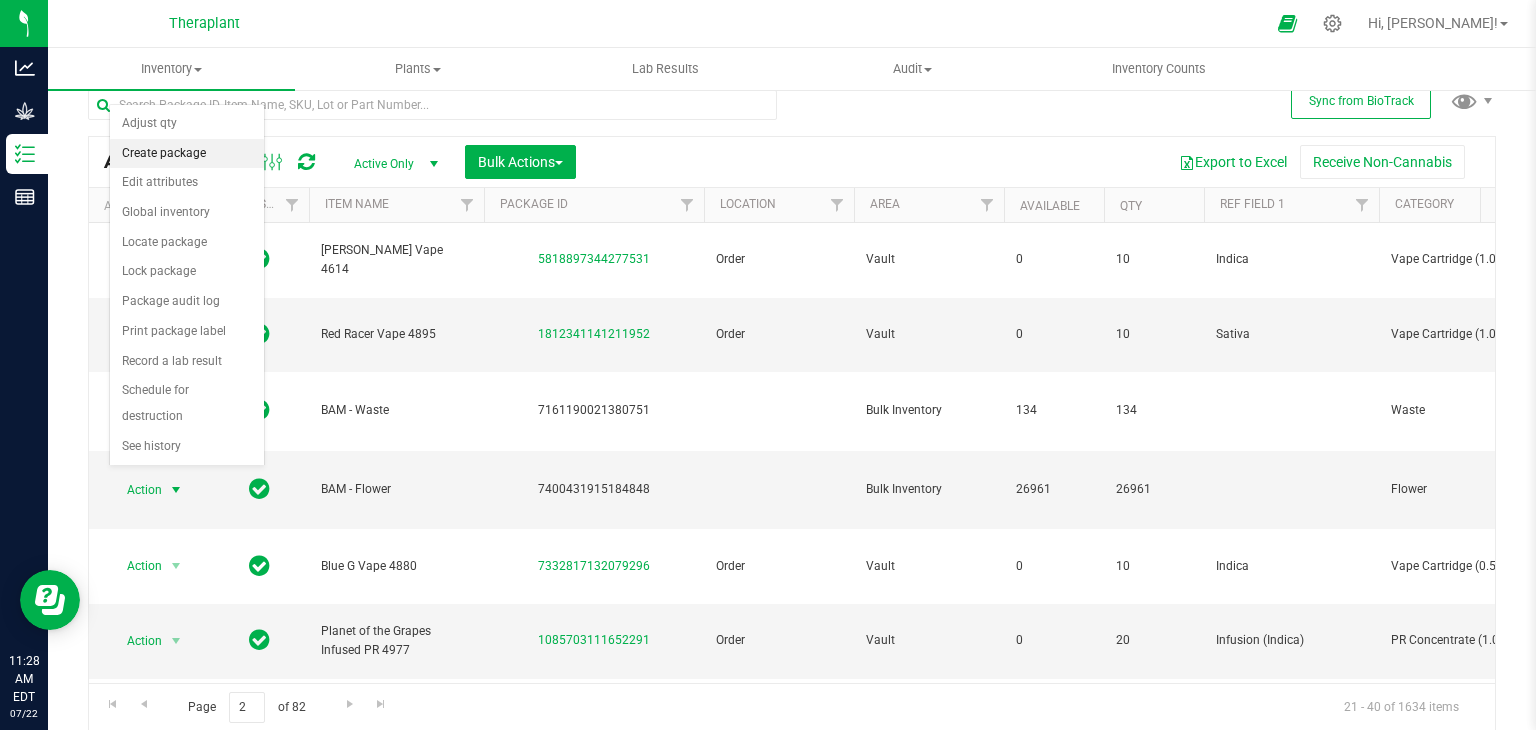 click on "Create package" at bounding box center (187, 154) 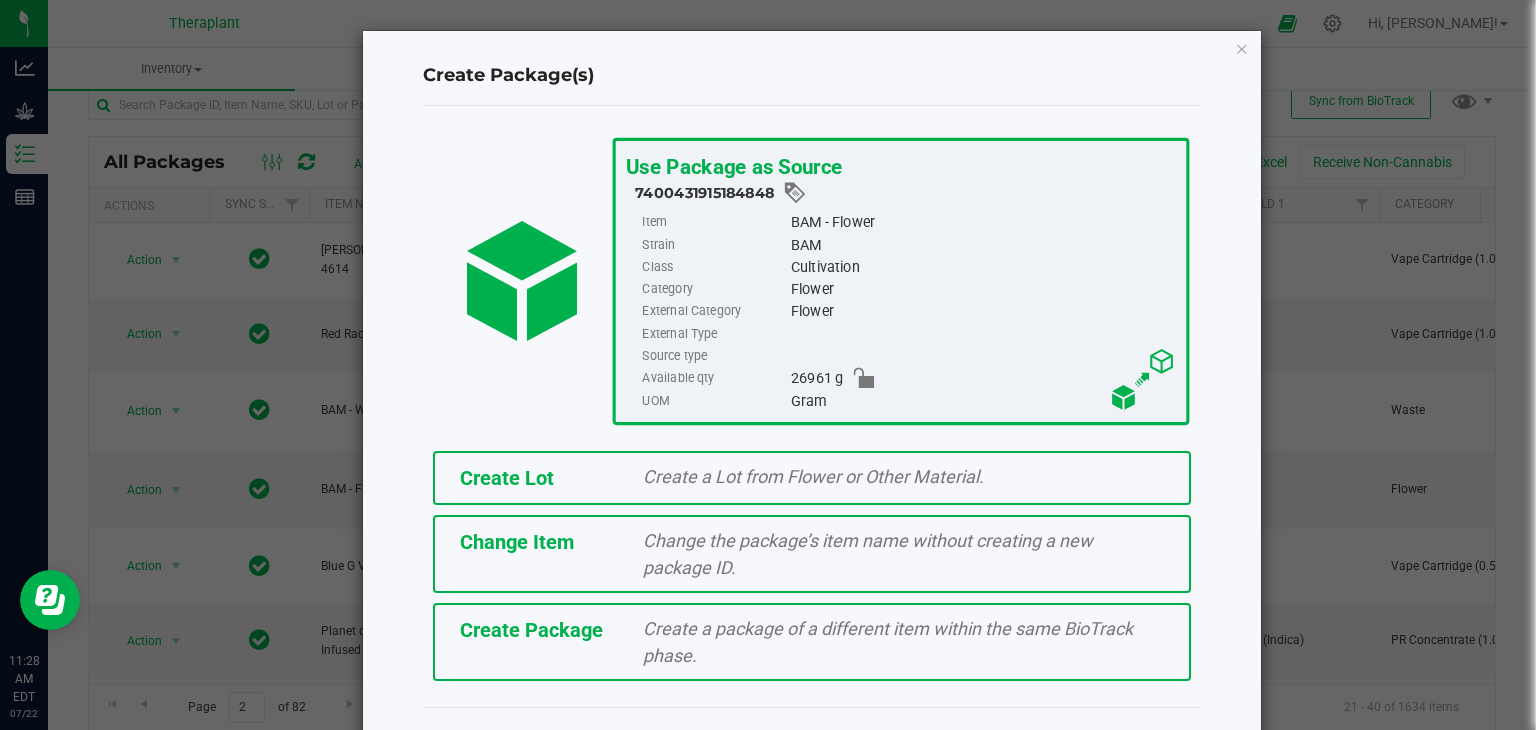 click on "Create Lot" 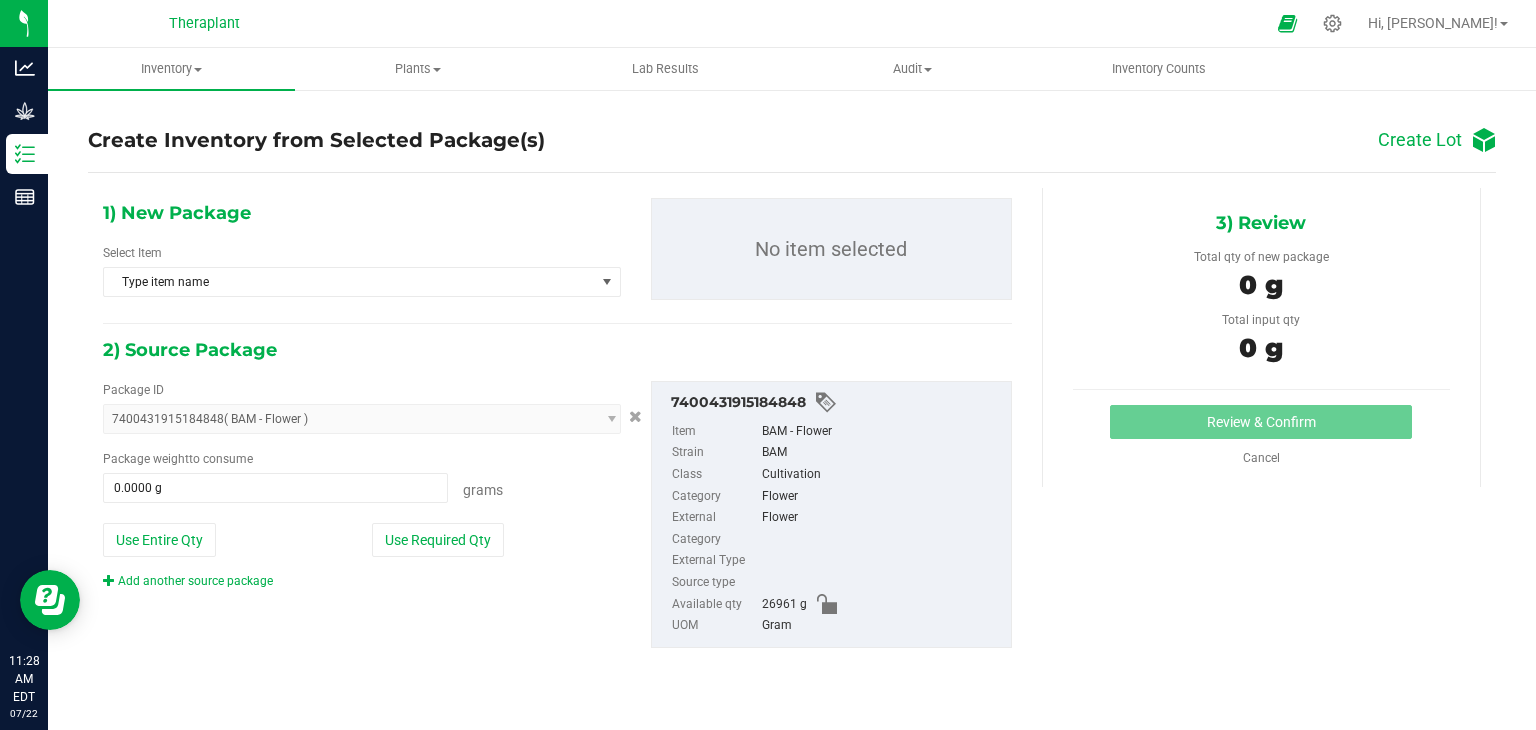 scroll, scrollTop: 0, scrollLeft: 0, axis: both 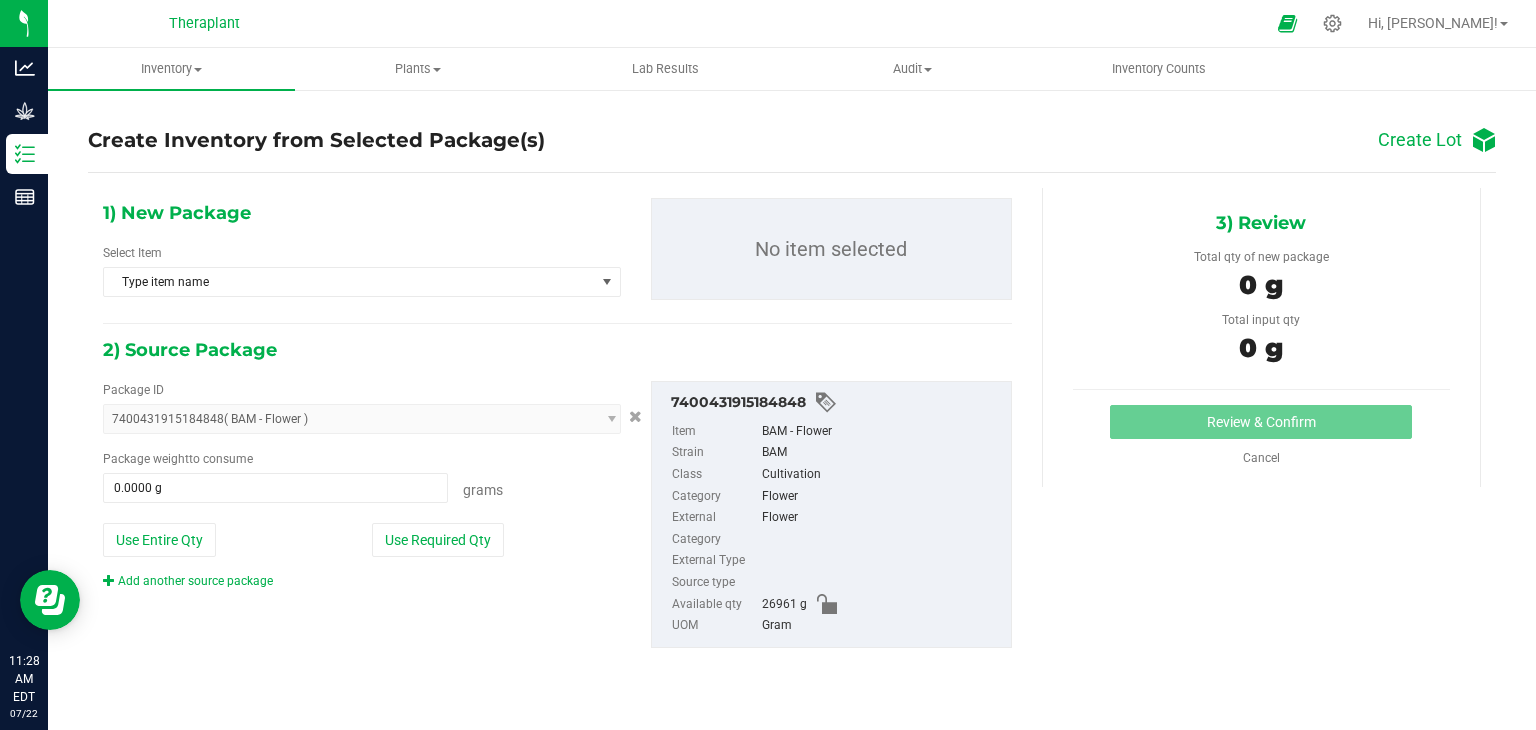 click on "Select Item
Type item name" at bounding box center [362, 270] 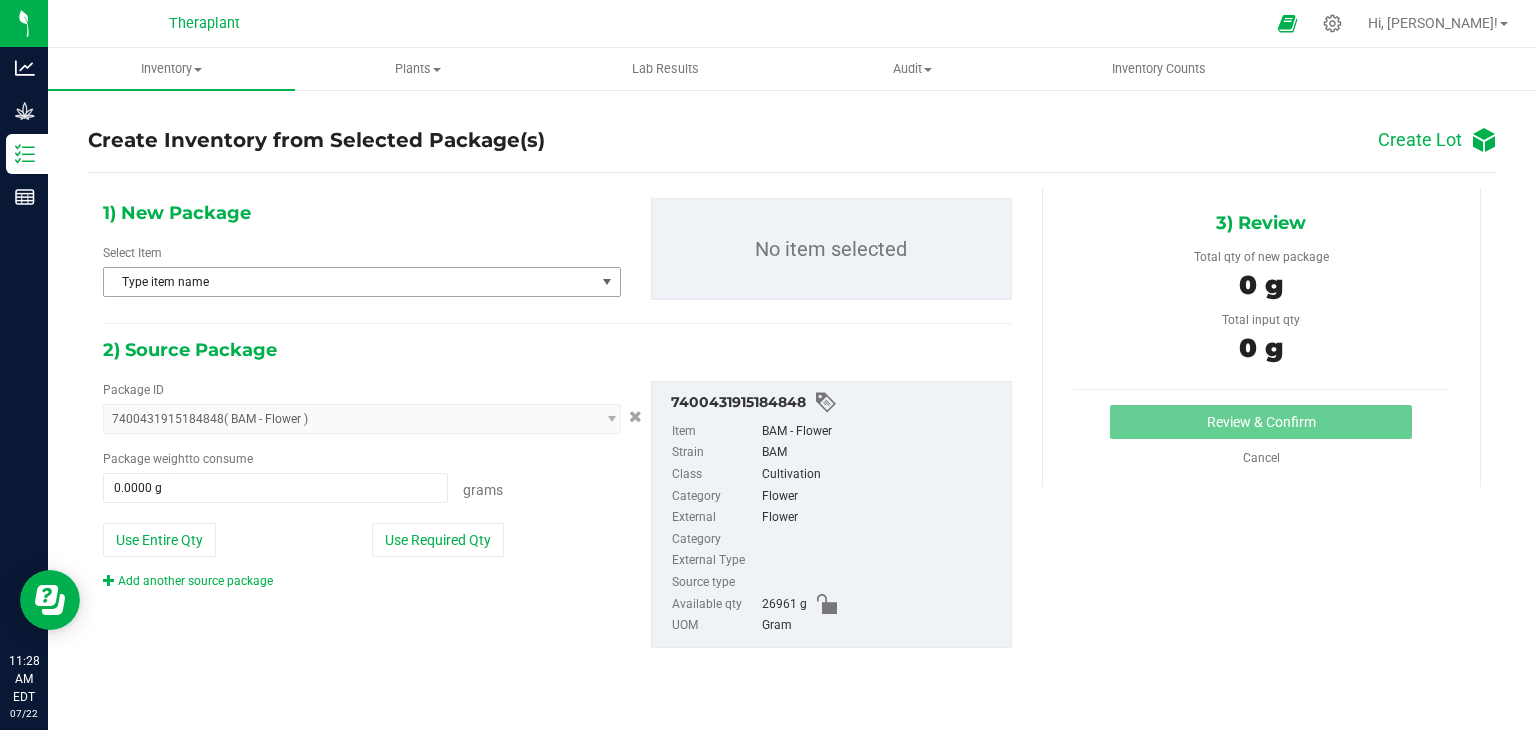 click on "Type item name" at bounding box center (349, 282) 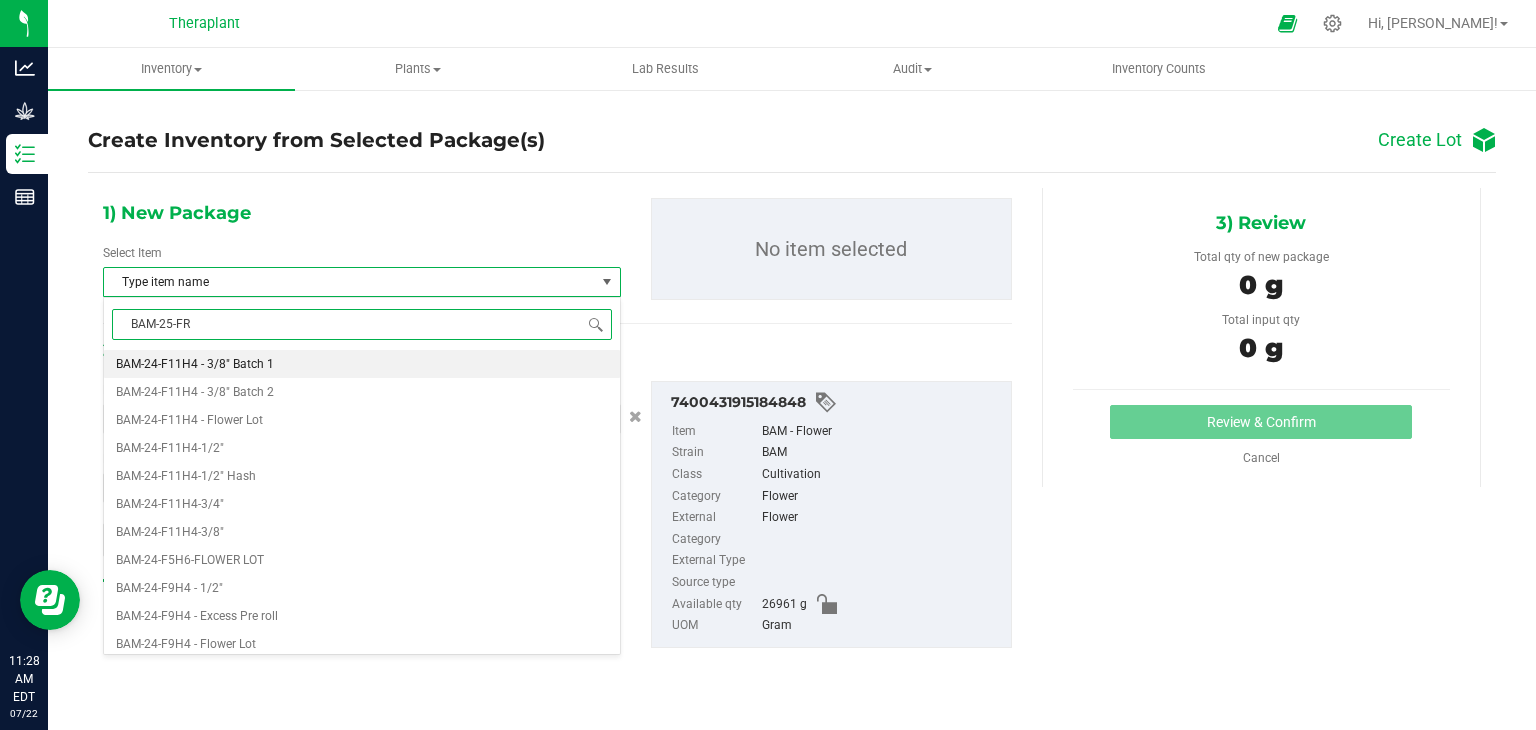 type on "BAM-25-FR6" 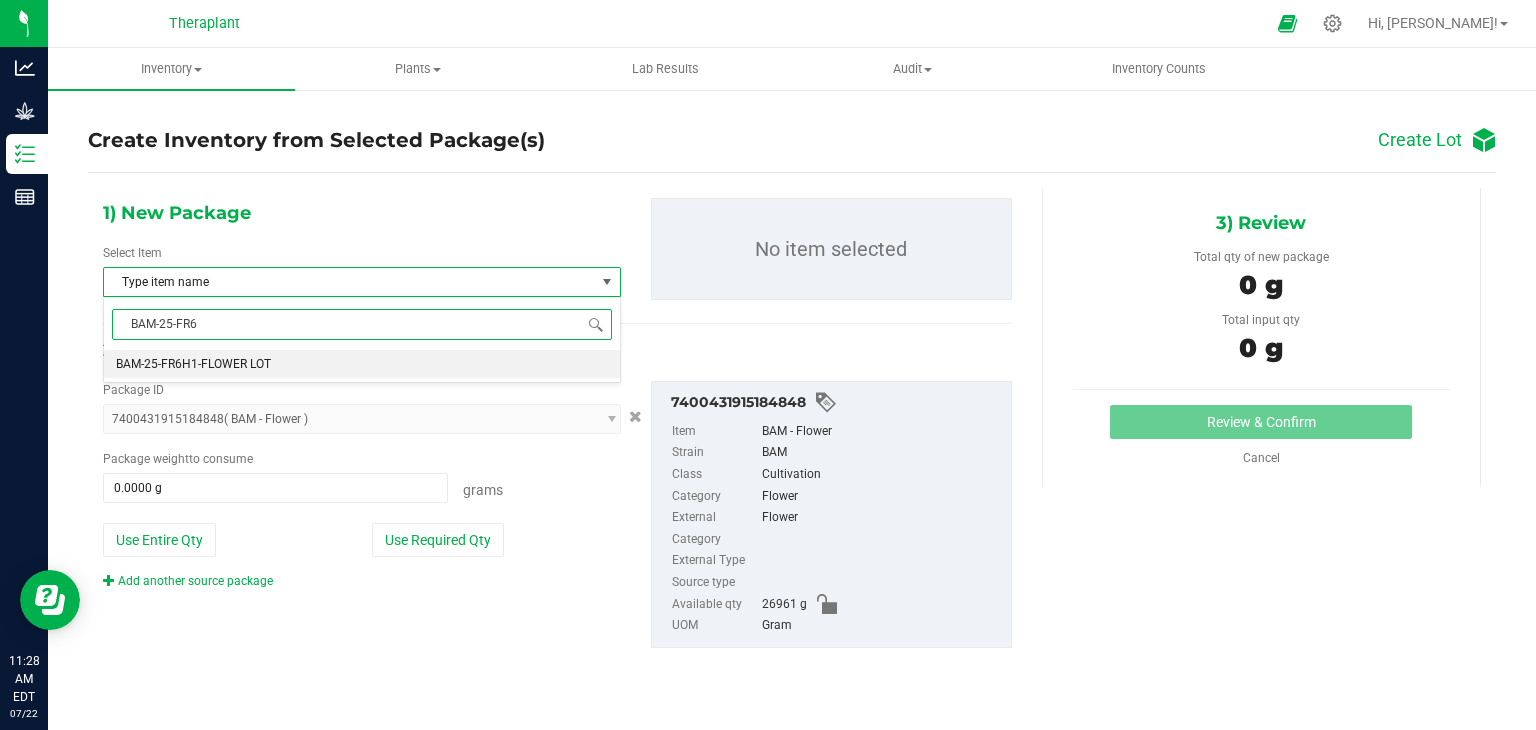click on "BAM-25-FR6H1-FLOWER LOT" at bounding box center [362, 364] 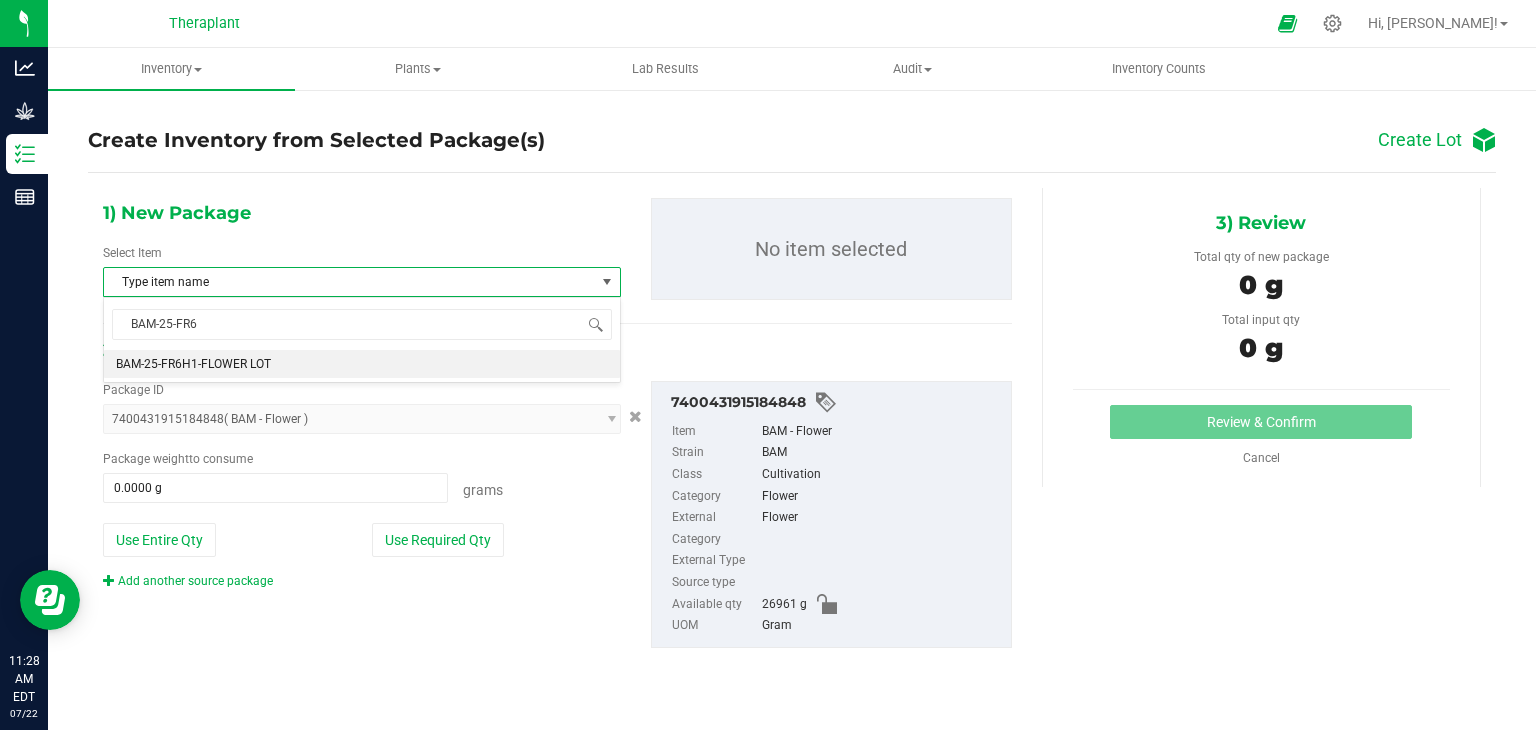 type 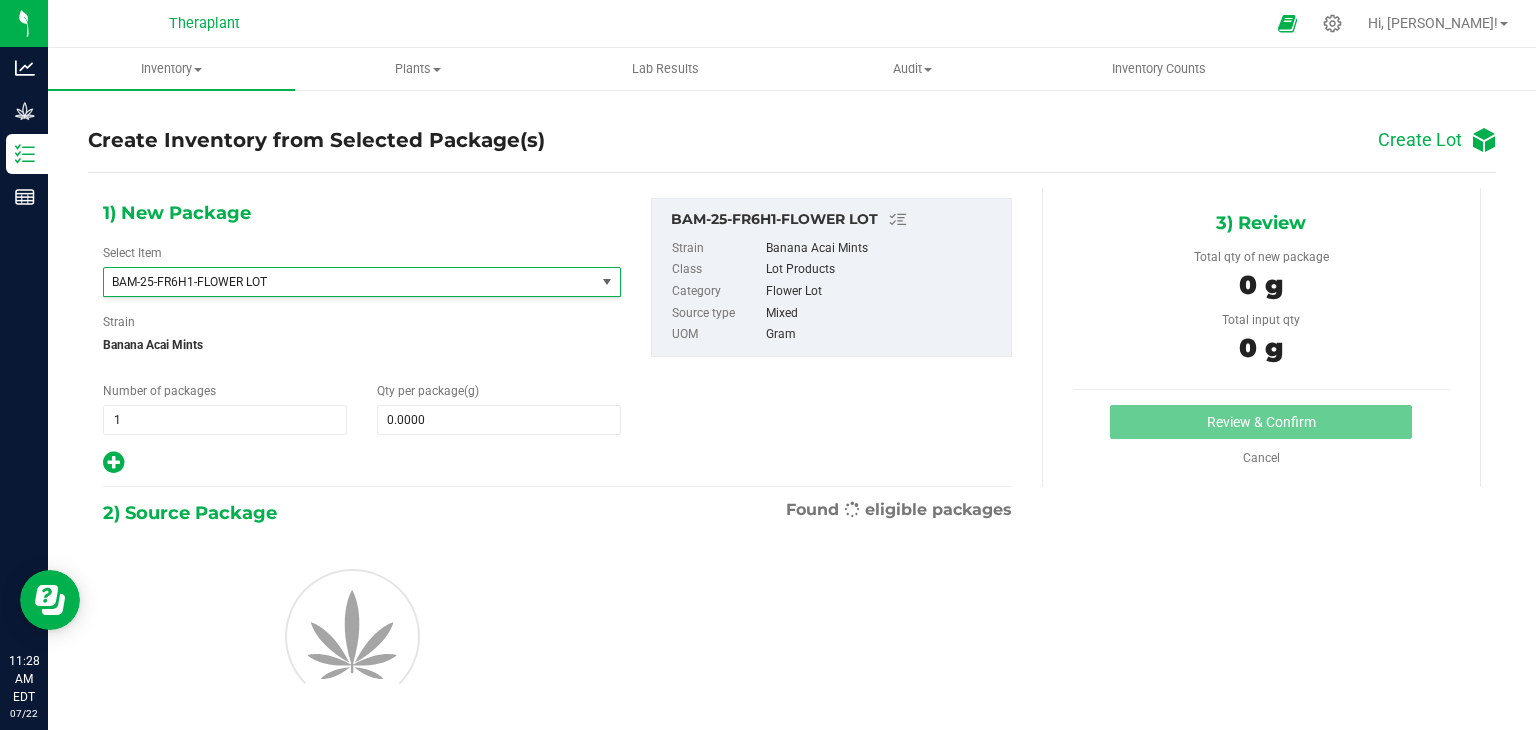 scroll, scrollTop: 3024, scrollLeft: 0, axis: vertical 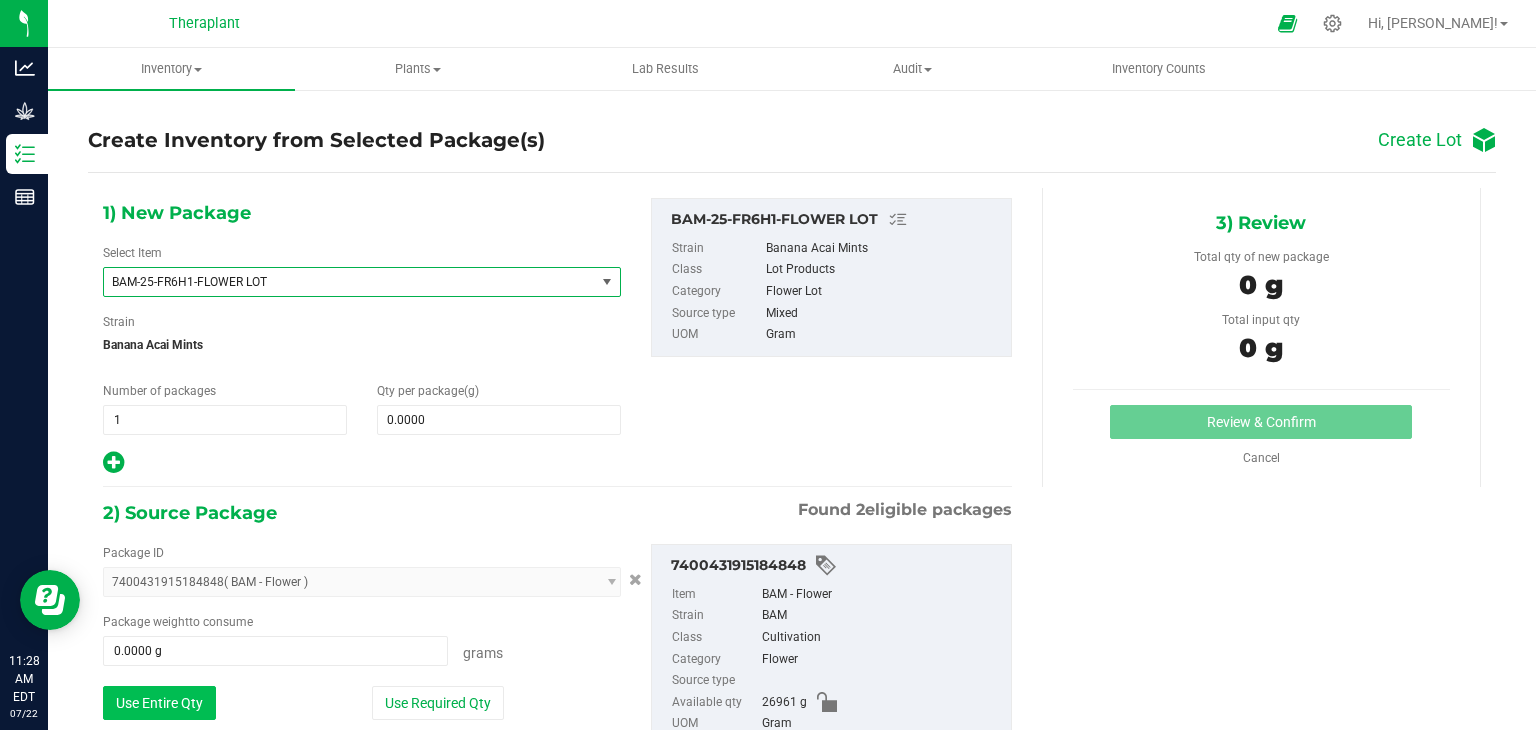 click on "Use Entire Qty" at bounding box center (159, 703) 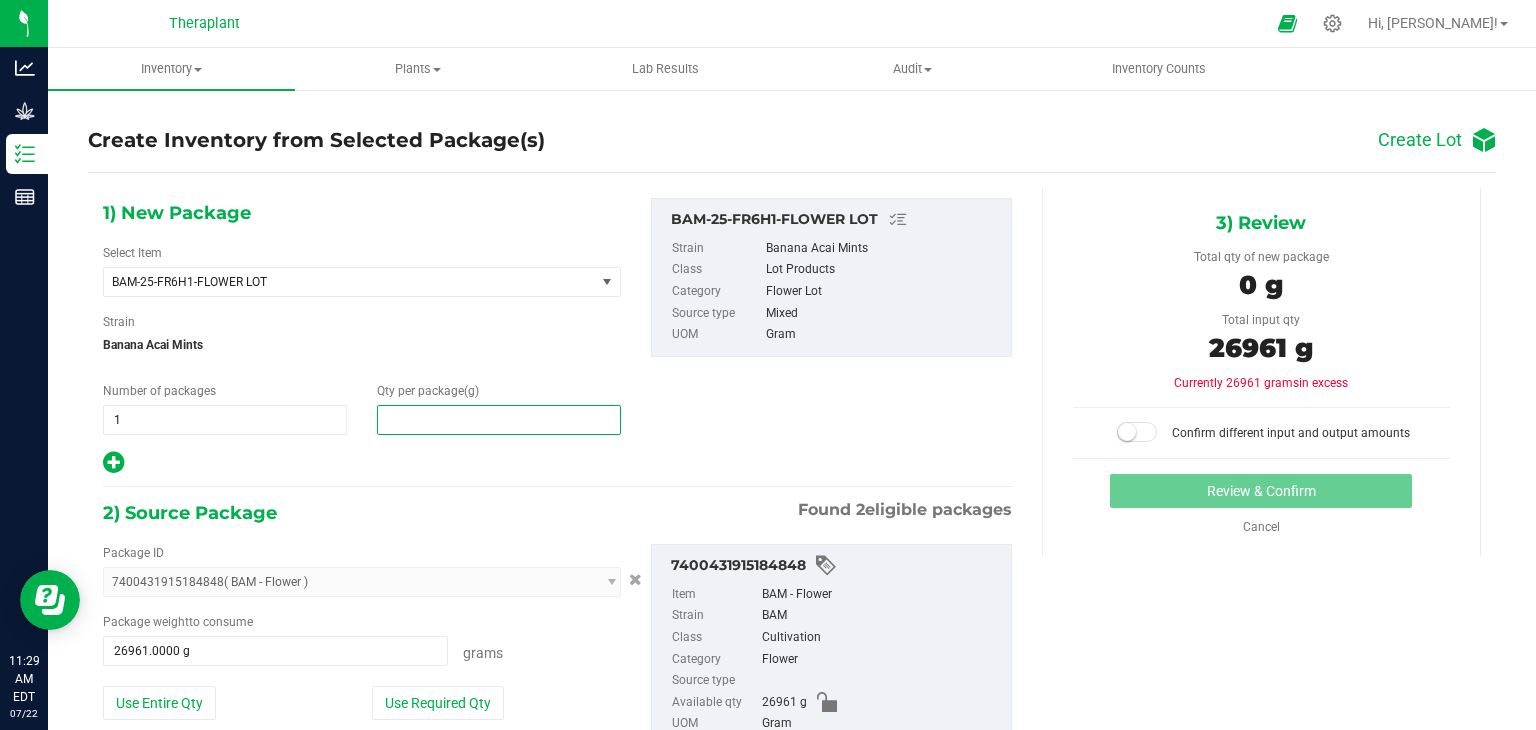 click at bounding box center (499, 420) 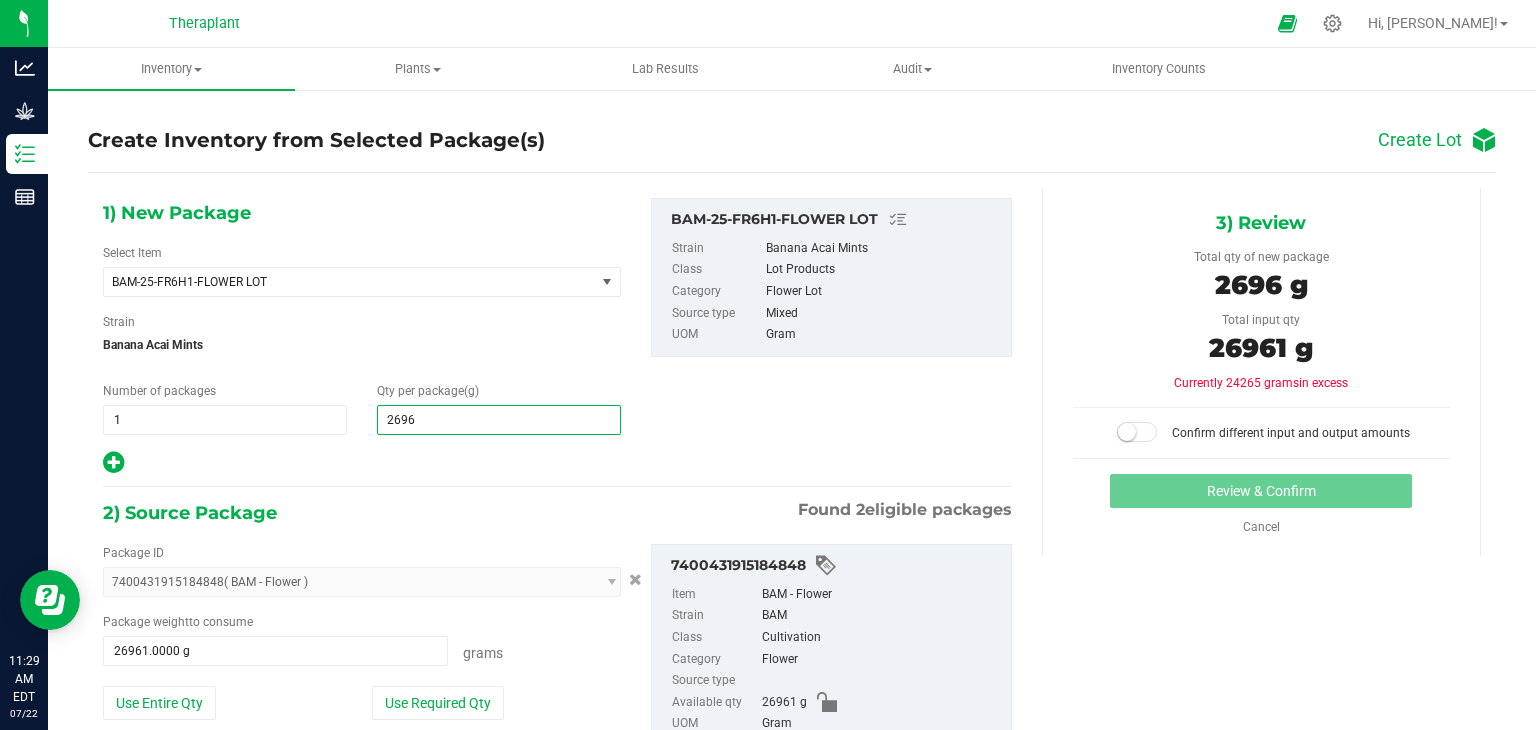 type on "26961" 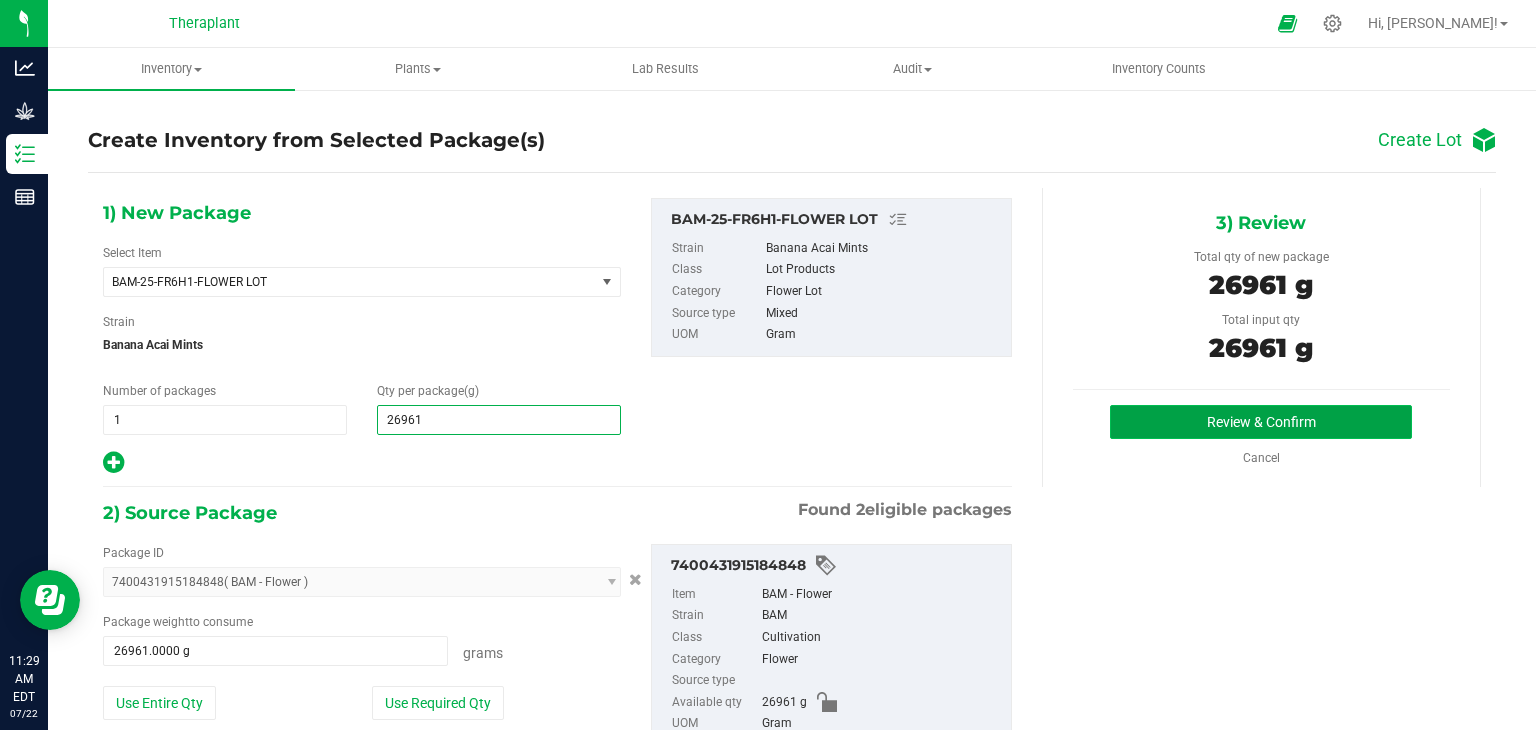 type on "26,961.0000" 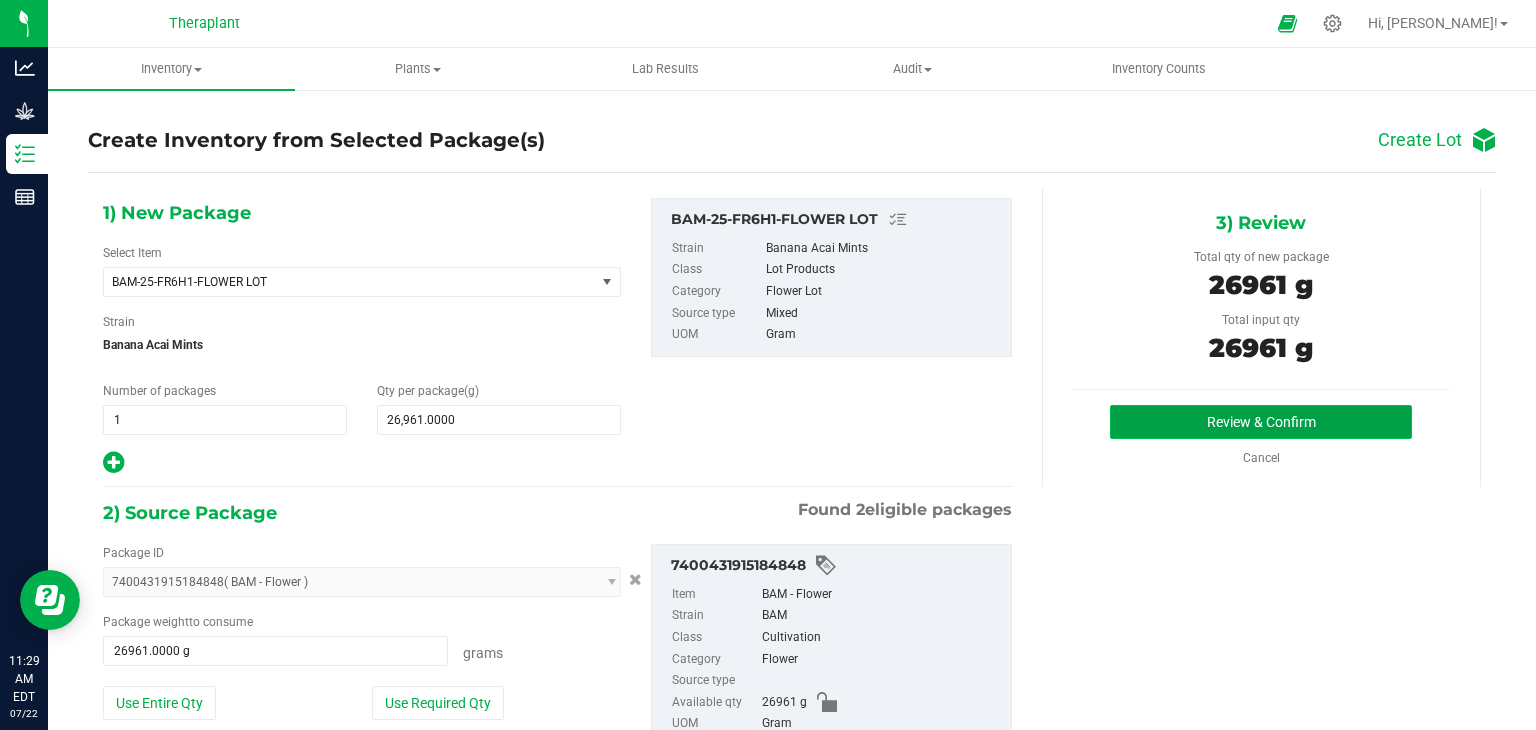 click on "Review & Confirm" at bounding box center [1261, 422] 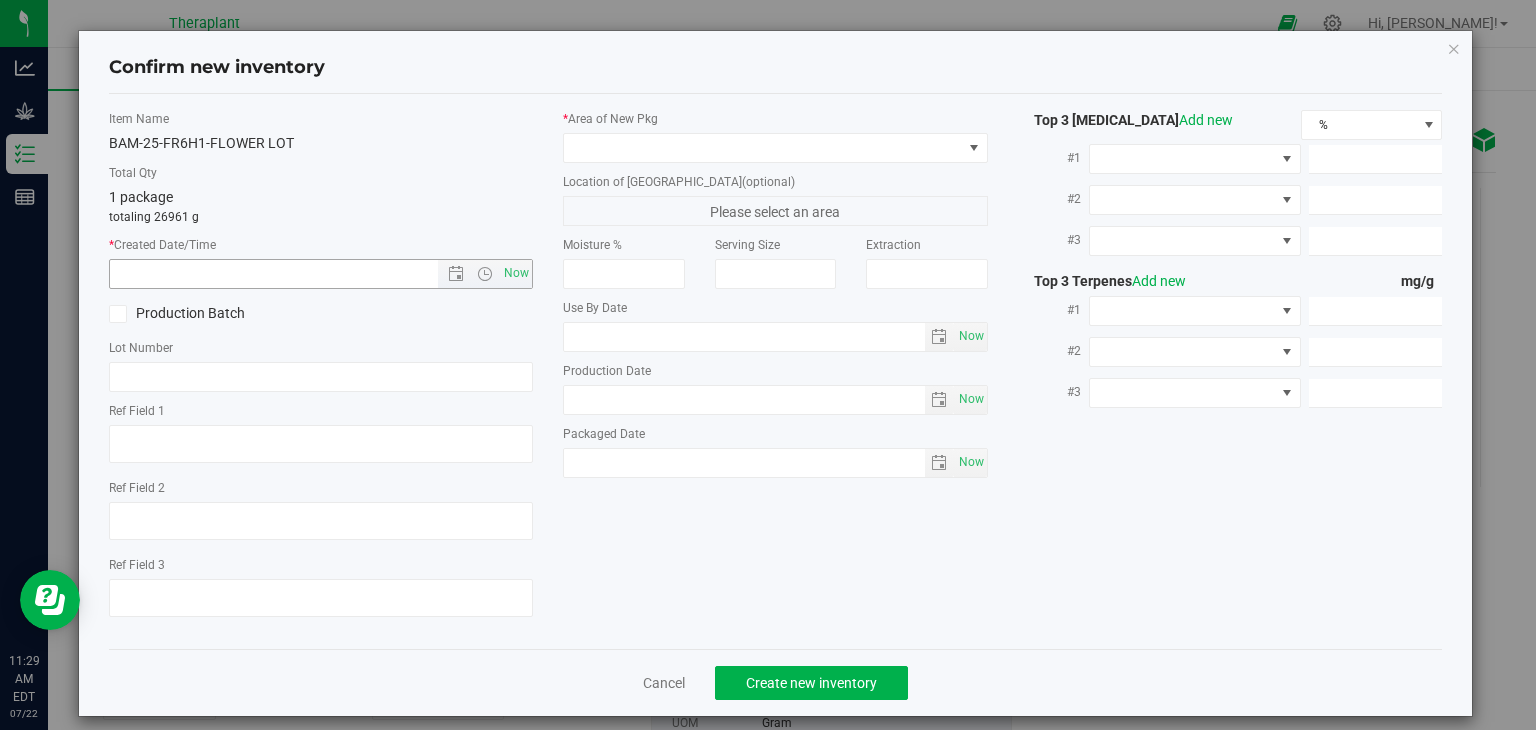 click on "Now" at bounding box center (321, 274) 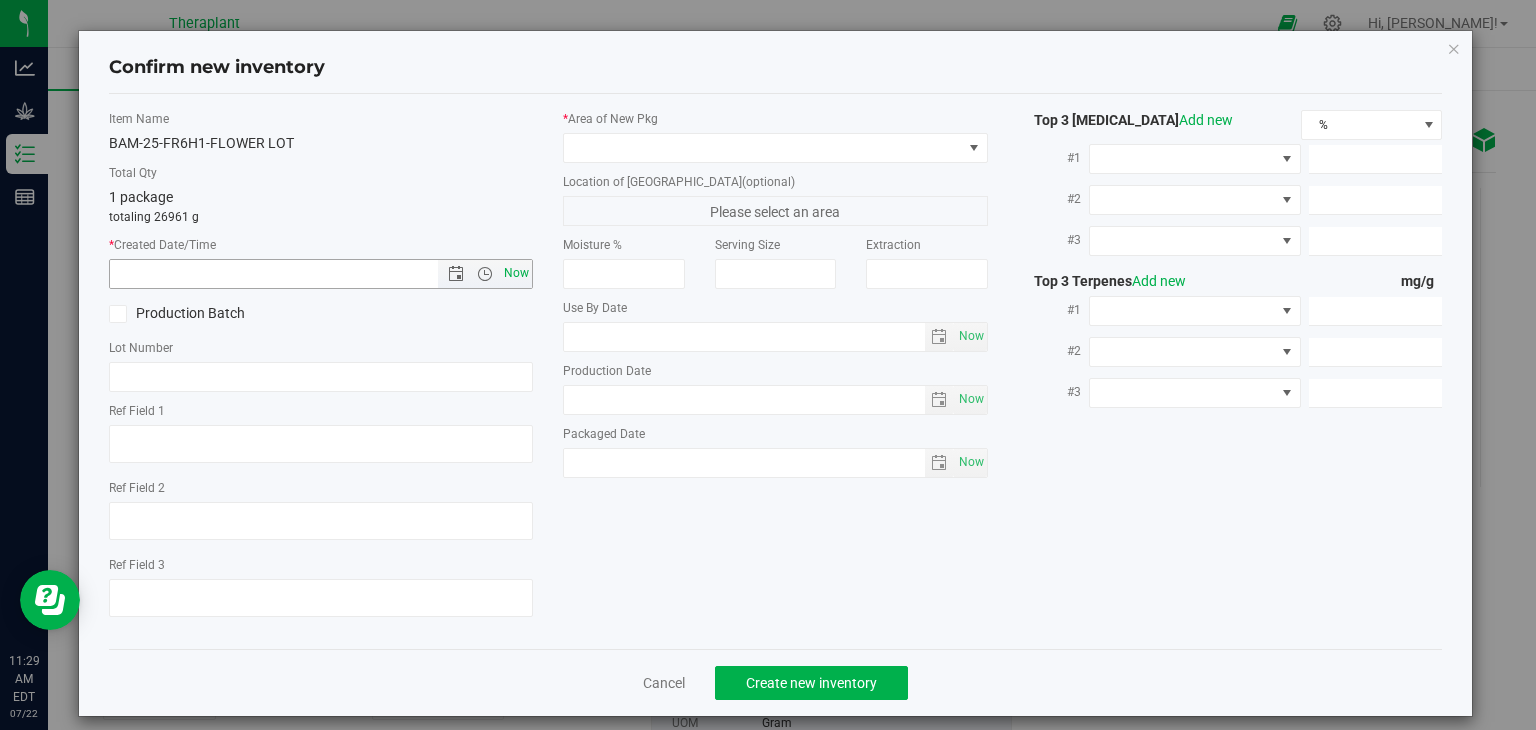 click on "Now" at bounding box center [517, 273] 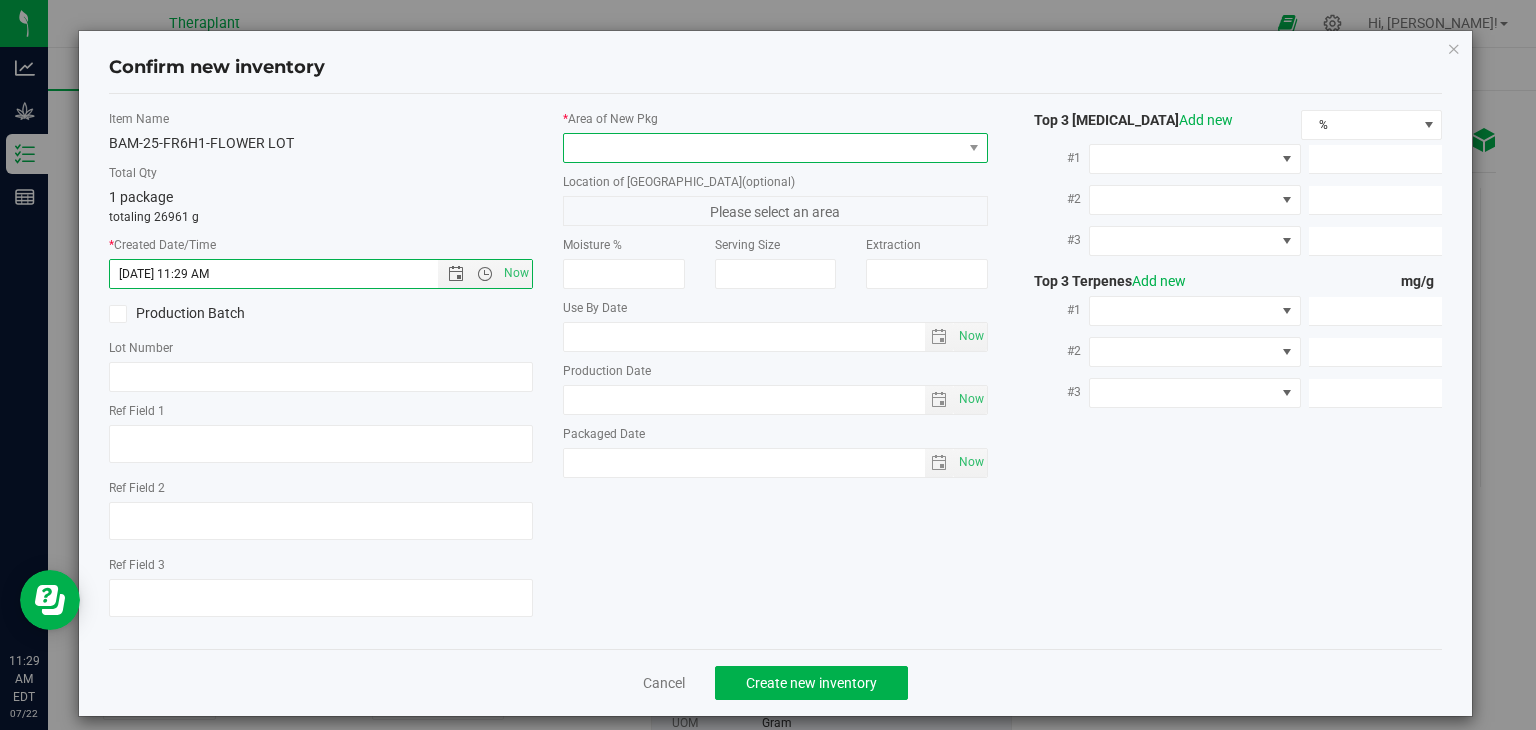 click at bounding box center [763, 148] 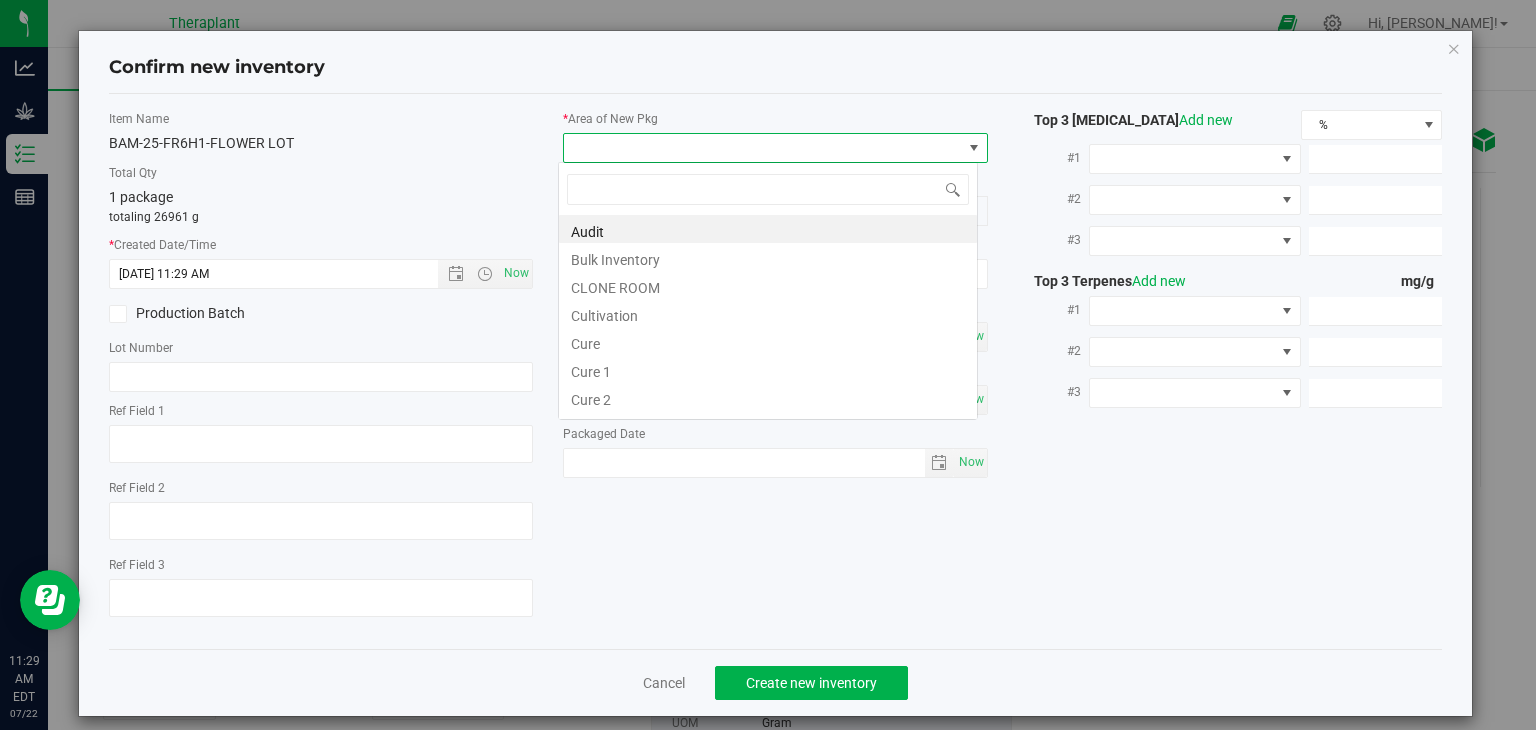 scroll, scrollTop: 99970, scrollLeft: 99580, axis: both 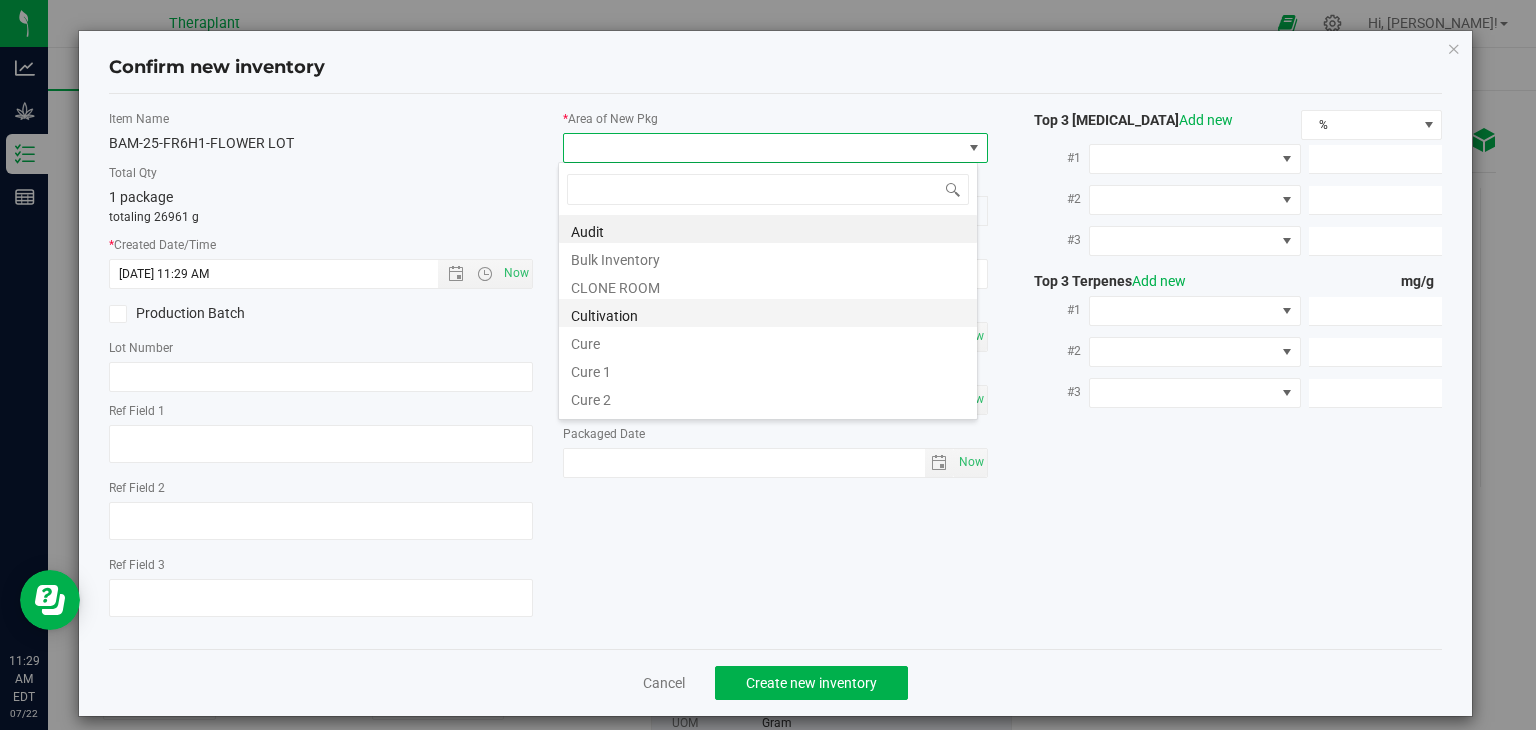 click on "Cultivation" at bounding box center (768, 313) 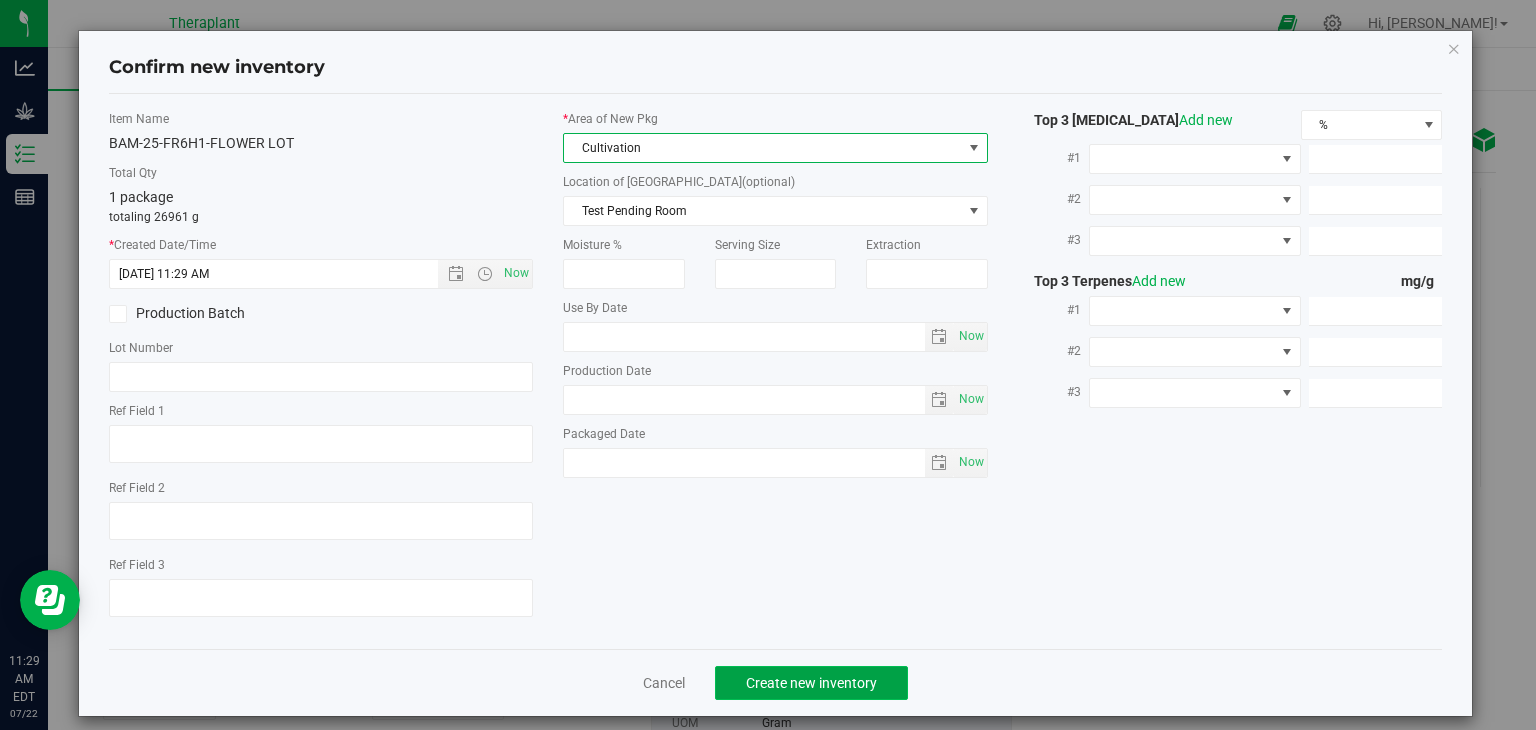 click on "Create new inventory" 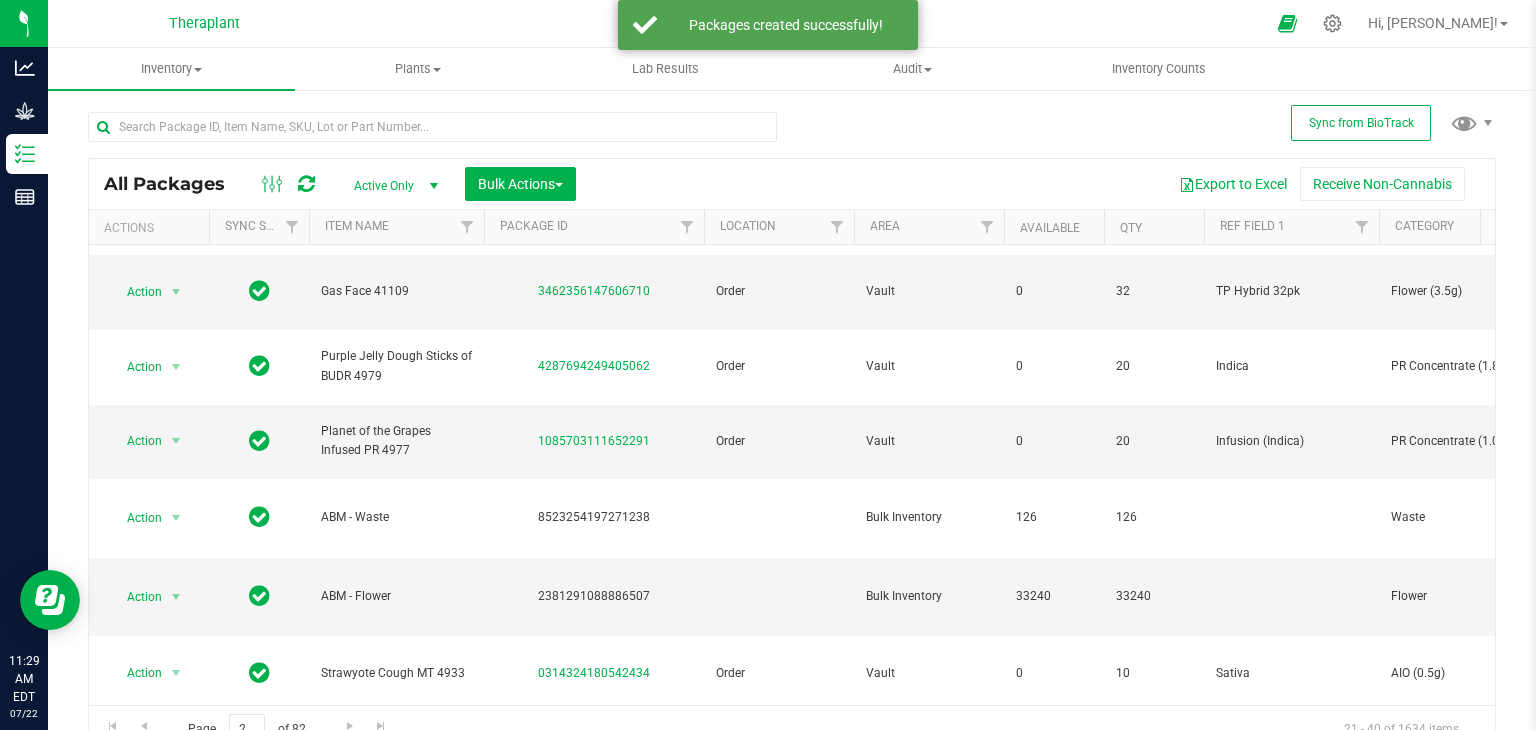 scroll, scrollTop: 516, scrollLeft: 0, axis: vertical 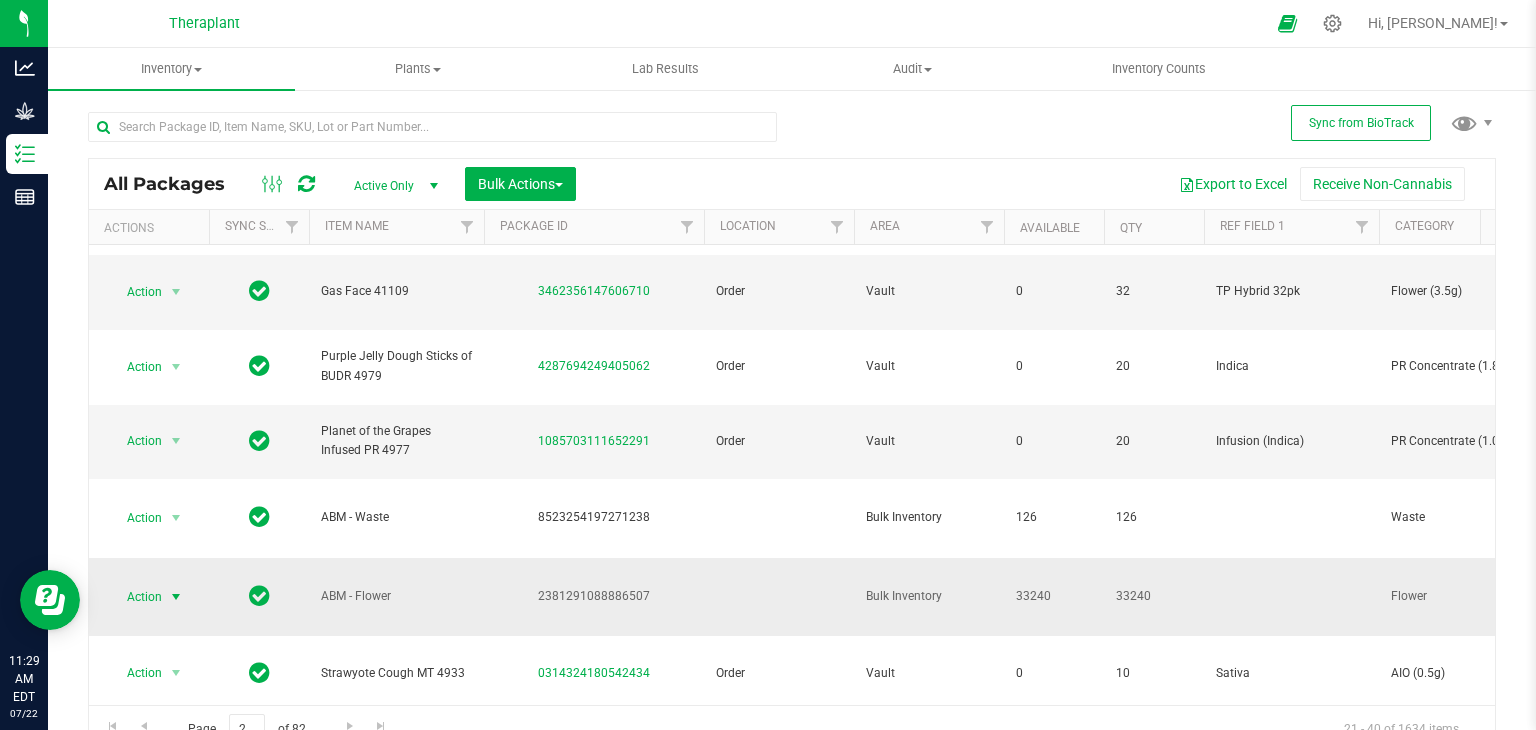 click at bounding box center [176, 597] 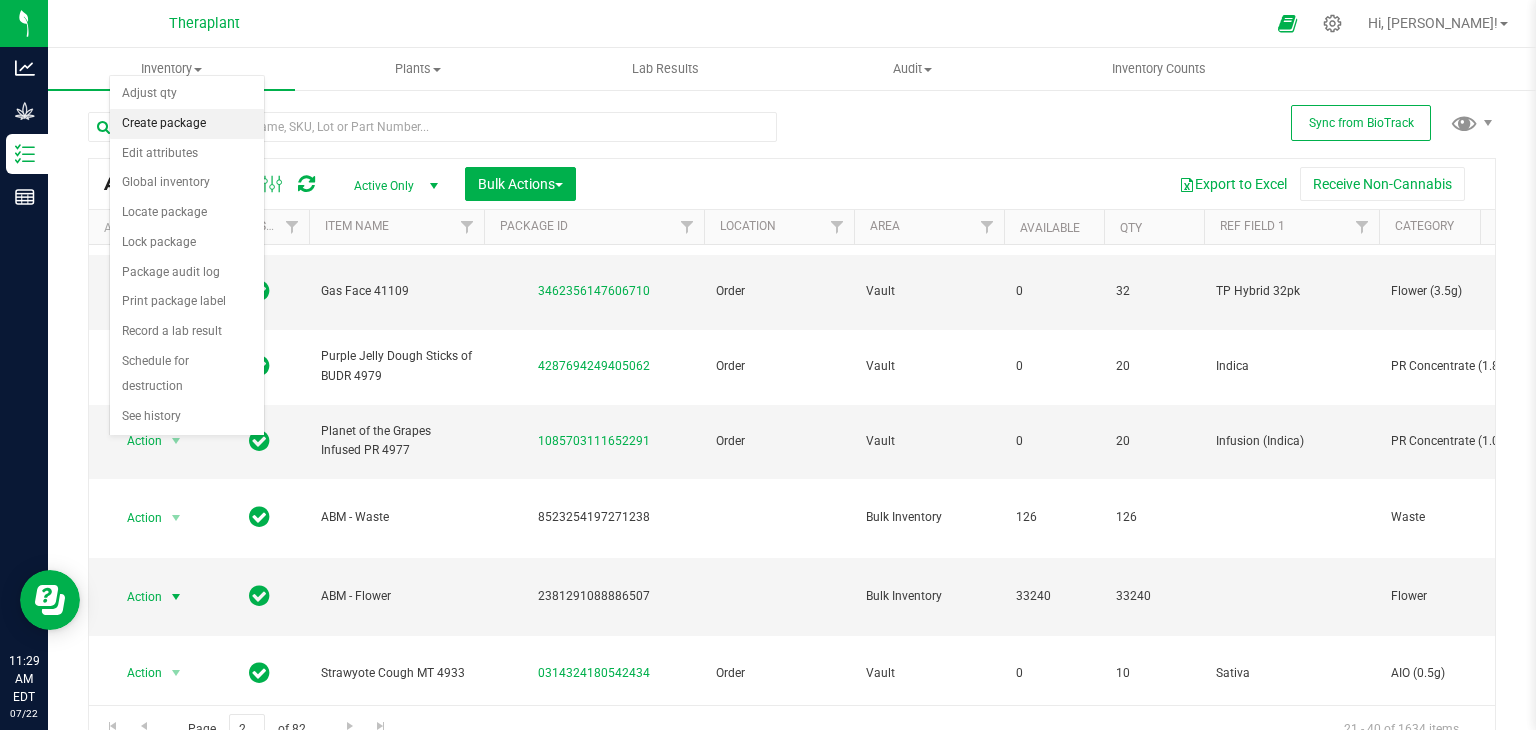 click on "Create package" at bounding box center [187, 124] 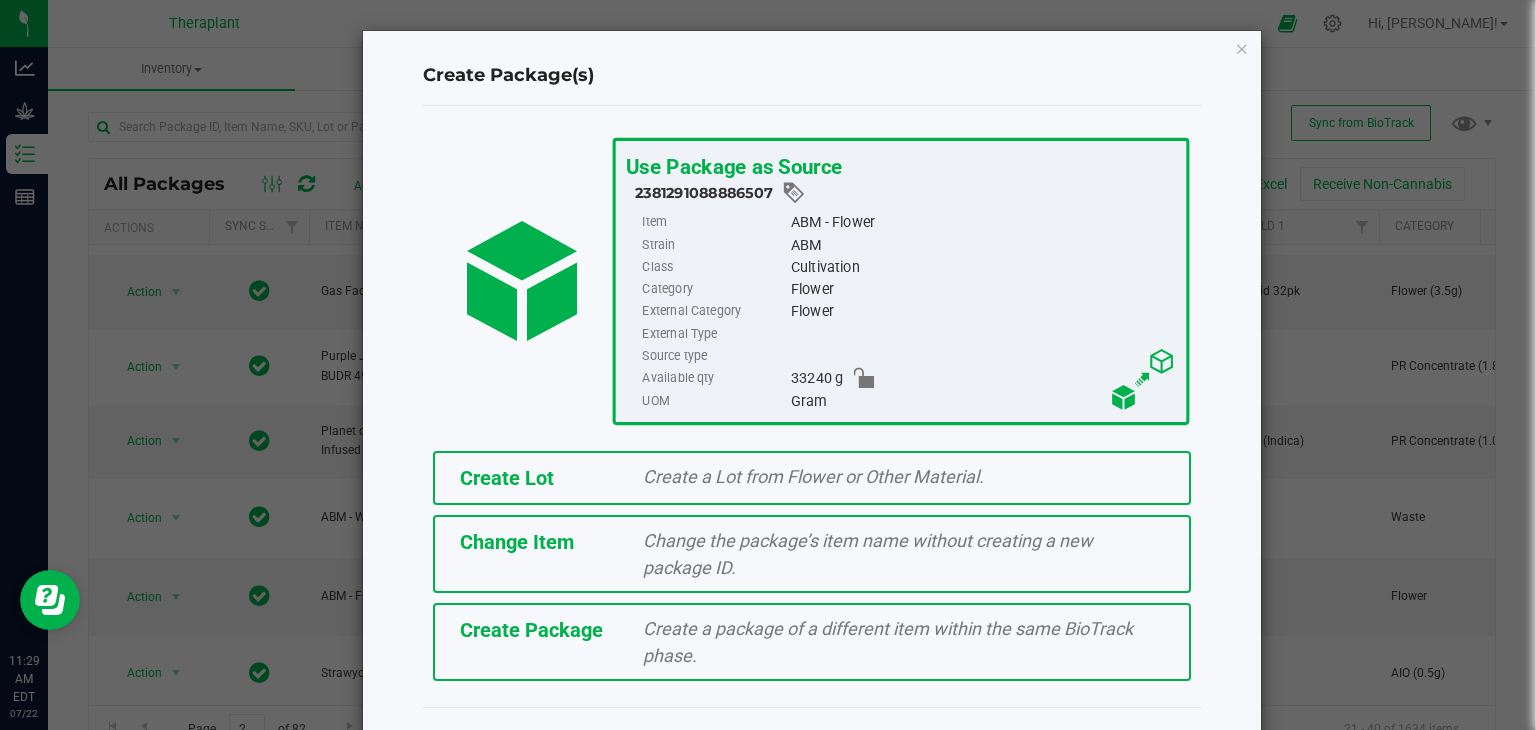 click on "Create Lot" 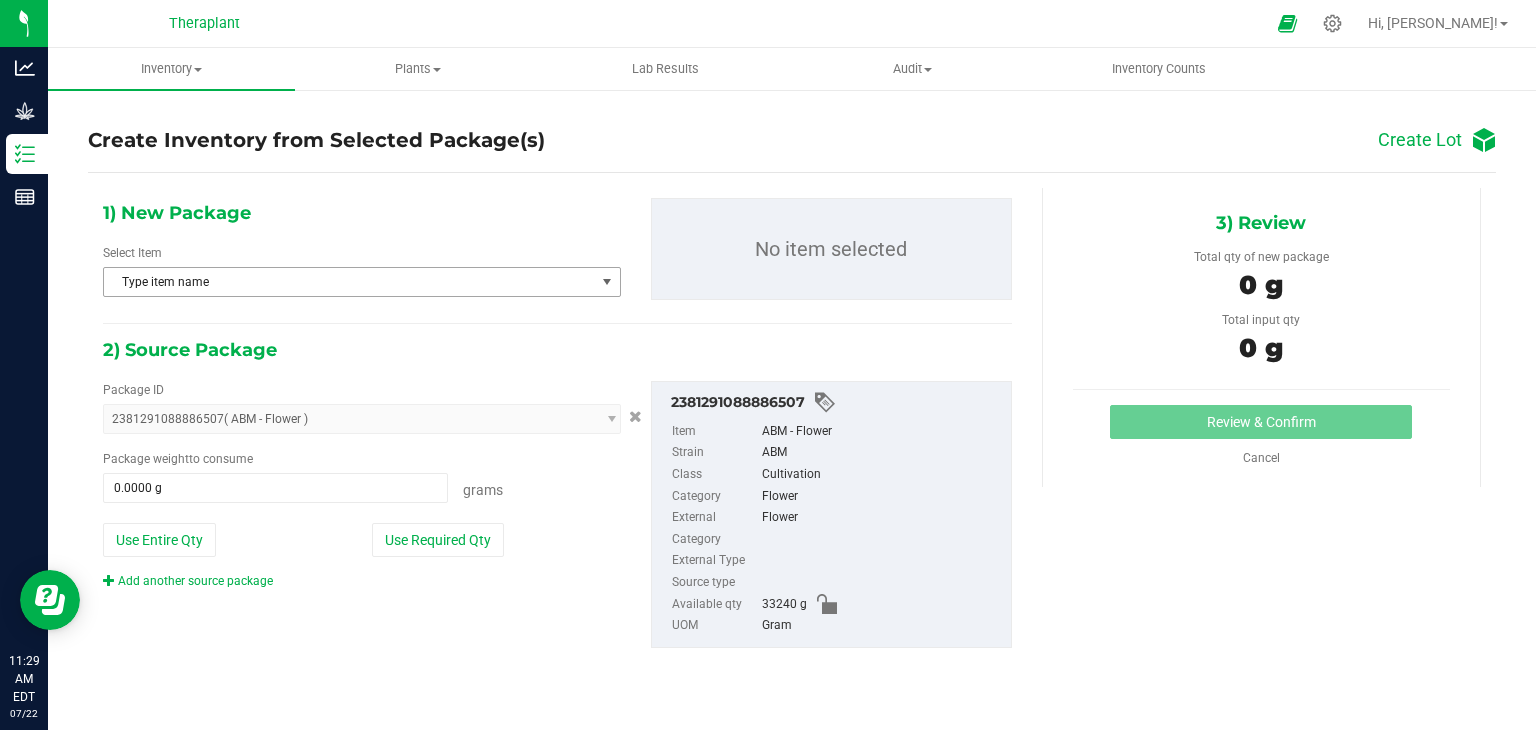 click on "Type item name" at bounding box center [349, 282] 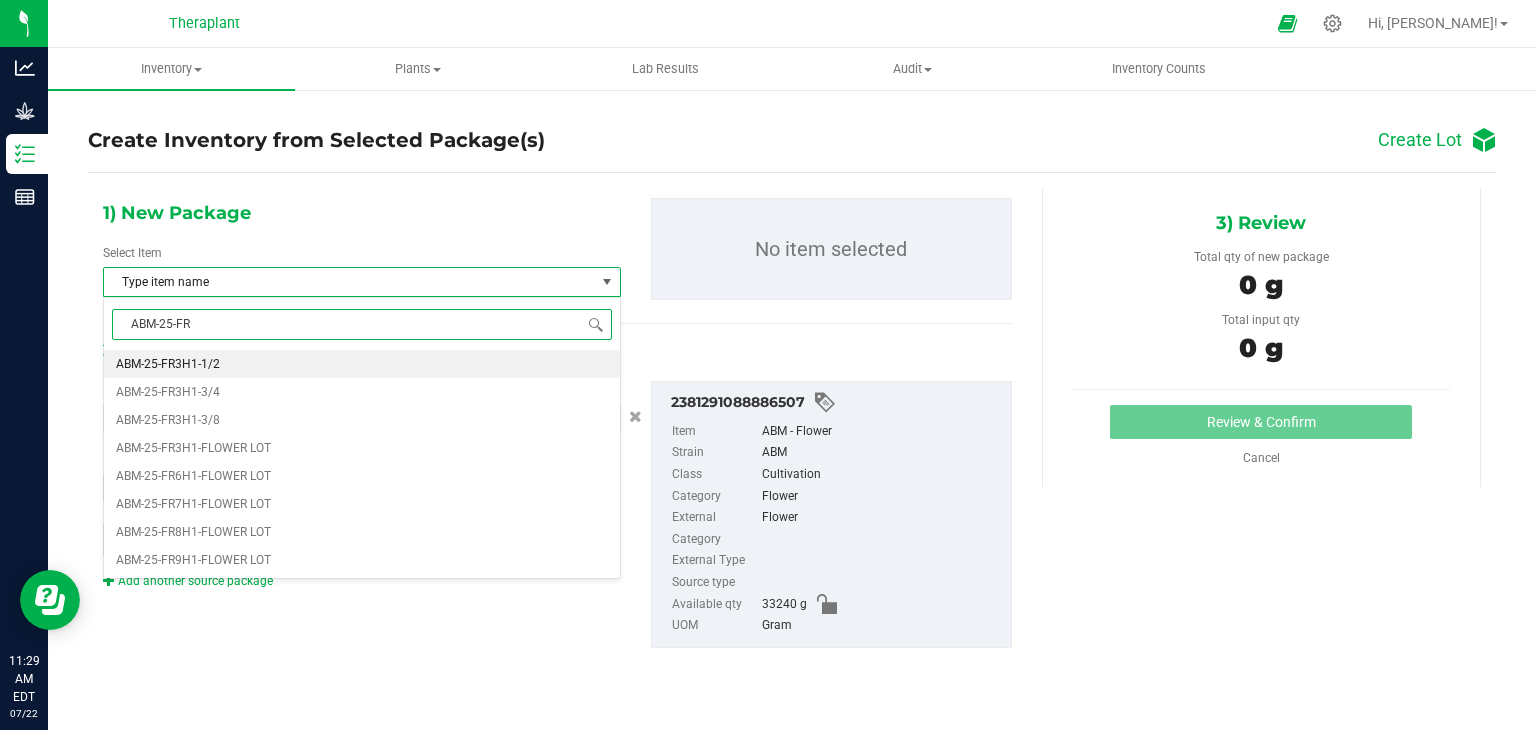 type on "ABM-25-FR6" 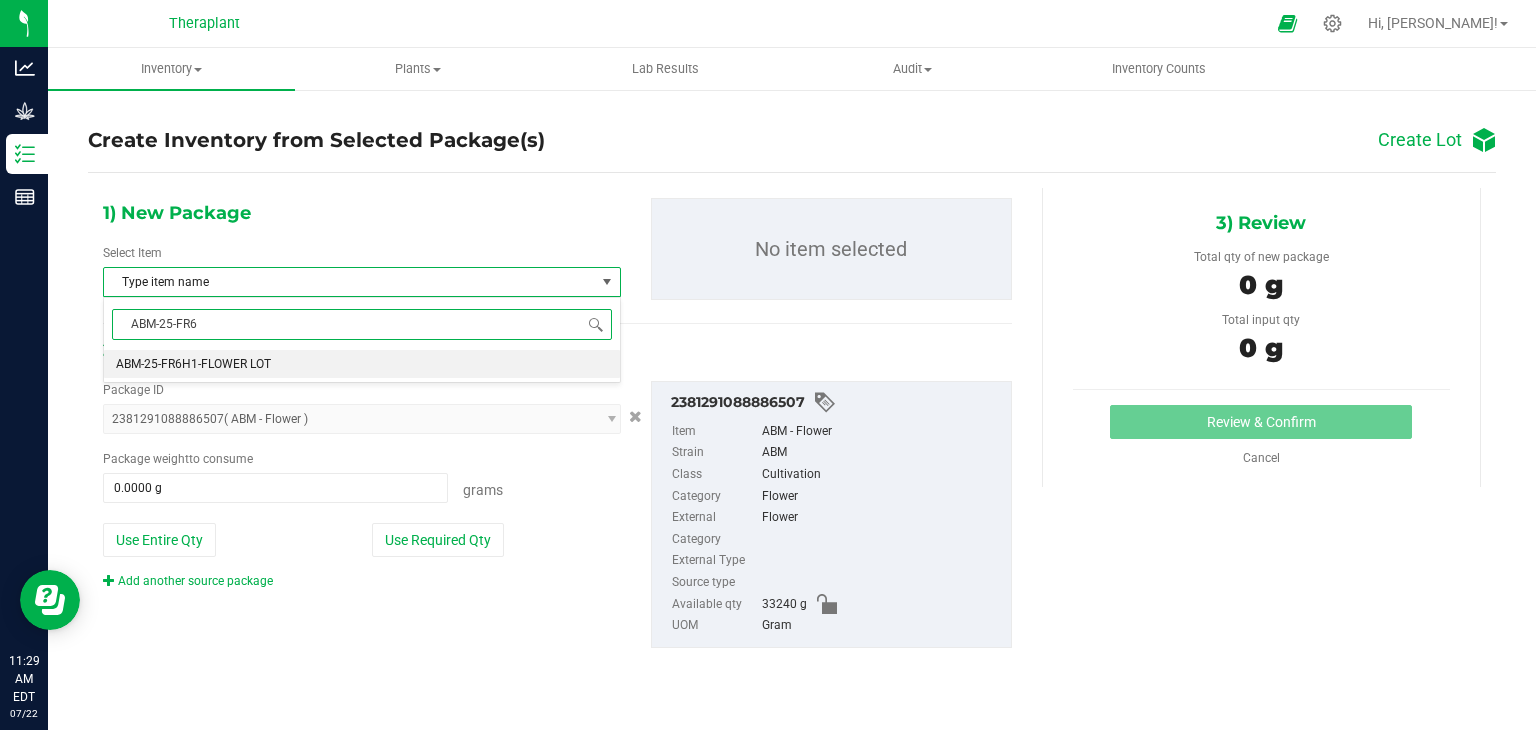click on "ABM-25-FR6H1-FLOWER LOT" at bounding box center (362, 364) 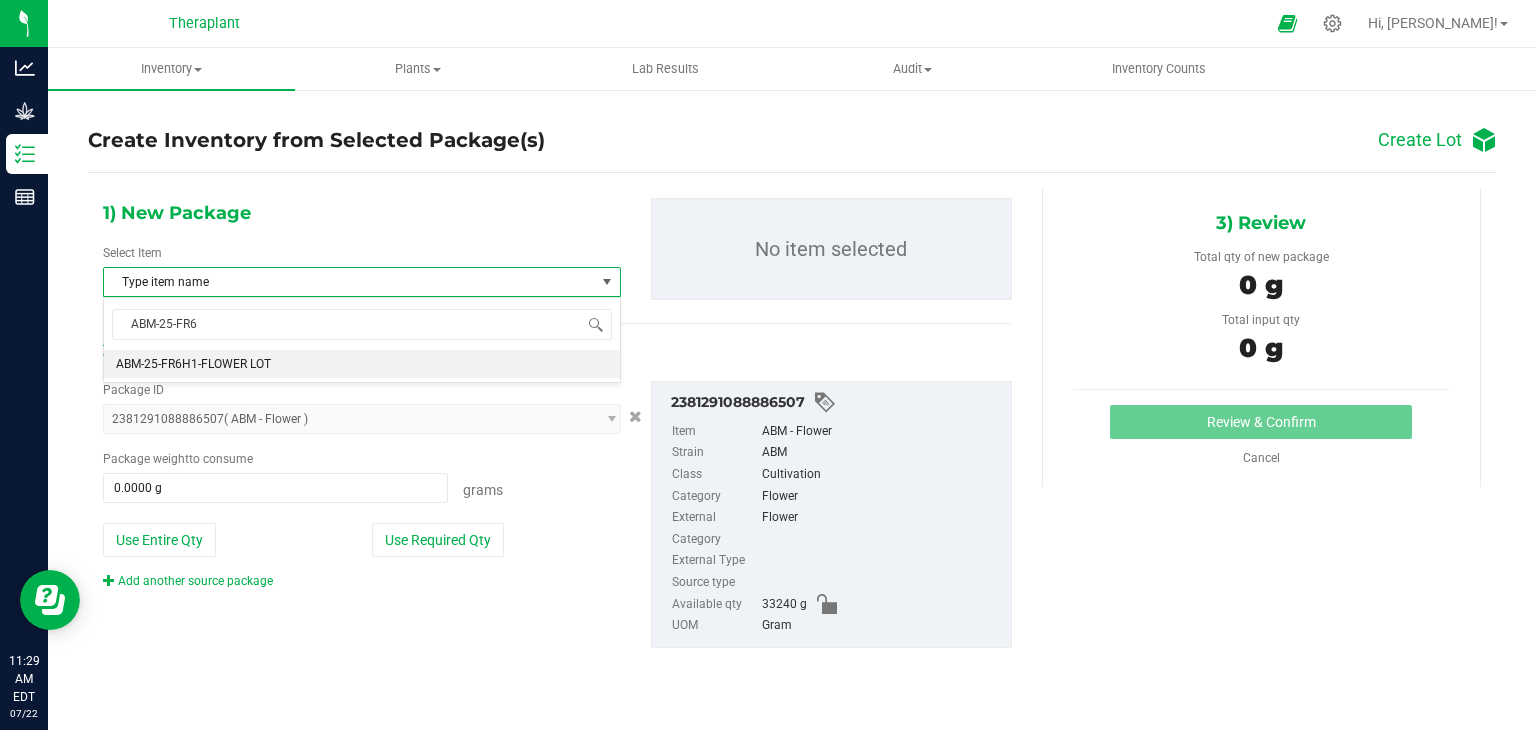 type 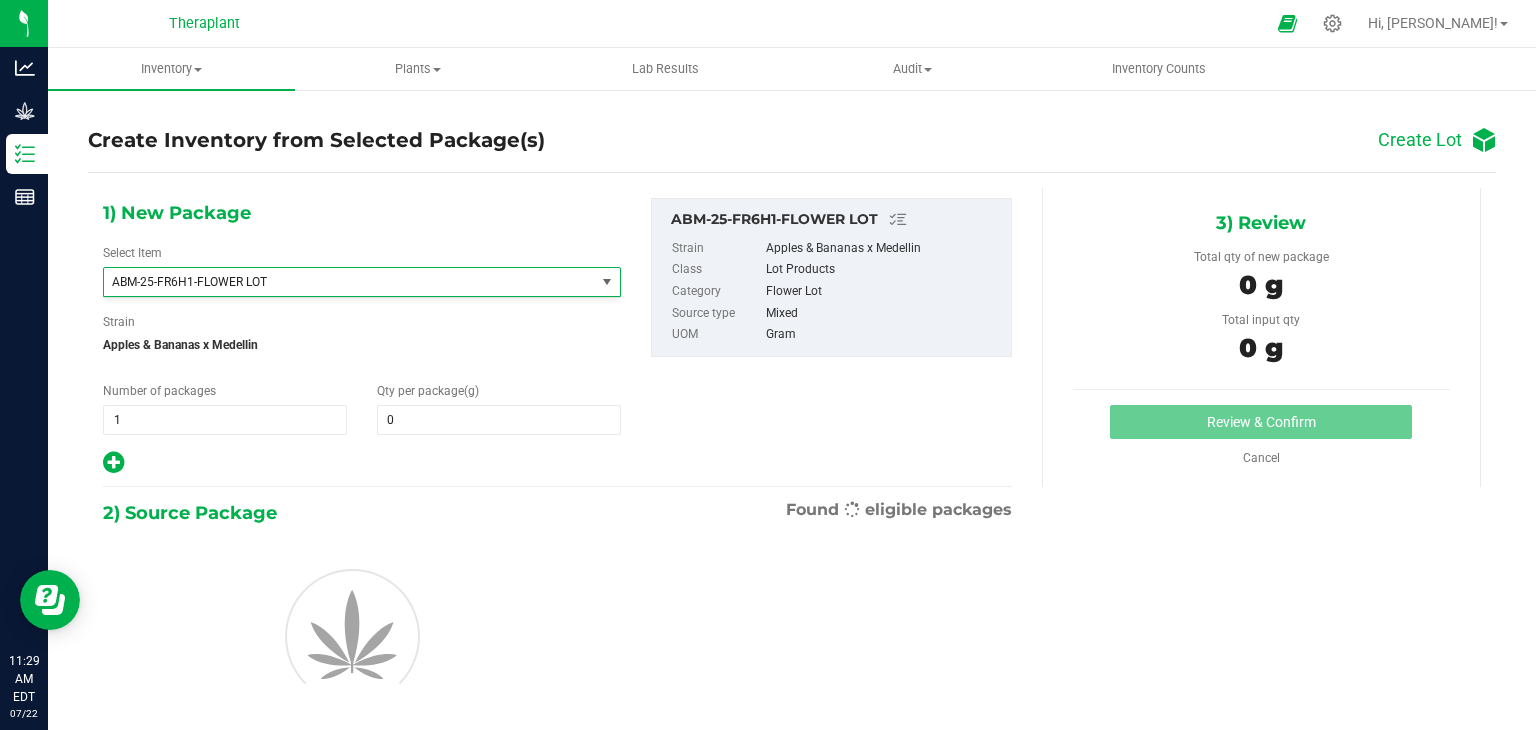 type on "0.0000" 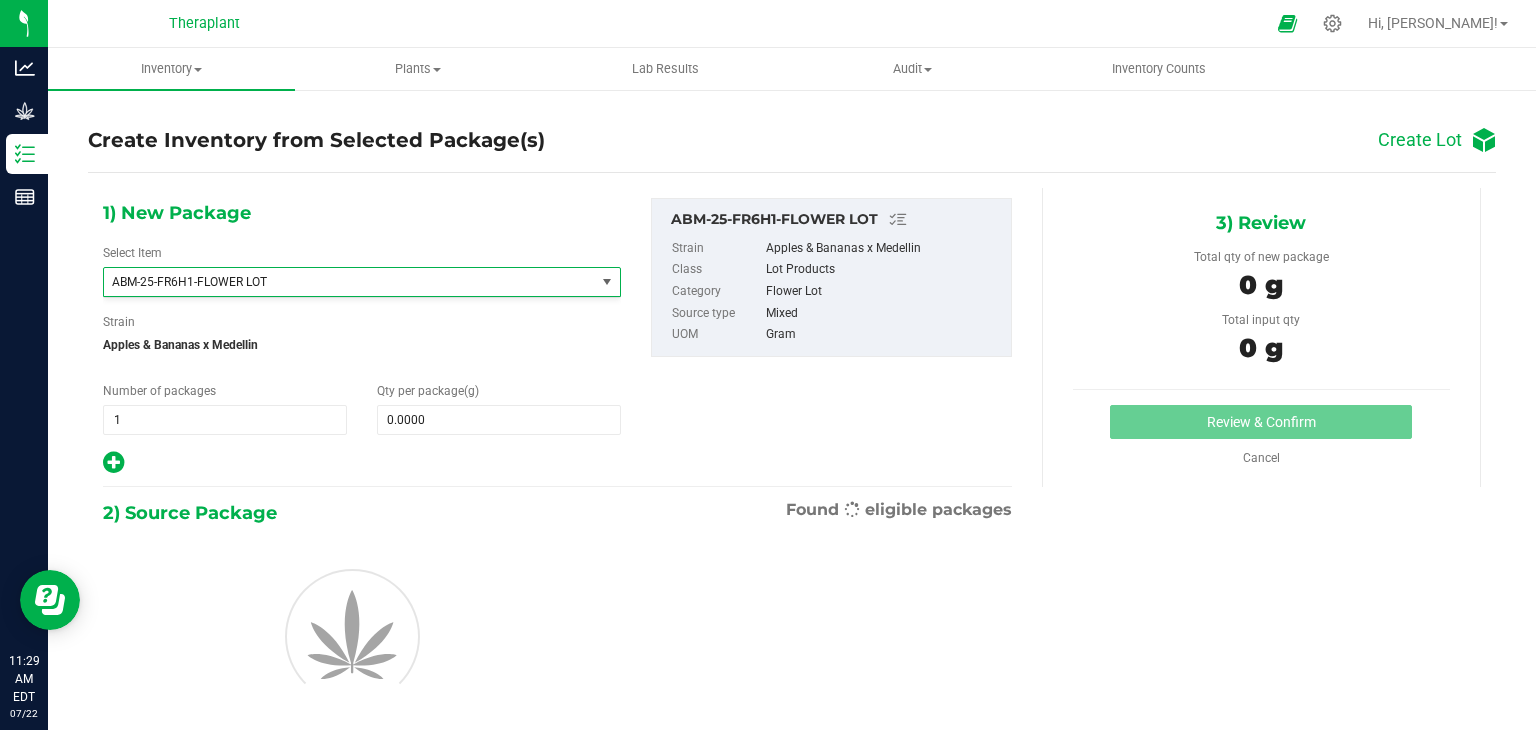 scroll, scrollTop: 0, scrollLeft: 0, axis: both 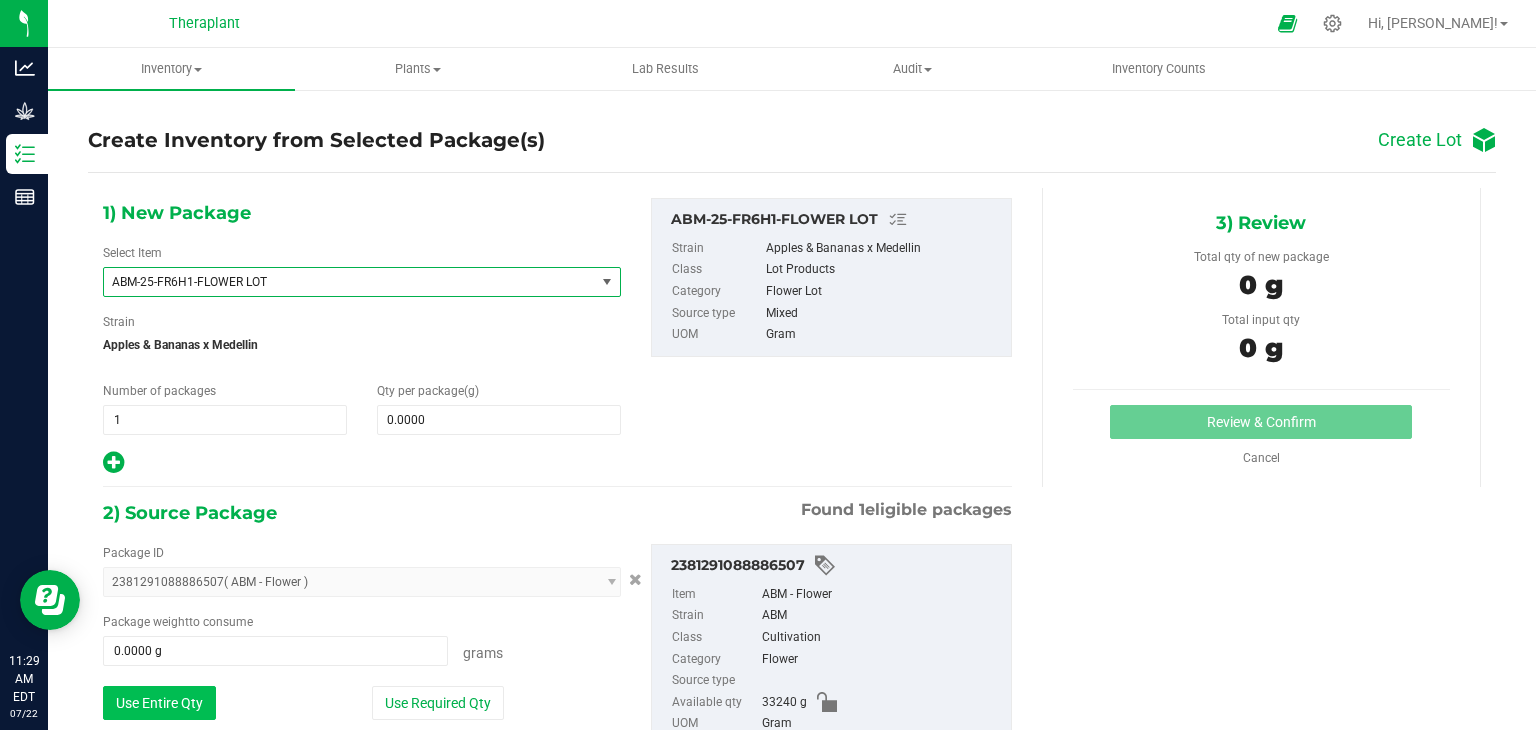 click on "Use Entire Qty" at bounding box center [159, 703] 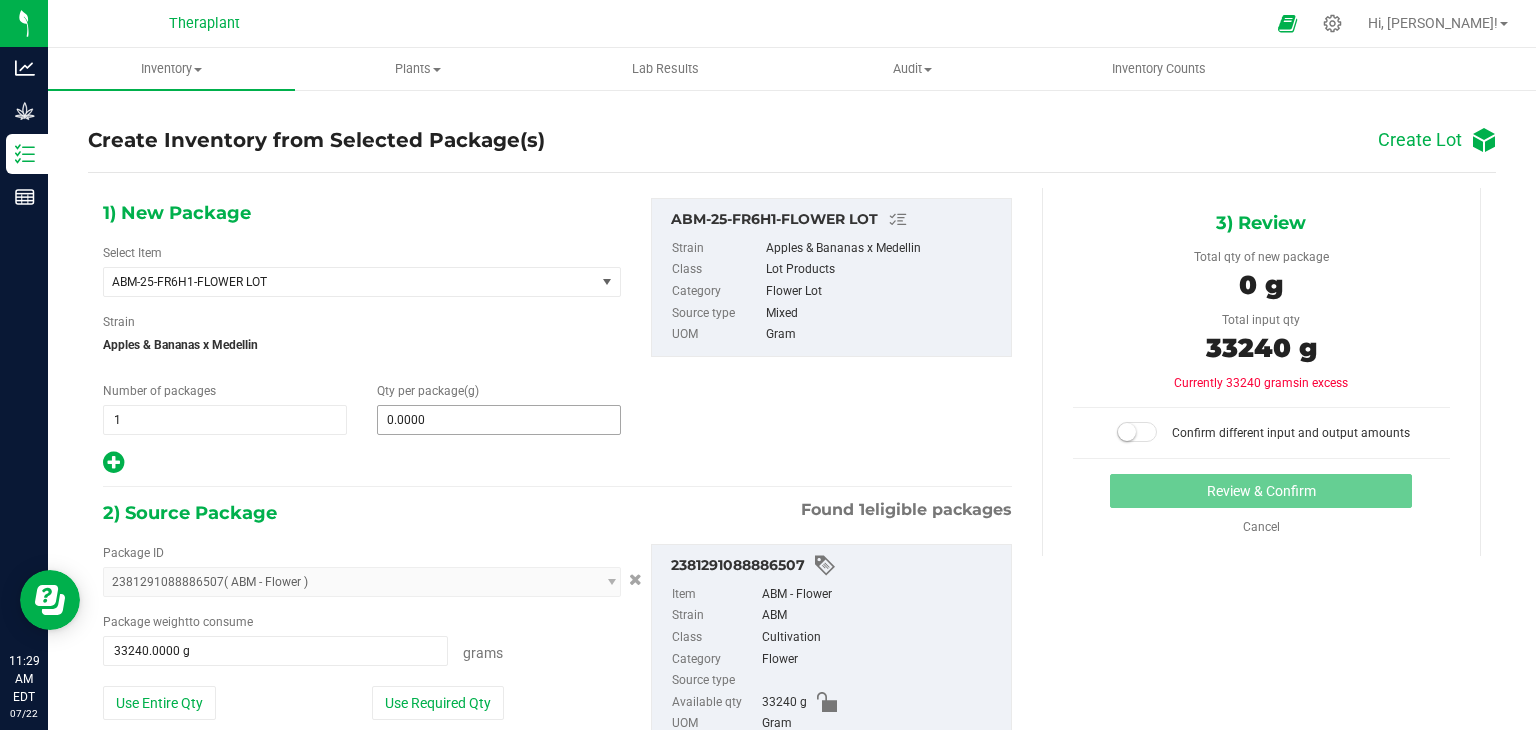 type 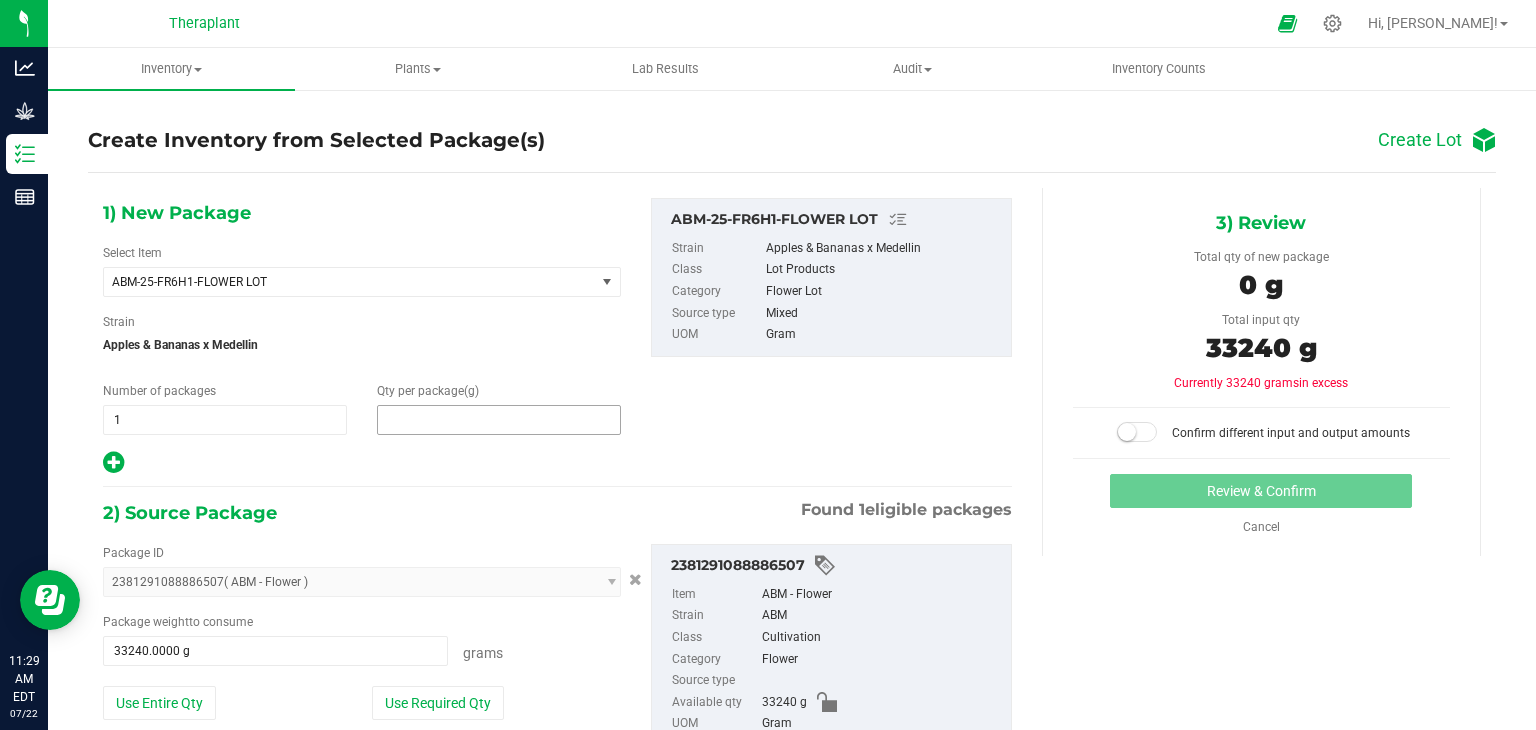 click at bounding box center [499, 420] 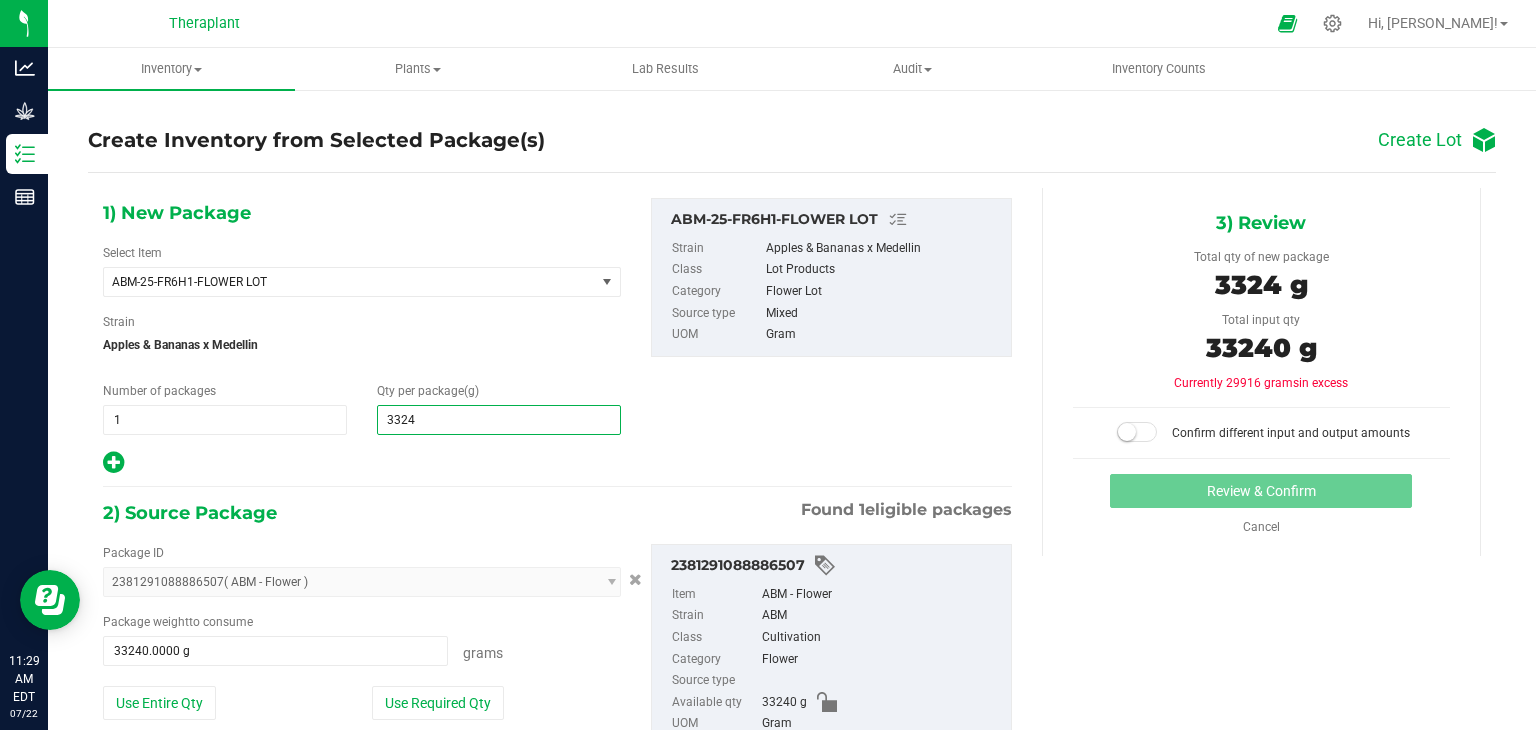 type on "33240" 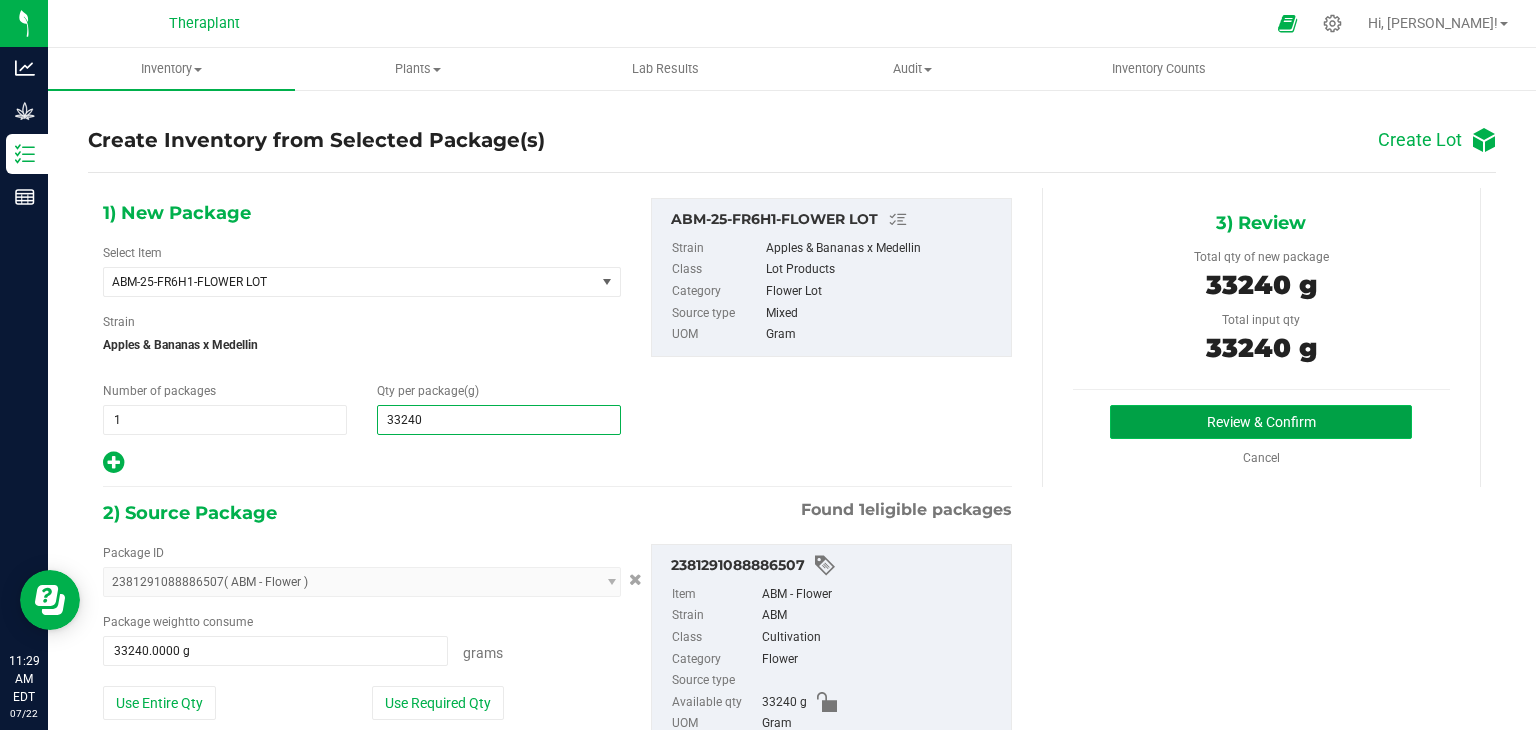 type on "33,240.0000" 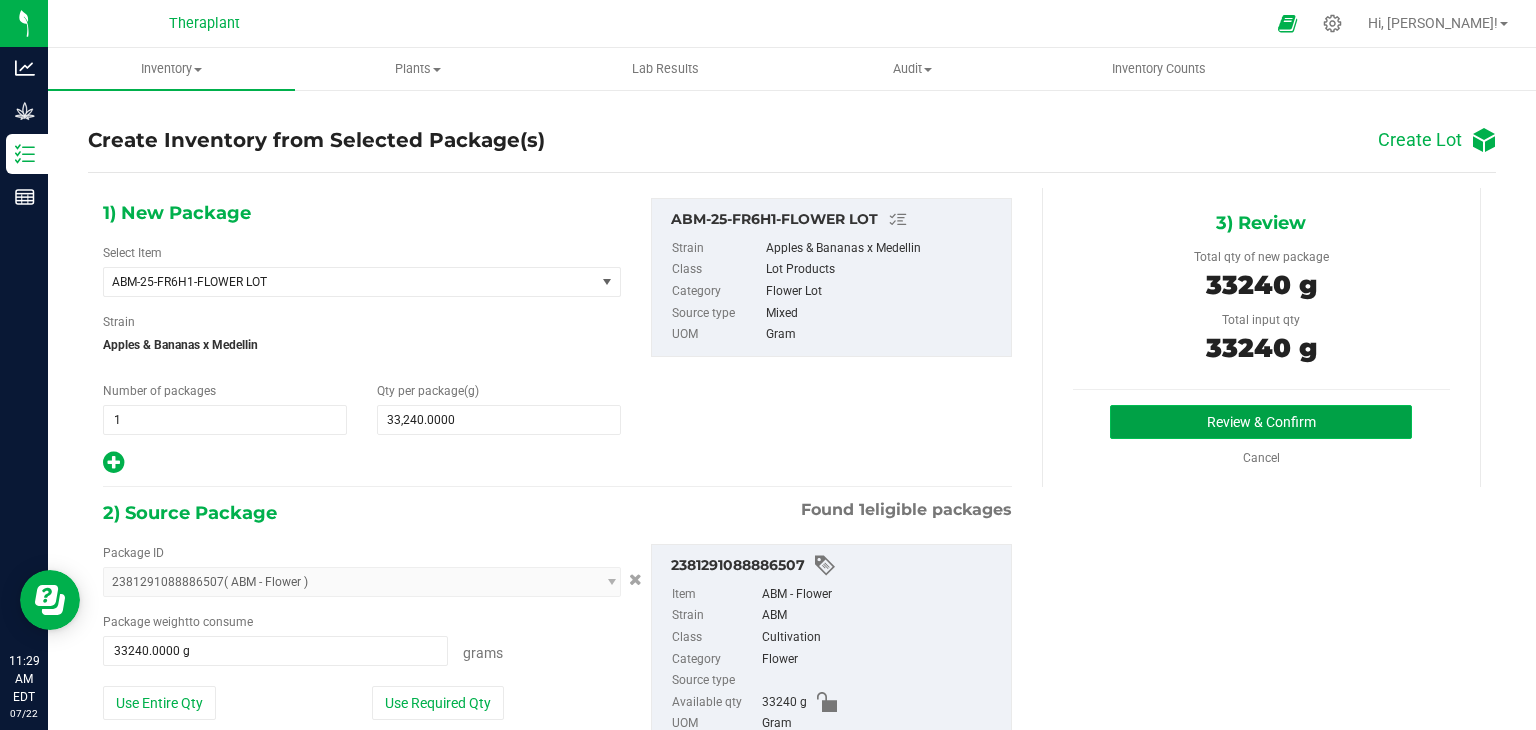 click on "Review & Confirm" at bounding box center [1261, 422] 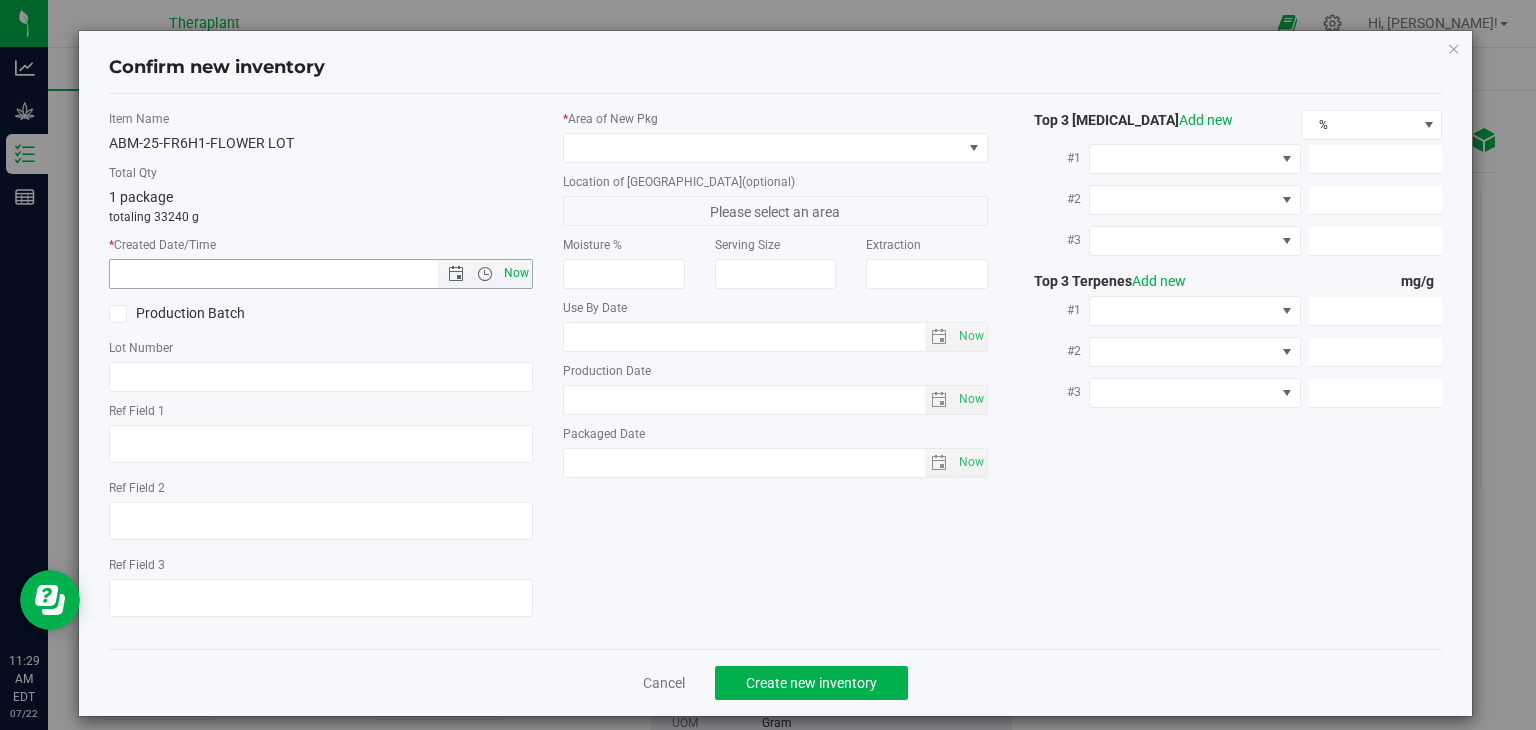 click on "Now" at bounding box center (517, 273) 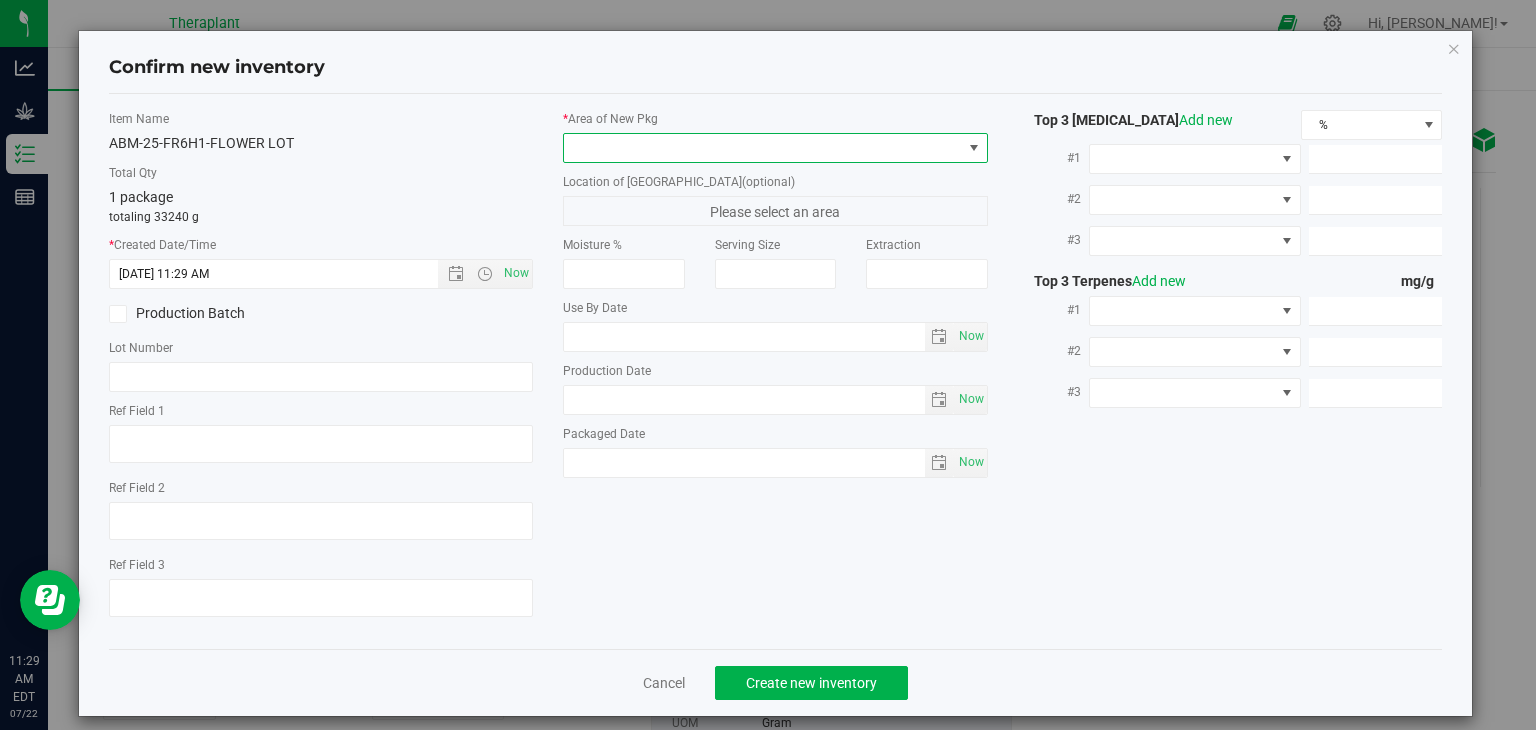 click at bounding box center [763, 148] 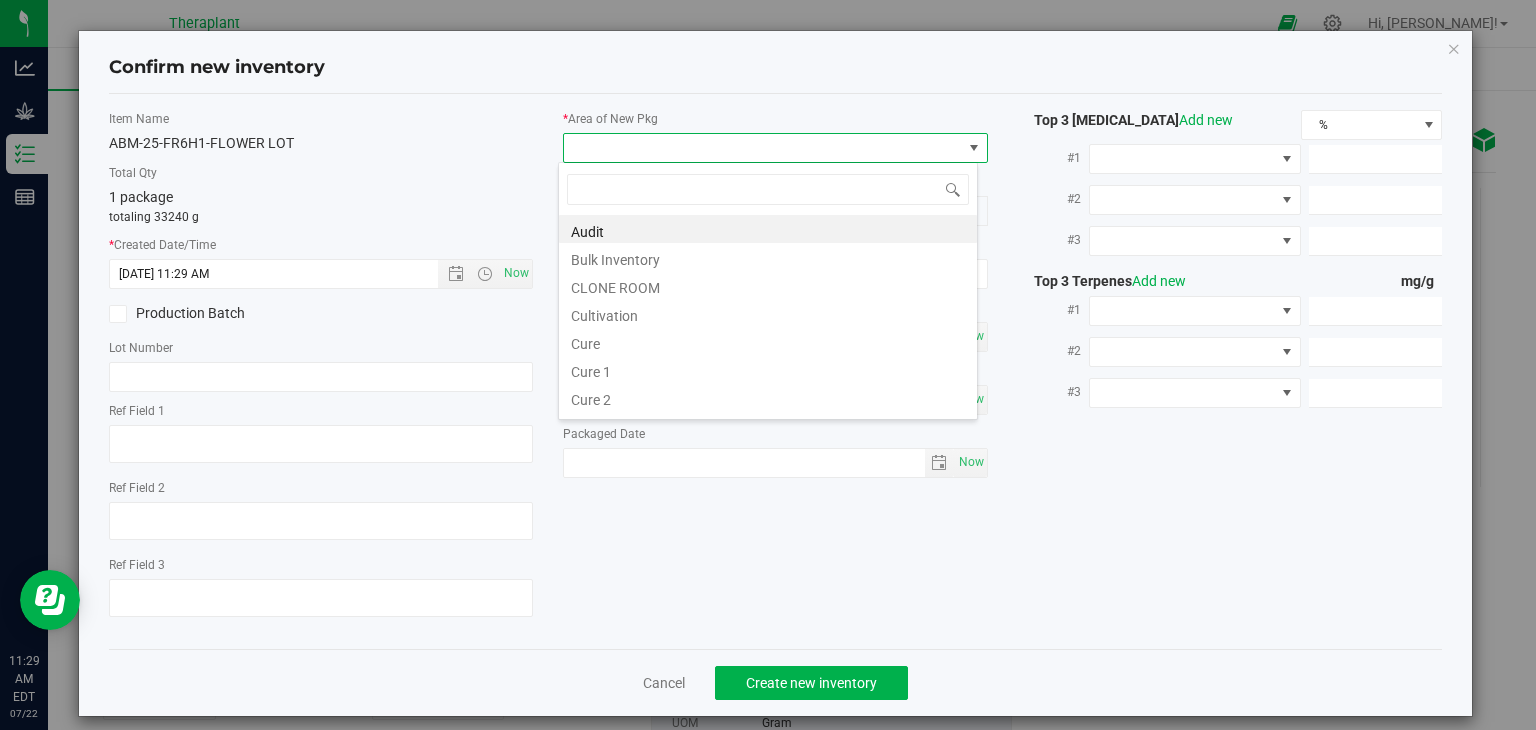scroll, scrollTop: 99970, scrollLeft: 99580, axis: both 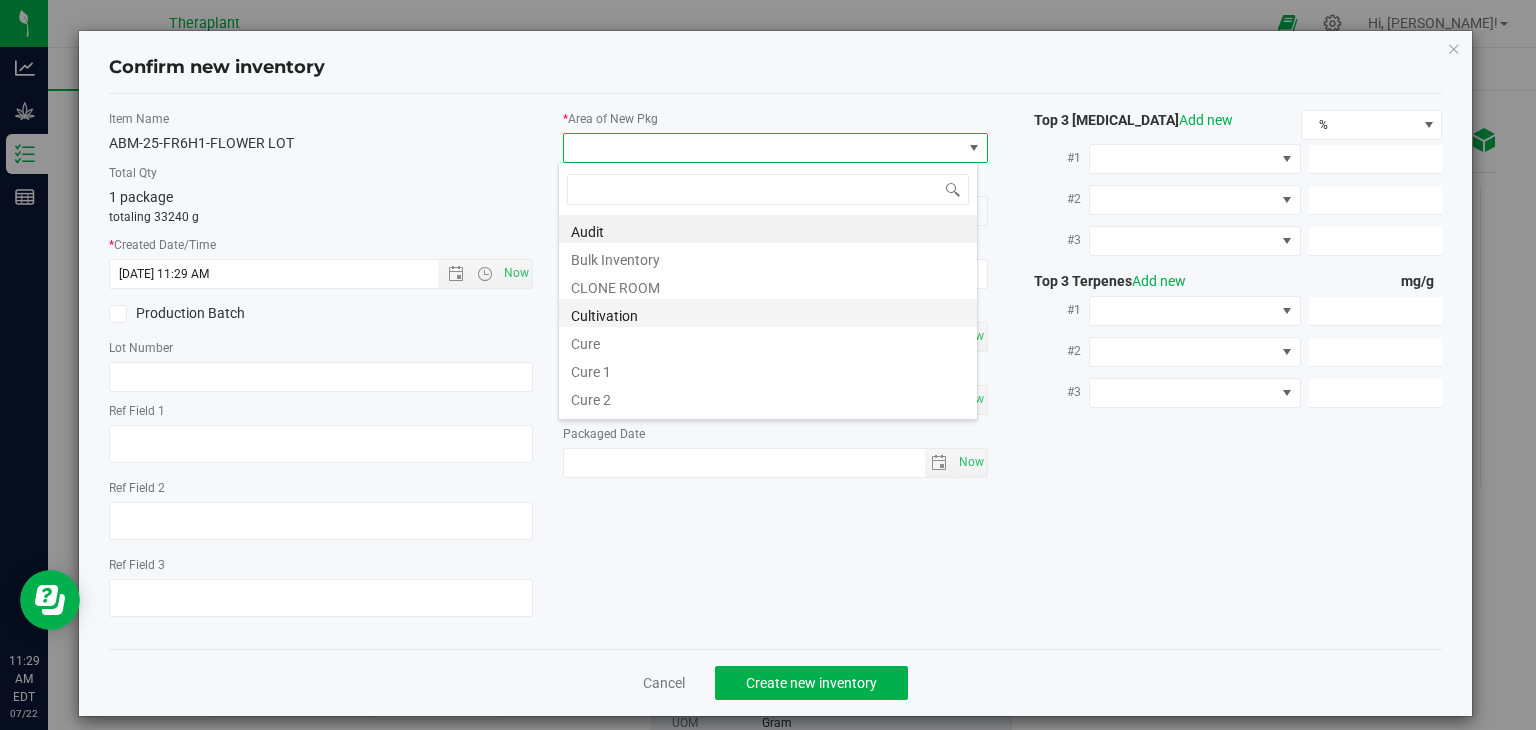 click on "Cultivation" at bounding box center (768, 313) 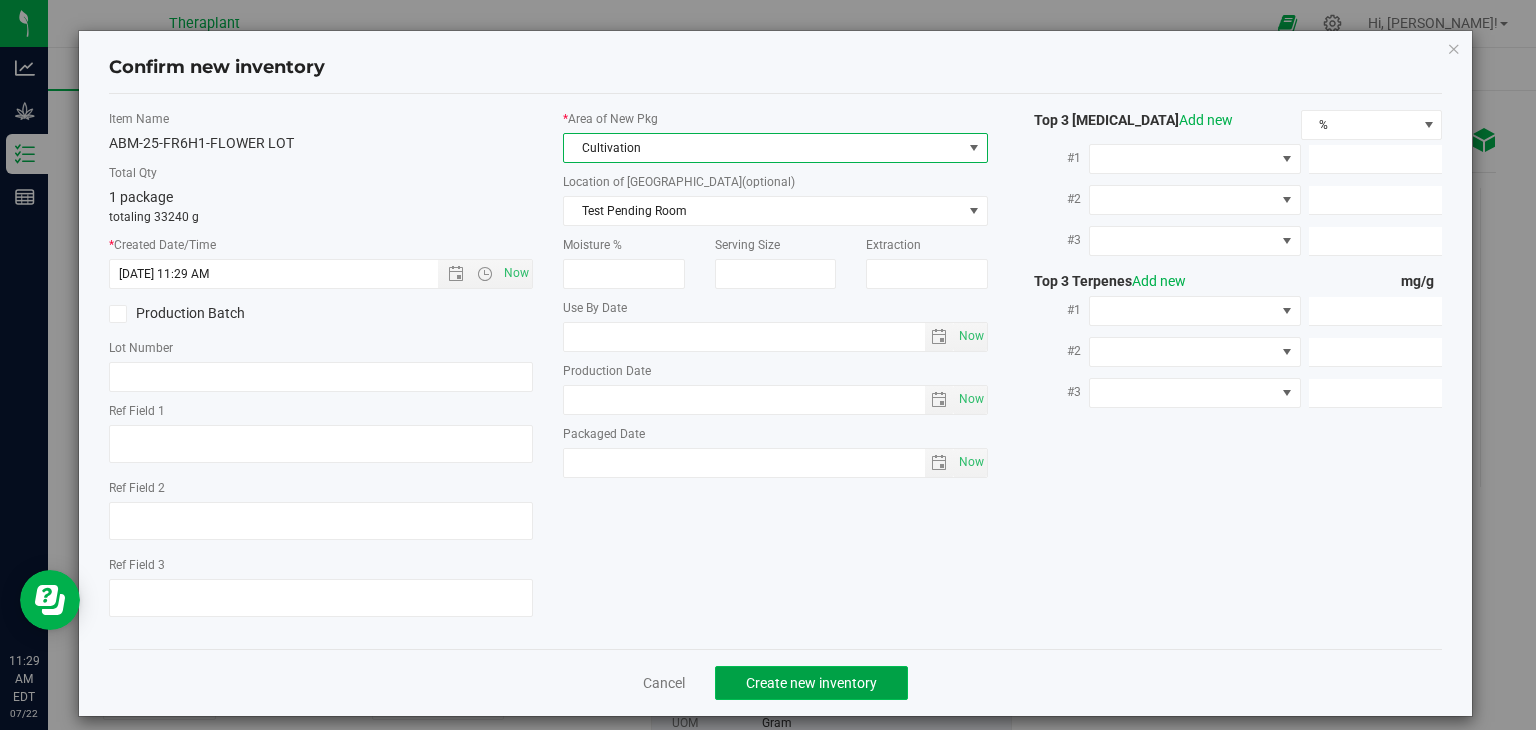 click on "Create new inventory" 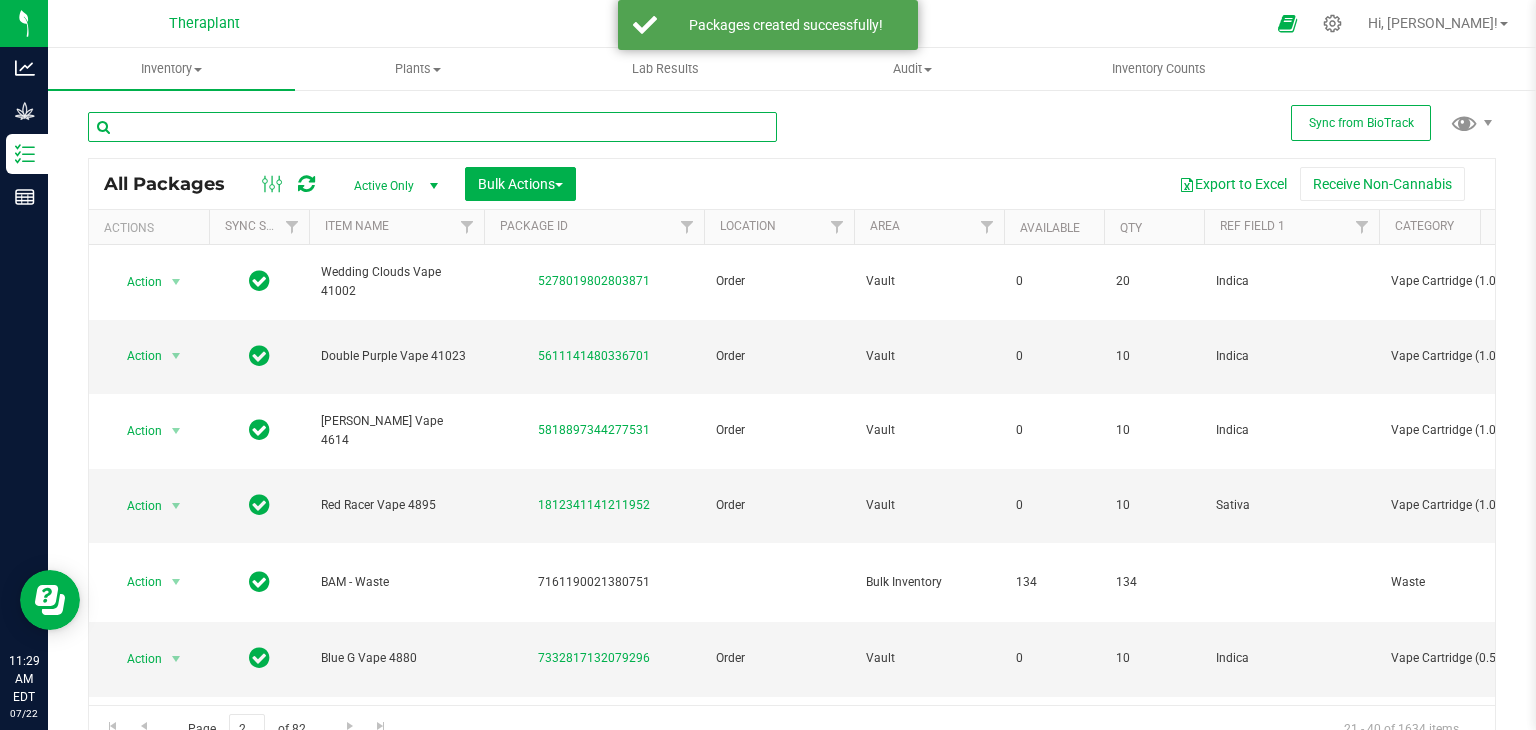 click at bounding box center [432, 127] 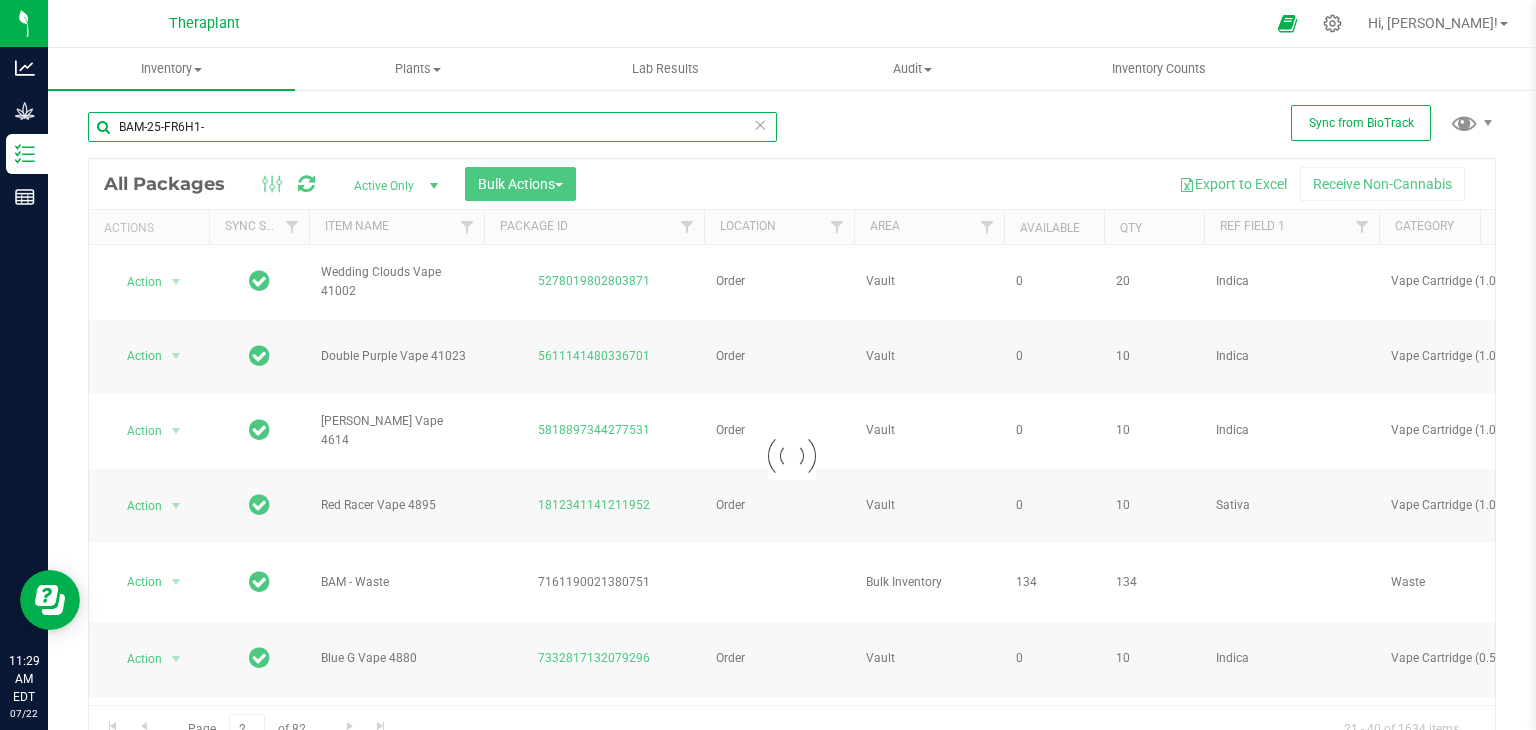 click on "BAM-25-FR6H1-" at bounding box center [432, 127] 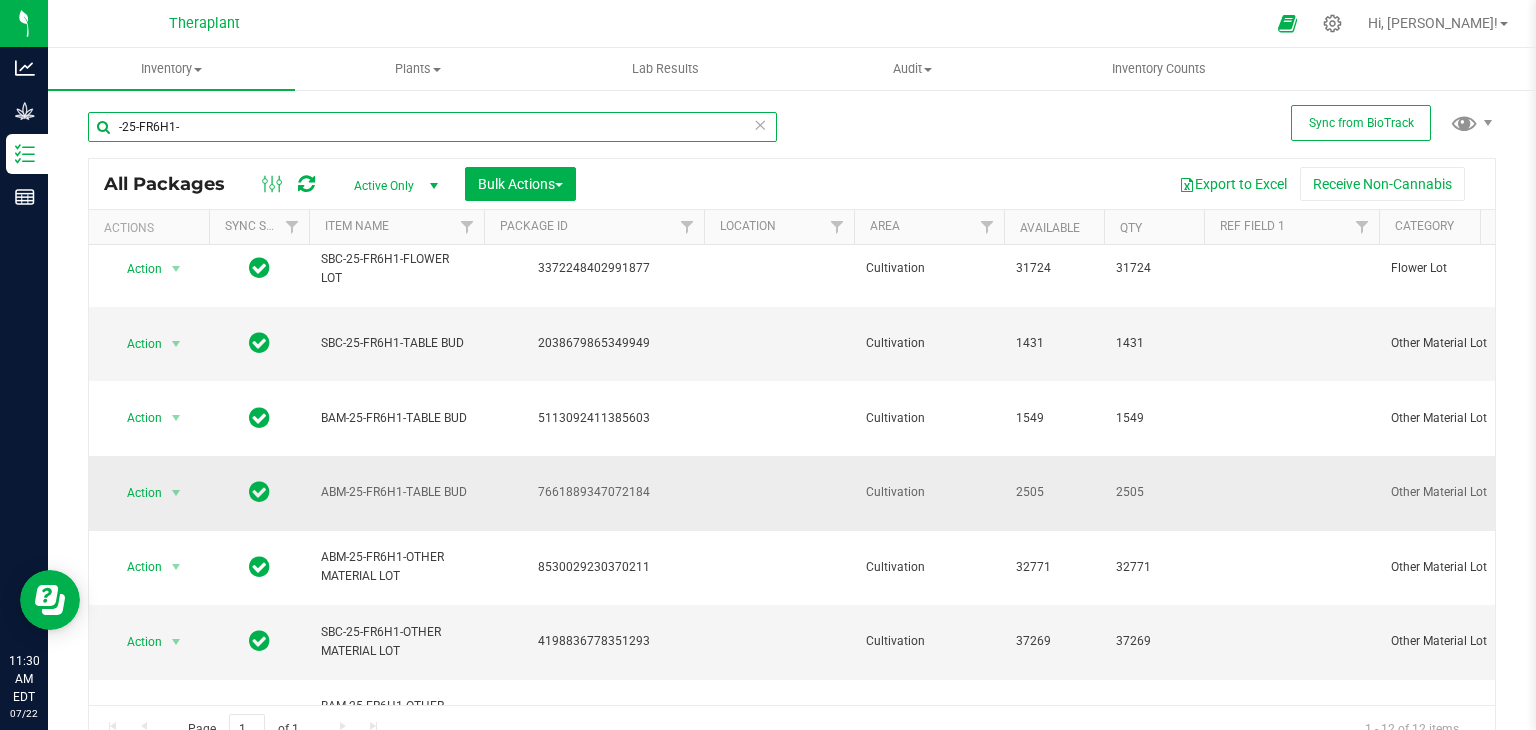 scroll, scrollTop: 181, scrollLeft: 0, axis: vertical 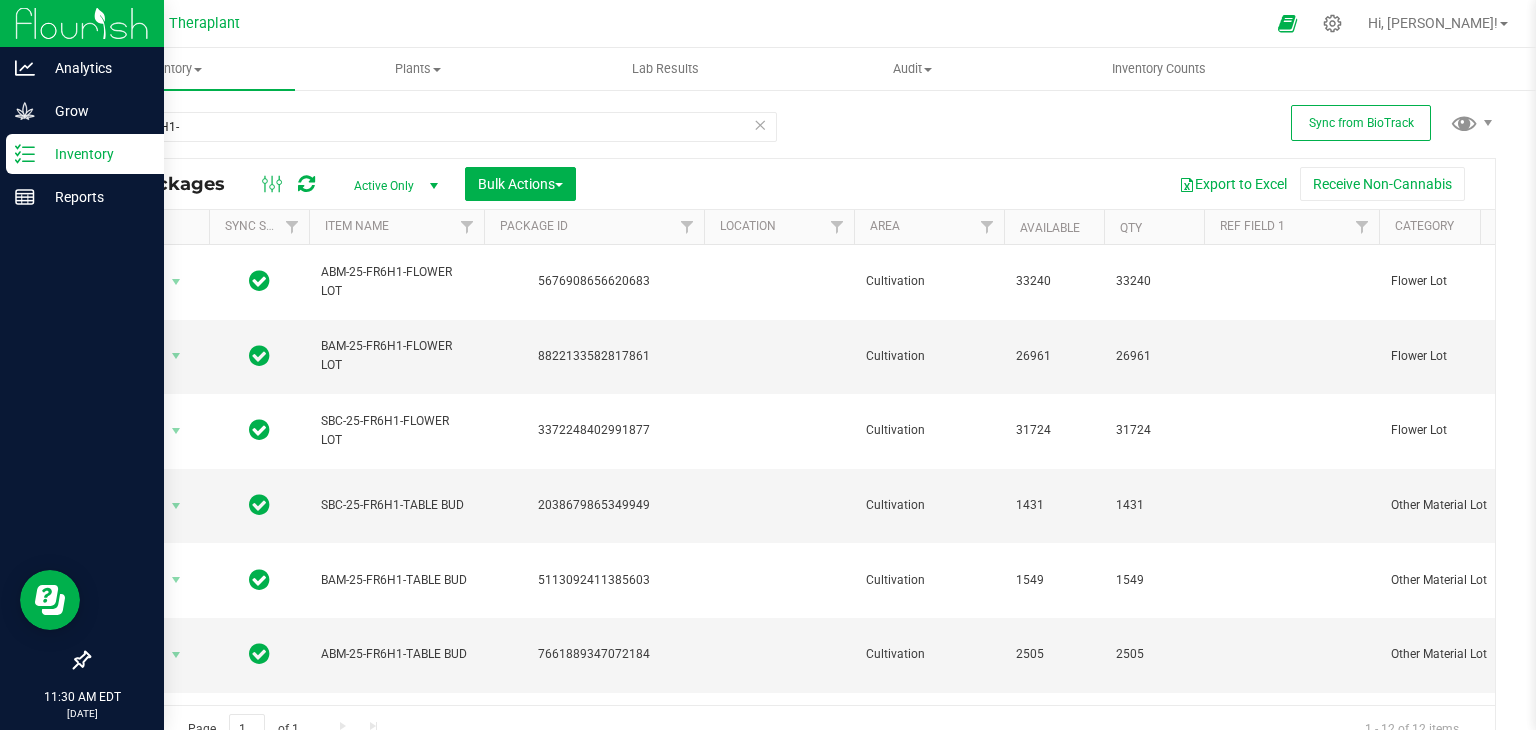 click on "Inventory" at bounding box center (95, 154) 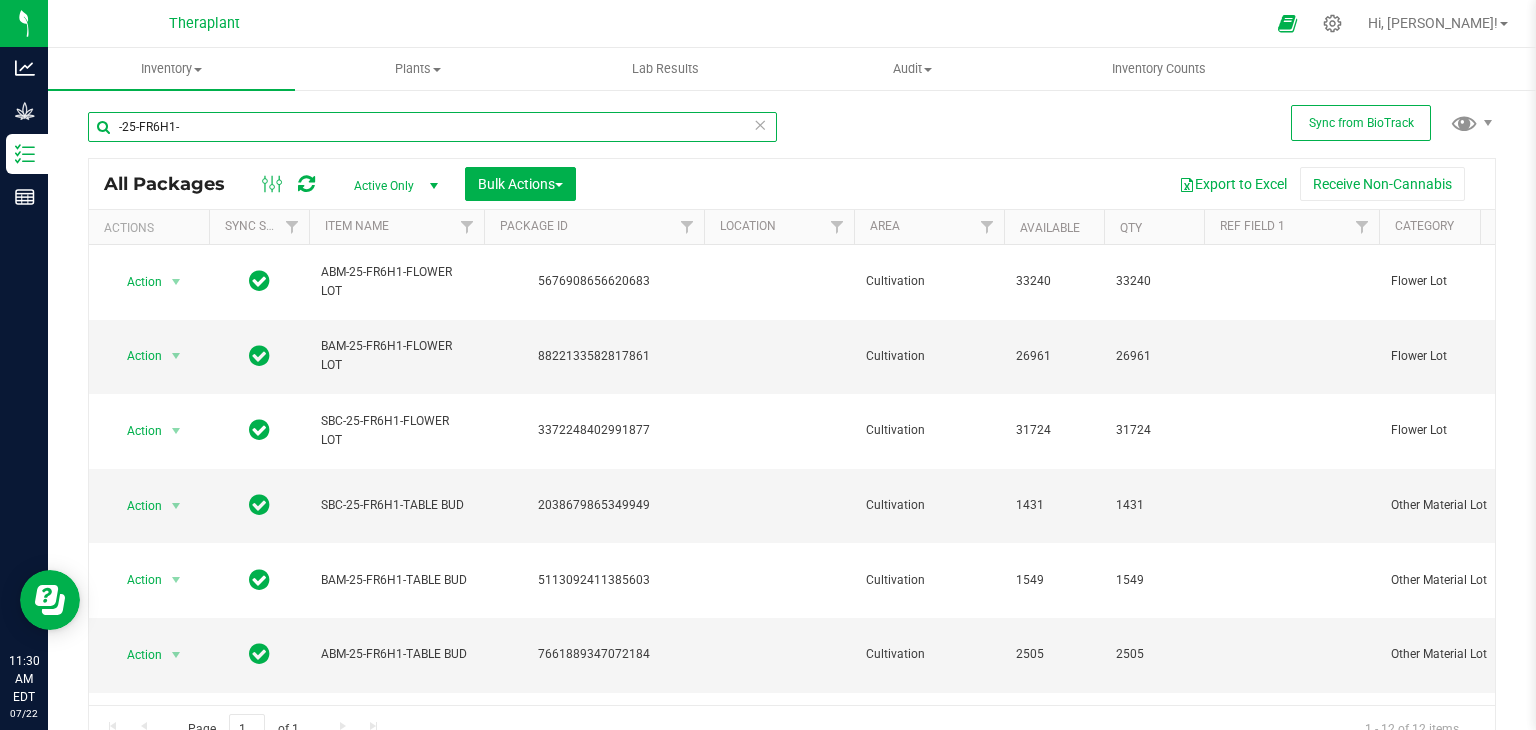 click on "-25-FR6H1-" at bounding box center (432, 127) 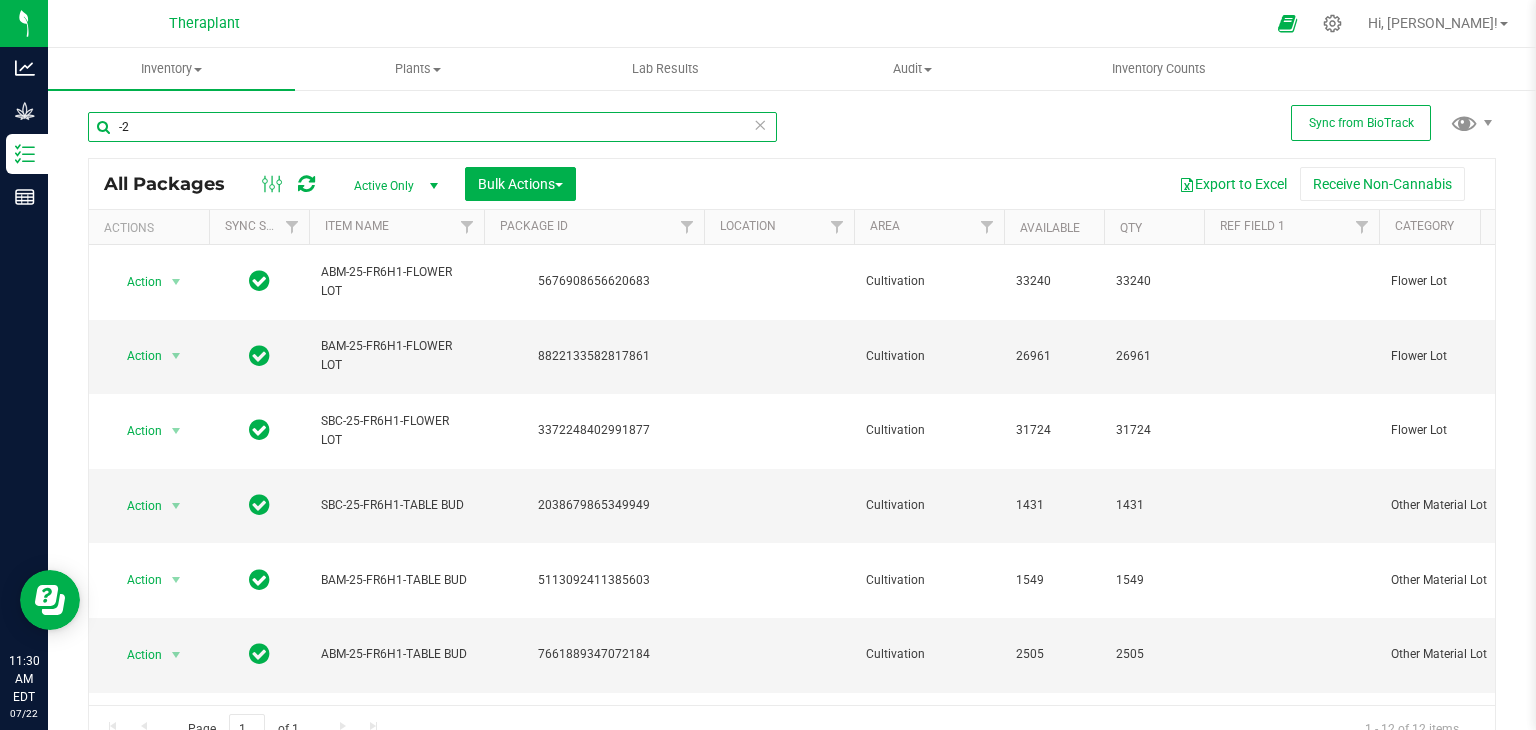 type on "-" 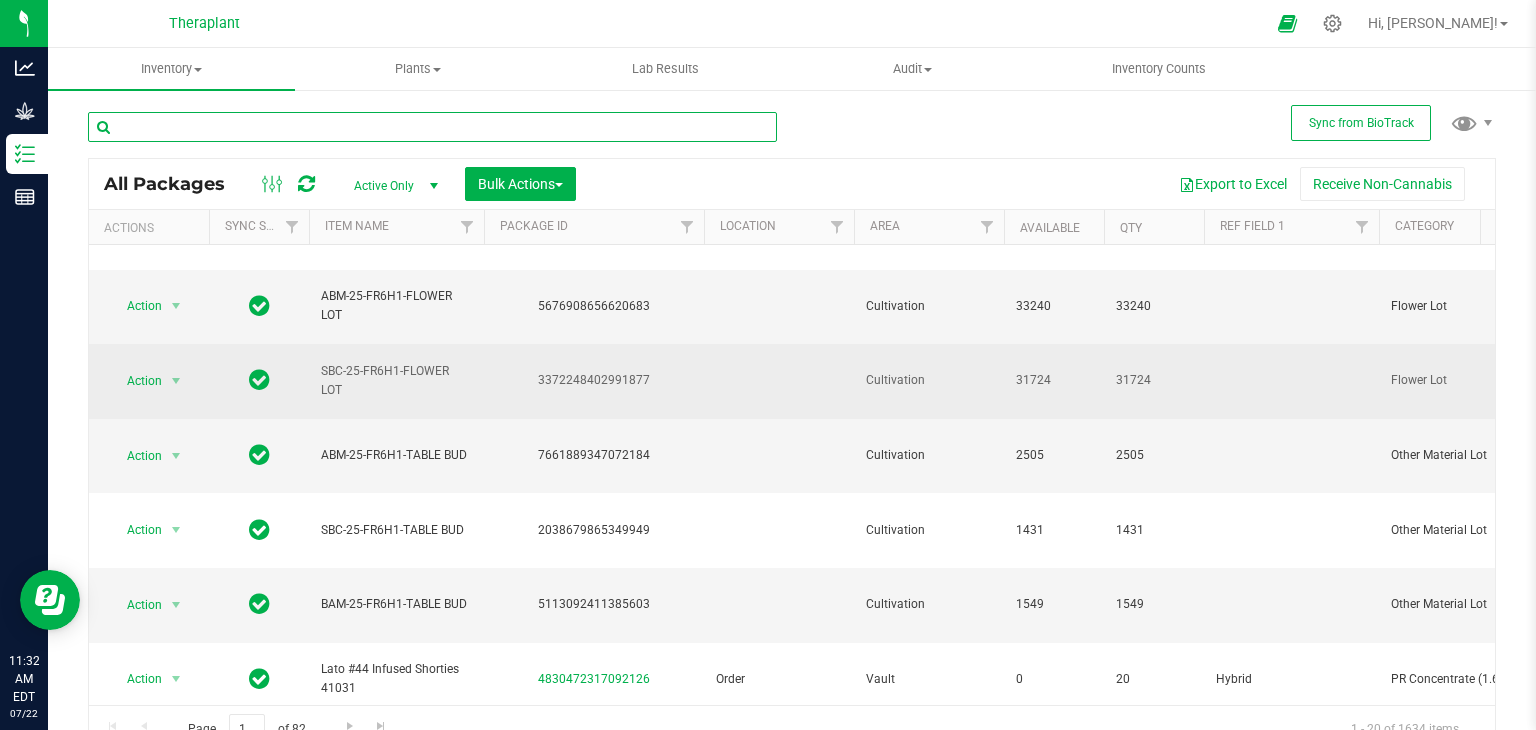 scroll, scrollTop: 52, scrollLeft: 0, axis: vertical 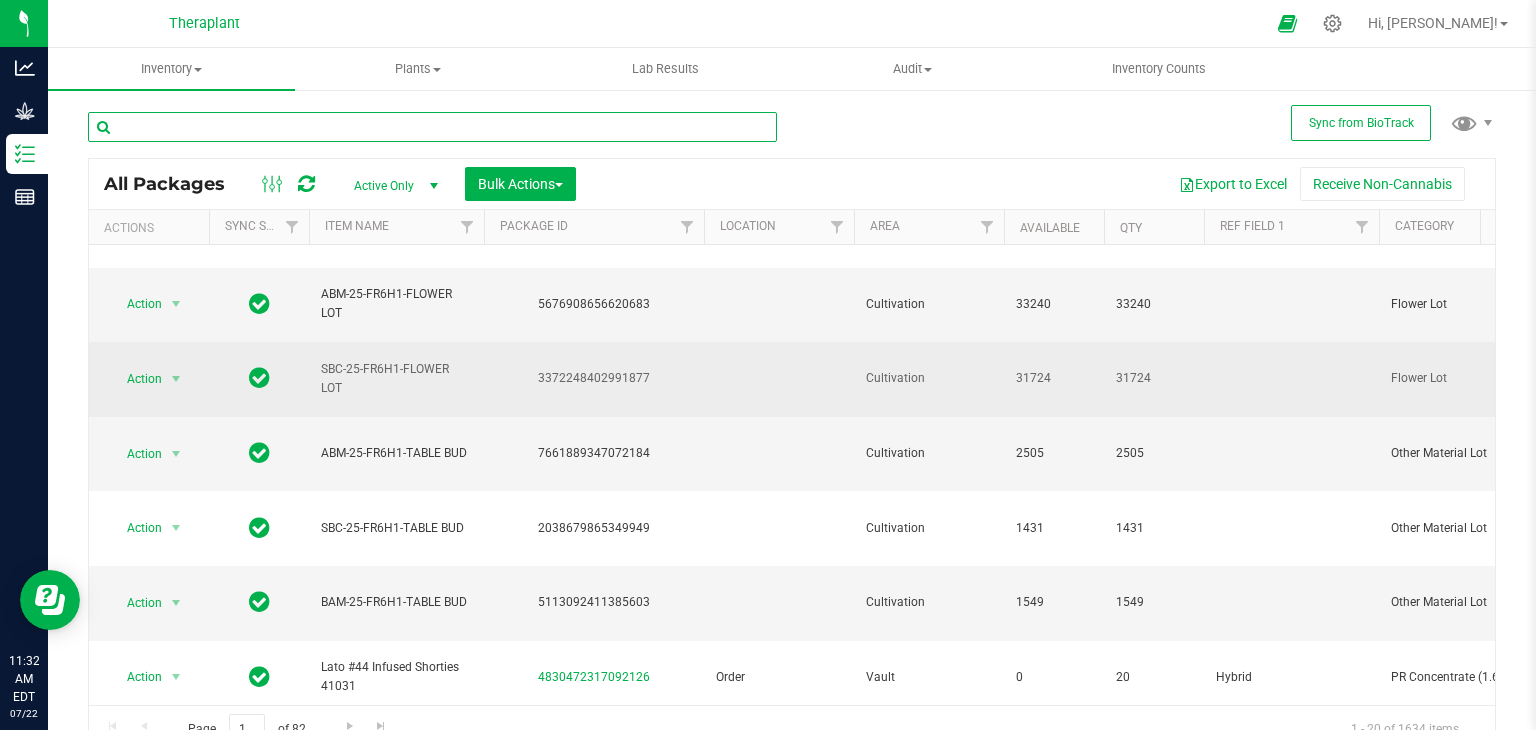 paste on "BAM-25-FR6H1-" 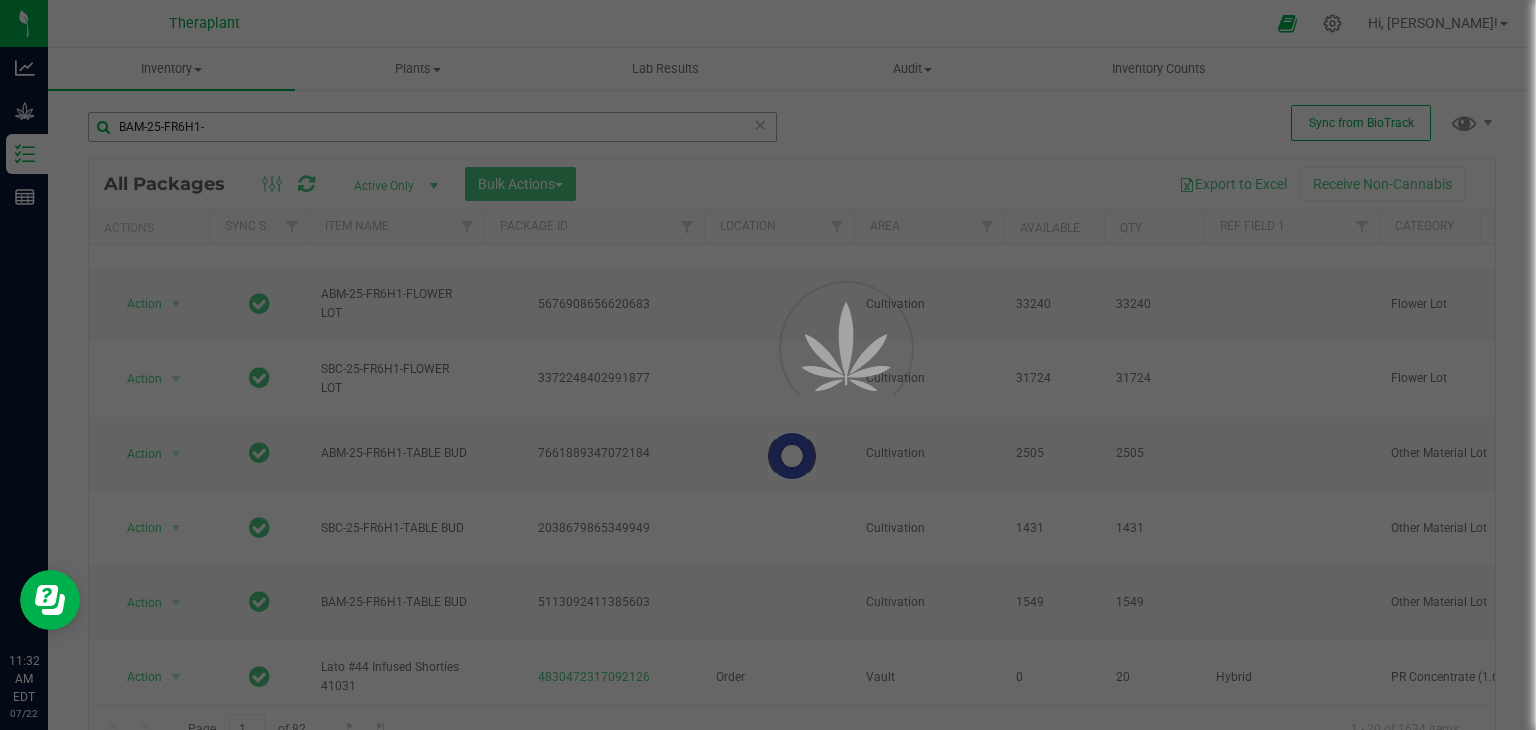 click at bounding box center (768, 365) 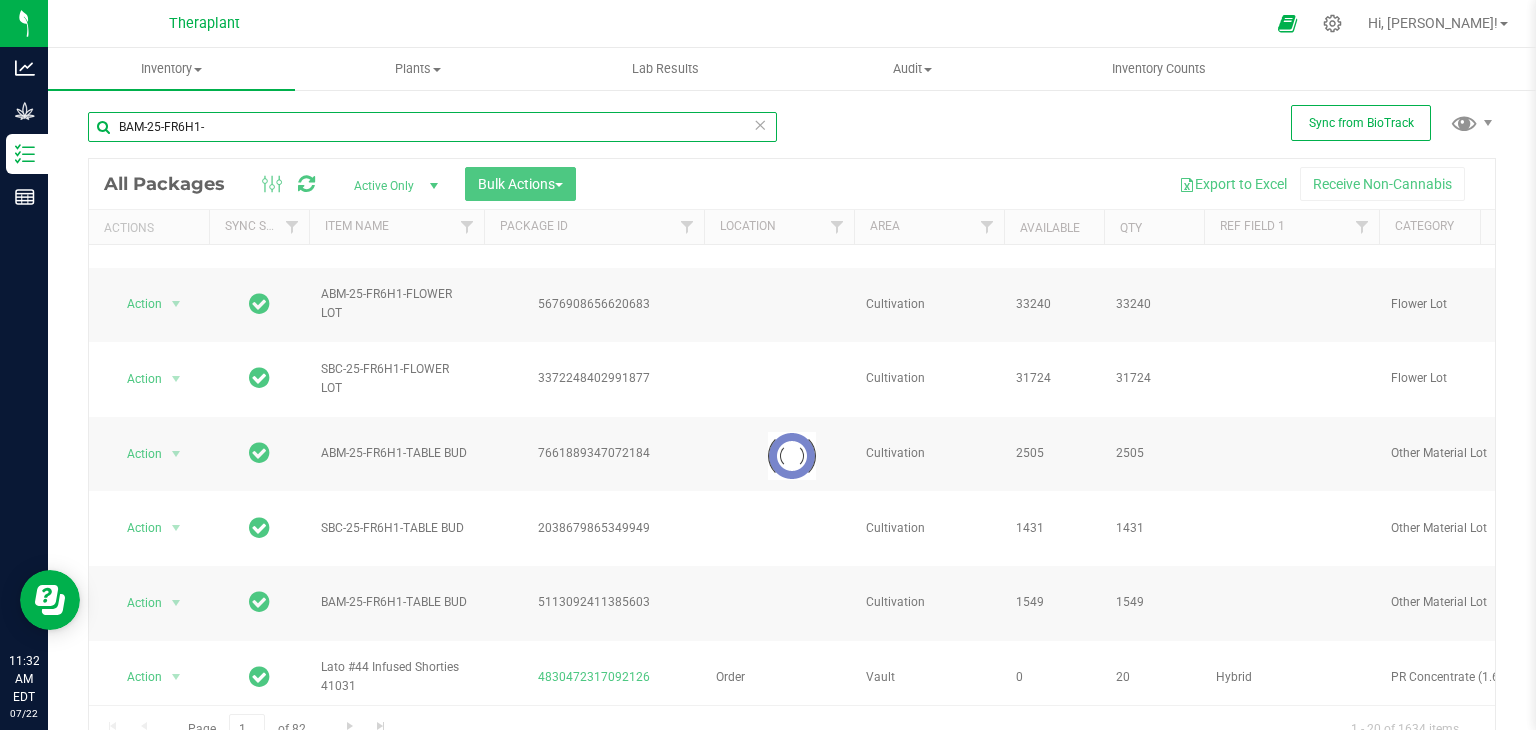 click on "BAM-25-FR6H1-" at bounding box center [432, 127] 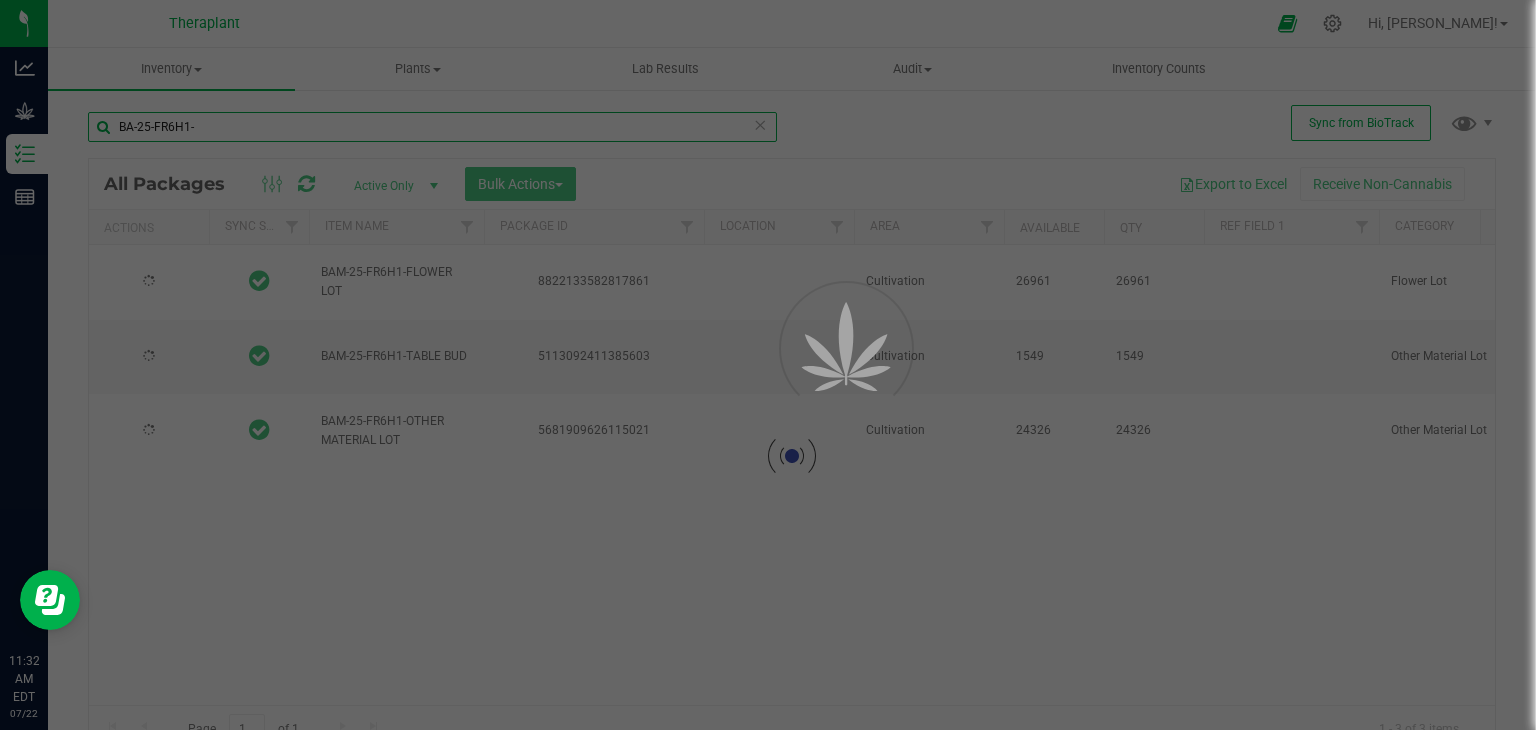 scroll, scrollTop: 0, scrollLeft: 0, axis: both 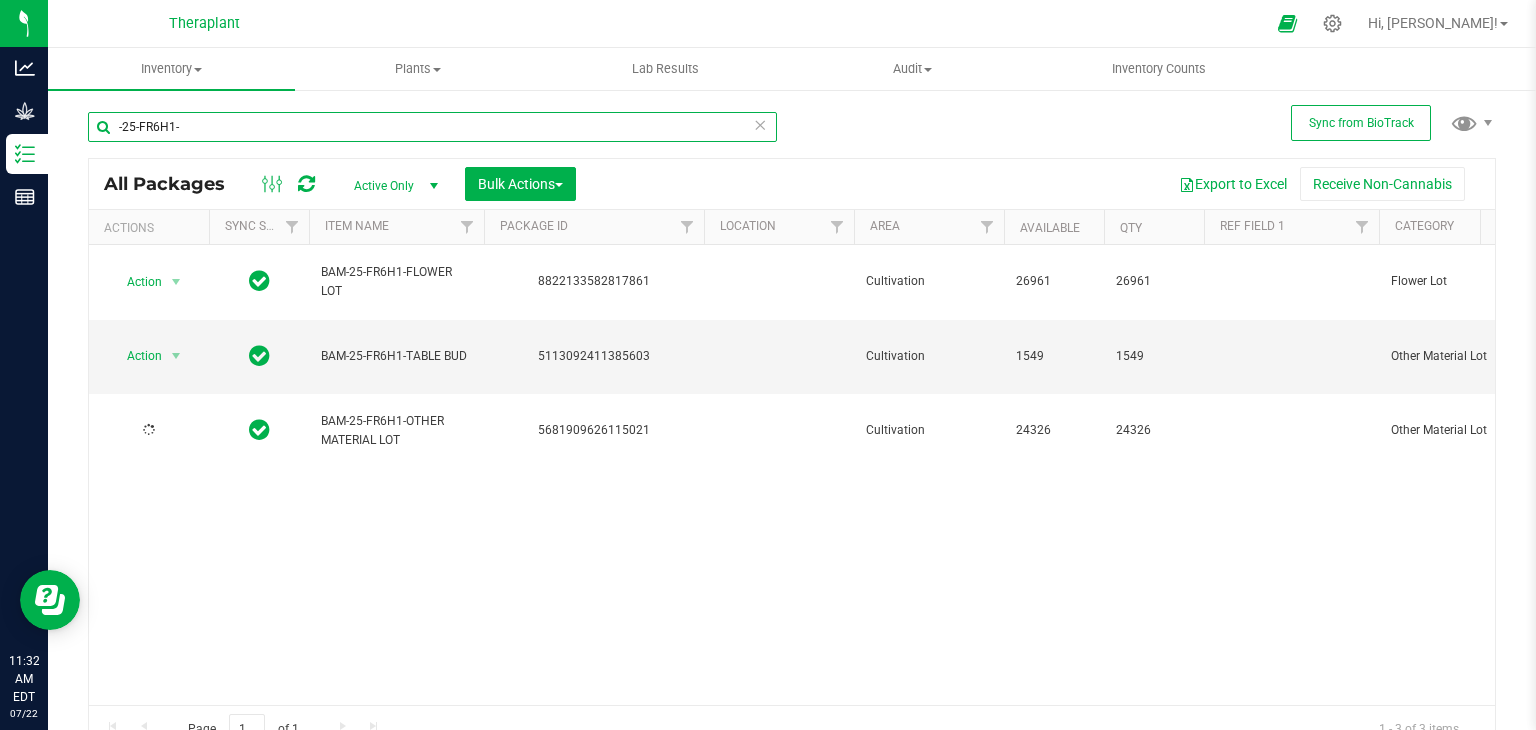 type on "25-FR6H1-" 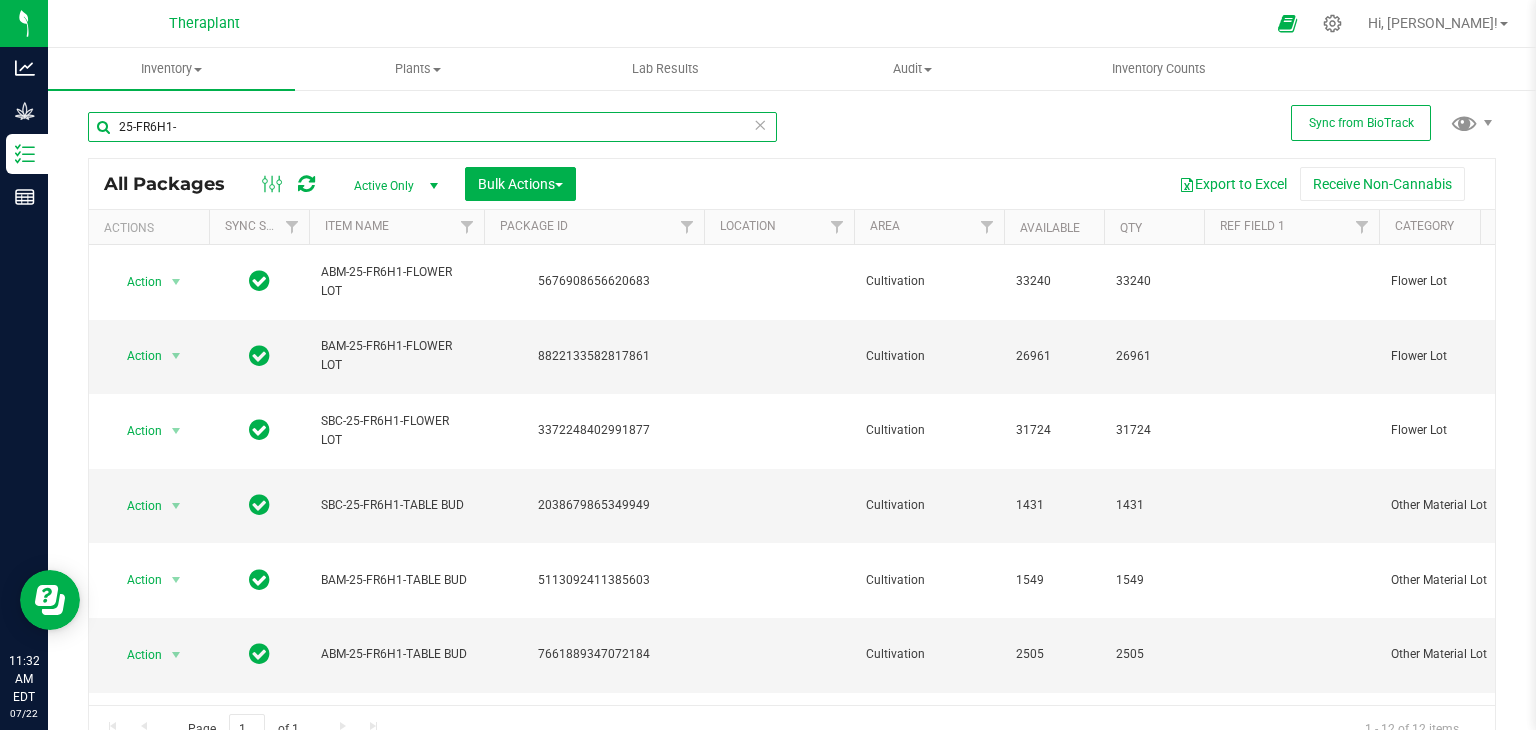 scroll, scrollTop: 18, scrollLeft: 0, axis: vertical 